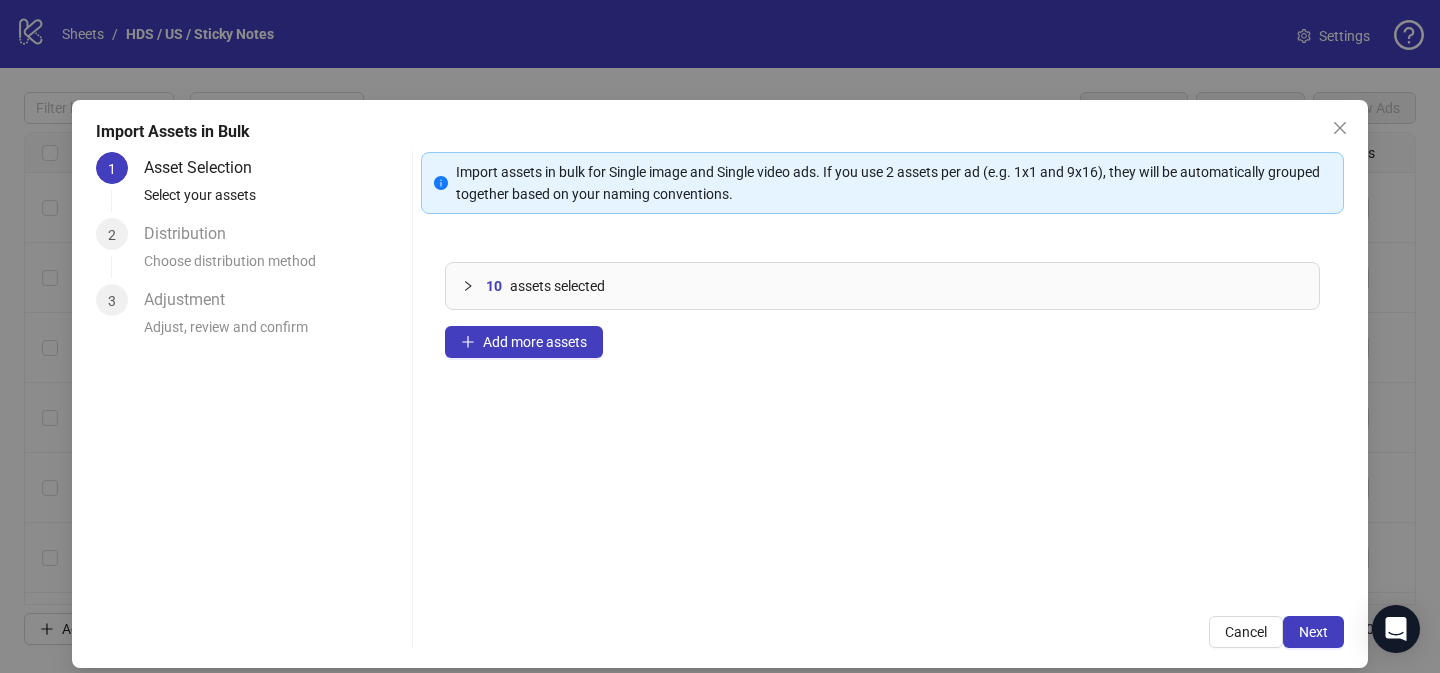 scroll, scrollTop: 0, scrollLeft: 0, axis: both 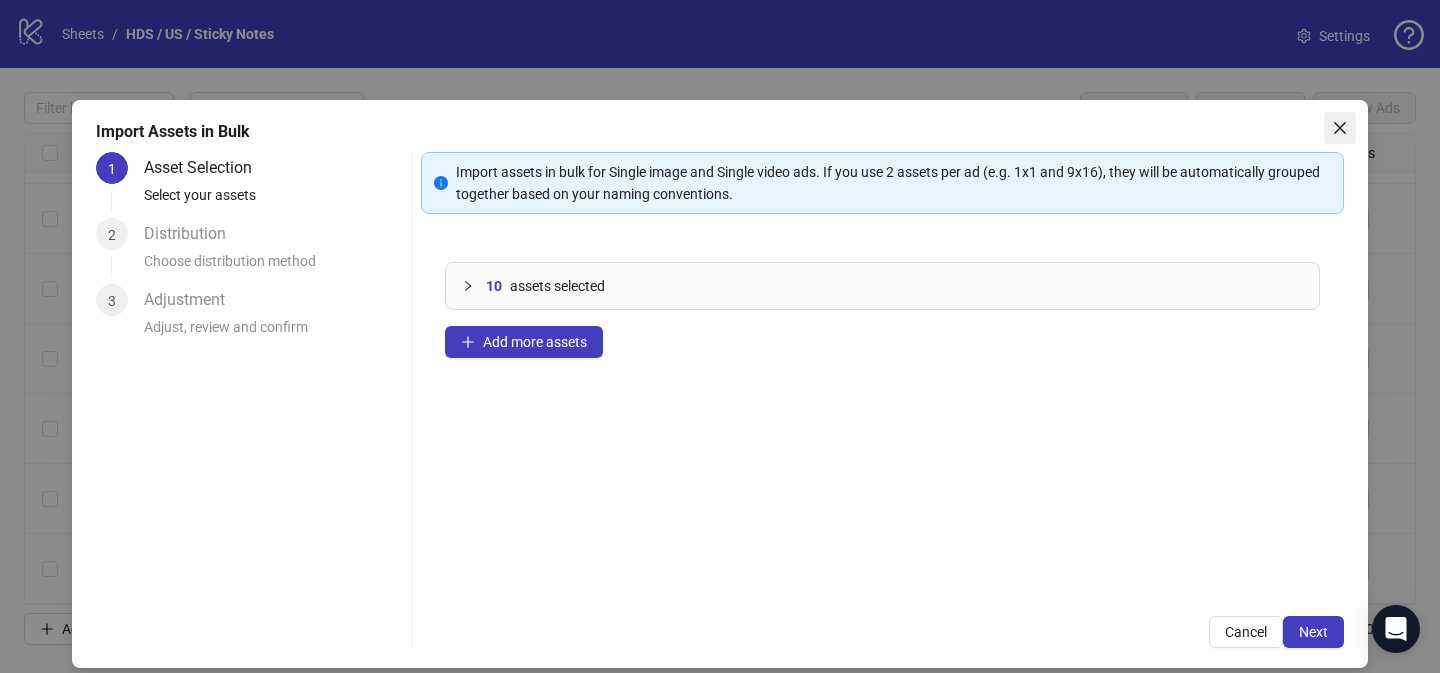 click 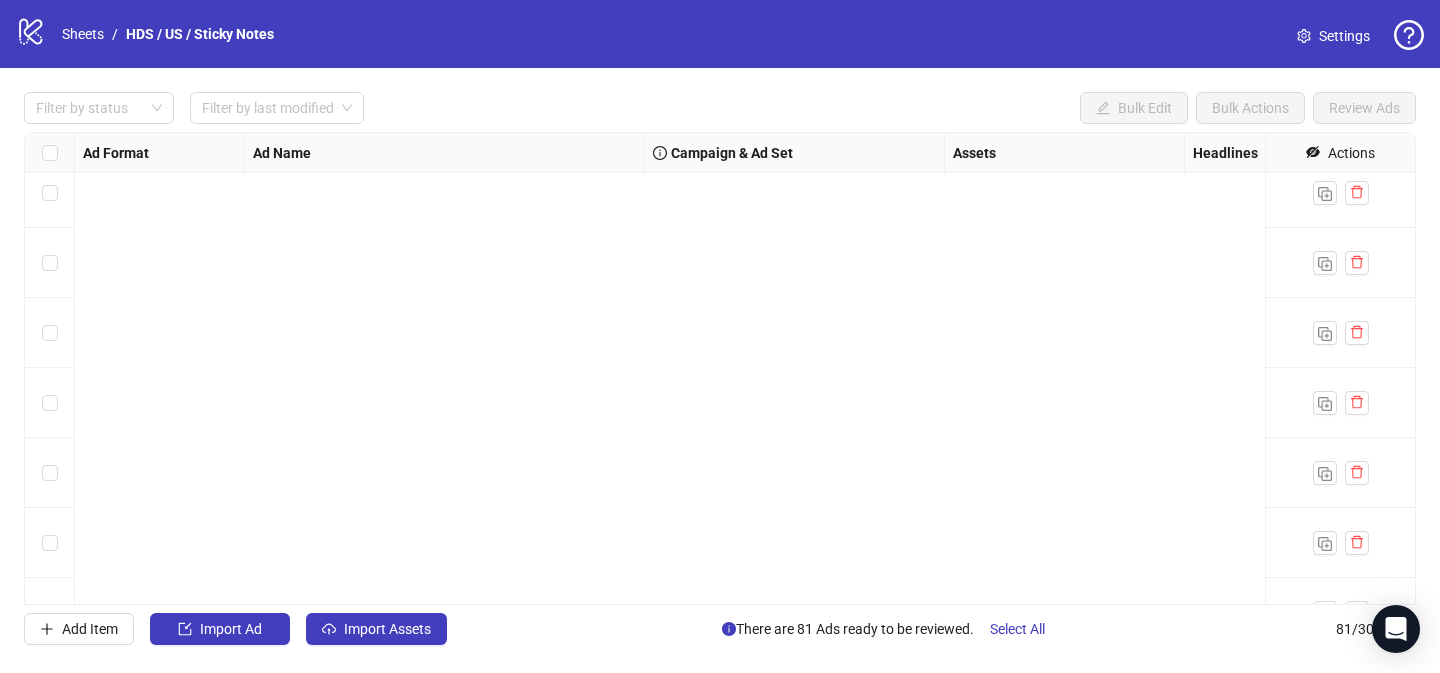 scroll, scrollTop: 5239, scrollLeft: 0, axis: vertical 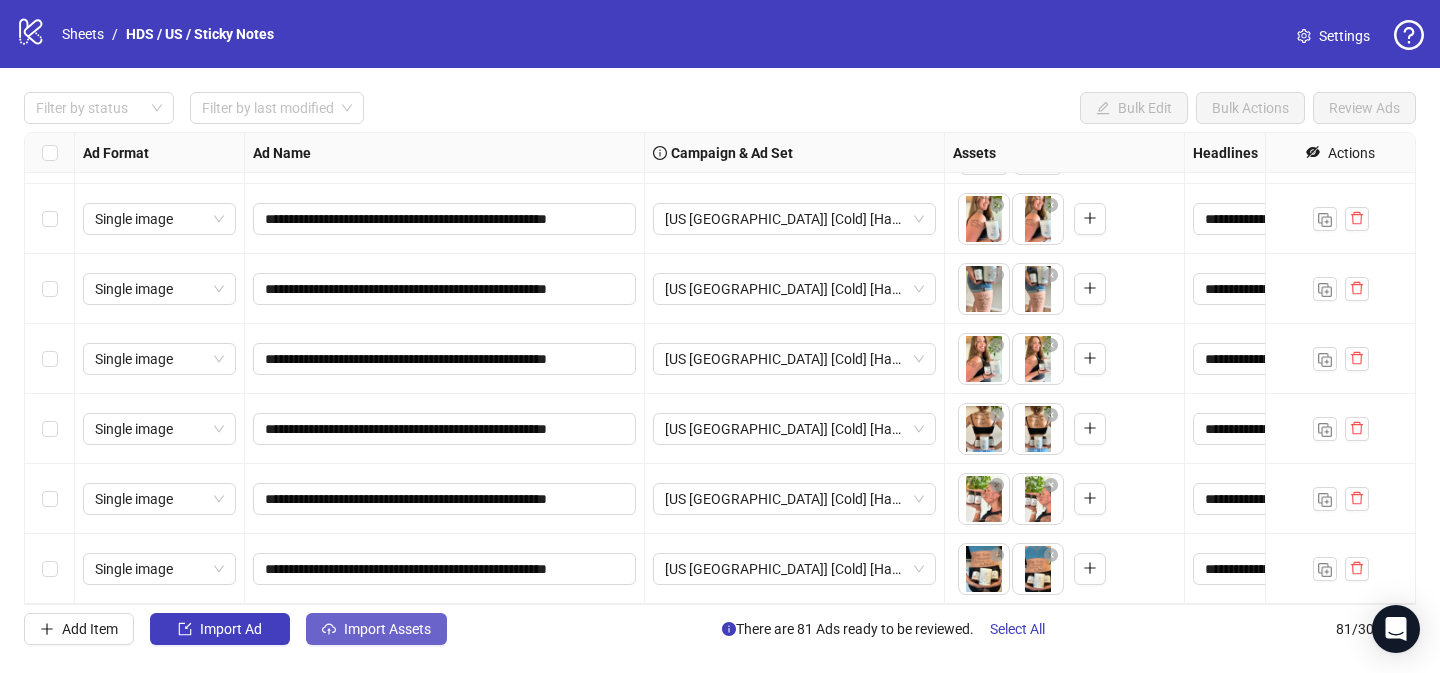 click on "Import Assets" at bounding box center (376, 629) 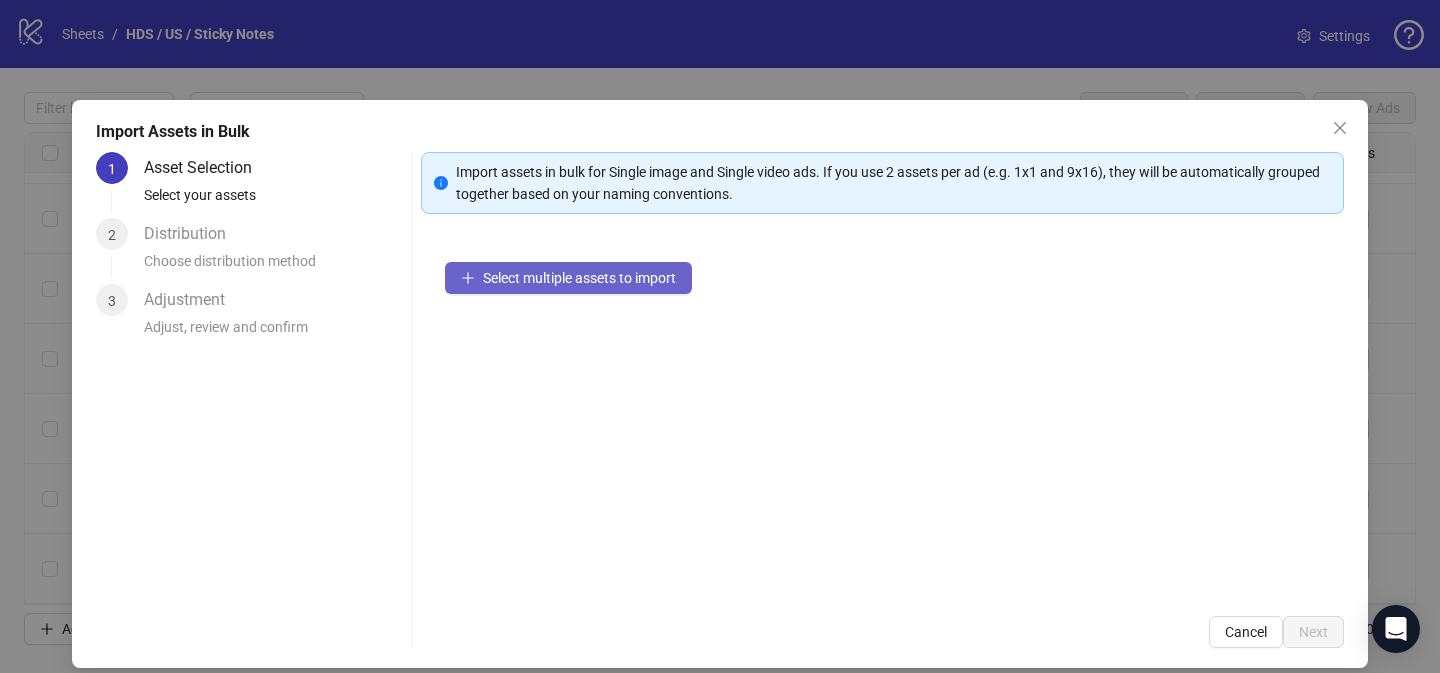 click on "Select multiple assets to import" at bounding box center [568, 278] 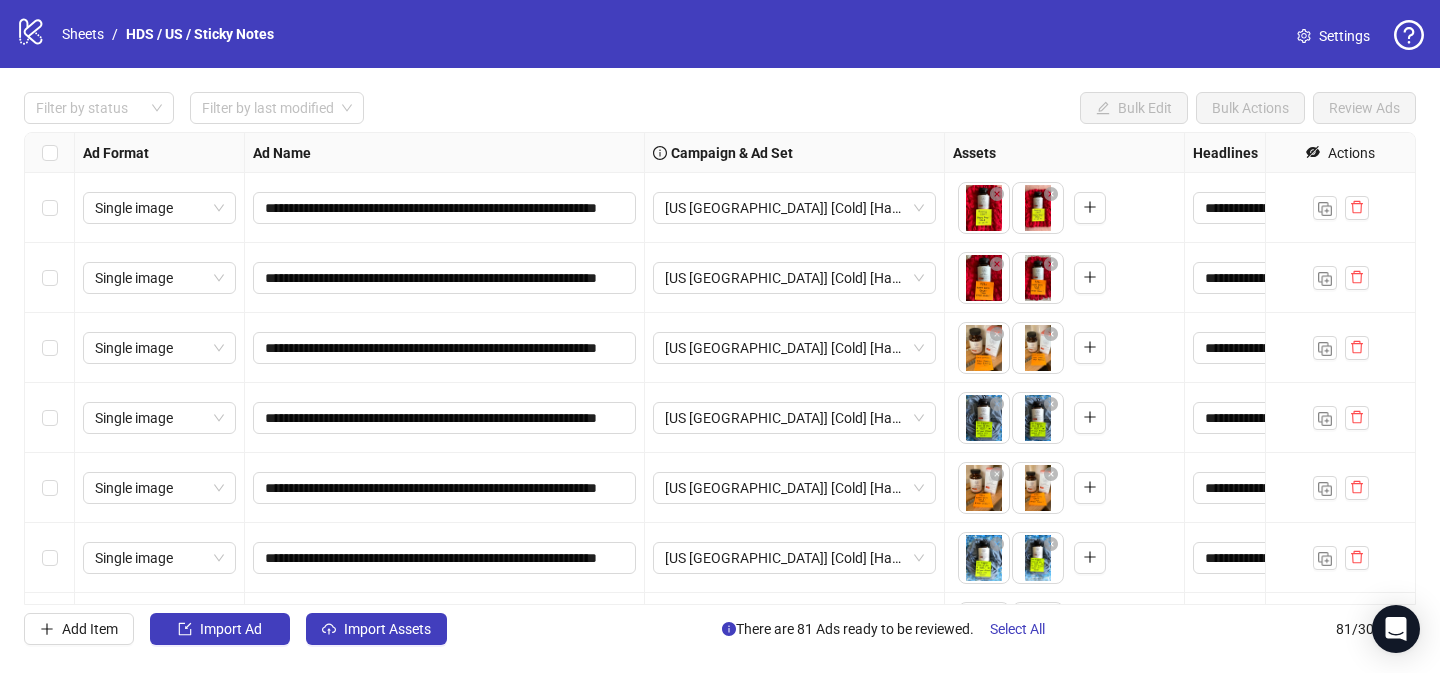 scroll, scrollTop: 0, scrollLeft: 0, axis: both 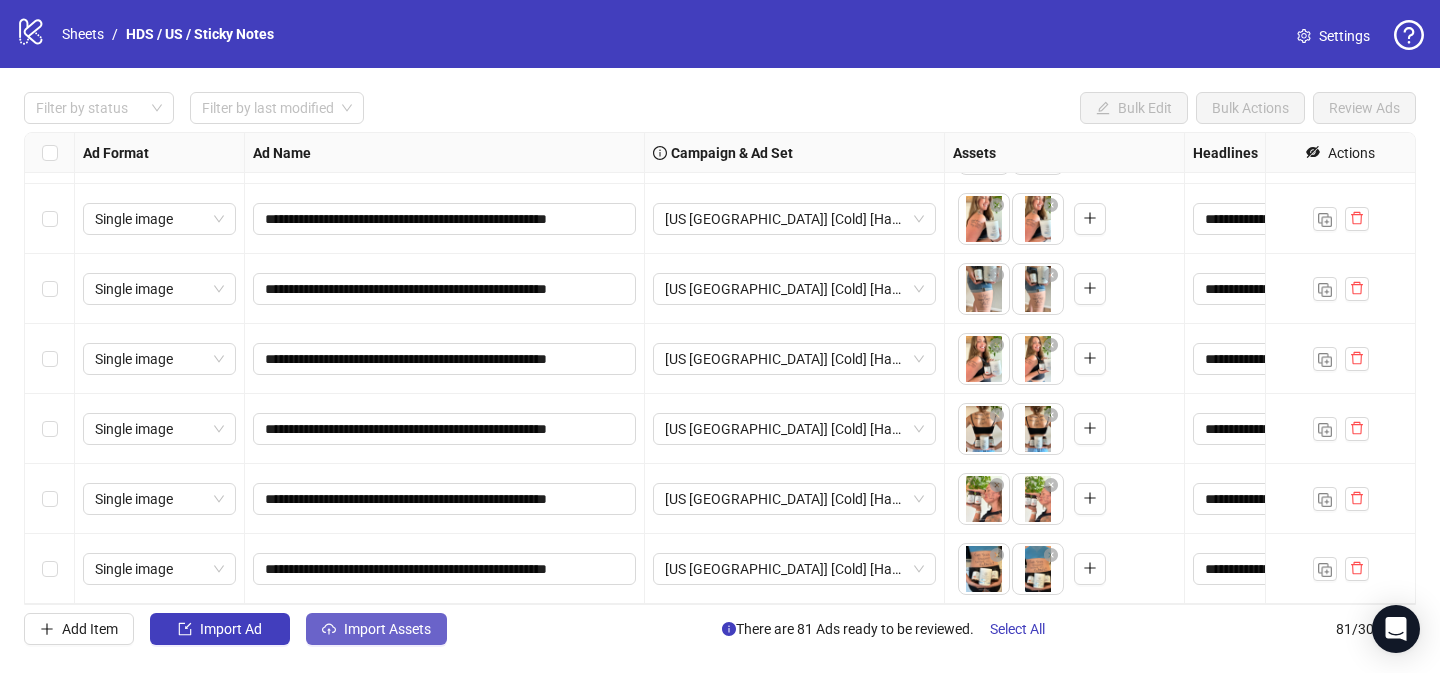 click on "Import Assets" at bounding box center (387, 629) 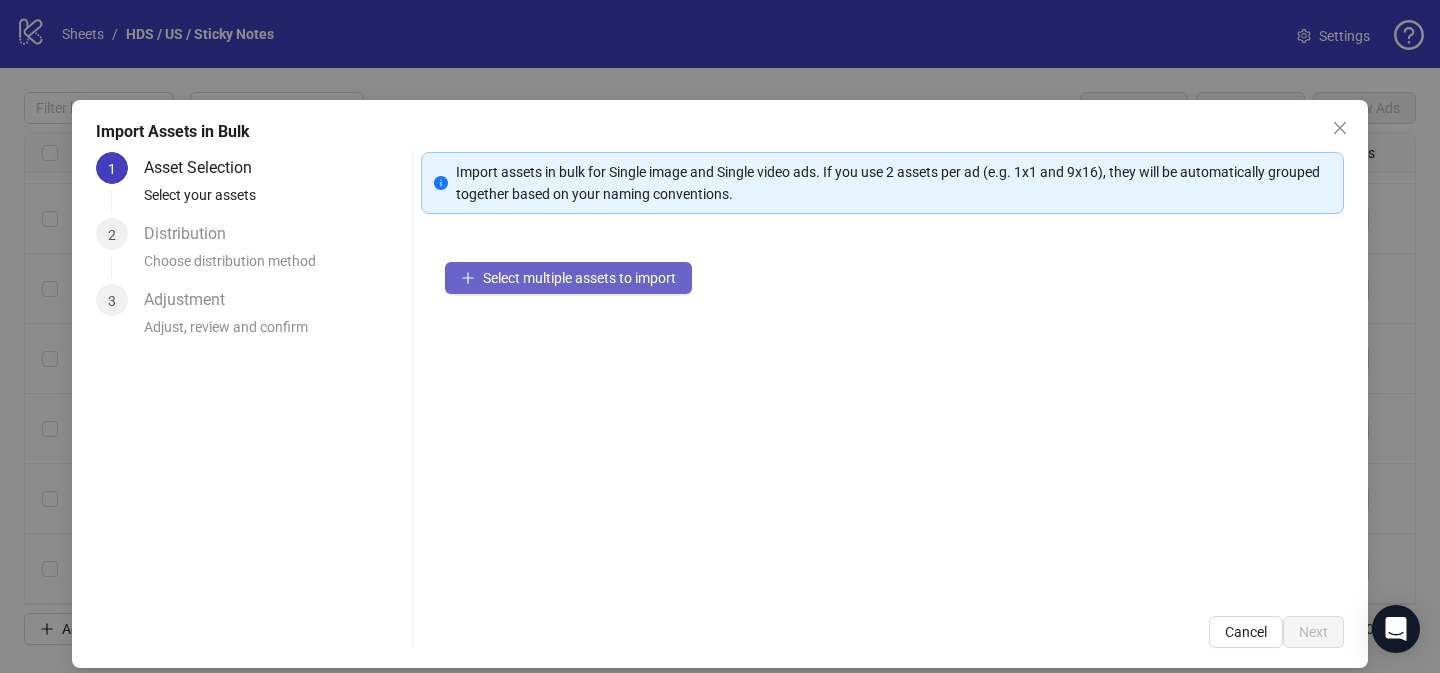 click on "Select multiple assets to import" at bounding box center [579, 278] 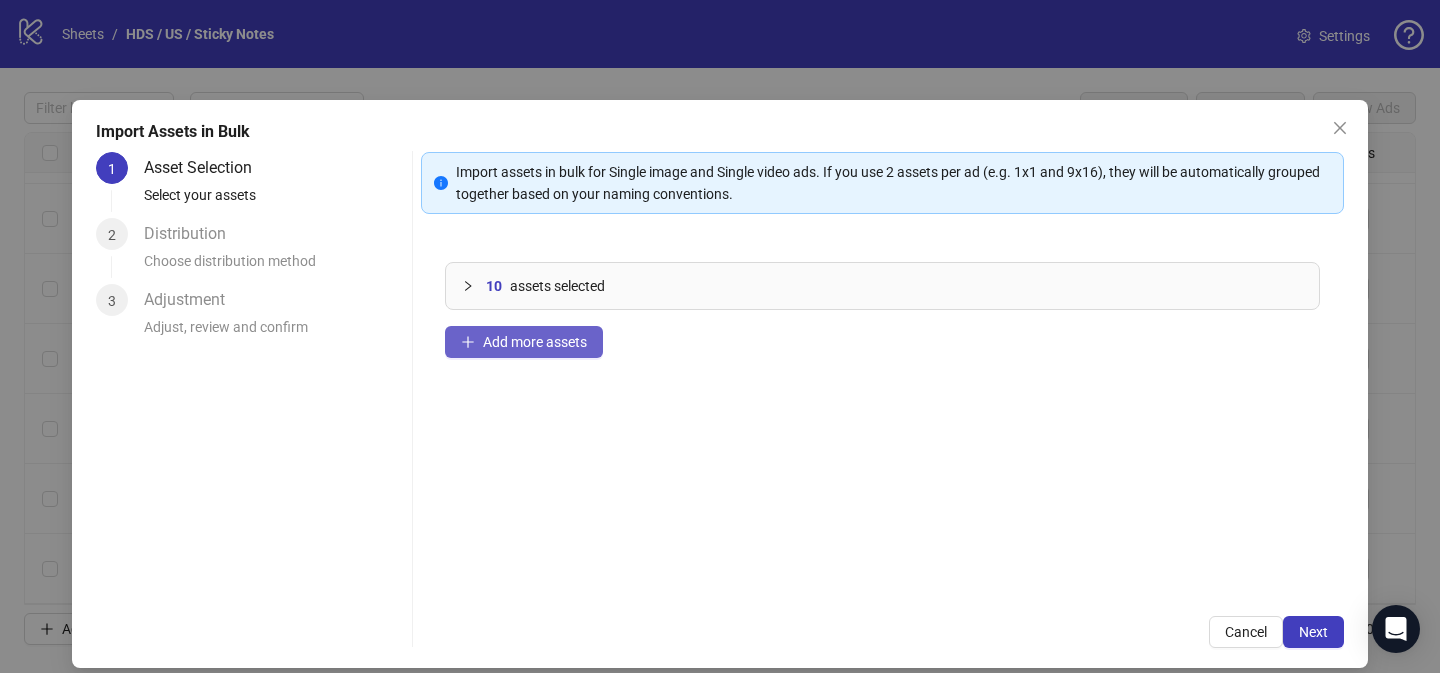 click on "Add more assets" at bounding box center (535, 342) 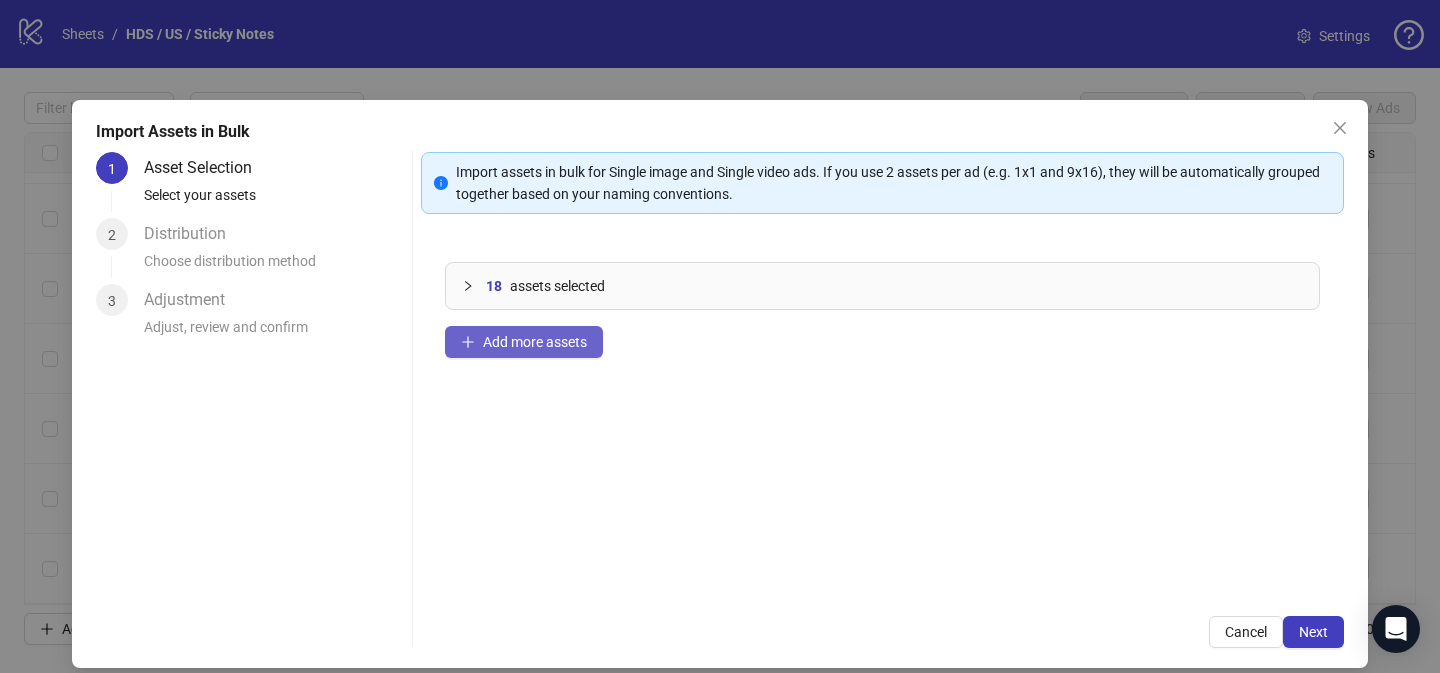 click on "Add more assets" at bounding box center [535, 342] 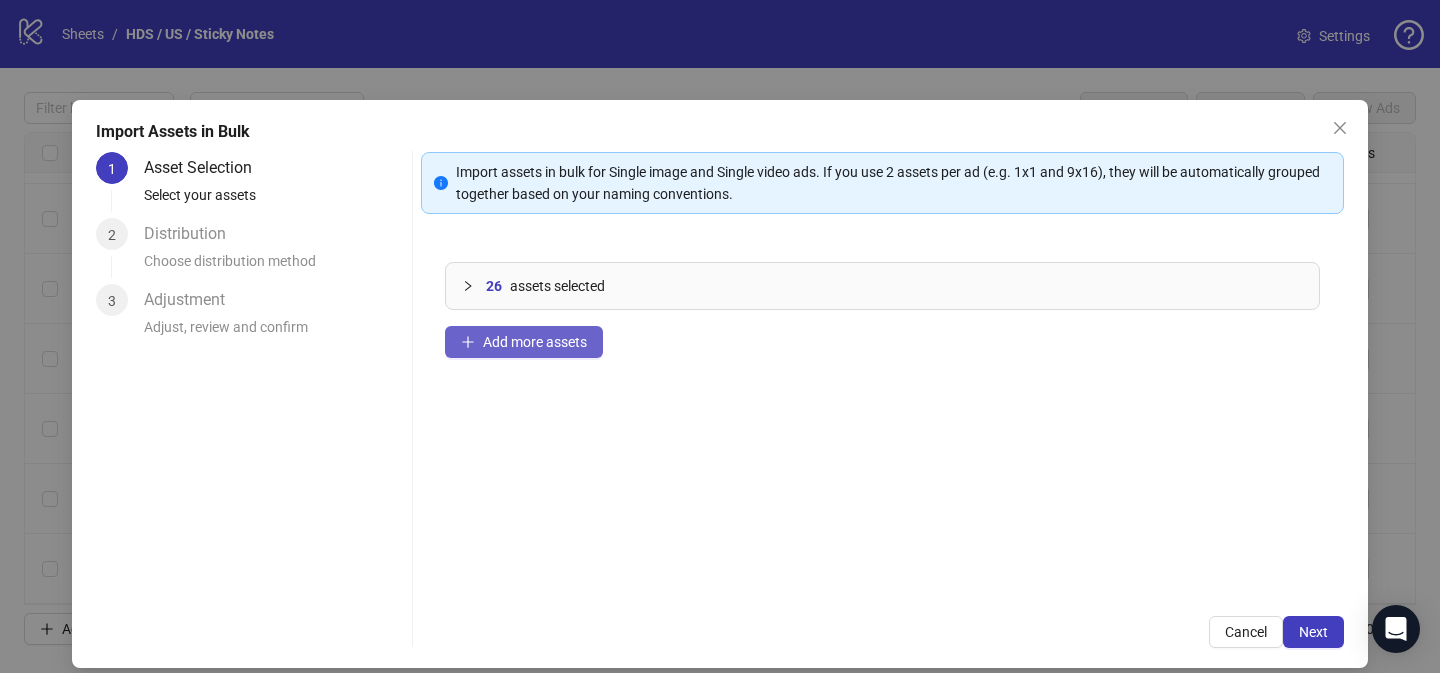 click on "Add more assets" at bounding box center (535, 342) 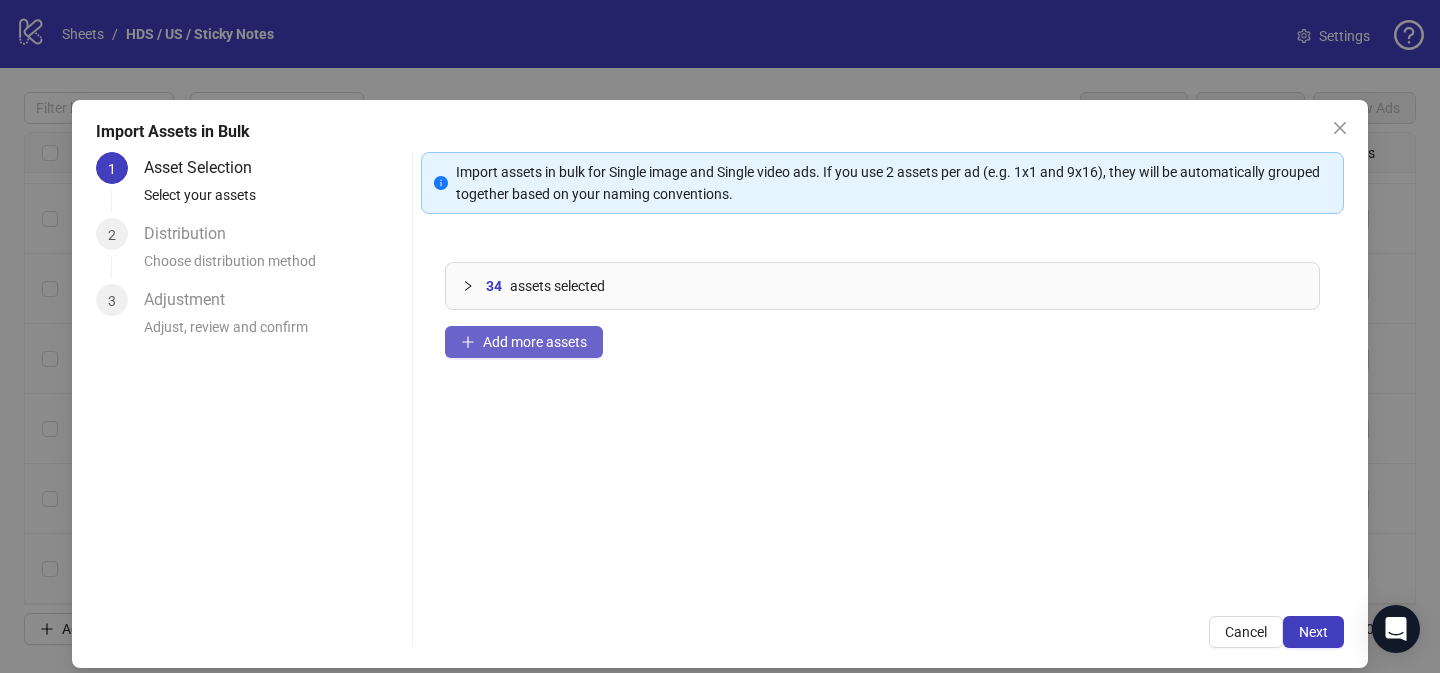 click on "Add more assets" at bounding box center [524, 342] 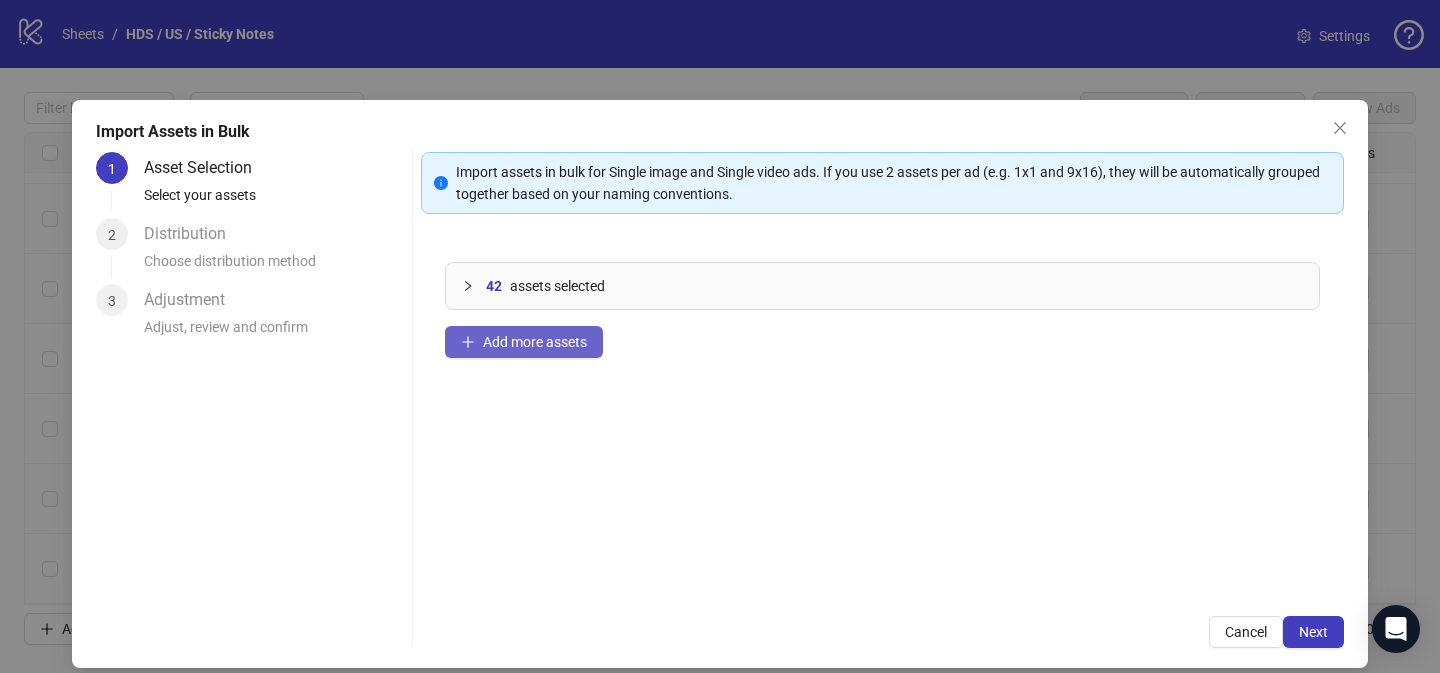 click on "Add more assets" at bounding box center (535, 342) 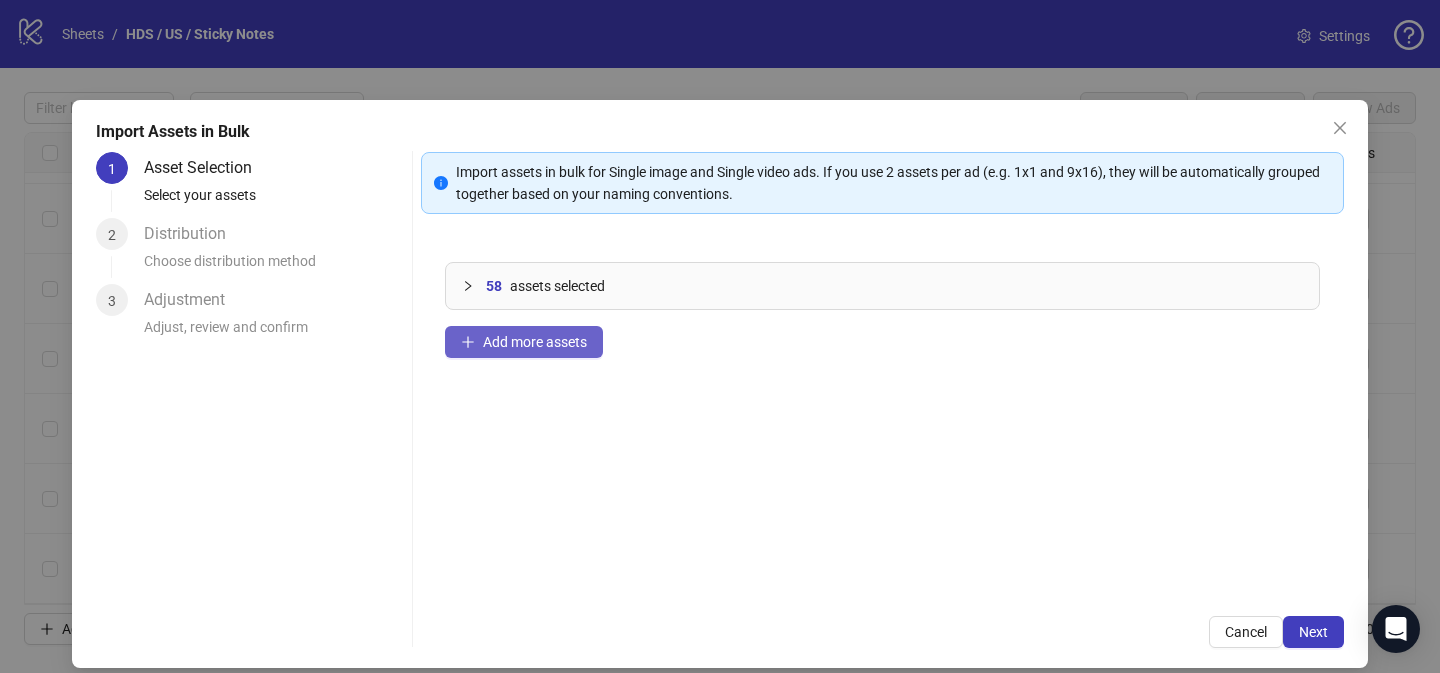 click on "Add more assets" at bounding box center [535, 342] 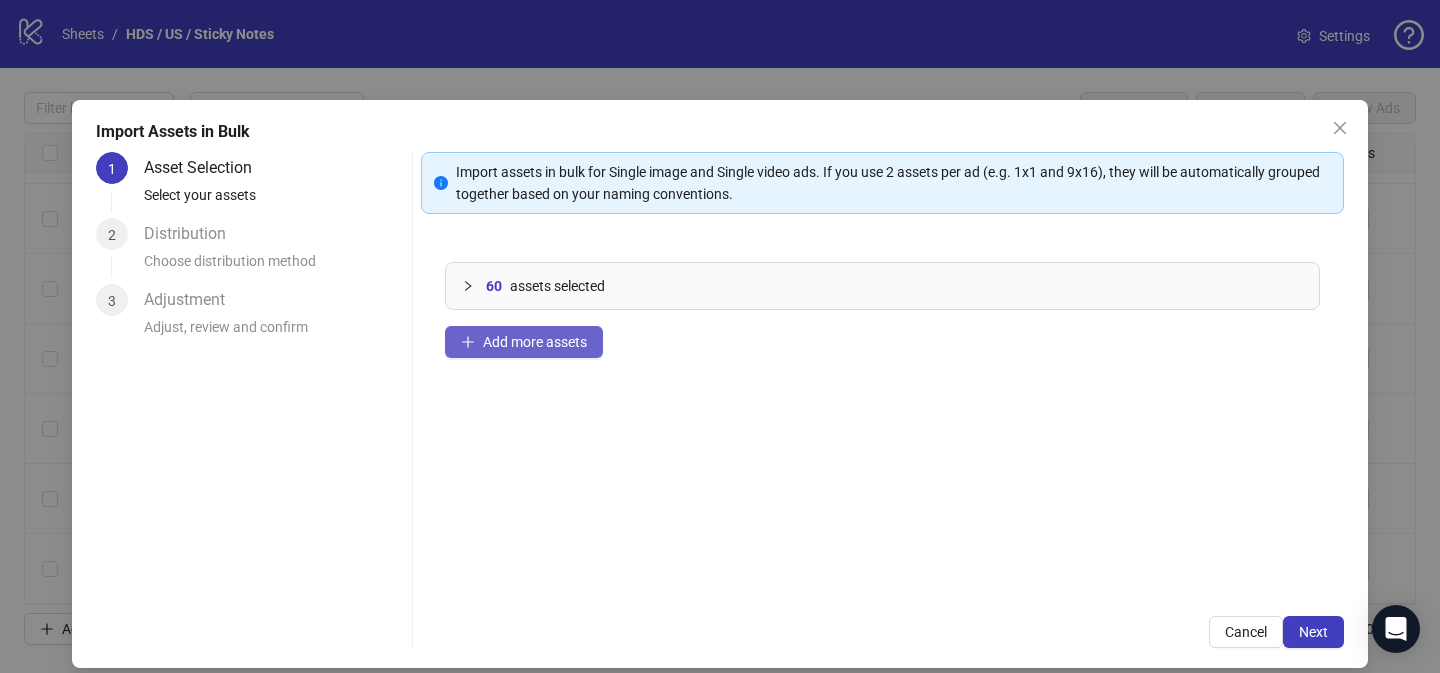 click on "Add more assets" at bounding box center [535, 342] 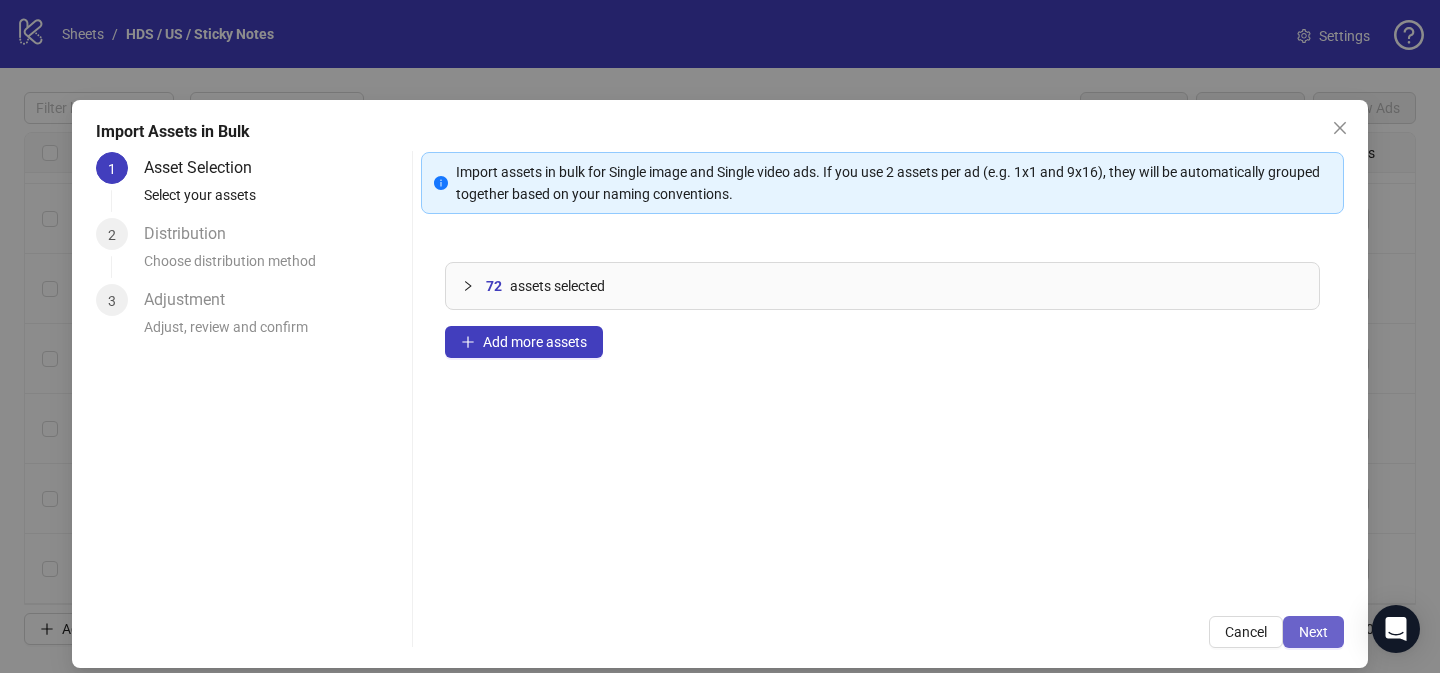 click on "Next" at bounding box center (1313, 632) 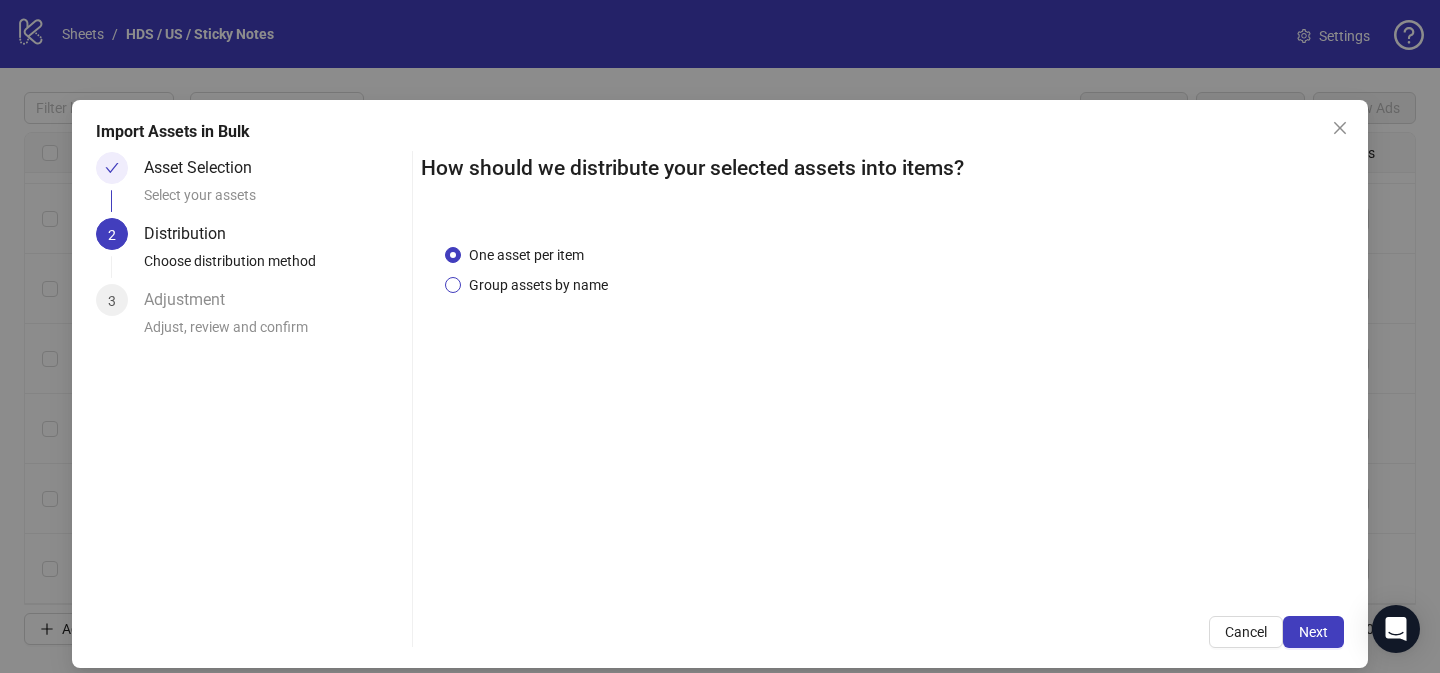 click on "Group assets by name" at bounding box center (538, 285) 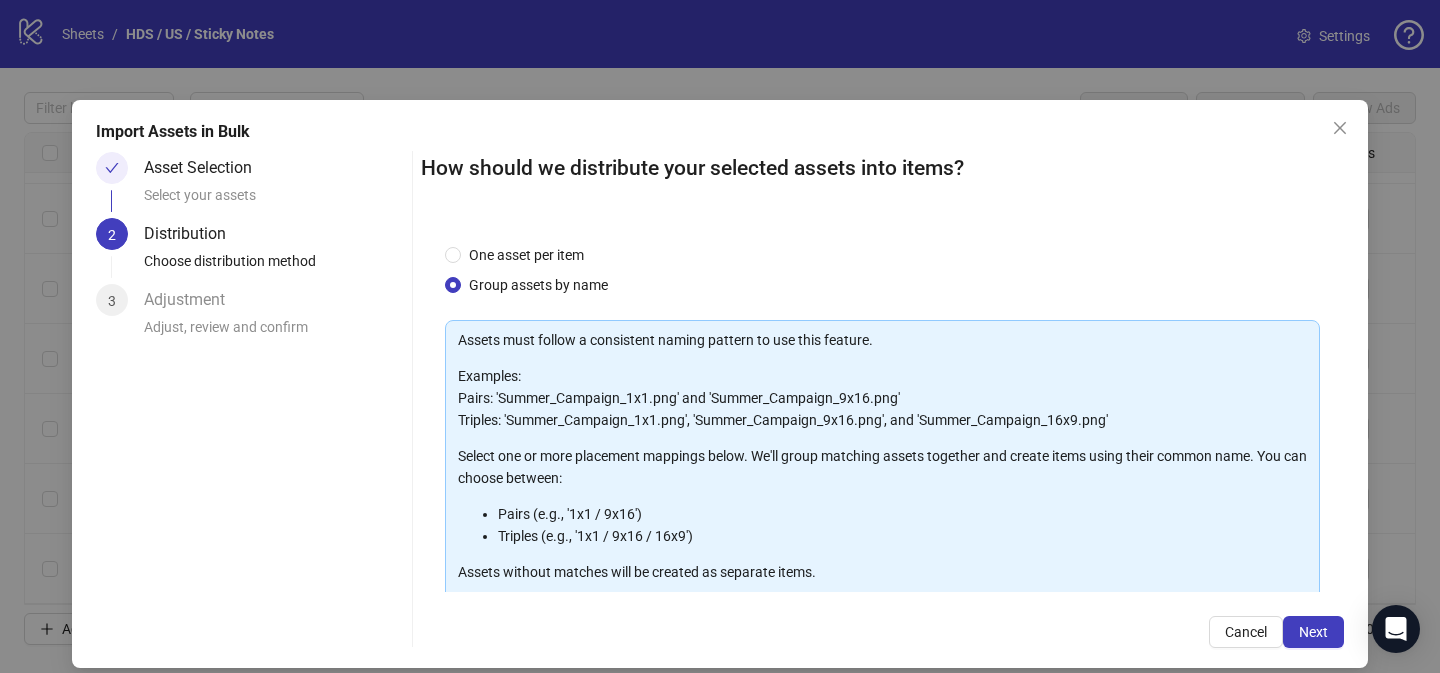 scroll, scrollTop: 214, scrollLeft: 0, axis: vertical 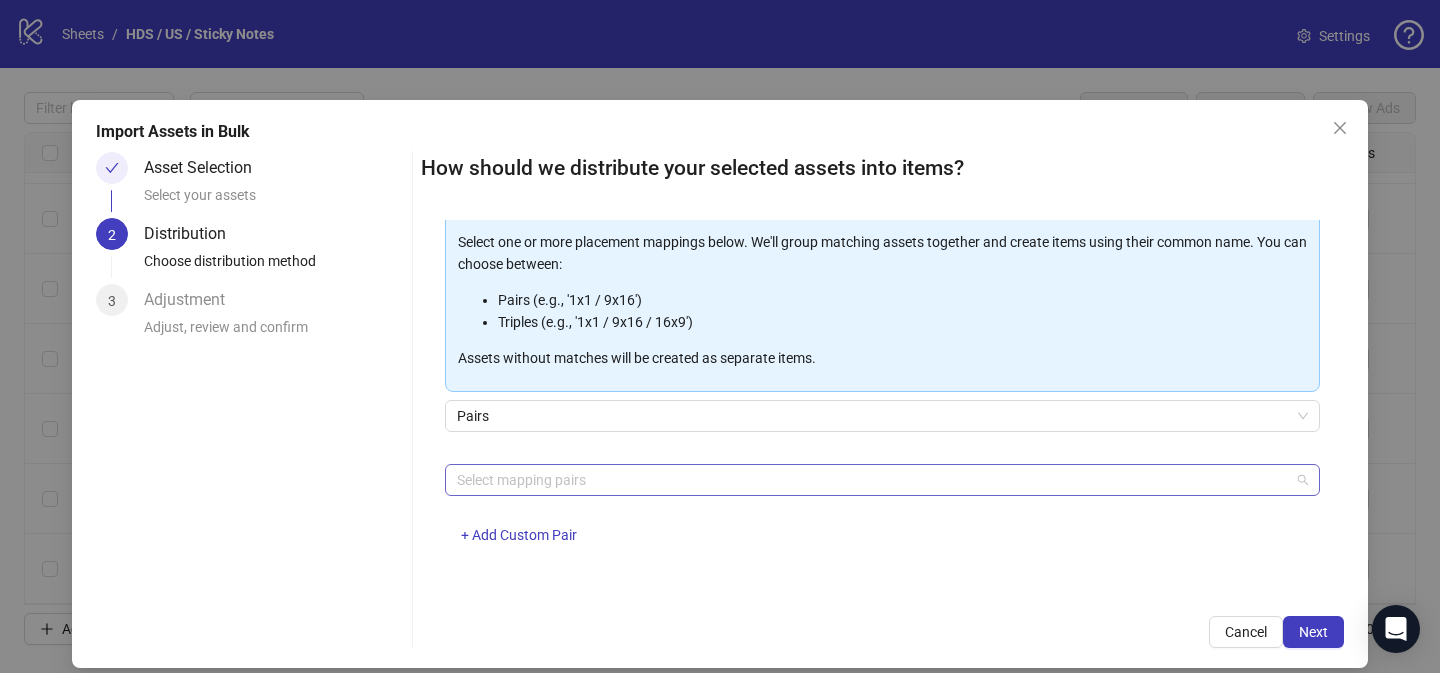 click at bounding box center (872, 480) 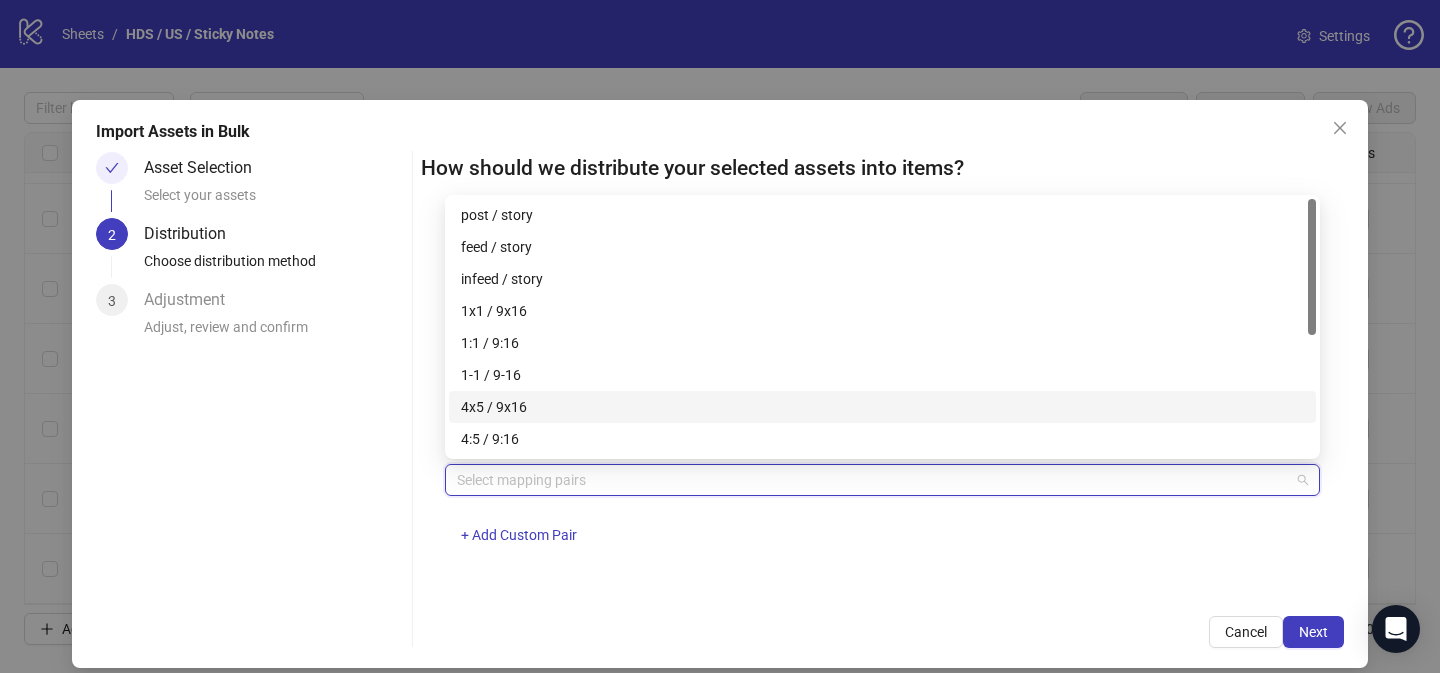 click on "4x5 / 9x16" at bounding box center (882, 407) 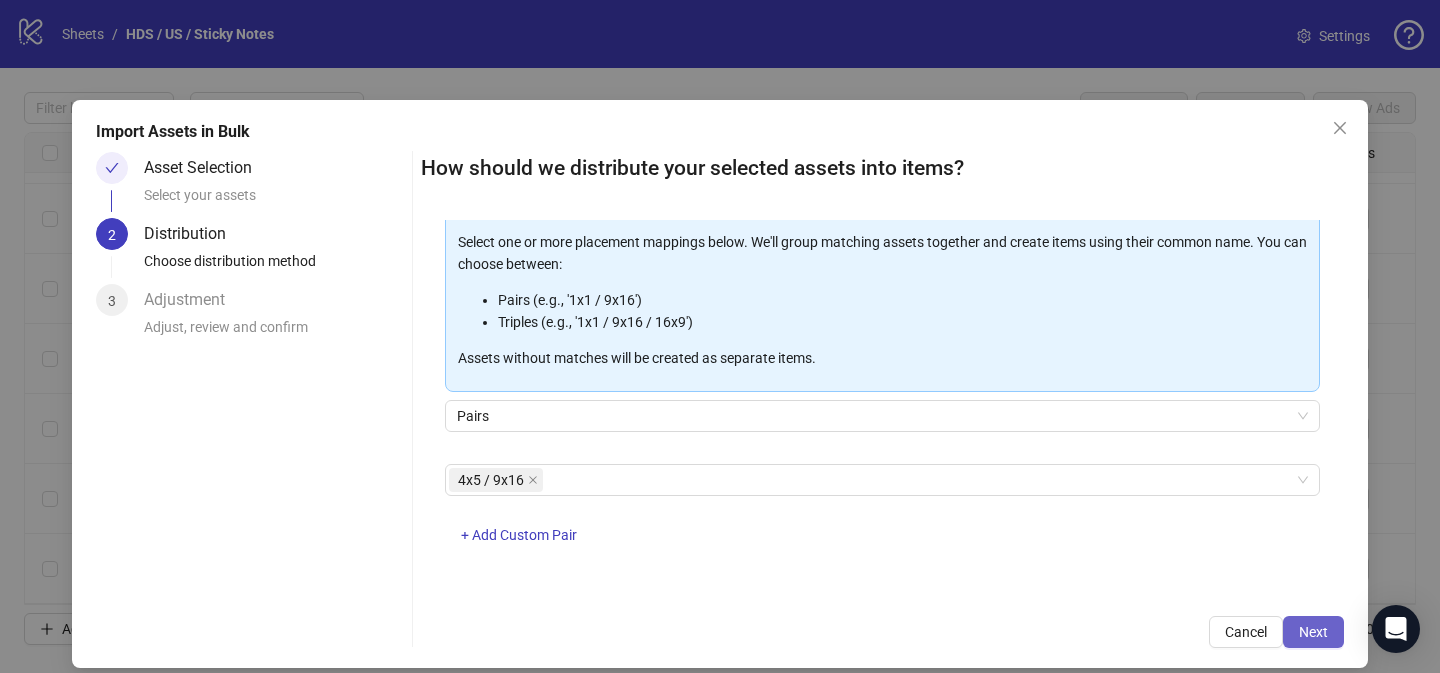 click on "Next" at bounding box center (1313, 632) 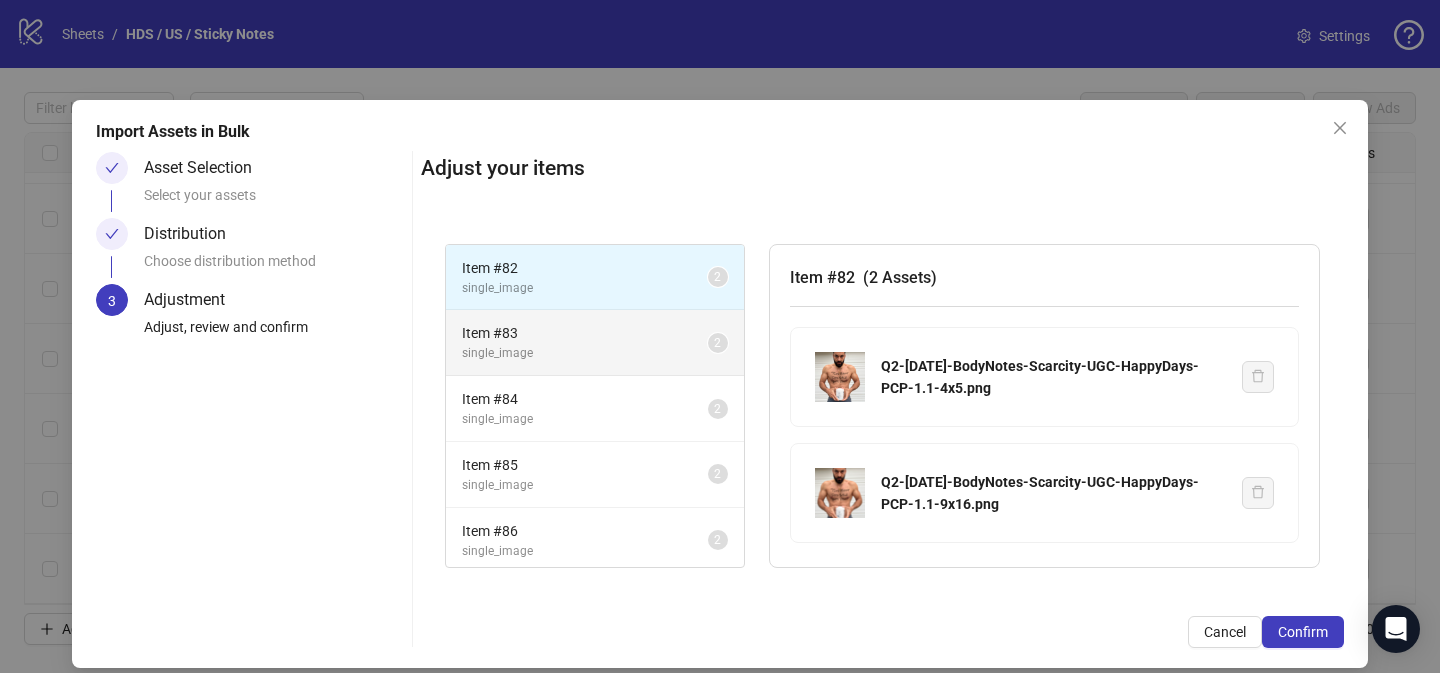 click on "Item # 83" at bounding box center (585, 333) 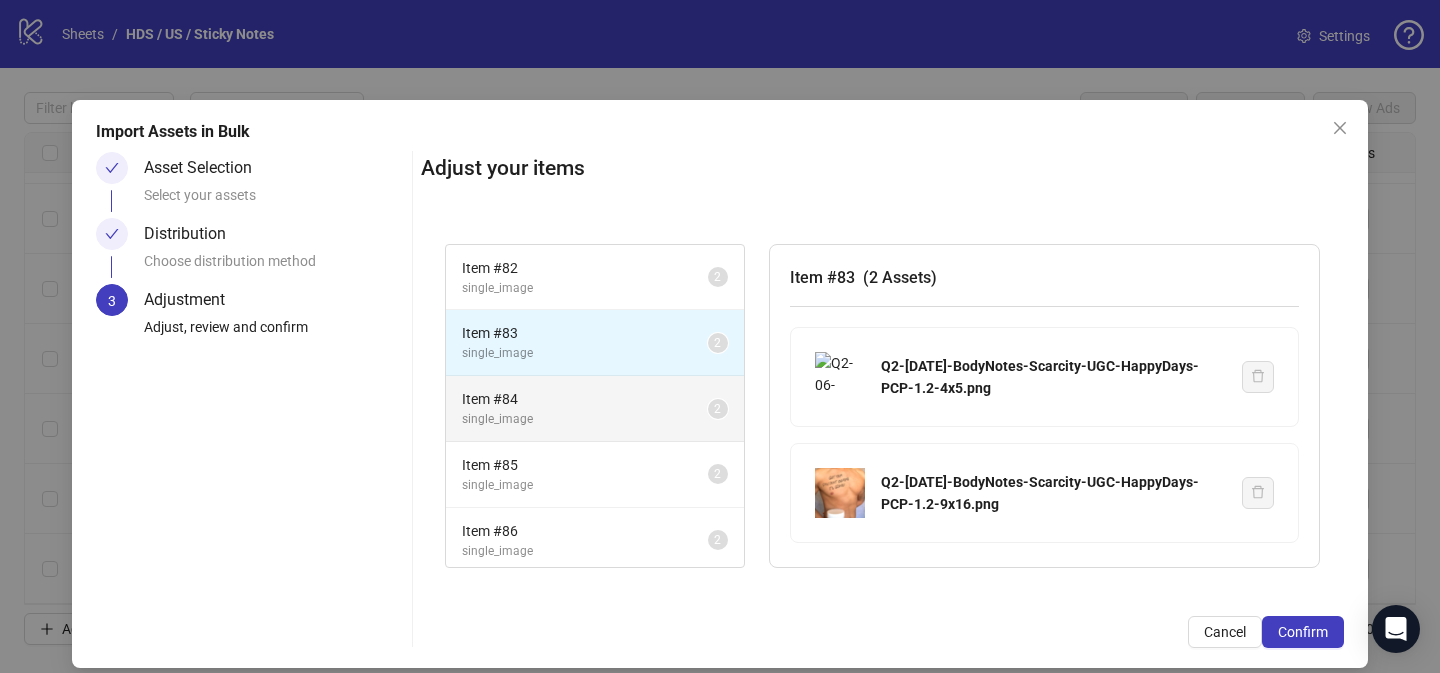 click on "Item # 84" at bounding box center (585, 399) 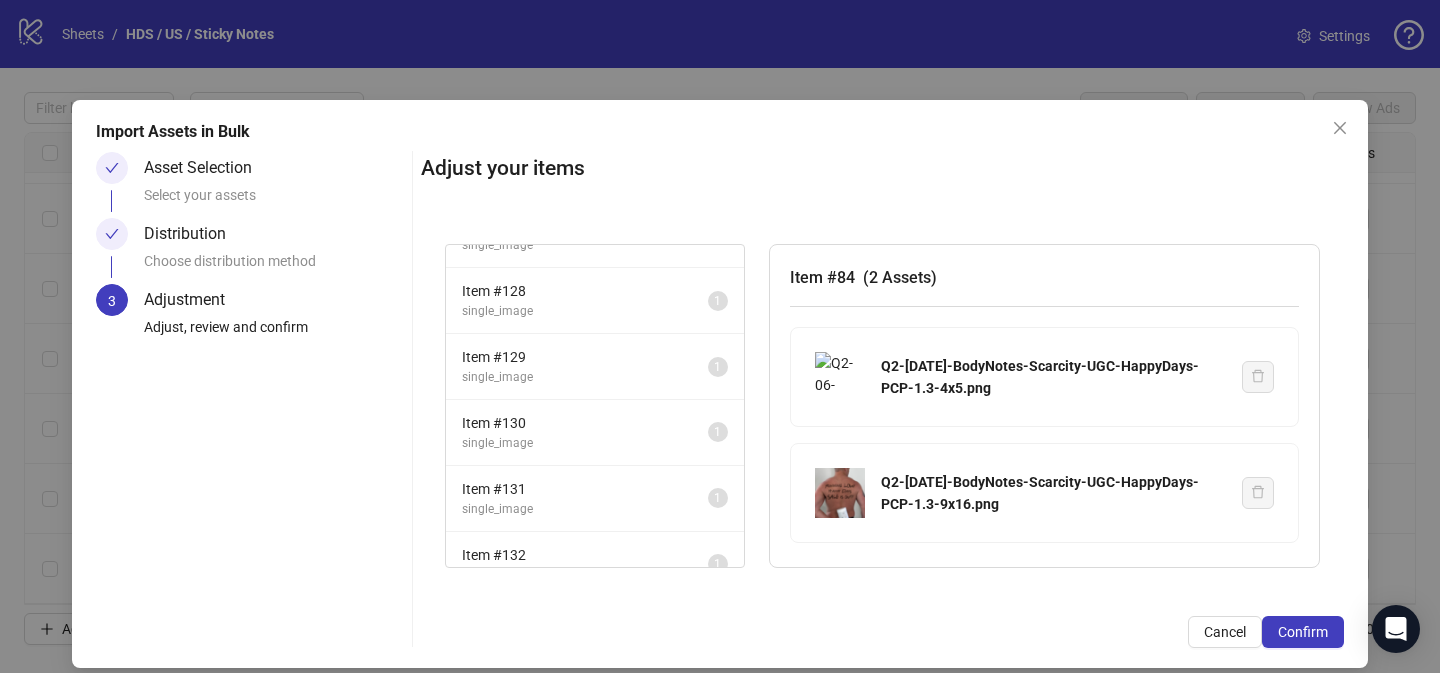 scroll, scrollTop: 3233, scrollLeft: 0, axis: vertical 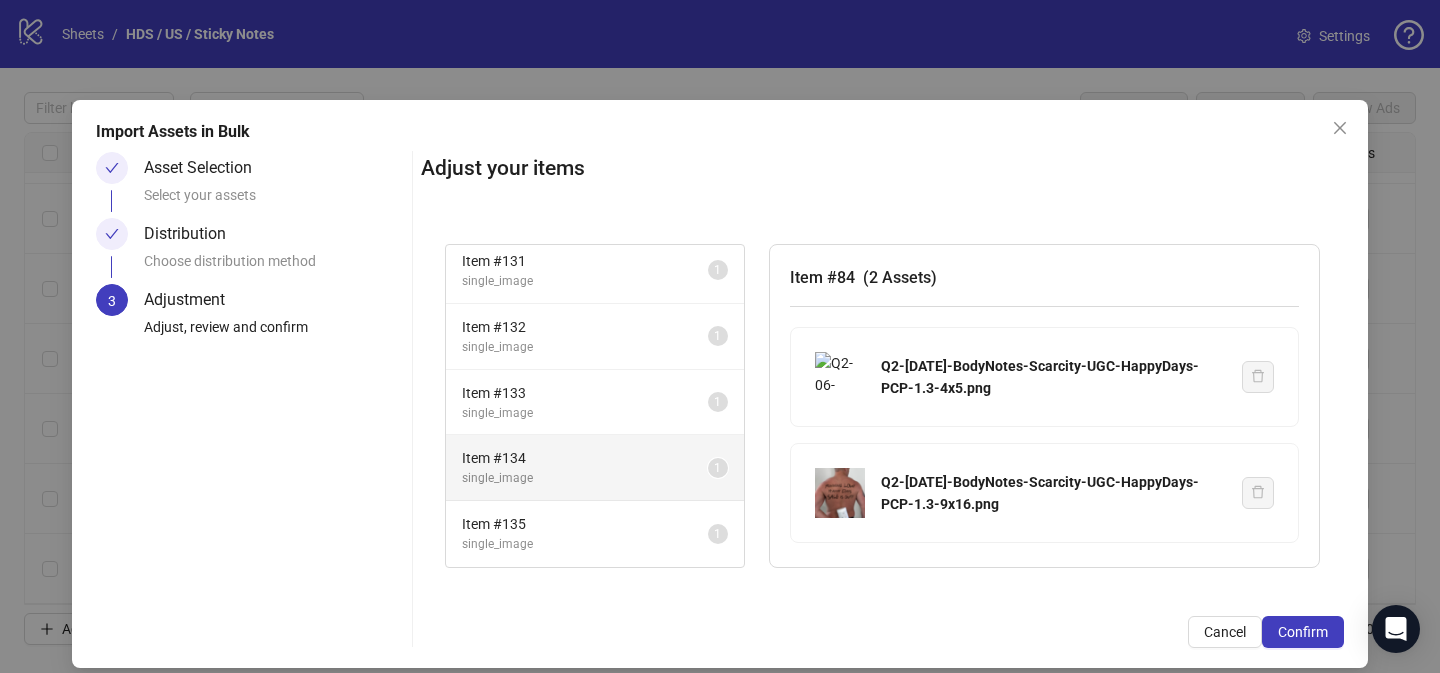 click on "Item # 134 single_image 1" at bounding box center [595, 468] 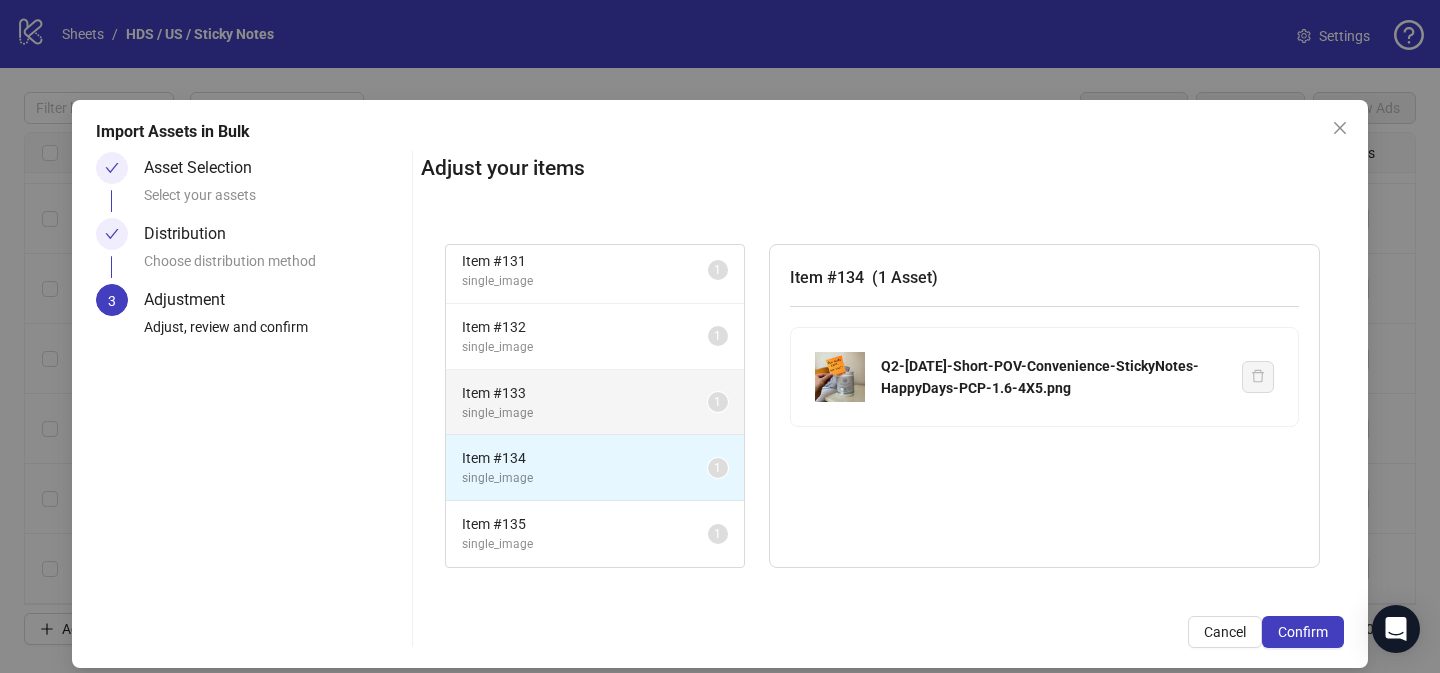 click on "Item # 133" at bounding box center (585, 393) 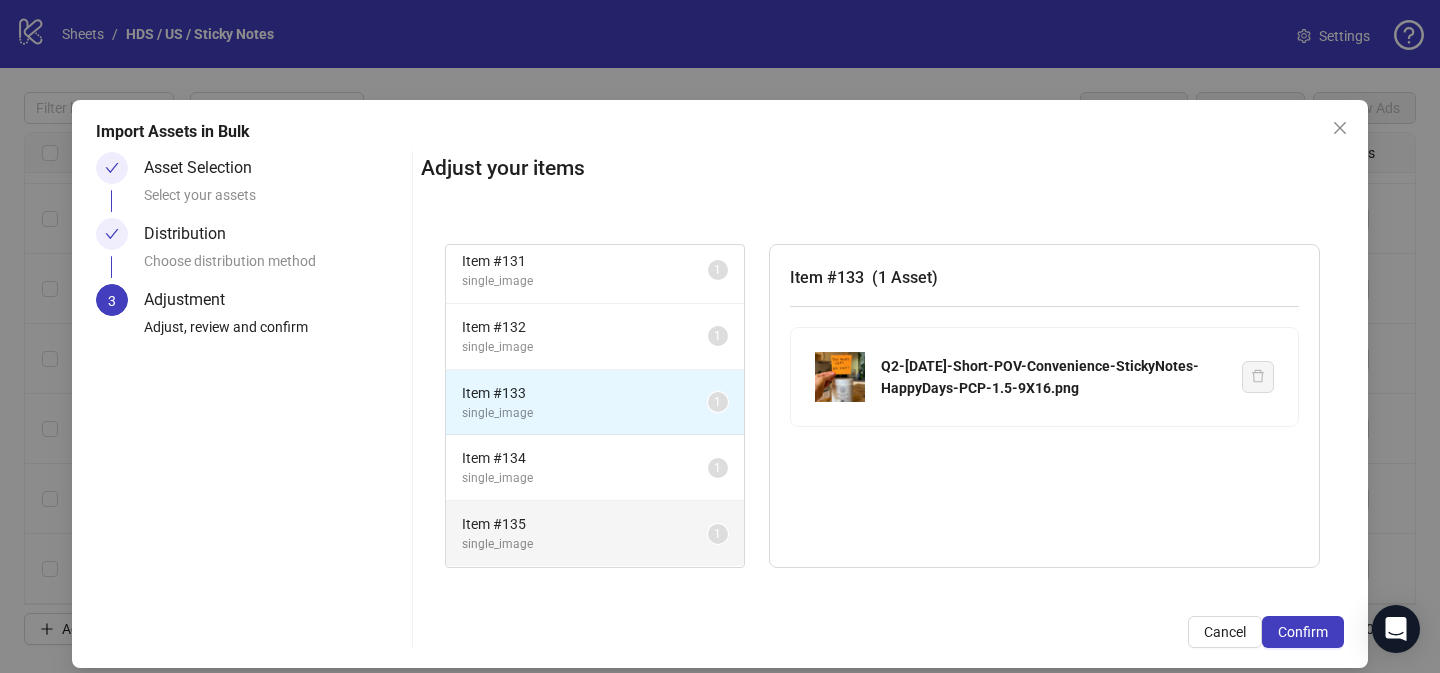 click on "Item # 135 single_image 1" at bounding box center (595, 533) 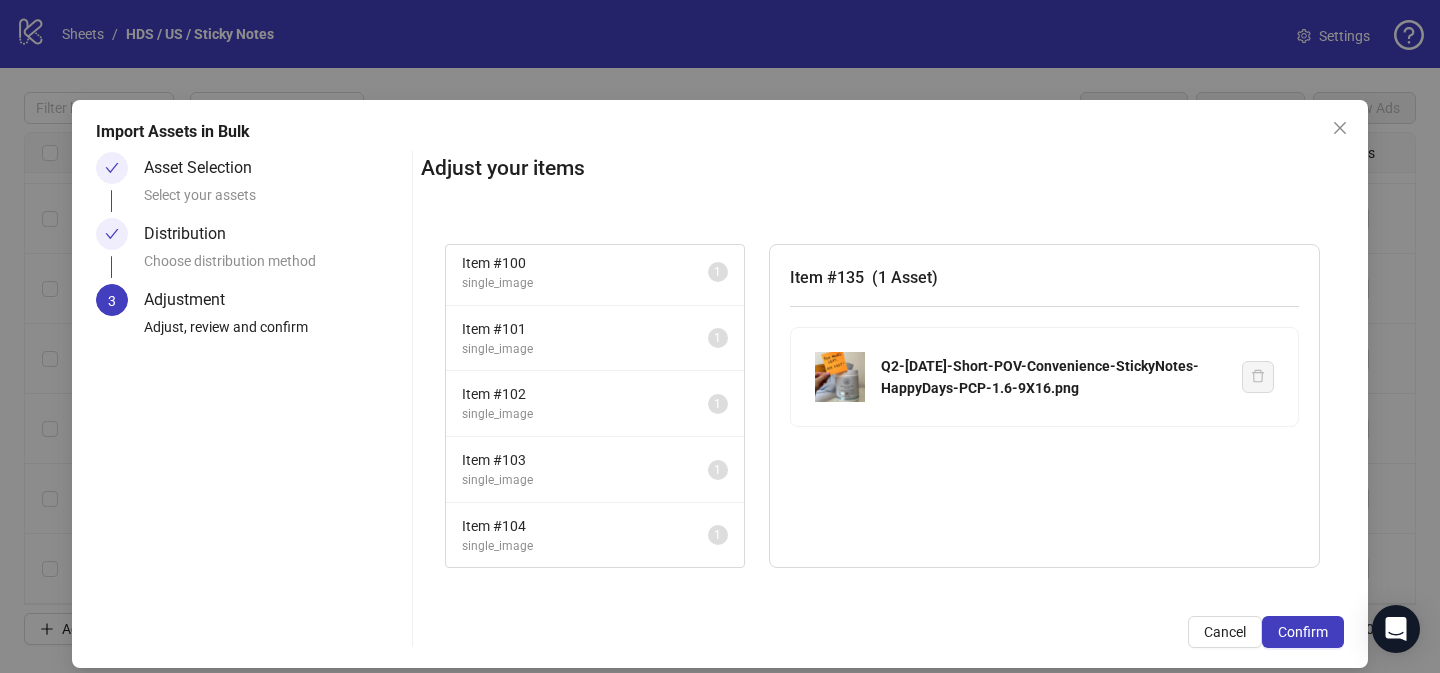 scroll, scrollTop: 0, scrollLeft: 0, axis: both 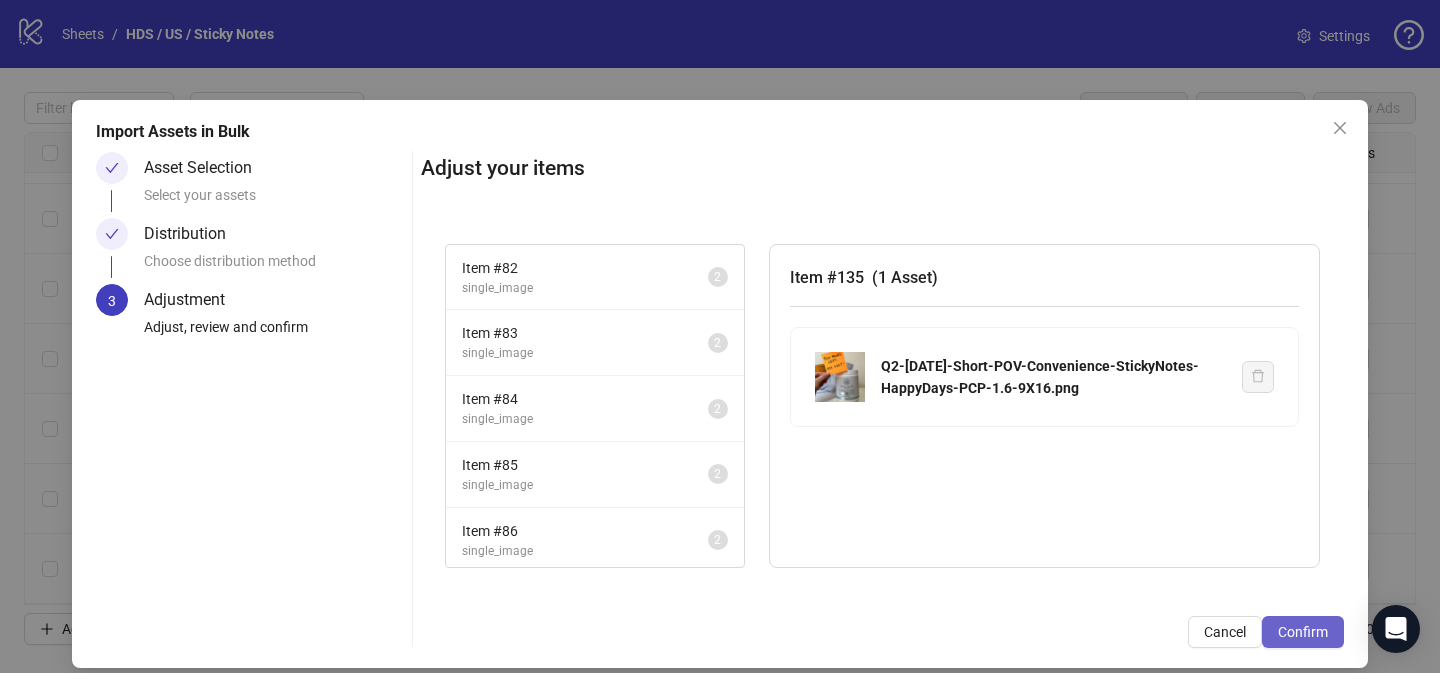 click on "Confirm" at bounding box center [1303, 632] 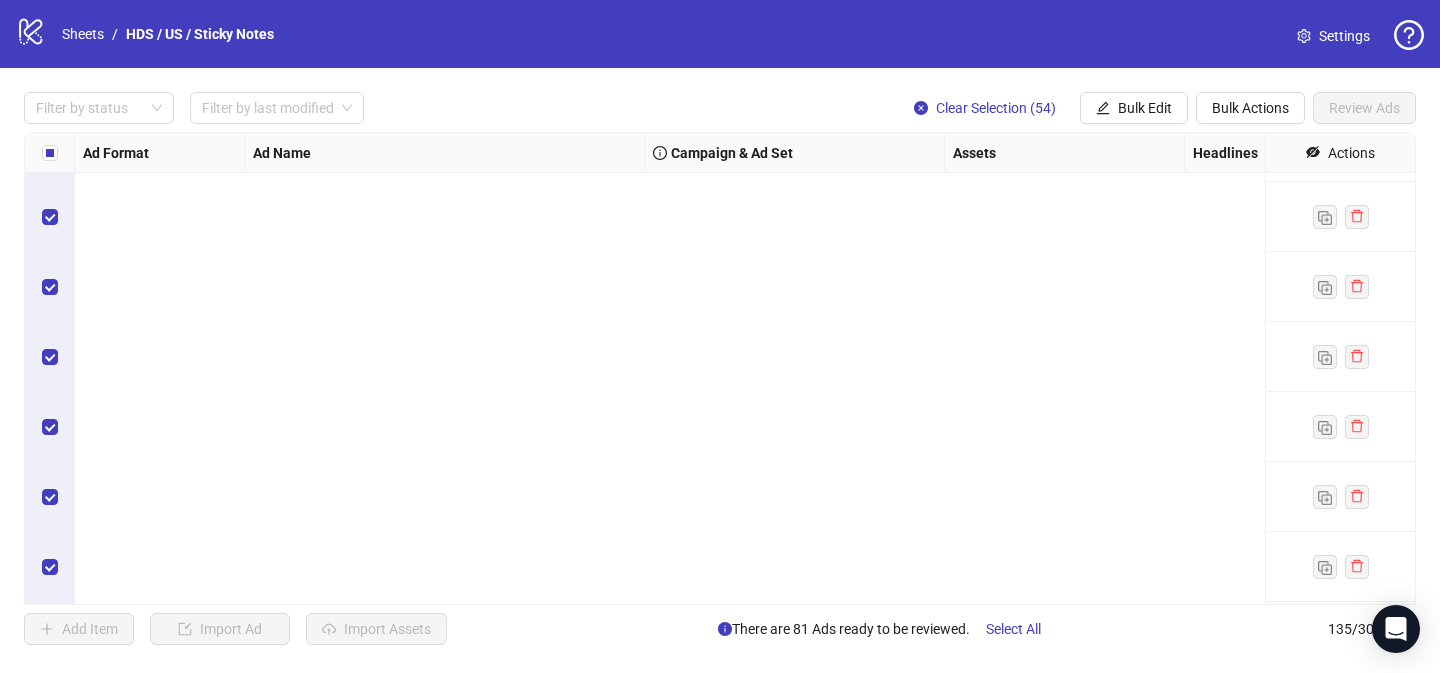 scroll, scrollTop: 9019, scrollLeft: 0, axis: vertical 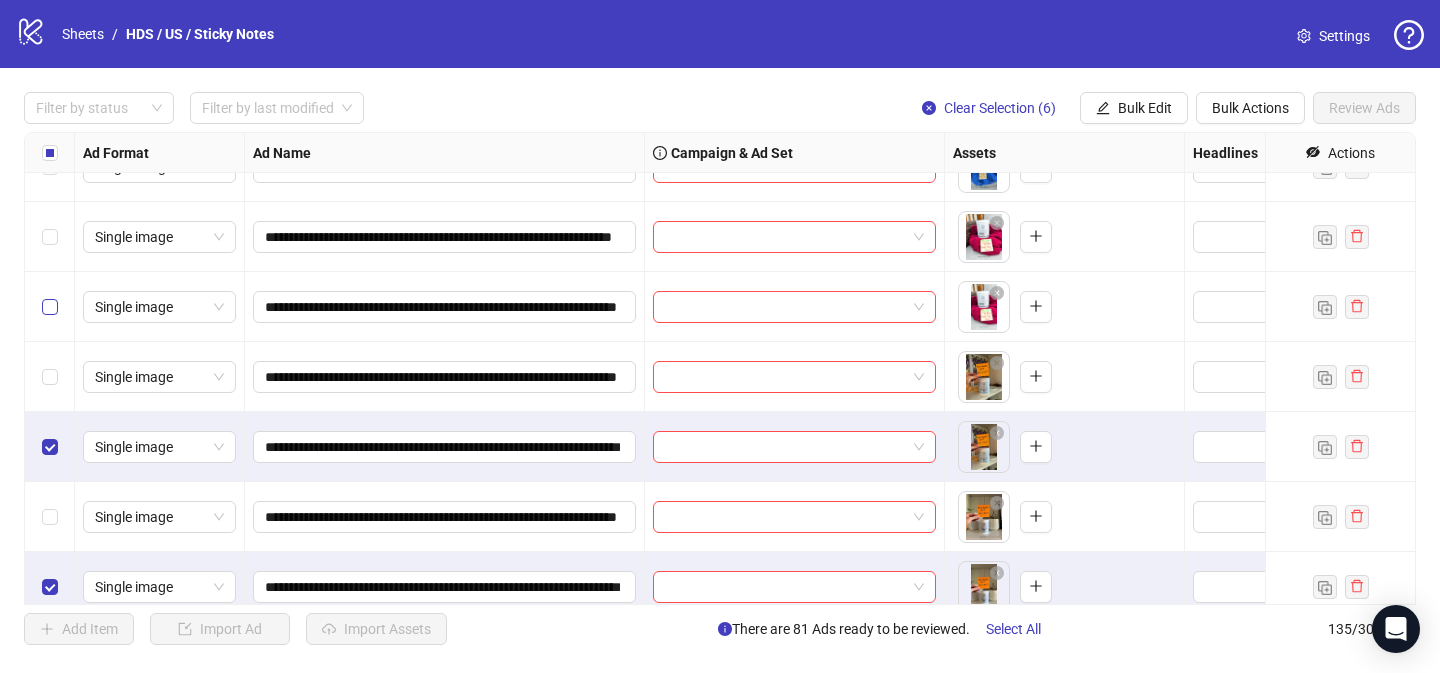click at bounding box center (50, 307) 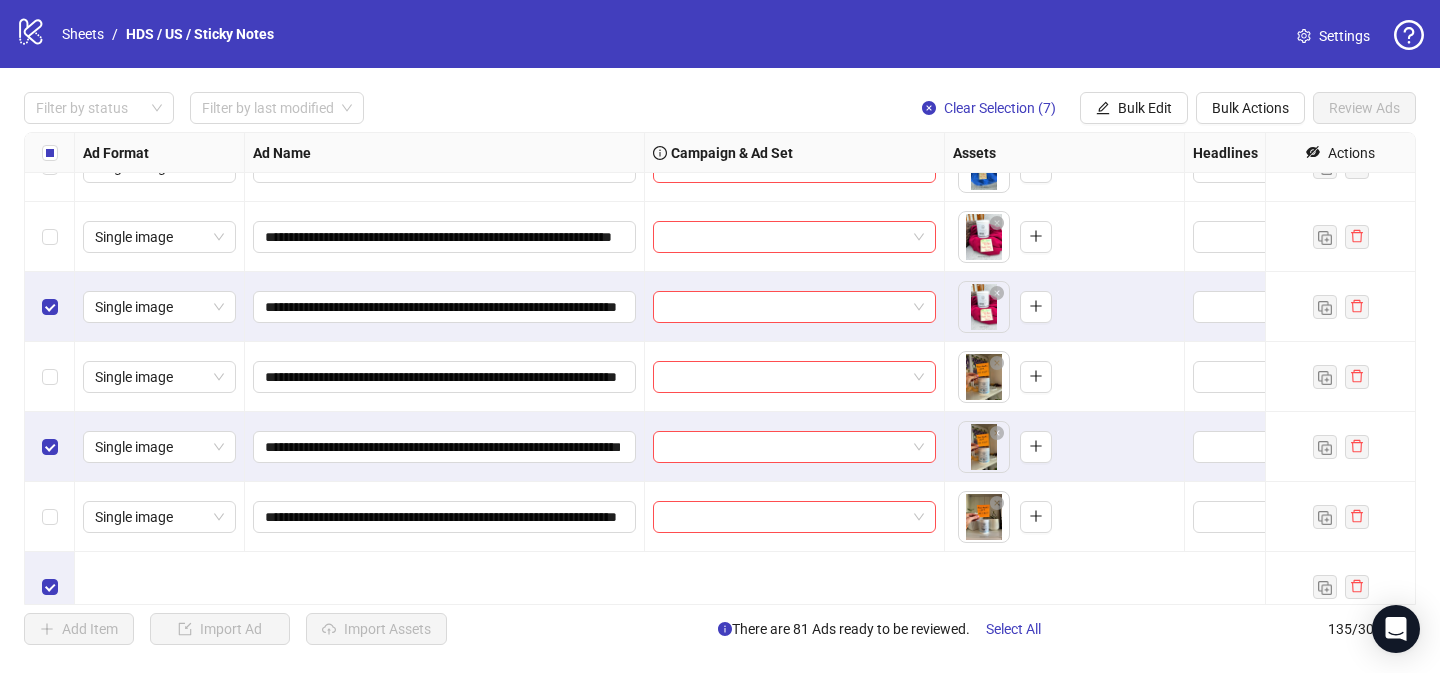 scroll, scrollTop: 8273, scrollLeft: 0, axis: vertical 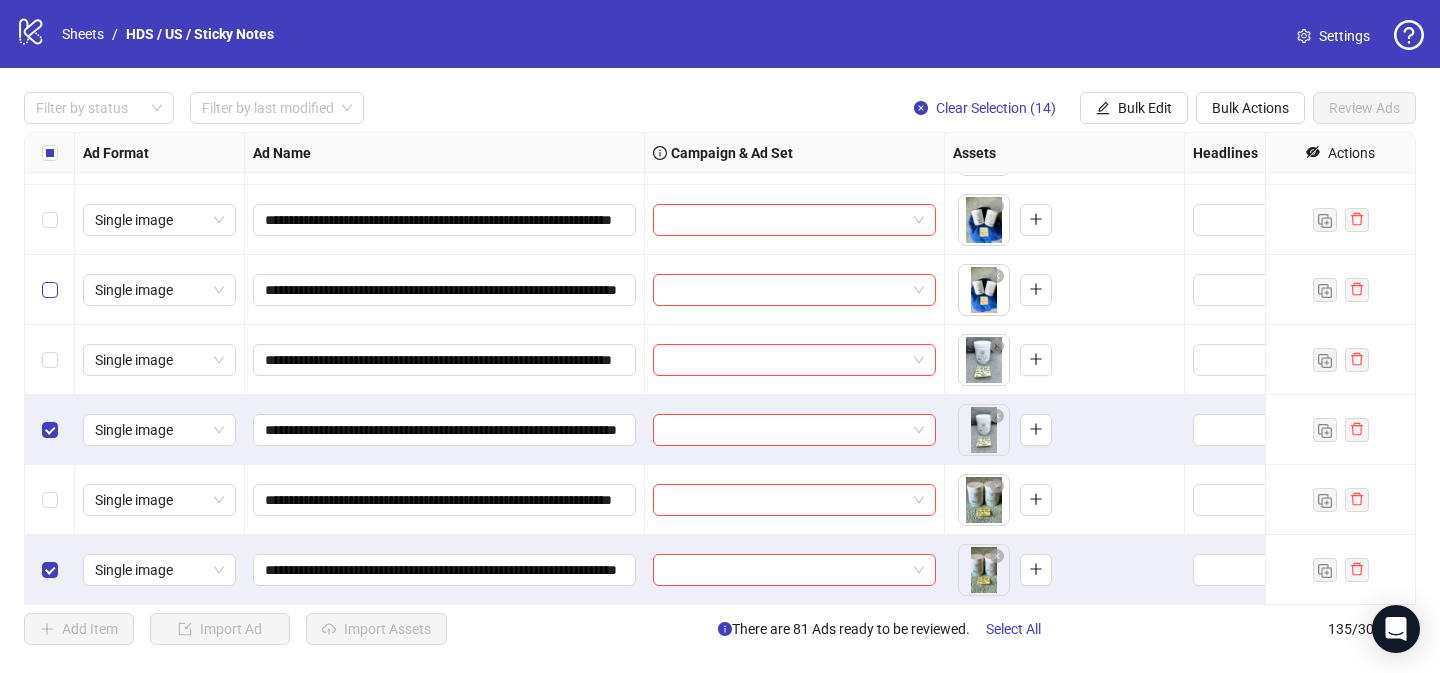 click at bounding box center (50, 290) 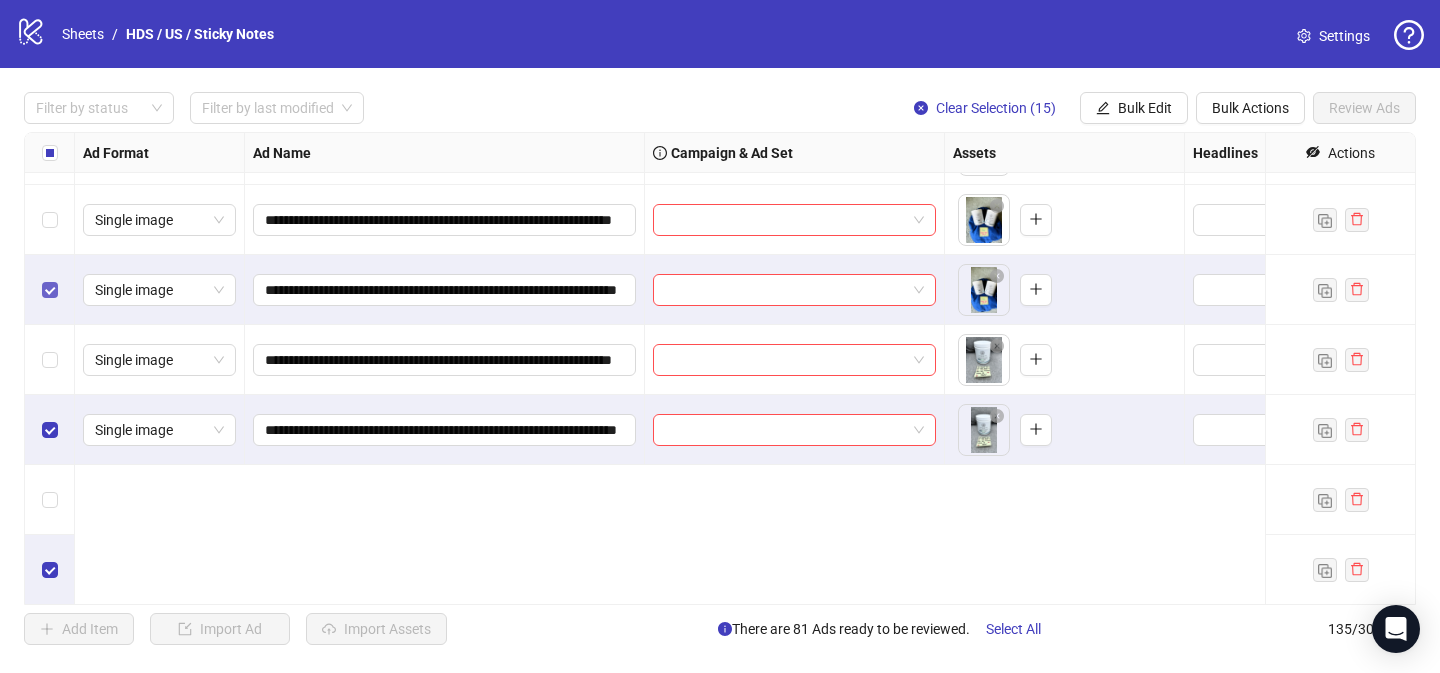 scroll, scrollTop: 7100, scrollLeft: 0, axis: vertical 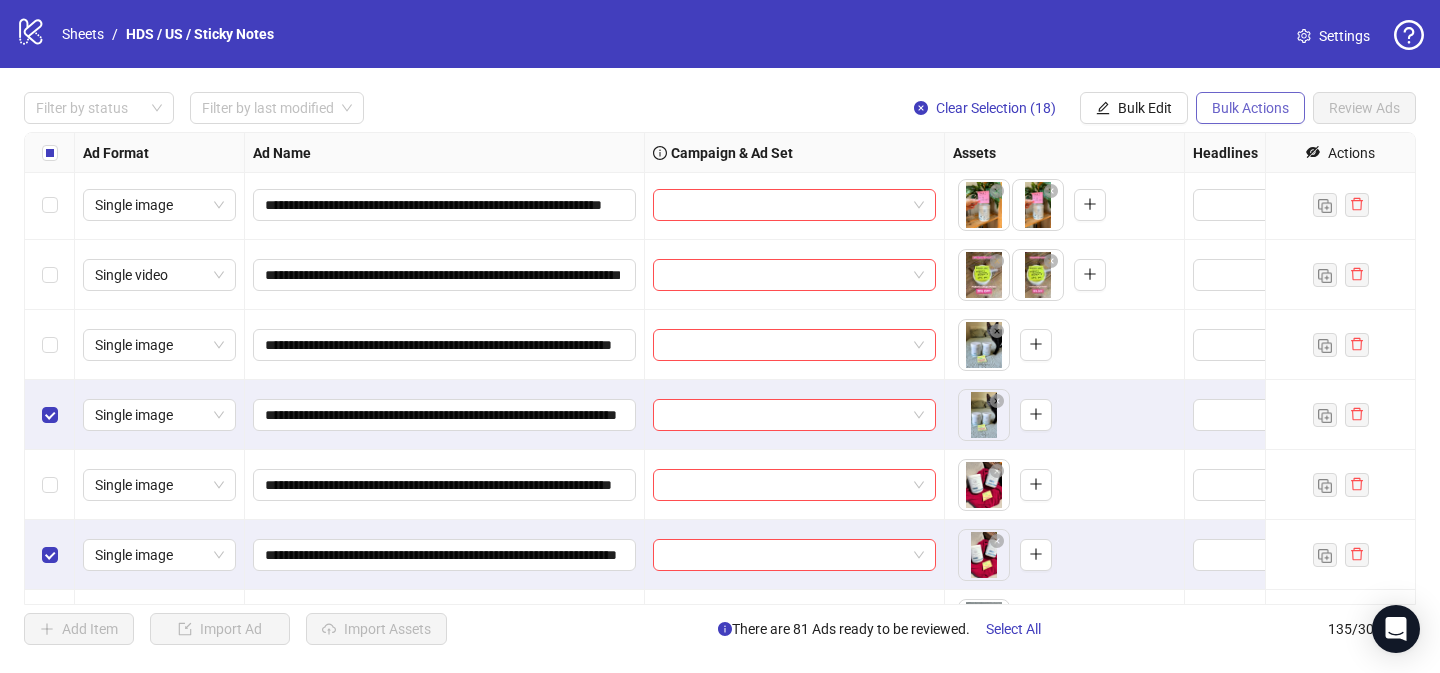 click on "Bulk Actions" at bounding box center [1250, 108] 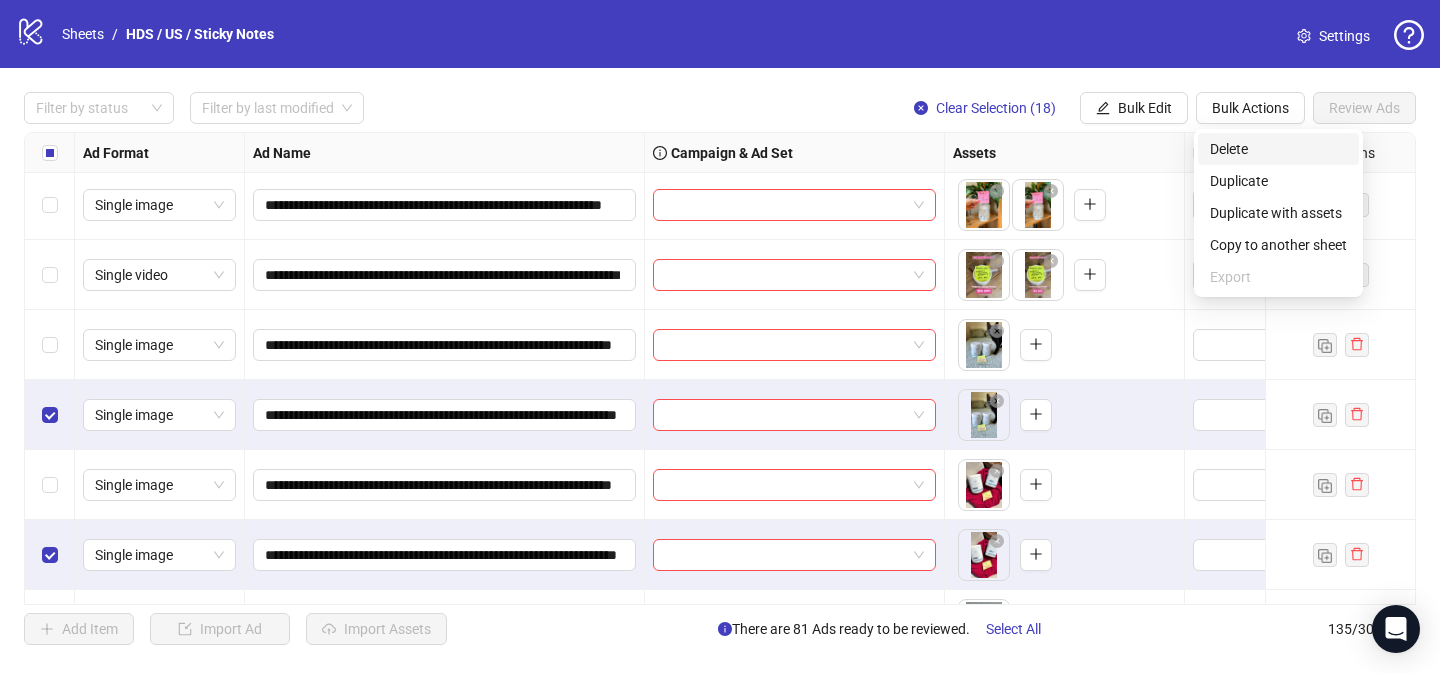 click on "Delete" at bounding box center [1278, 149] 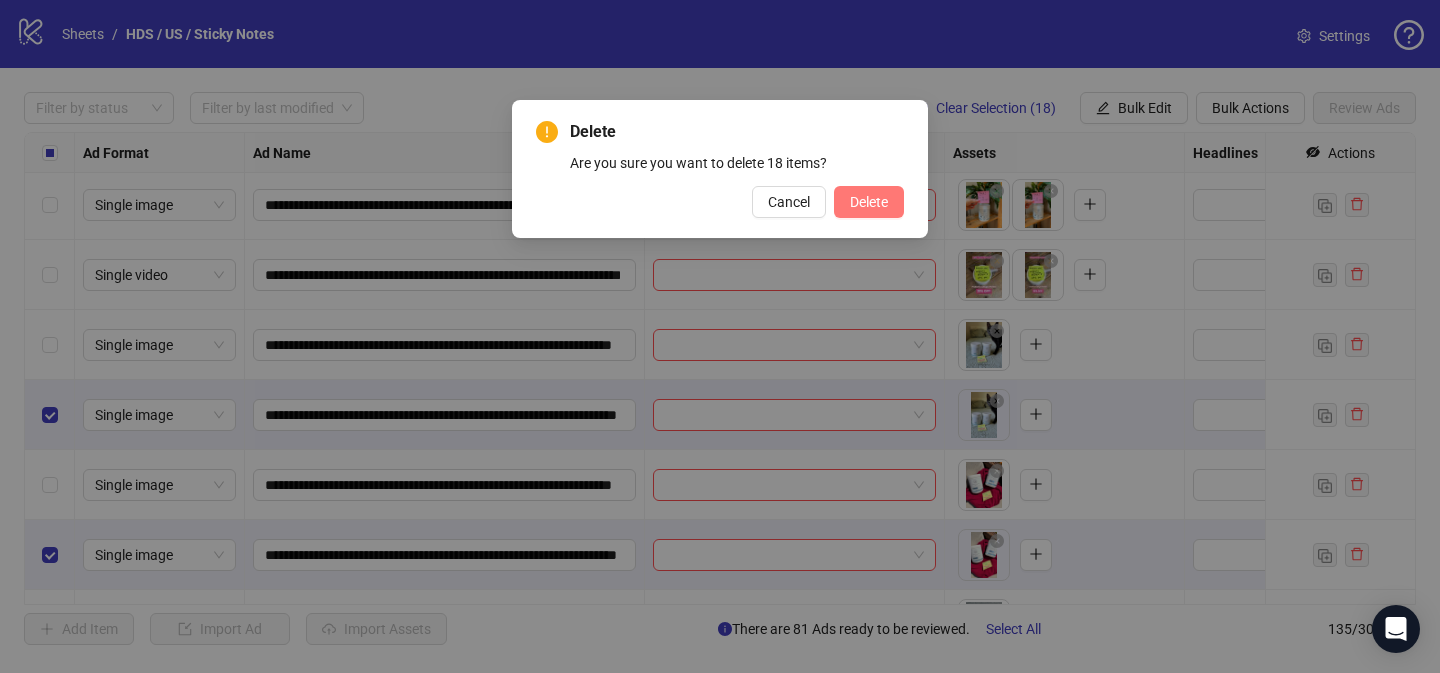 click on "Delete" at bounding box center (869, 202) 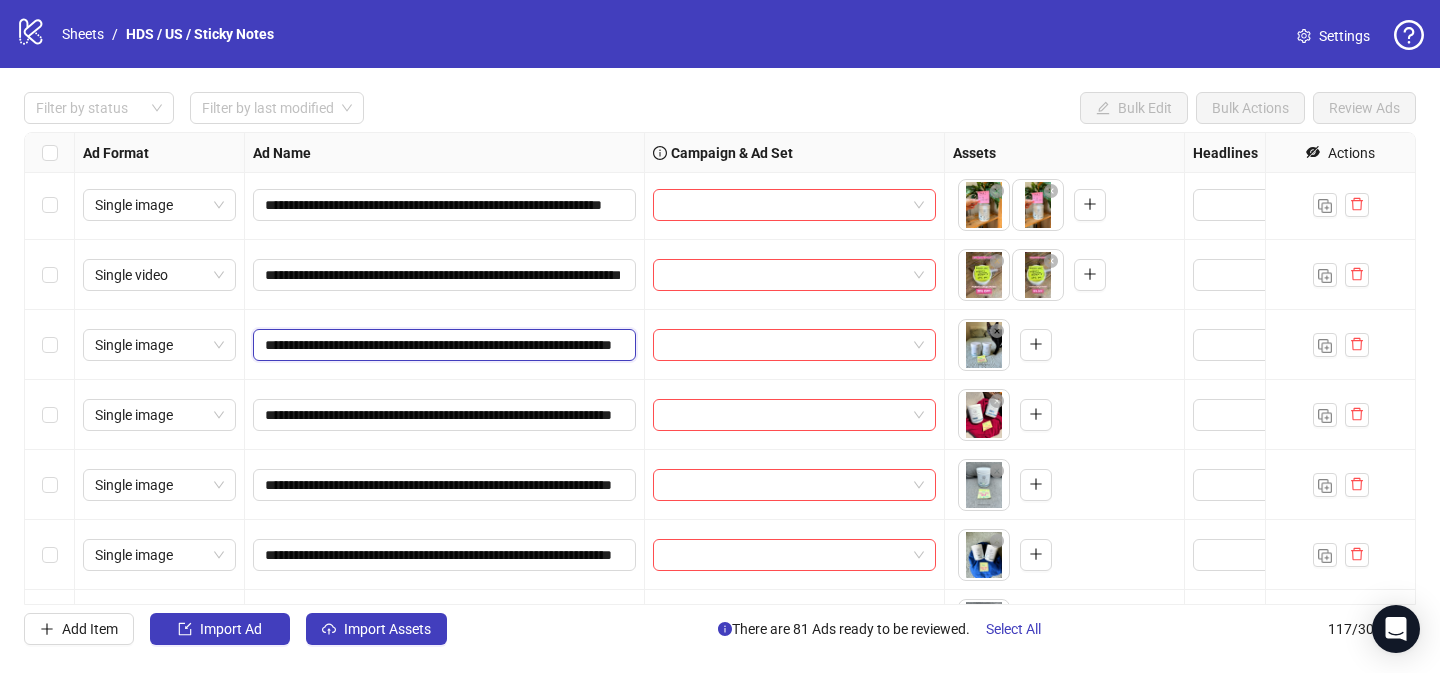 click on "**********" at bounding box center (442, 345) 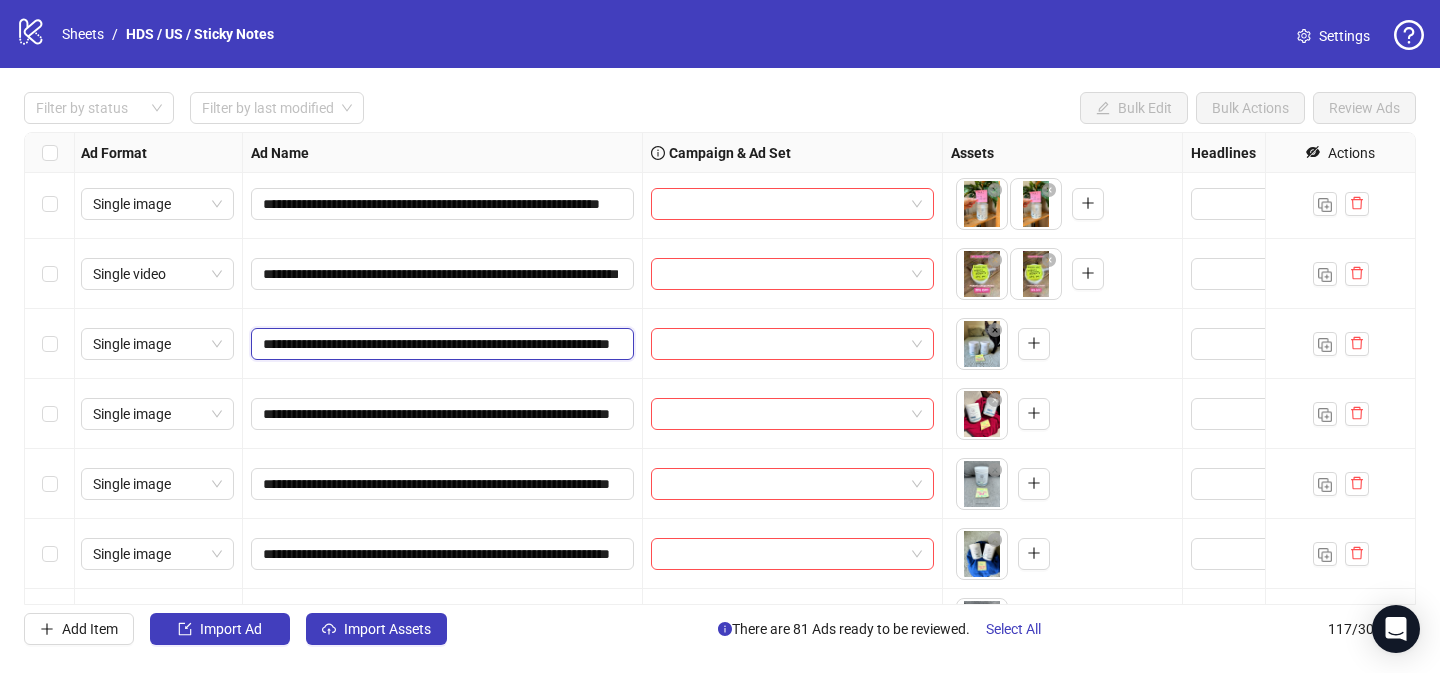 drag, startPoint x: 592, startPoint y: 346, endPoint x: 611, endPoint y: 346, distance: 19 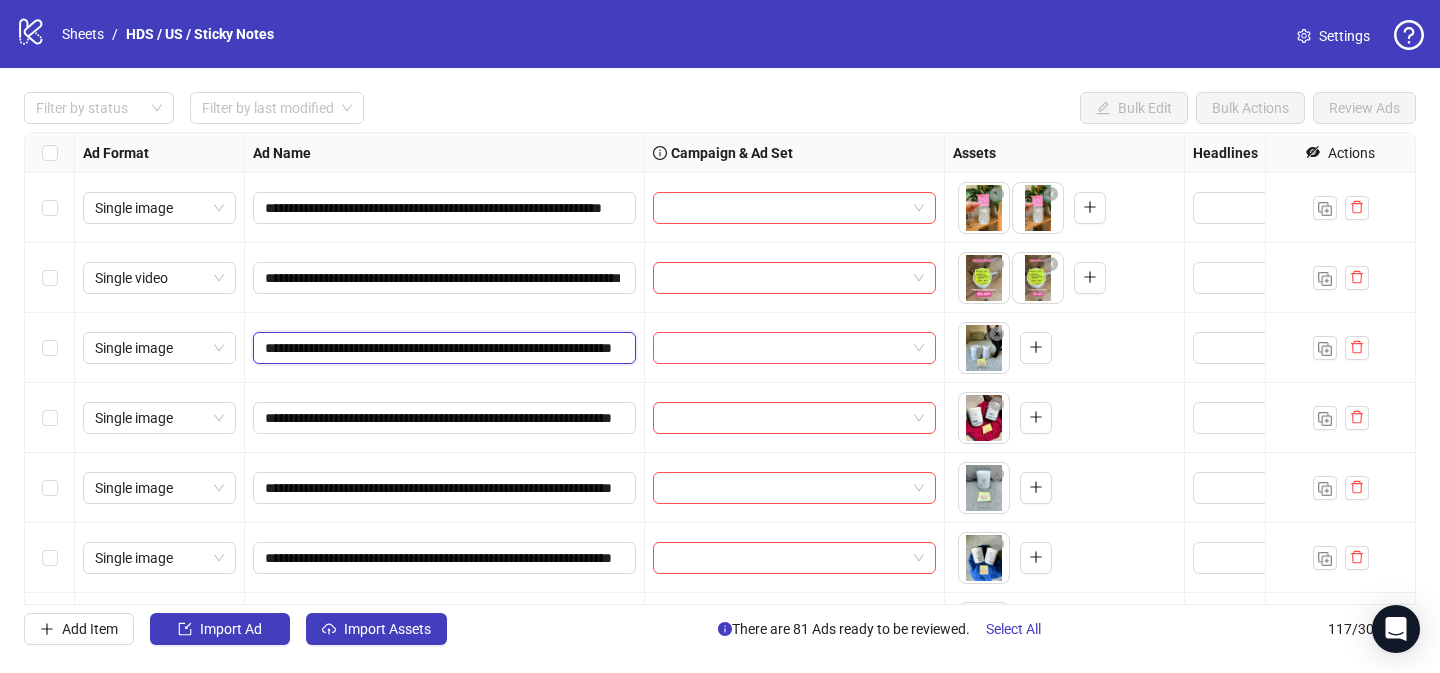 click on "**********" at bounding box center (442, 348) 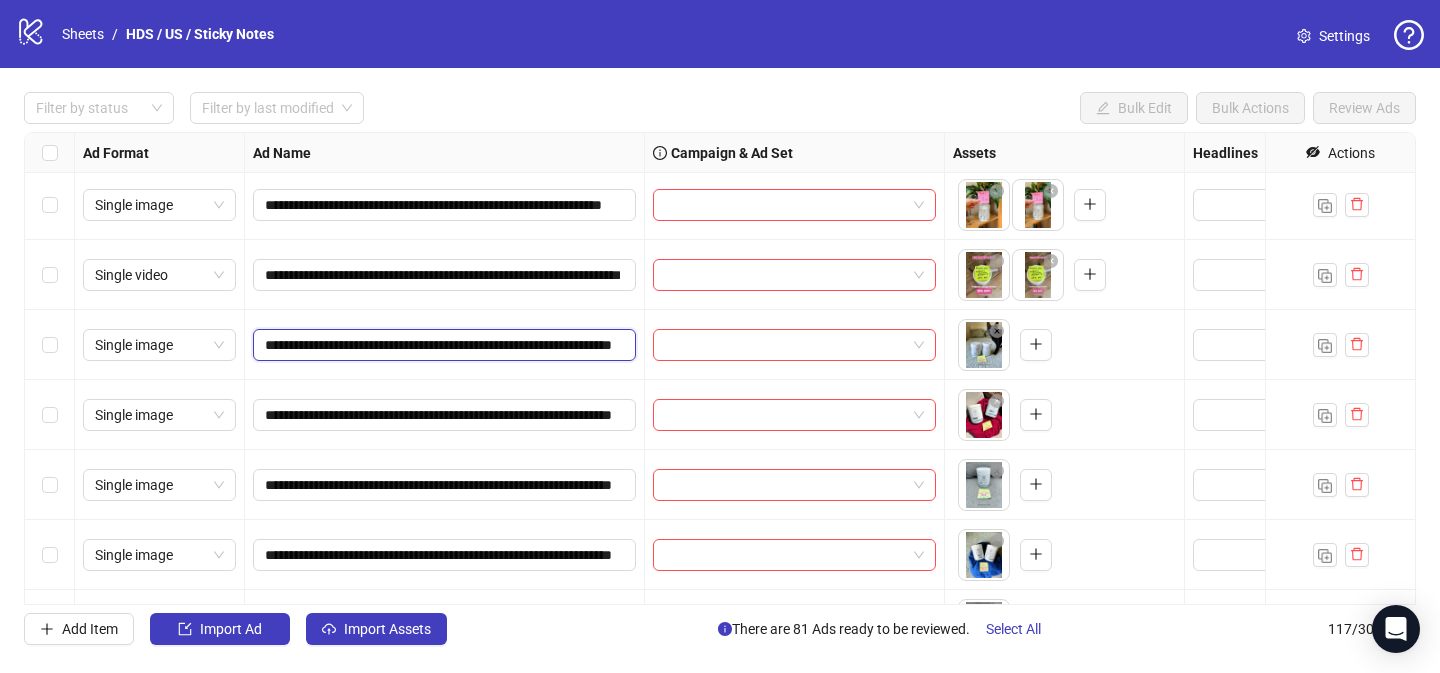 scroll, scrollTop: 0, scrollLeft: 59, axis: horizontal 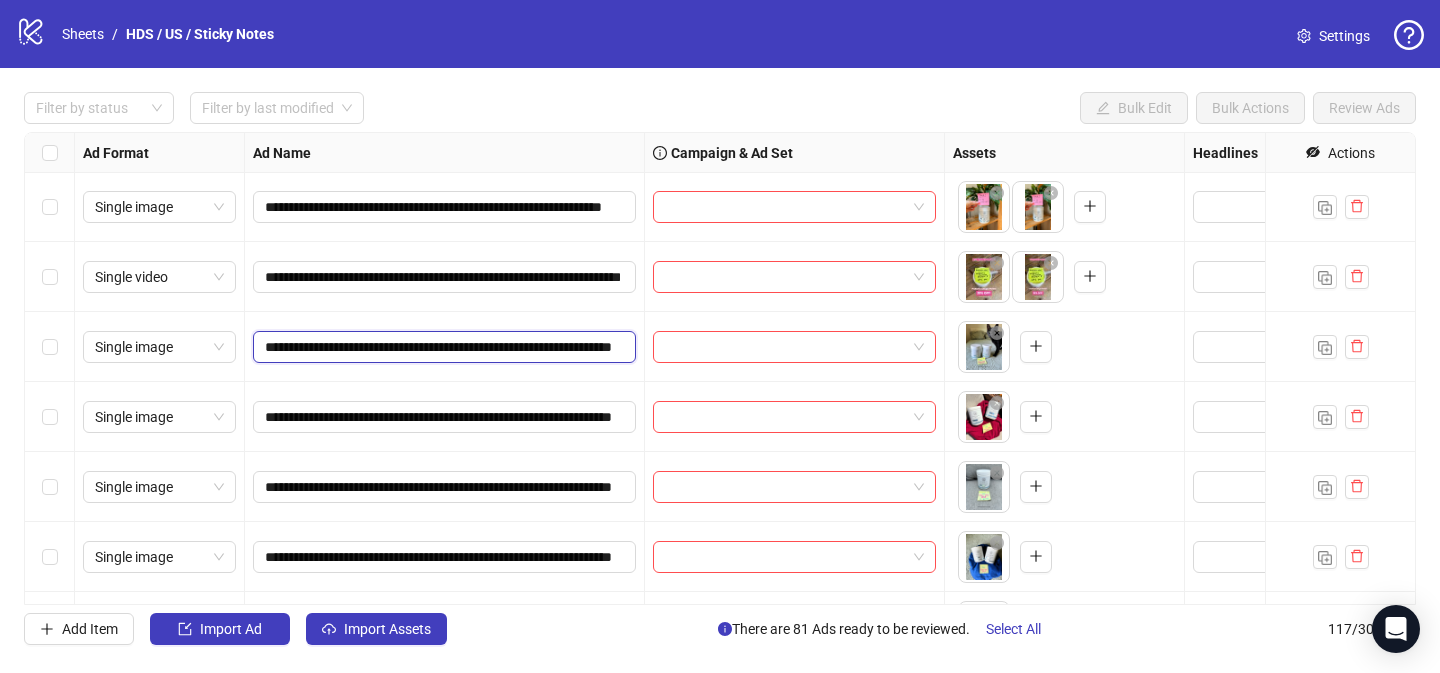 drag, startPoint x: 558, startPoint y: 345, endPoint x: 619, endPoint y: 347, distance: 61.03278 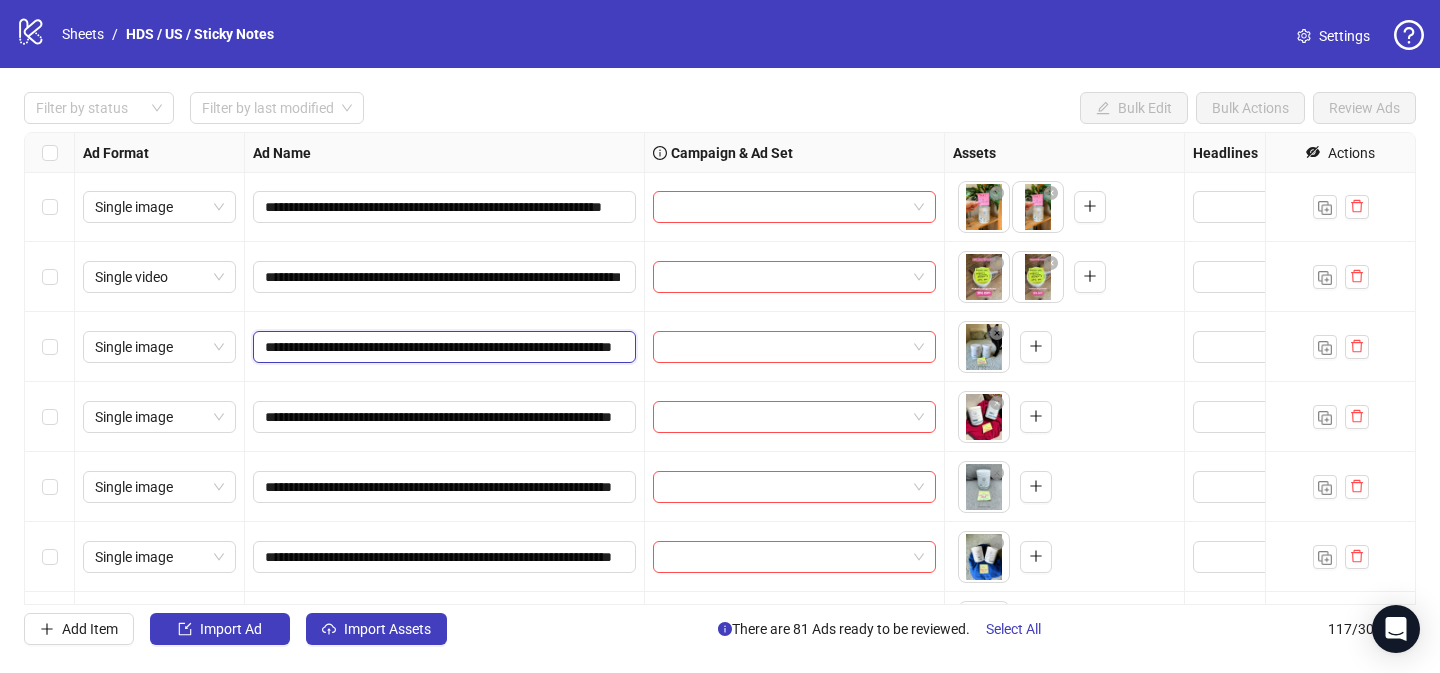 drag, startPoint x: 599, startPoint y: 347, endPoint x: 619, endPoint y: 348, distance: 20.024984 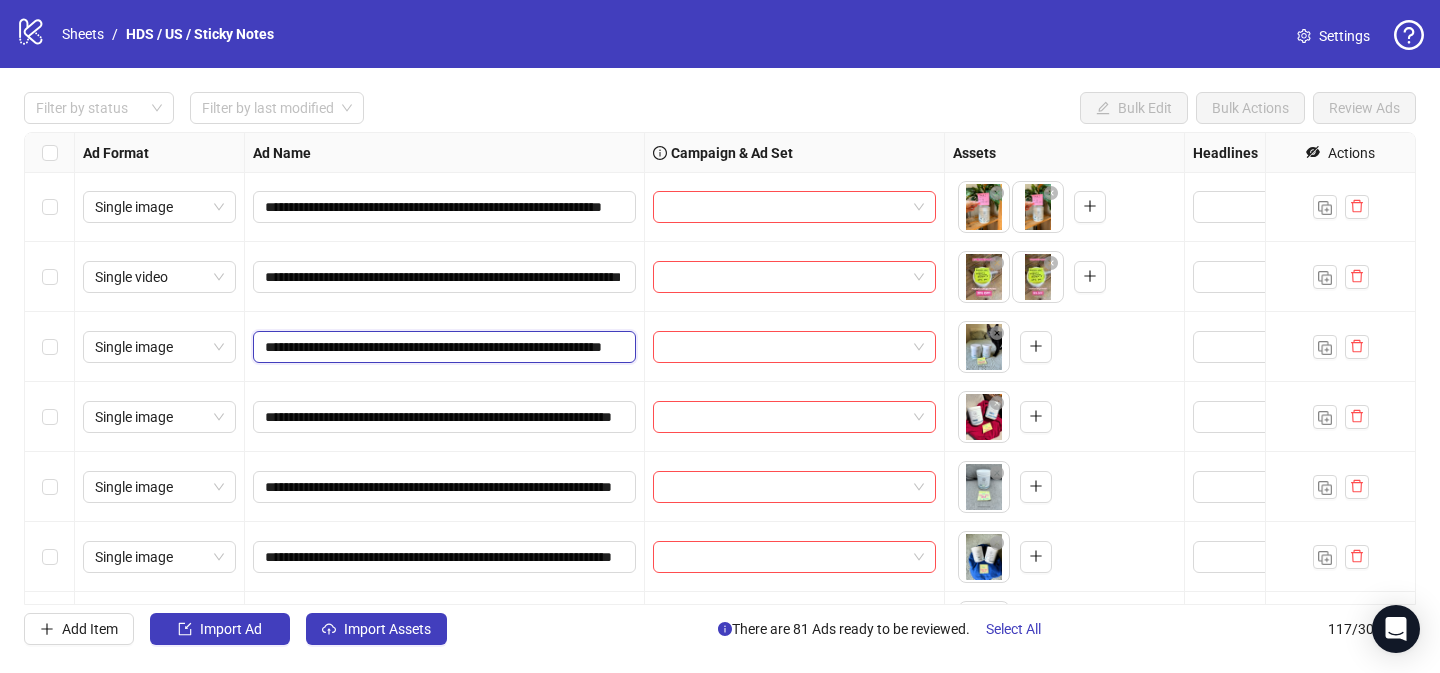 type on "**********" 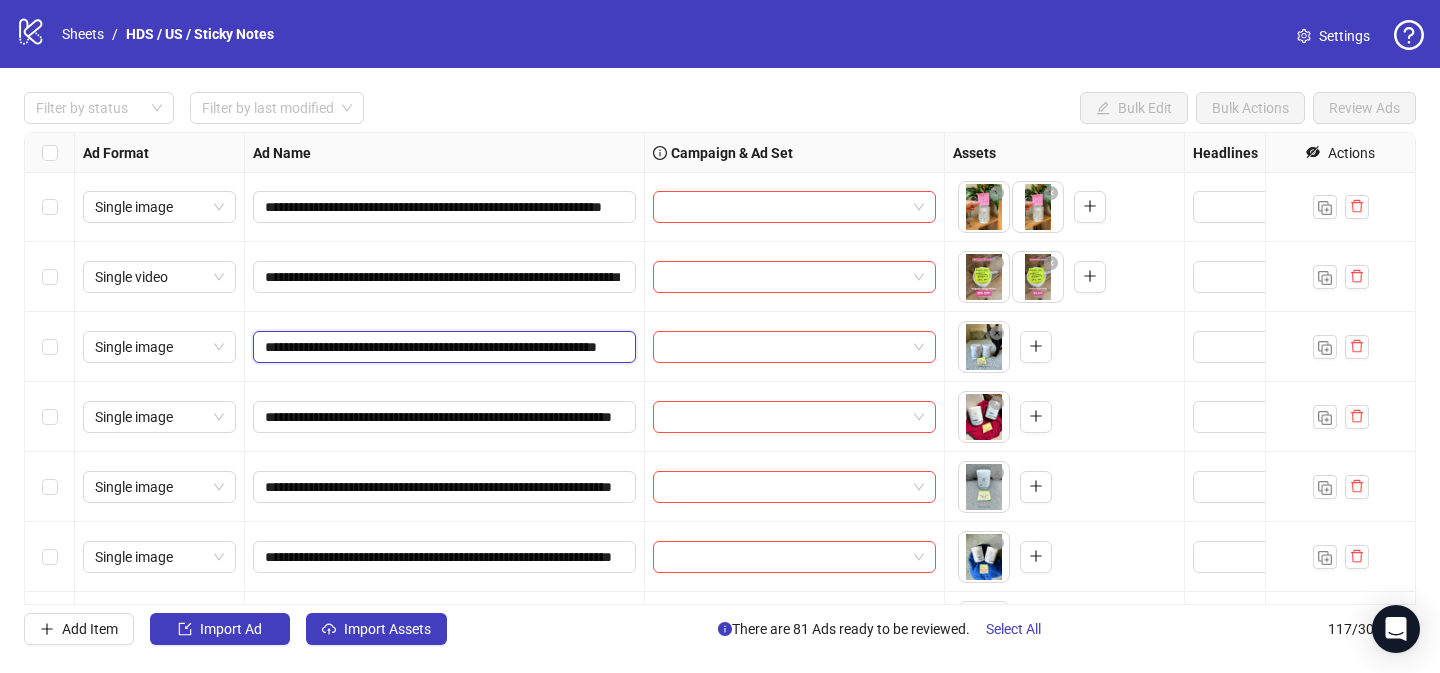 scroll, scrollTop: 0, scrollLeft: 97, axis: horizontal 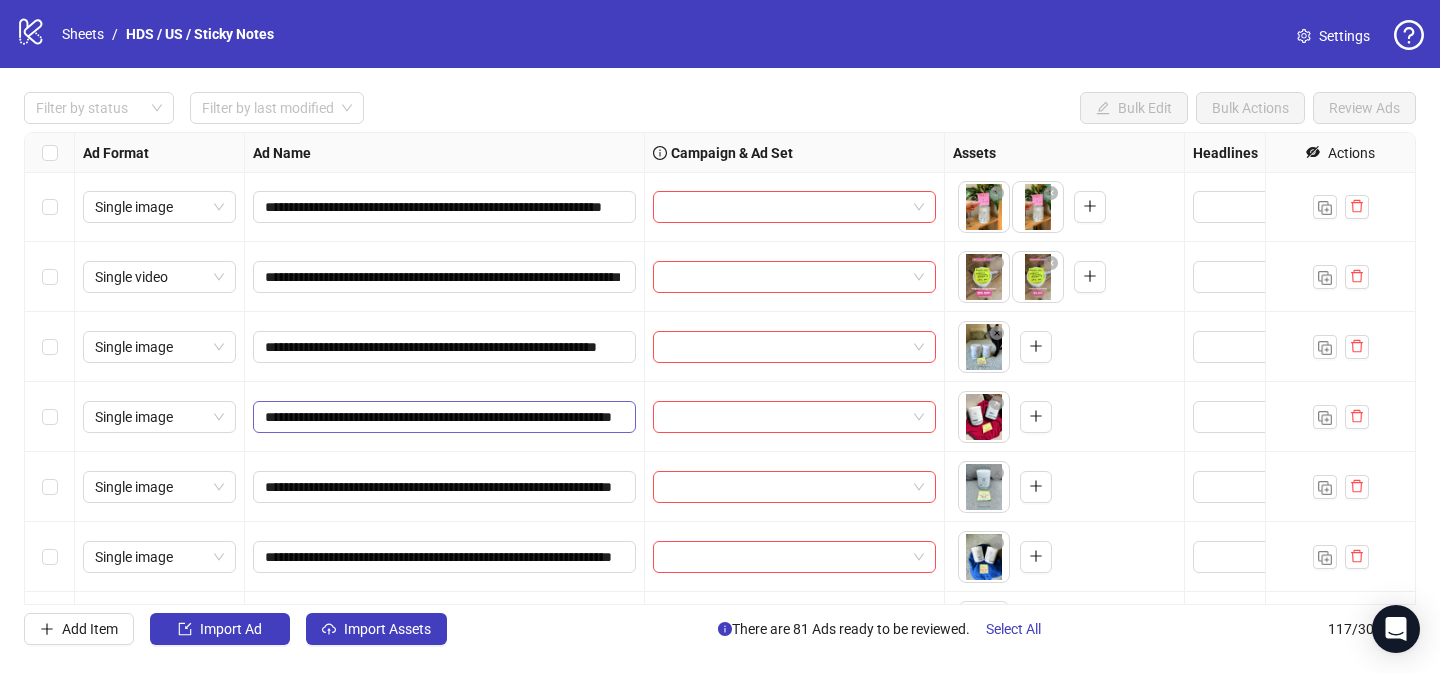 click on "**********" at bounding box center (444, 417) 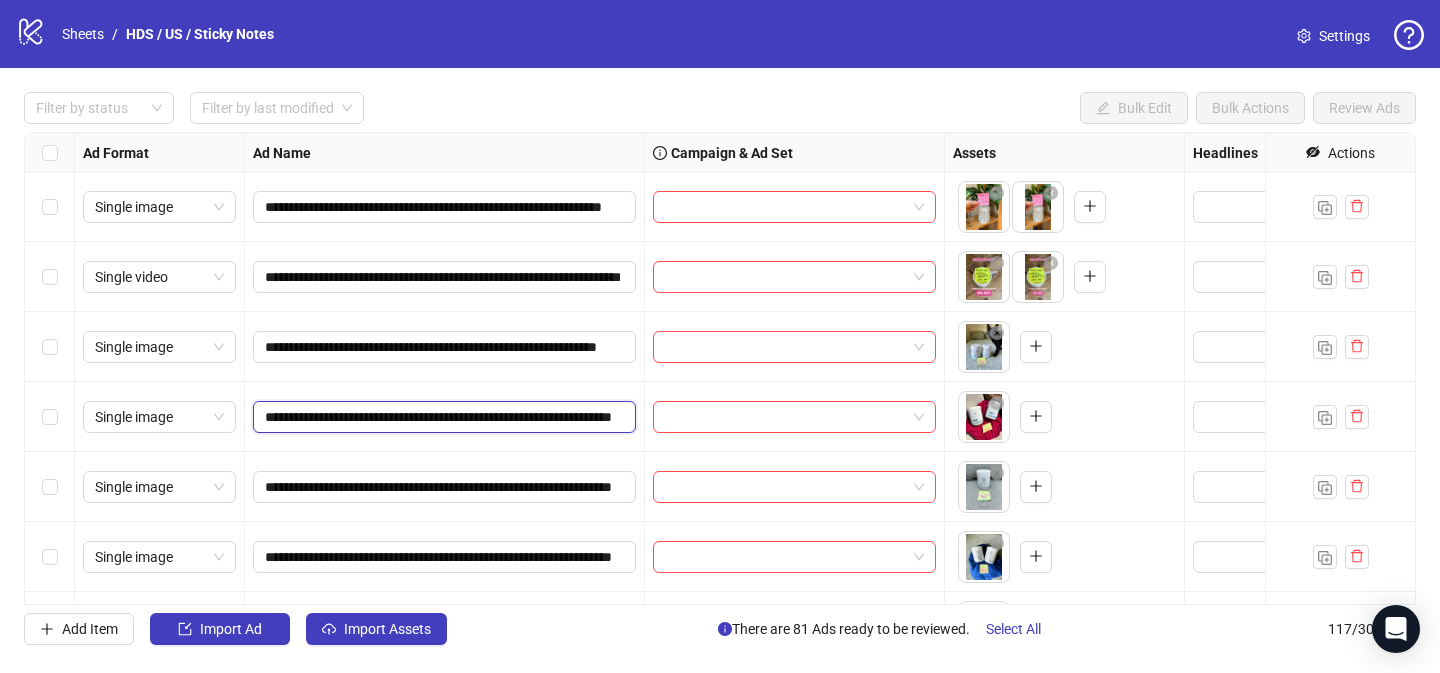 scroll, scrollTop: 0, scrollLeft: 122, axis: horizontal 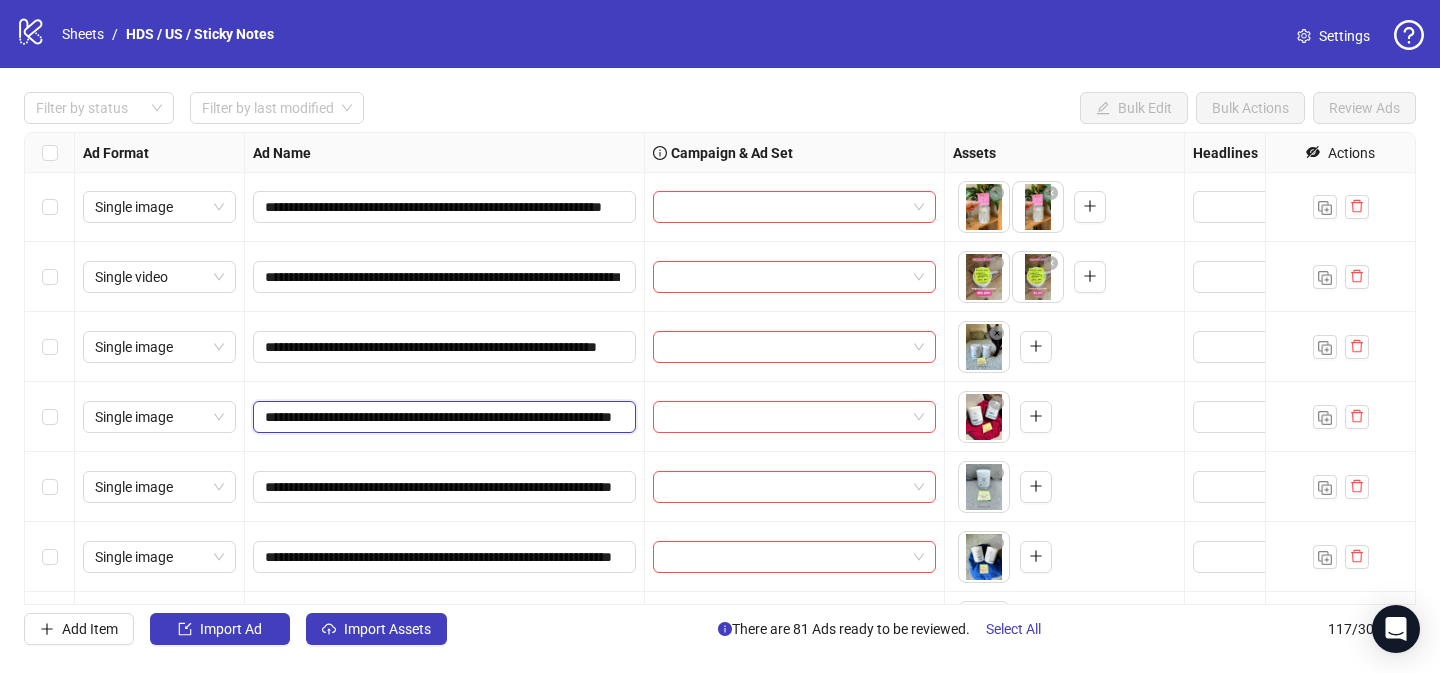 click on "**********" at bounding box center (442, 417) 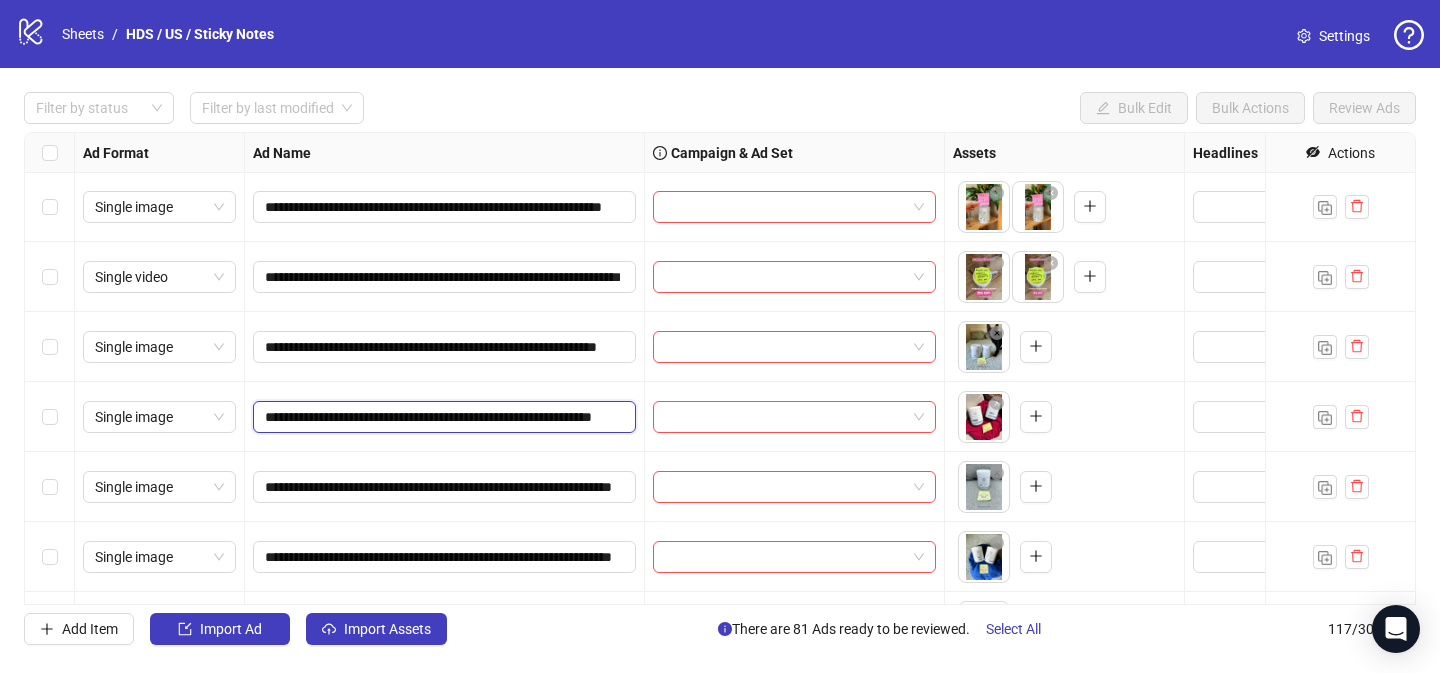 scroll, scrollTop: 0, scrollLeft: 93, axis: horizontal 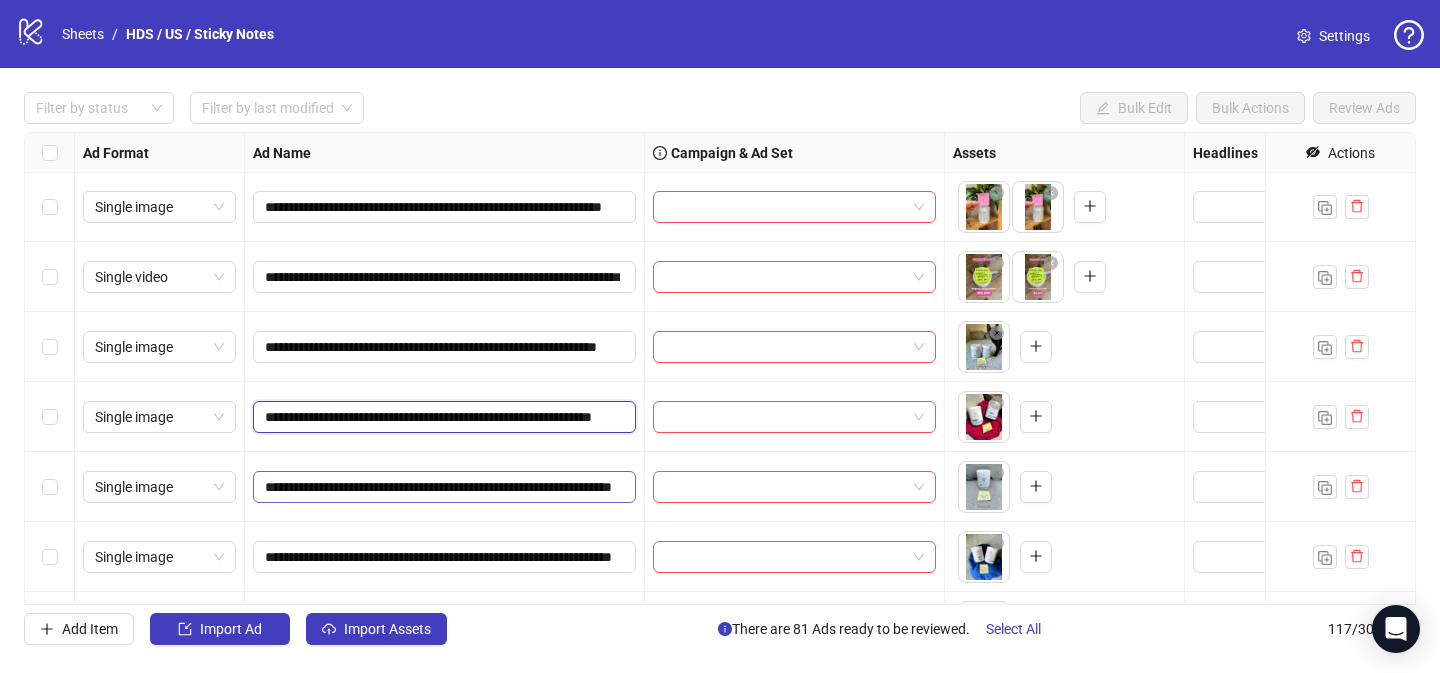 type on "**********" 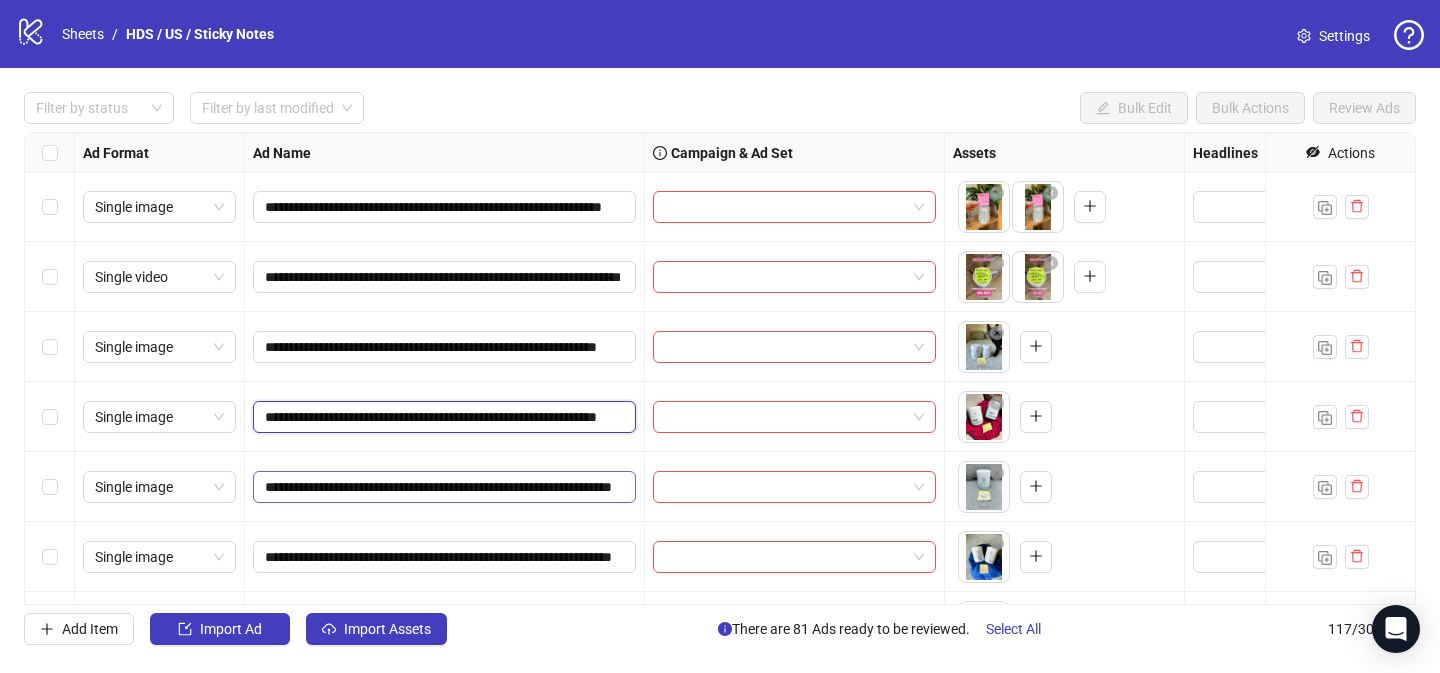 scroll, scrollTop: 0, scrollLeft: 97, axis: horizontal 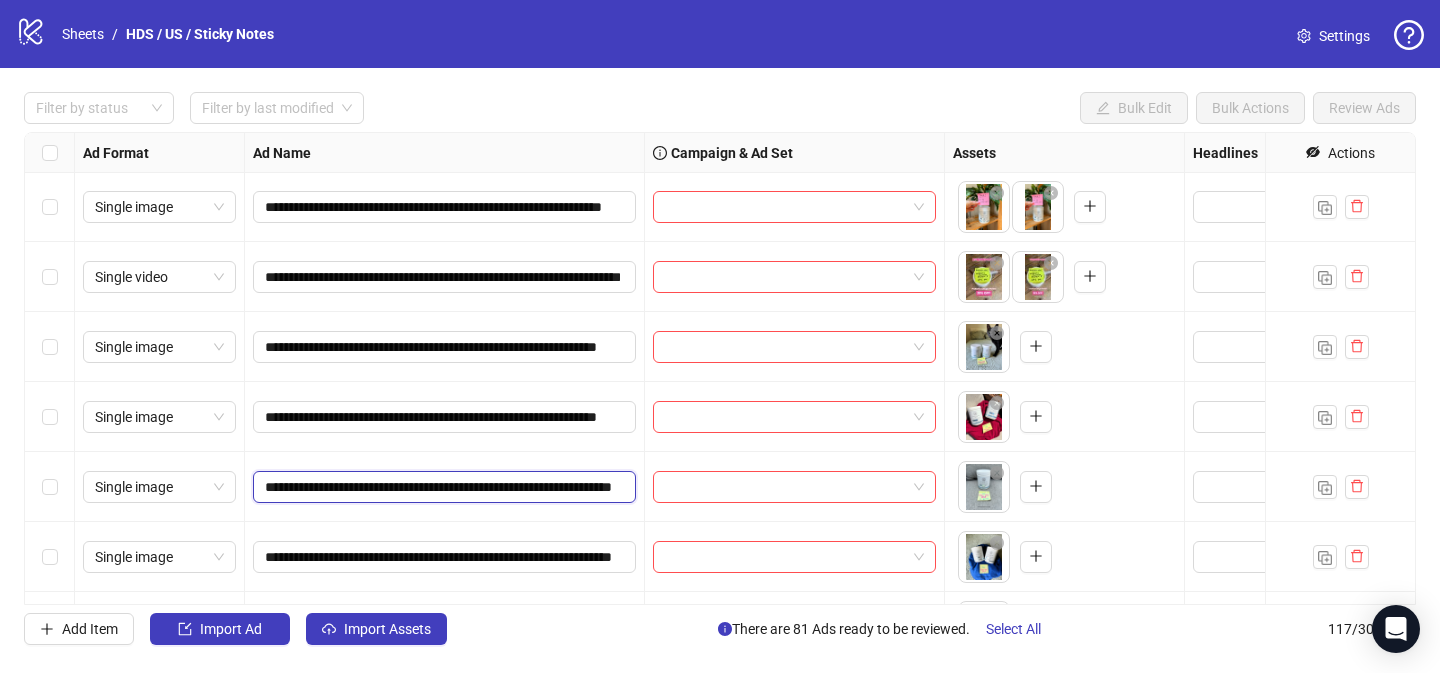 click on "**********" at bounding box center [442, 487] 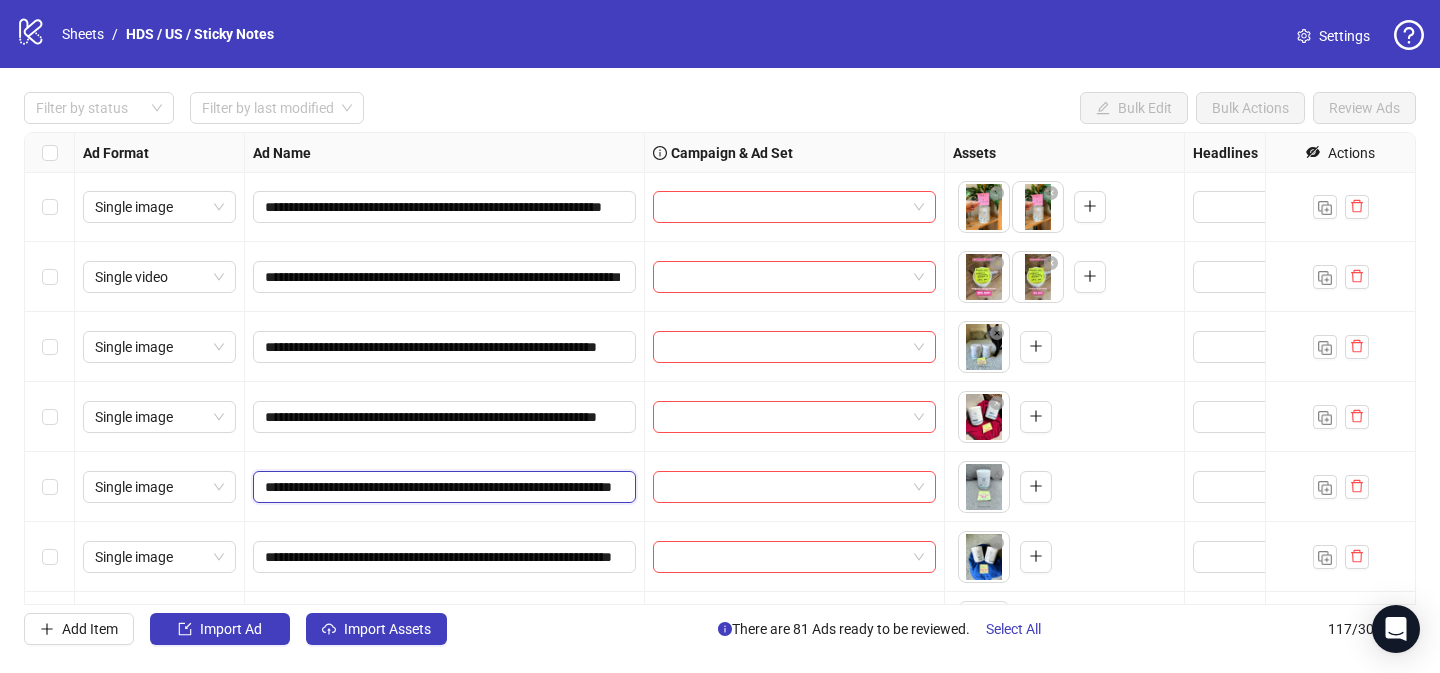 click on "**********" at bounding box center [442, 487] 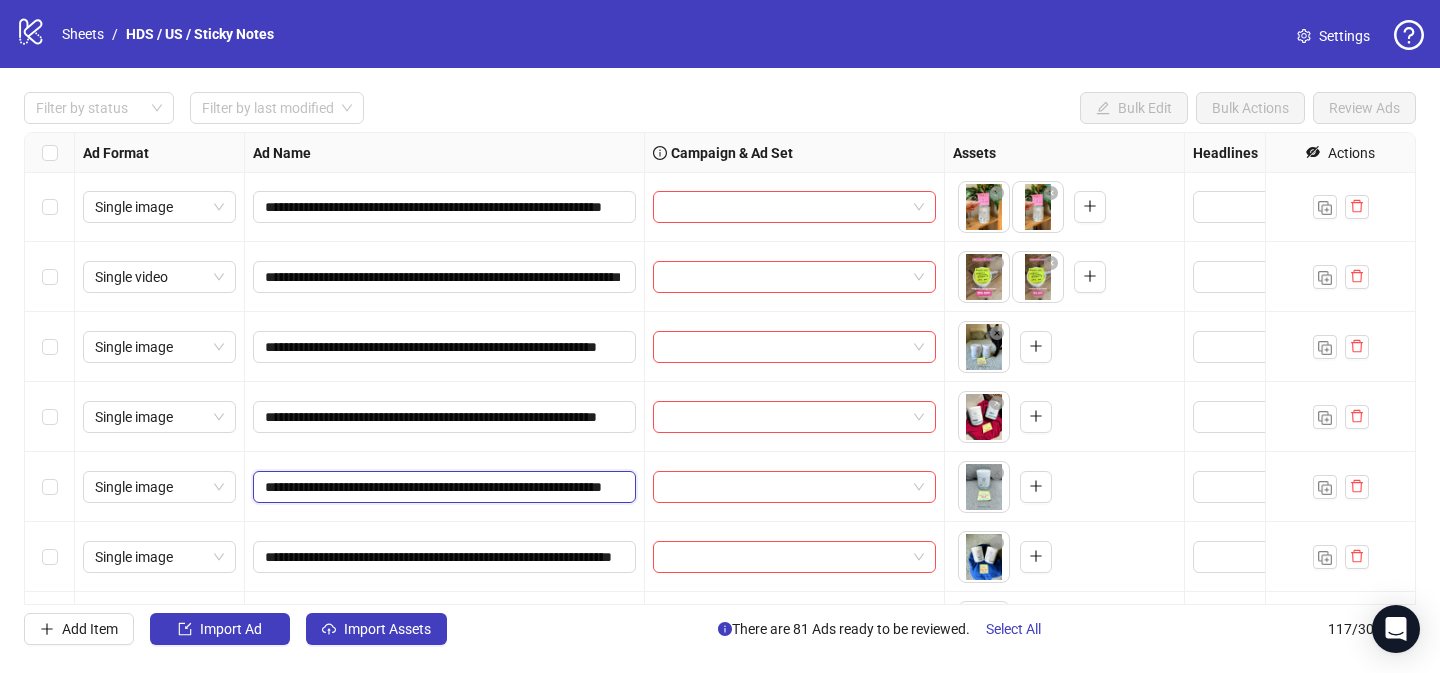 type on "**********" 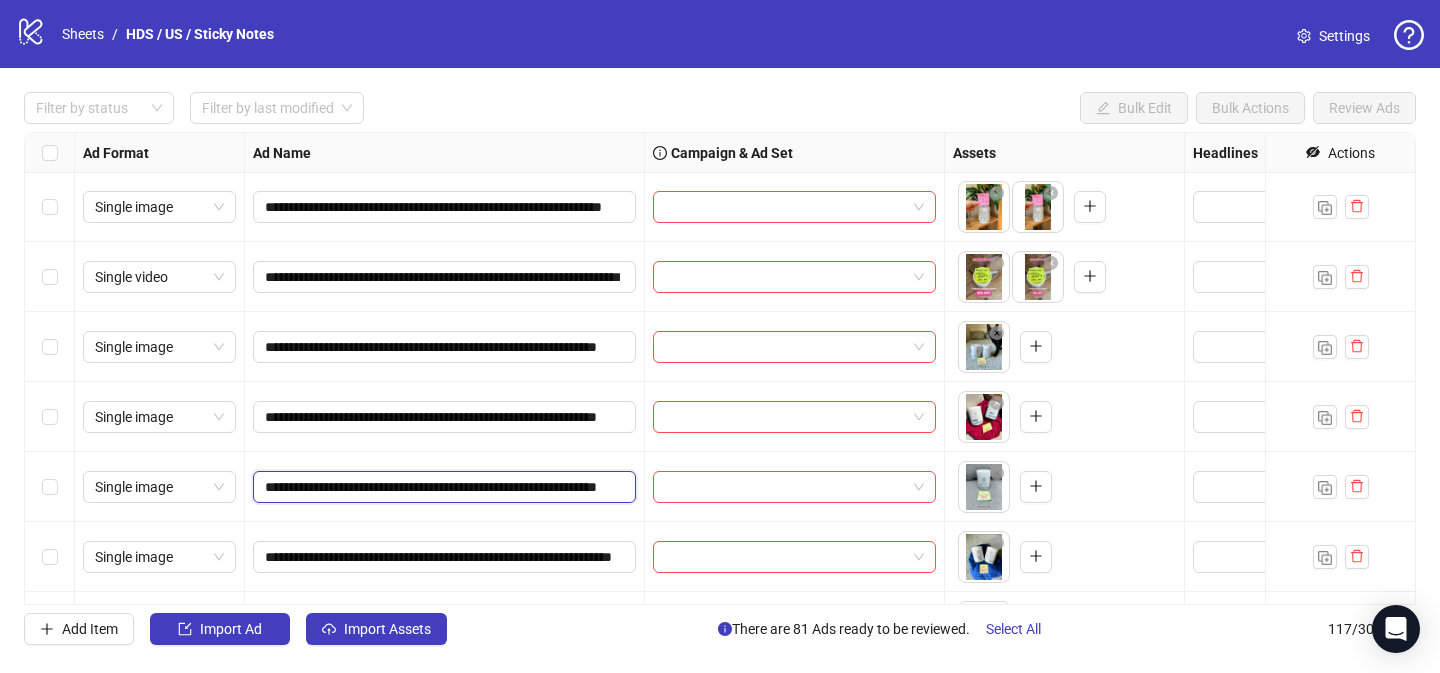 scroll, scrollTop: 0, scrollLeft: 97, axis: horizontal 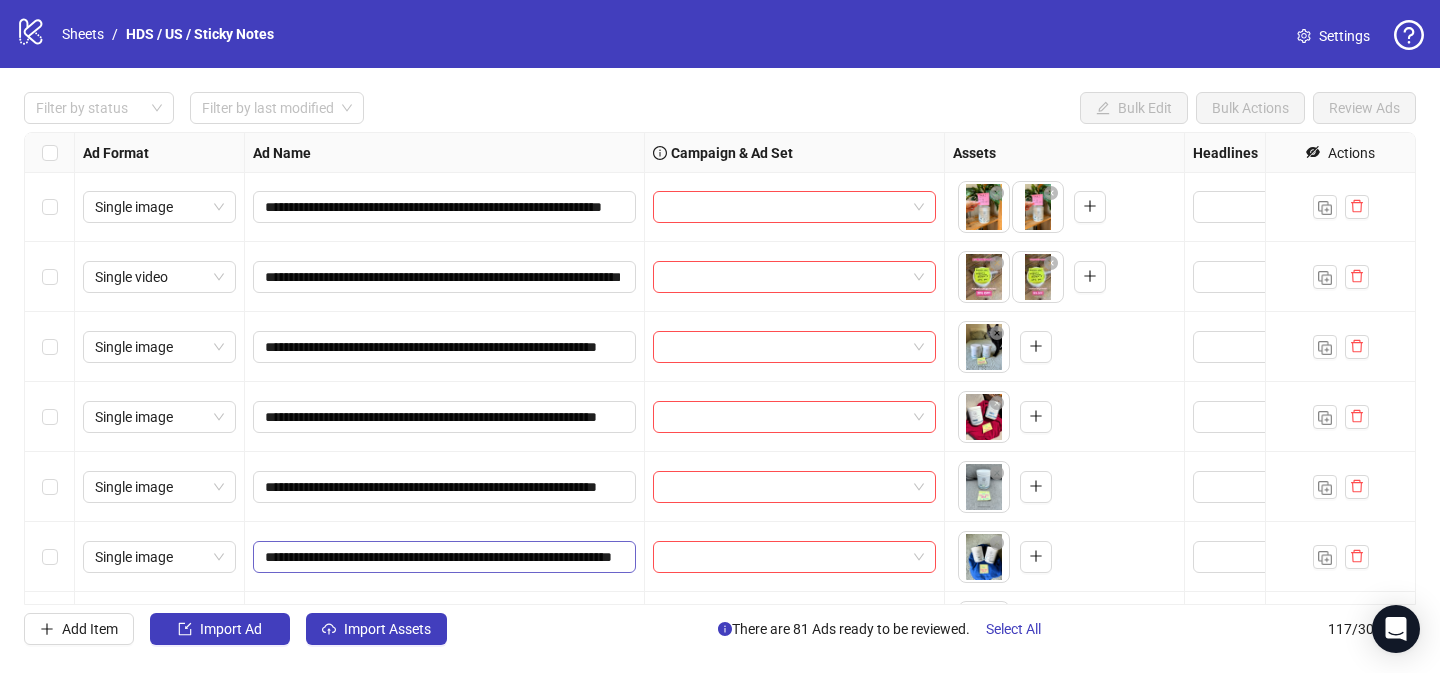 click on "**********" at bounding box center [444, 557] 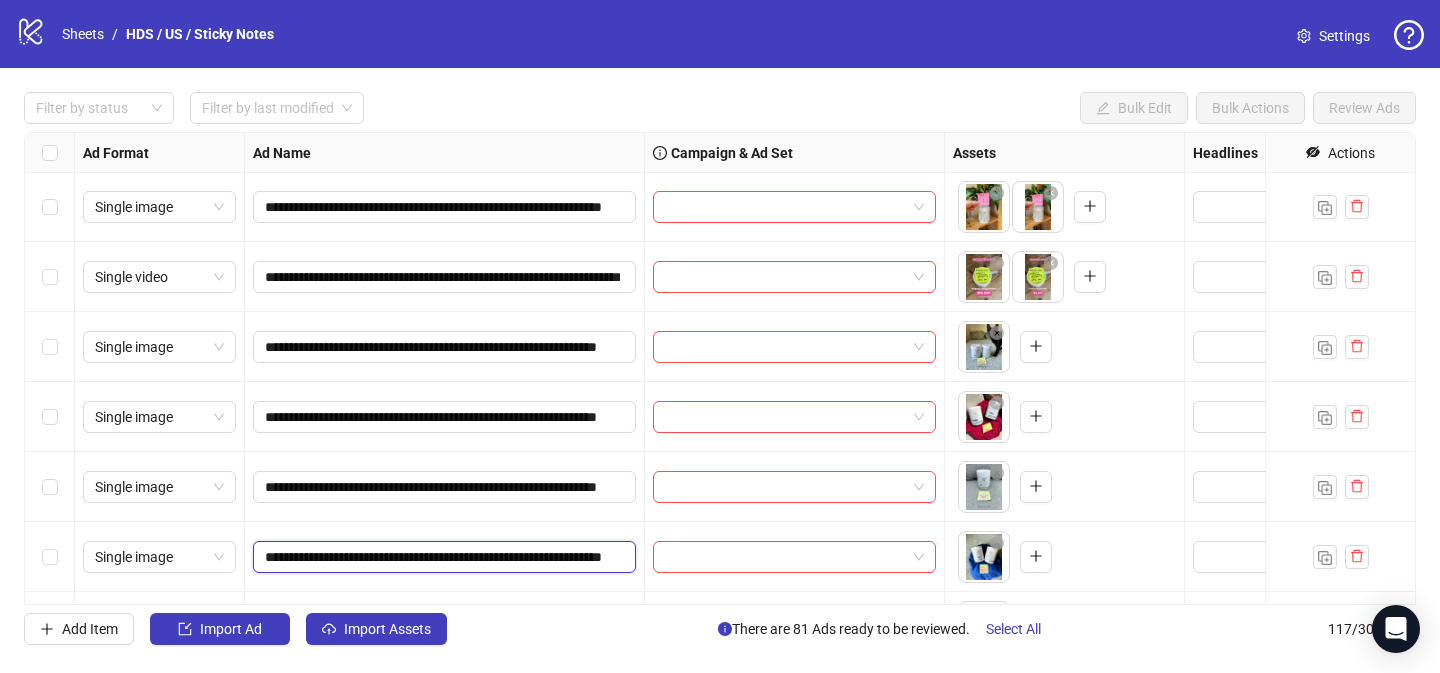 type on "**********" 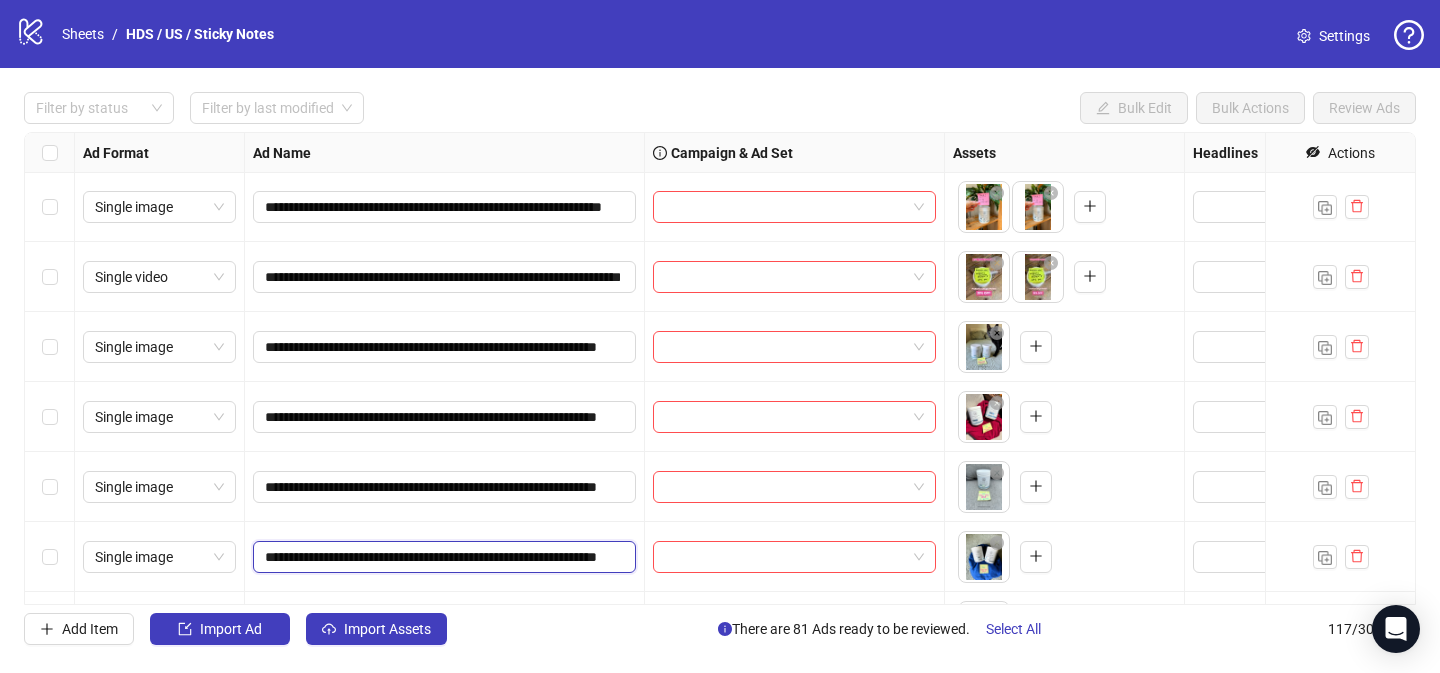 scroll, scrollTop: 0, scrollLeft: 97, axis: horizontal 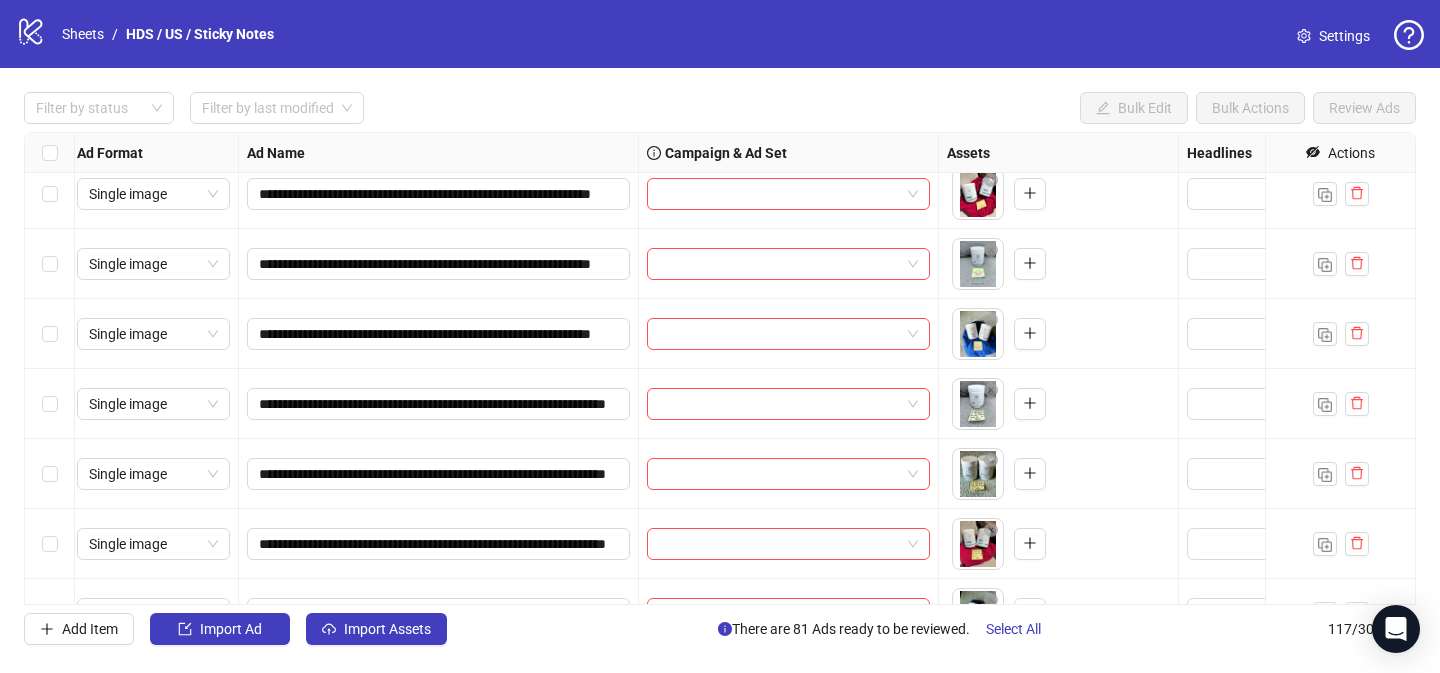 click on "**********" at bounding box center (720, 368) 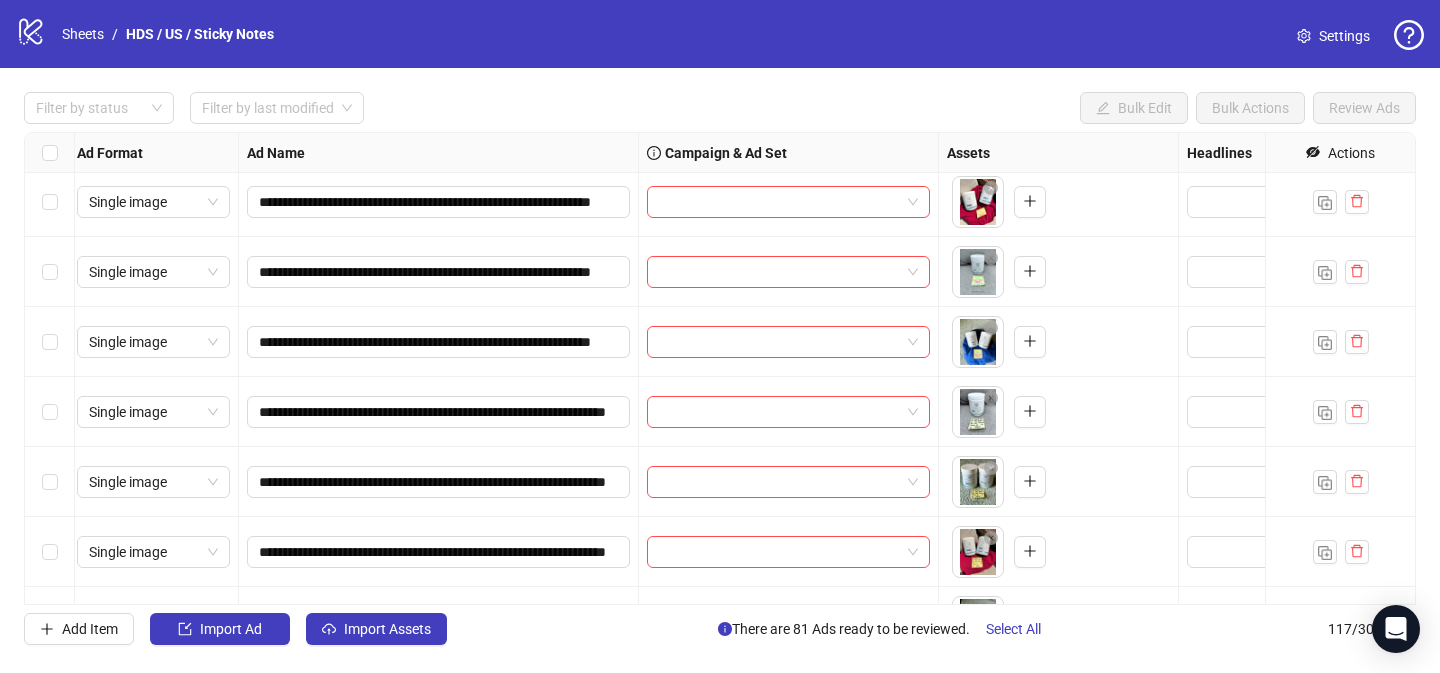 click on "**********" at bounding box center (720, 368) 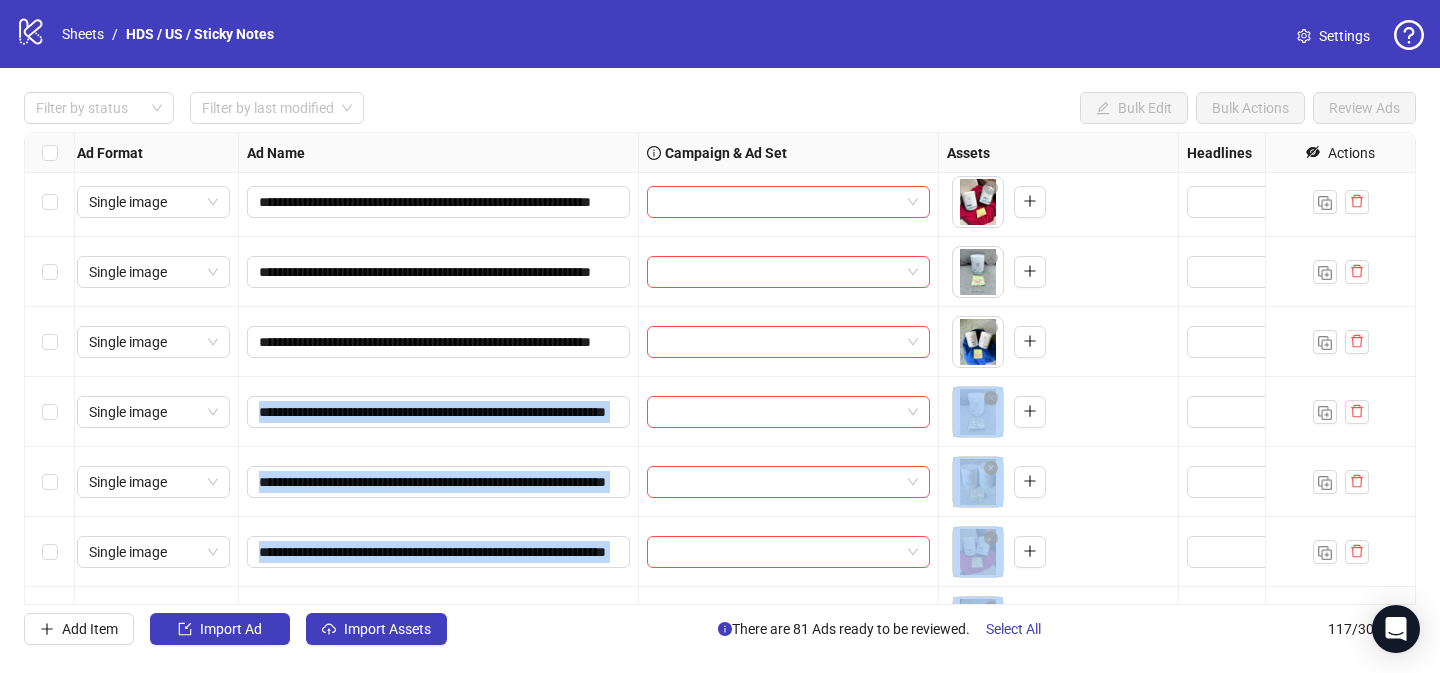 scroll, scrollTop: 0, scrollLeft: 14, axis: horizontal 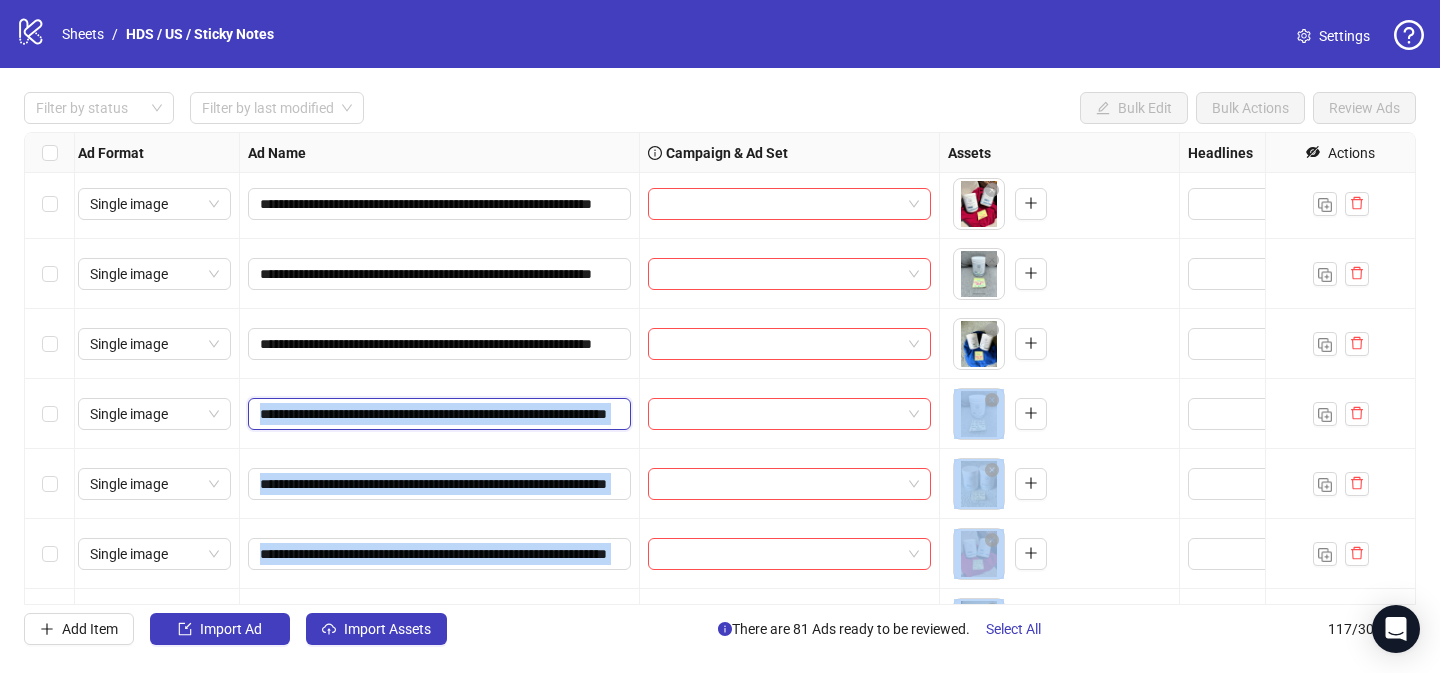 click on "**********" at bounding box center [720, 368] 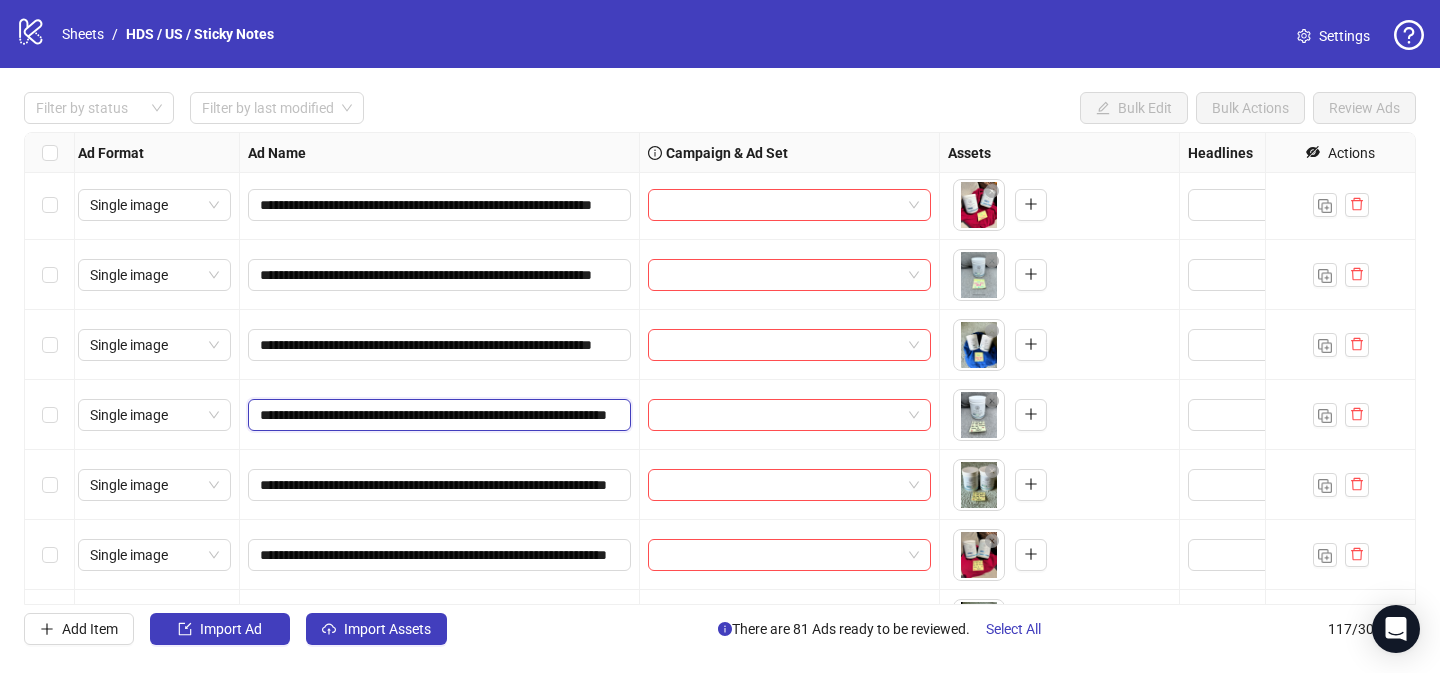click on "**********" at bounding box center (720, 368) 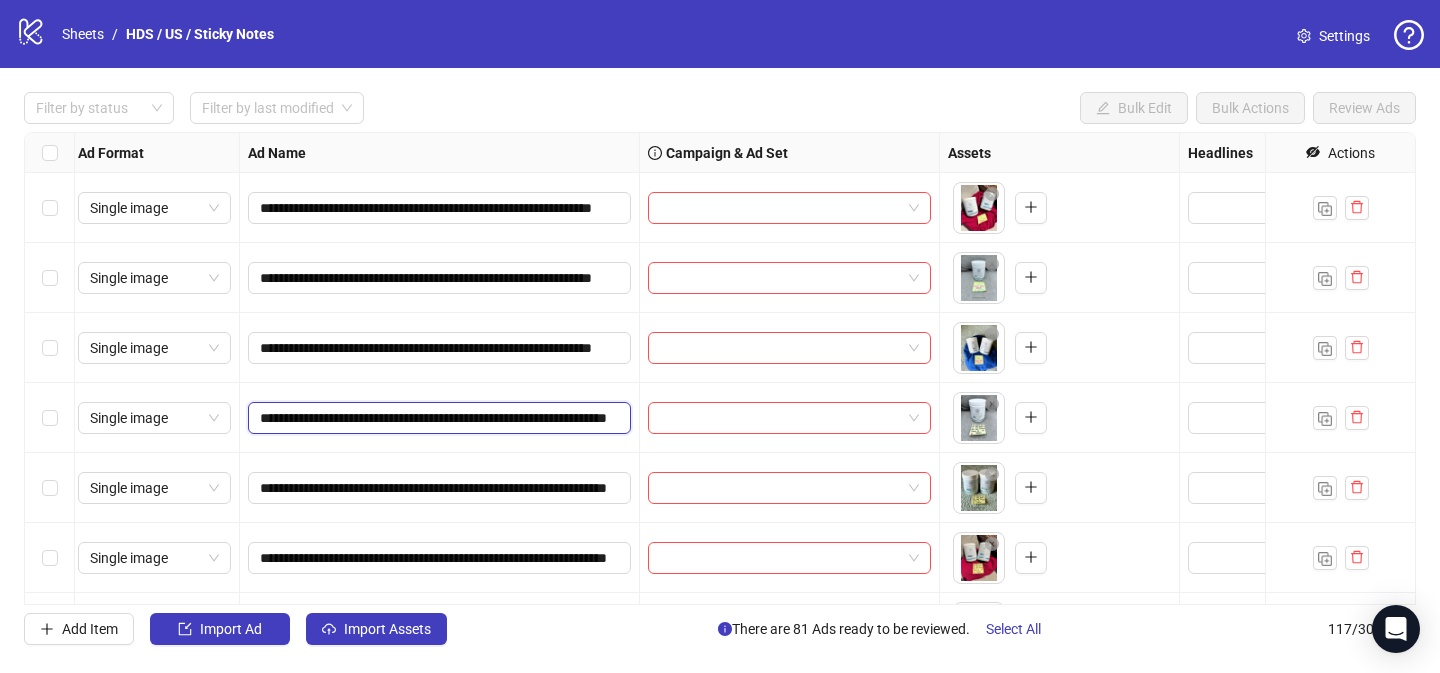 scroll, scrollTop: 0, scrollLeft: 122, axis: horizontal 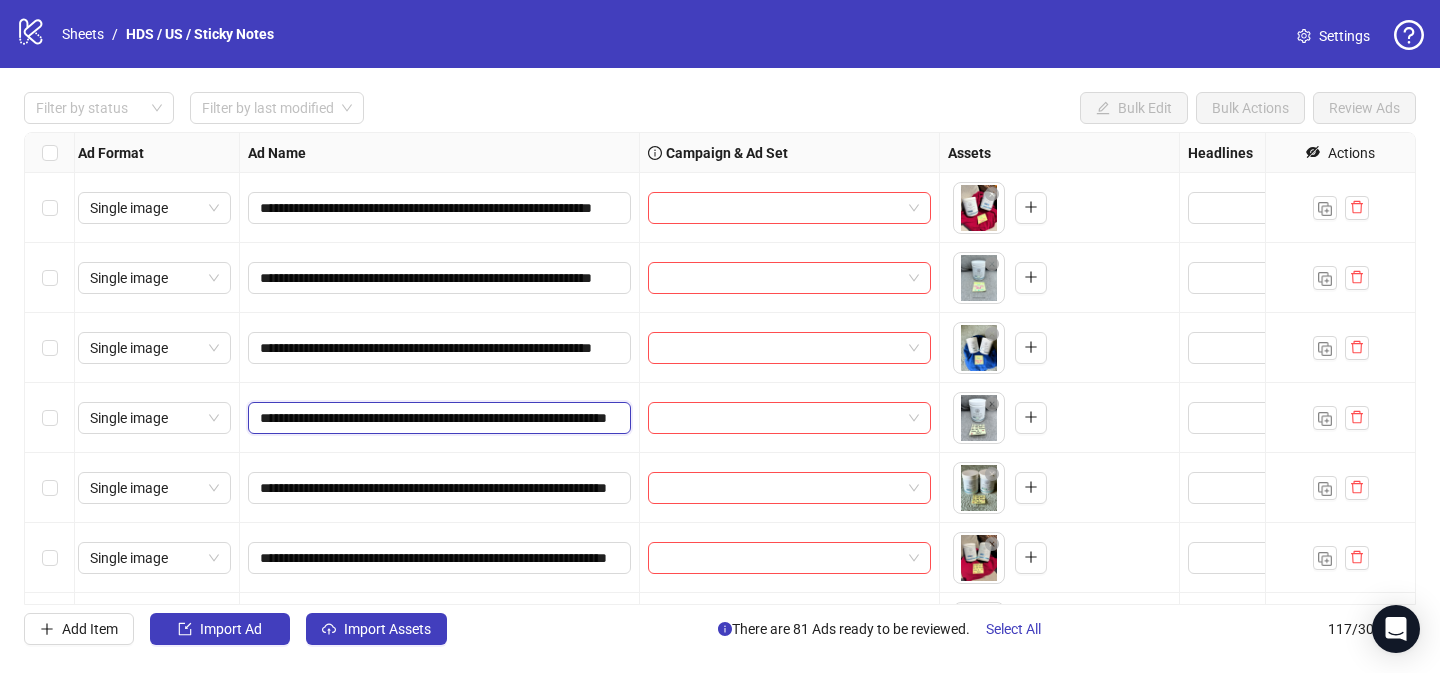 click on "**********" at bounding box center [437, 418] 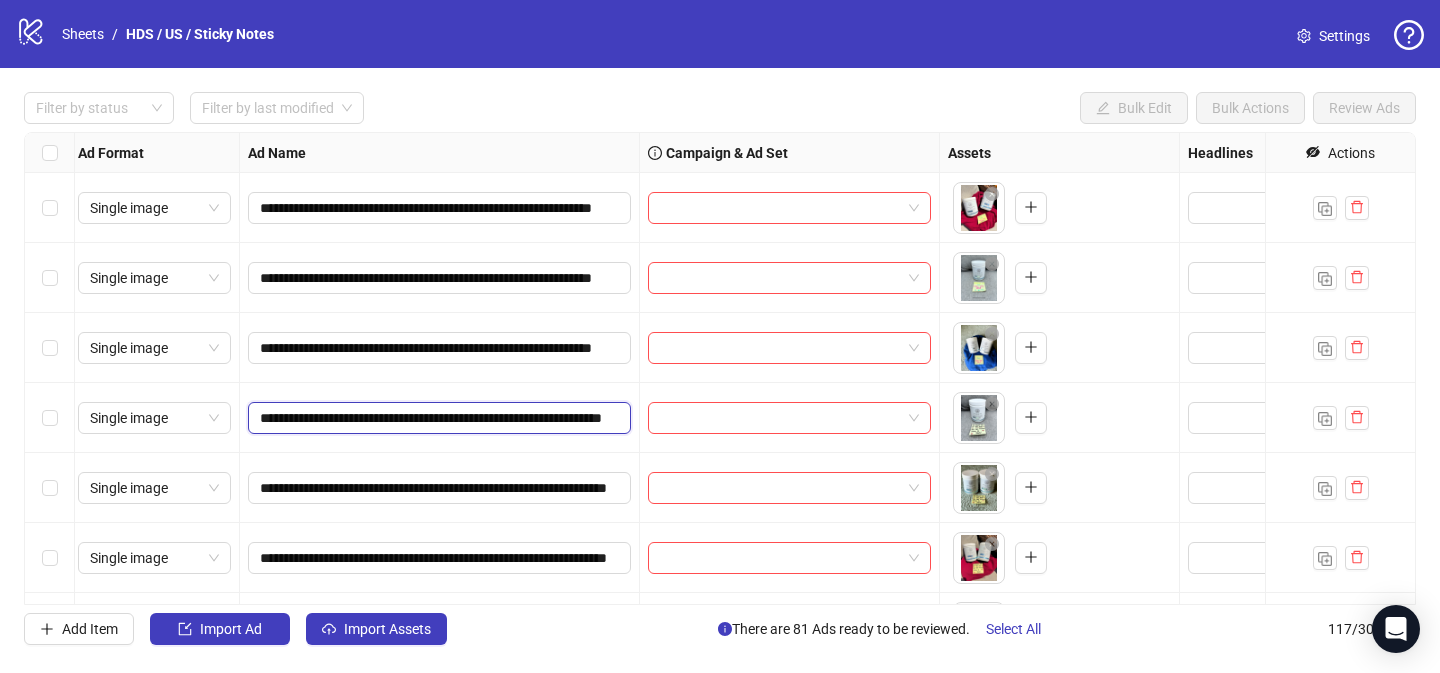 type on "**********" 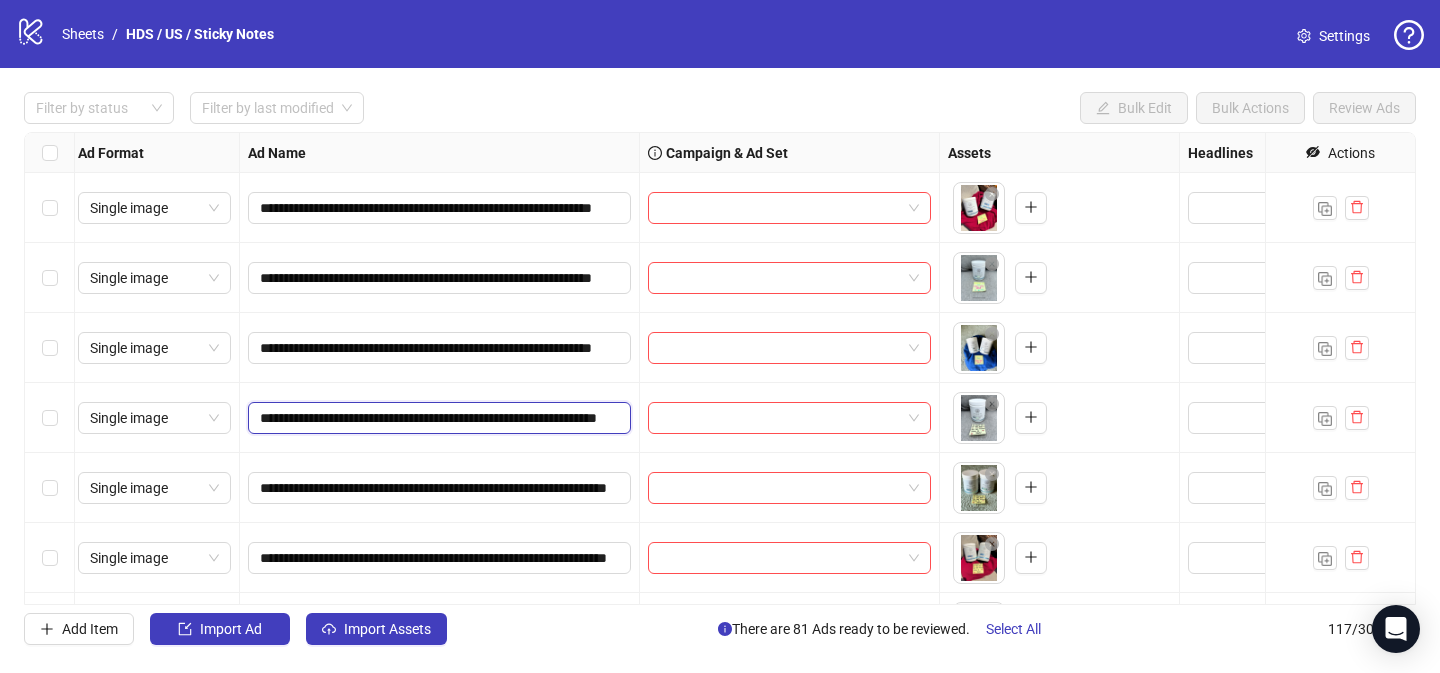 scroll, scrollTop: 0, scrollLeft: 96, axis: horizontal 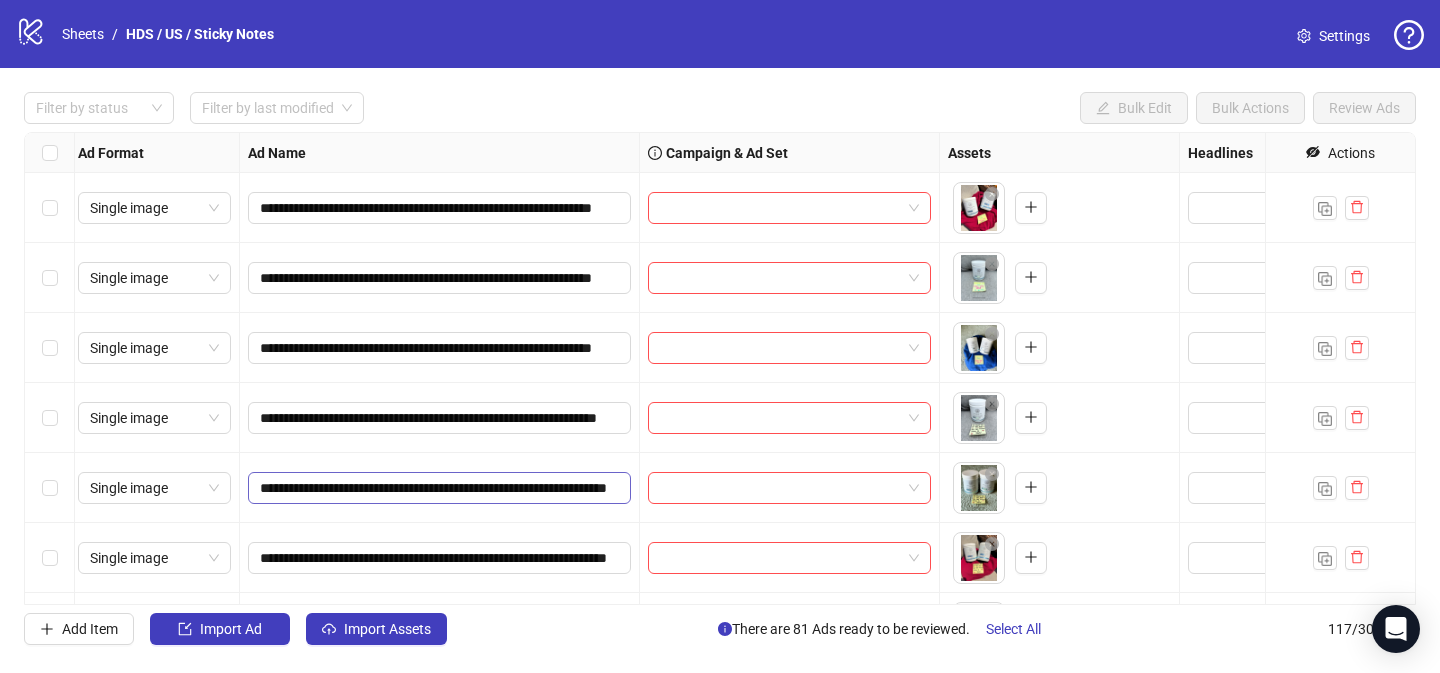 click on "**********" at bounding box center (439, 488) 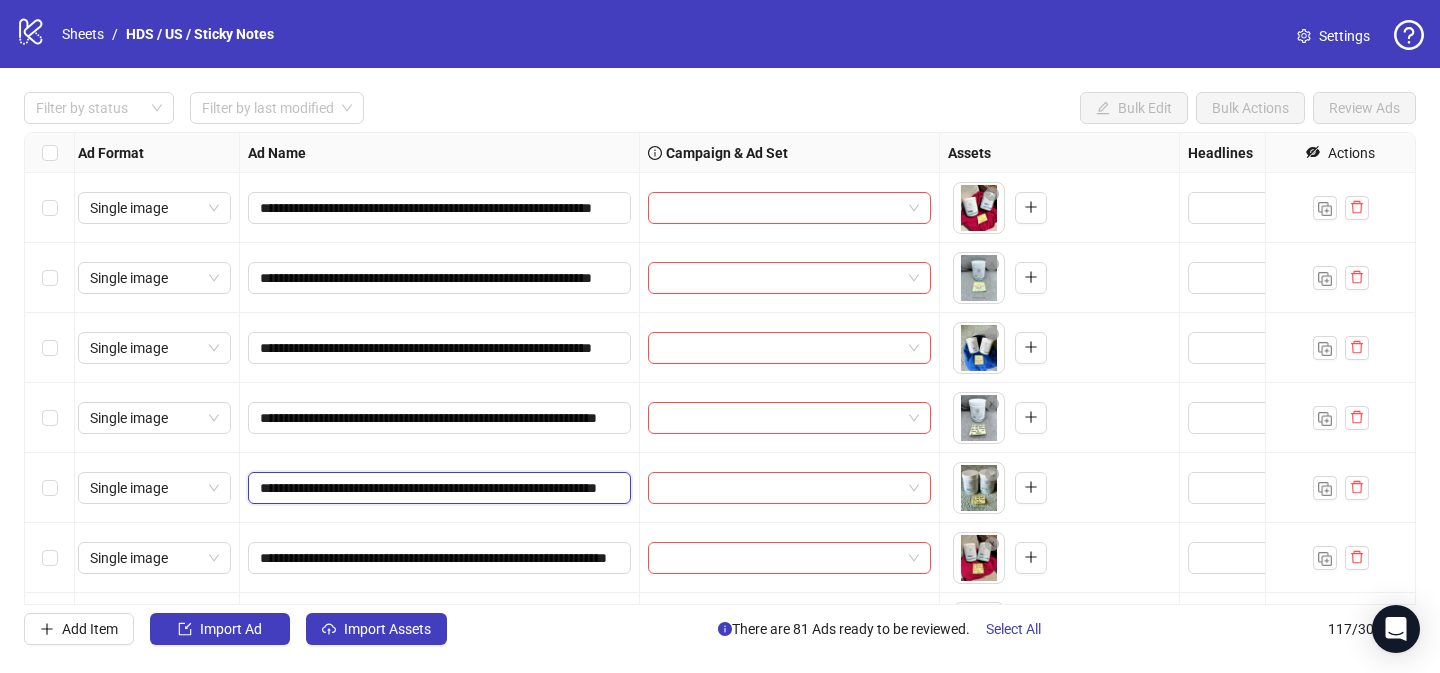 type on "**********" 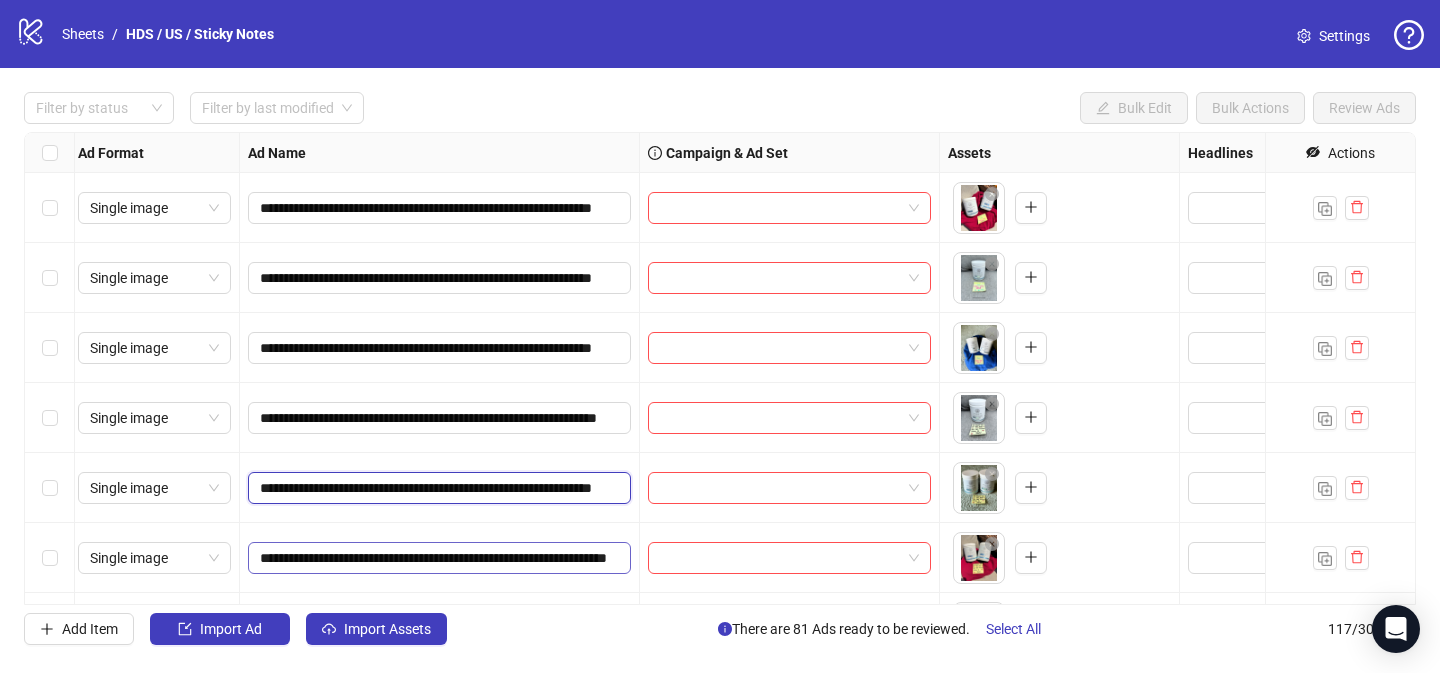 scroll, scrollTop: 0, scrollLeft: 97, axis: horizontal 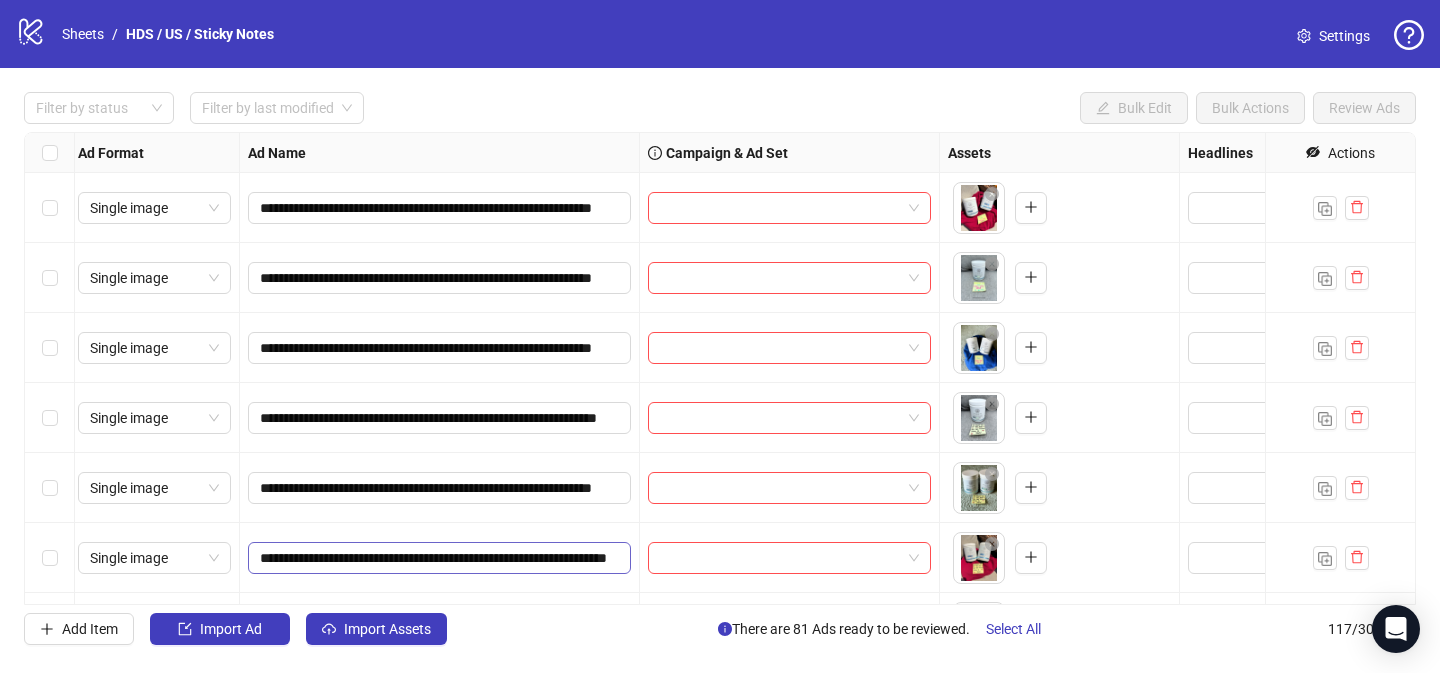 click on "**********" at bounding box center (439, 558) 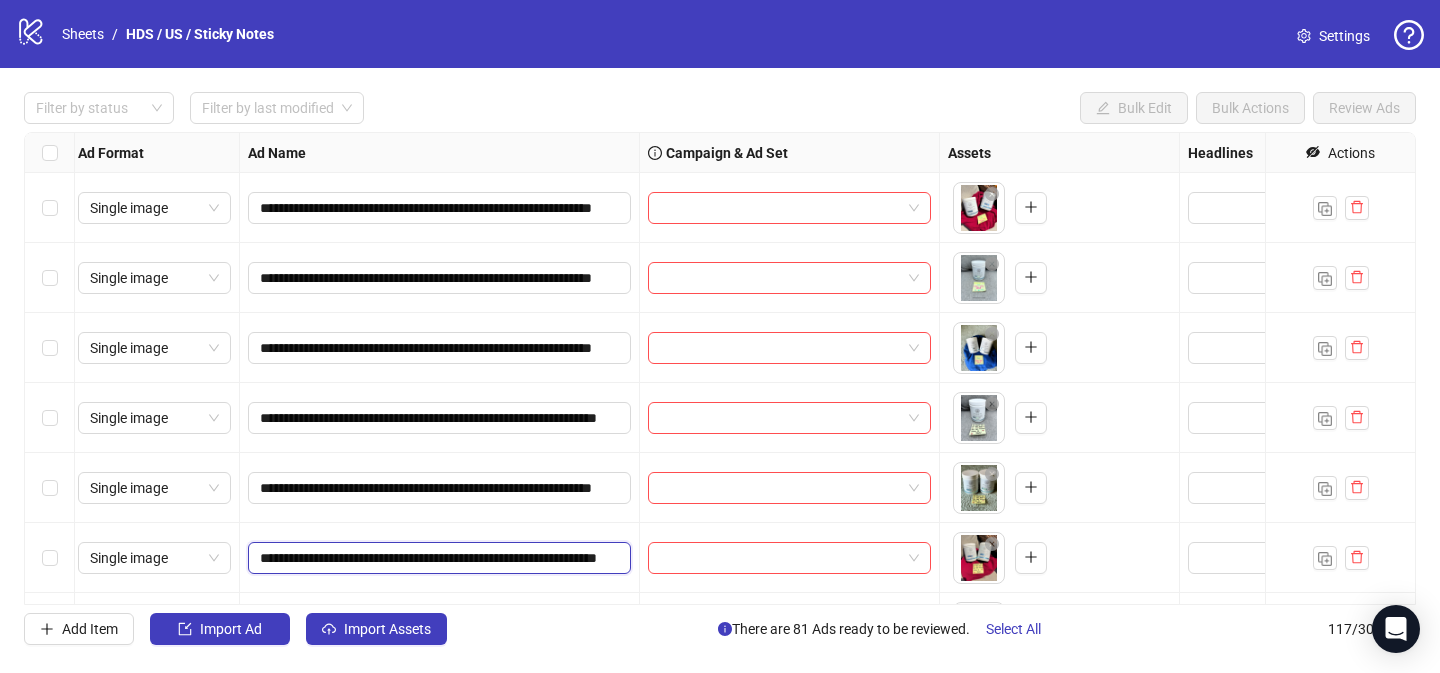 type on "**********" 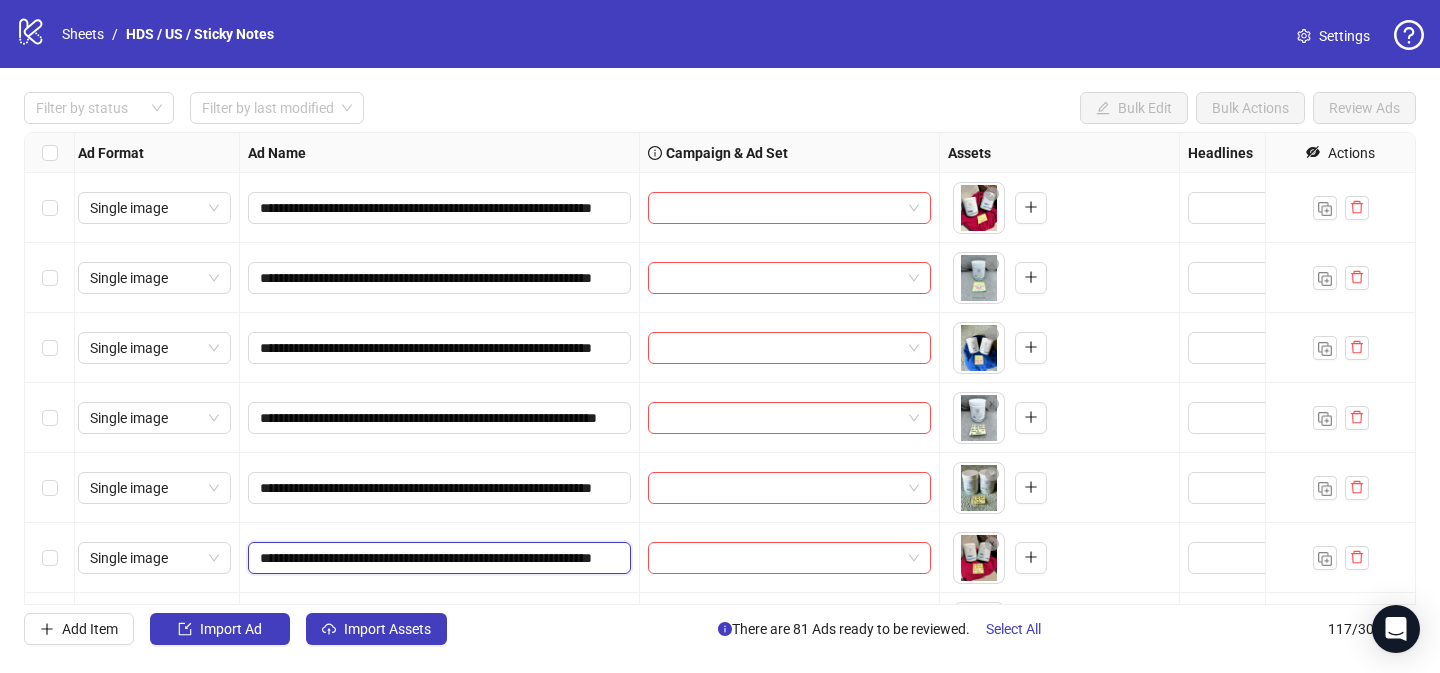 scroll 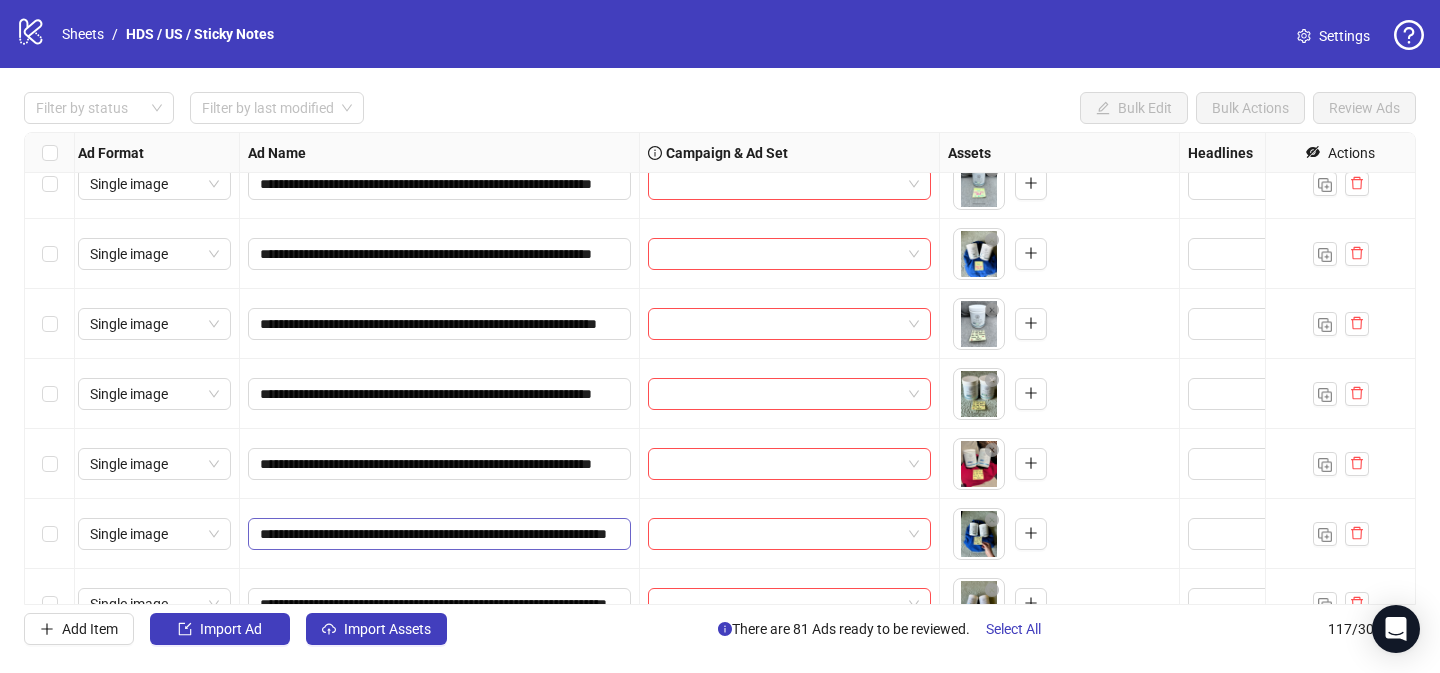 click on "**********" at bounding box center [439, 534] 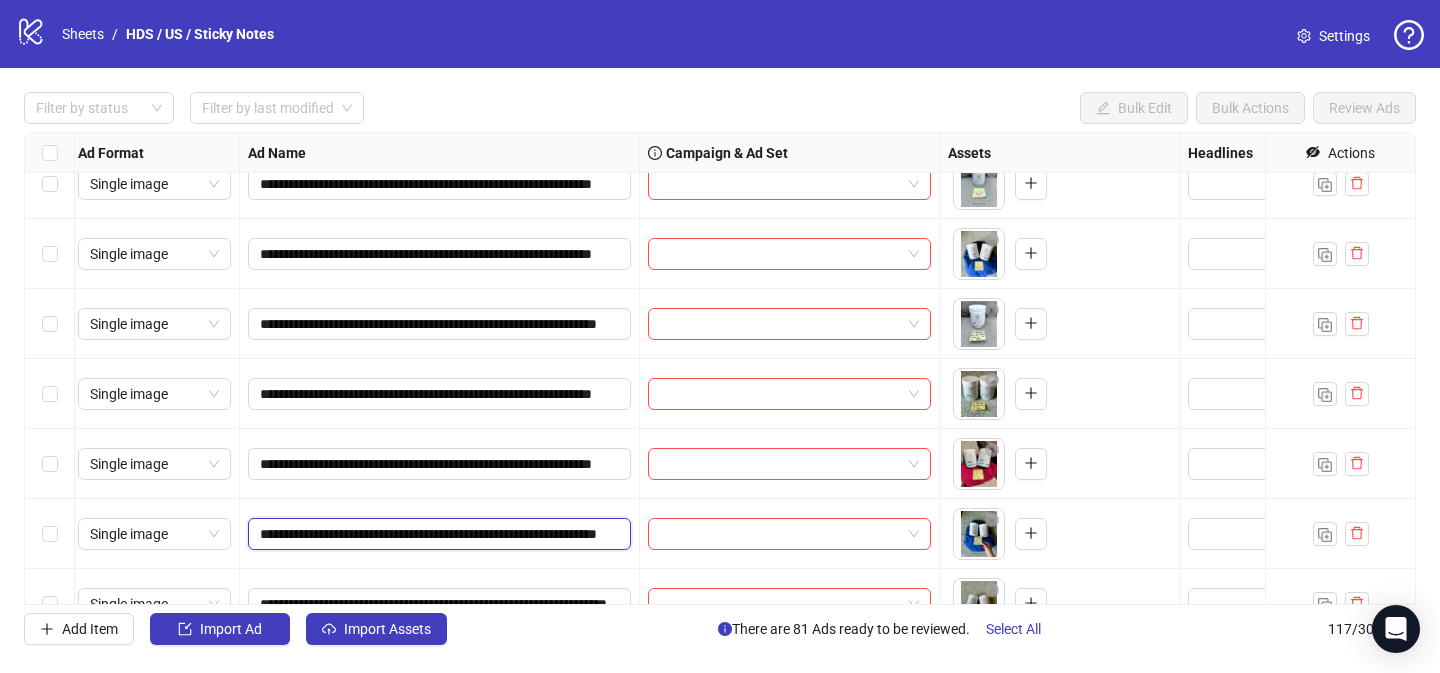 type on "**********" 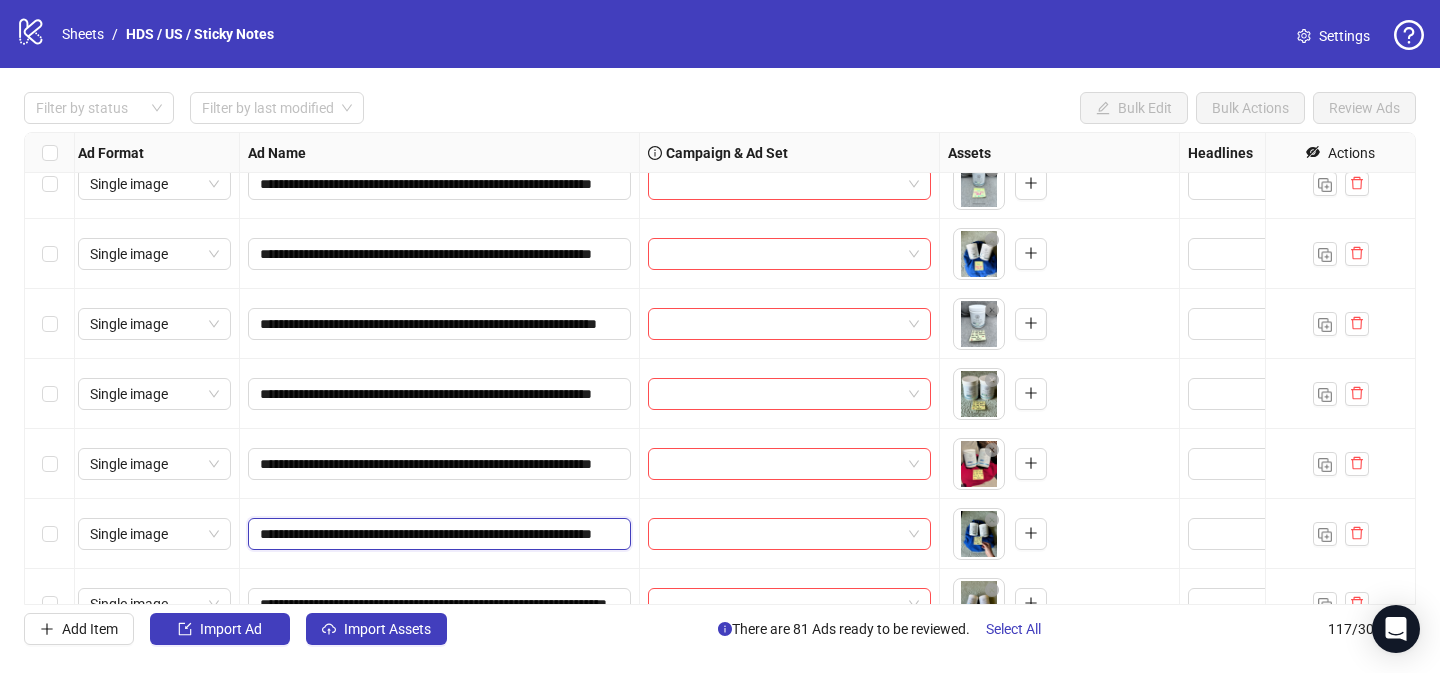 scroll, scrollTop: 0, scrollLeft: 97, axis: horizontal 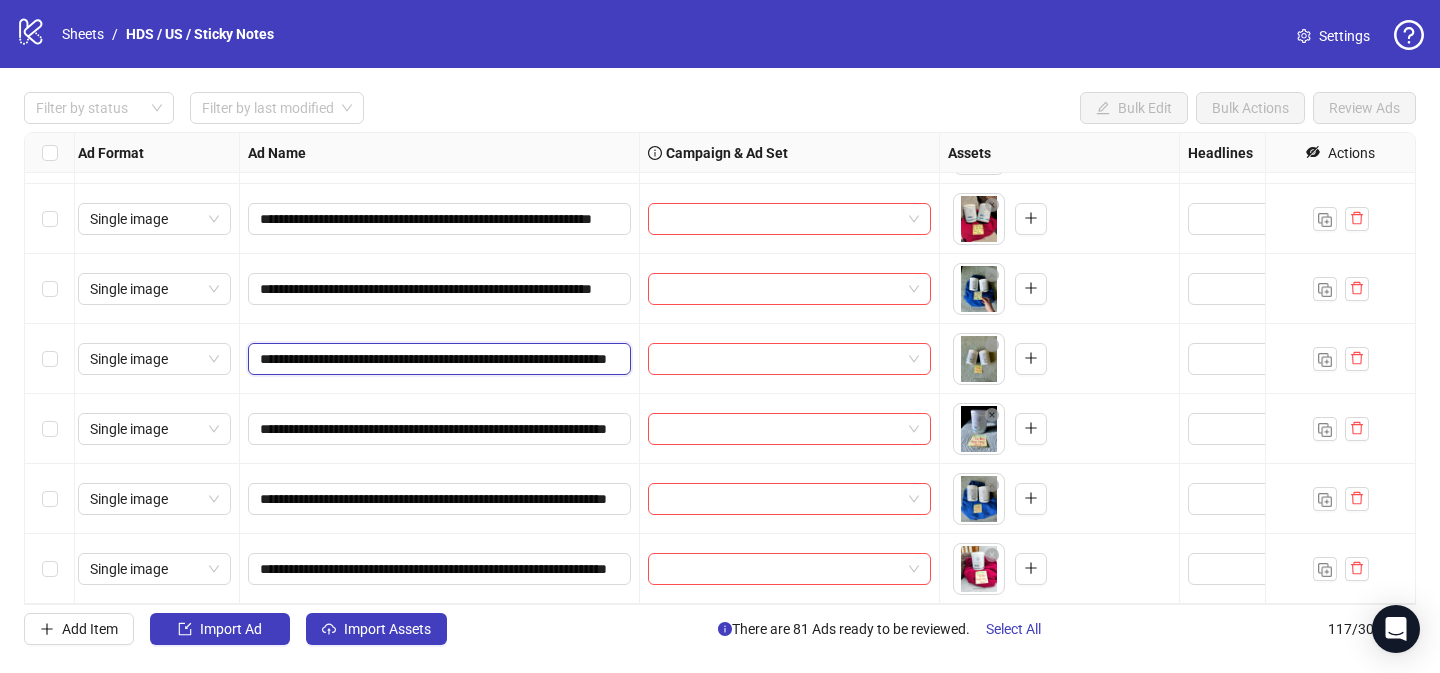 click on "**********" at bounding box center (437, 359) 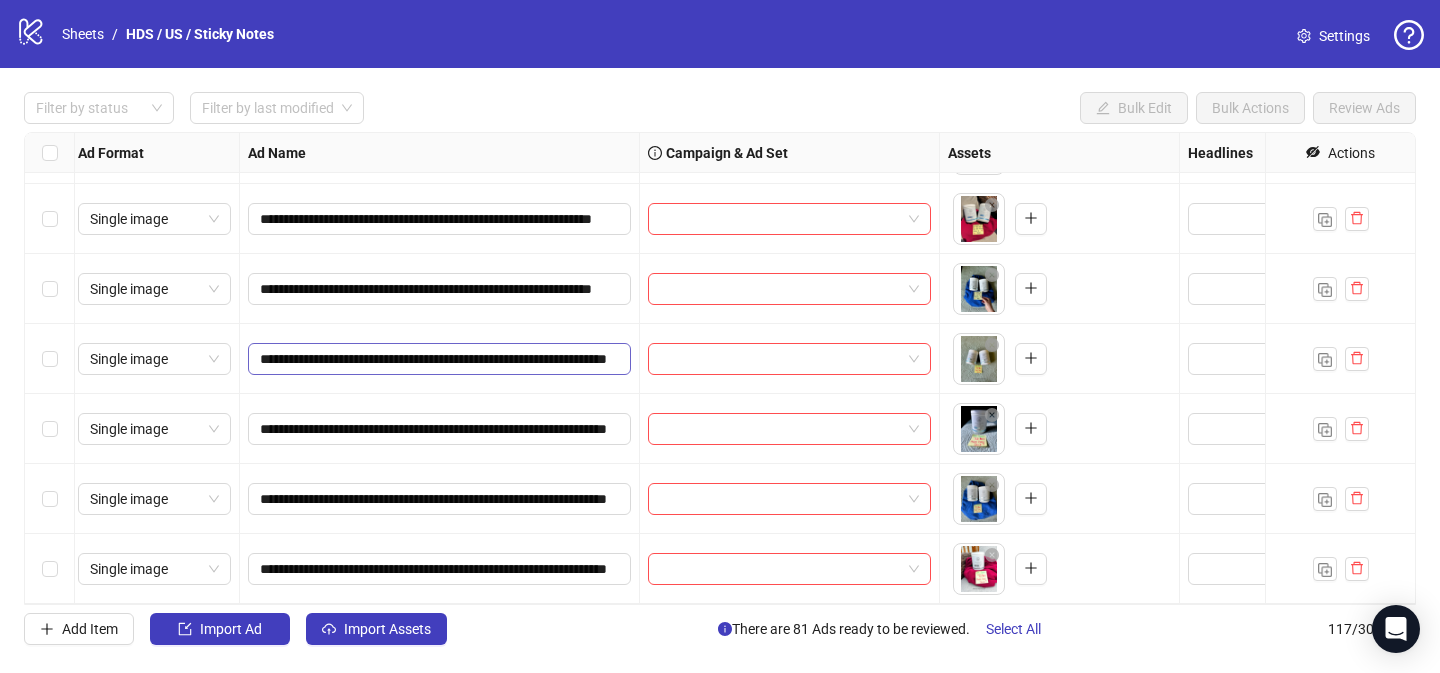 click on "**********" at bounding box center (439, 359) 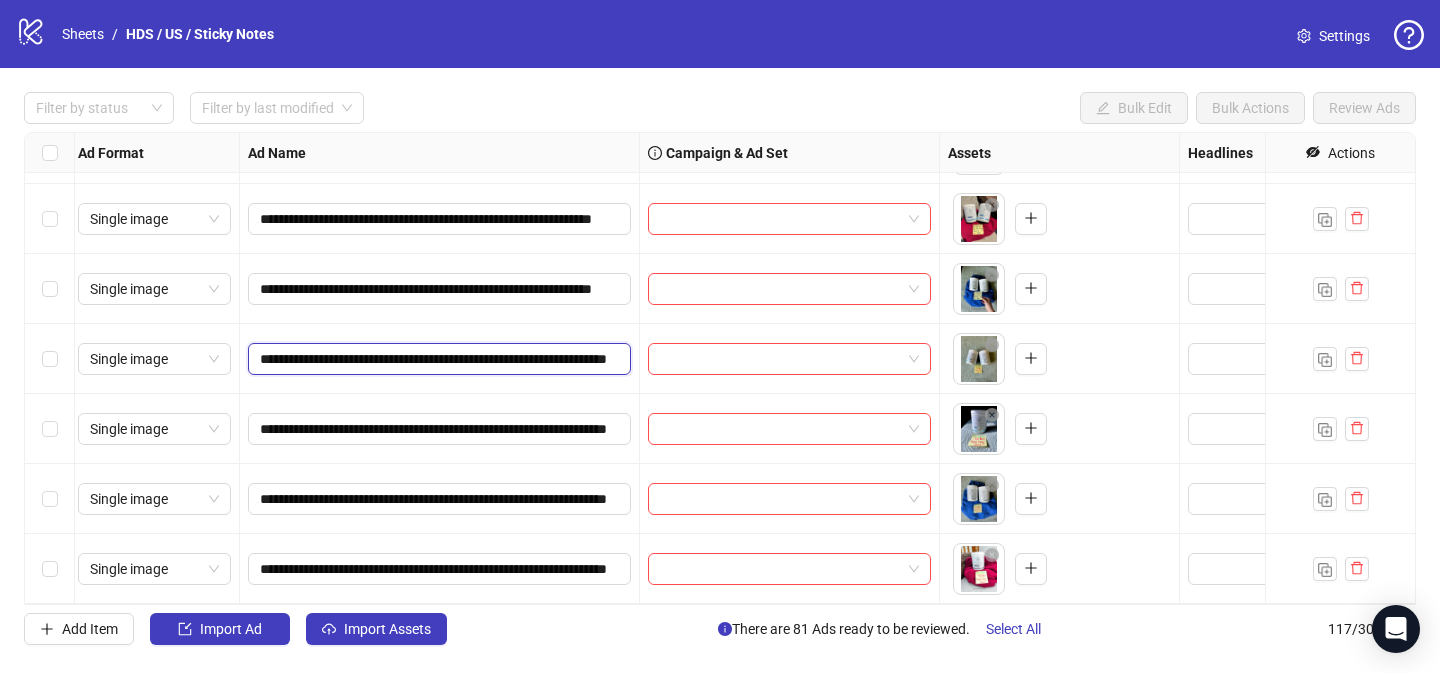 click on "**********" at bounding box center (437, 359) 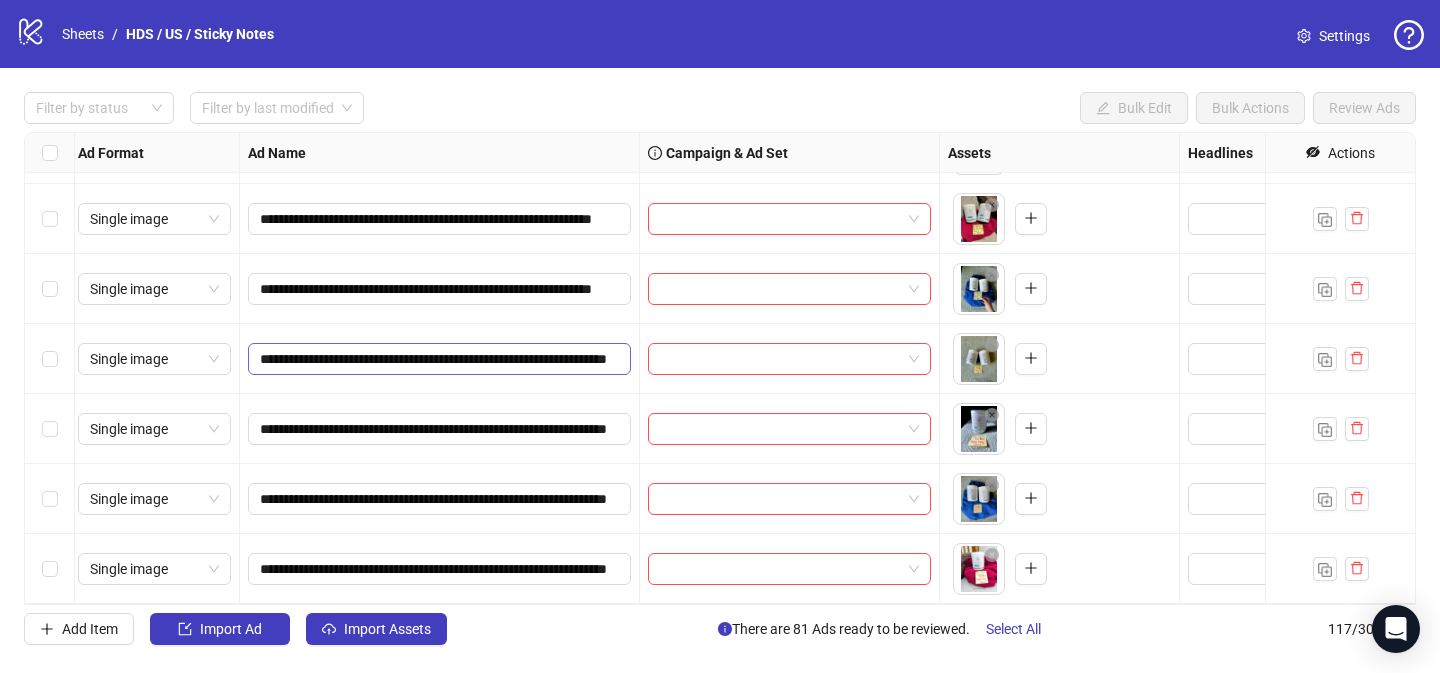 click on "**********" at bounding box center (439, 359) 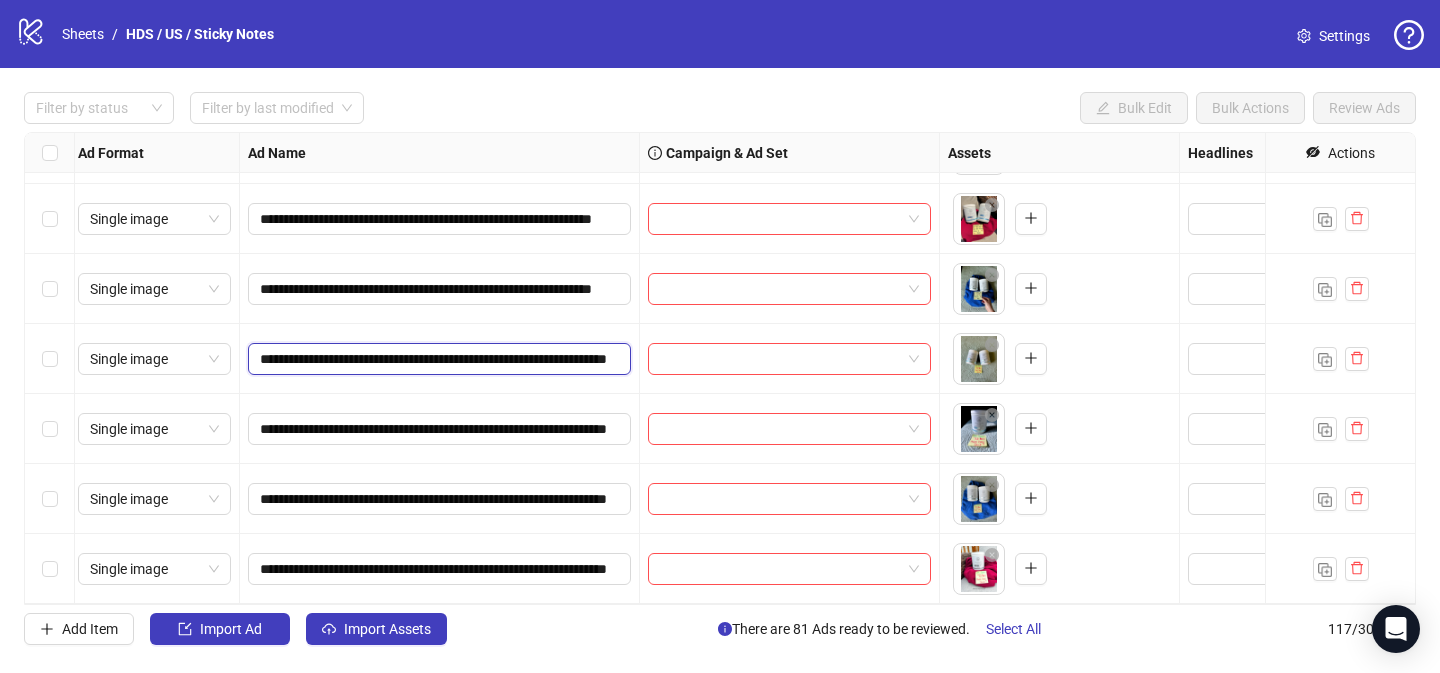 click on "**********" at bounding box center [437, 359] 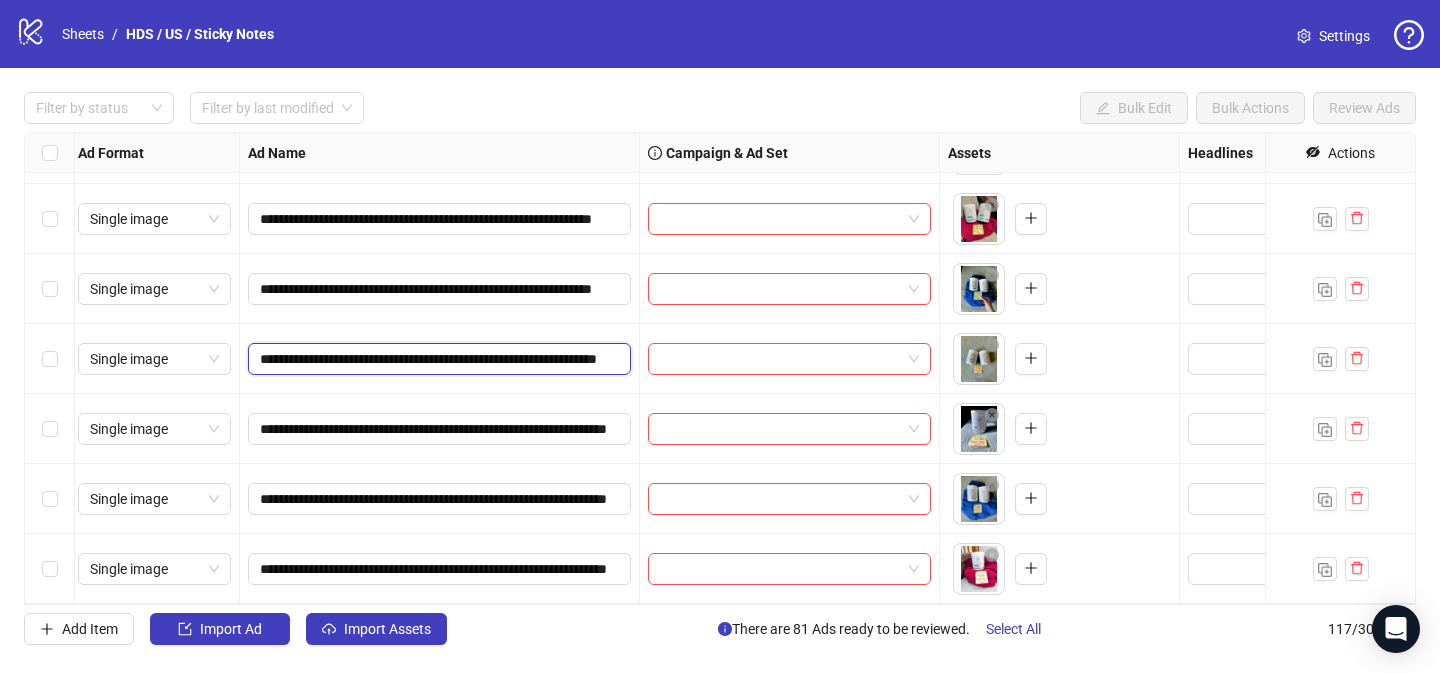 type on "**********" 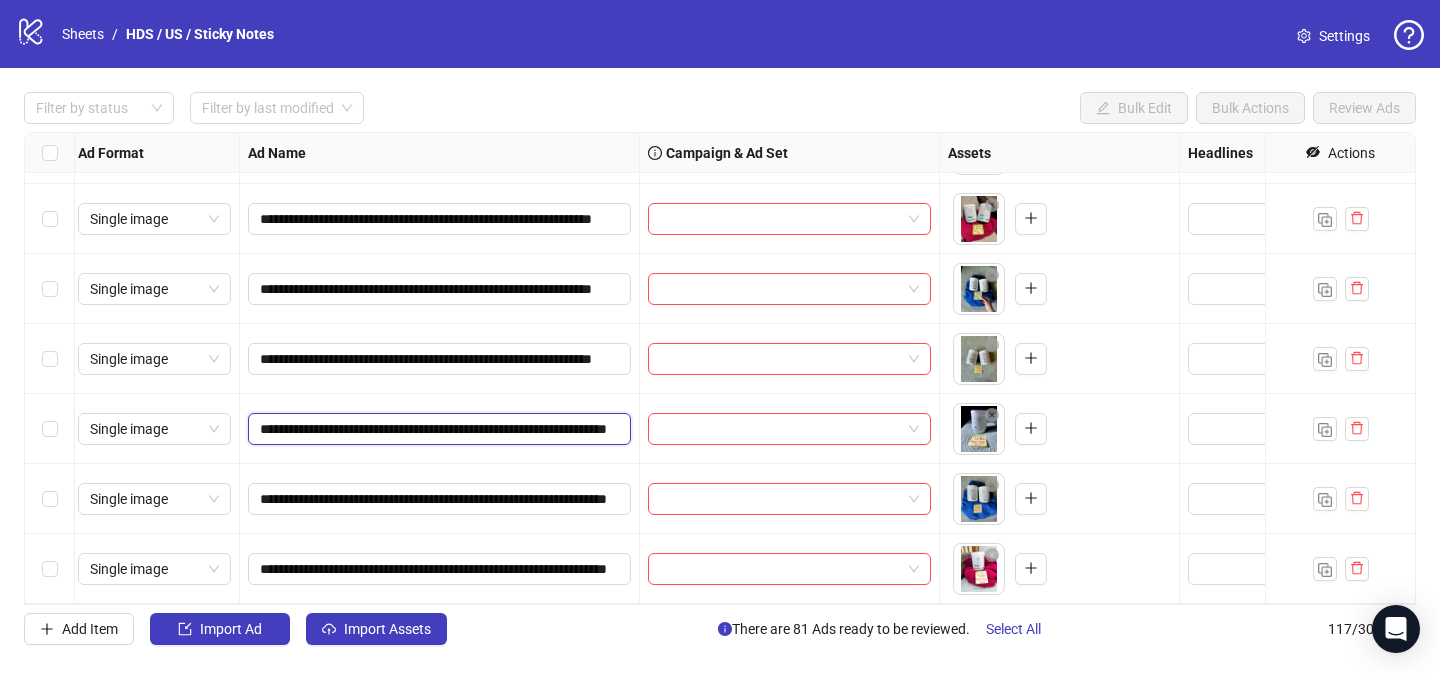 click on "**********" at bounding box center [437, 429] 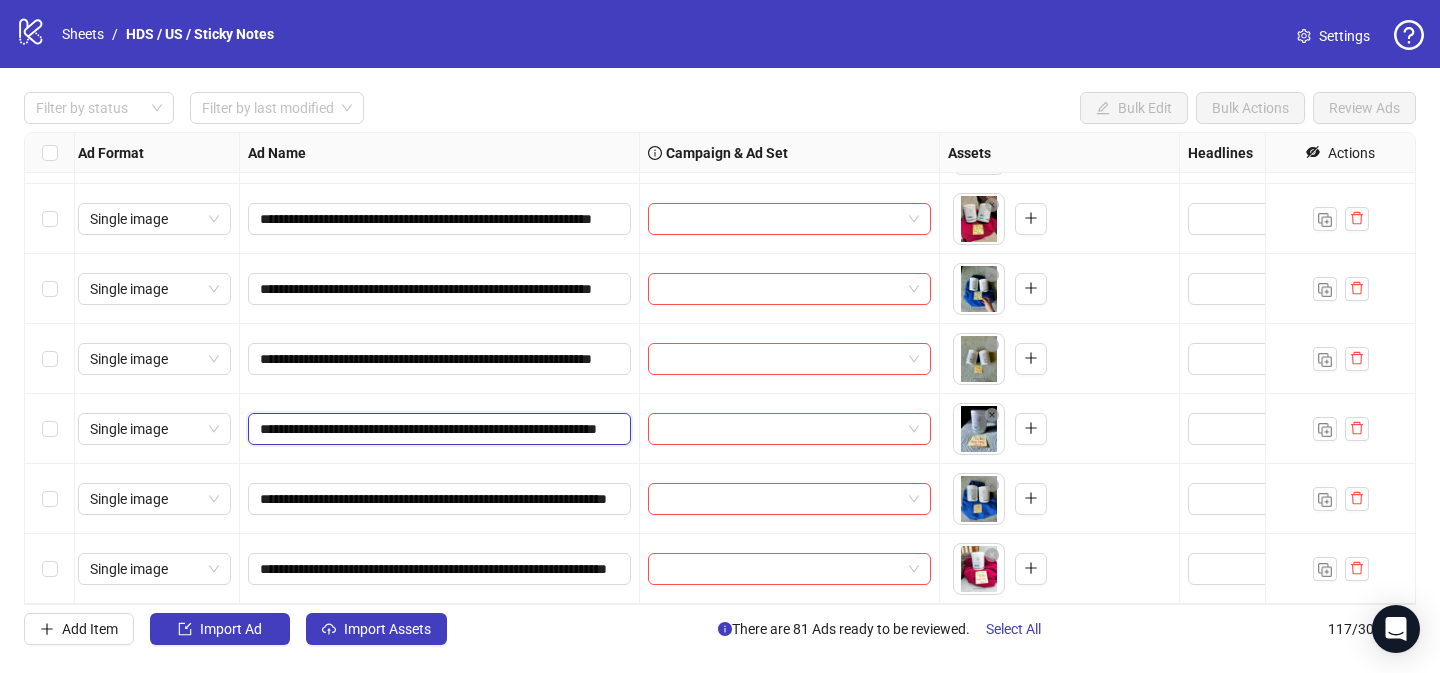type on "**********" 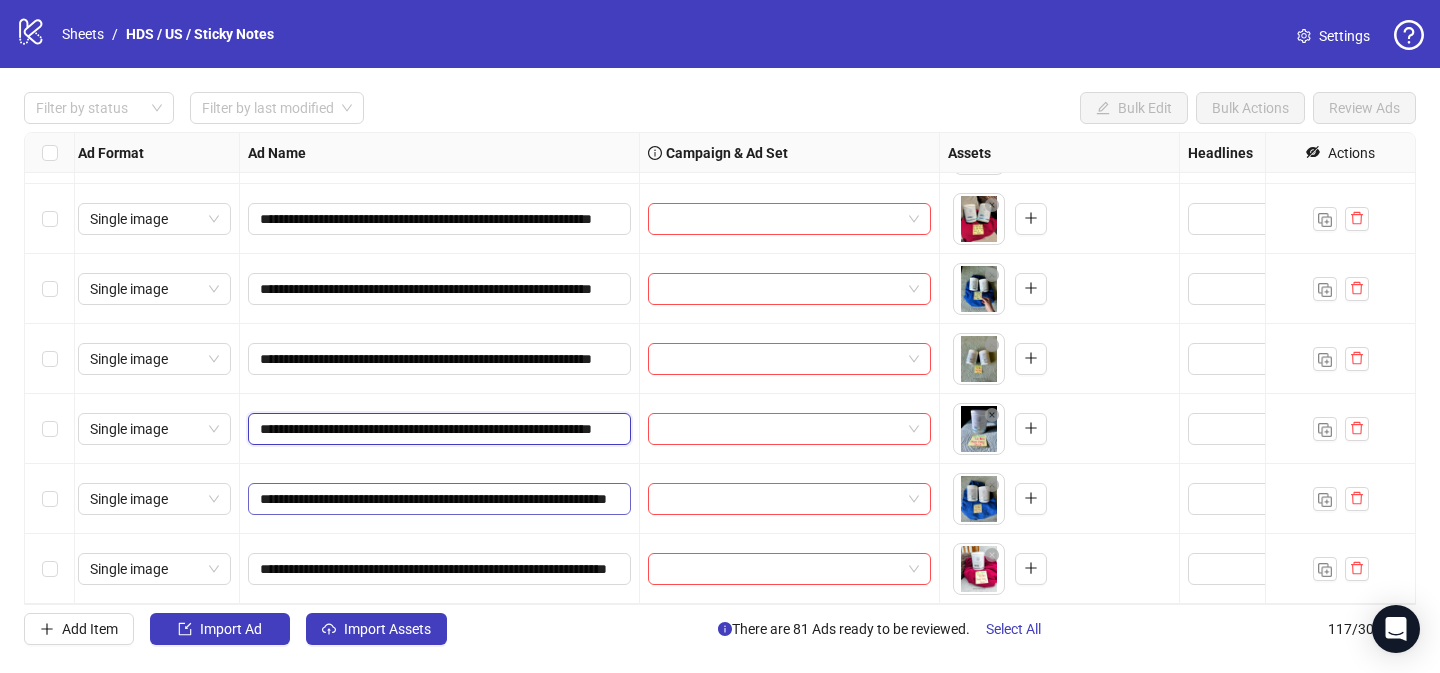 scroll, scrollTop: 0, scrollLeft: 97, axis: horizontal 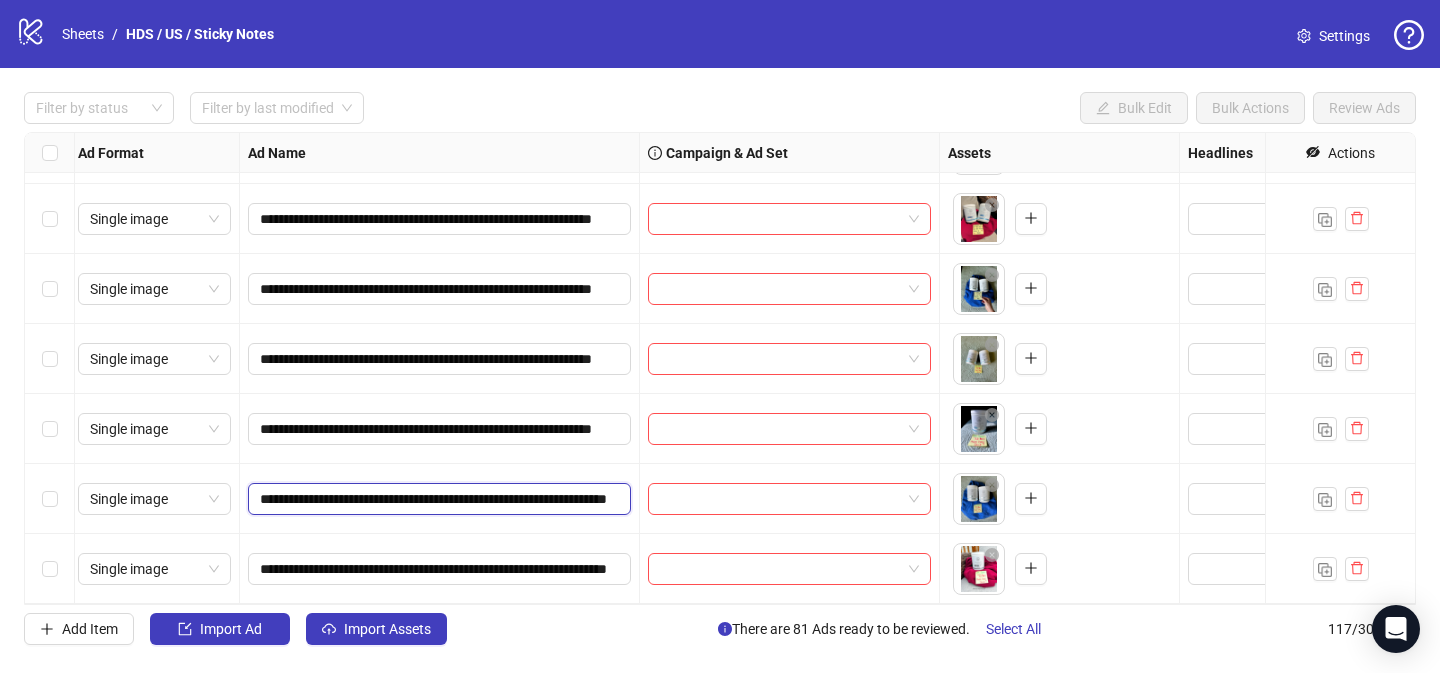 click on "**********" at bounding box center (437, 499) 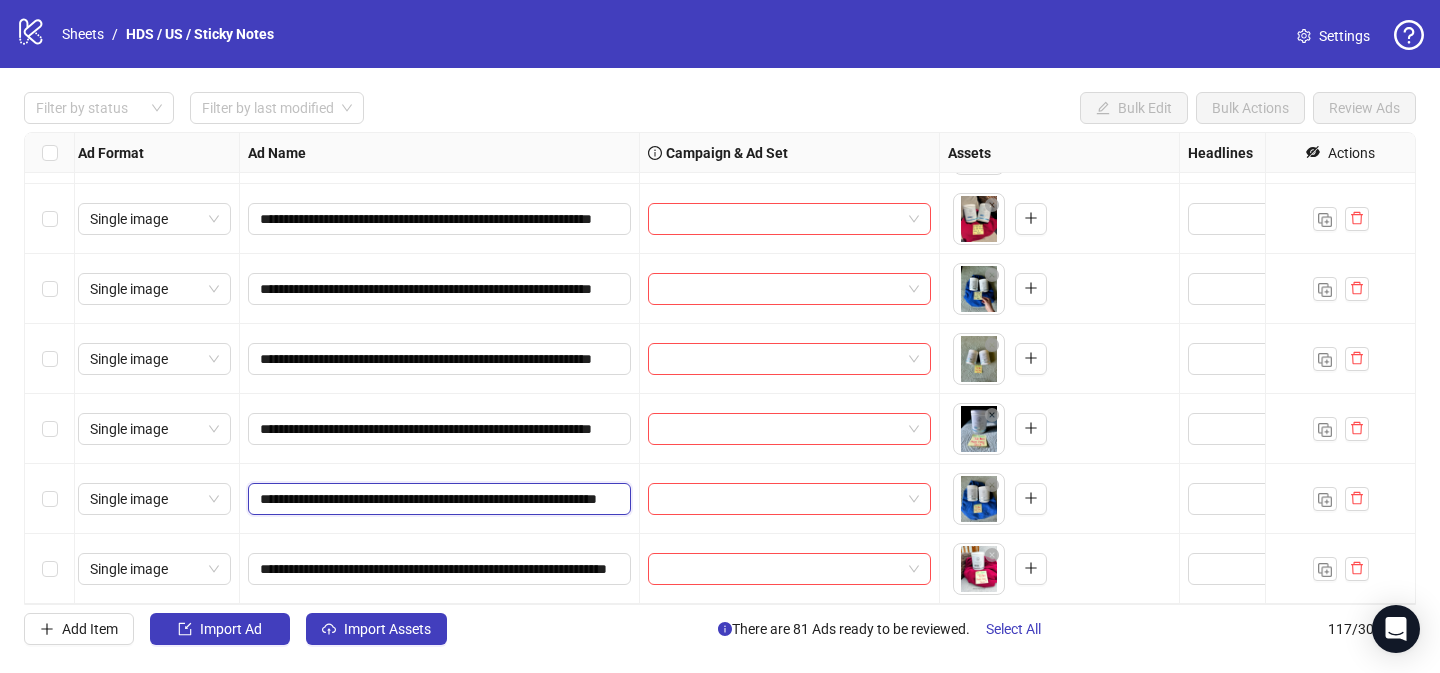 type on "**********" 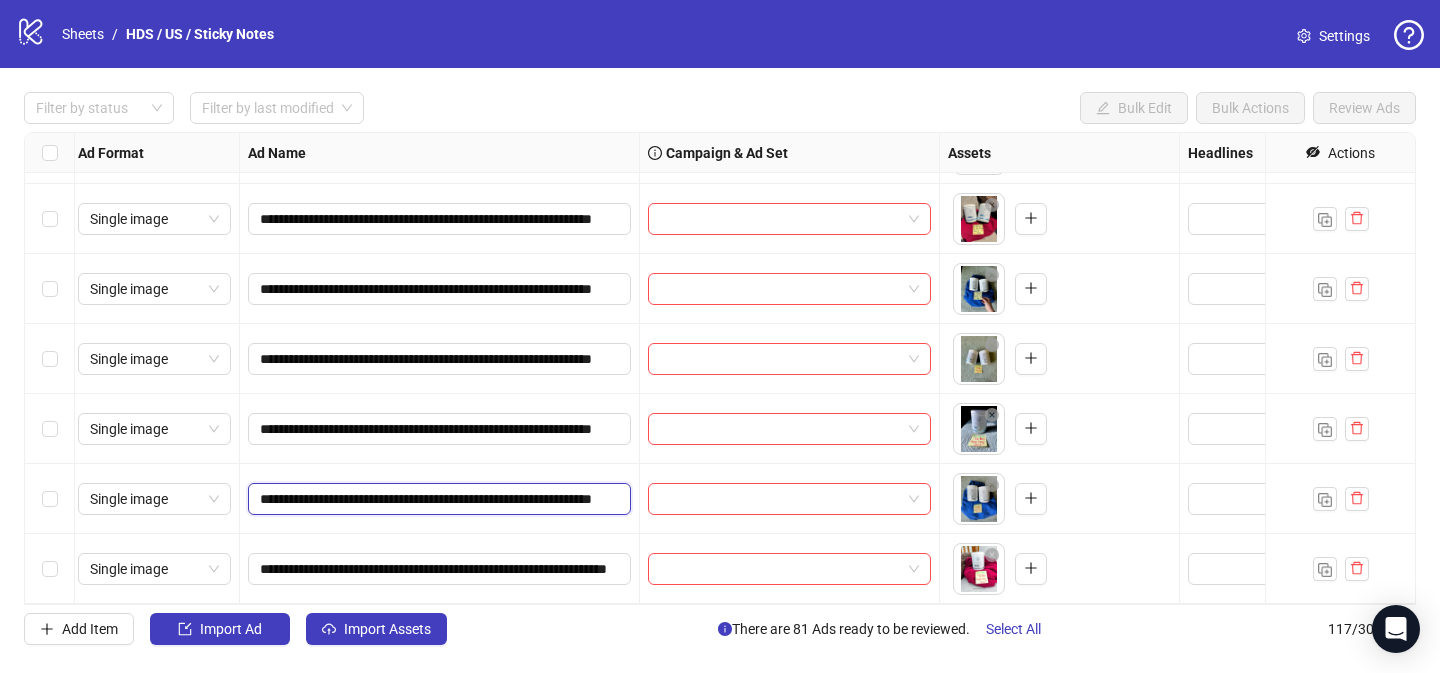 scroll, scrollTop: 0, scrollLeft: 97, axis: horizontal 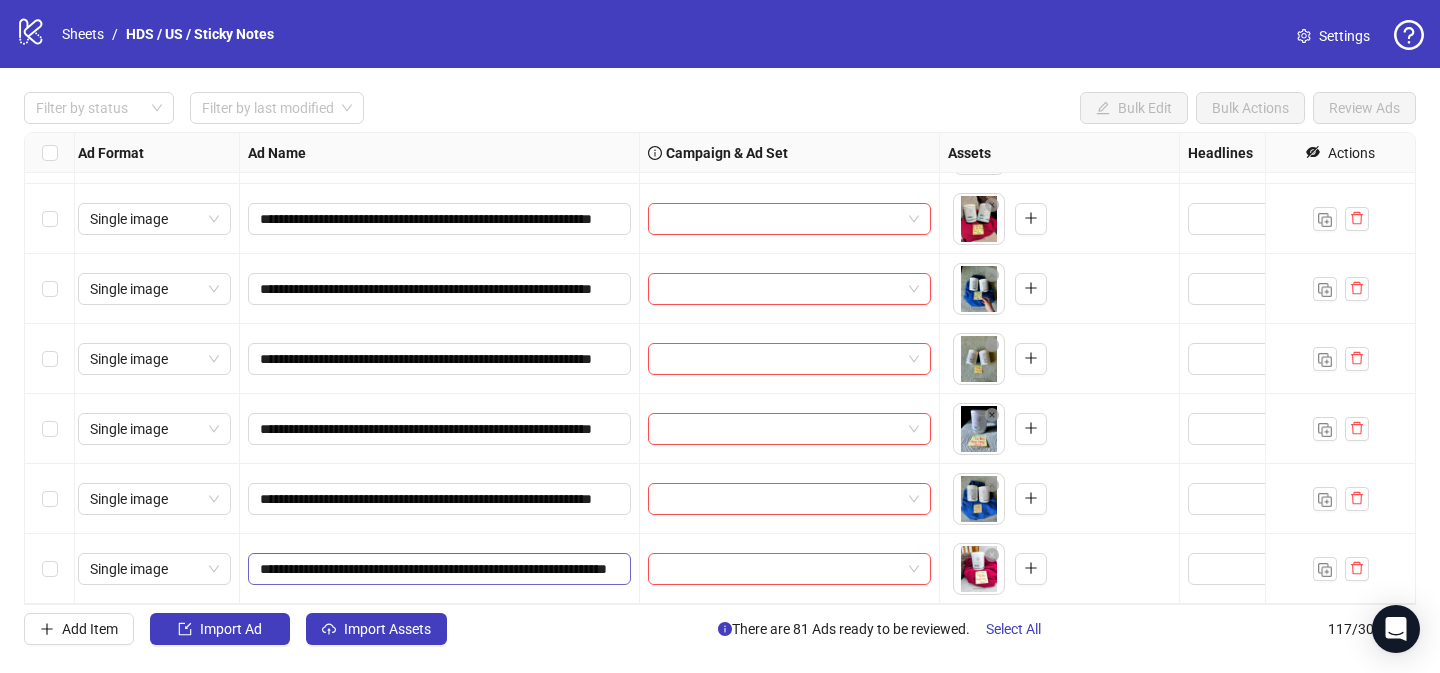 click on "**********" at bounding box center (439, 569) 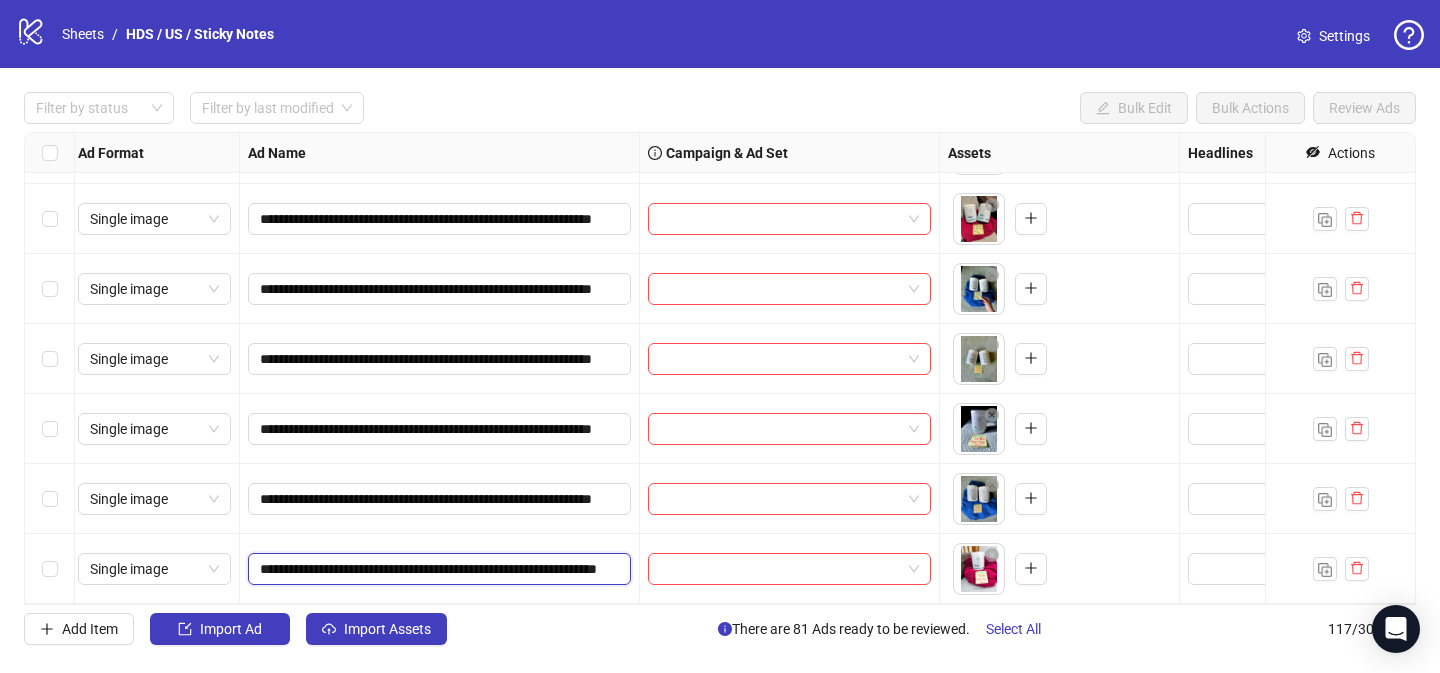 type on "**********" 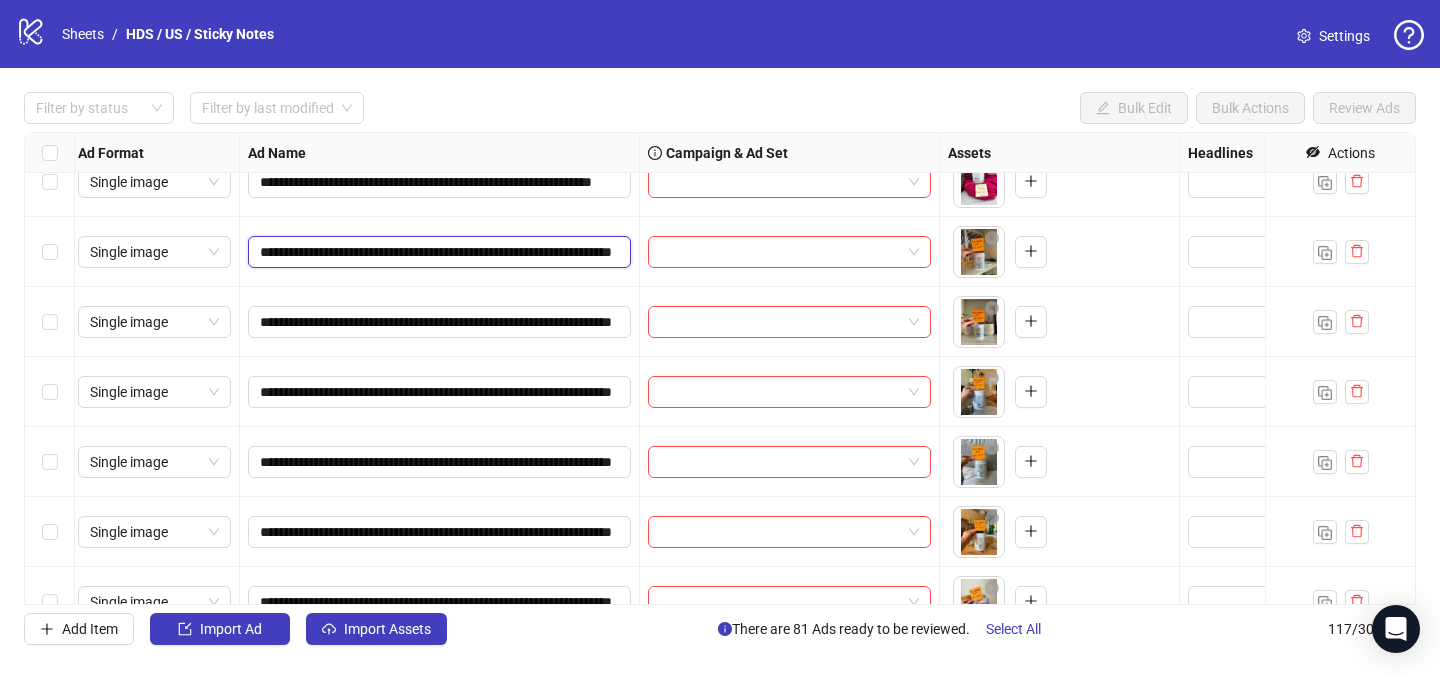 click on "**********" at bounding box center (437, 252) 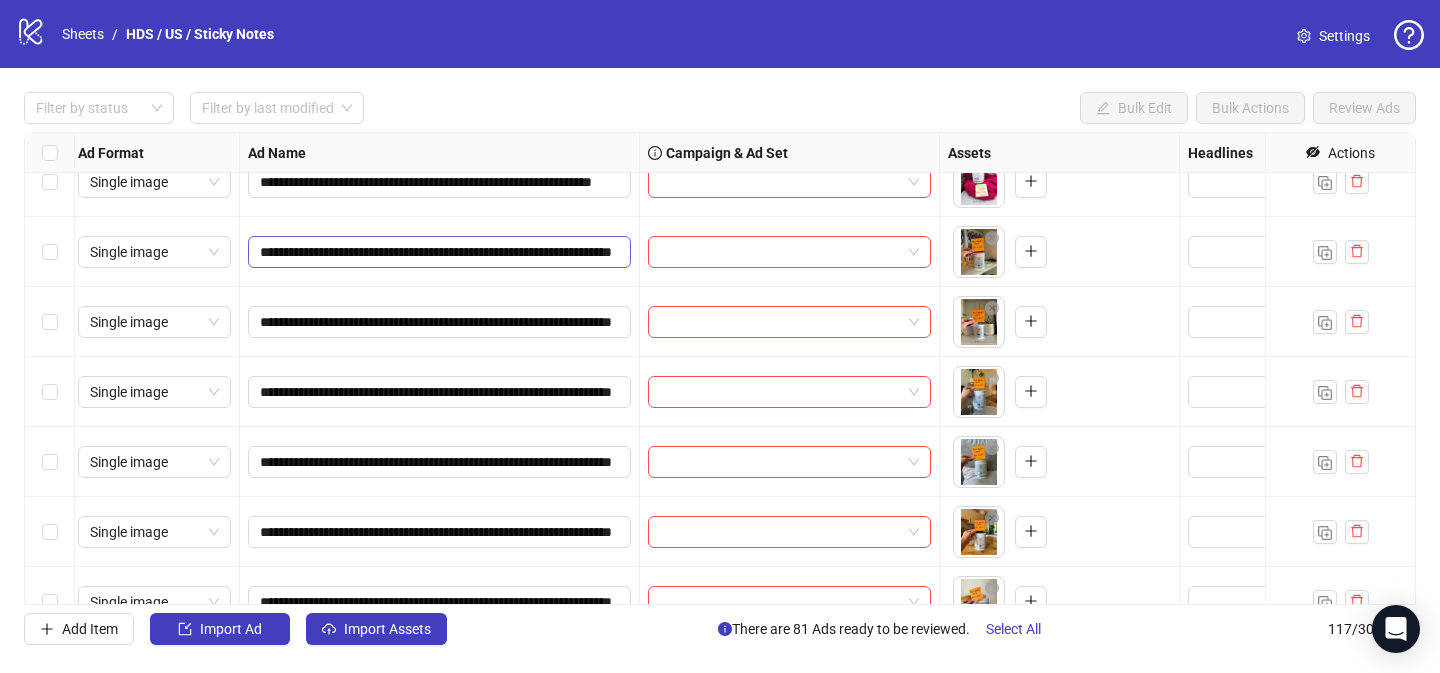click on "**********" at bounding box center [439, 252] 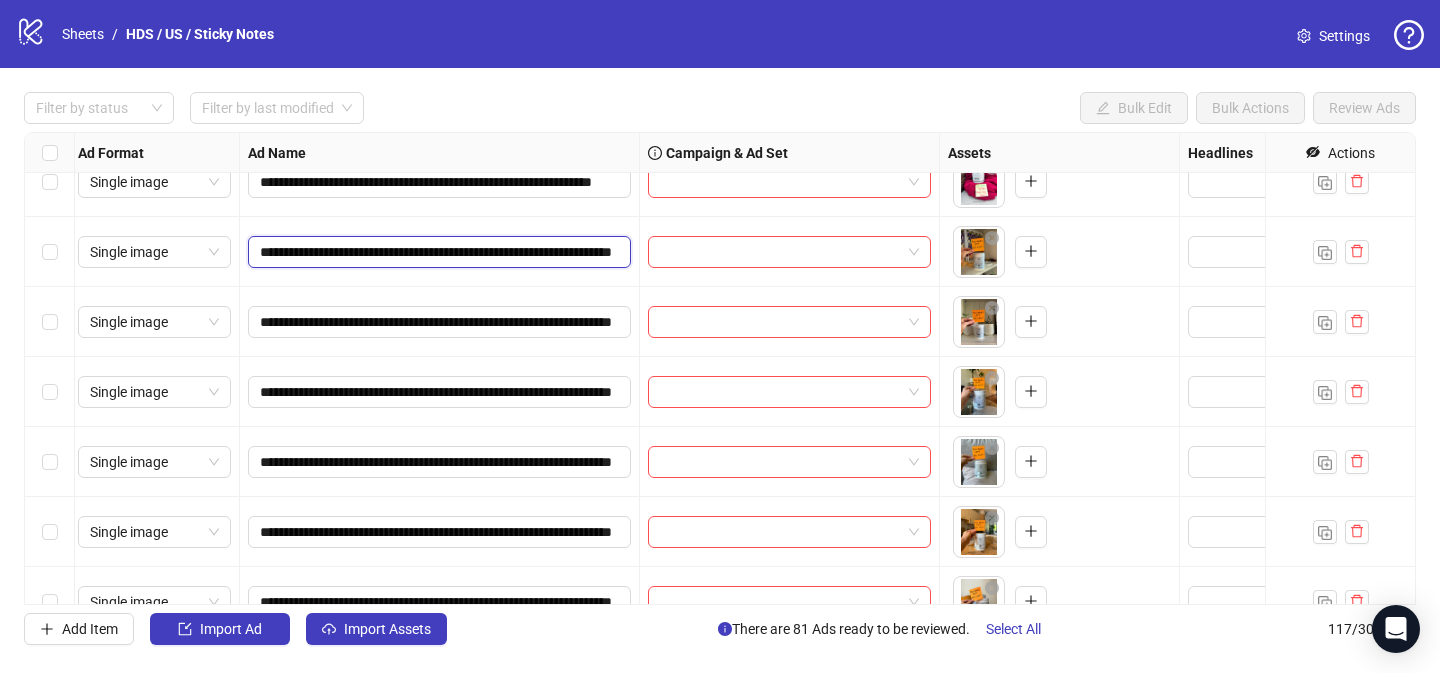 click on "**********" at bounding box center (437, 252) 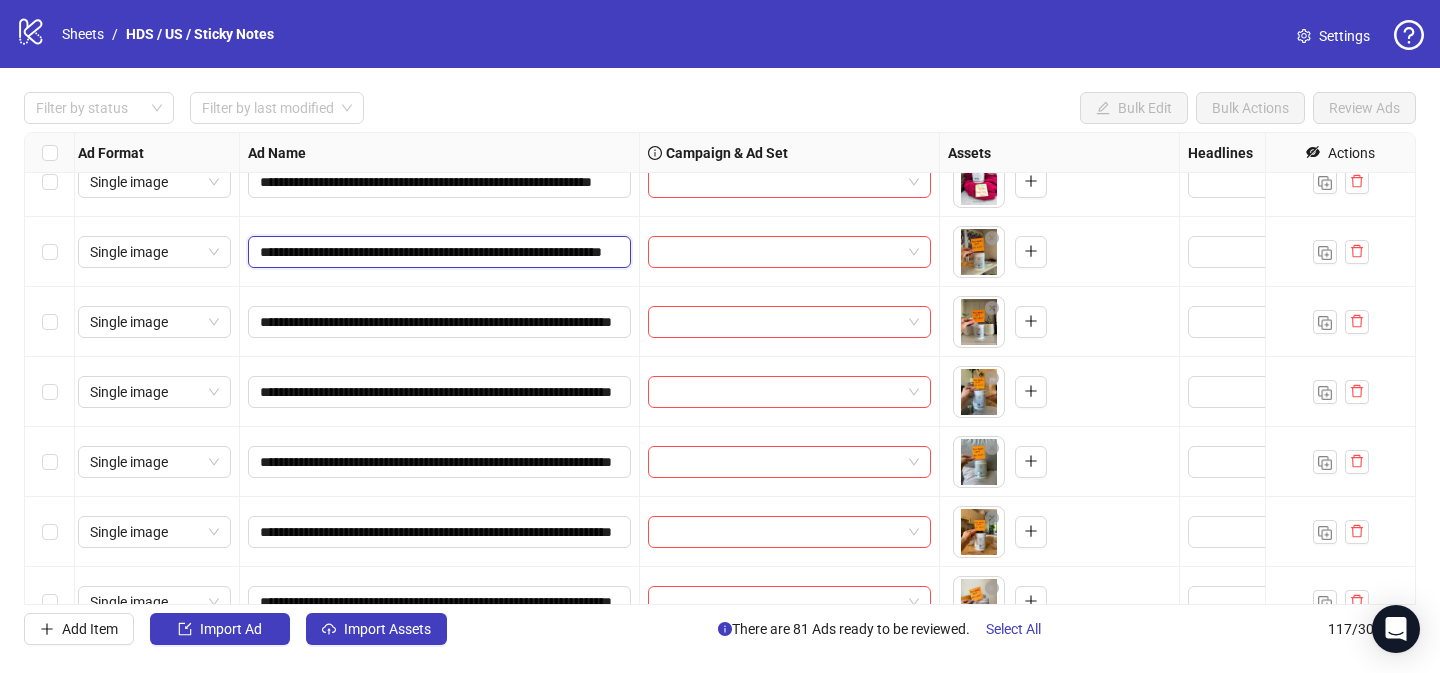 type on "**********" 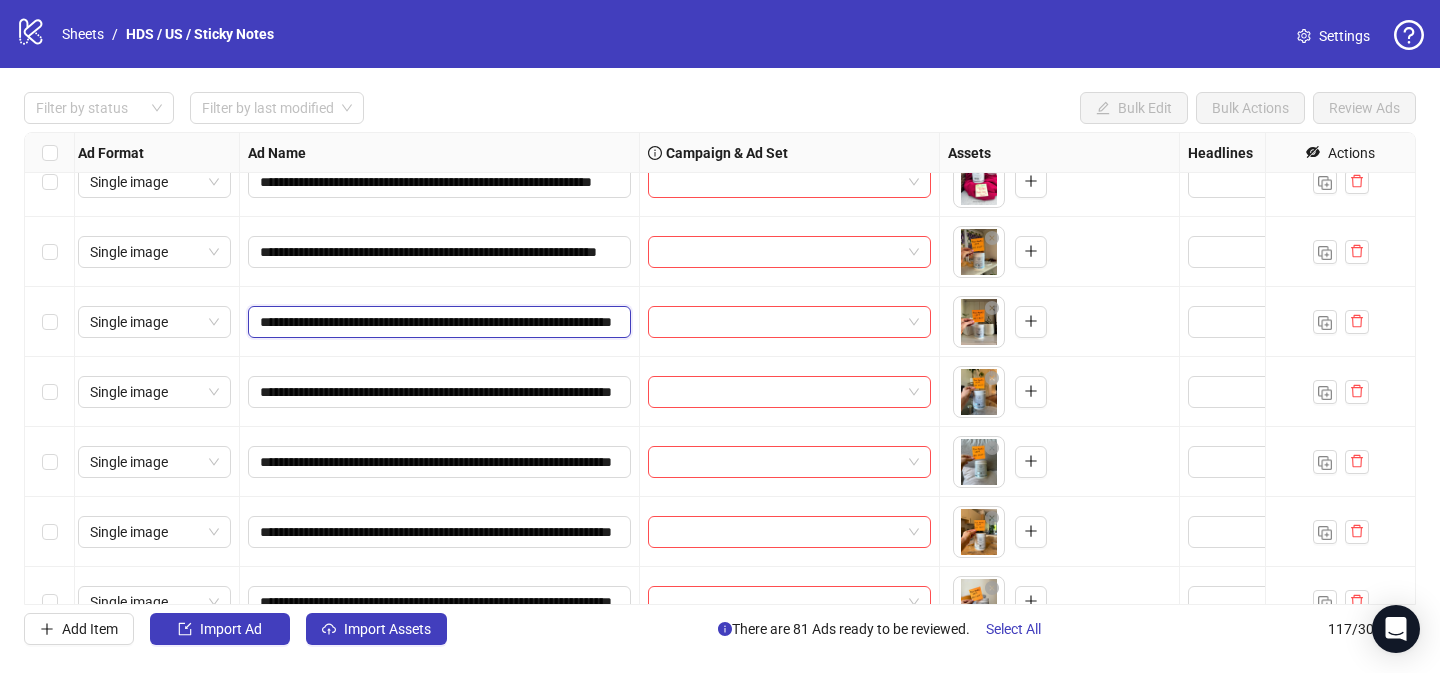 click on "**********" at bounding box center (437, 322) 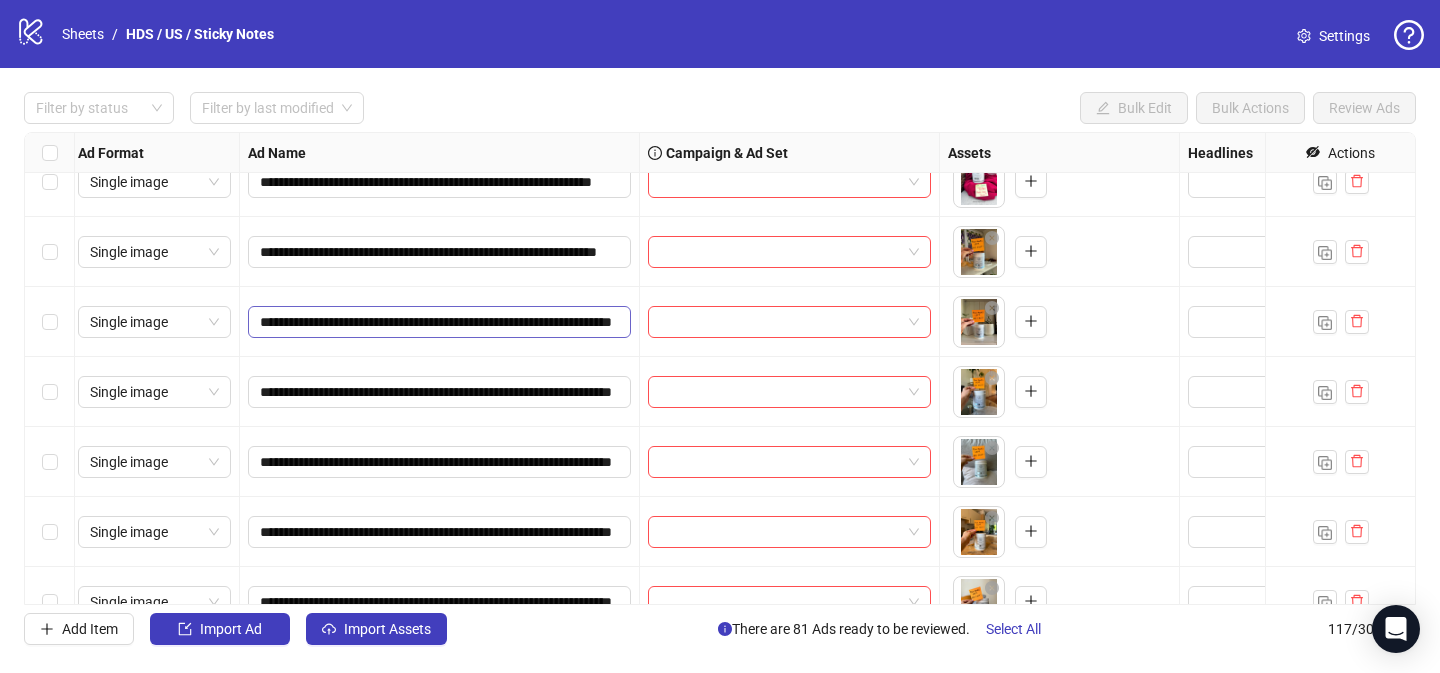 drag, startPoint x: 617, startPoint y: 314, endPoint x: 618, endPoint y: 324, distance: 10.049875 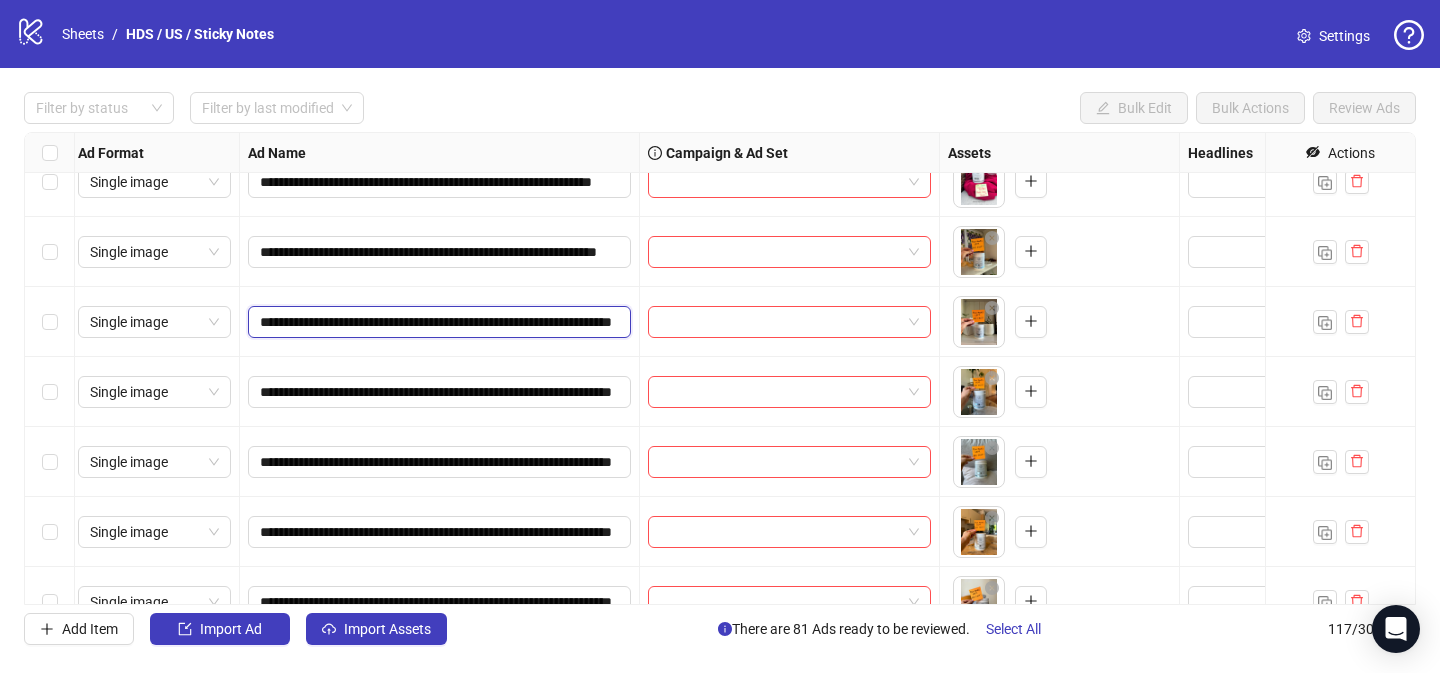 drag, startPoint x: 611, startPoint y: 320, endPoint x: 612, endPoint y: 347, distance: 27.018513 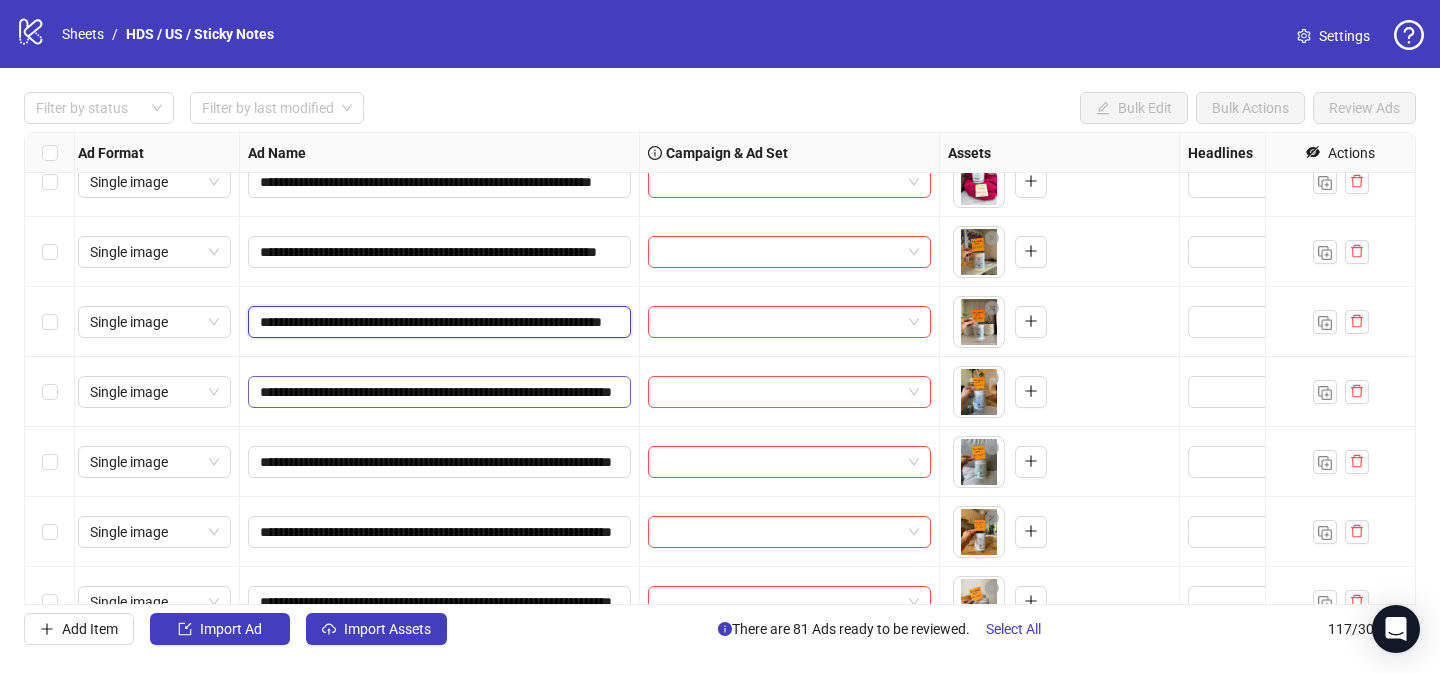 type on "**********" 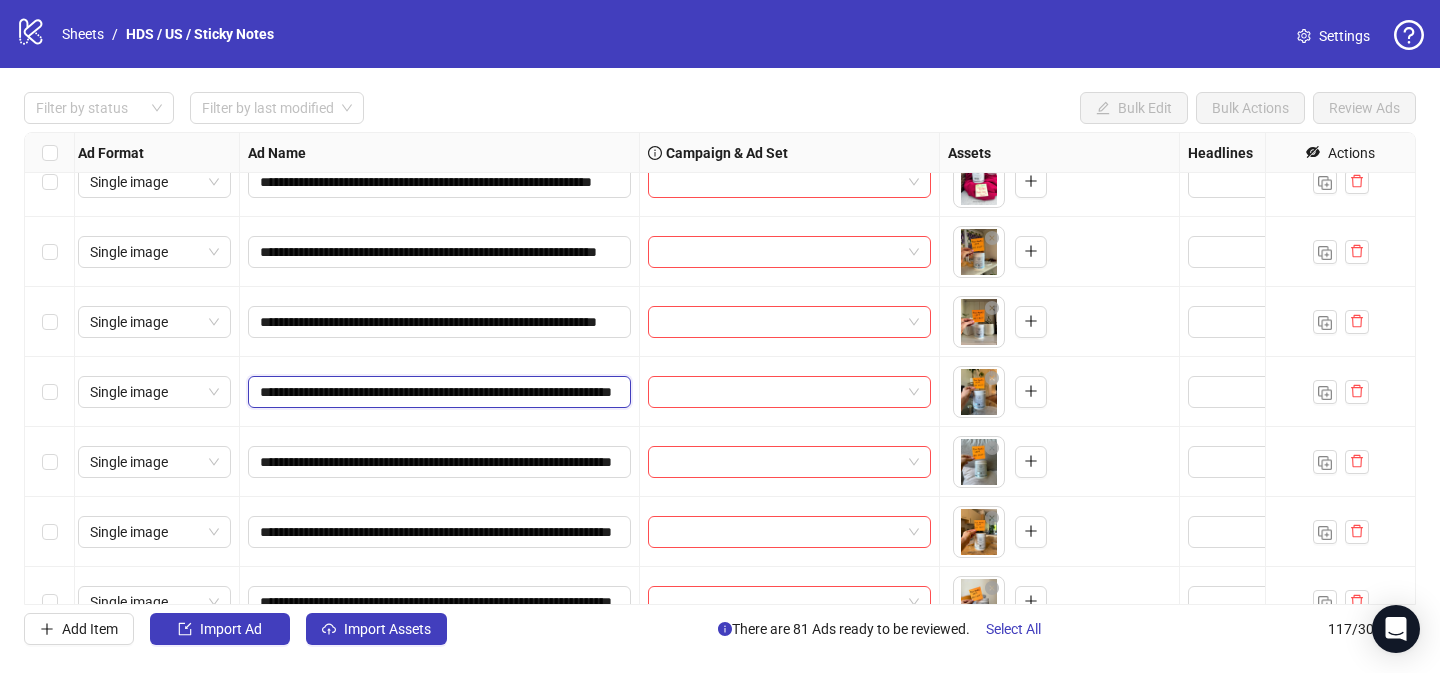 click on "**********" at bounding box center (437, 392) 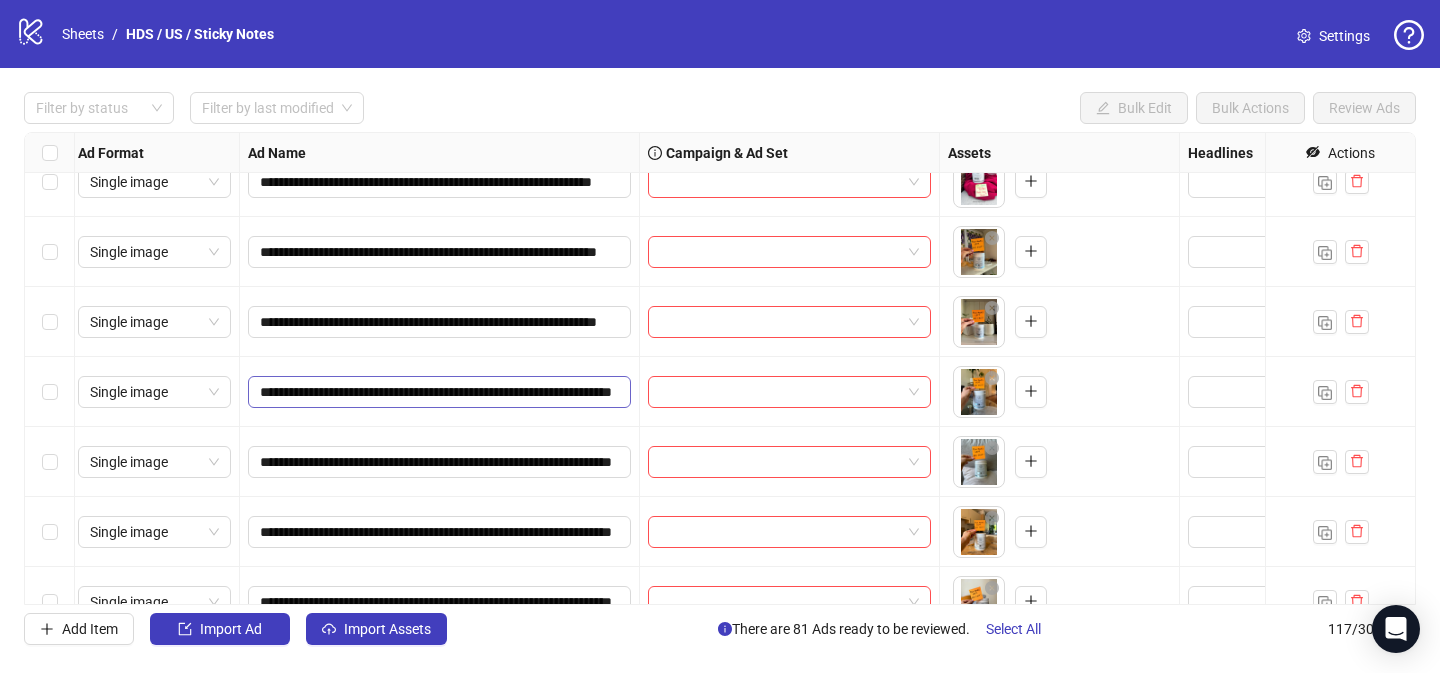 click on "**********" at bounding box center [439, 392] 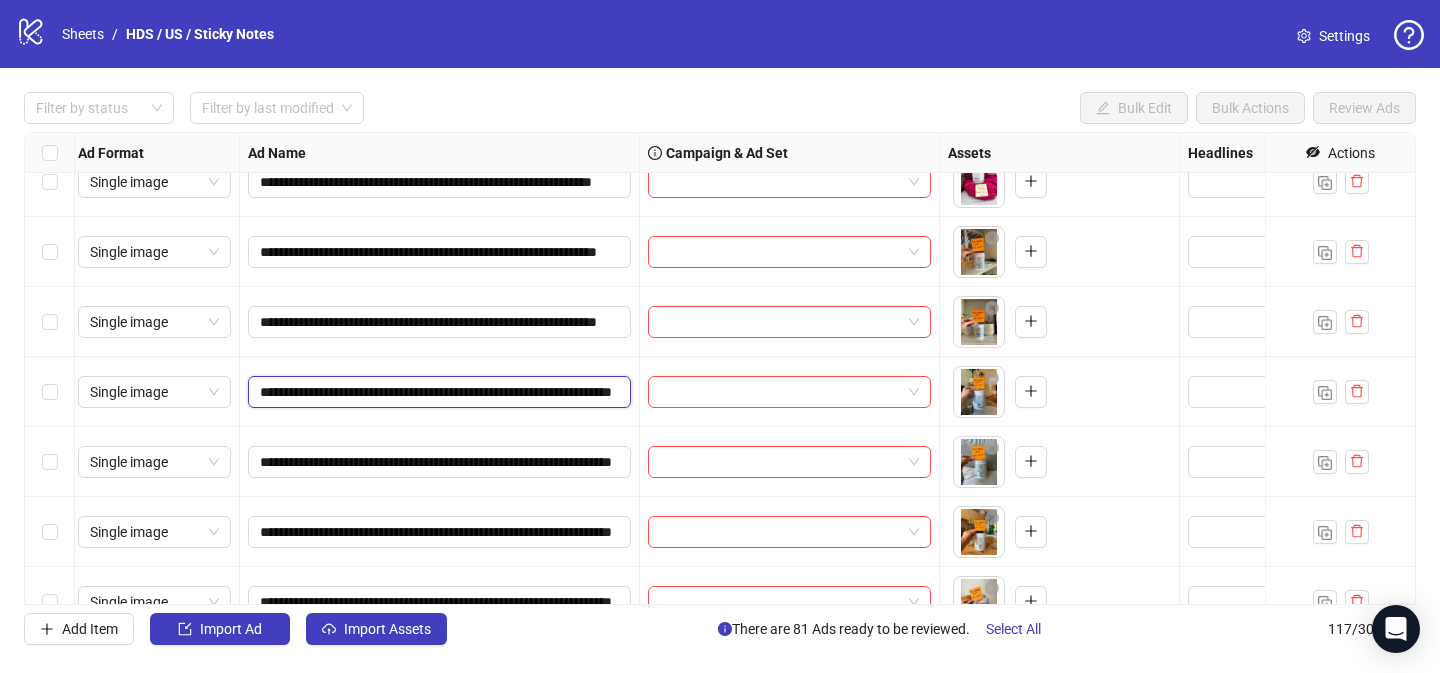 click on "**********" at bounding box center [439, 392] 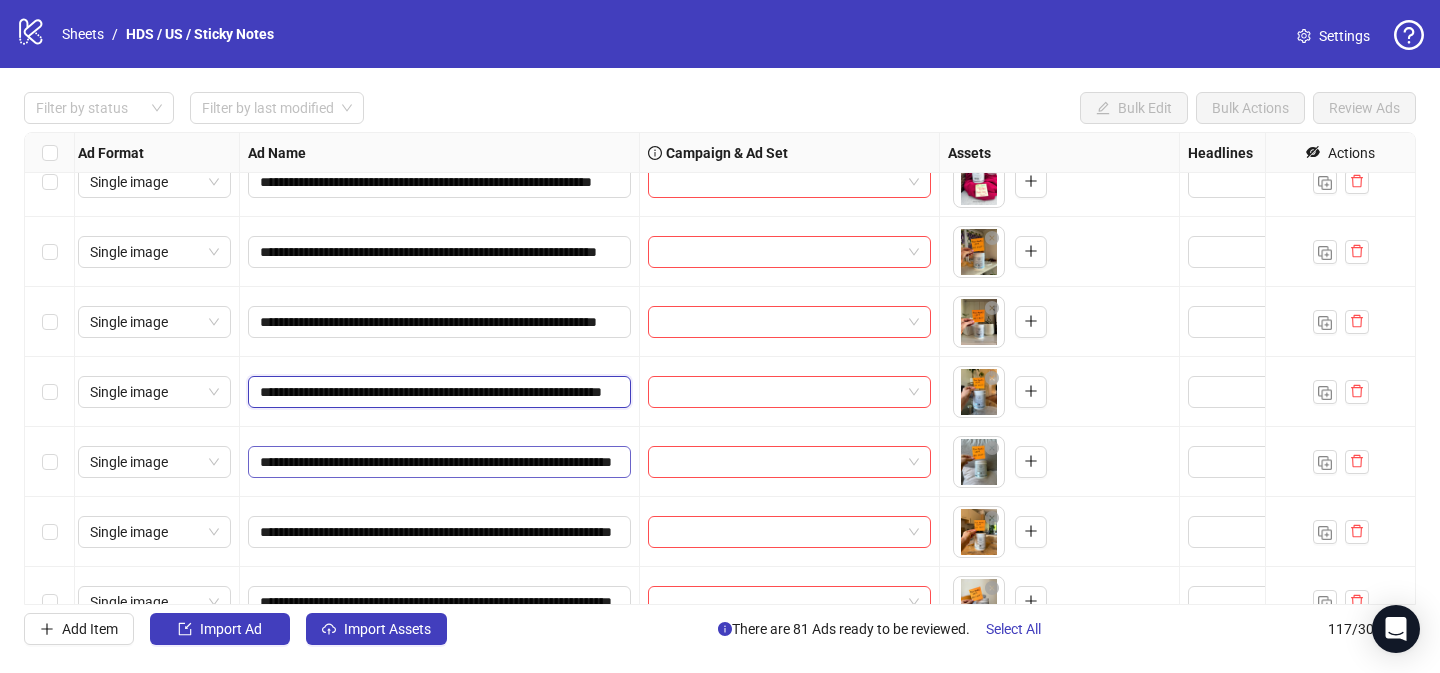 type on "**********" 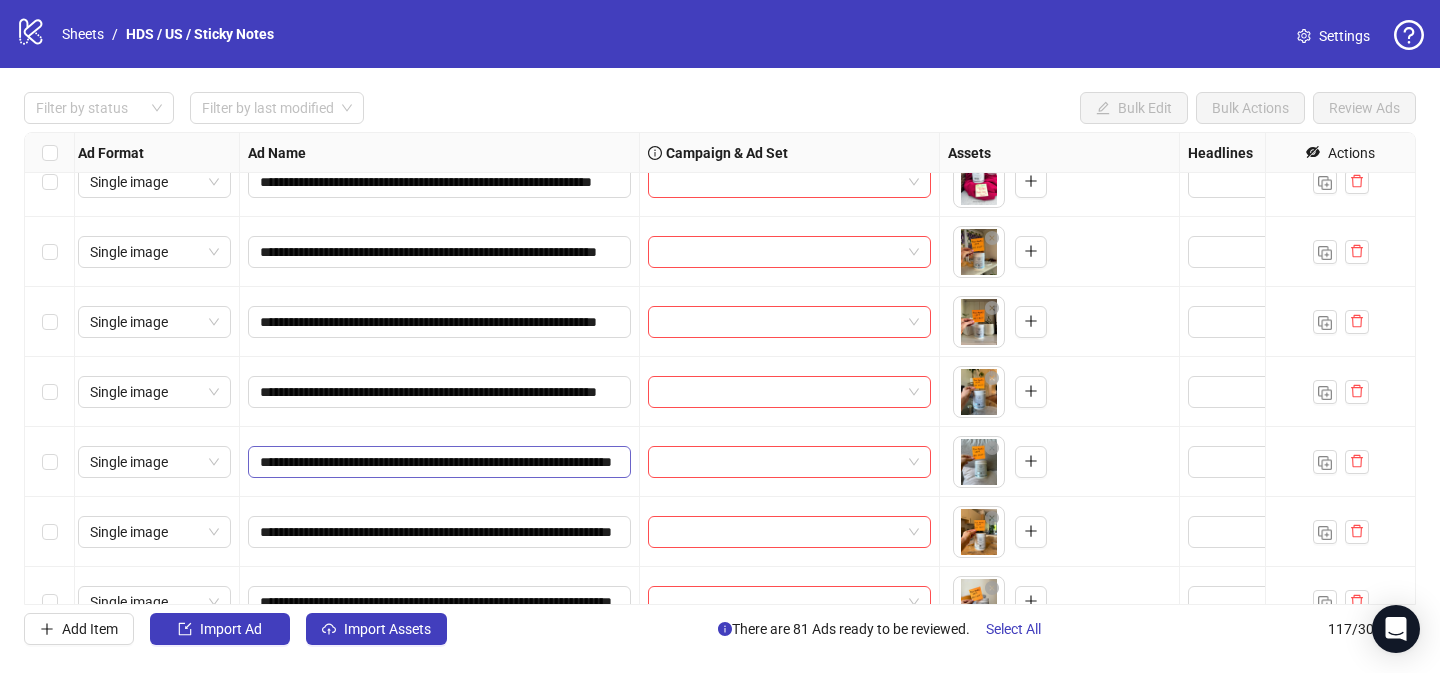 click on "**********" at bounding box center [439, 462] 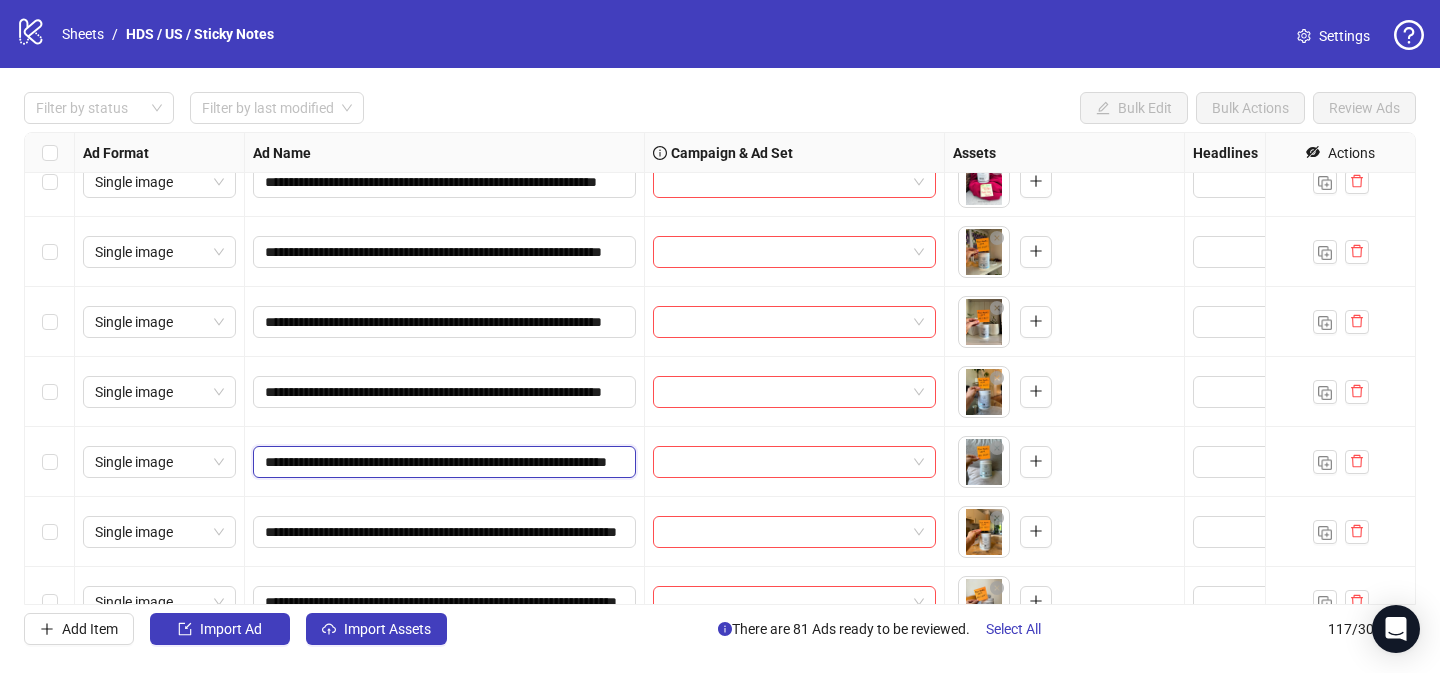type on "**********" 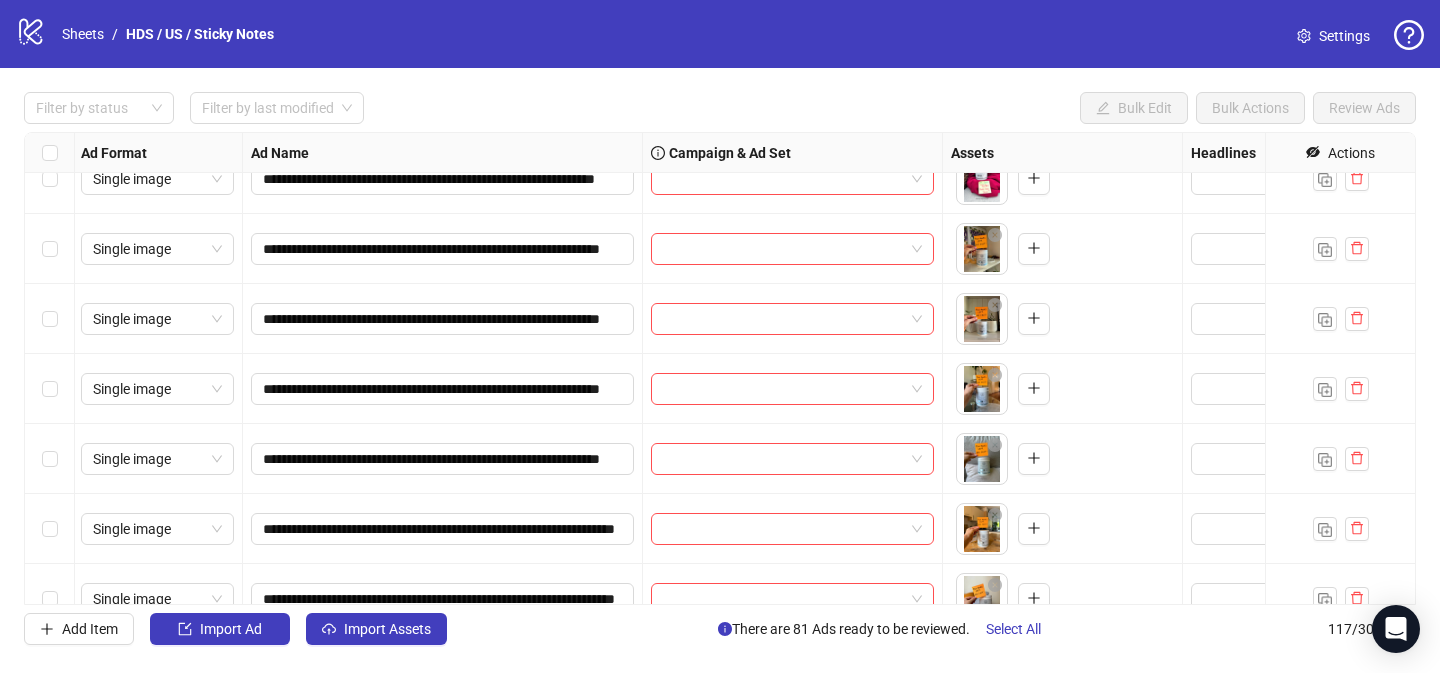 click on "**********" at bounding box center (720, 368) 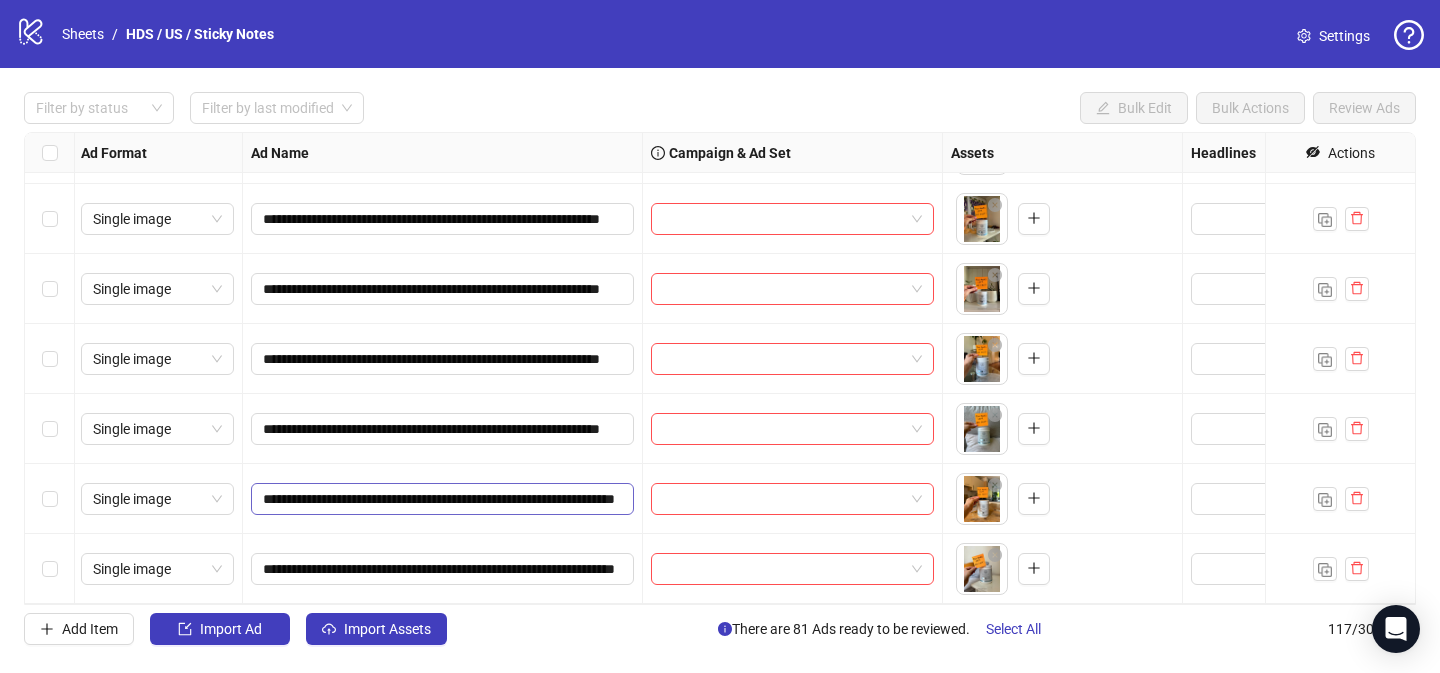 click on "**********" at bounding box center [442, 499] 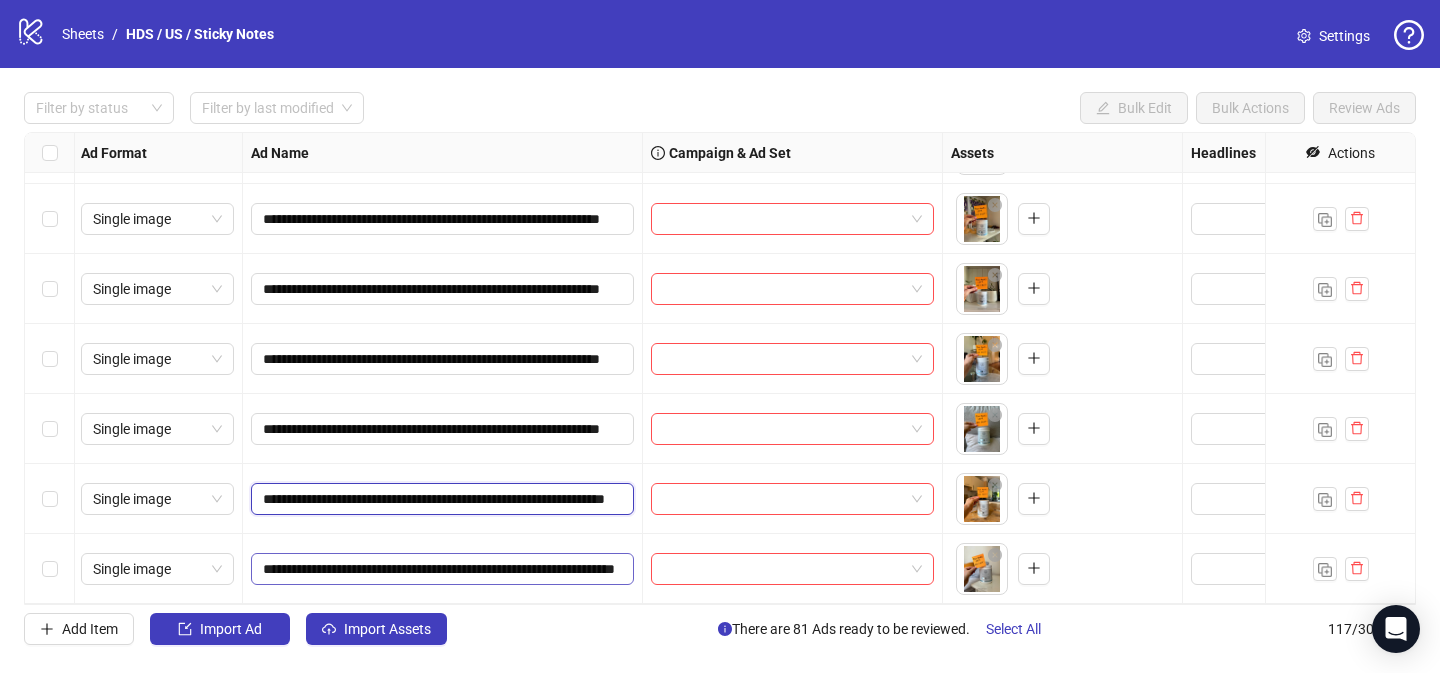 type on "**********" 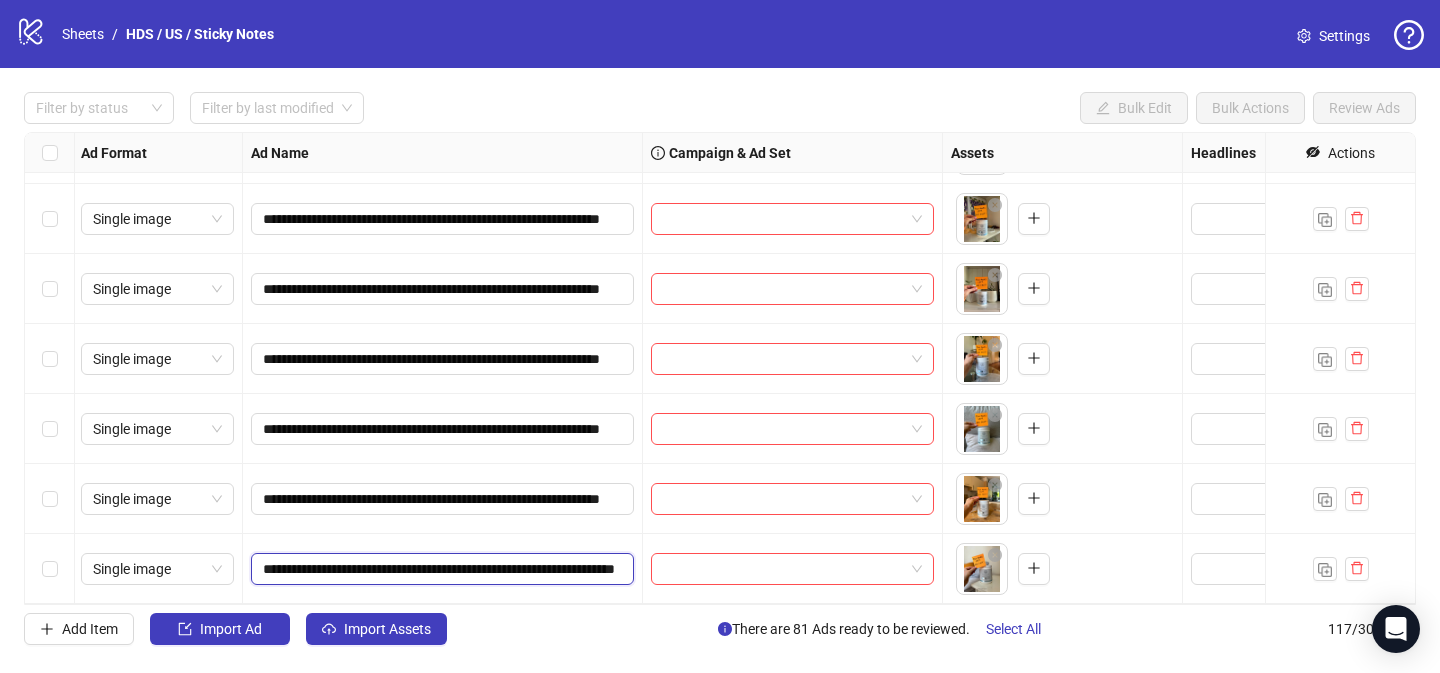 click on "**********" at bounding box center [440, 569] 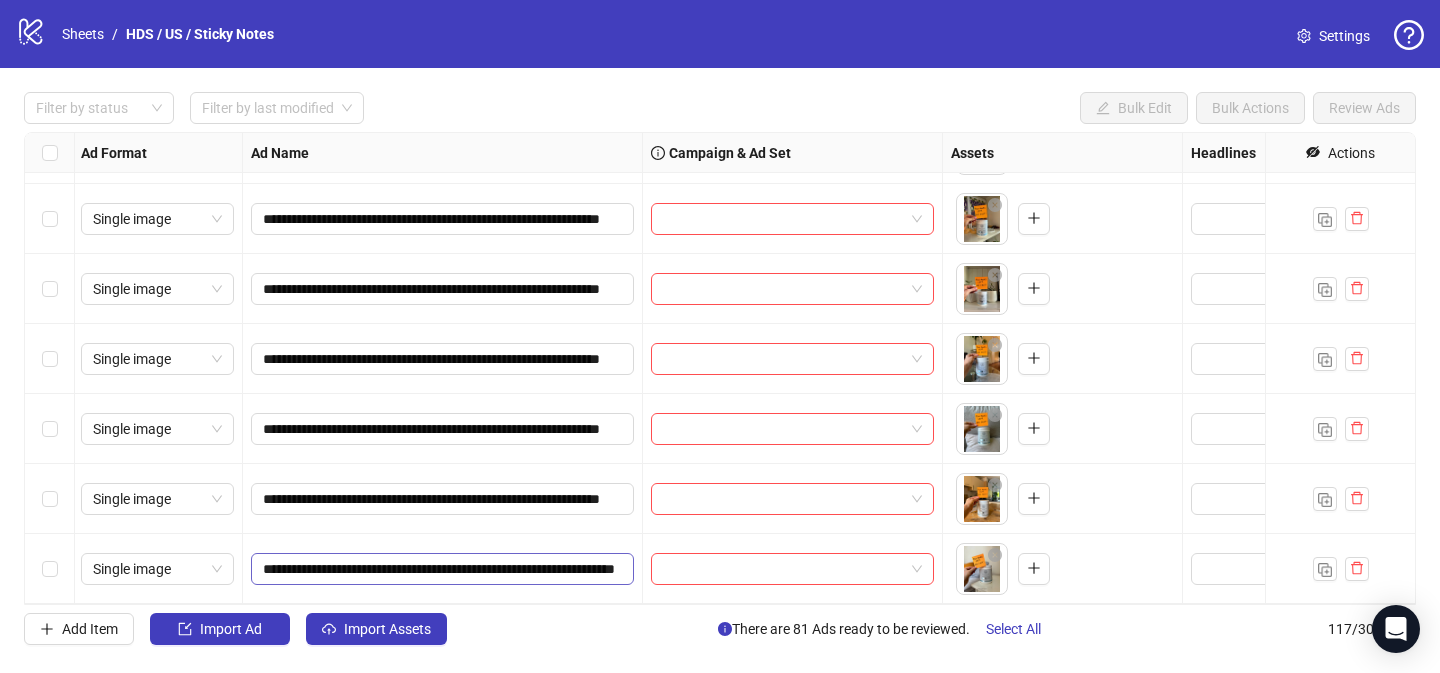 click on "**********" at bounding box center (442, 569) 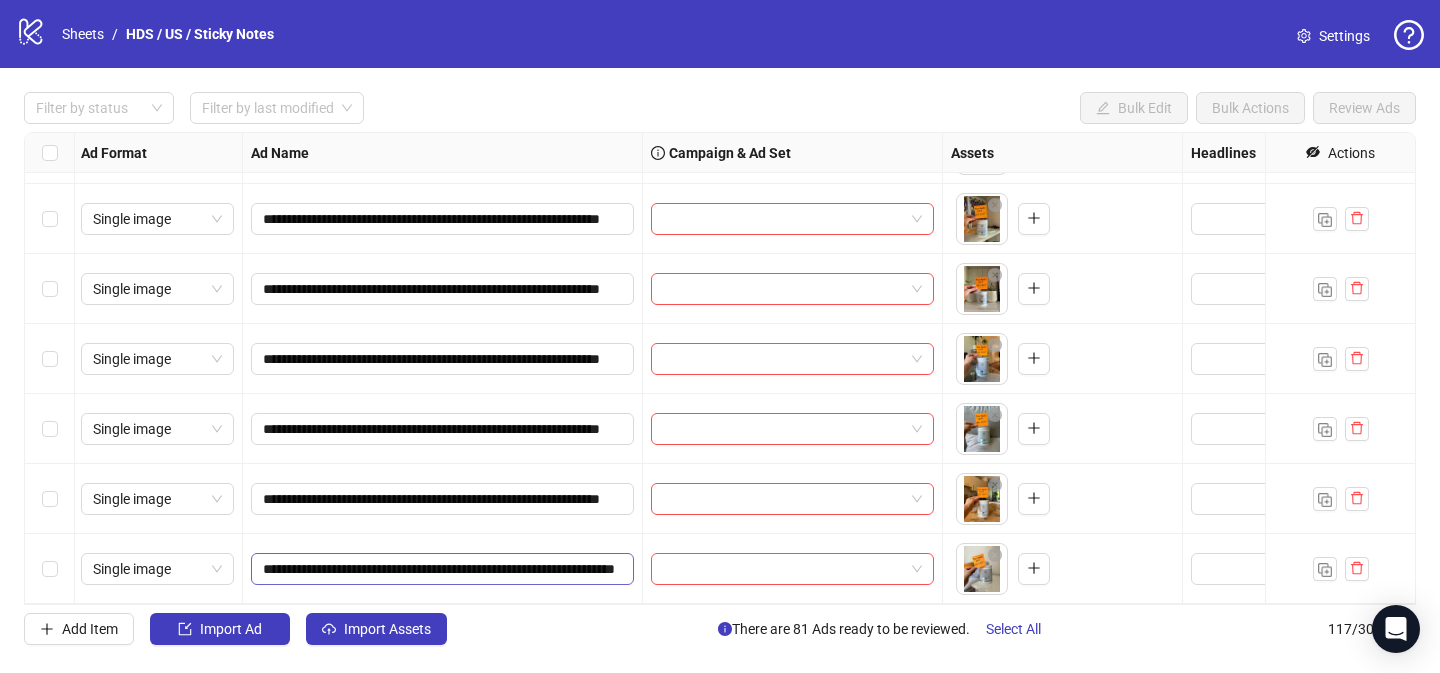 click on "**********" at bounding box center [442, 569] 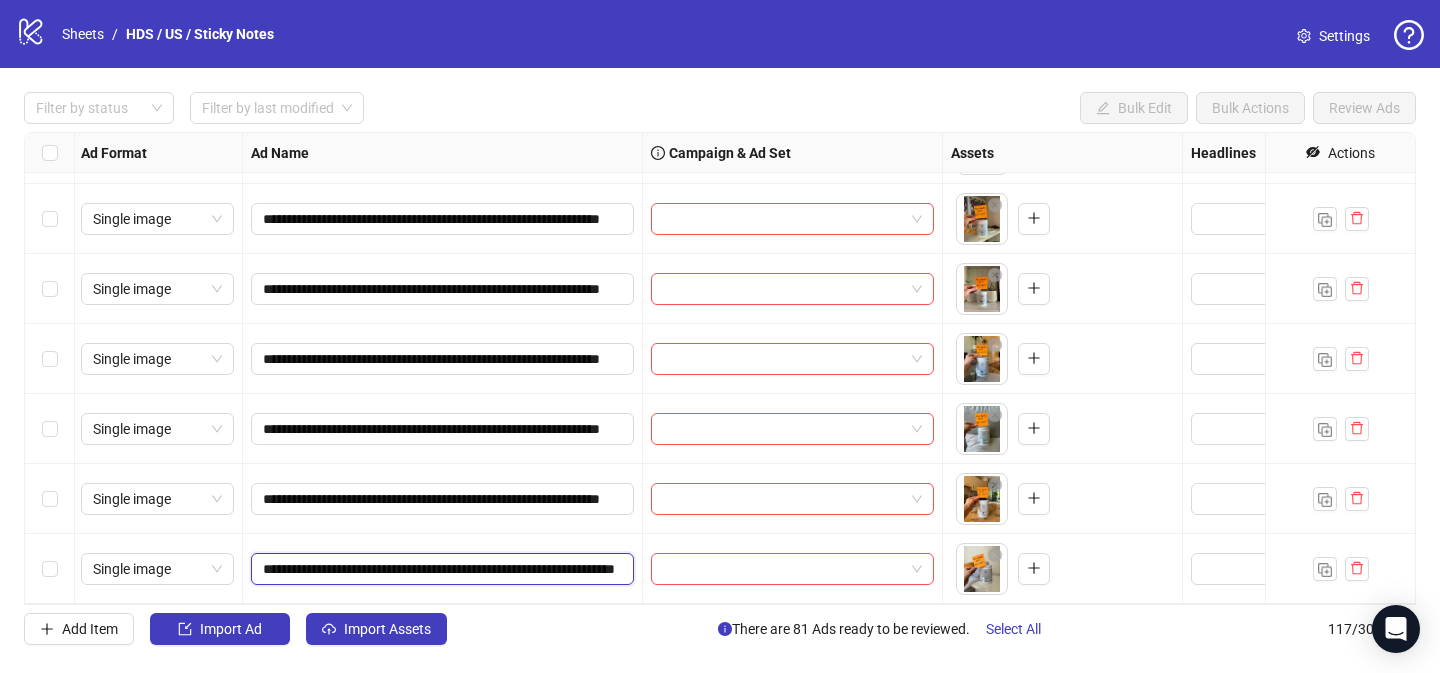 click on "**********" at bounding box center (440, 569) 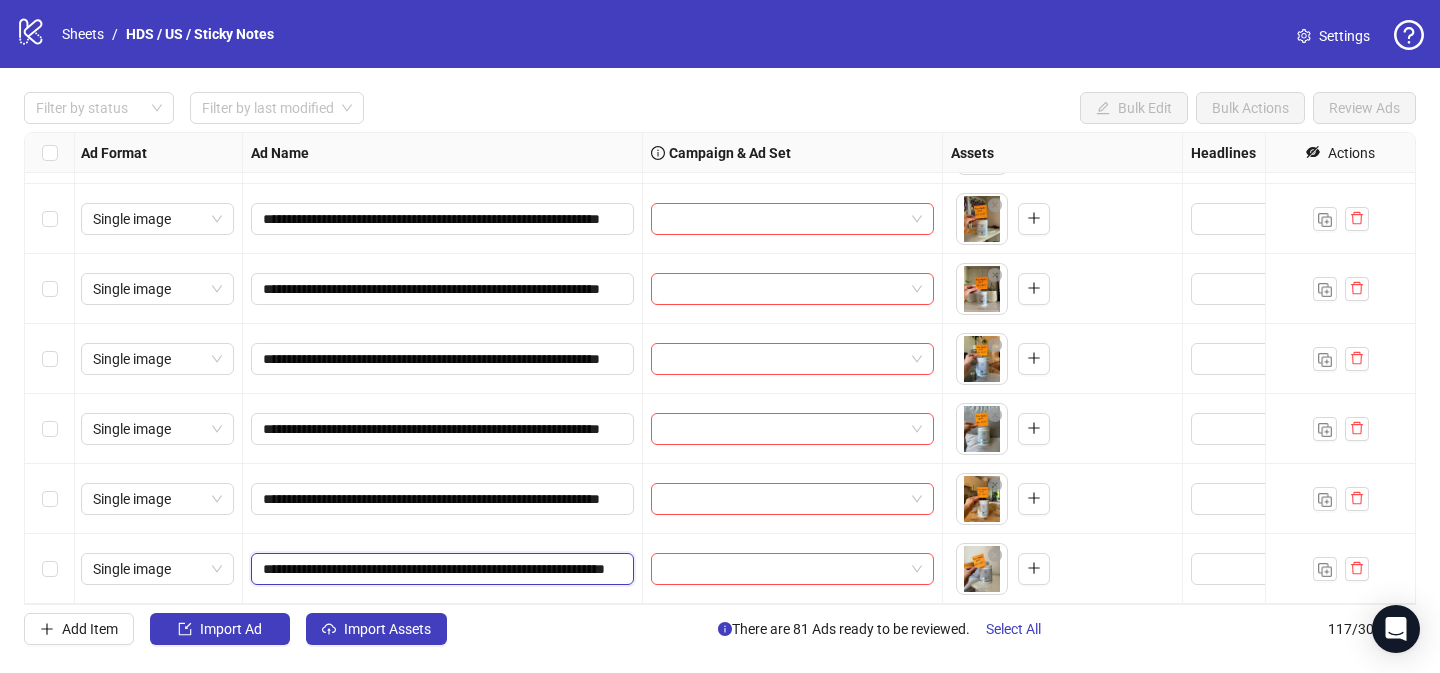 type on "**********" 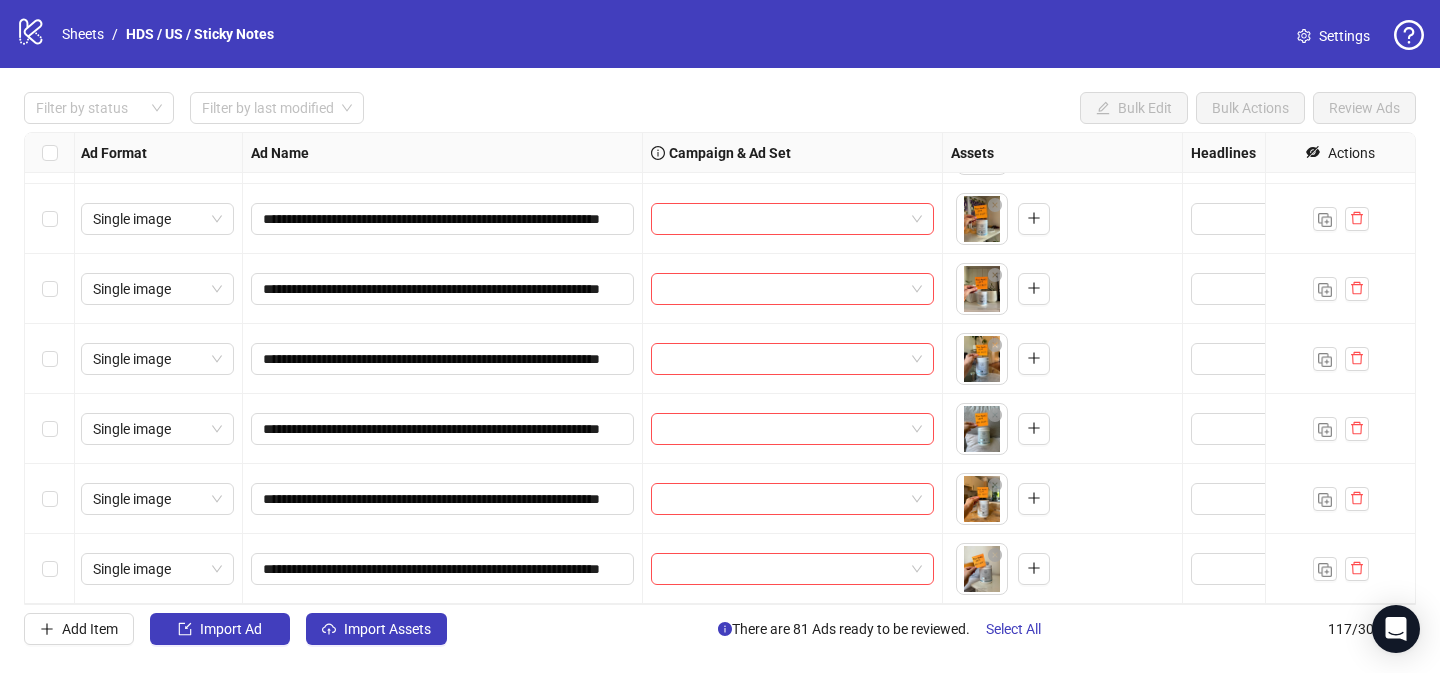 click at bounding box center (50, 569) 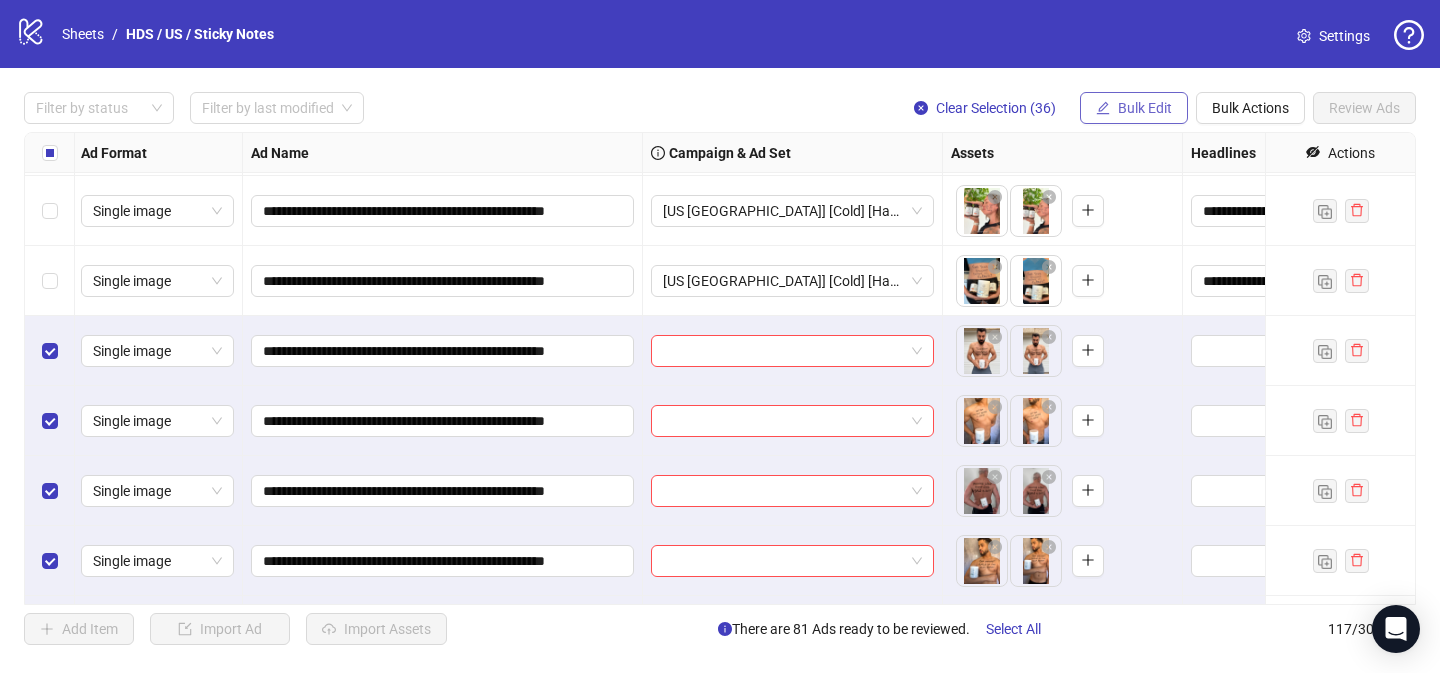 click on "Bulk Edit" at bounding box center [1145, 108] 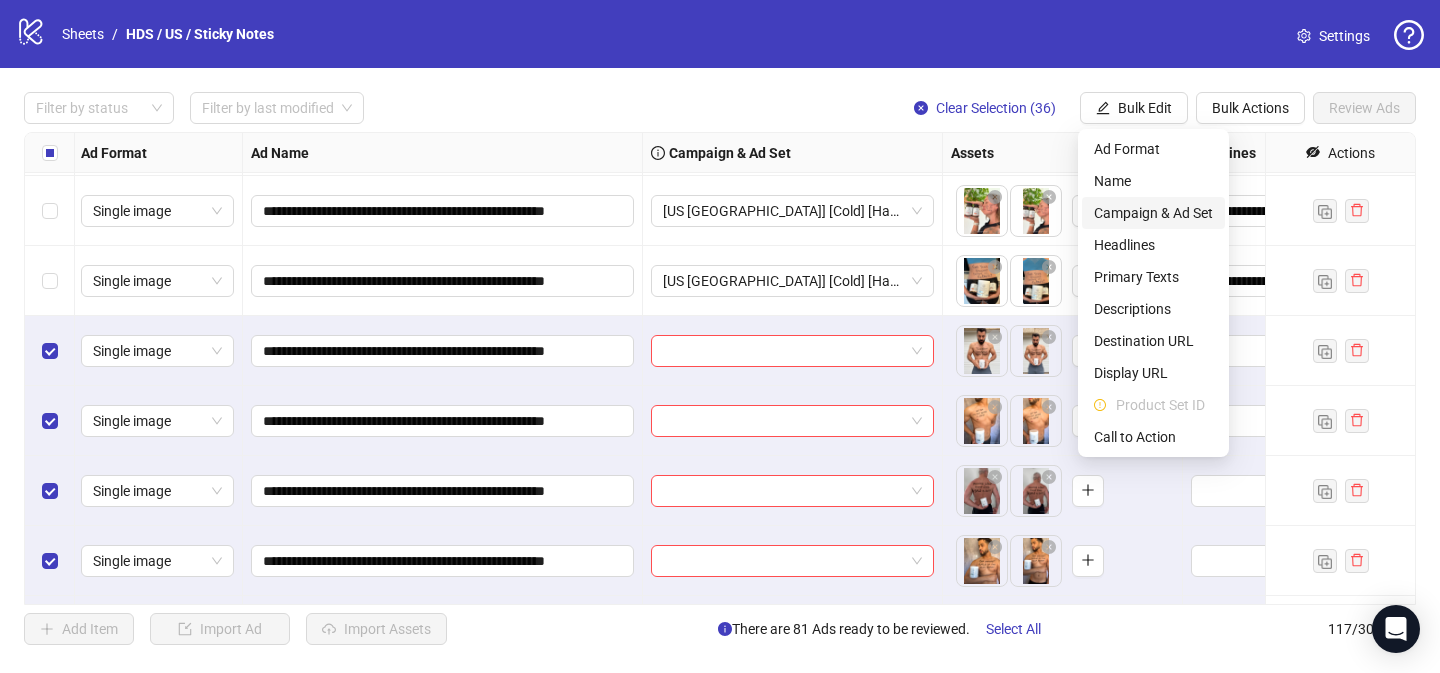 click on "Campaign & Ad Set" at bounding box center [1153, 213] 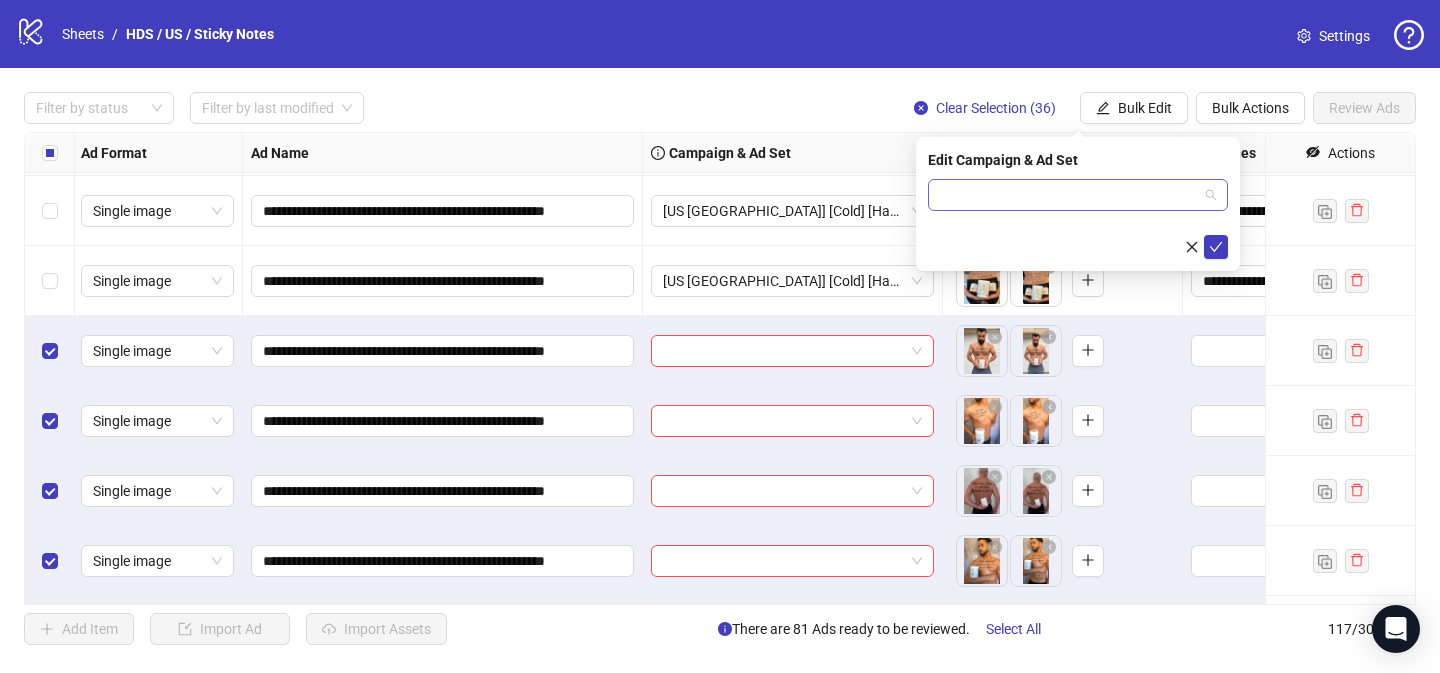 click at bounding box center [1069, 195] 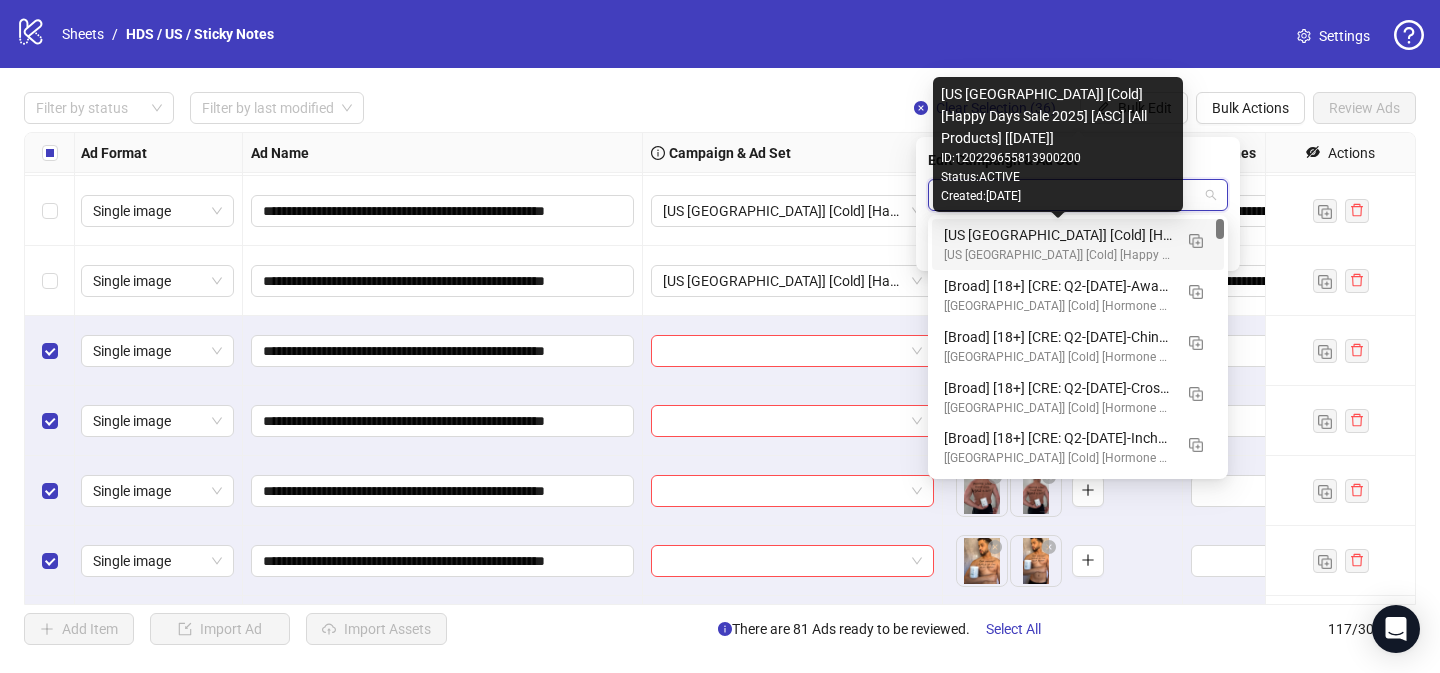 click on "[US [GEOGRAPHIC_DATA]] [Cold] [Happy Days Sale 2025] [ASC] [All Products] [[DATE]]" at bounding box center (1058, 235) 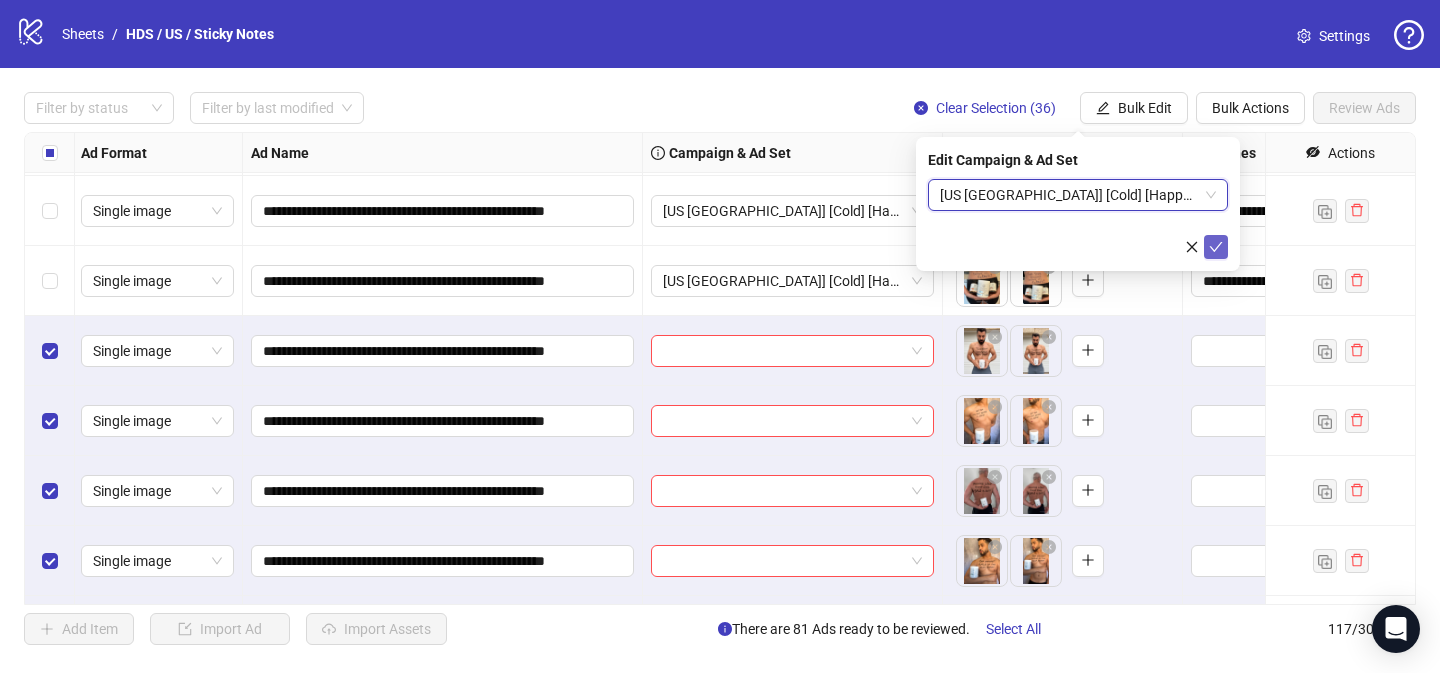 click 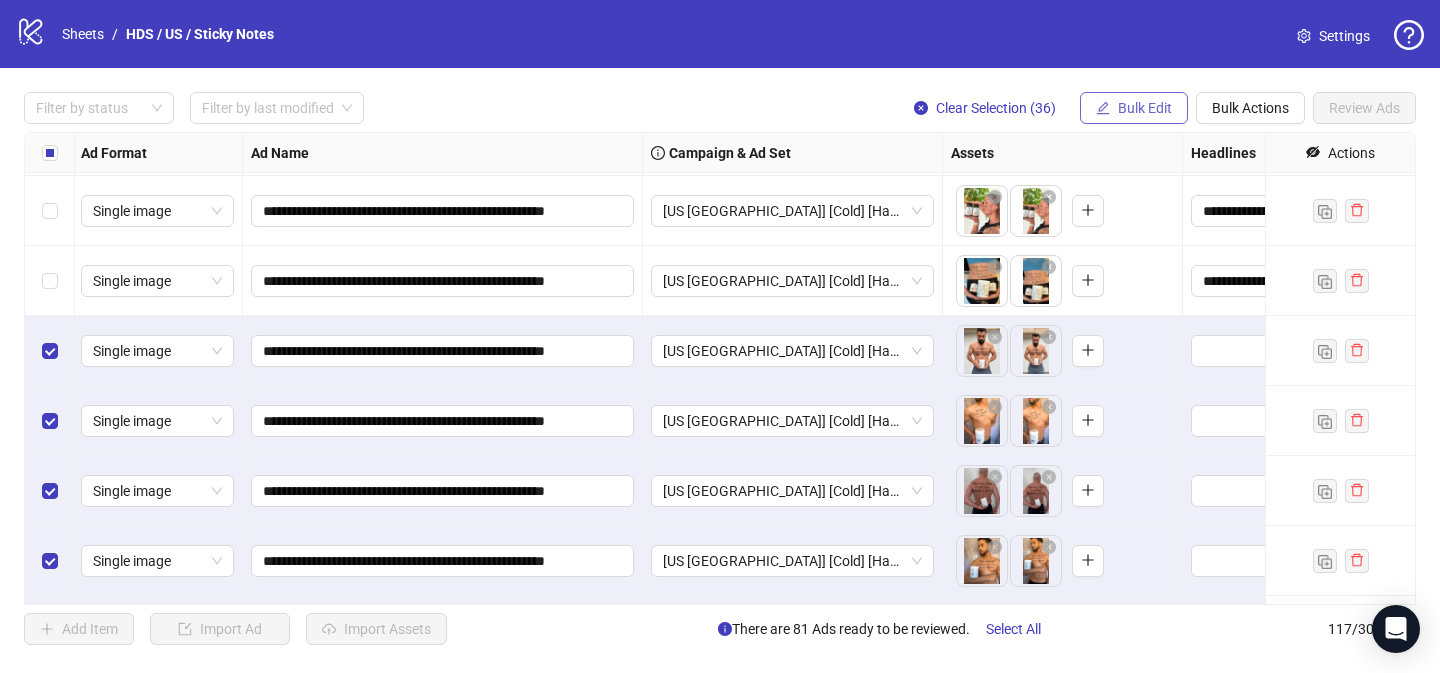 click on "Bulk Edit" at bounding box center [1145, 108] 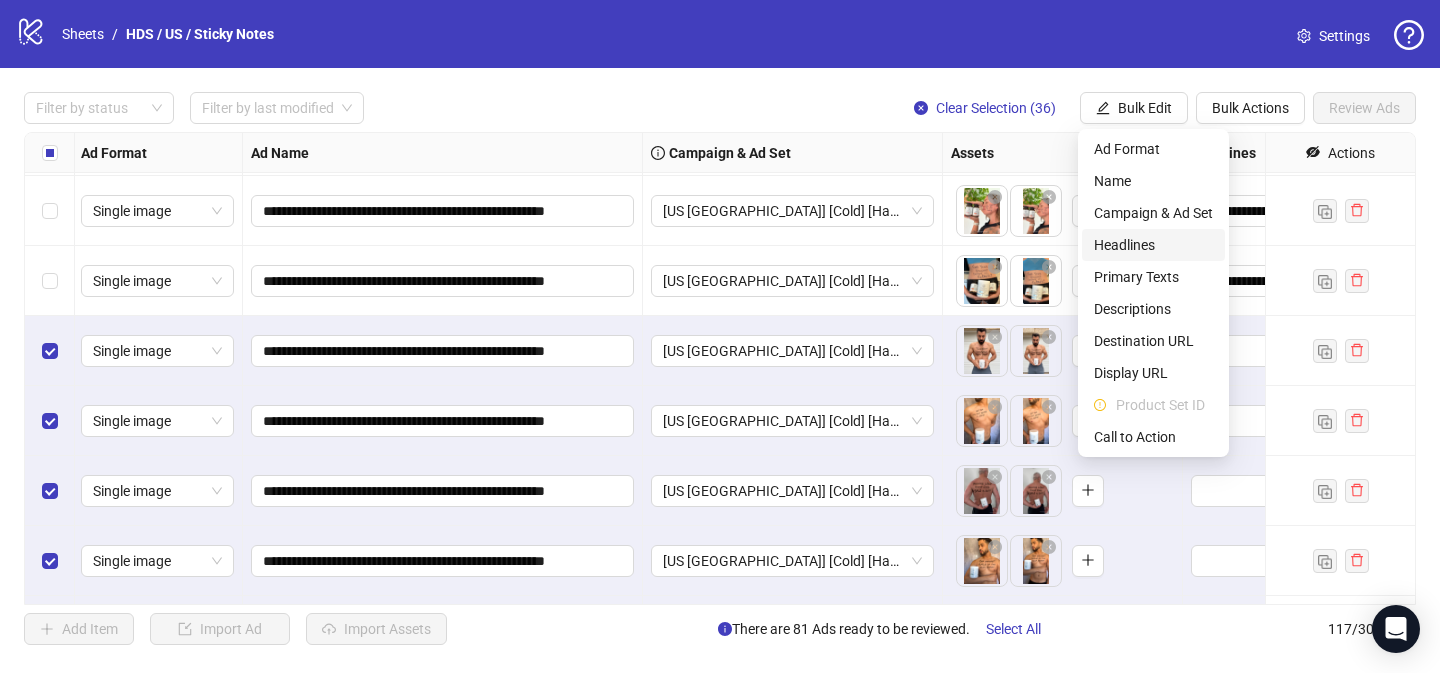 click on "Headlines" at bounding box center (1153, 245) 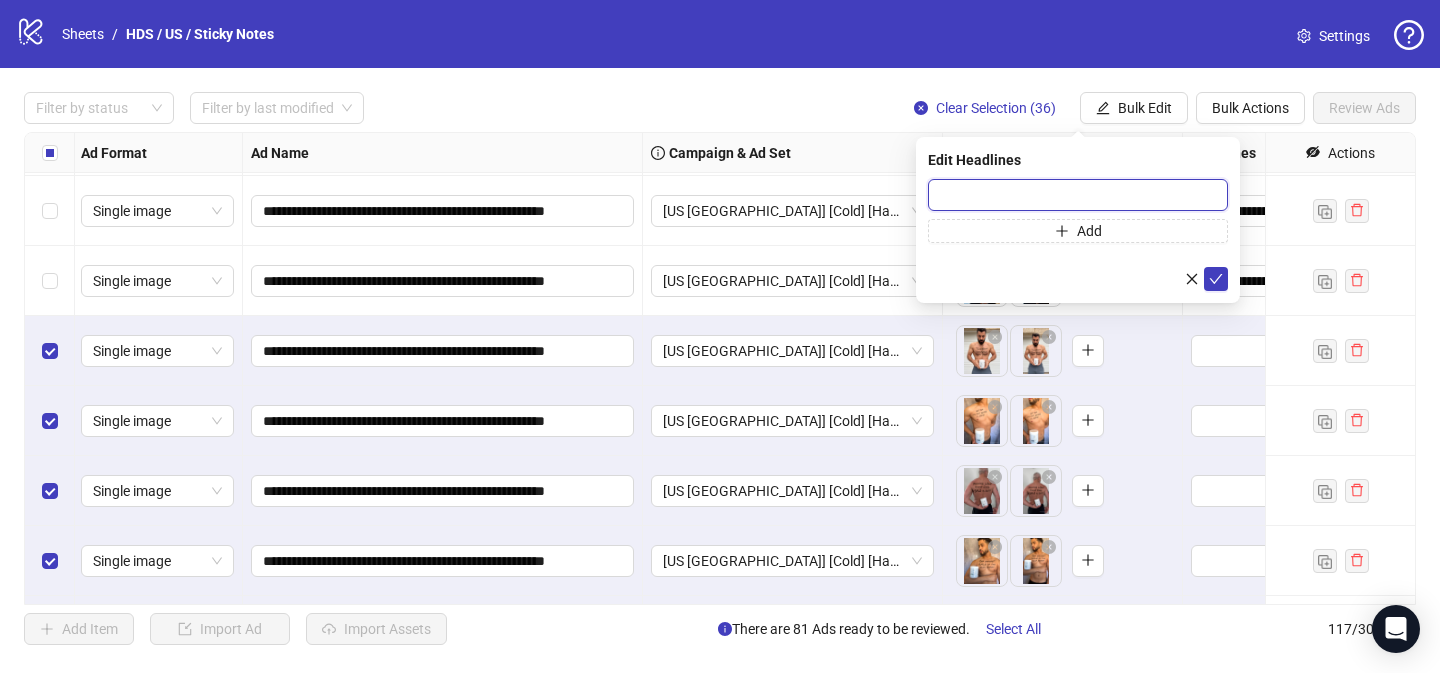 click at bounding box center [1078, 195] 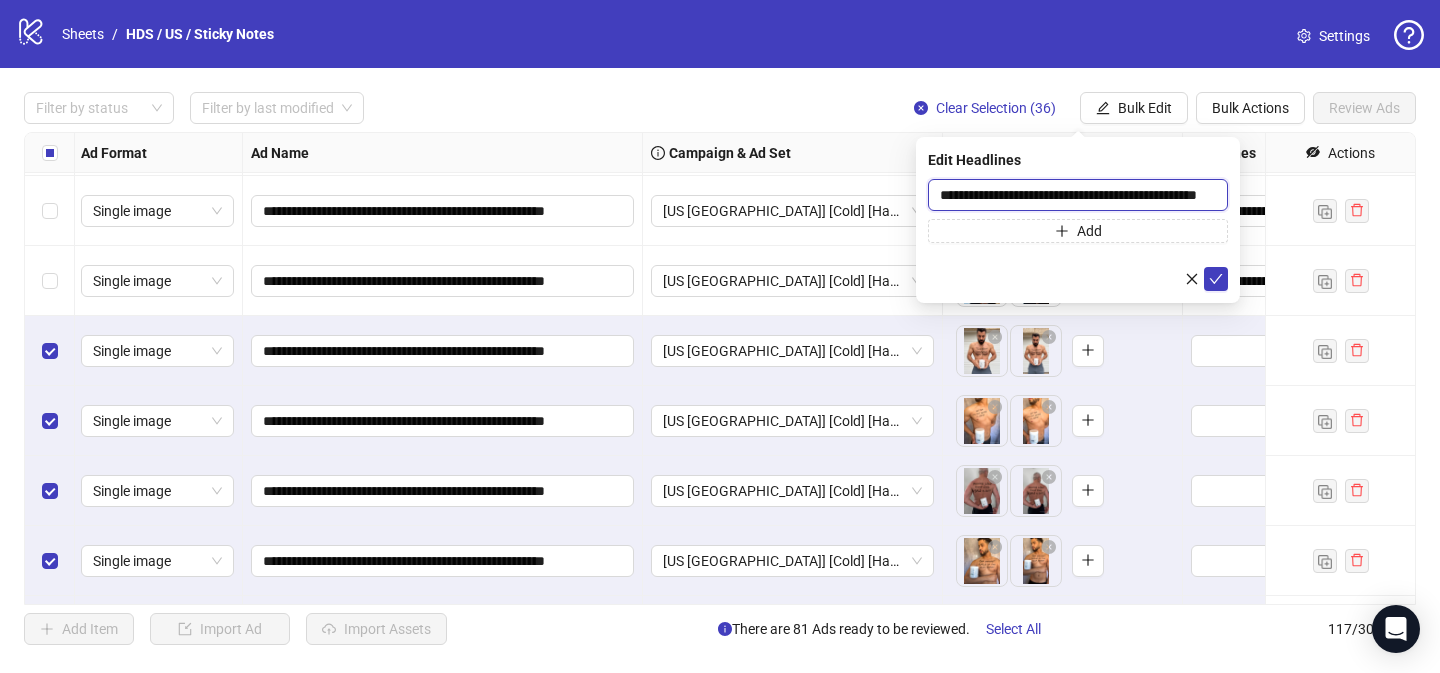 scroll, scrollTop: 0, scrollLeft: 84, axis: horizontal 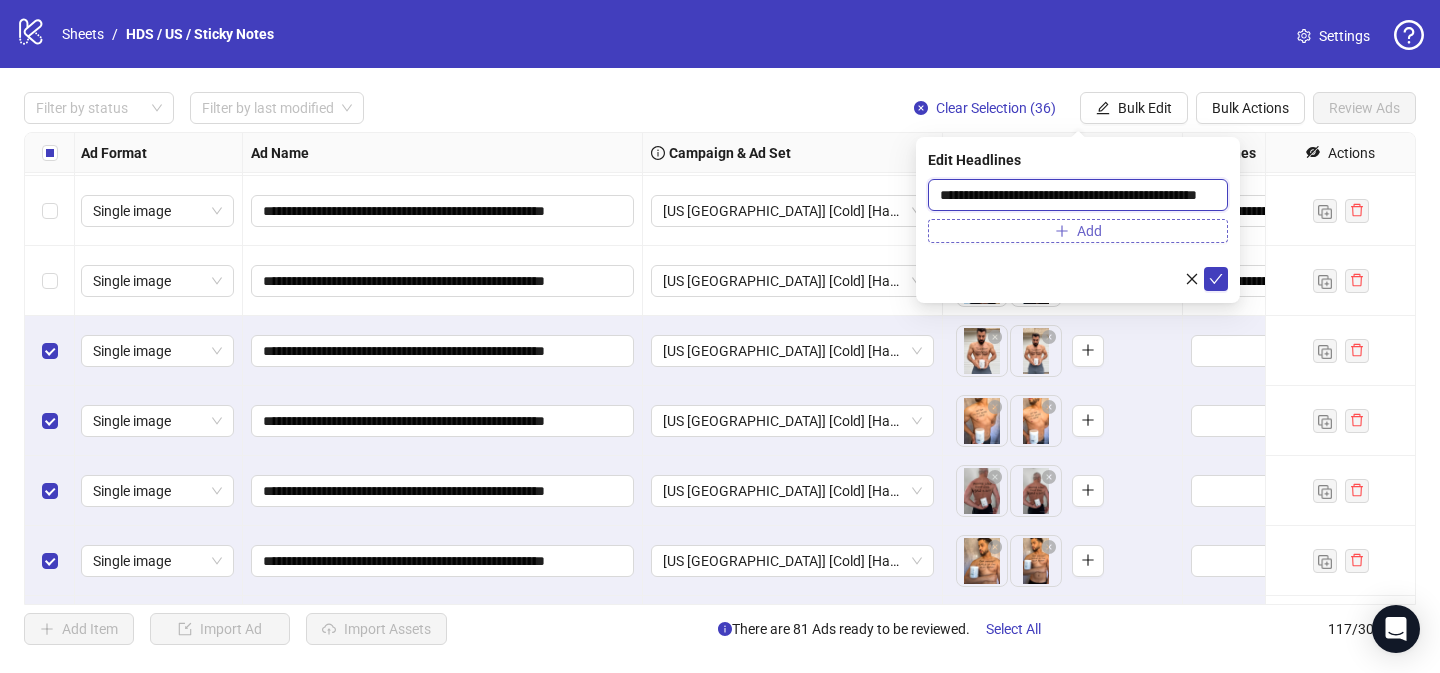 drag, startPoint x: 1031, startPoint y: 192, endPoint x: 1033, endPoint y: 221, distance: 29.068884 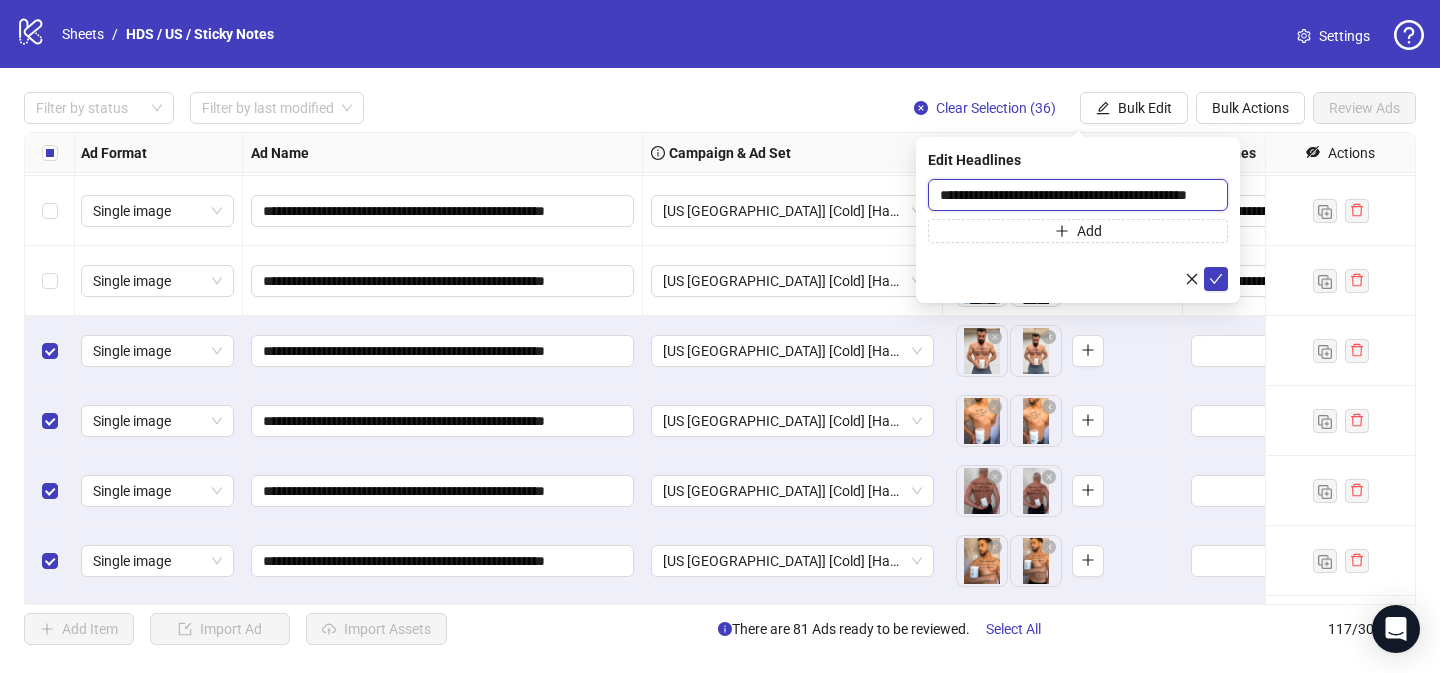 scroll, scrollTop: 0, scrollLeft: 66, axis: horizontal 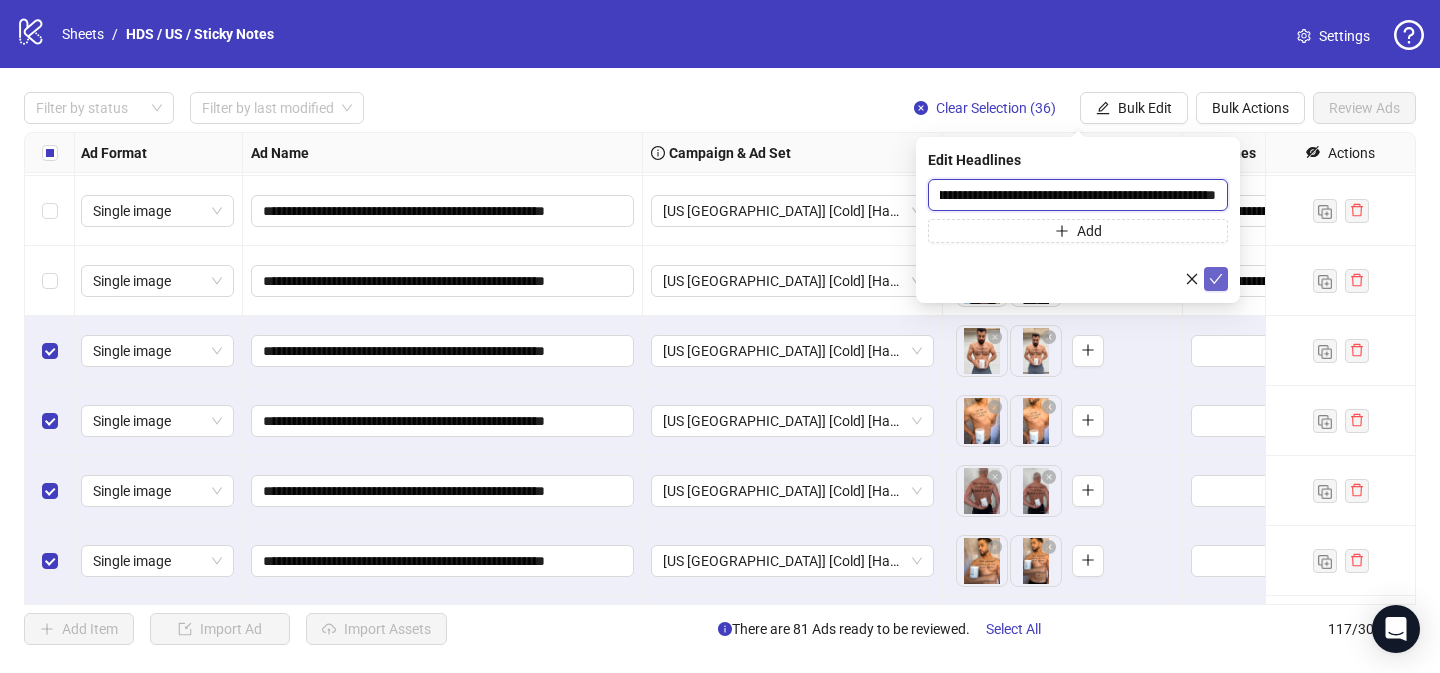 type on "**********" 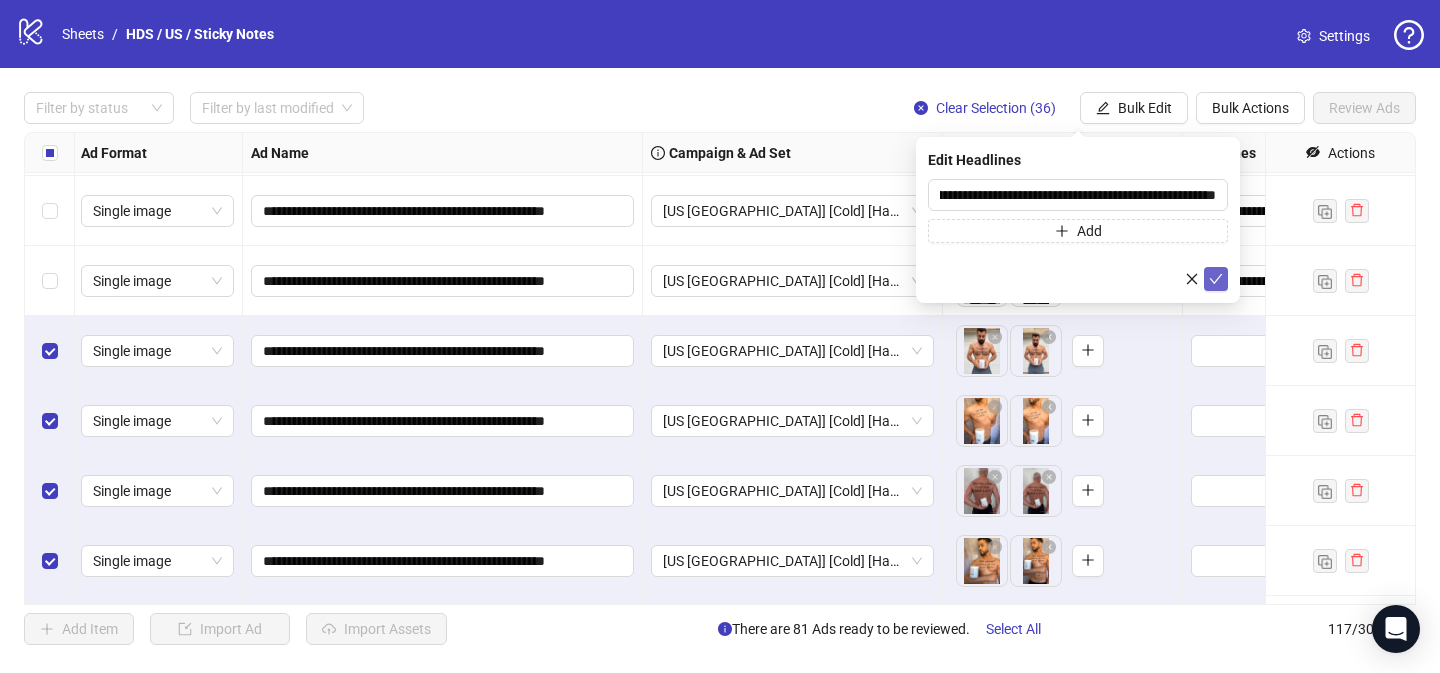 click 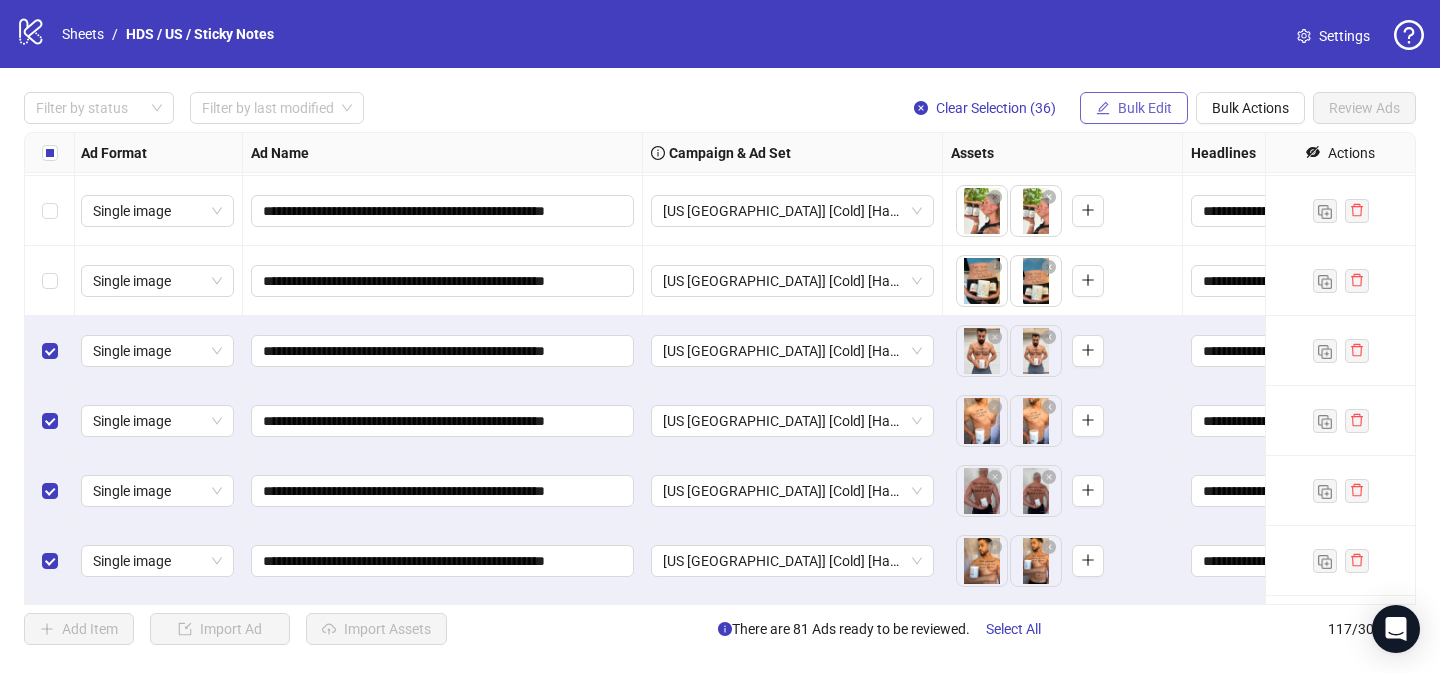 click on "Bulk Edit" at bounding box center (1145, 108) 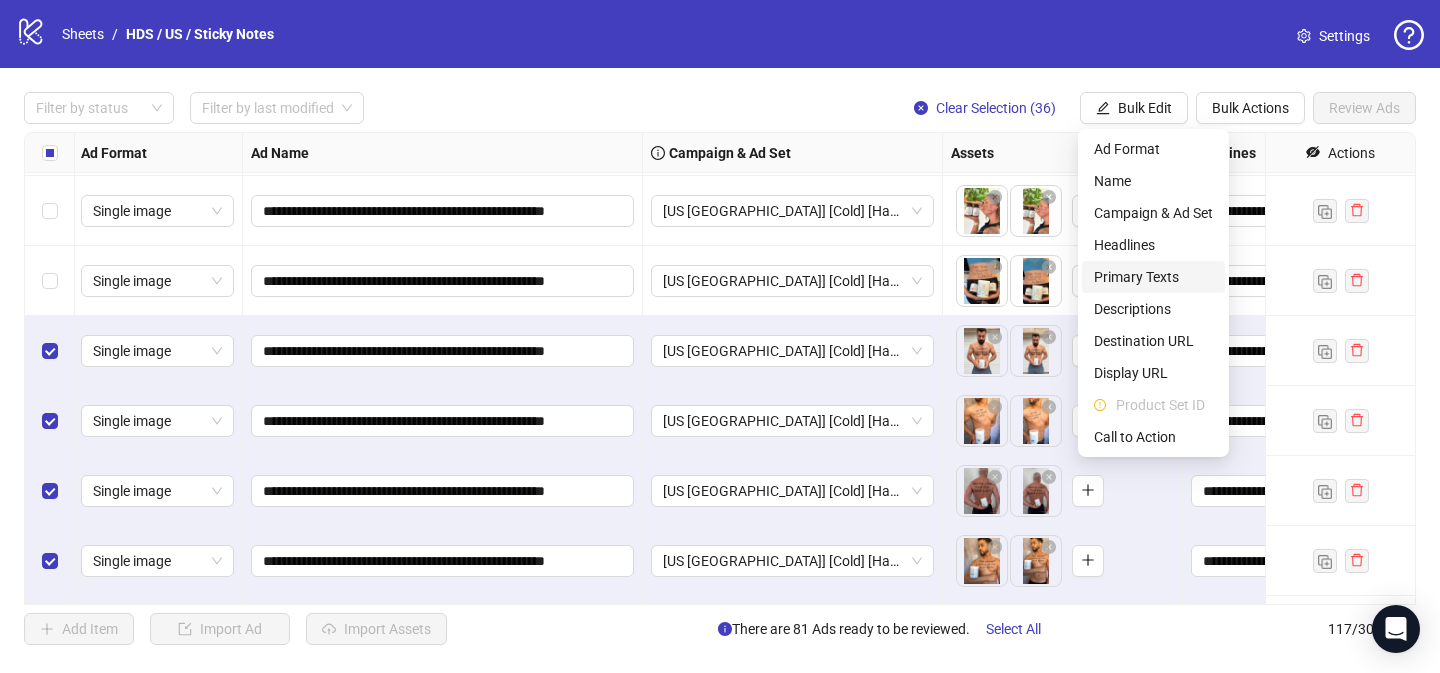 click on "Primary Texts" at bounding box center [1153, 277] 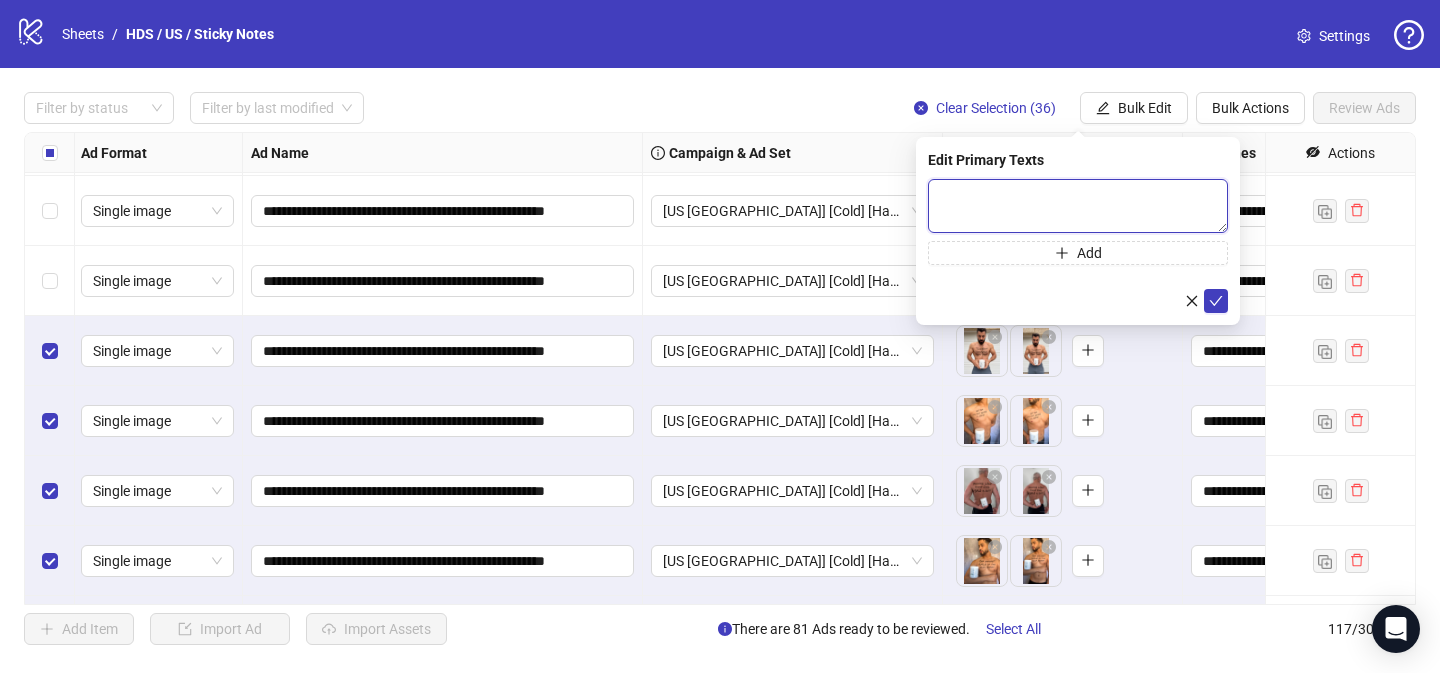 click at bounding box center [1078, 206] 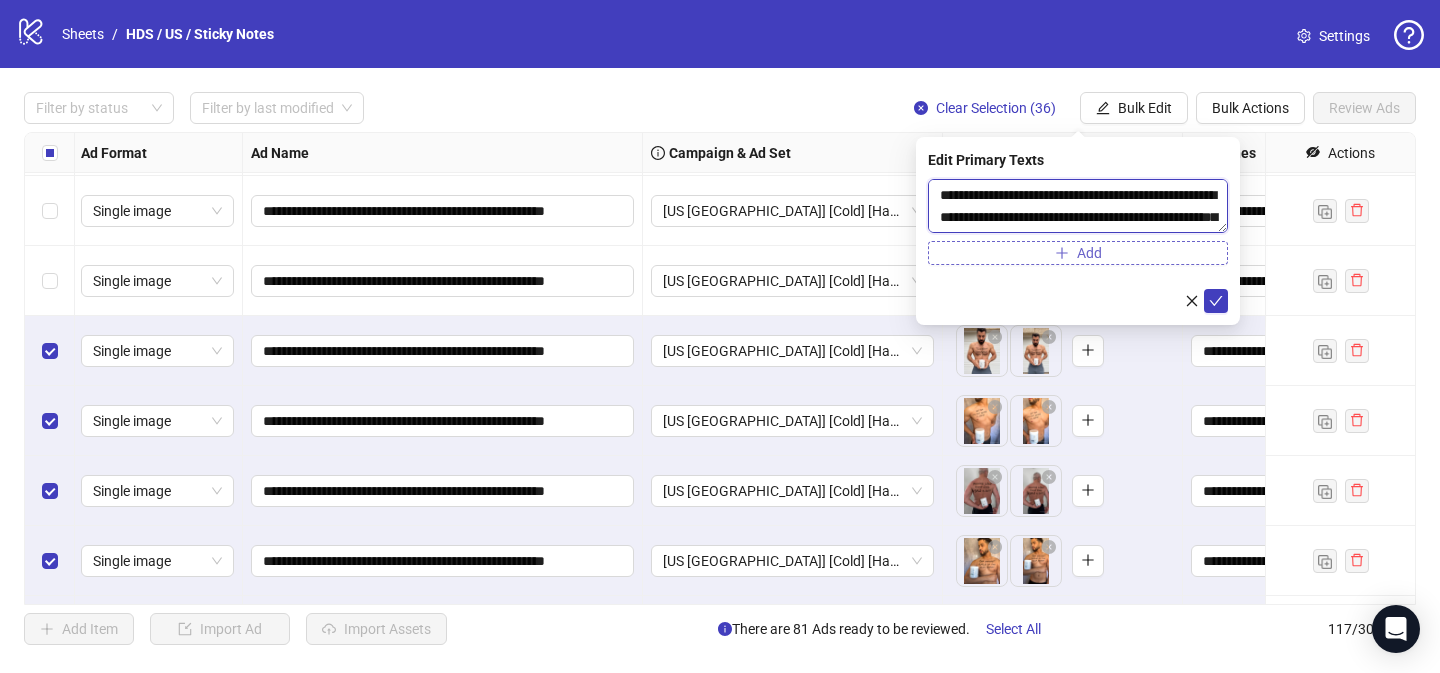 scroll, scrollTop: 1247, scrollLeft: 0, axis: vertical 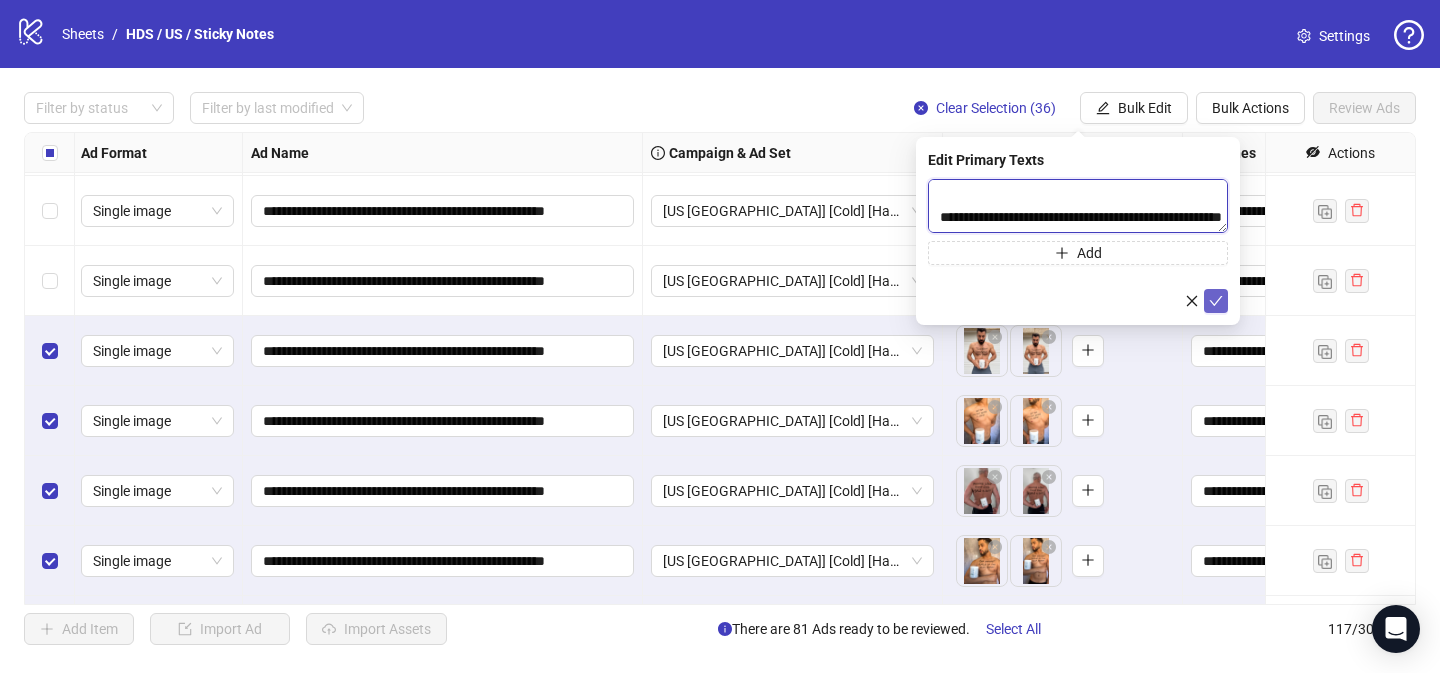 type on "**********" 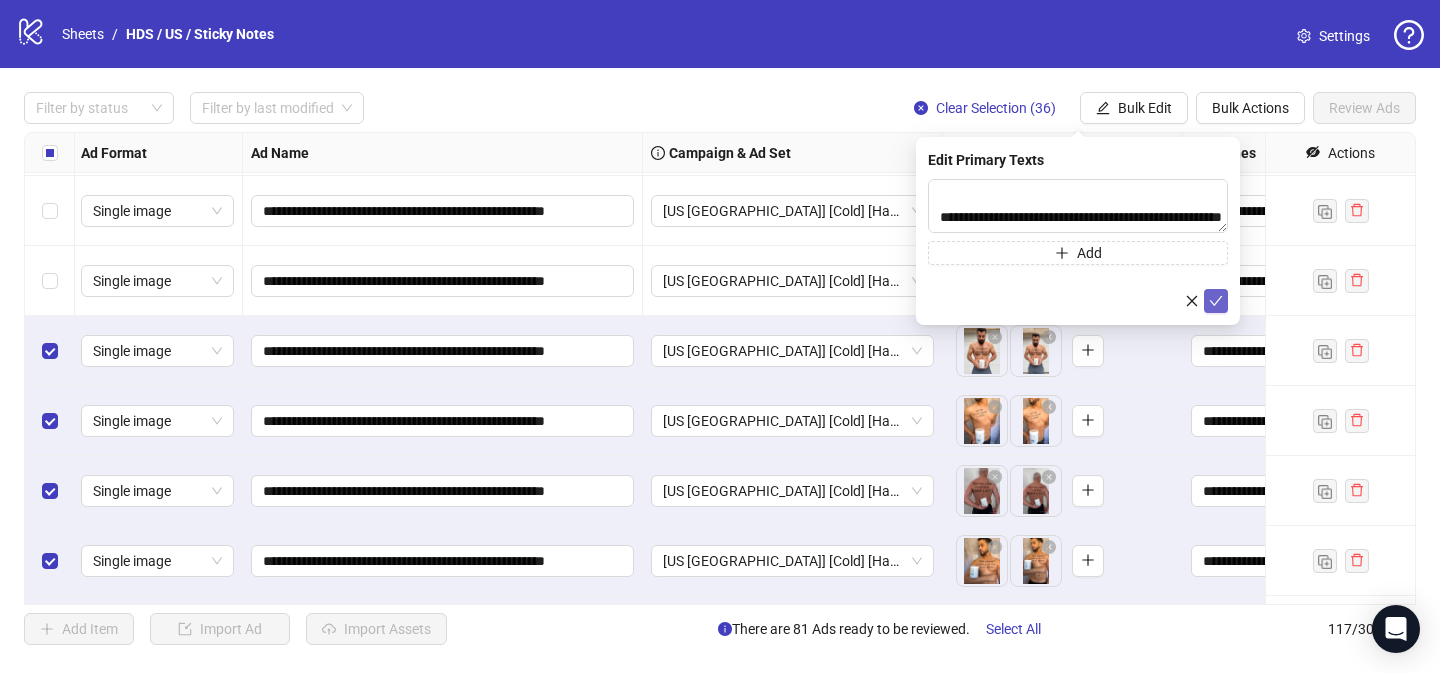 click 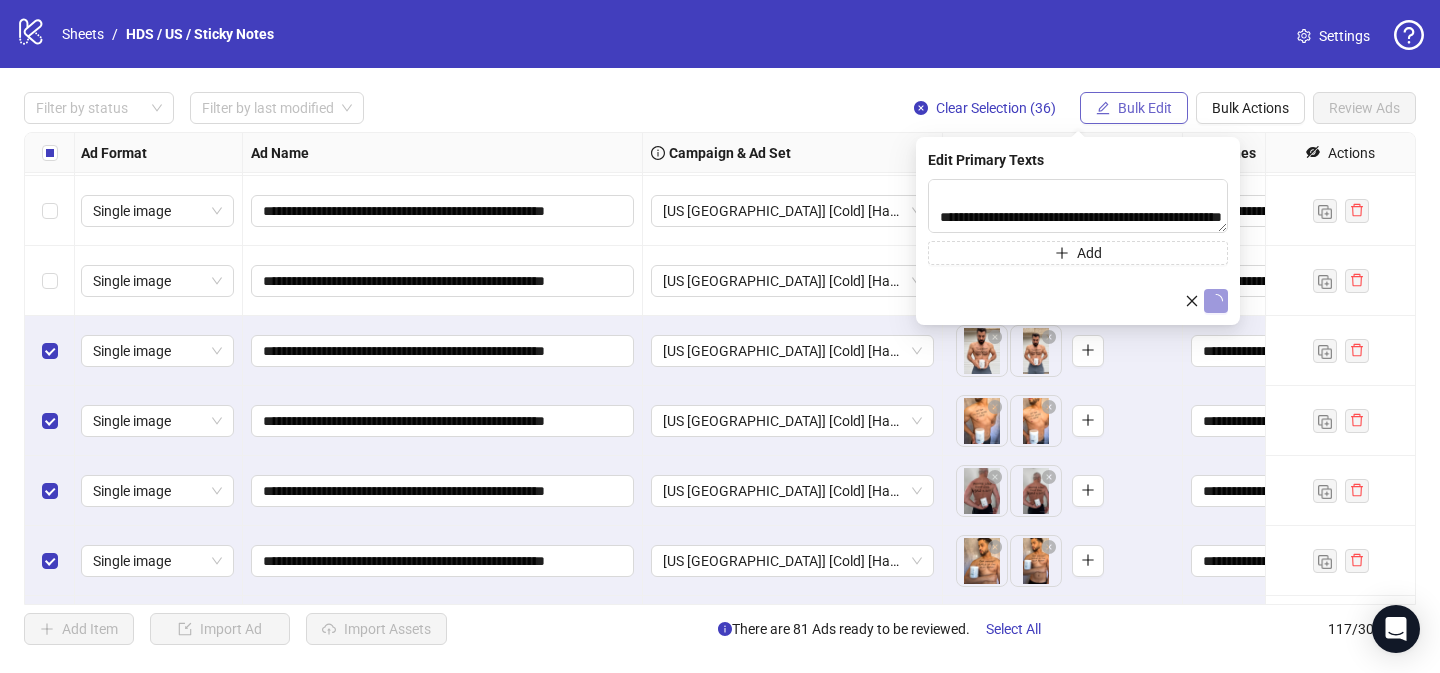 click on "Bulk Edit" at bounding box center (1145, 108) 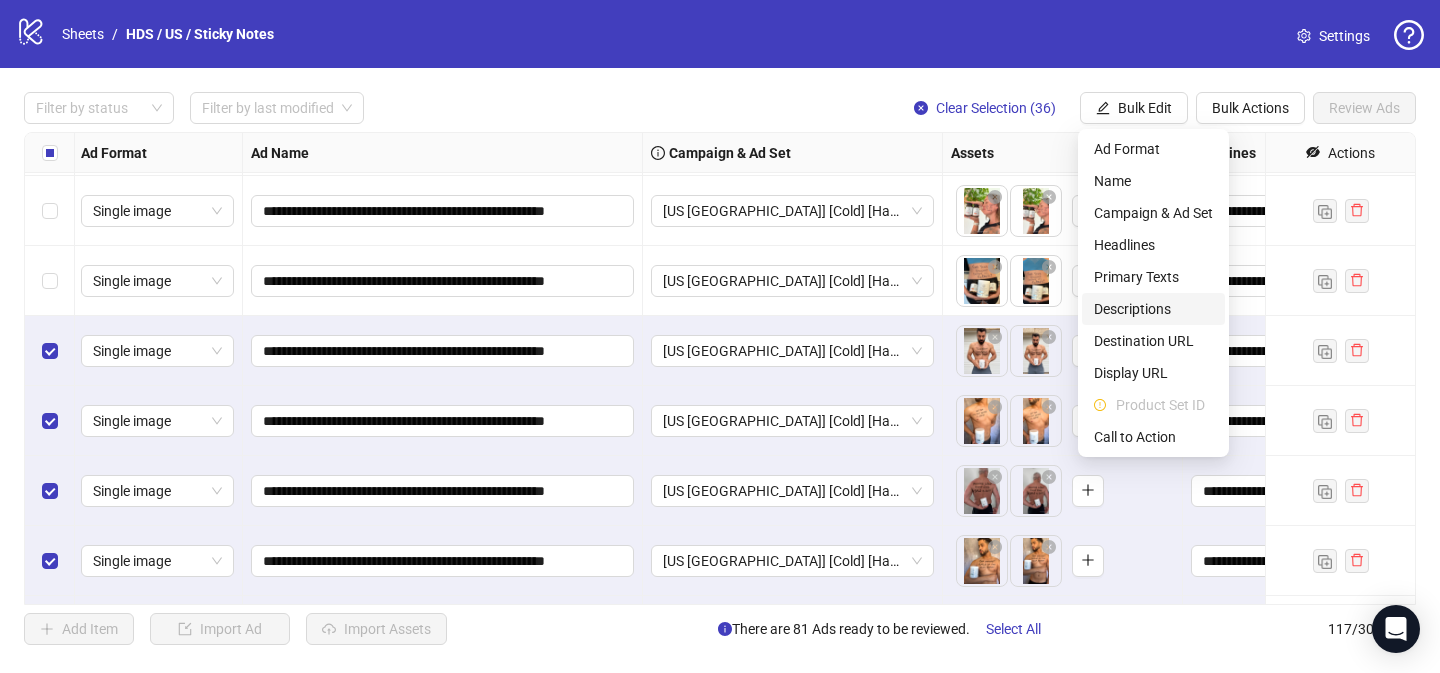 click on "Descriptions" at bounding box center [1153, 309] 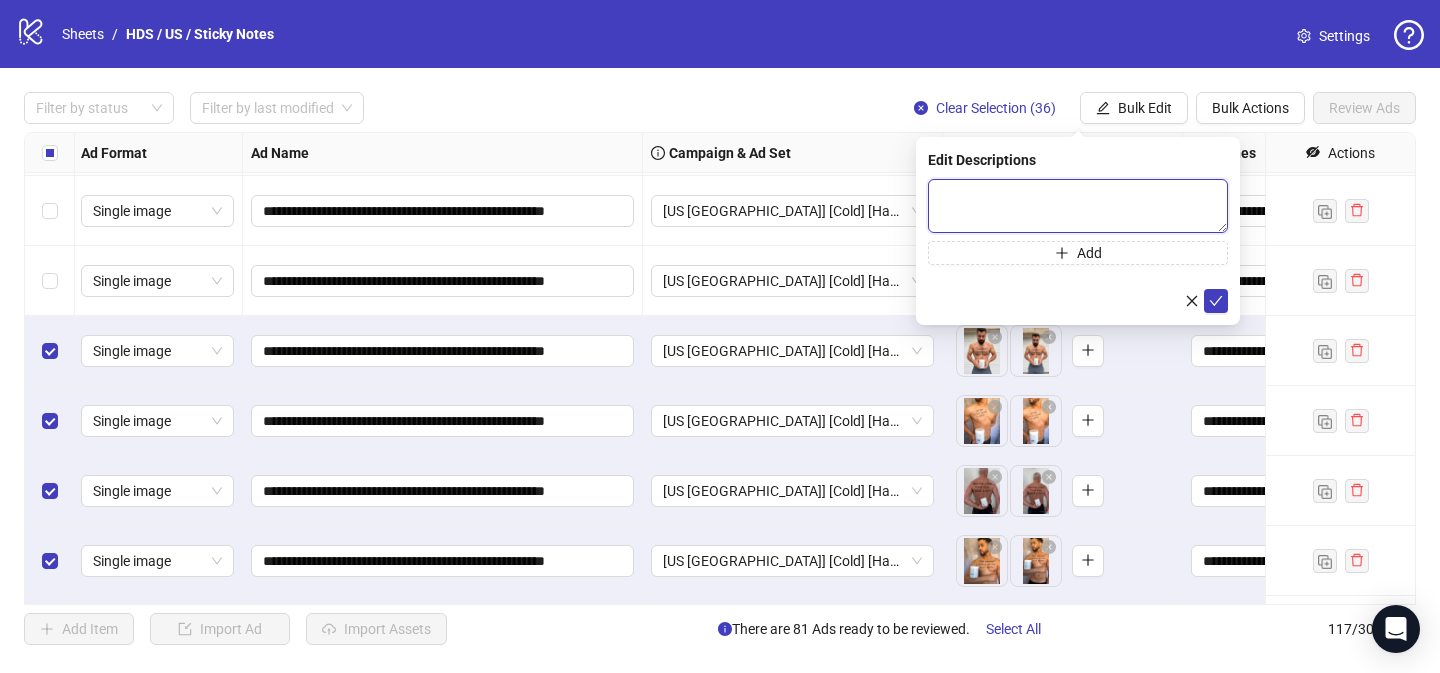 click at bounding box center [1078, 206] 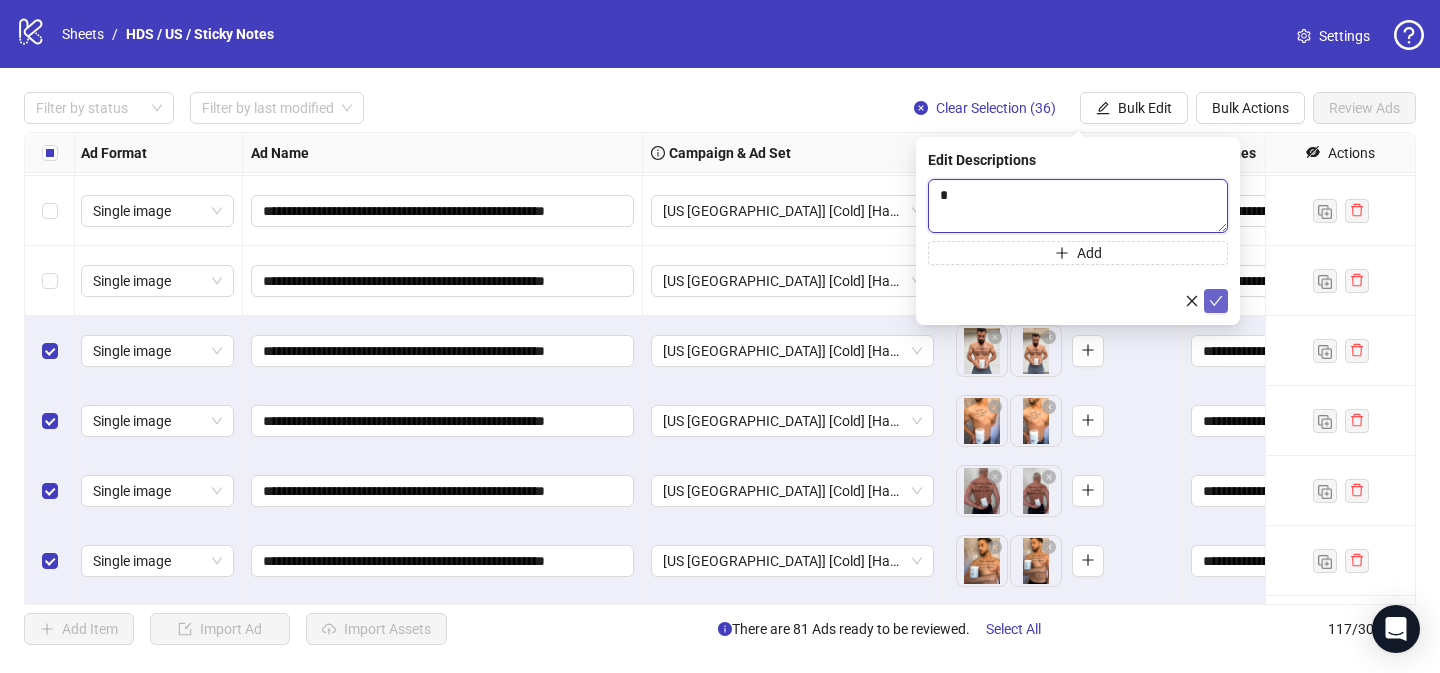 type 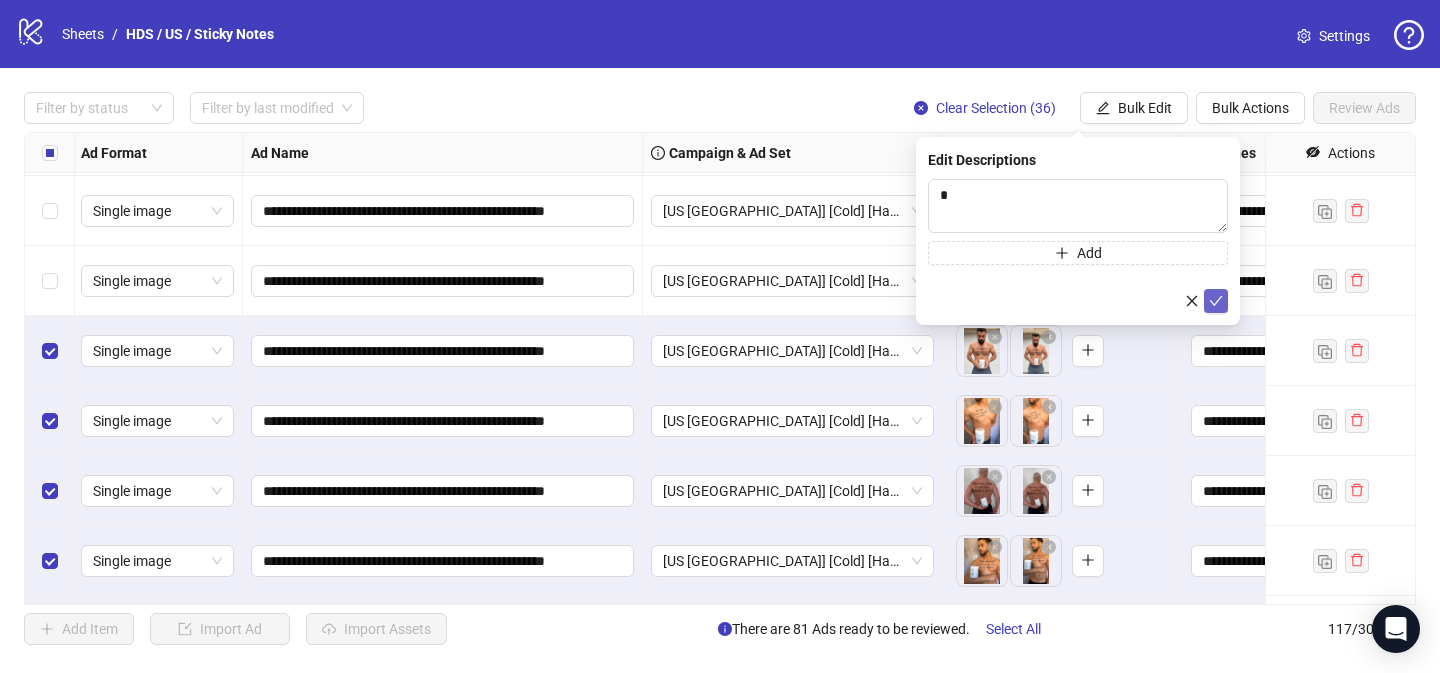 click 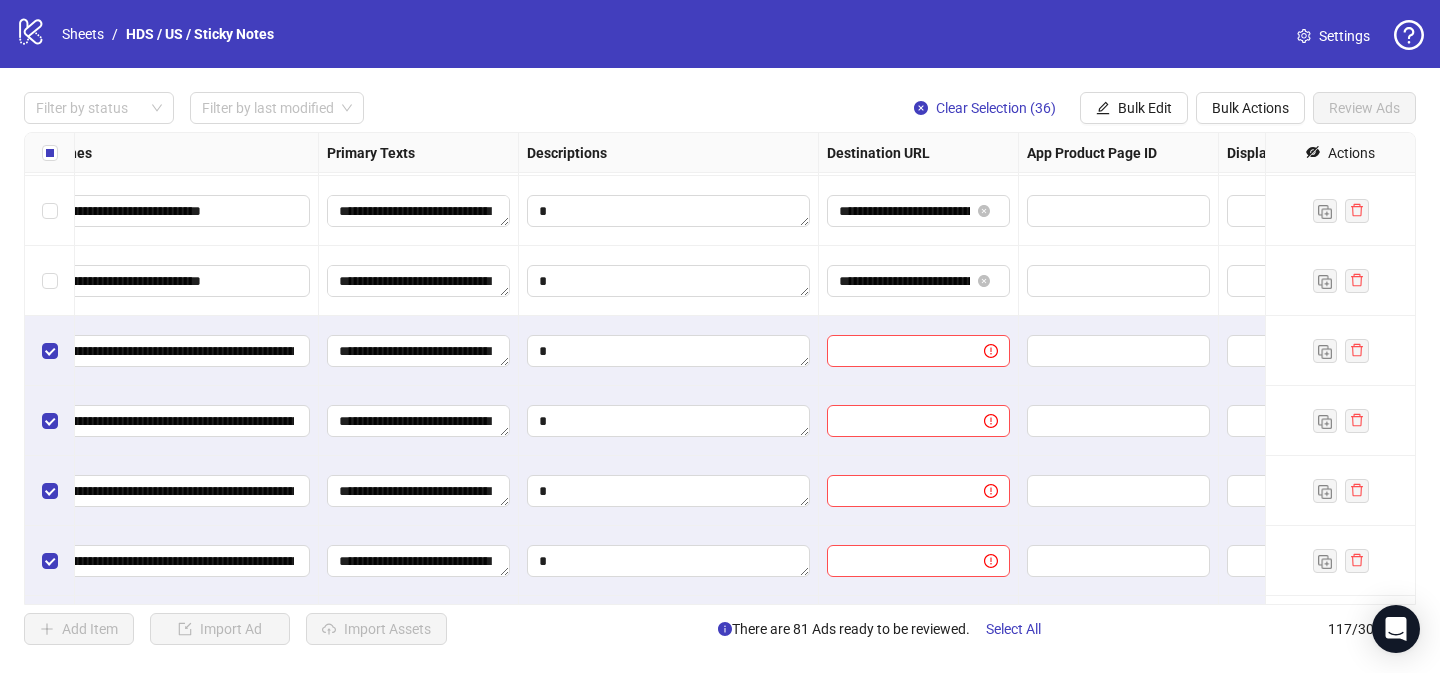 scroll, scrollTop: 5527, scrollLeft: 1279, axis: both 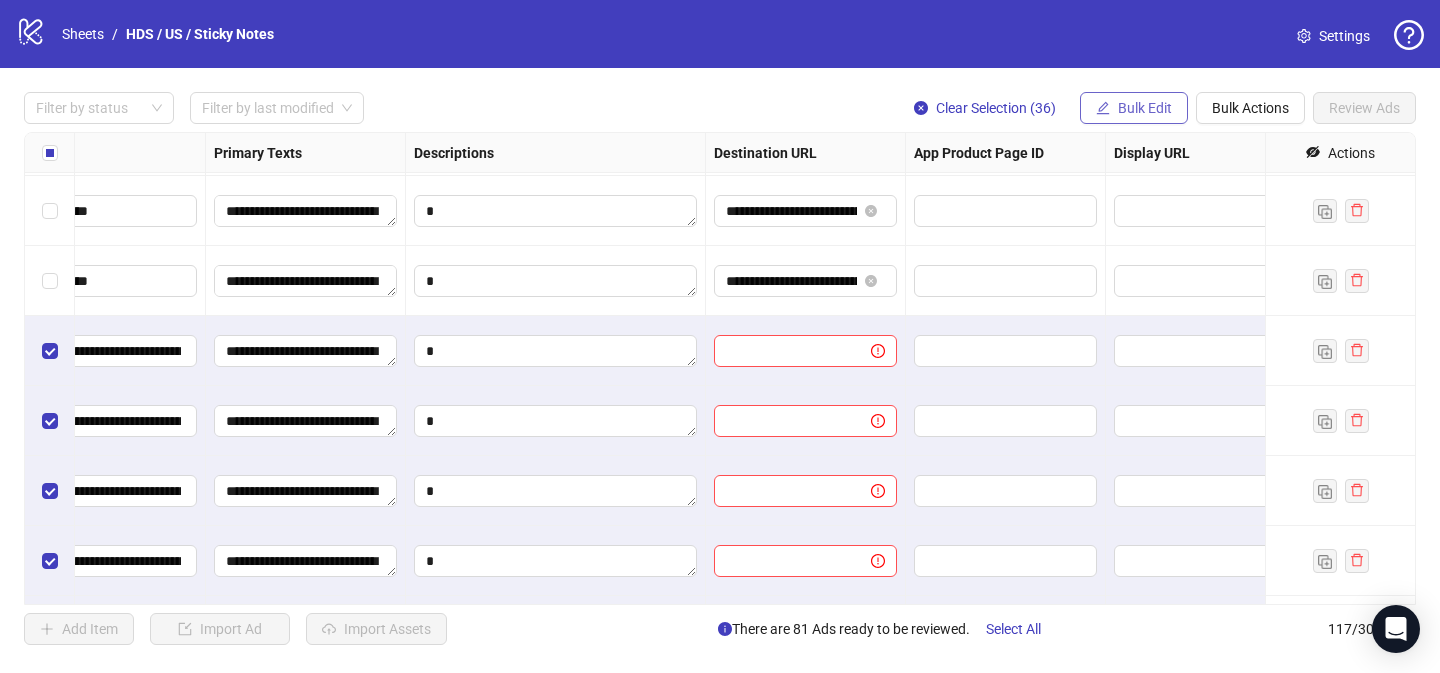 click on "Bulk Edit" at bounding box center (1134, 108) 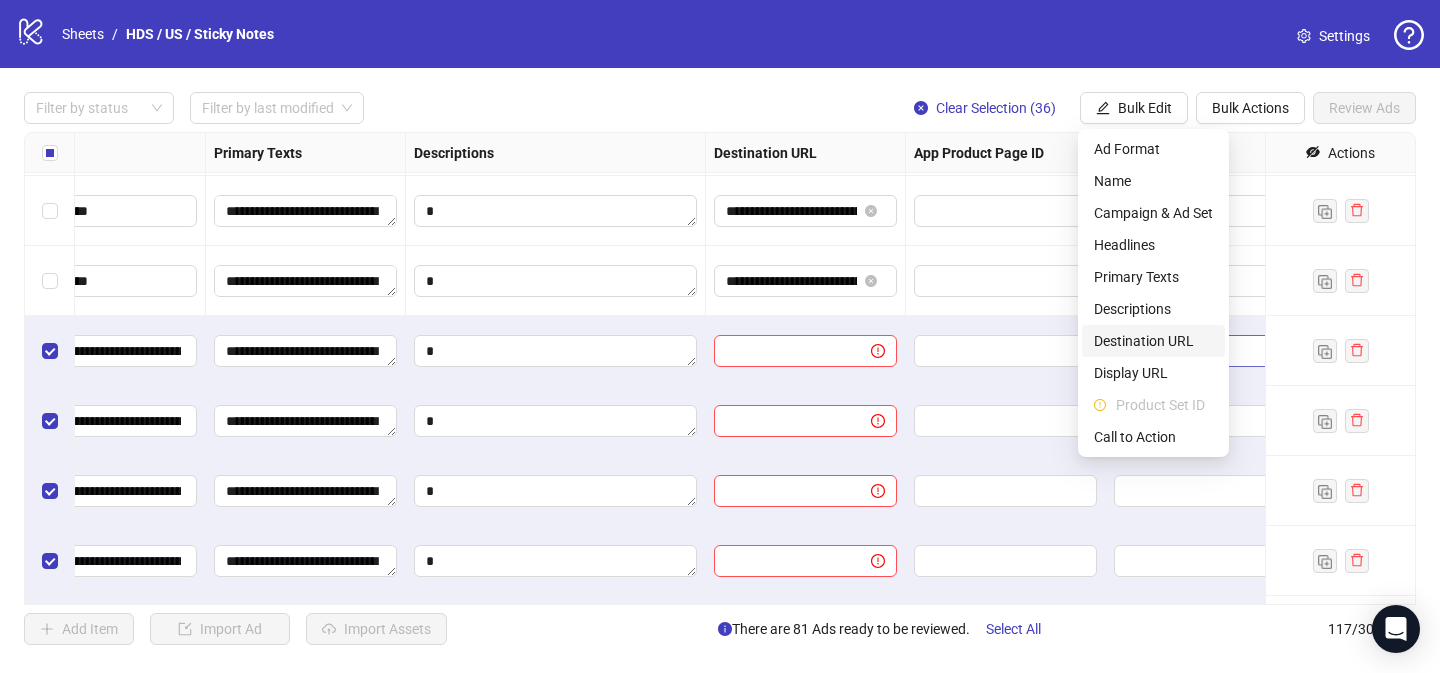click on "Destination URL" at bounding box center [1153, 341] 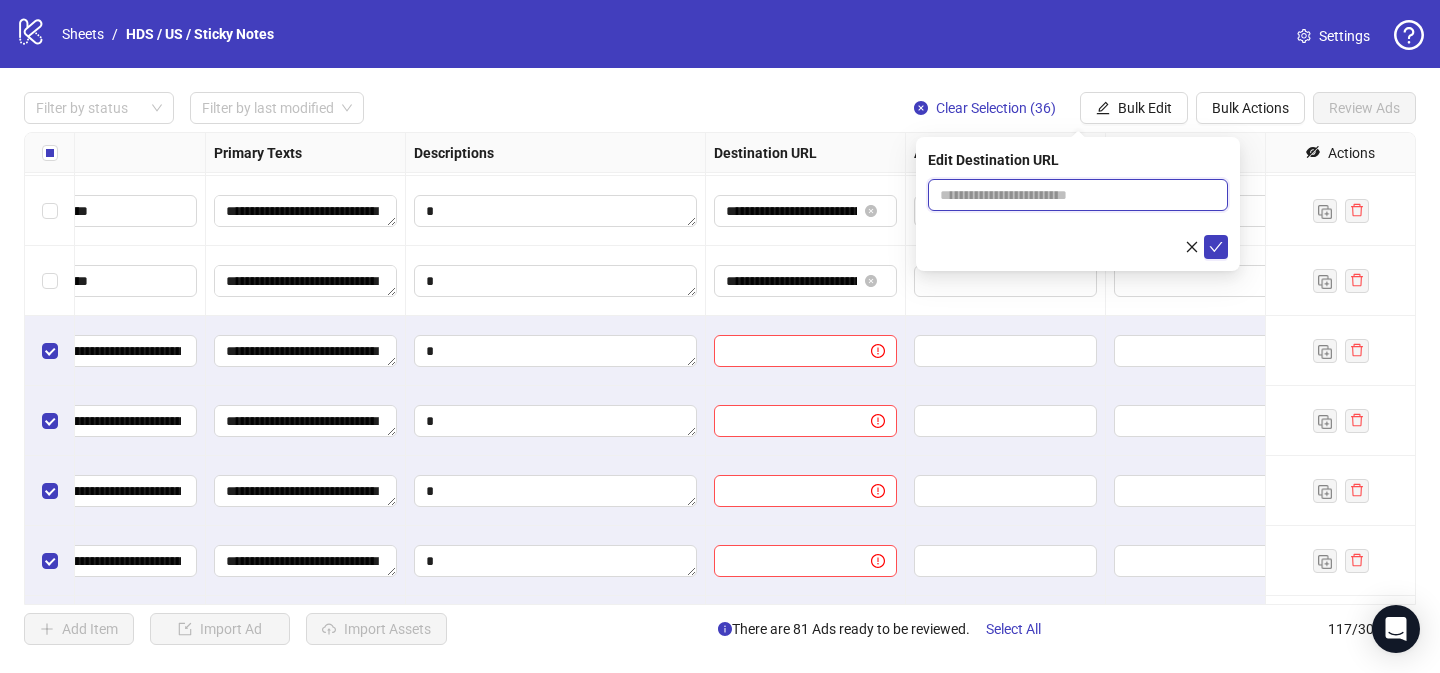 click at bounding box center [1070, 195] 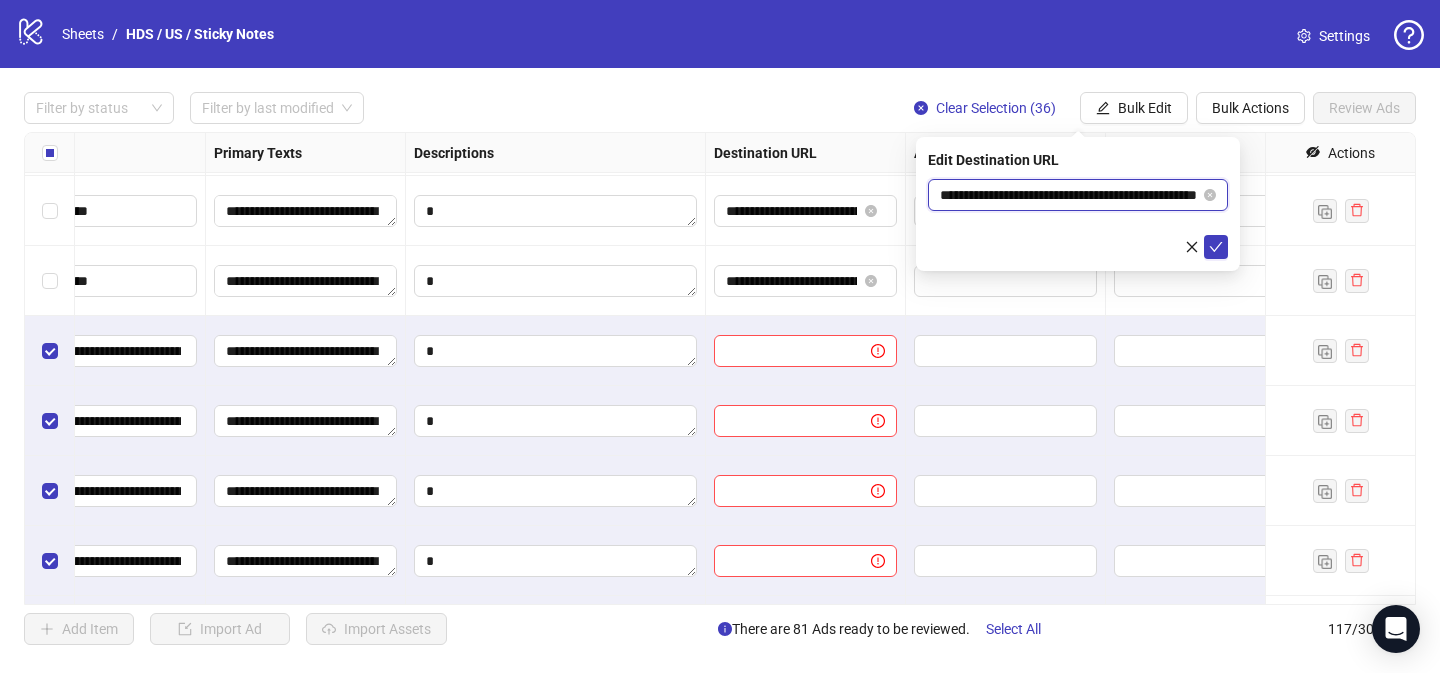 scroll, scrollTop: 0, scrollLeft: 96, axis: horizontal 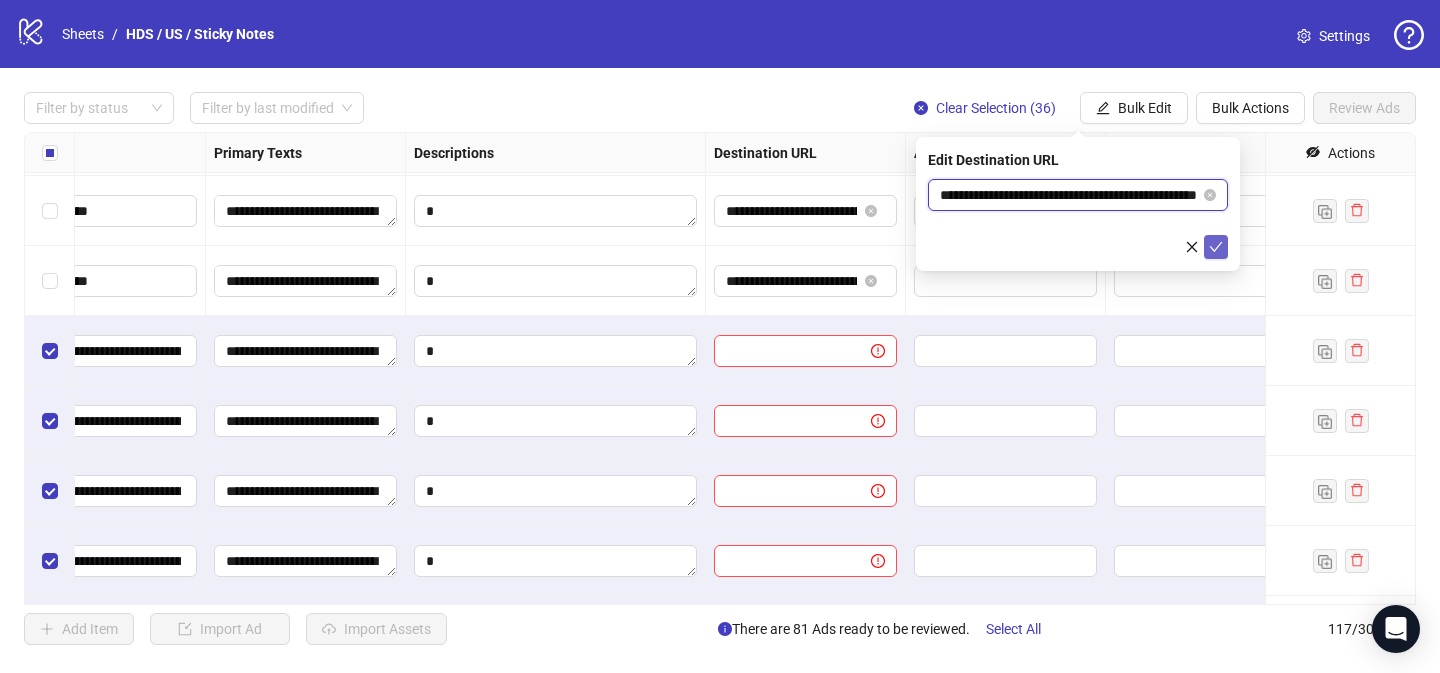 type on "**********" 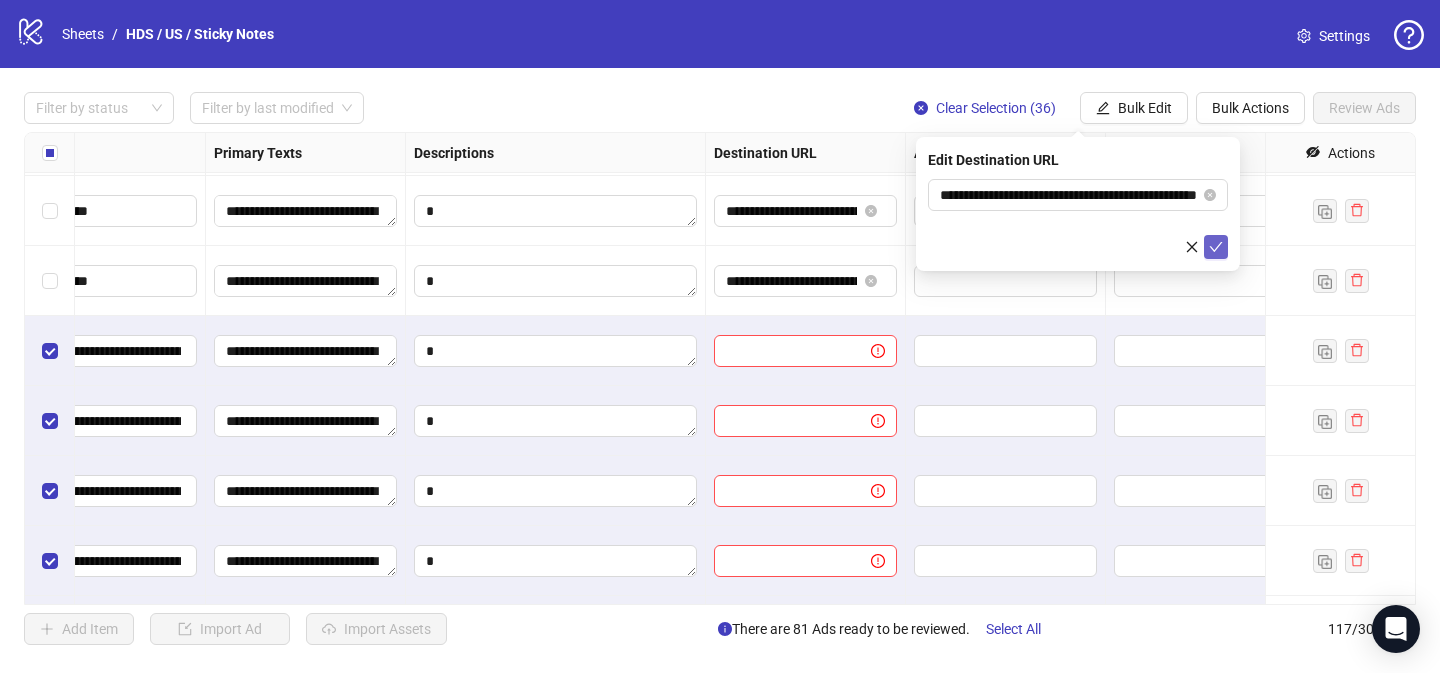 scroll, scrollTop: 0, scrollLeft: 0, axis: both 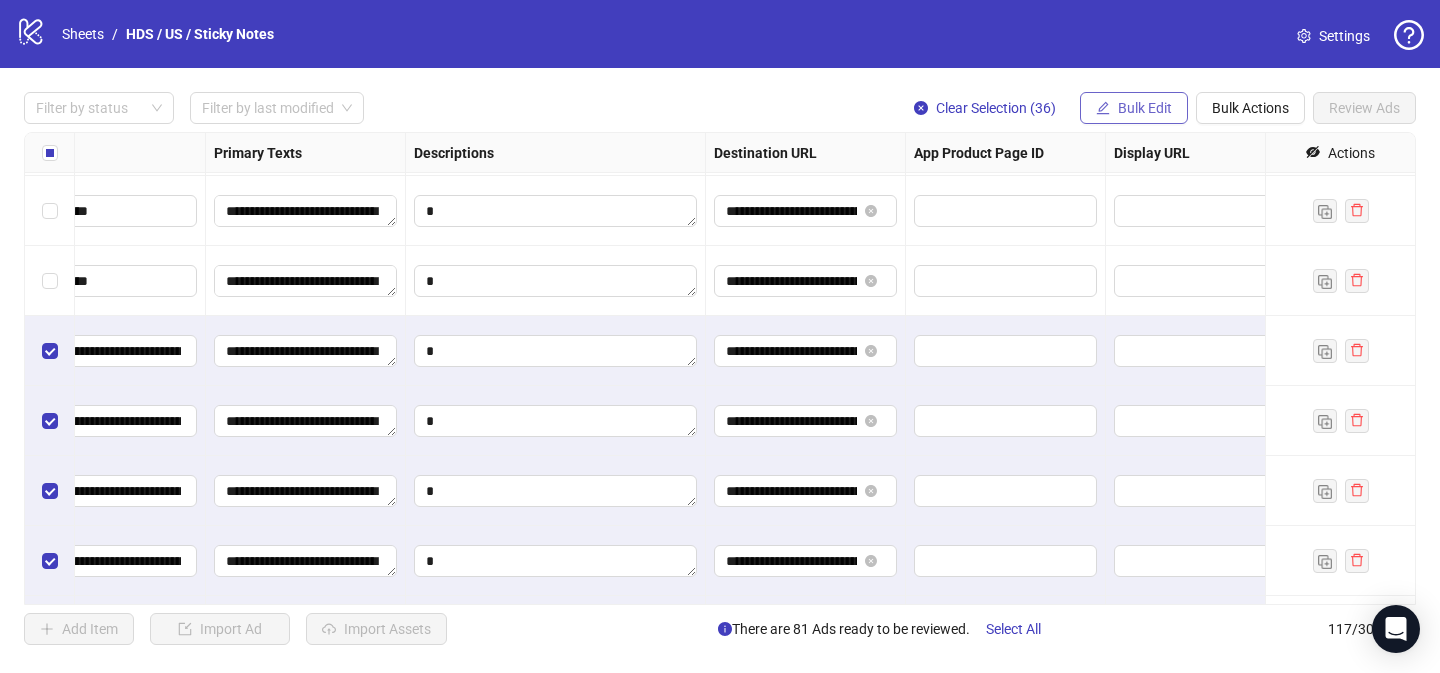 click on "Bulk Edit" at bounding box center (1145, 108) 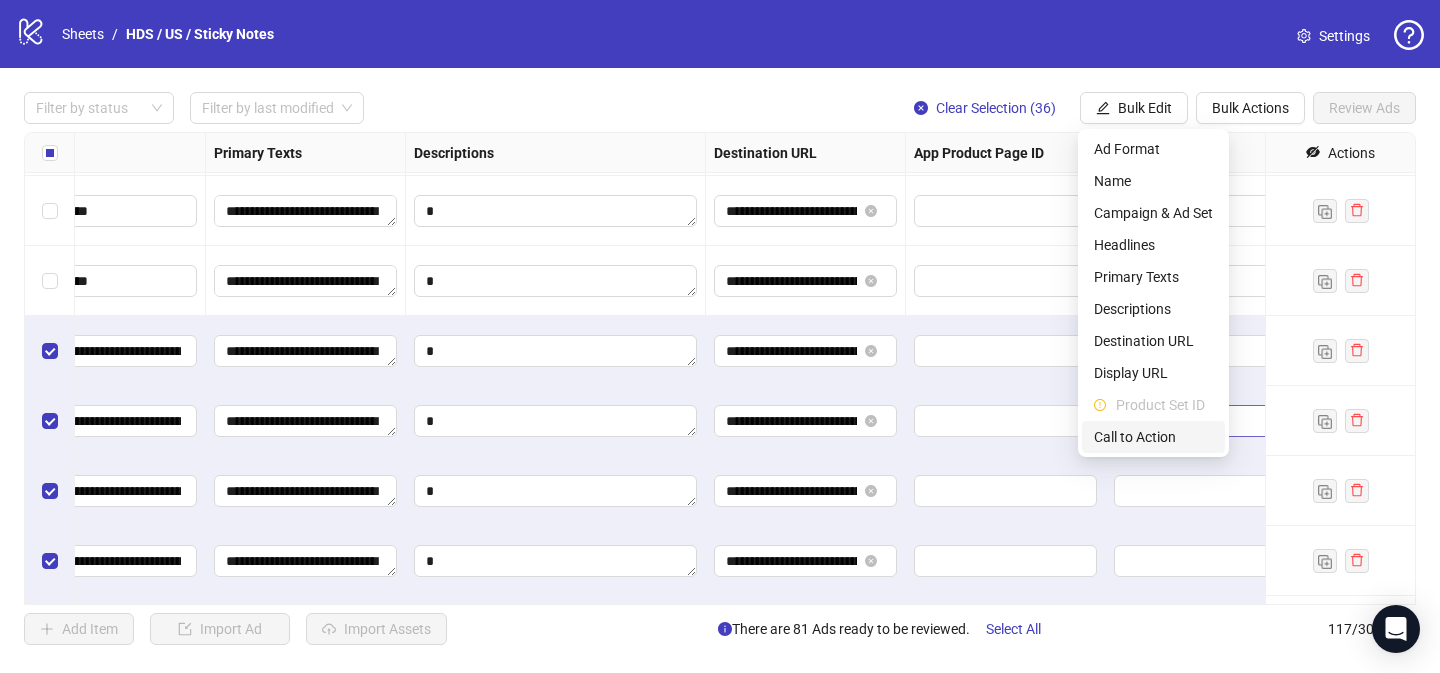 click on "Call to Action" at bounding box center (1153, 437) 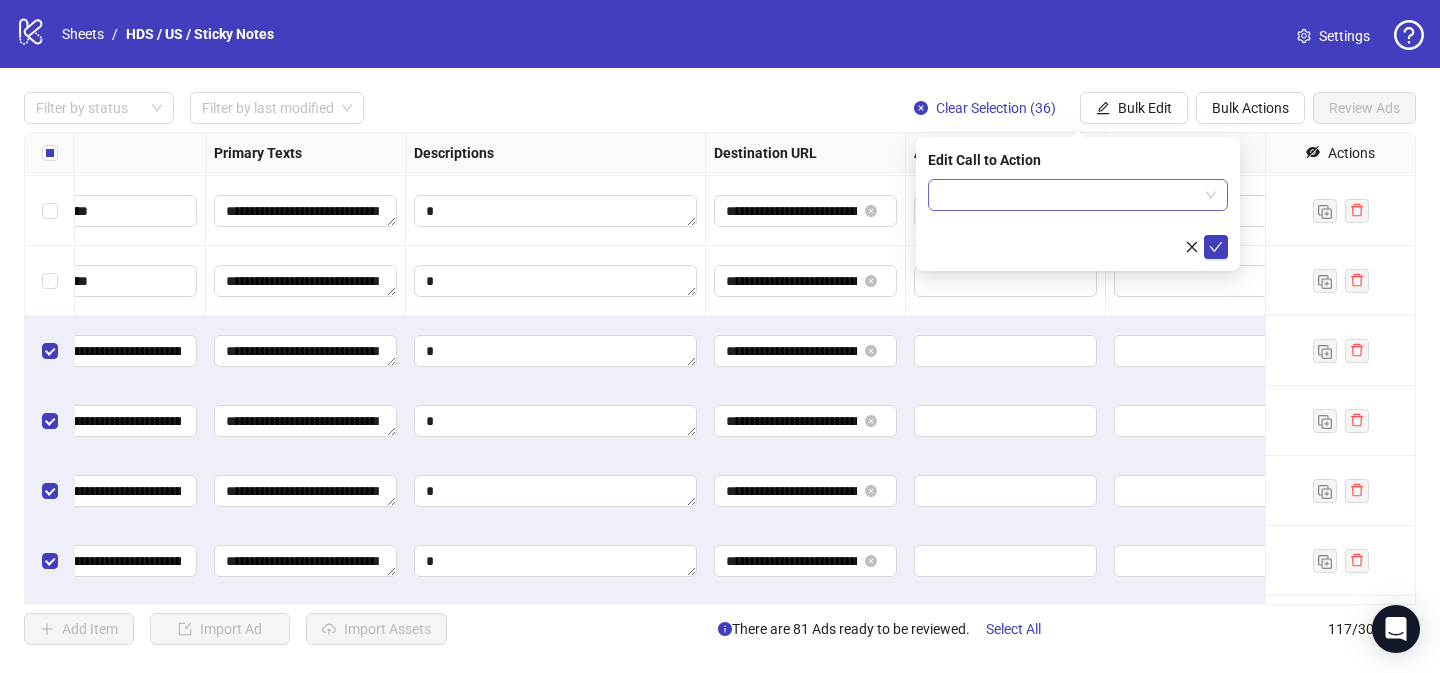 click at bounding box center [1069, 195] 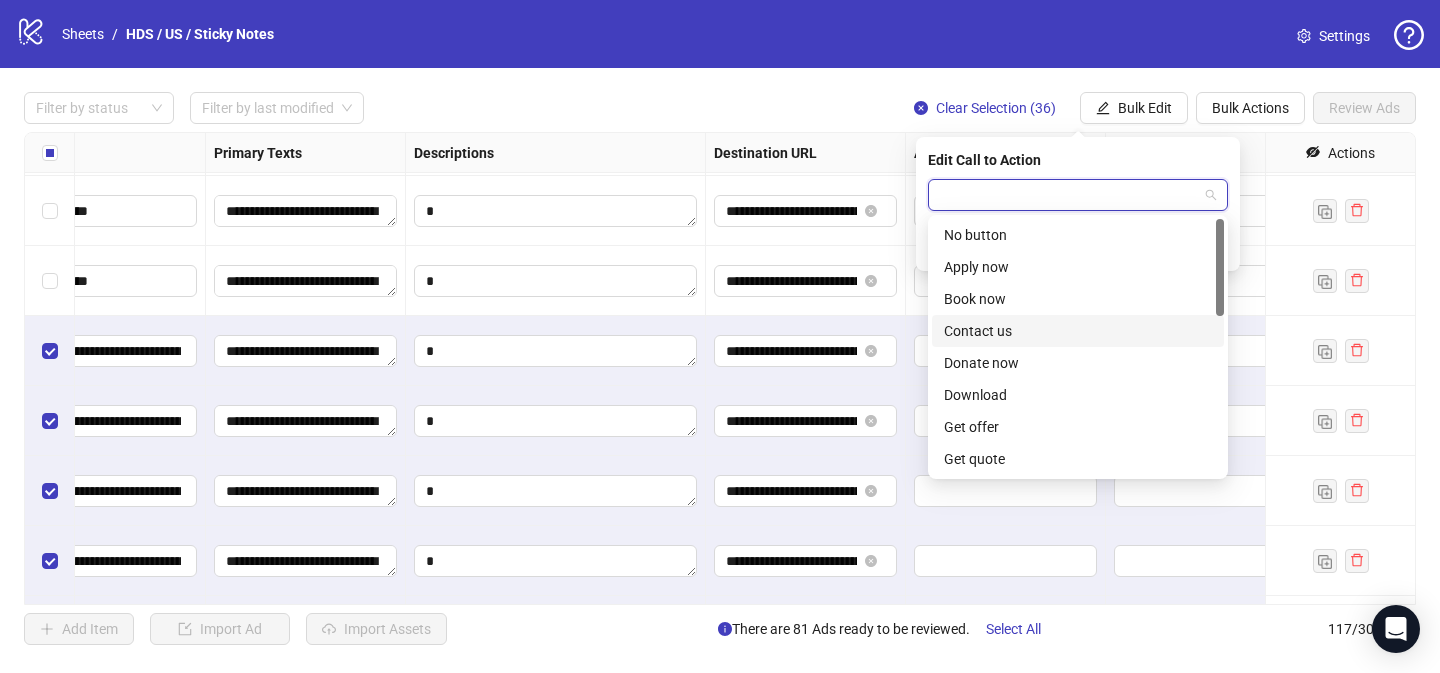 scroll, scrollTop: 416, scrollLeft: 0, axis: vertical 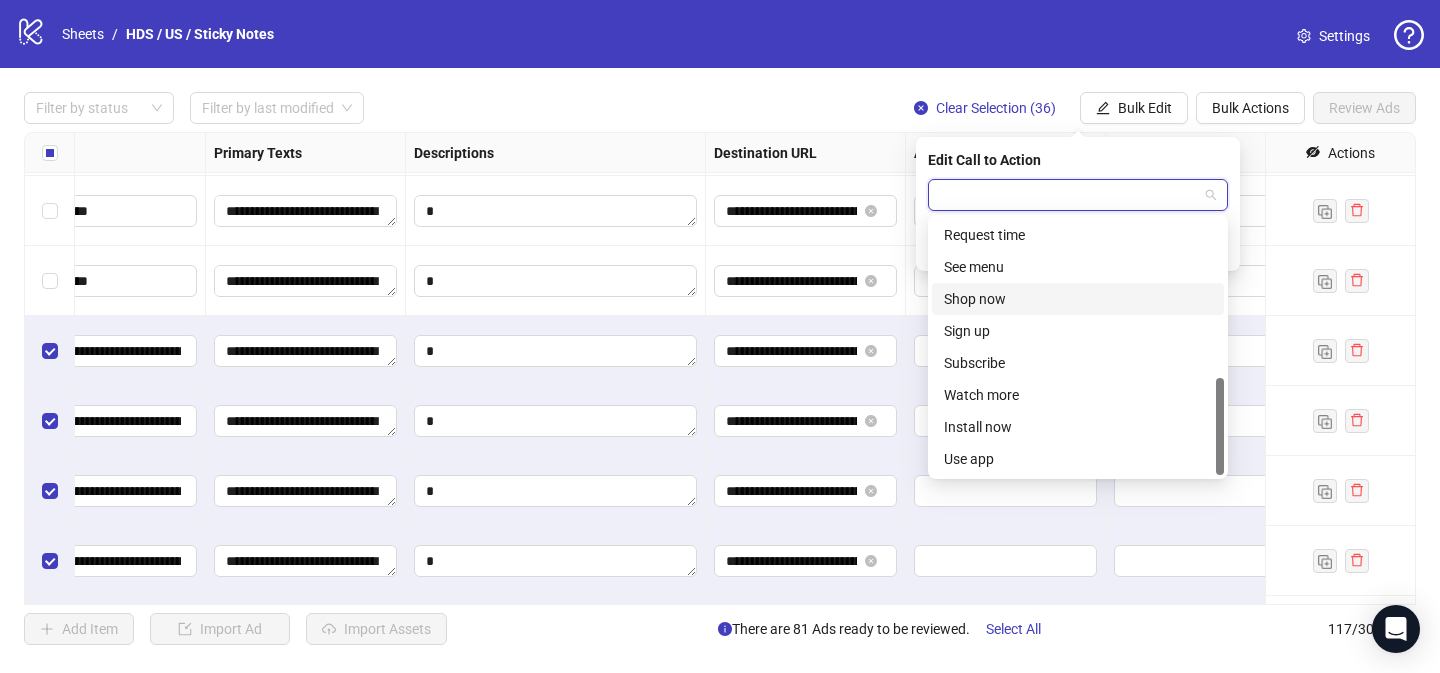 click on "Shop now" at bounding box center [1078, 299] 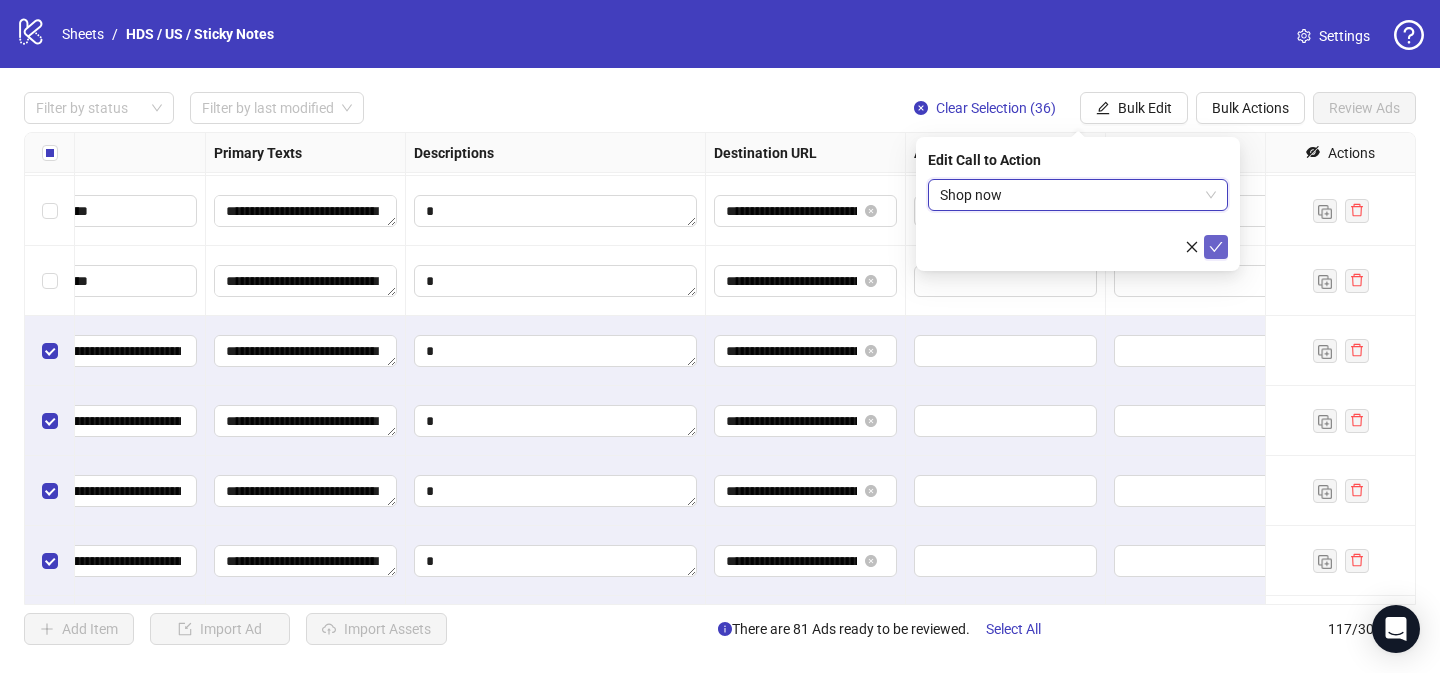 click 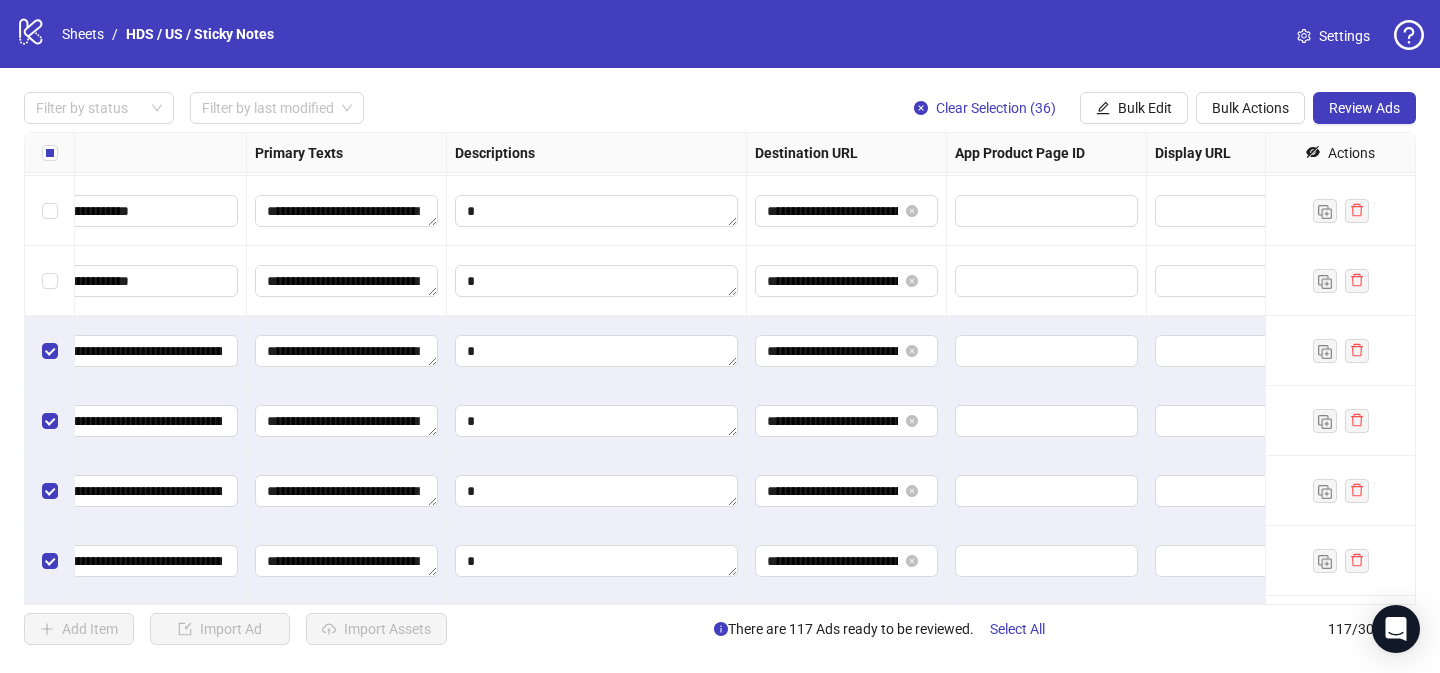 scroll, scrollTop: 5527, scrollLeft: 0, axis: vertical 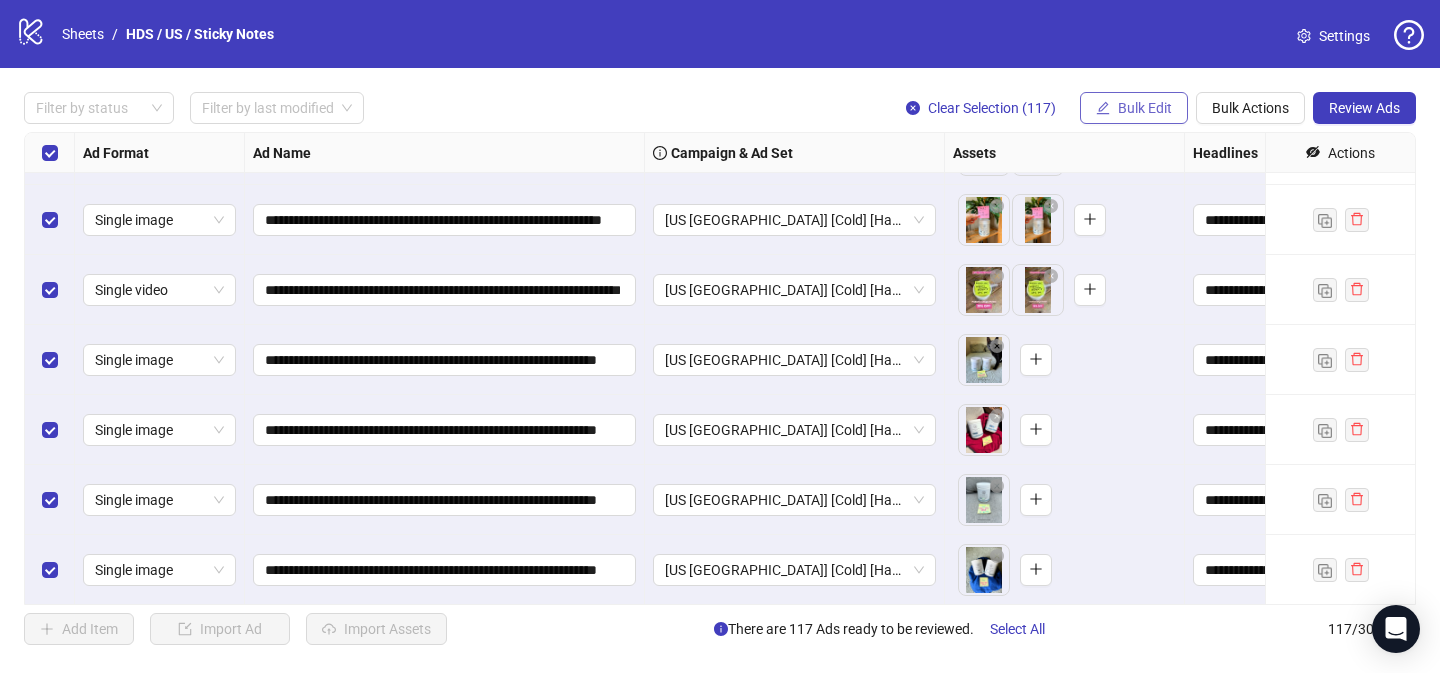 click on "Bulk Edit" at bounding box center [1134, 108] 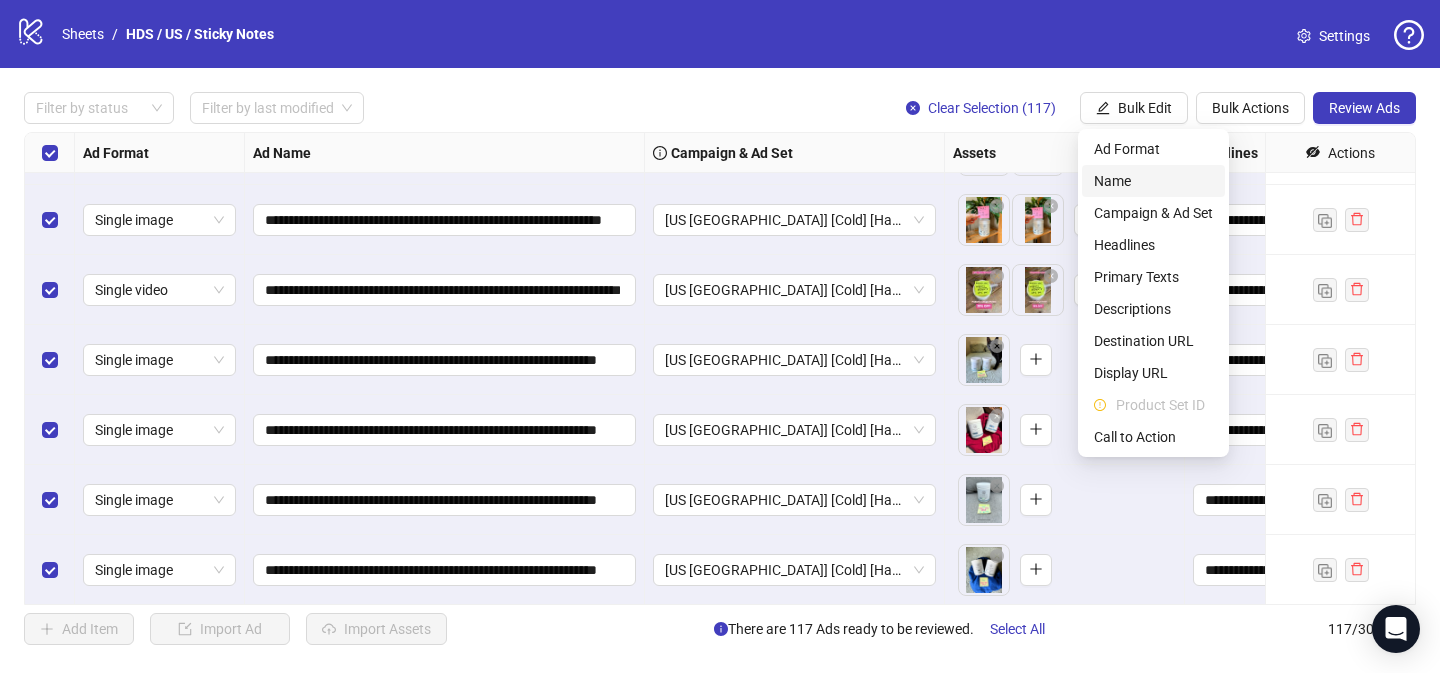 click on "Name" at bounding box center [1153, 181] 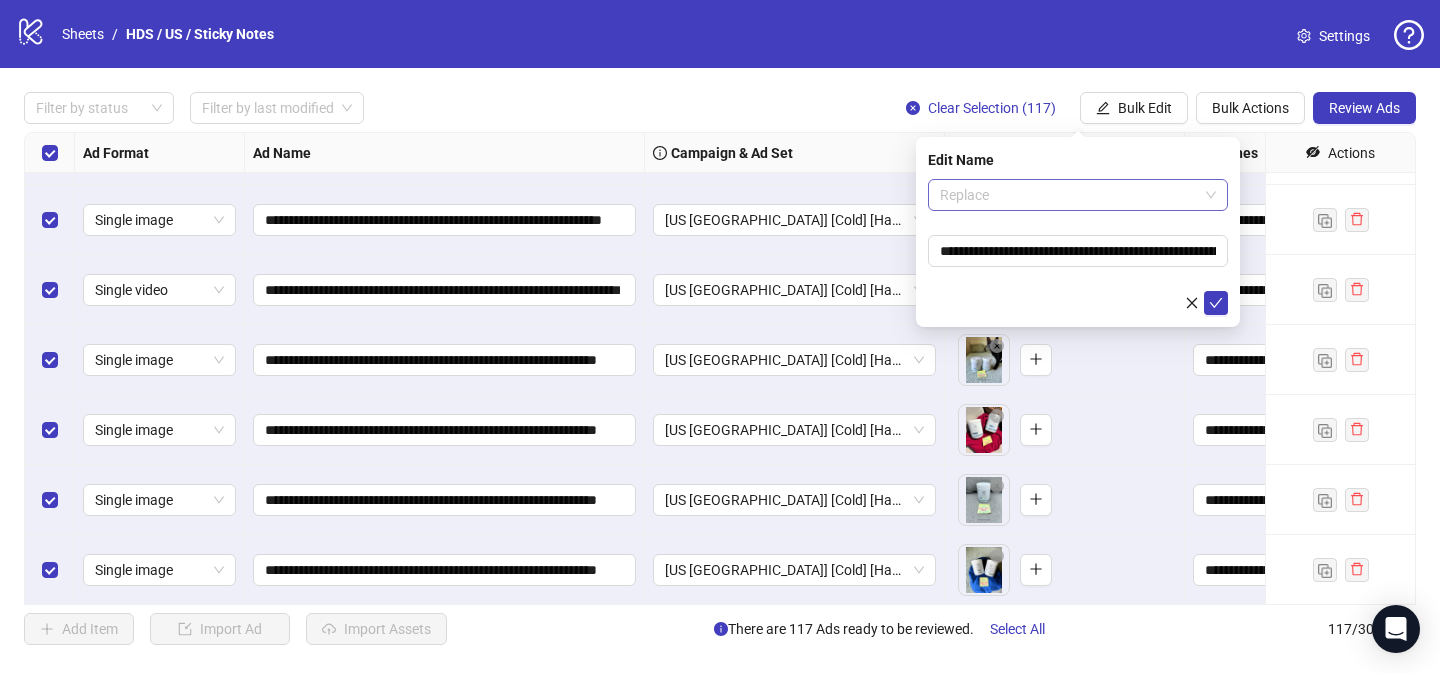 click on "Replace" at bounding box center (1078, 195) 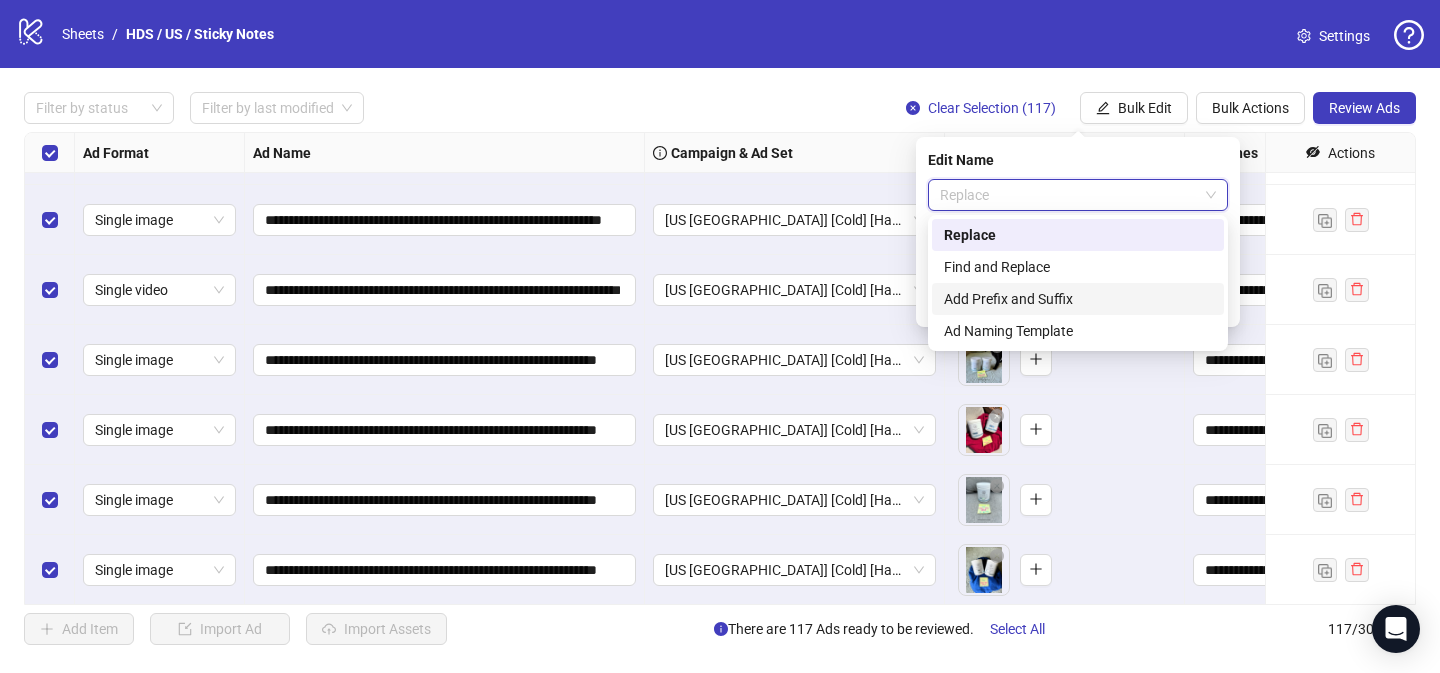click on "Add Prefix and Suffix" at bounding box center (1078, 299) 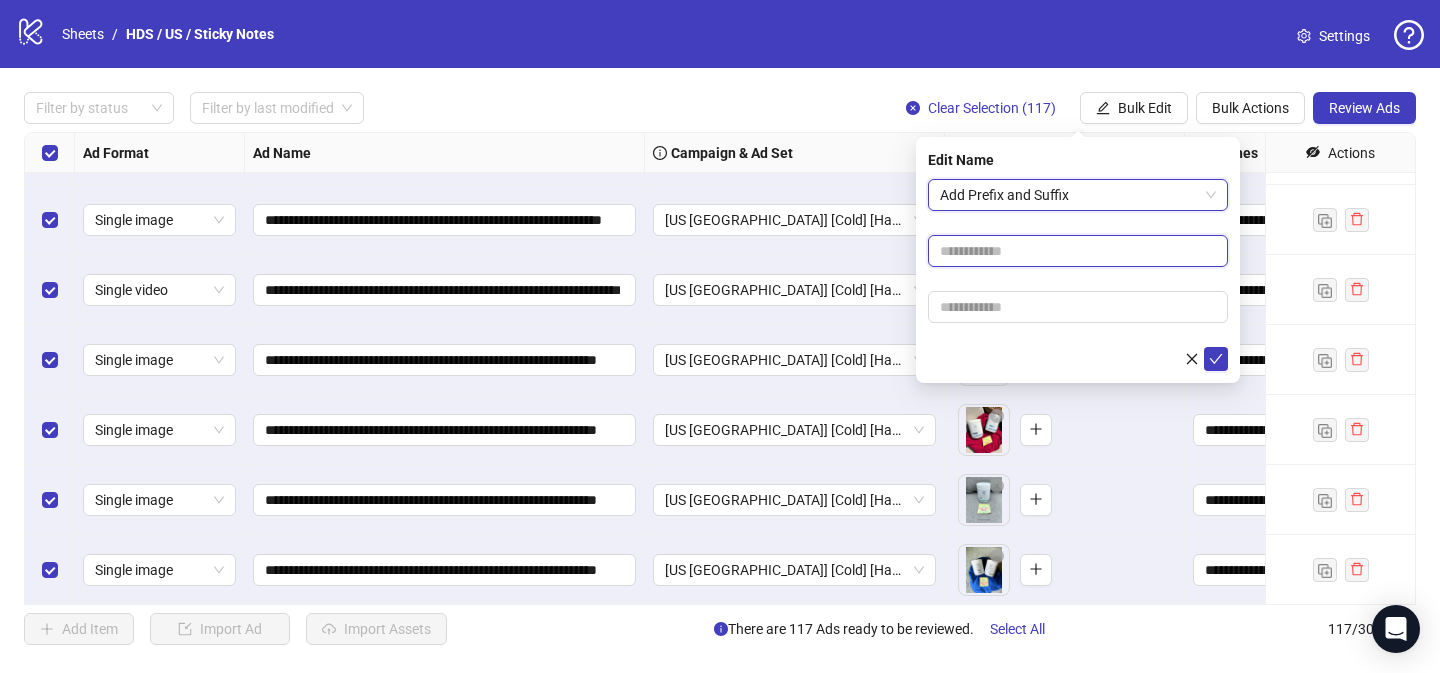 click at bounding box center [1078, 251] 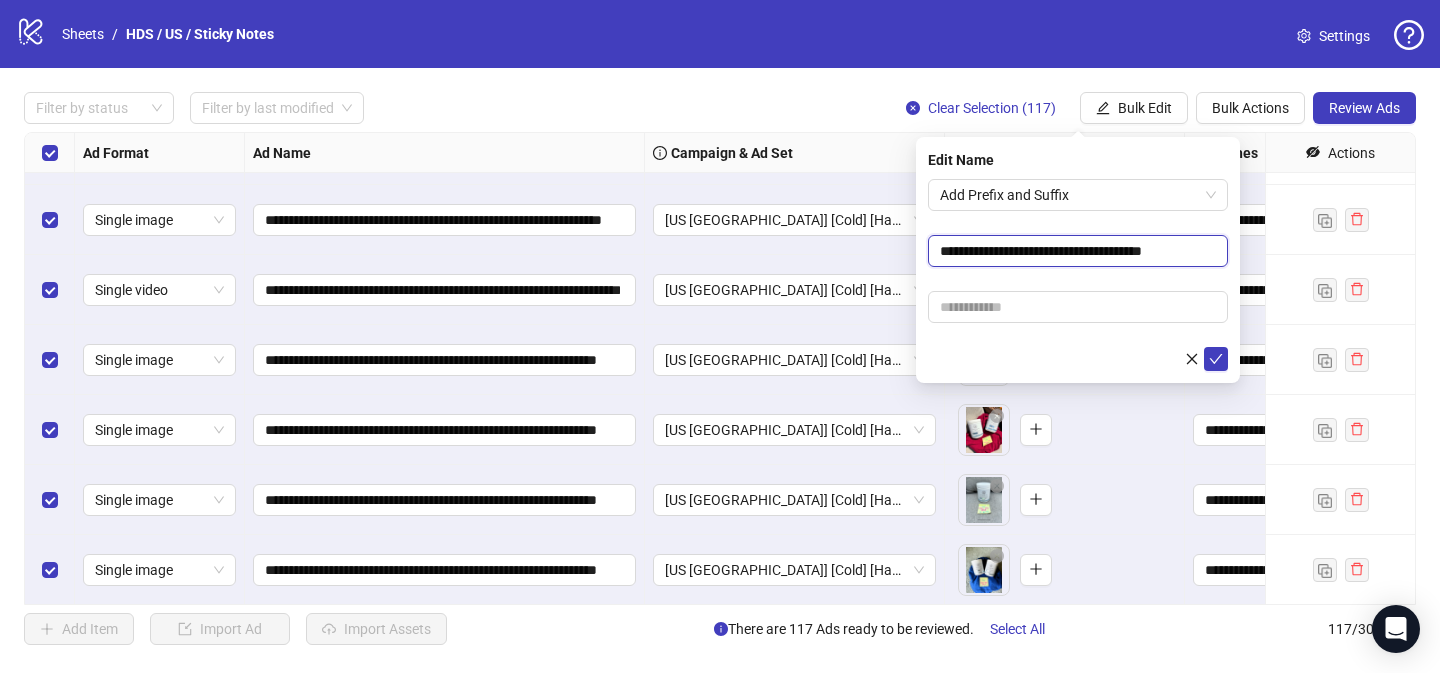 click on "**********" at bounding box center [1078, 251] 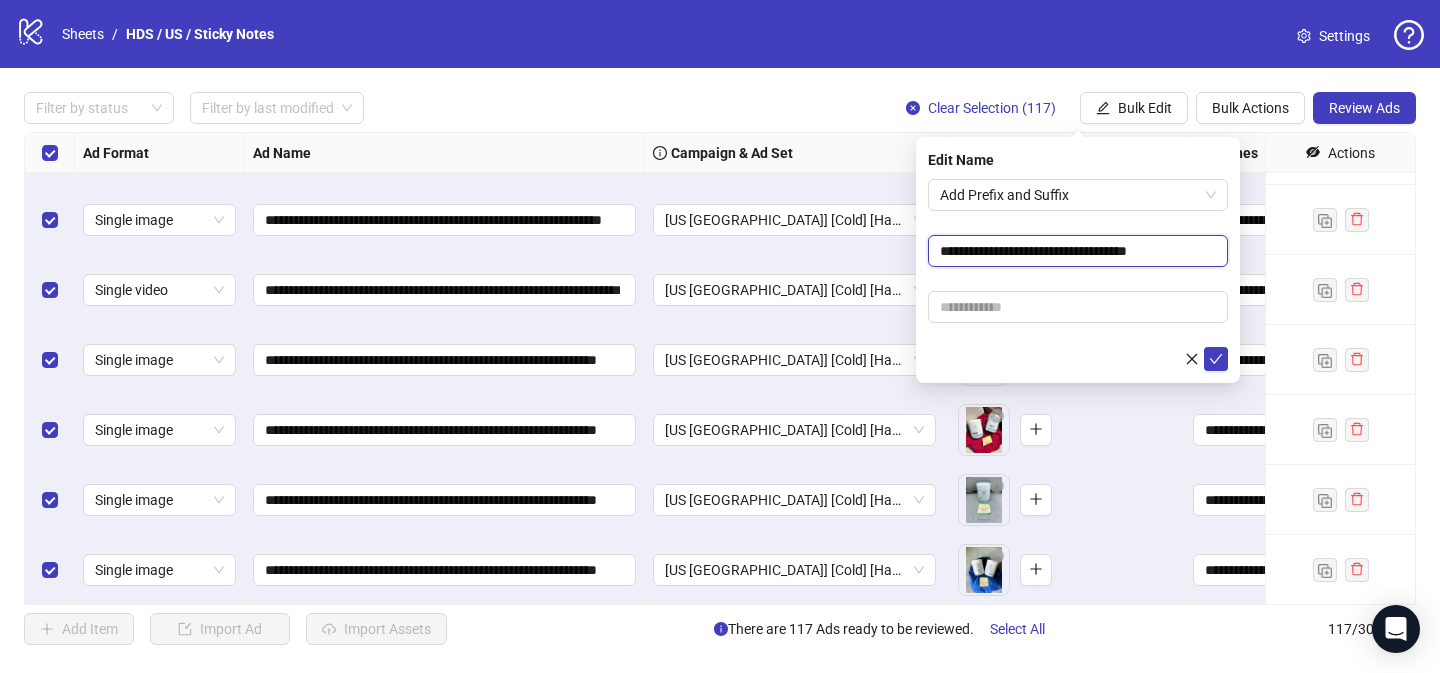 drag, startPoint x: 1109, startPoint y: 247, endPoint x: 1106, endPoint y: 283, distance: 36.124783 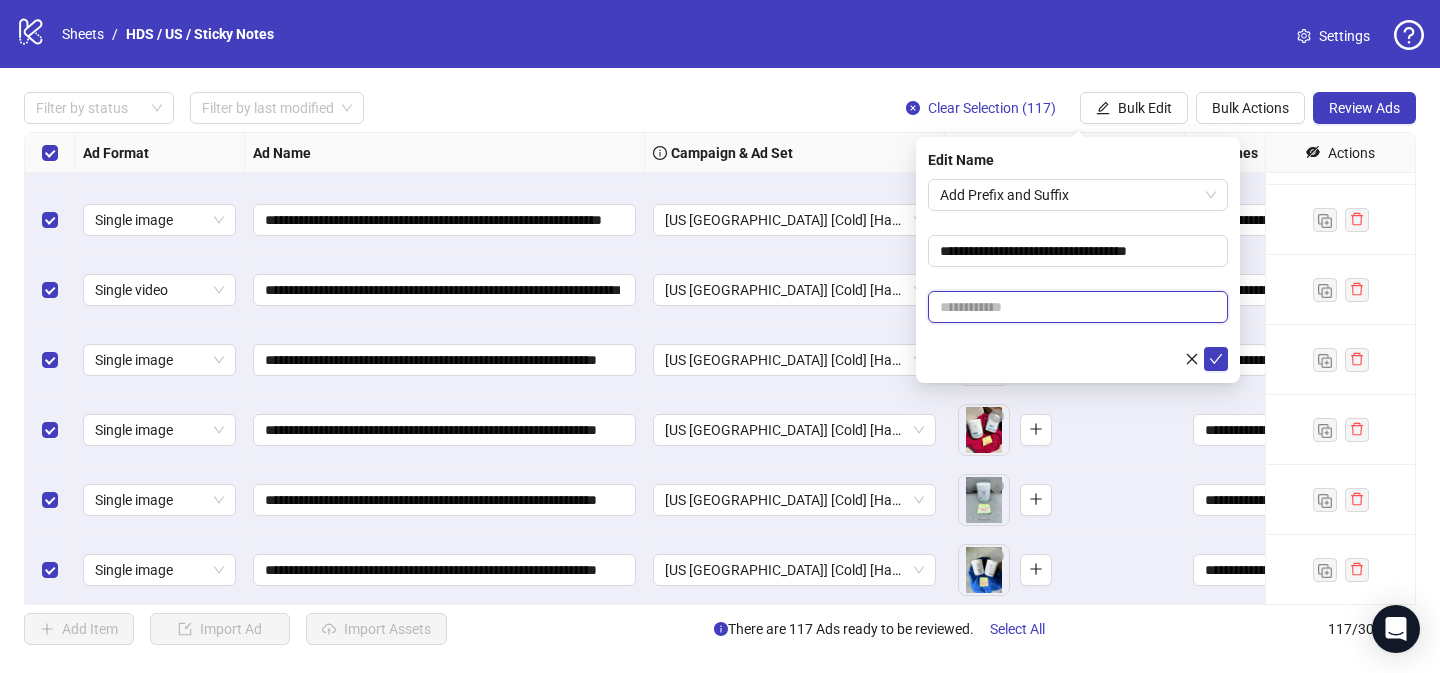 click at bounding box center (1078, 307) 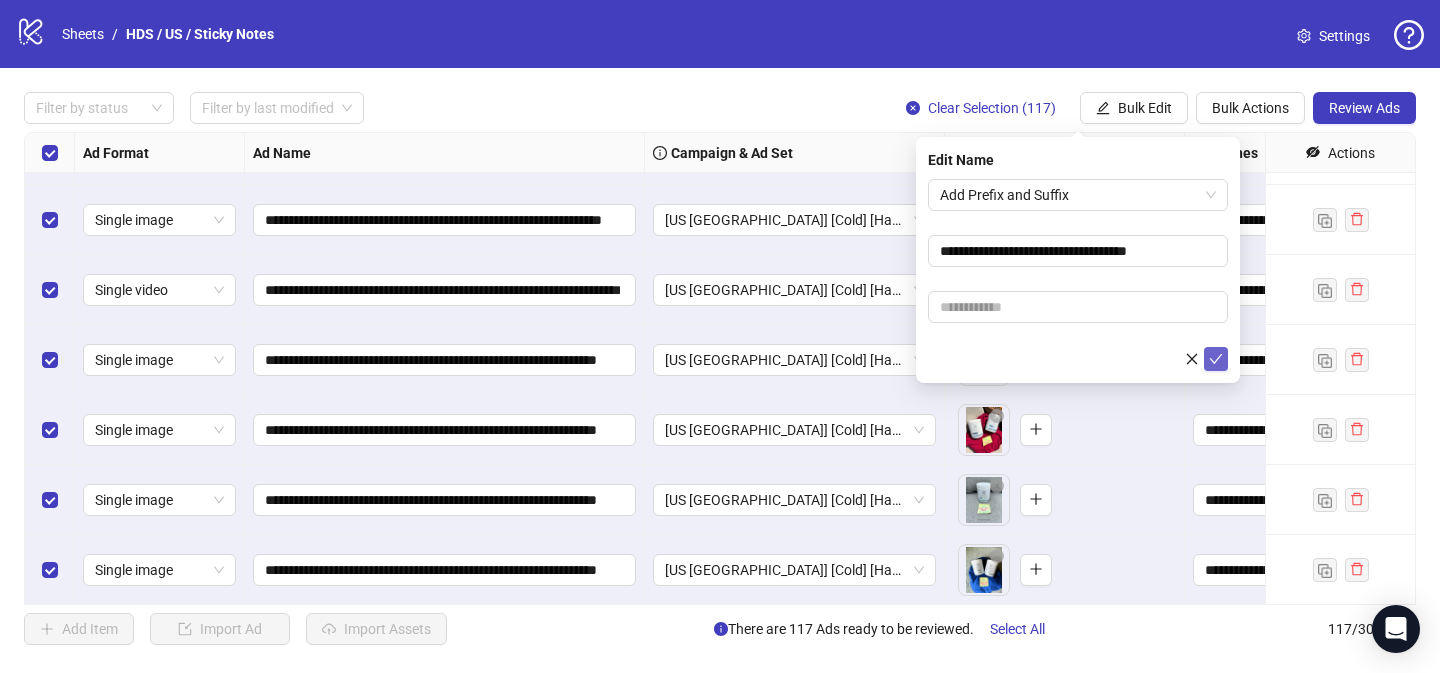 click 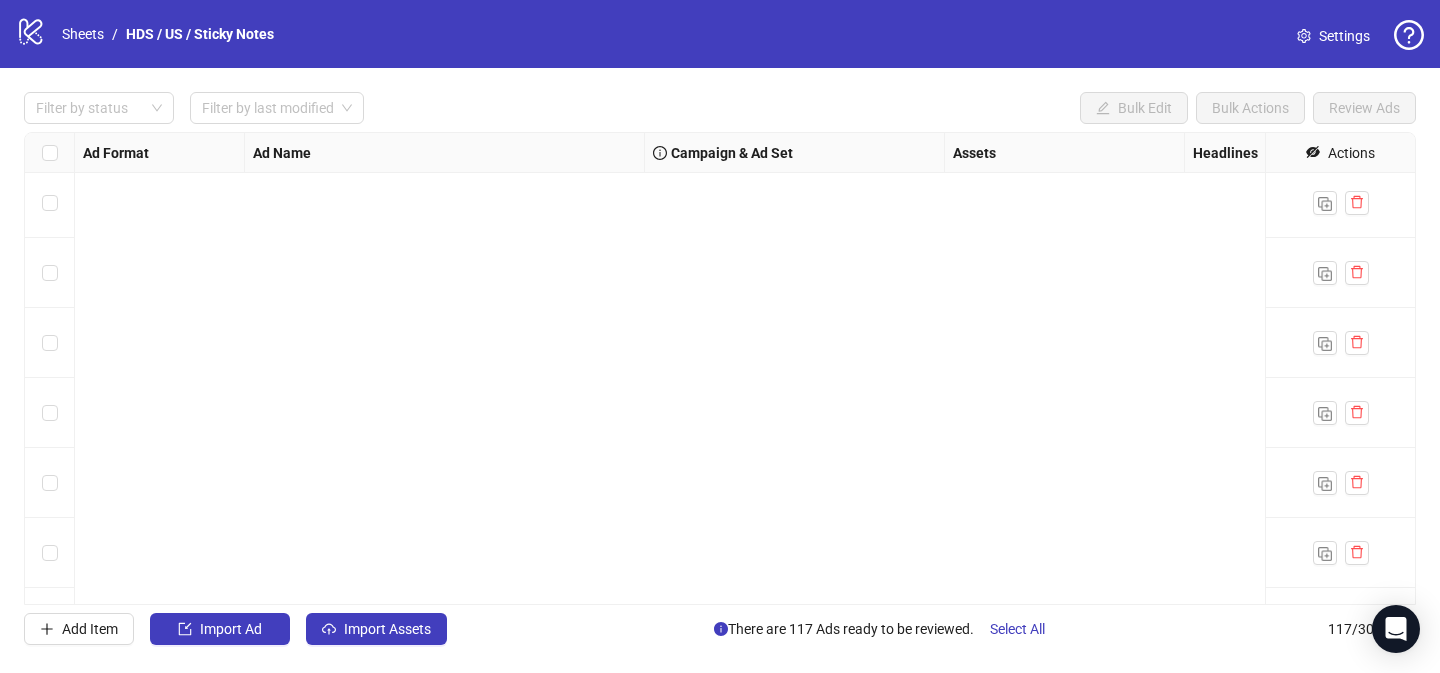 scroll, scrollTop: 0, scrollLeft: 0, axis: both 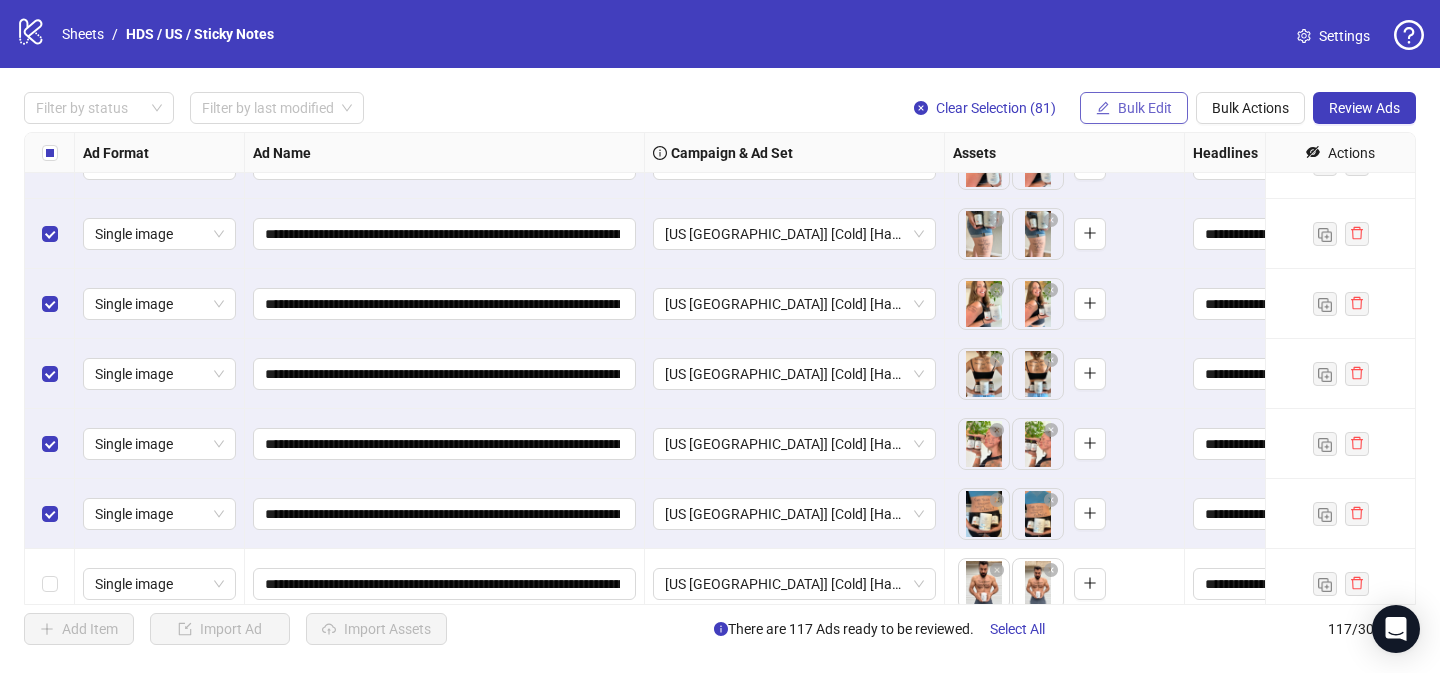 click on "Bulk Edit" at bounding box center (1145, 108) 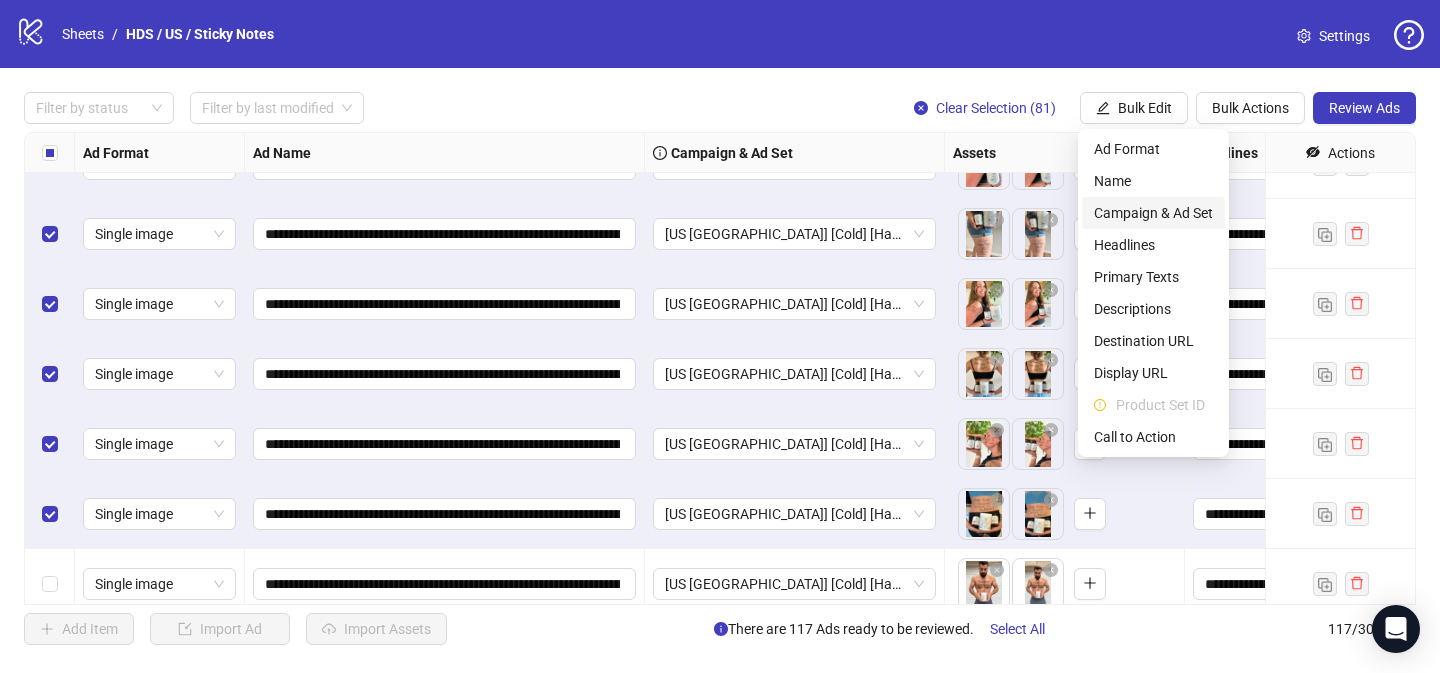 click on "Campaign & Ad Set" at bounding box center (1153, 213) 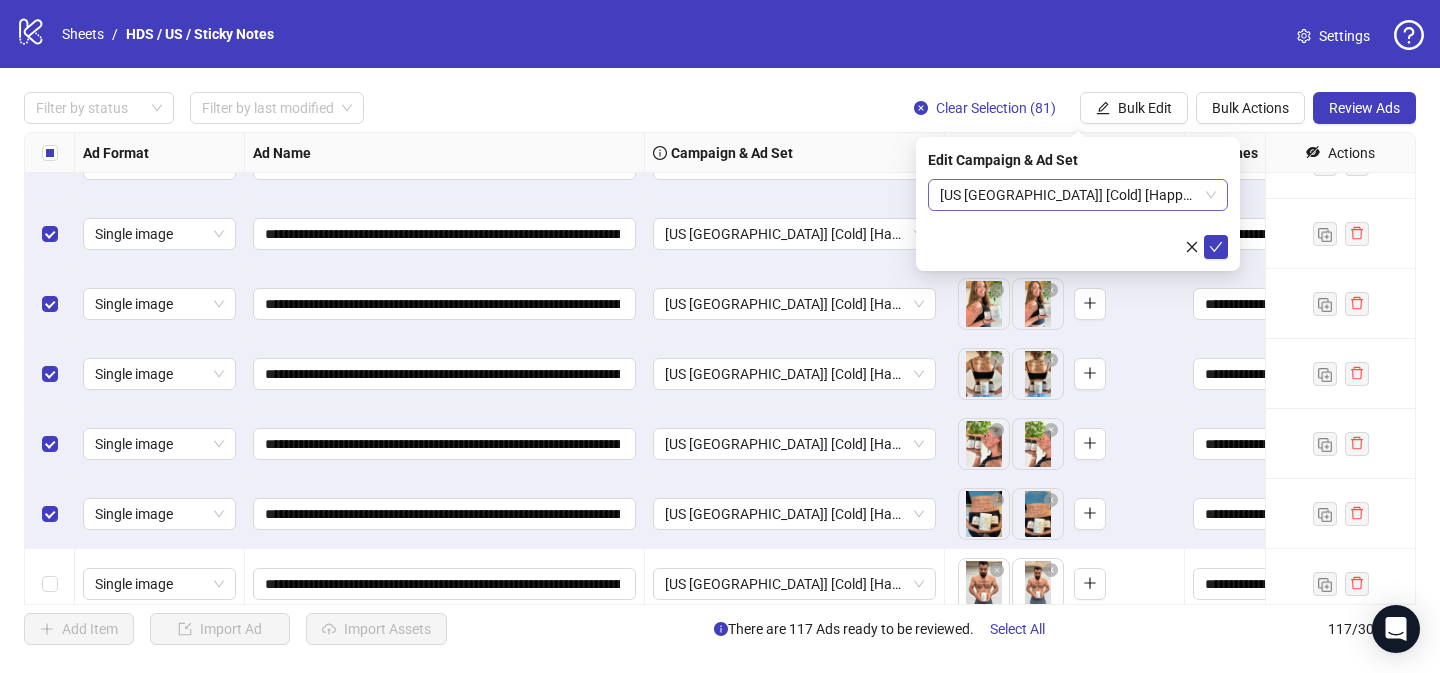 click on "[US [GEOGRAPHIC_DATA]] [Cold] [Happy Days Sale 2025] [ASC] [All Products] [[DATE]]" at bounding box center [1078, 195] 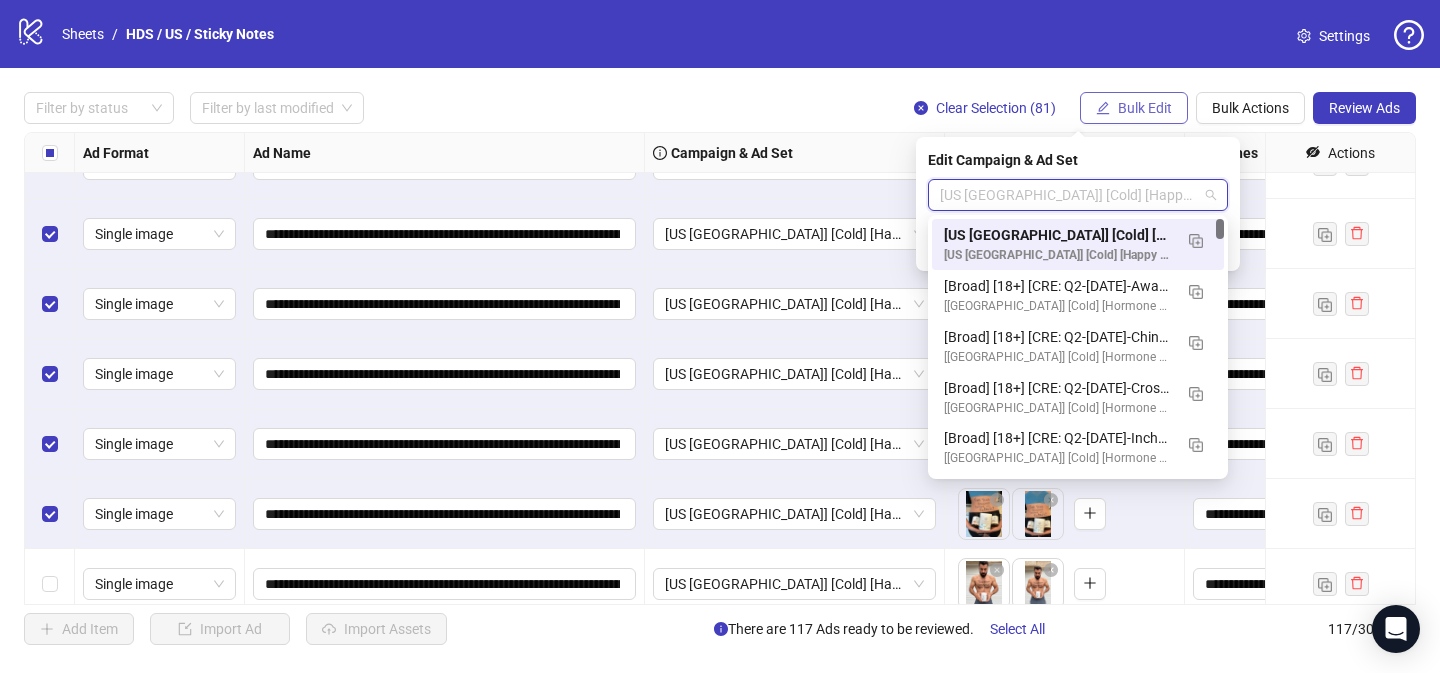 click on "Bulk Edit" at bounding box center [1145, 108] 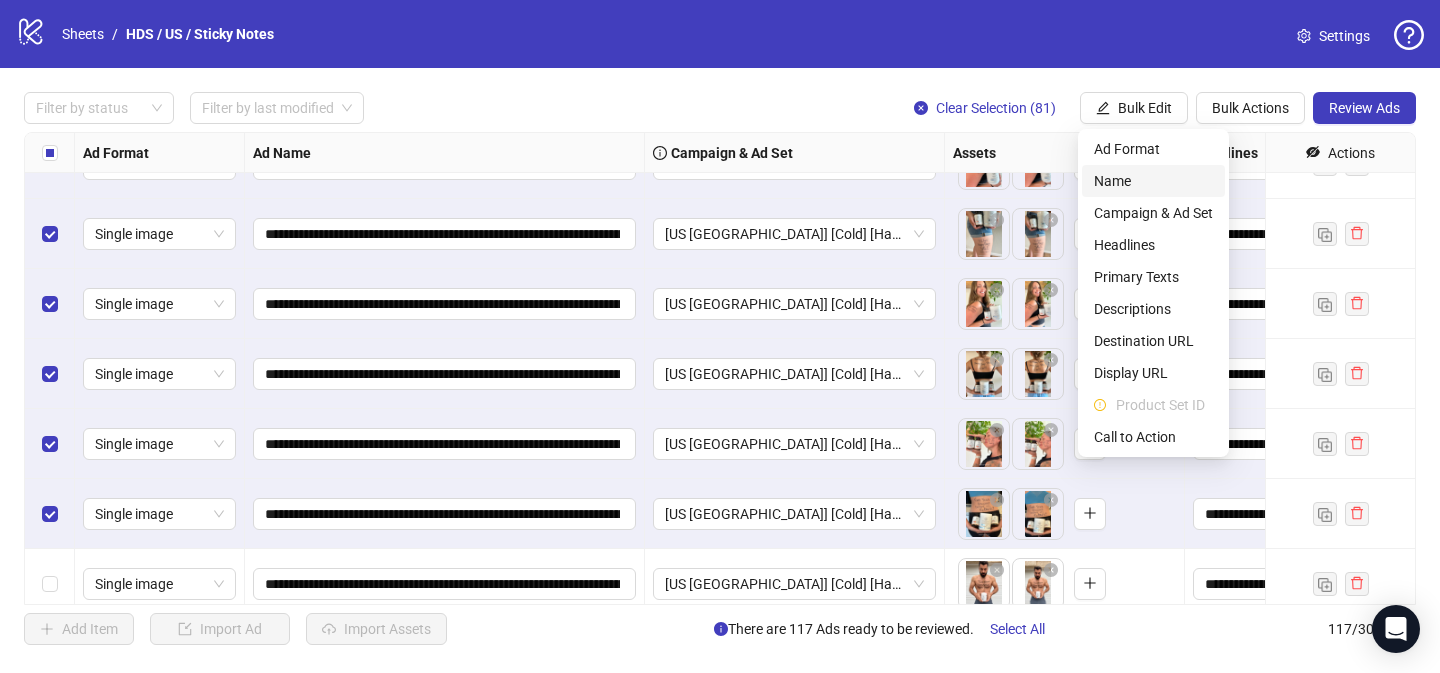 click on "Name" at bounding box center (1153, 181) 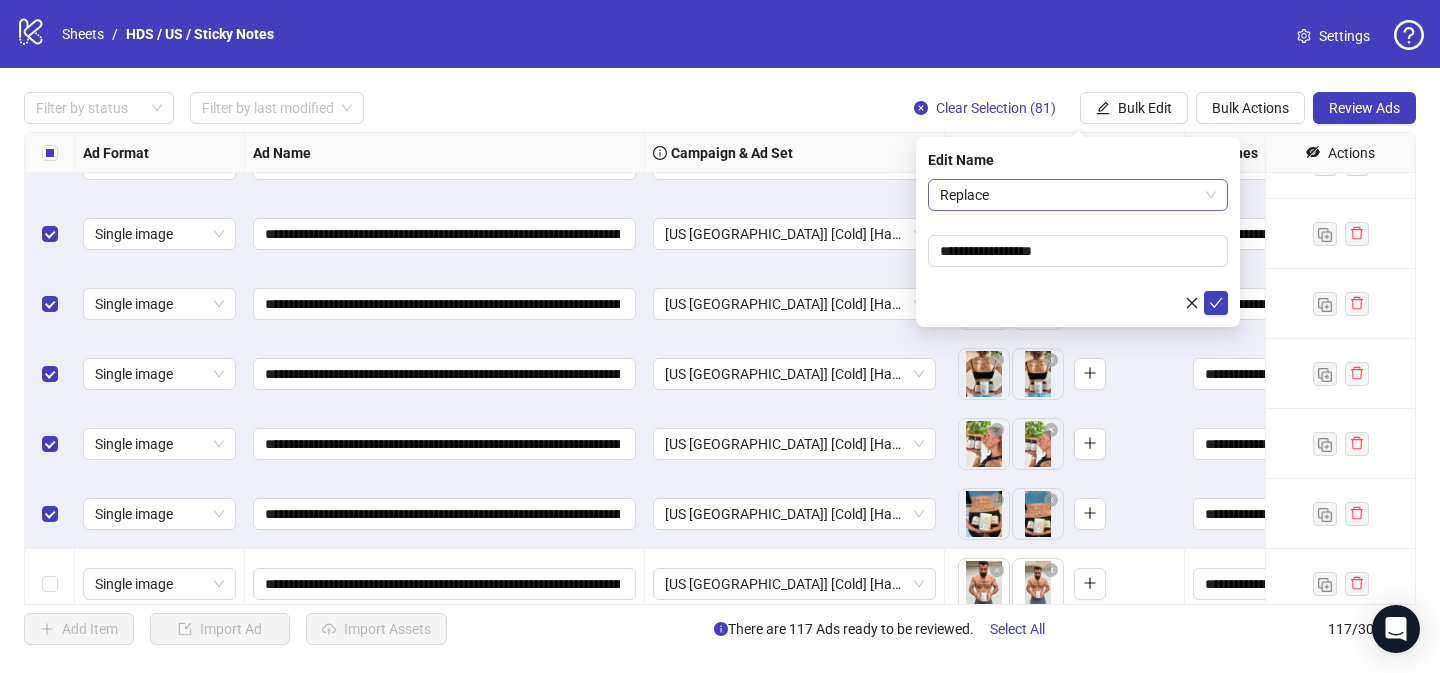 click on "Replace" at bounding box center (1078, 195) 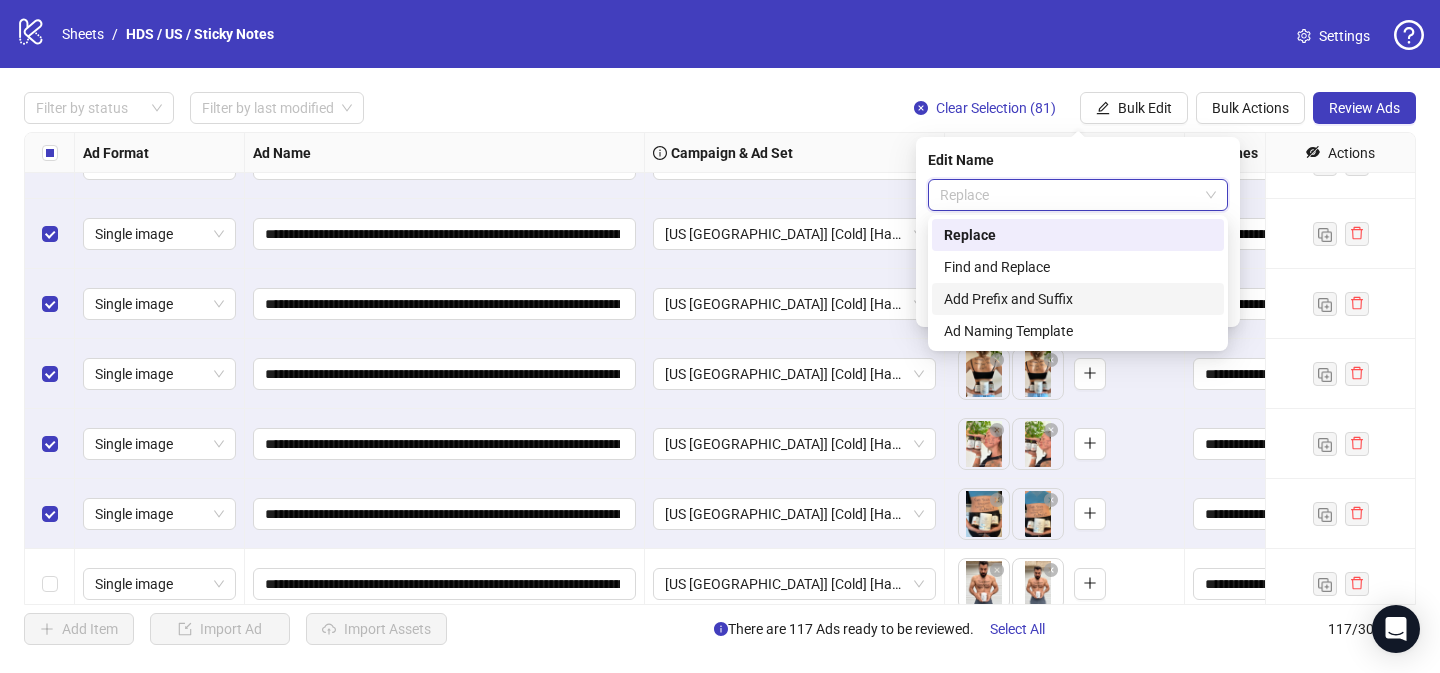 click on "Add Prefix and Suffix" at bounding box center (1078, 299) 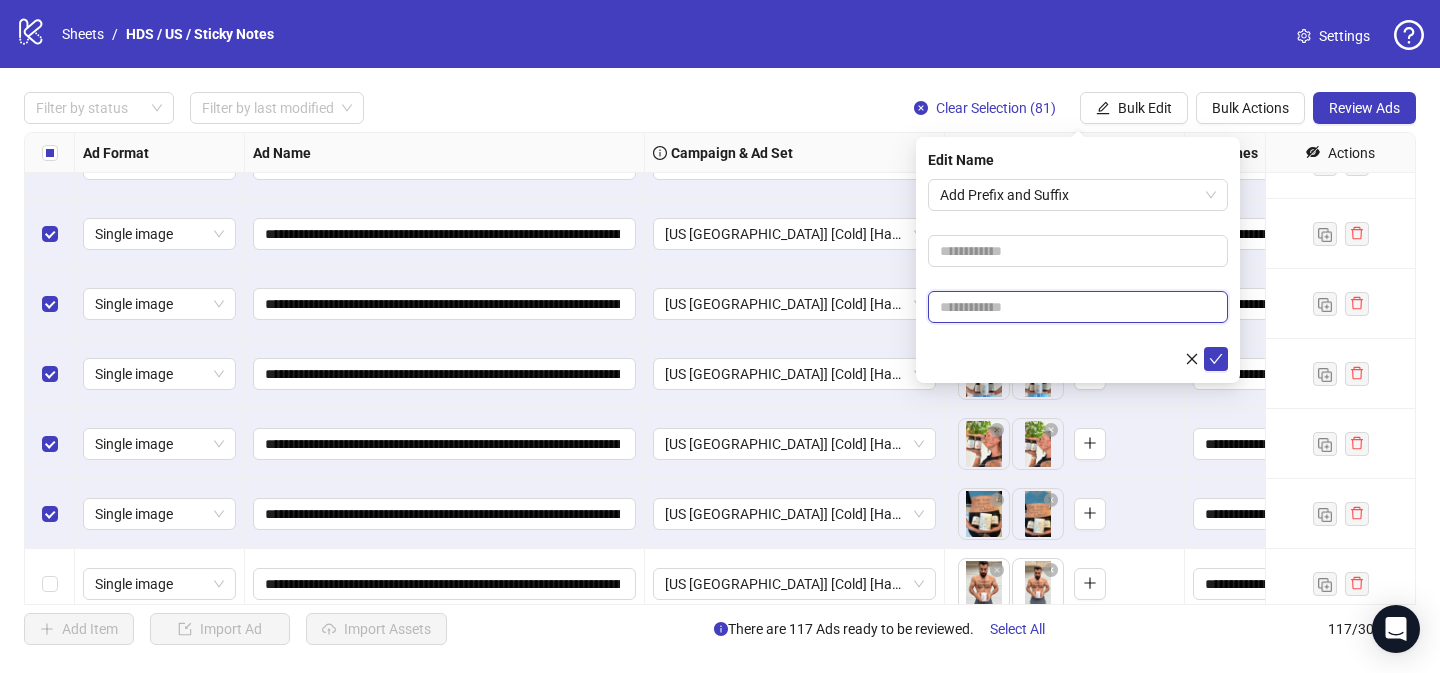click at bounding box center [1078, 307] 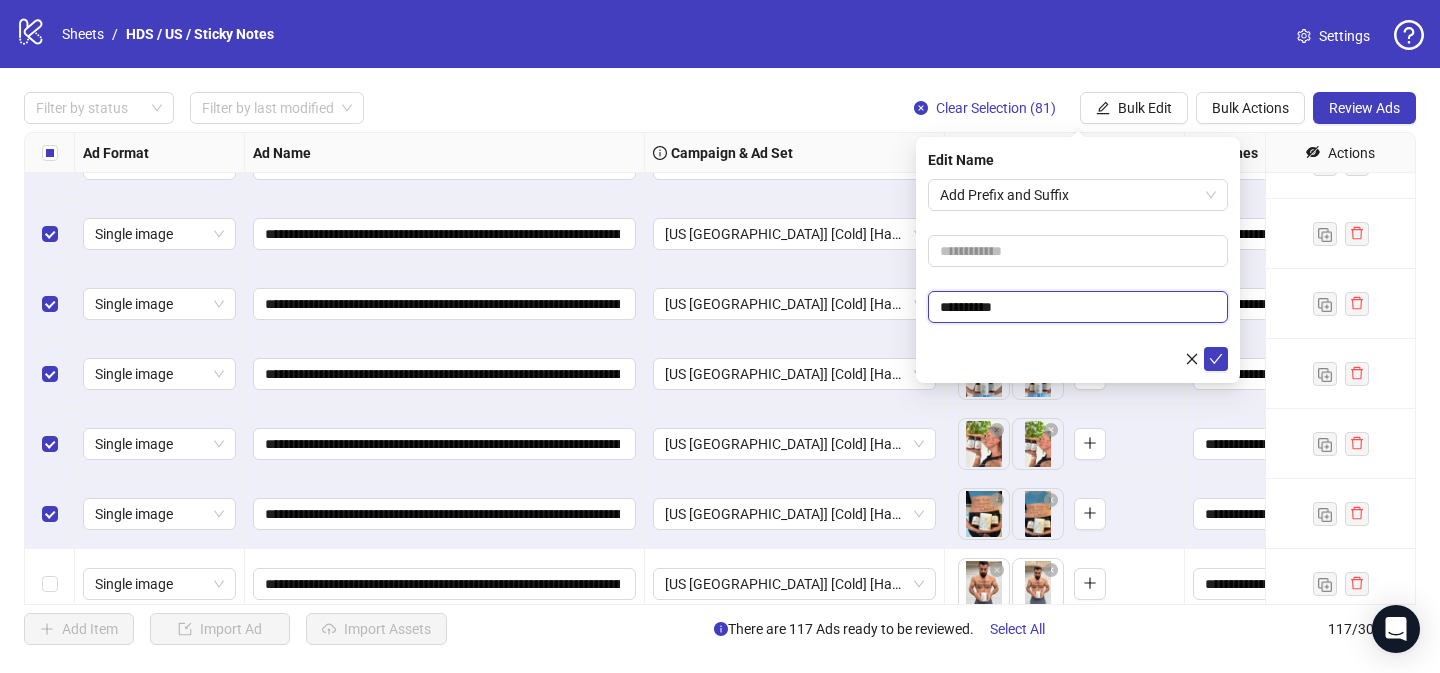paste on "**********" 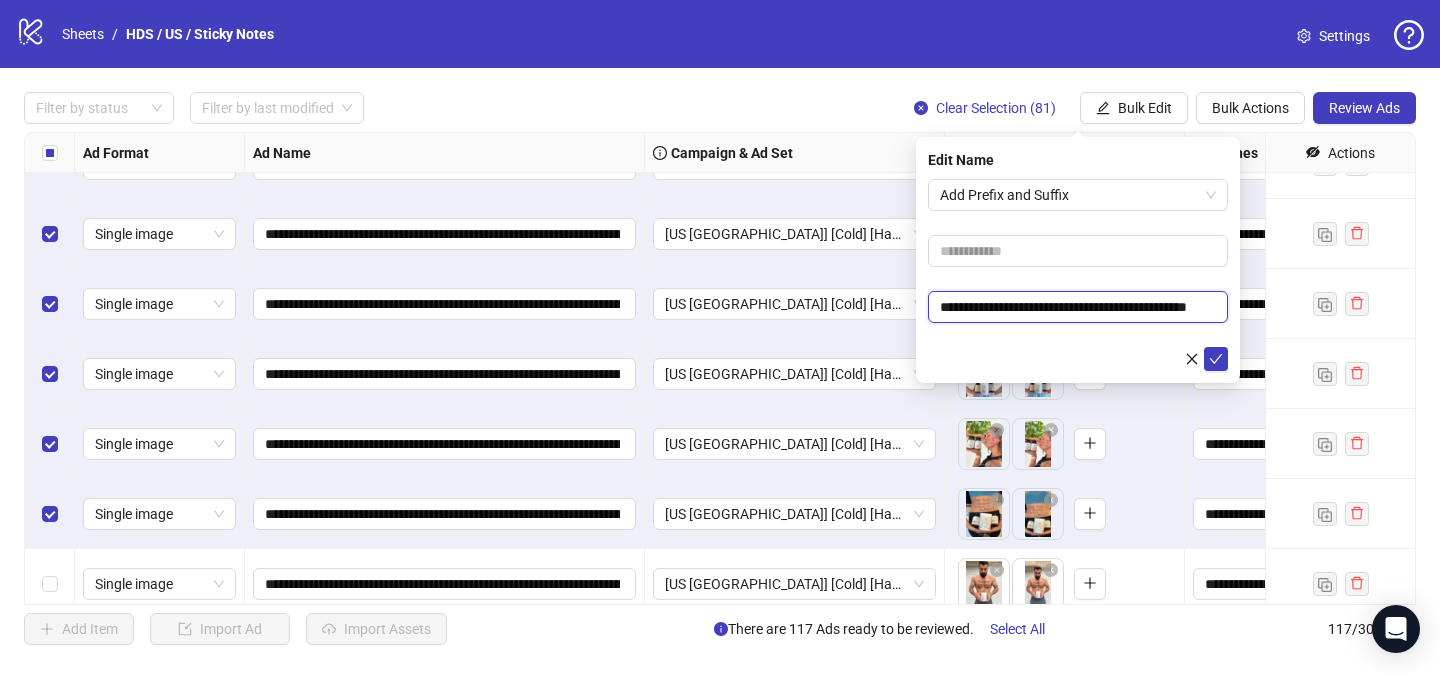 scroll, scrollTop: 0, scrollLeft: 64, axis: horizontal 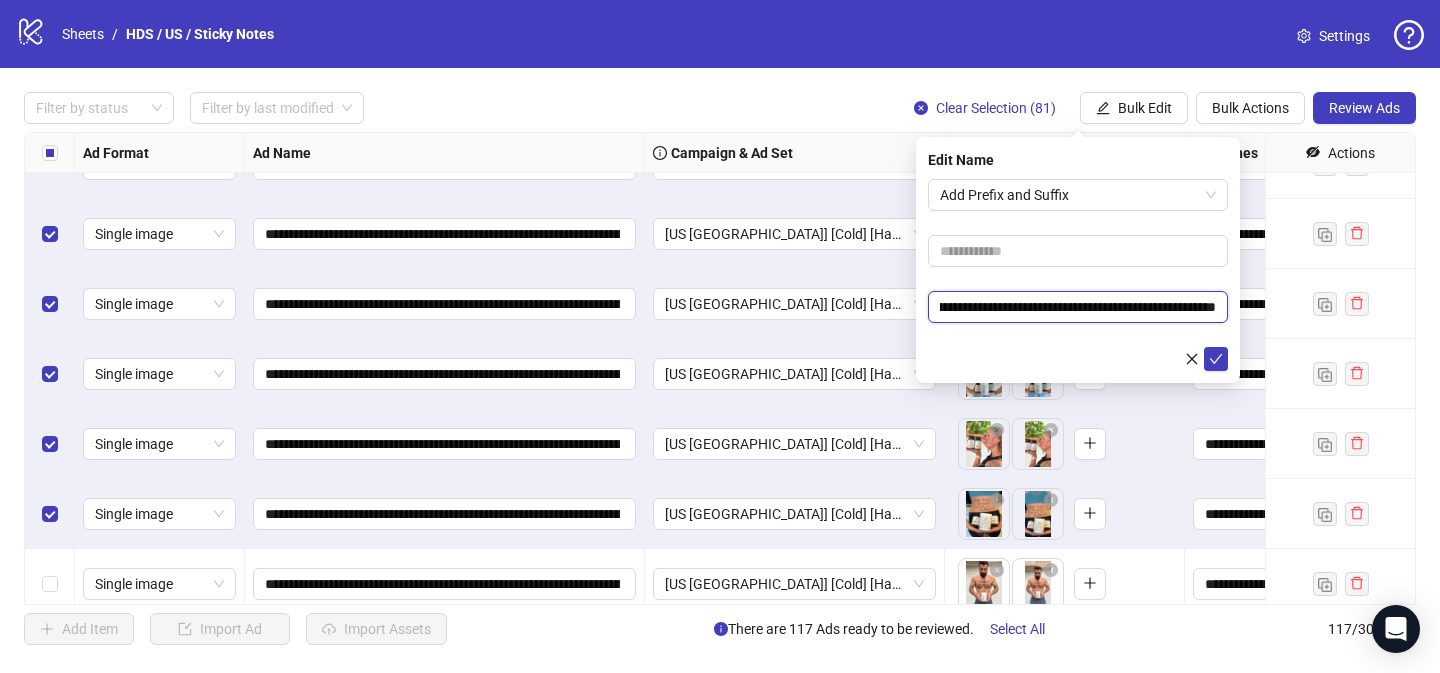 drag, startPoint x: 1139, startPoint y: 304, endPoint x: 1139, endPoint y: 320, distance: 16 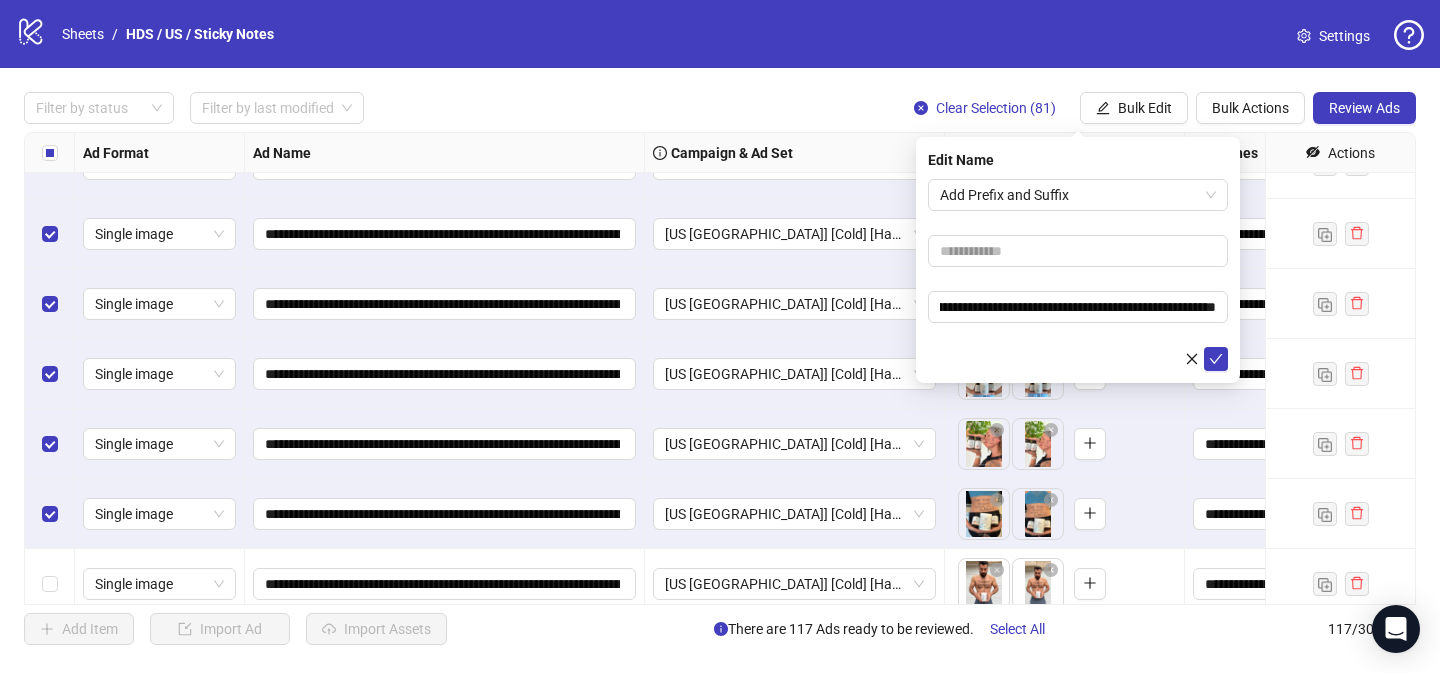 click on "**********" at bounding box center [1078, 275] 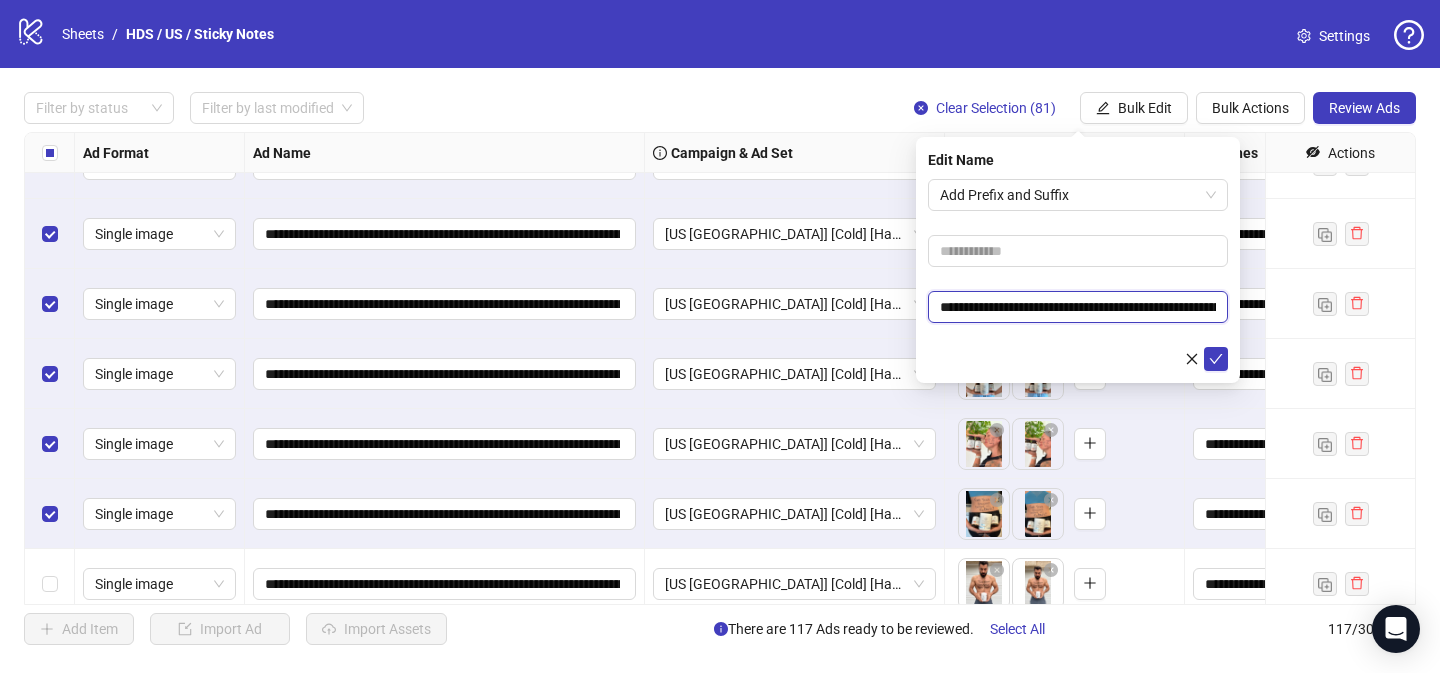 click on "**********" at bounding box center (1078, 307) 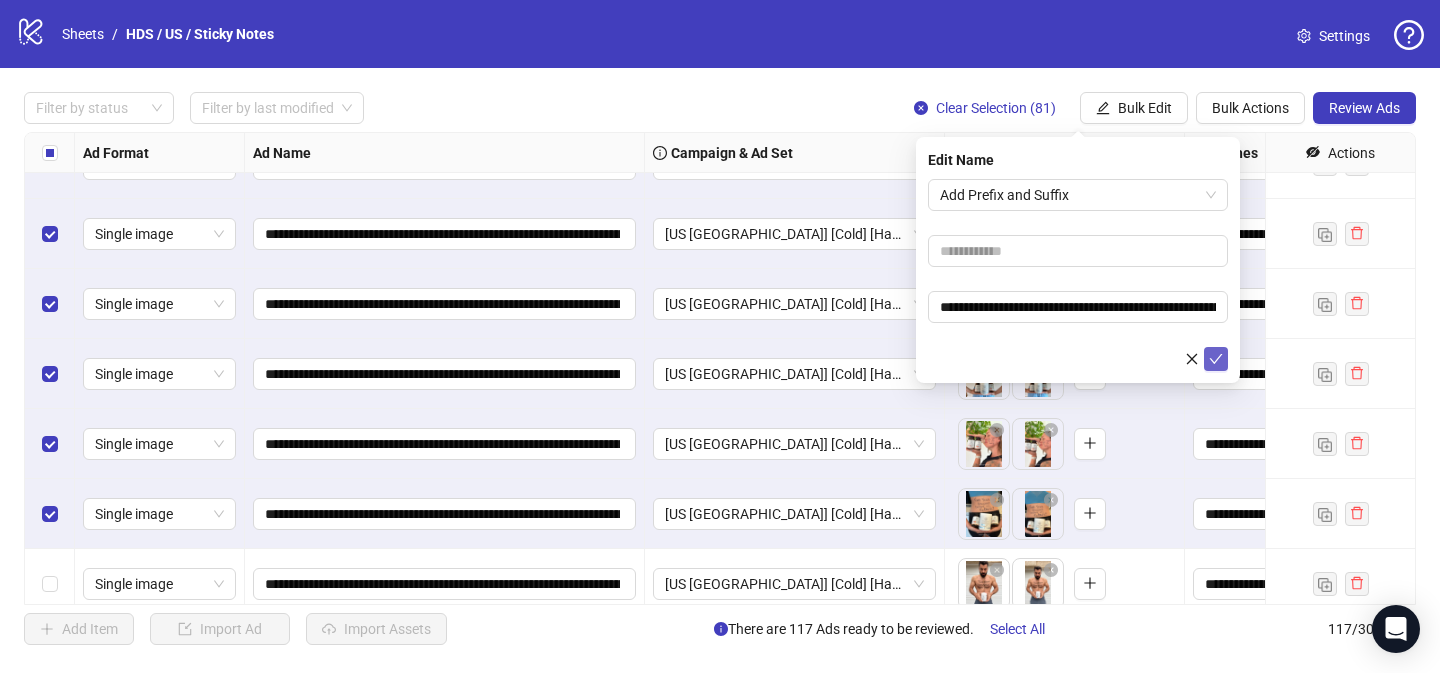 click 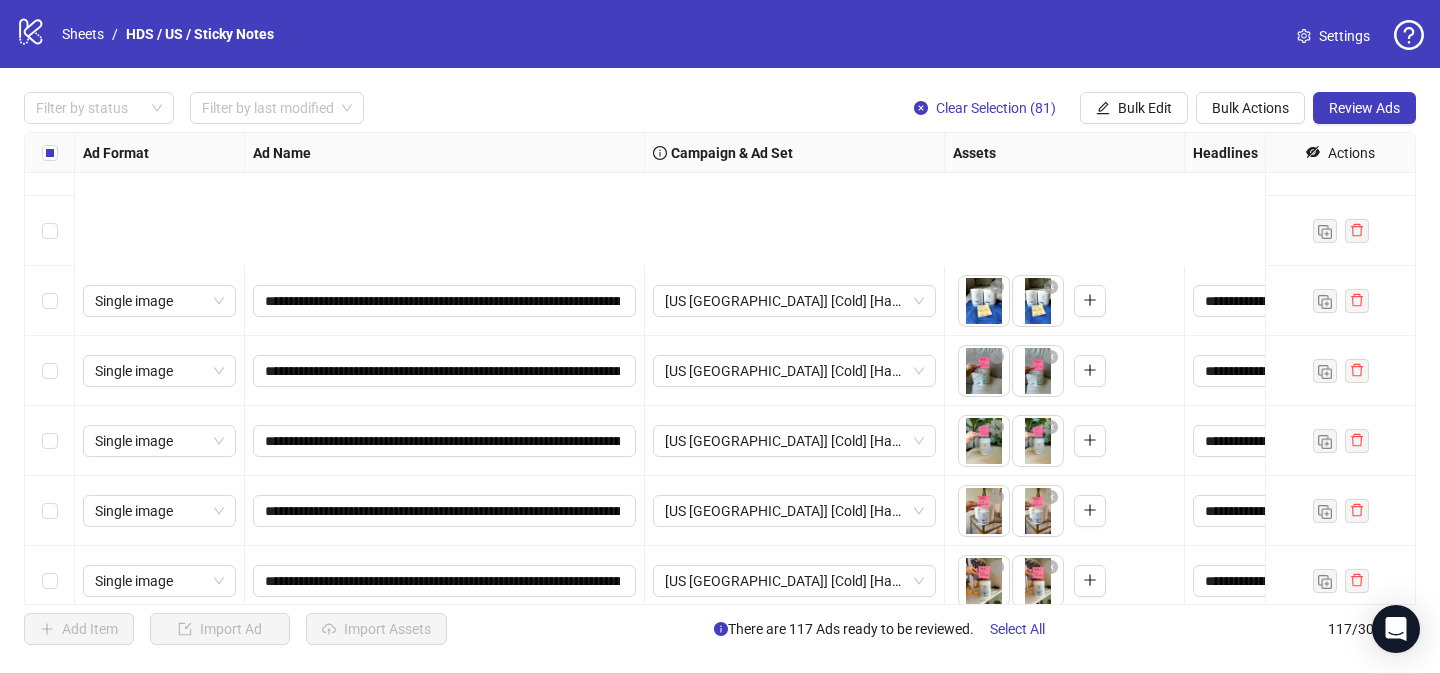 scroll, scrollTop: 6584, scrollLeft: 0, axis: vertical 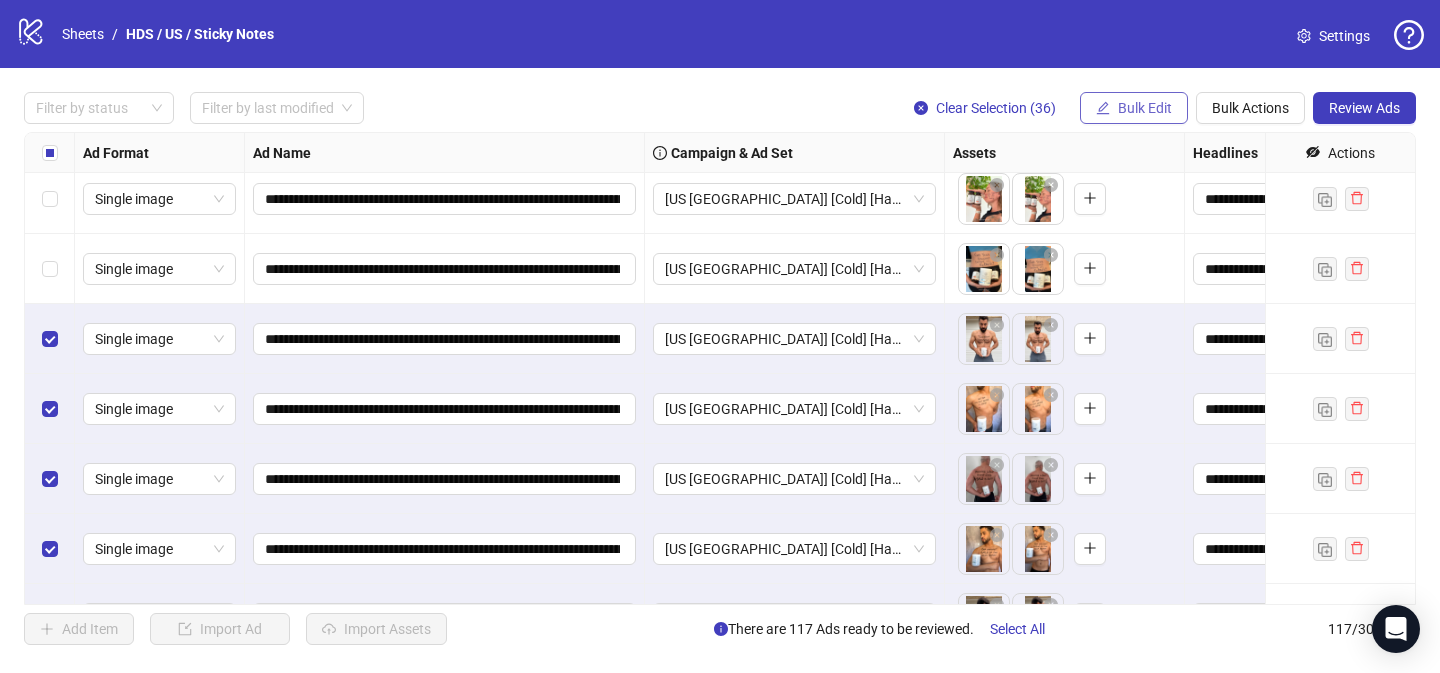 click on "Bulk Edit" at bounding box center (1145, 108) 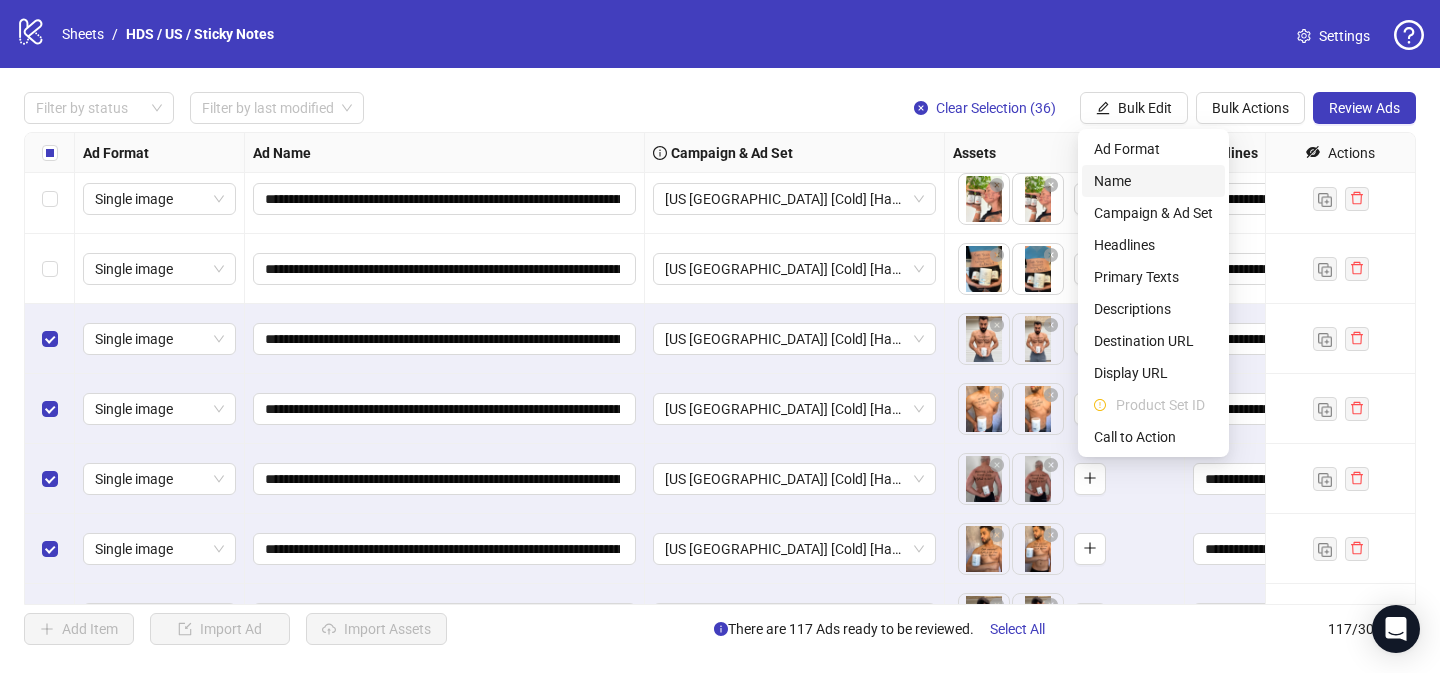 click on "Name" at bounding box center (1153, 181) 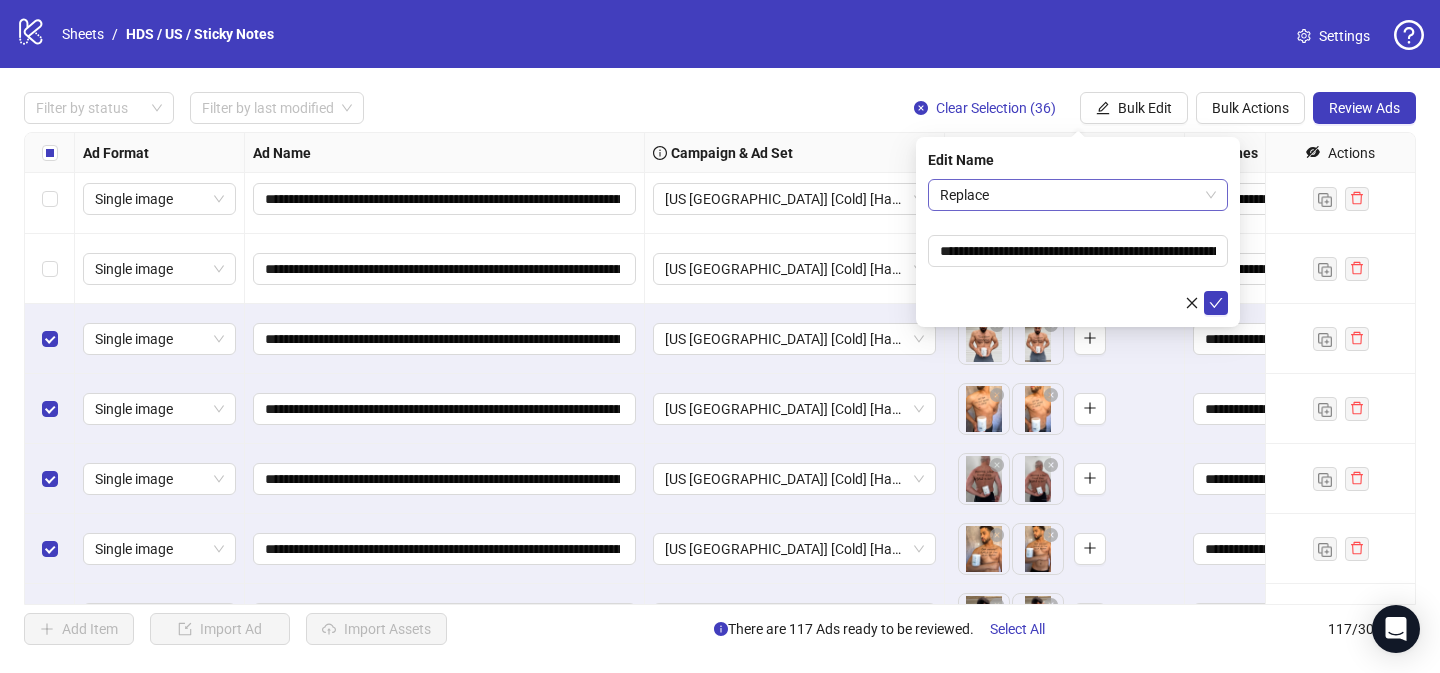 click on "Replace" at bounding box center (1078, 195) 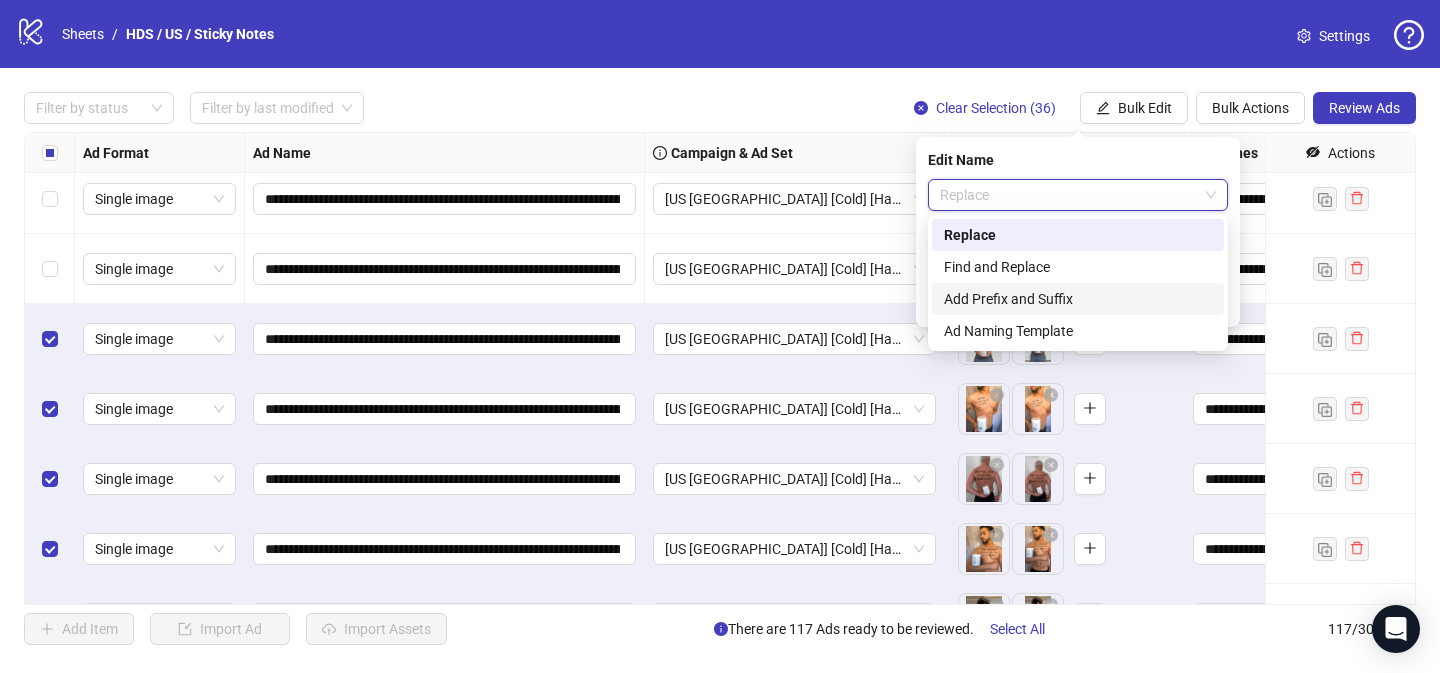 click on "Add Prefix and Suffix" at bounding box center (1078, 299) 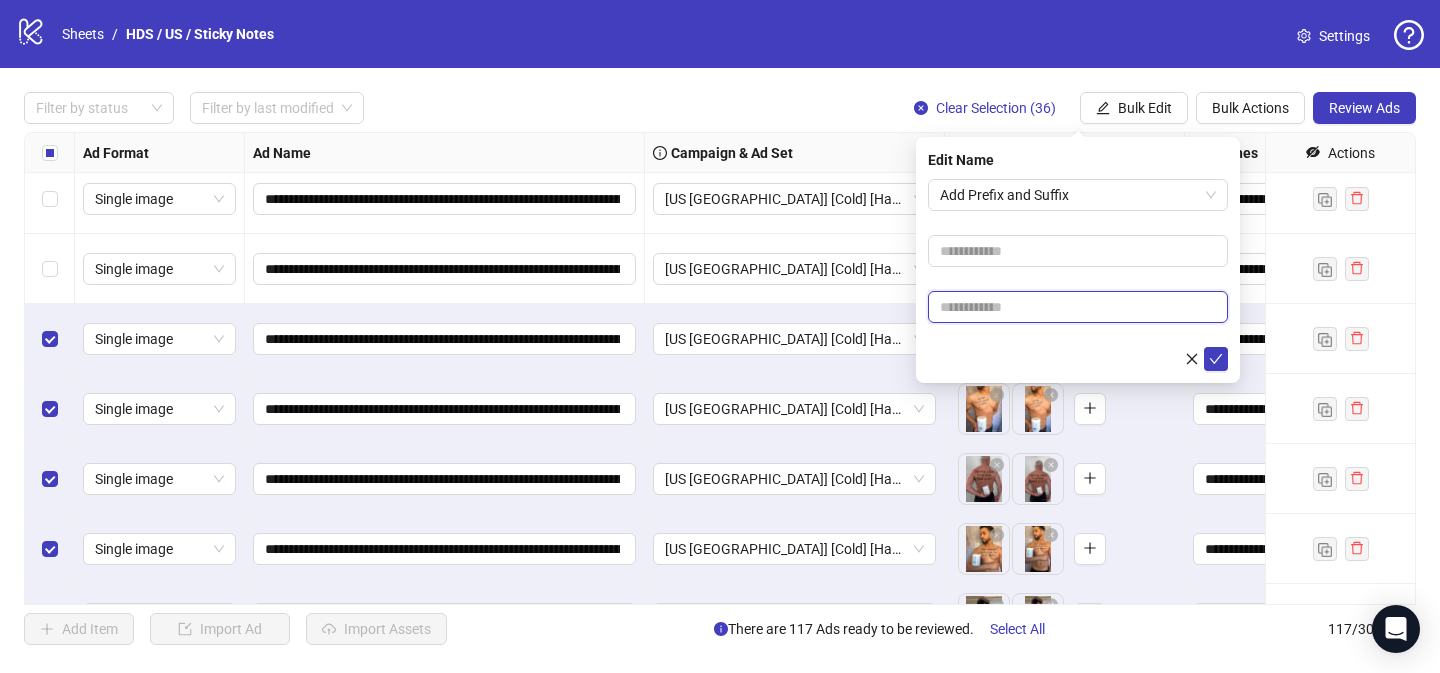 click at bounding box center (1078, 307) 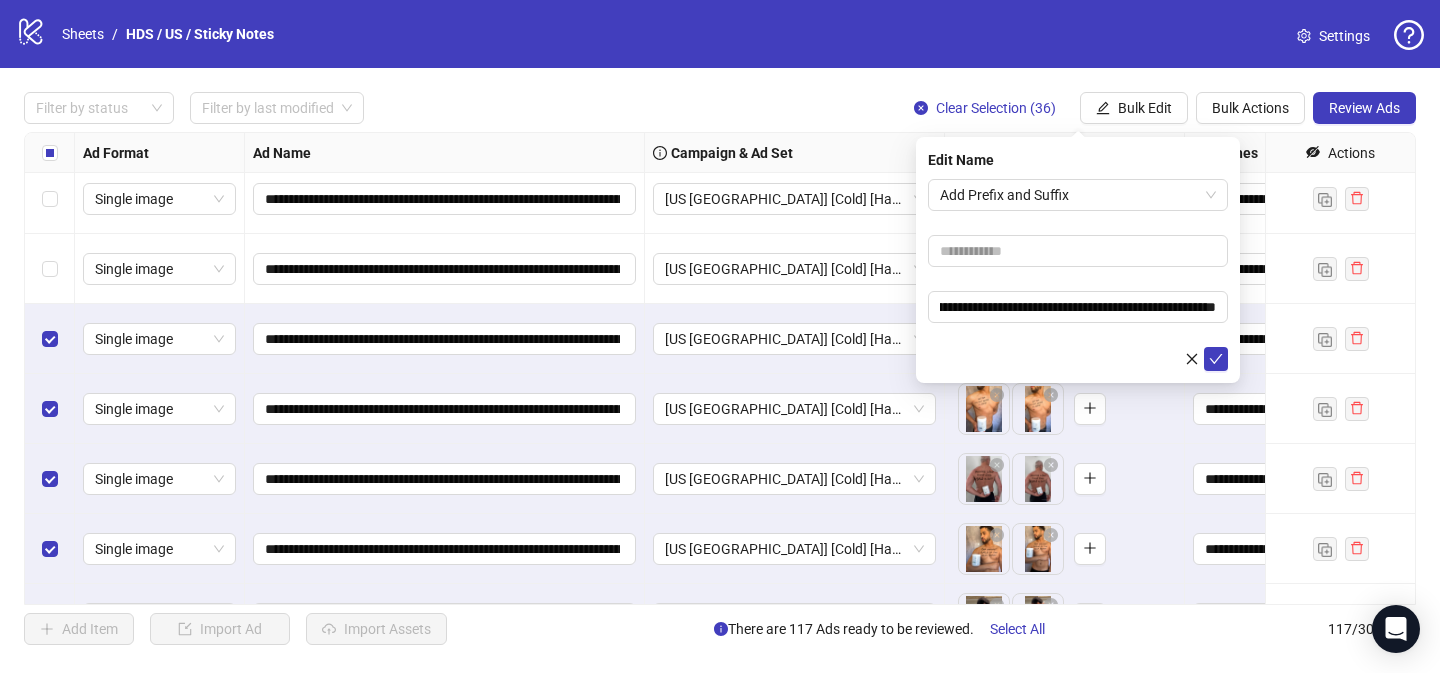 scroll, scrollTop: 0, scrollLeft: 0, axis: both 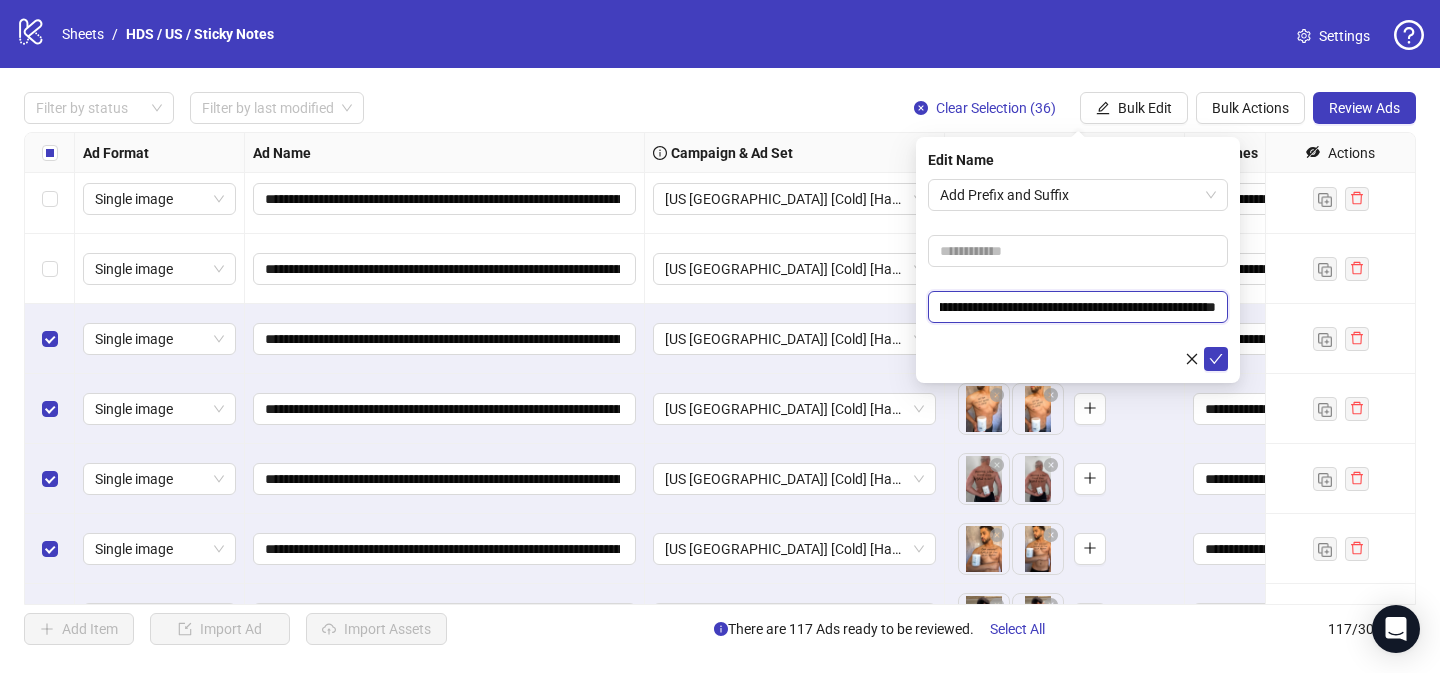 drag, startPoint x: 1149, startPoint y: 309, endPoint x: 1204, endPoint y: 310, distance: 55.00909 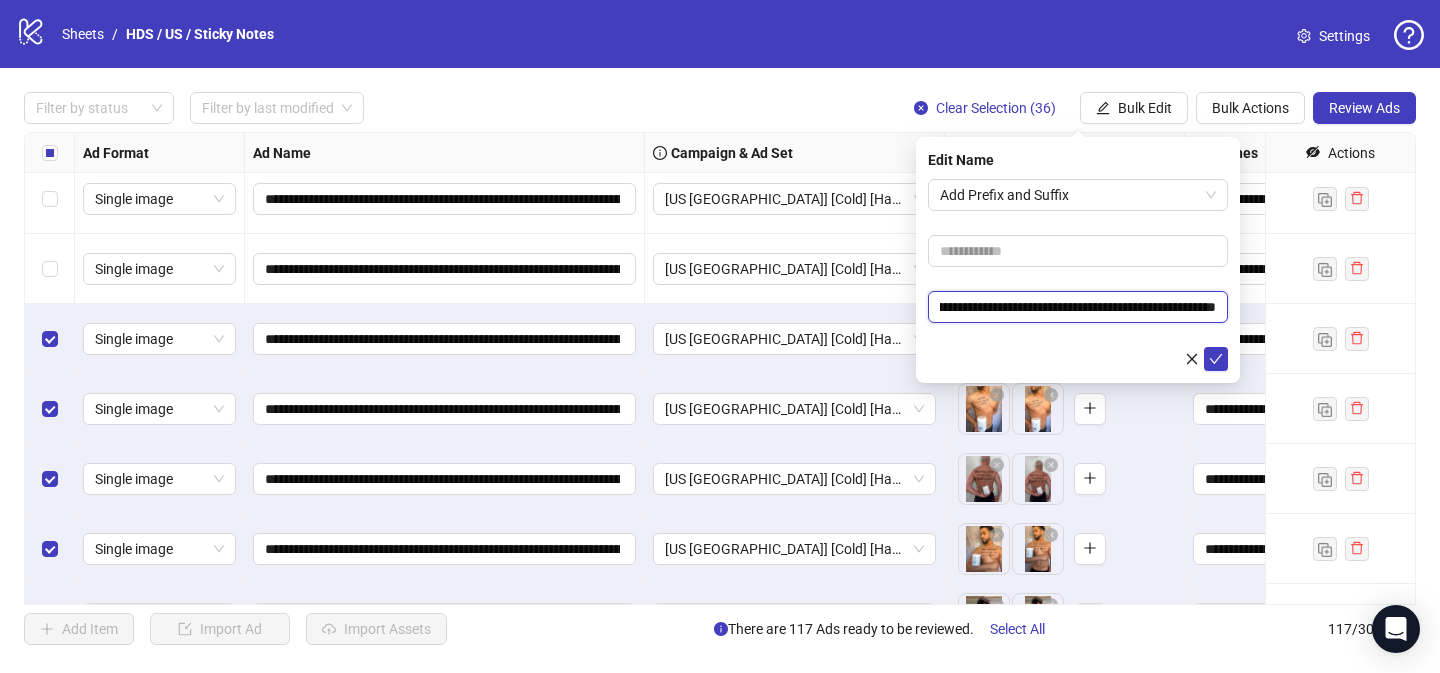 scroll, scrollTop: 0, scrollLeft: 0, axis: both 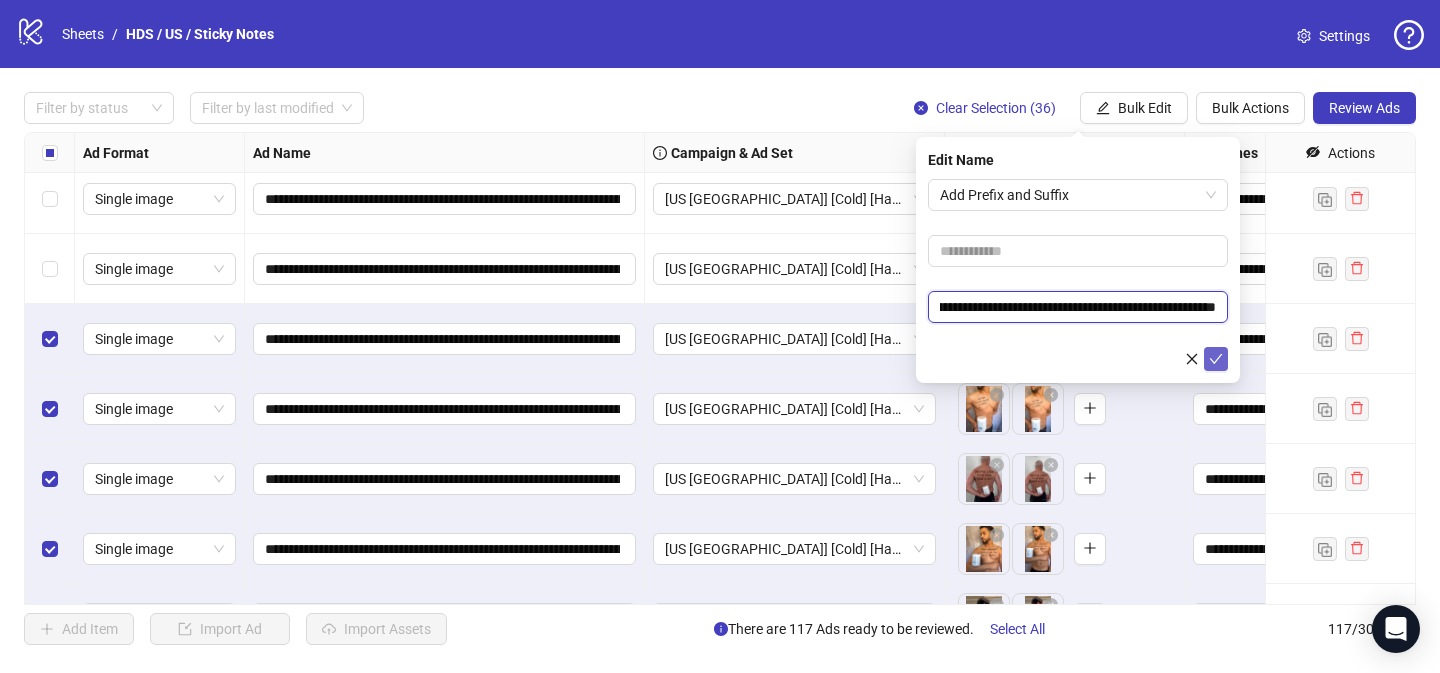 type on "**********" 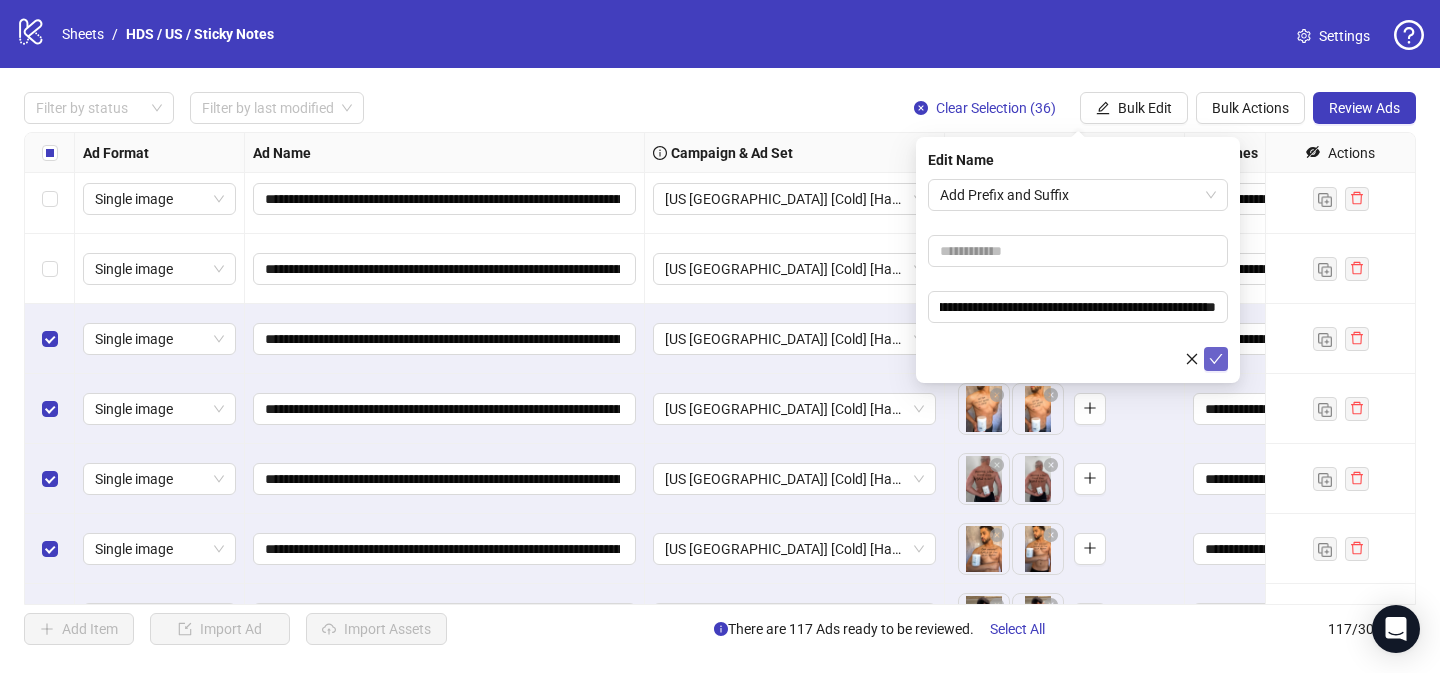 click 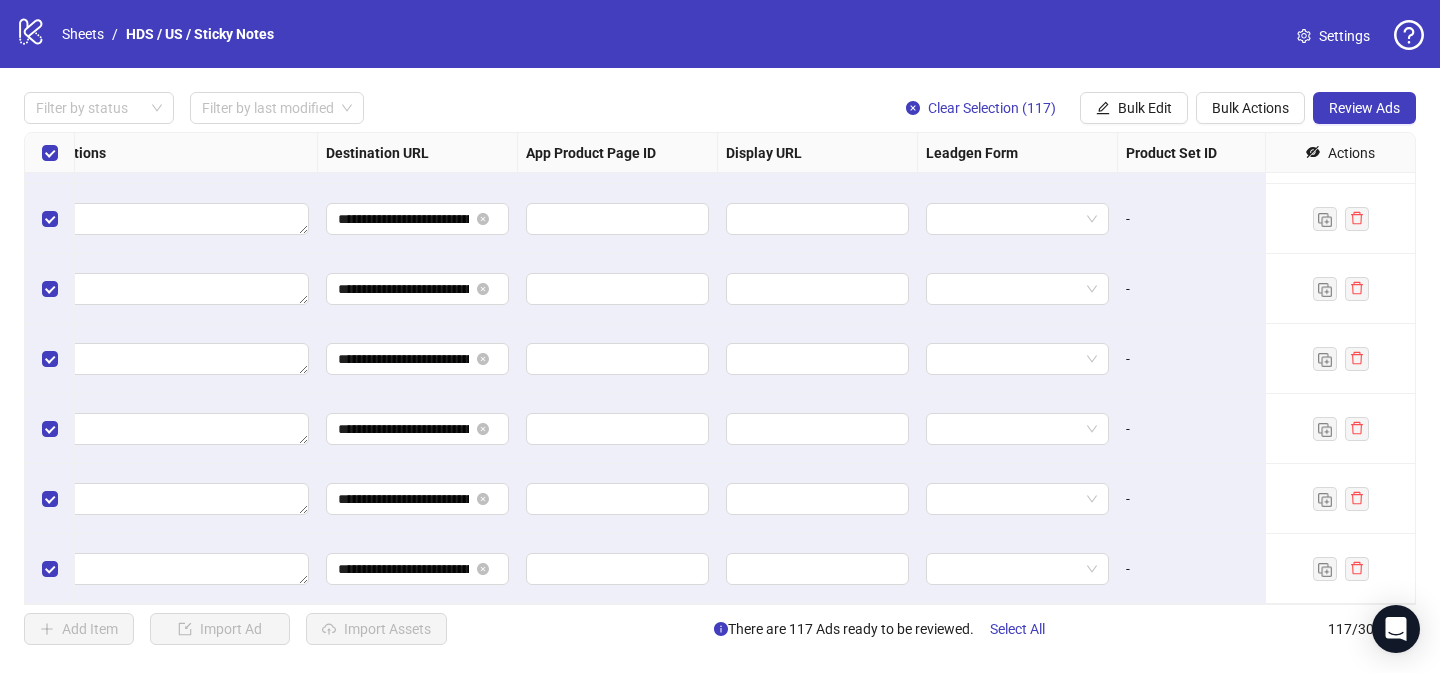 scroll, scrollTop: 7759, scrollLeft: 1880, axis: both 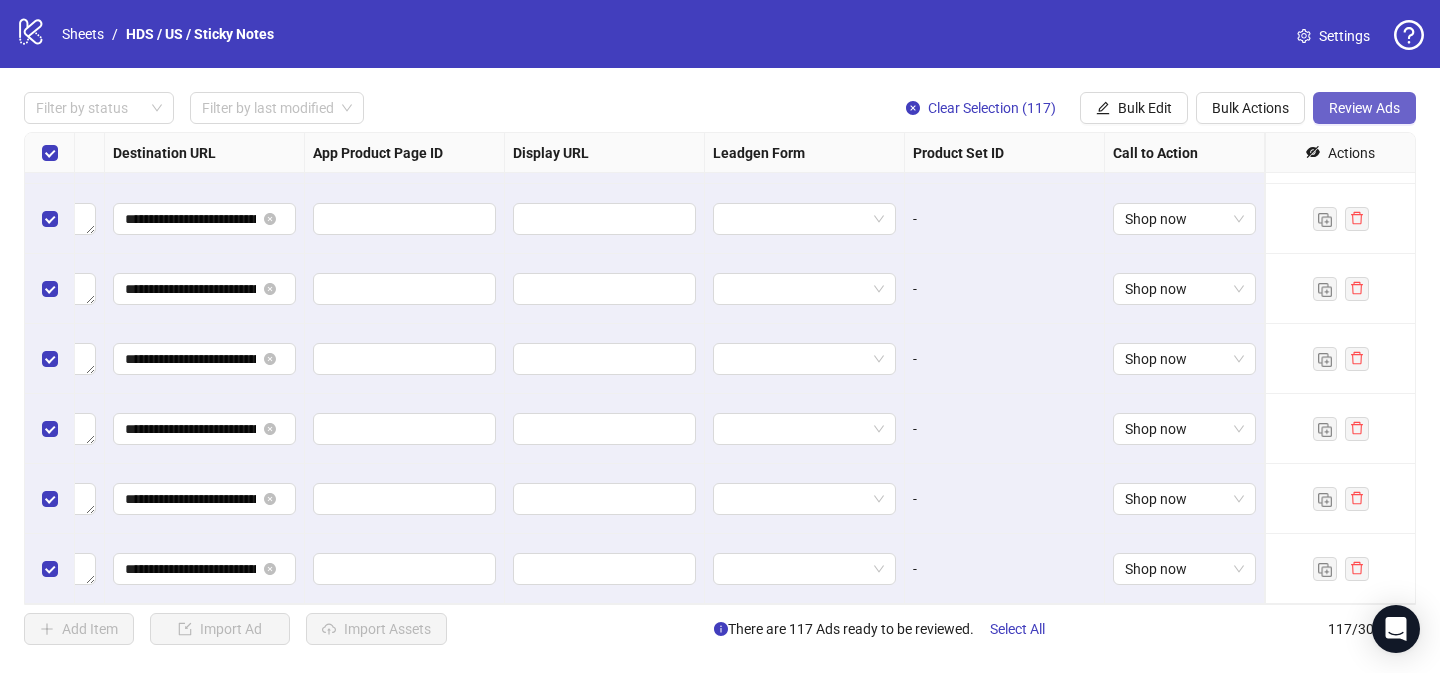 click on "Review Ads" at bounding box center (1364, 108) 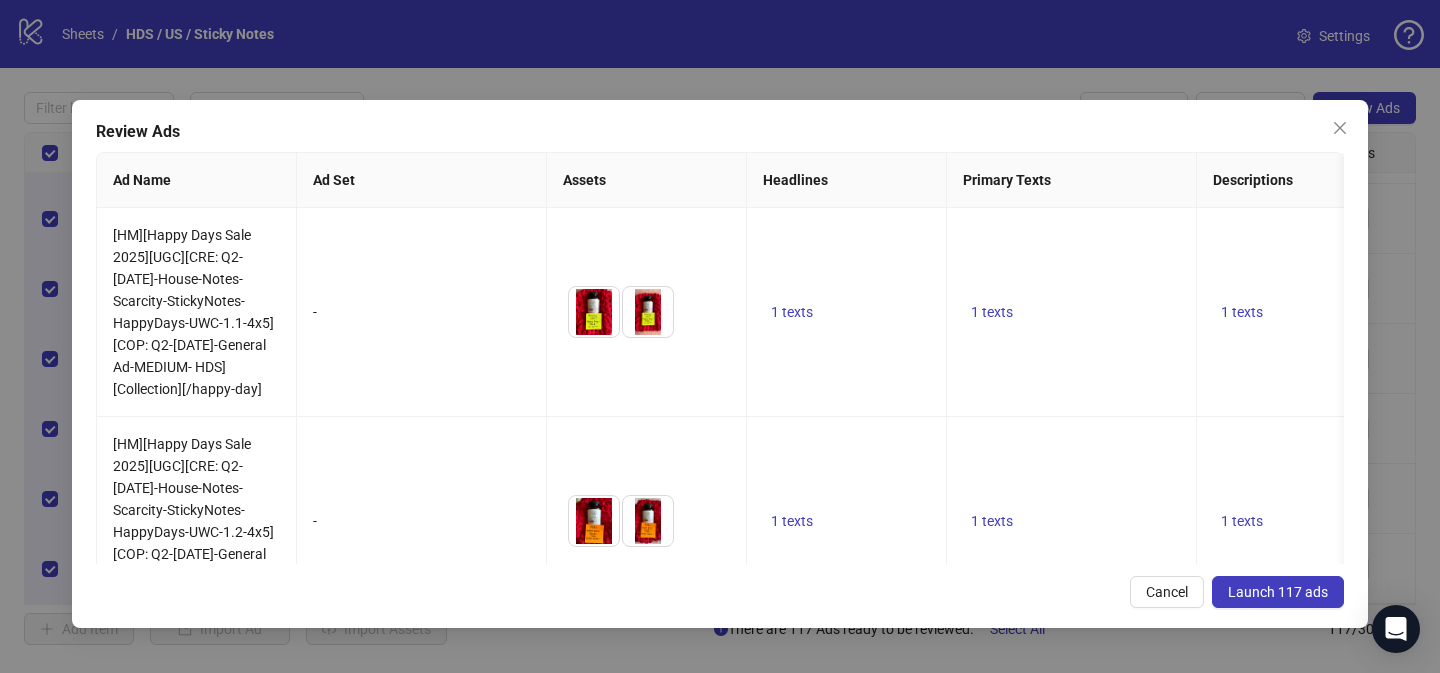 click on "Launch 117 ads" at bounding box center [1278, 592] 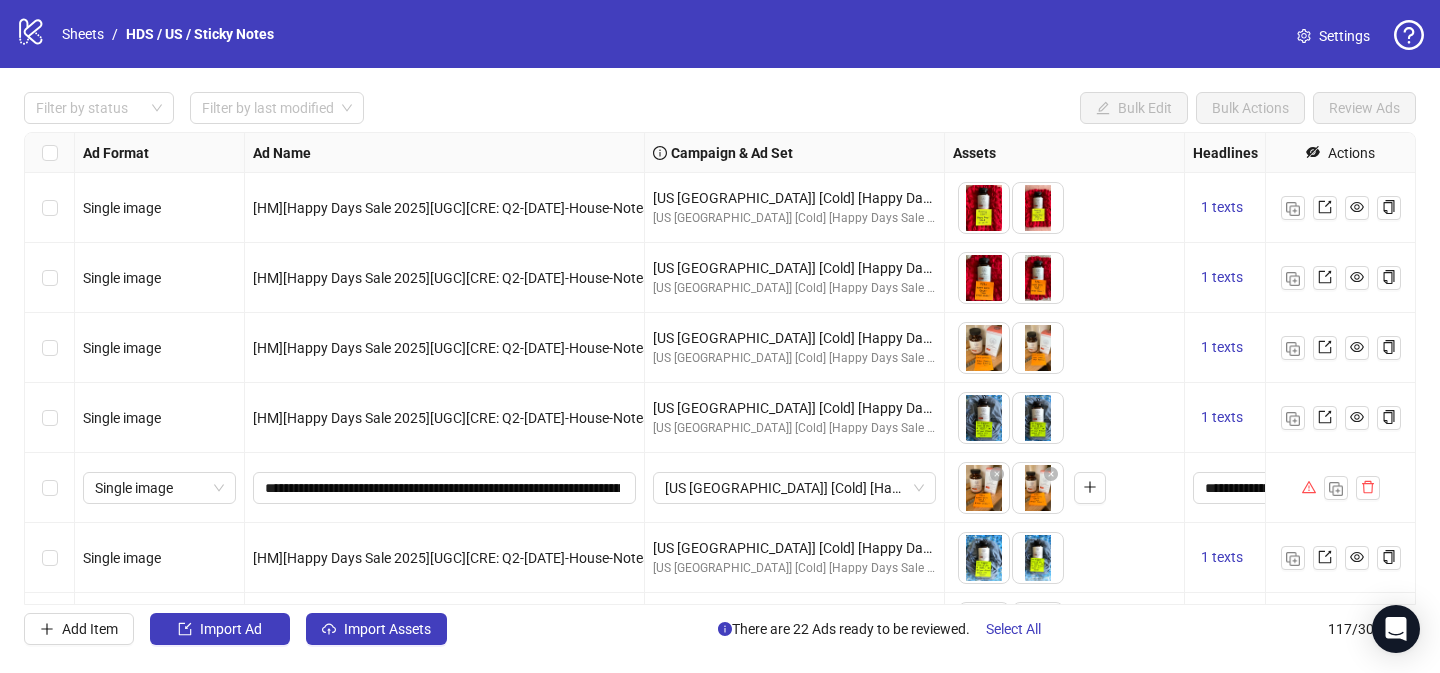 scroll, scrollTop: 0, scrollLeft: 338, axis: horizontal 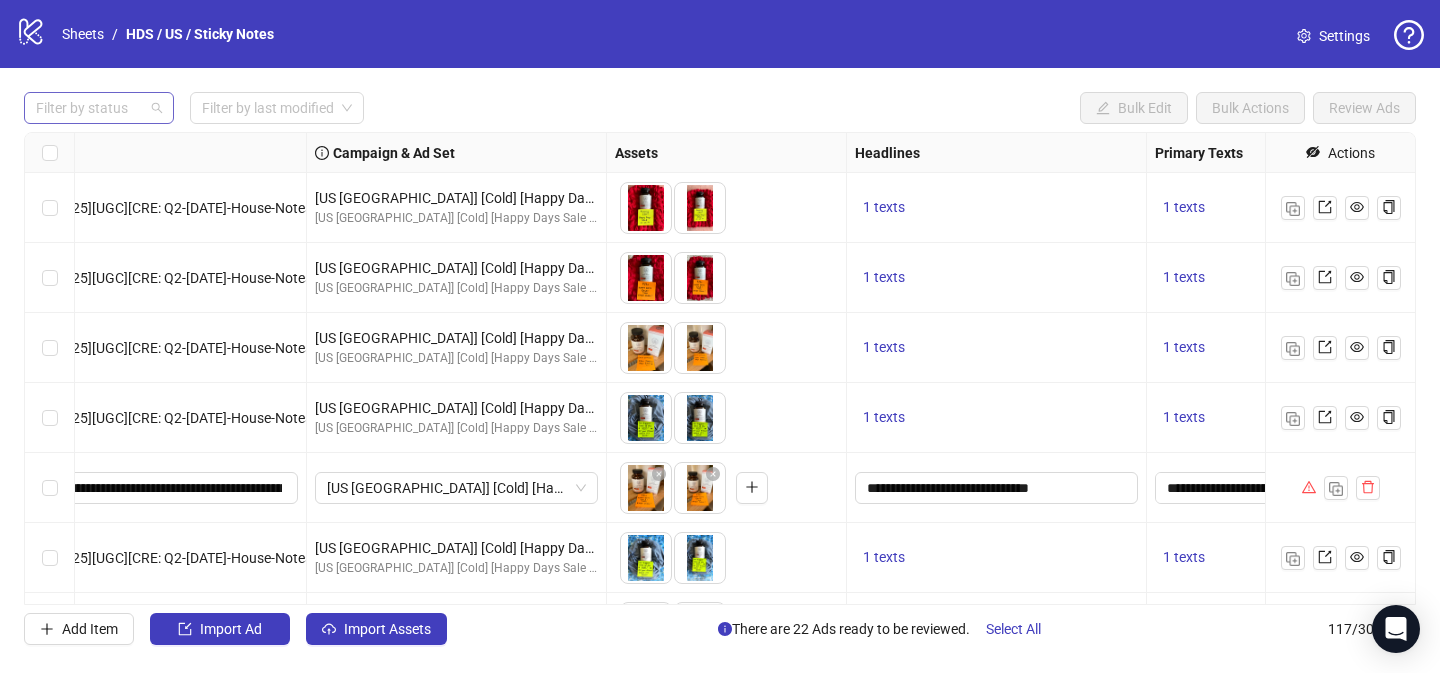click at bounding box center [88, 108] 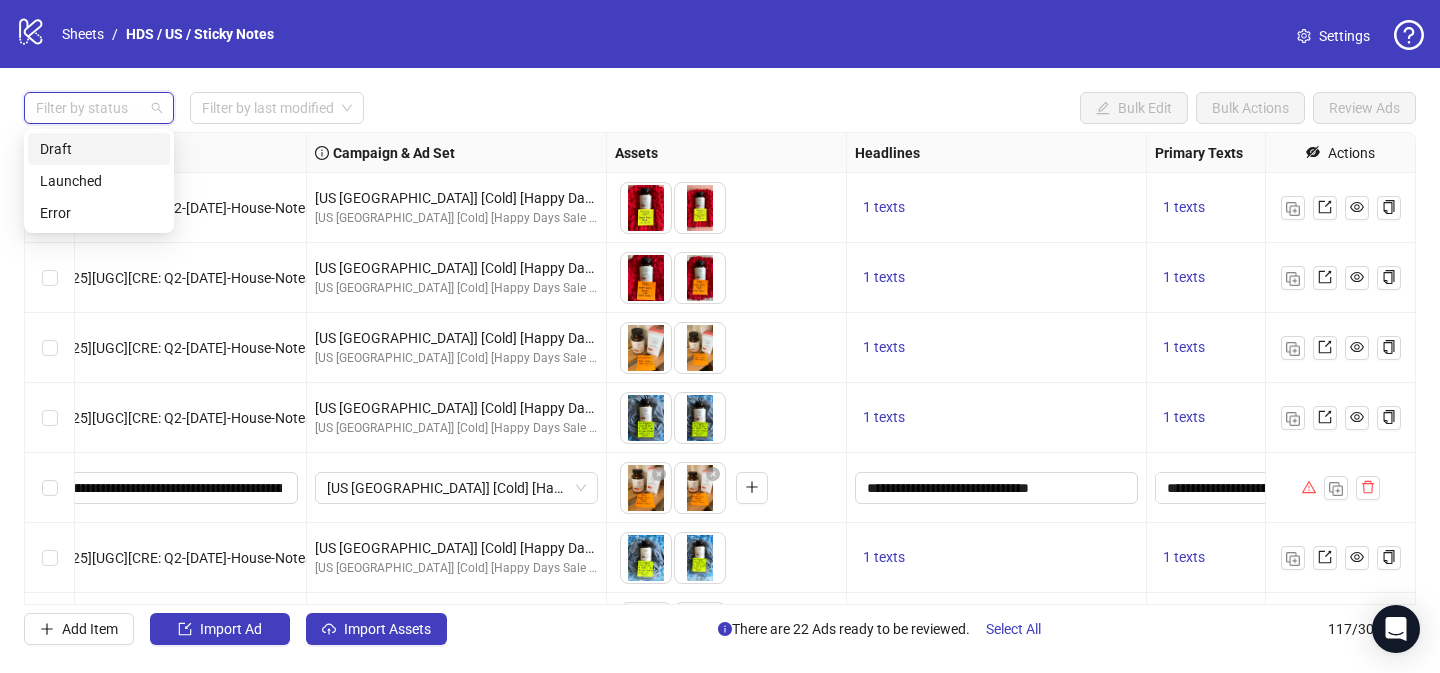 click on "Draft" at bounding box center [99, 149] 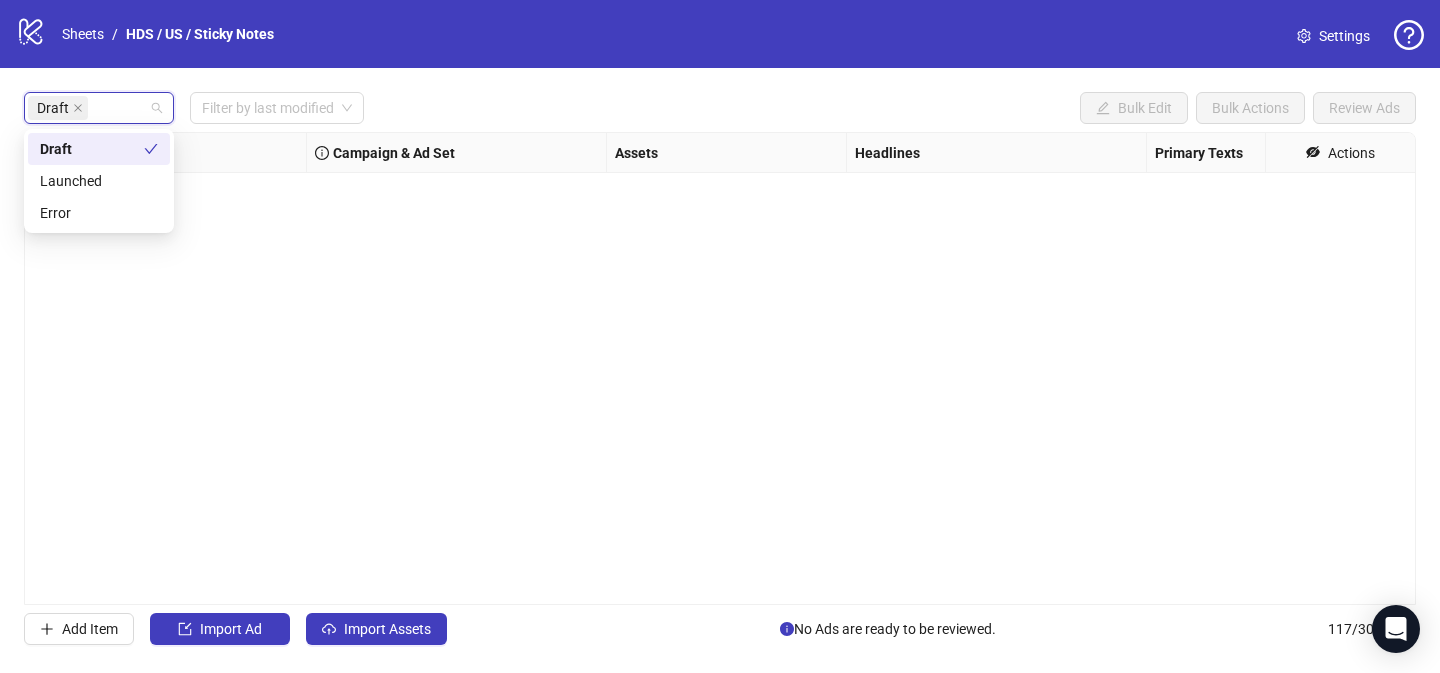 click on "Draft   Filter by last modified Bulk Edit Bulk Actions Review Ads Ad Format Ad Name Campaign & Ad Set Assets Headlines Primary Texts Descriptions Destination URL App Product Page ID Display URL Leadgen Form Product Set ID Call to Action Actions Add Item Import Ad Import Assets  No Ads are ready to be reviewed. 117 / 300  items" at bounding box center (720, 368) 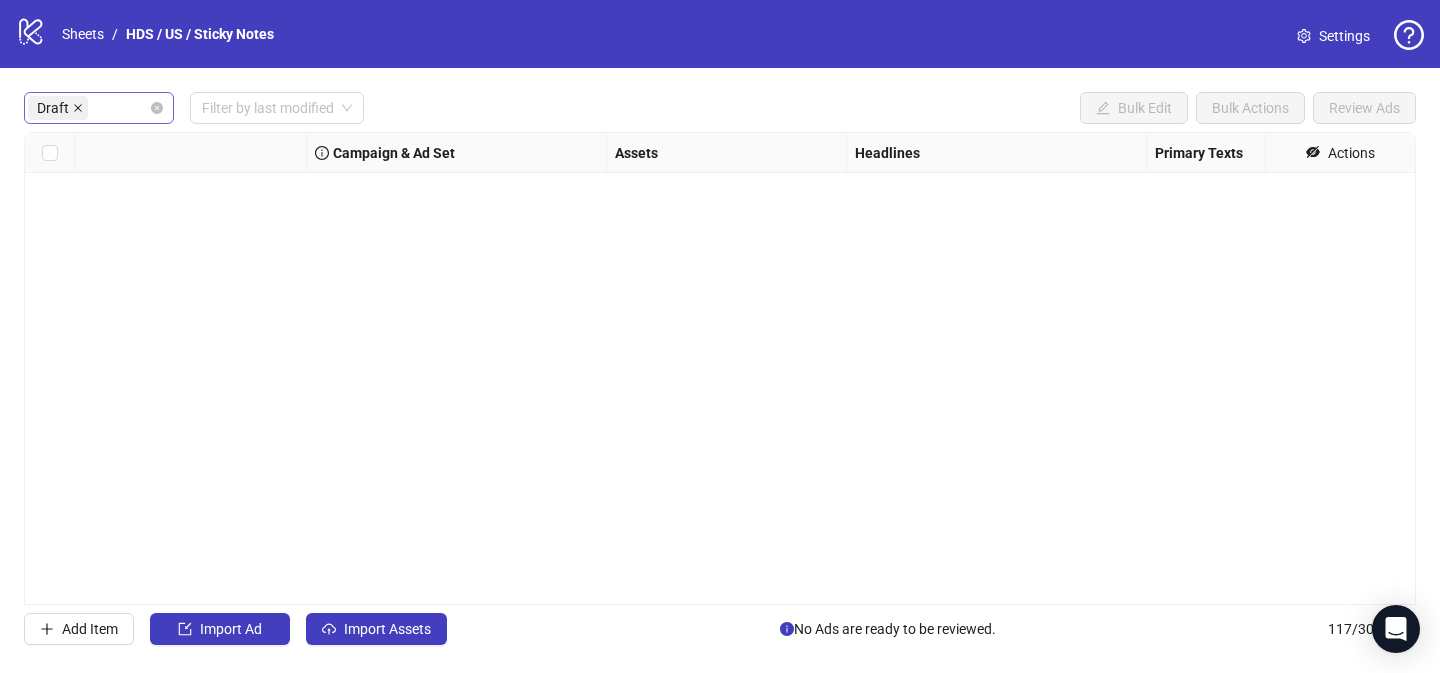 click 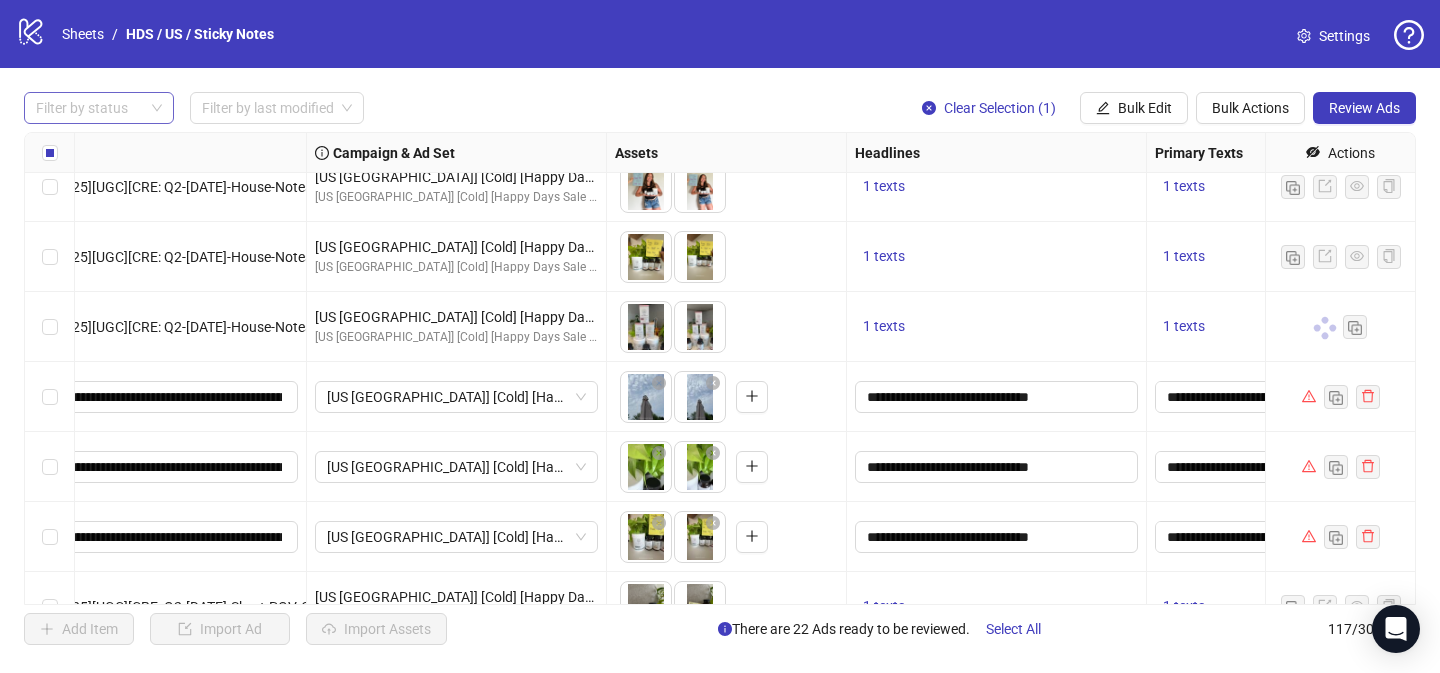 scroll, scrollTop: 3833, scrollLeft: 338, axis: both 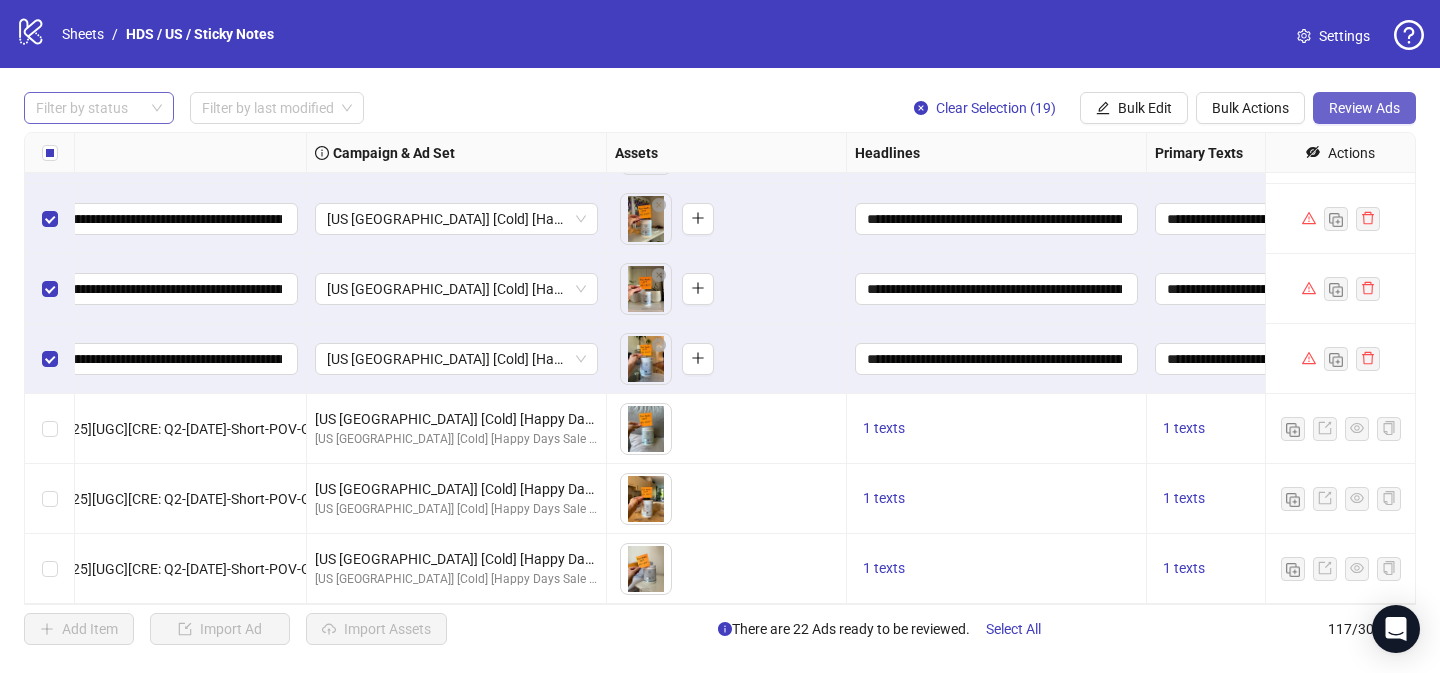 click on "Review Ads" at bounding box center [1364, 108] 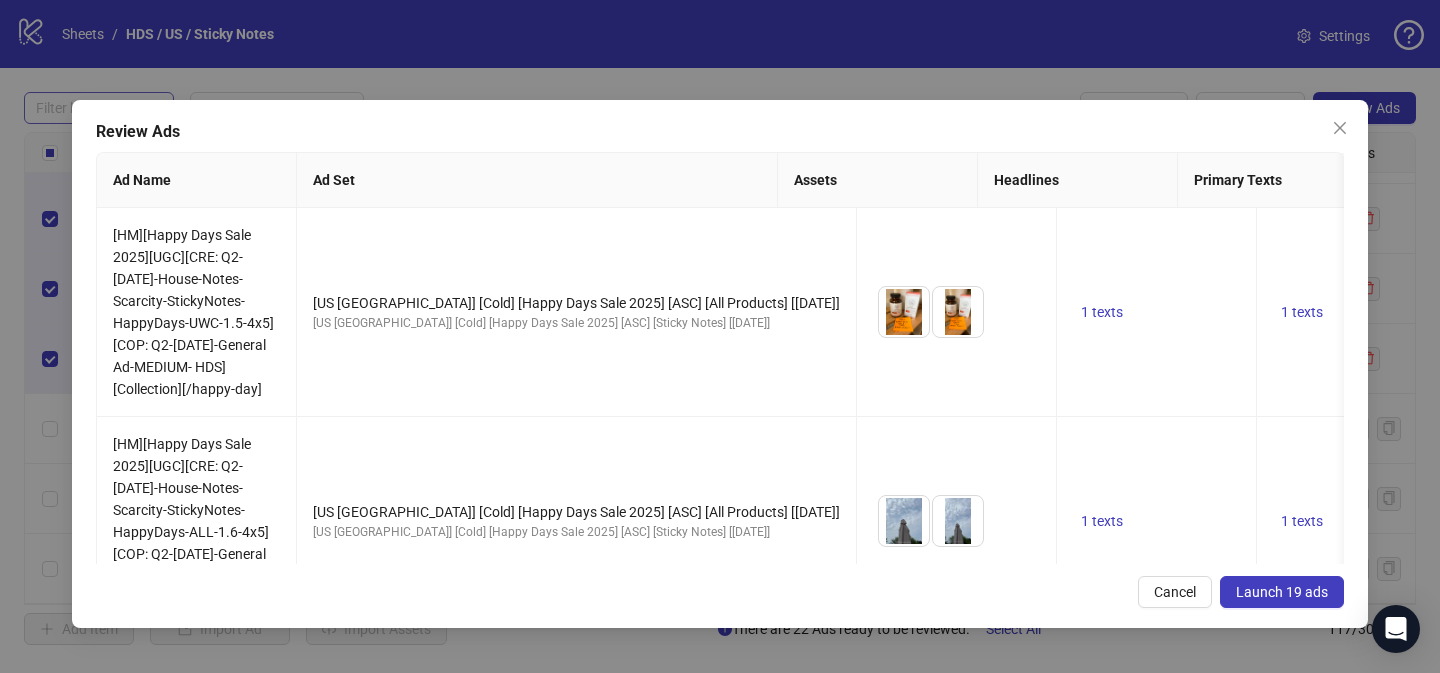 click on "Launch 19 ads" at bounding box center (1282, 592) 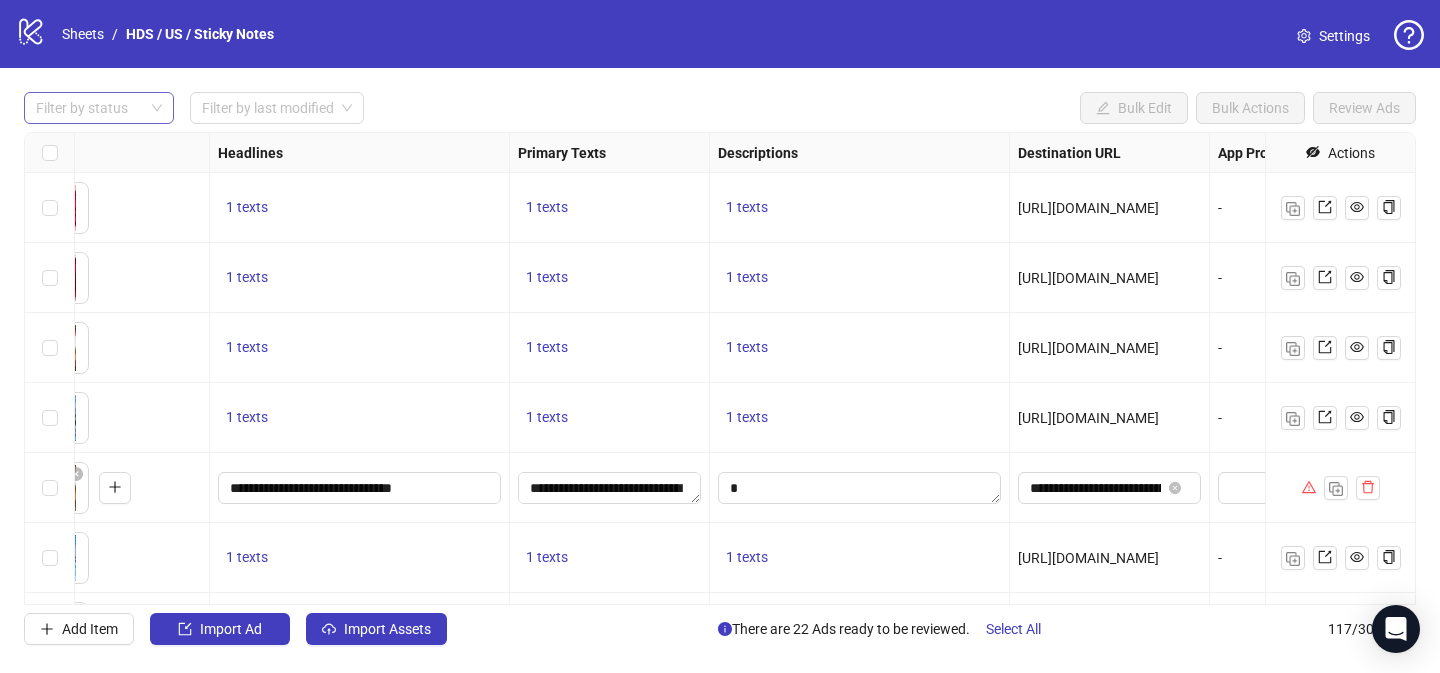 scroll, scrollTop: 0, scrollLeft: 1071, axis: horizontal 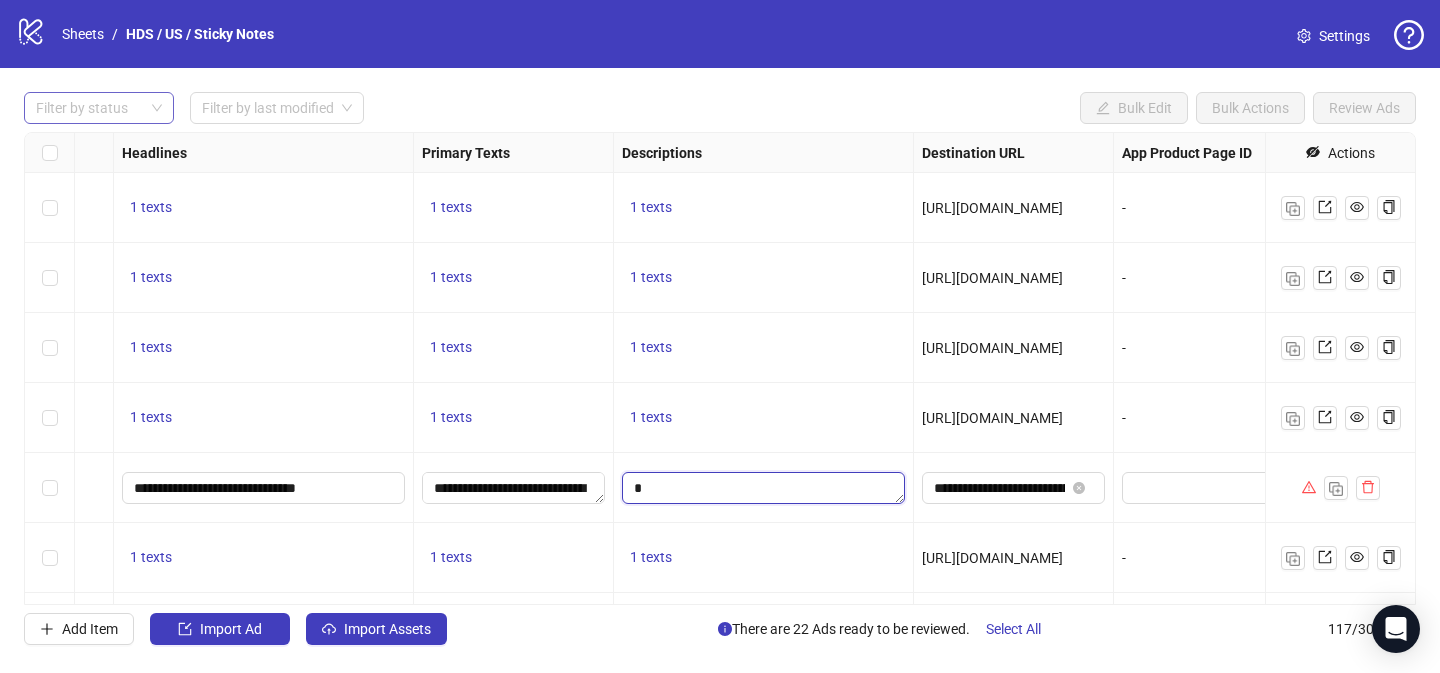 click on "Ad Format Ad Name Campaign & Ad Set Assets Headlines Primary Texts Descriptions Destination URL App Product Page ID Display URL Leadgen Form Product Set ID Call to Action Actions [[GEOGRAPHIC_DATA] [GEOGRAPHIC_DATA]] [Cold] [Happy Days Sale 2025] [ASC] [All Products] [[DATE]] [US [GEOGRAPHIC_DATA]] [Cold] [Happy Days Sale 2025] [ASC] [Sticky Notes] [[DATE]]
To pick up a draggable item, press the space bar.
While dragging, use the arrow keys to move the item.
Press space again to drop the item in its new position, or press escape to cancel.
1 texts 1 texts 1 texts [URL][DOMAIN_NAME] - - [[GEOGRAPHIC_DATA] [GEOGRAPHIC_DATA]] [Cold] [Happy Days Sale 2025] [ASC] [All Products] [[DATE]] [[GEOGRAPHIC_DATA] [GEOGRAPHIC_DATA]] [Cold] [Happy Days Sale 2025] [ASC] [Sticky Notes] [[DATE]]
To pick up a draggable item, press the space bar.
While dragging, use the arrow keys to move the item.
Press space again to drop the item in its new position, or press escape to cancel.
1 texts 1 texts 1 texts [URL][DOMAIN_NAME] - -" at bounding box center [720, 368] 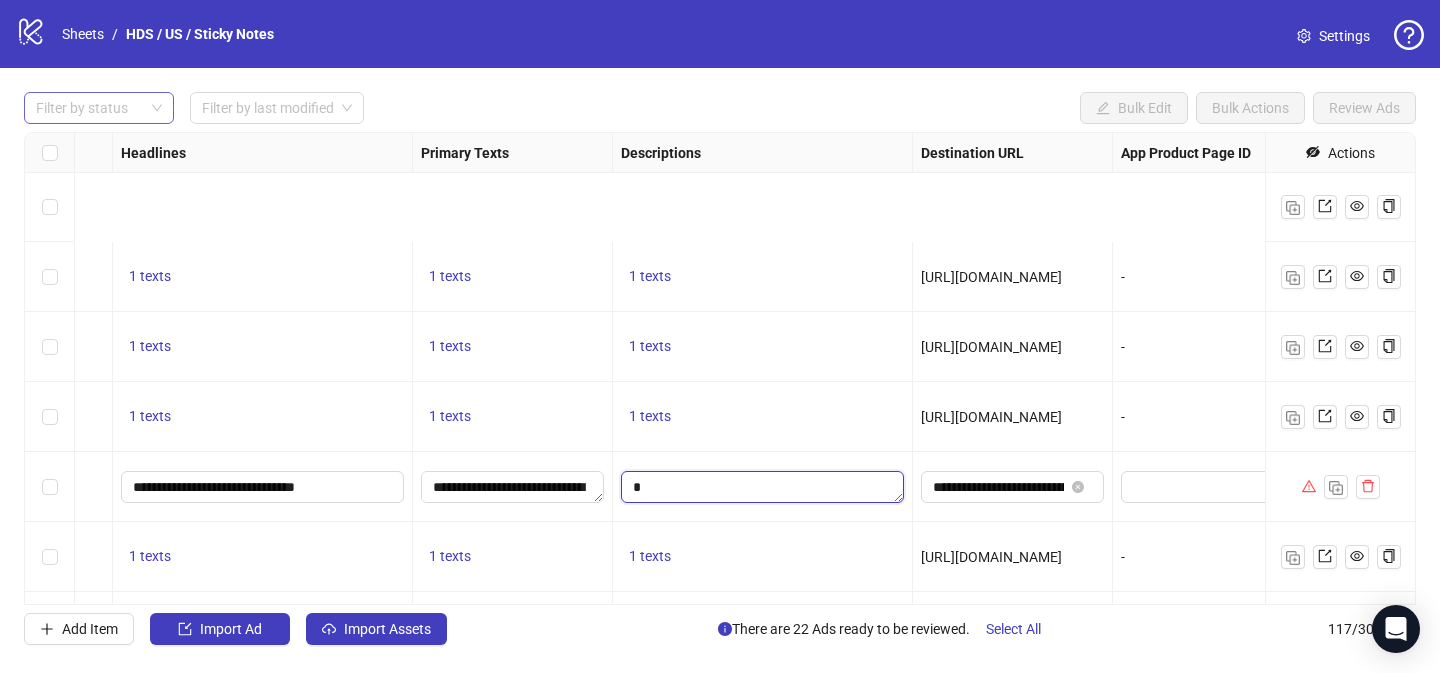scroll, scrollTop: 254, scrollLeft: 1072, axis: both 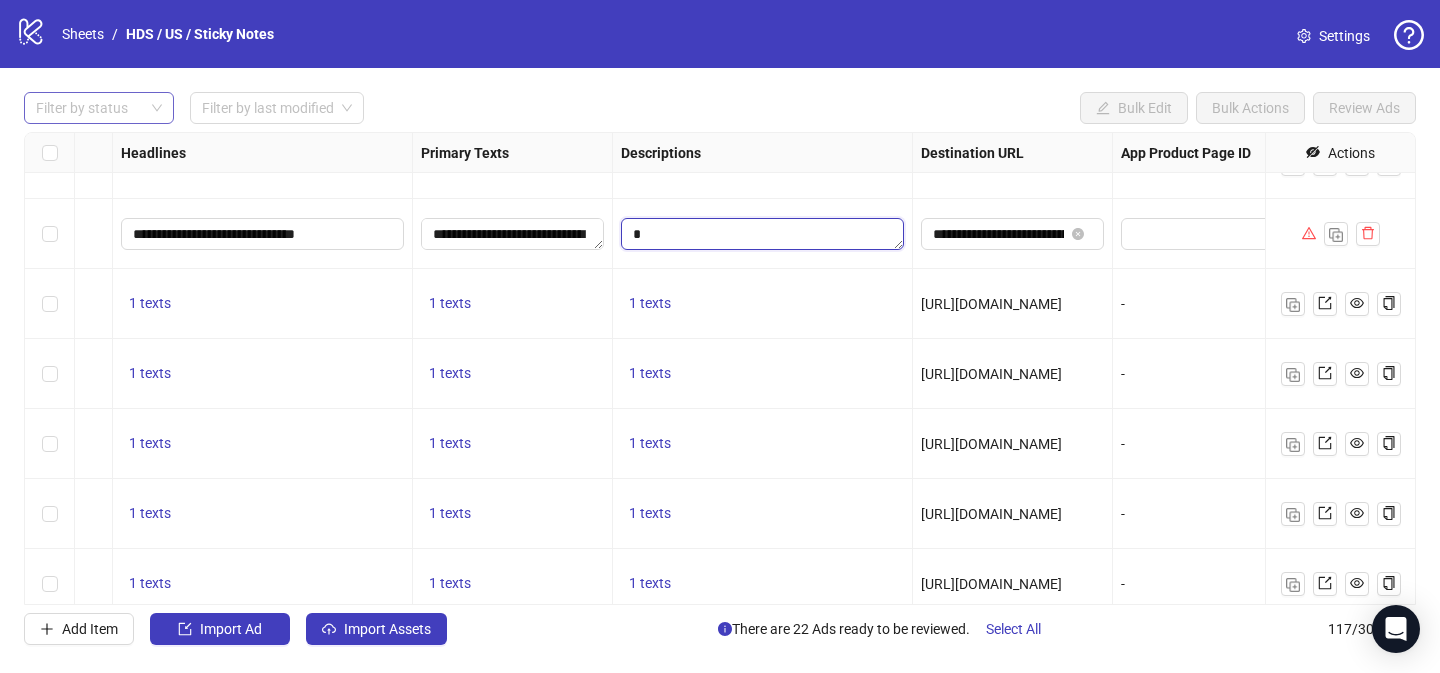 click at bounding box center (762, 234) 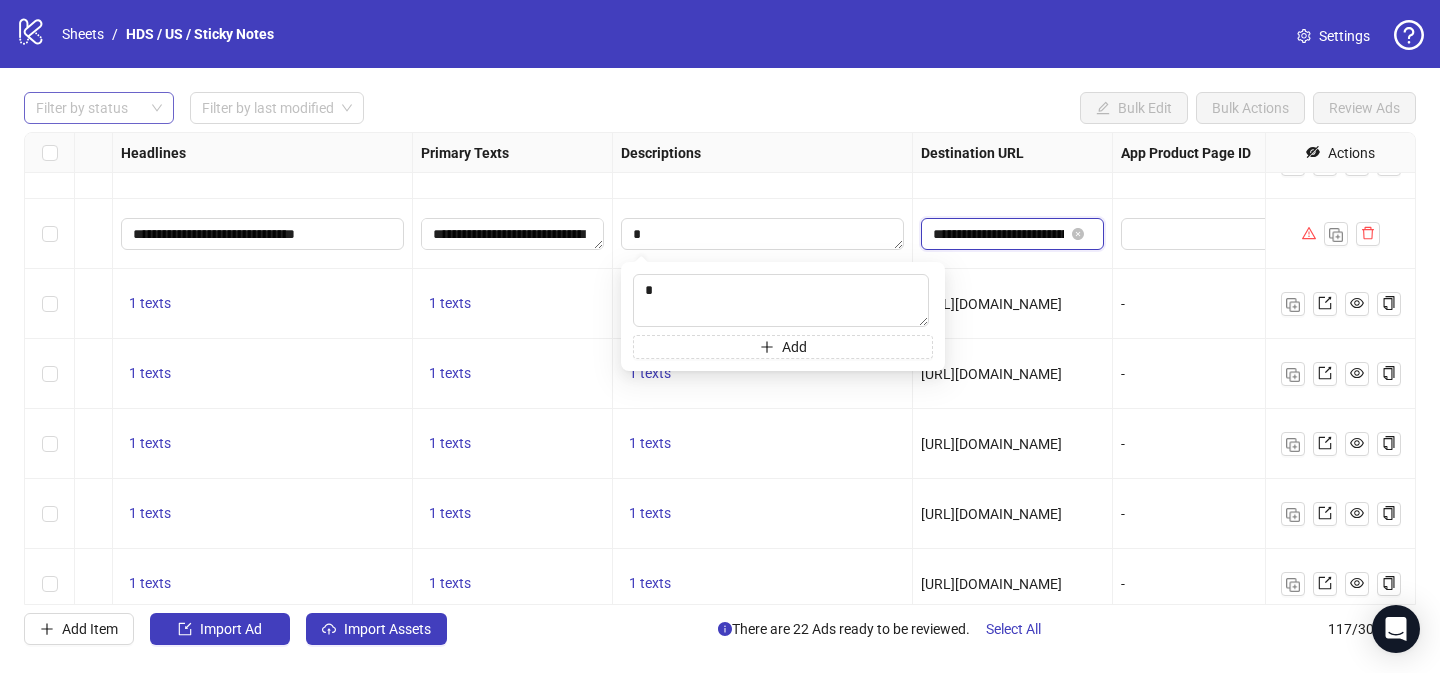 click on "**********" at bounding box center [998, 234] 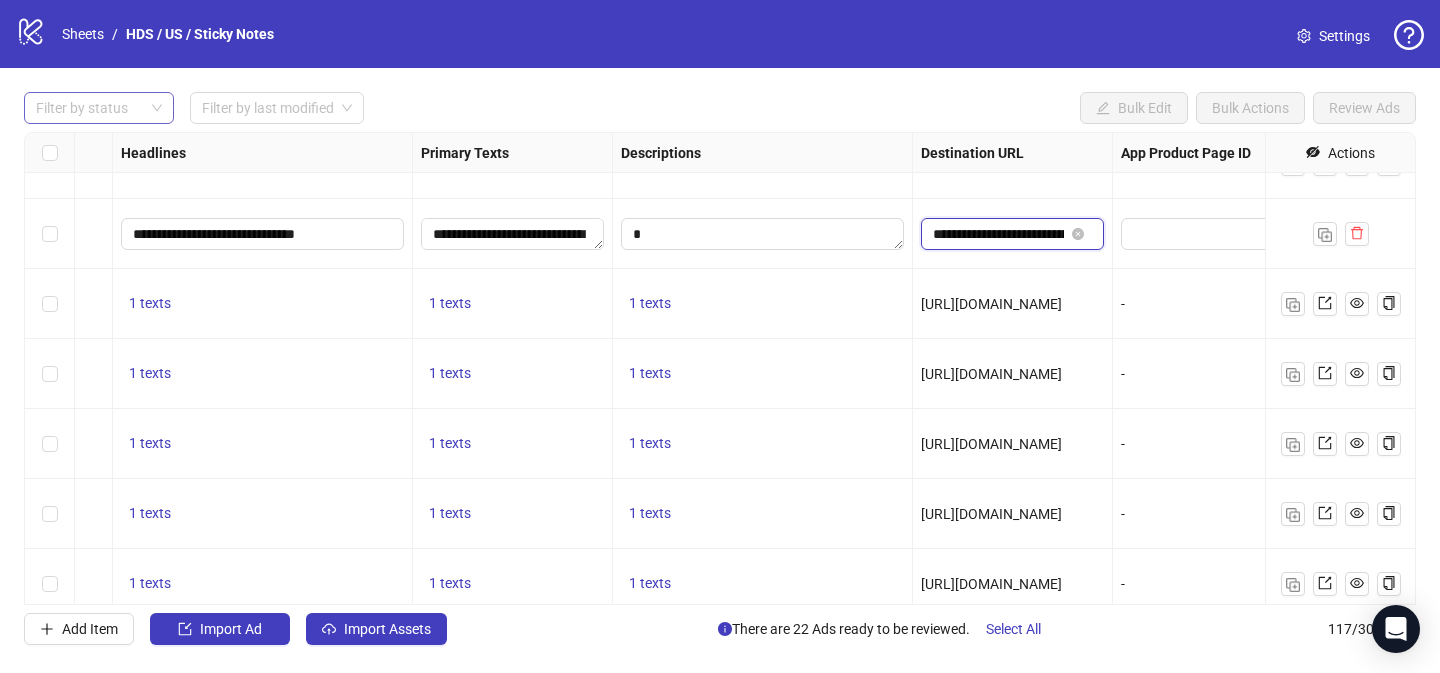 click on "**********" at bounding box center (998, 234) 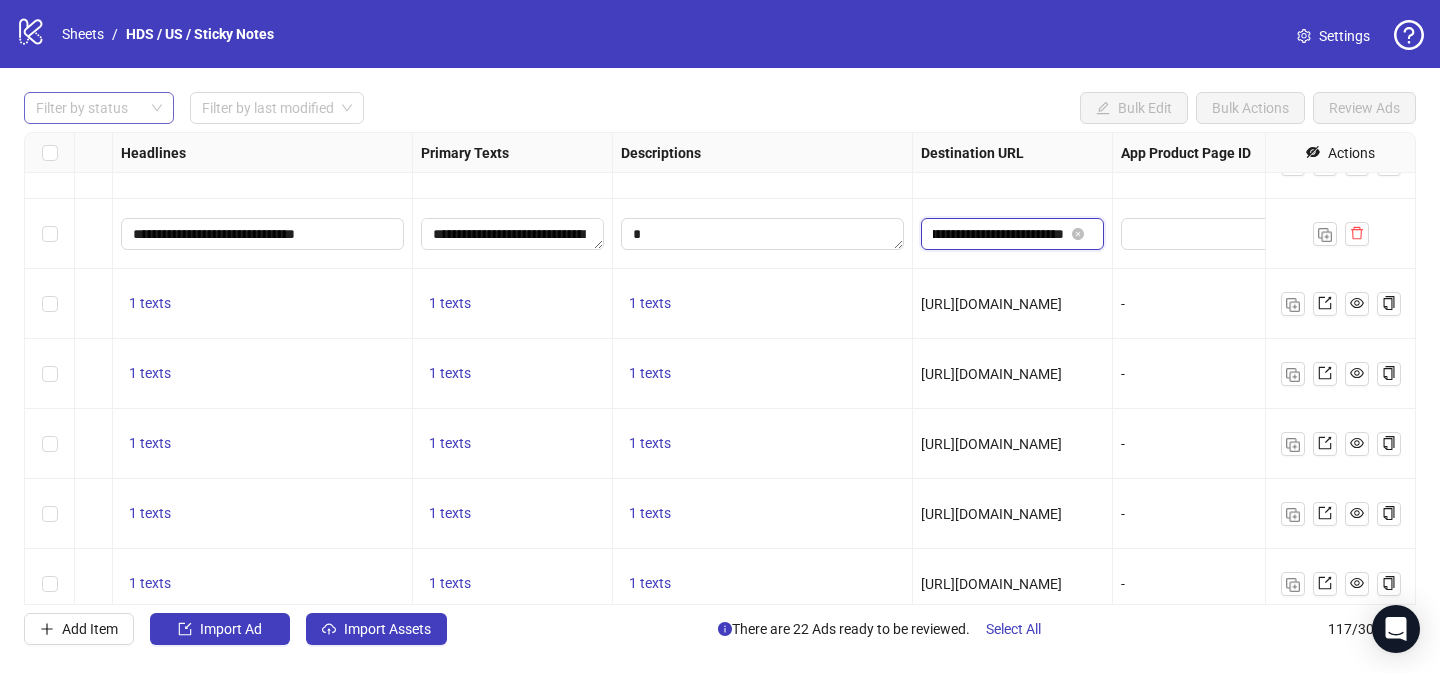 scroll, scrollTop: 0, scrollLeft: 196, axis: horizontal 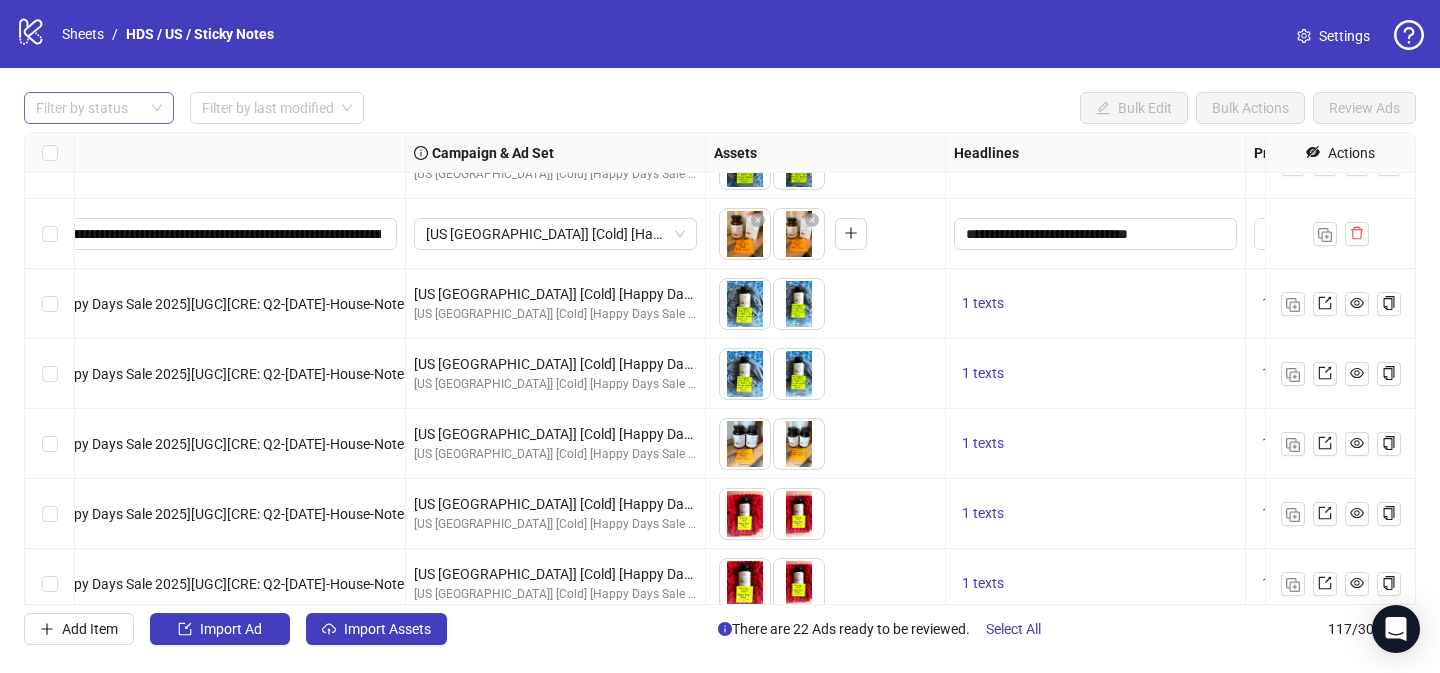 click on "logo/logo-mobile Sheets / HDS / US / Sticky Notes Settings   Filter by status Filter by last modified Bulk Edit Bulk Actions Review Ads Ad Format Ad Name Campaign & Ad Set Assets Headlines Primary Texts Descriptions Destination URL App Product Page ID Display URL Leadgen Form Product Set ID Call to Action Actions Single image [HM][Happy Days Sale 2025][UGC][CRE: Q2-[DATE]-House-Notes-Scarcity-StickyNotes-HappyDays-UWC-1.3-4x5][COP: Q2-[DATE]-General Ad-MEDIUM- HDS][Collection][/happy-day] [[GEOGRAPHIC_DATA] [GEOGRAPHIC_DATA]] [Cold] [Happy Days Sale 2025] [ASC] [All Products] [[DATE]] [[GEOGRAPHIC_DATA] [GEOGRAPHIC_DATA]] [Cold] [Happy Days Sale 2025] [ASC] [Sticky Notes] [[DATE]]
To pick up a draggable item, press the space bar.
While dragging, use the arrow keys to move the item.
Press space again to drop the item in its new position, or press escape to cancel.
1 texts 1 texts 1 texts Single image [US [GEOGRAPHIC_DATA]] [Cold] [Happy Days Sale 2025] [ASC] [All Products] [[DATE]] 1 texts 1 texts 1 texts Single image   Single image 1 texts /" at bounding box center [720, 336] 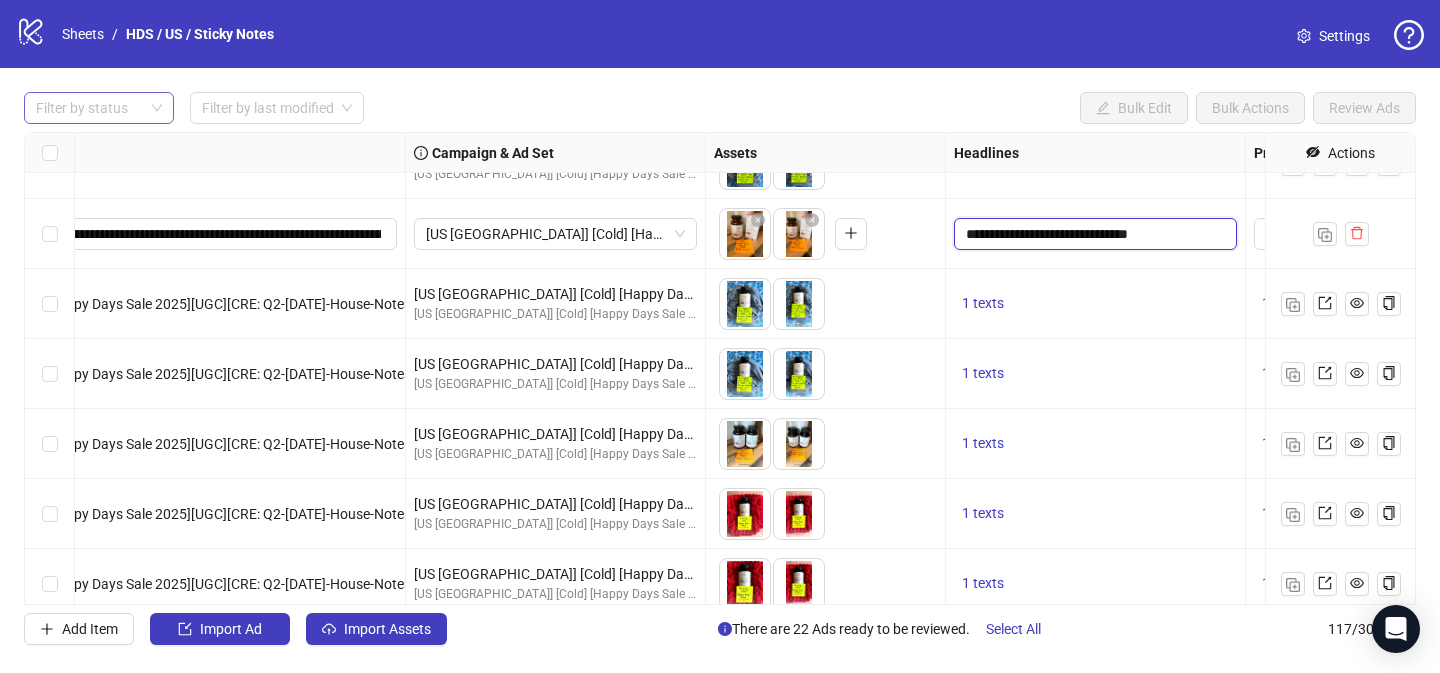 click on "**********" at bounding box center [1093, 234] 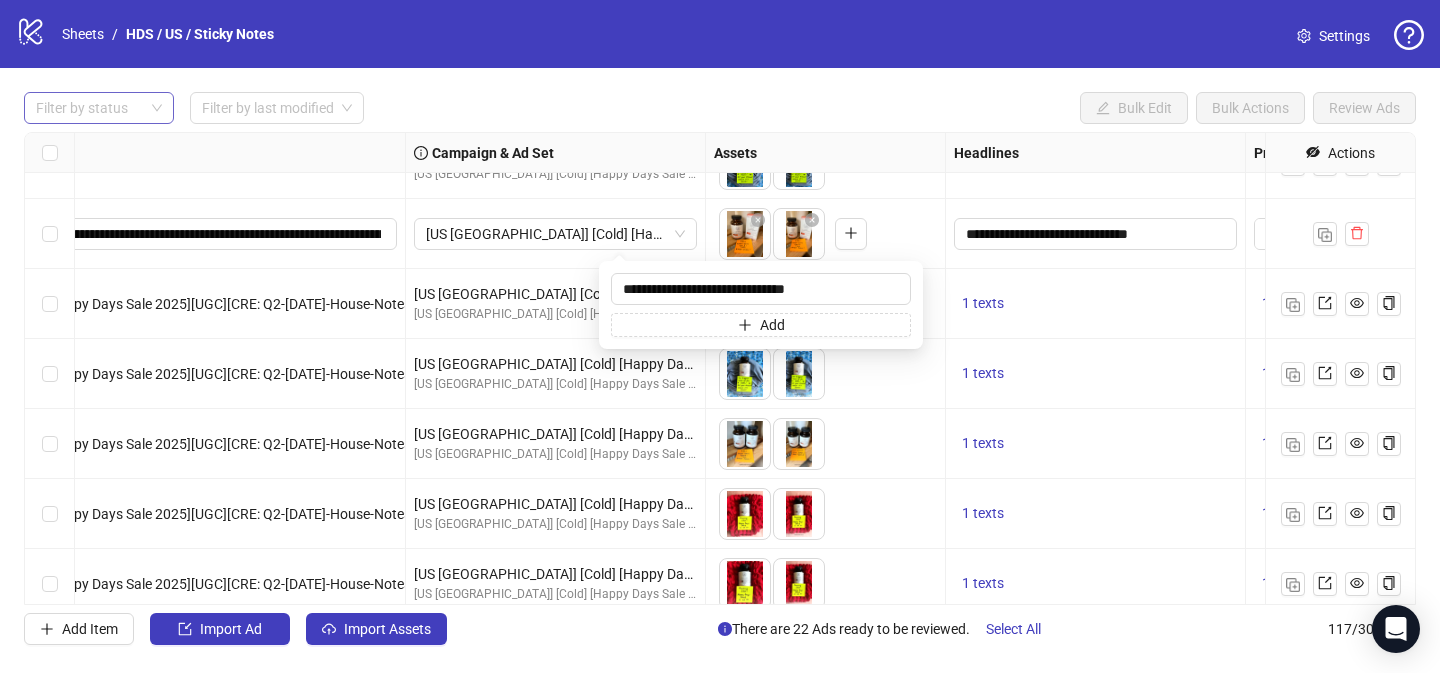 scroll, scrollTop: 255, scrollLeft: 609, axis: both 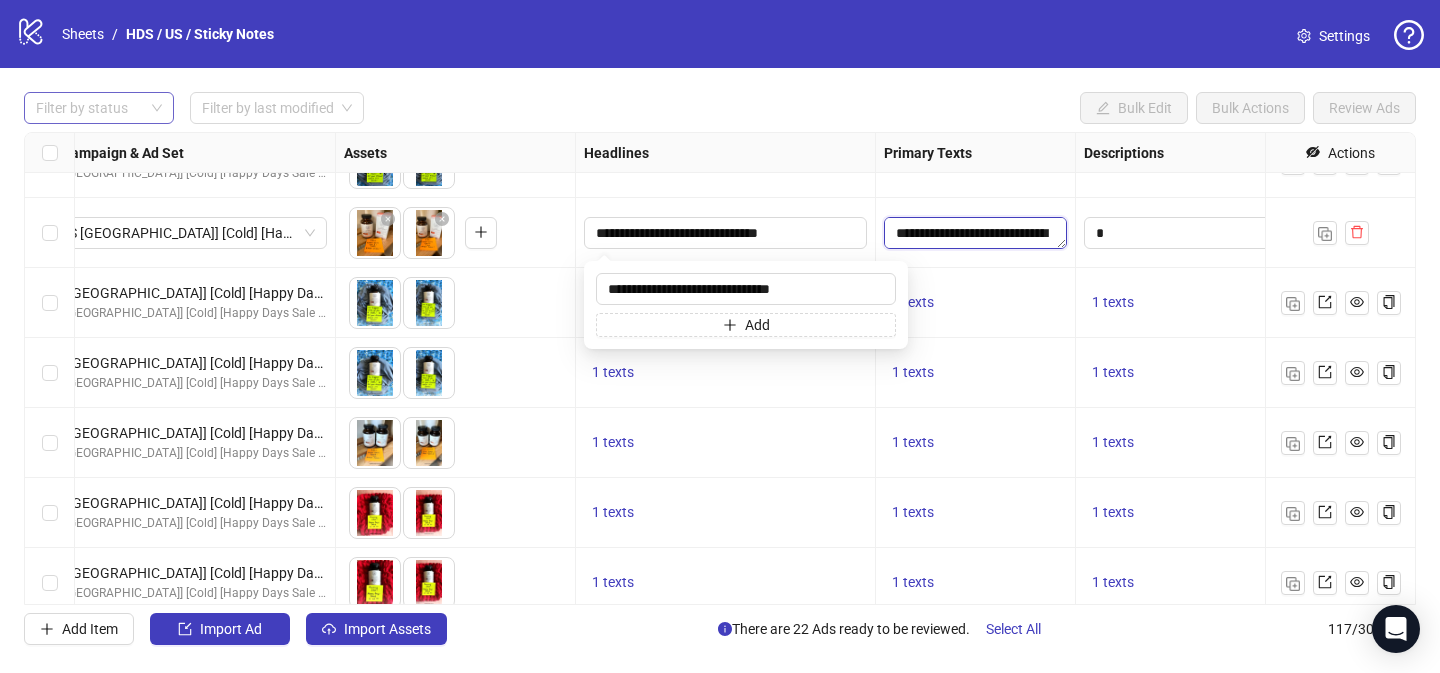 click on "**********" at bounding box center [975, 233] 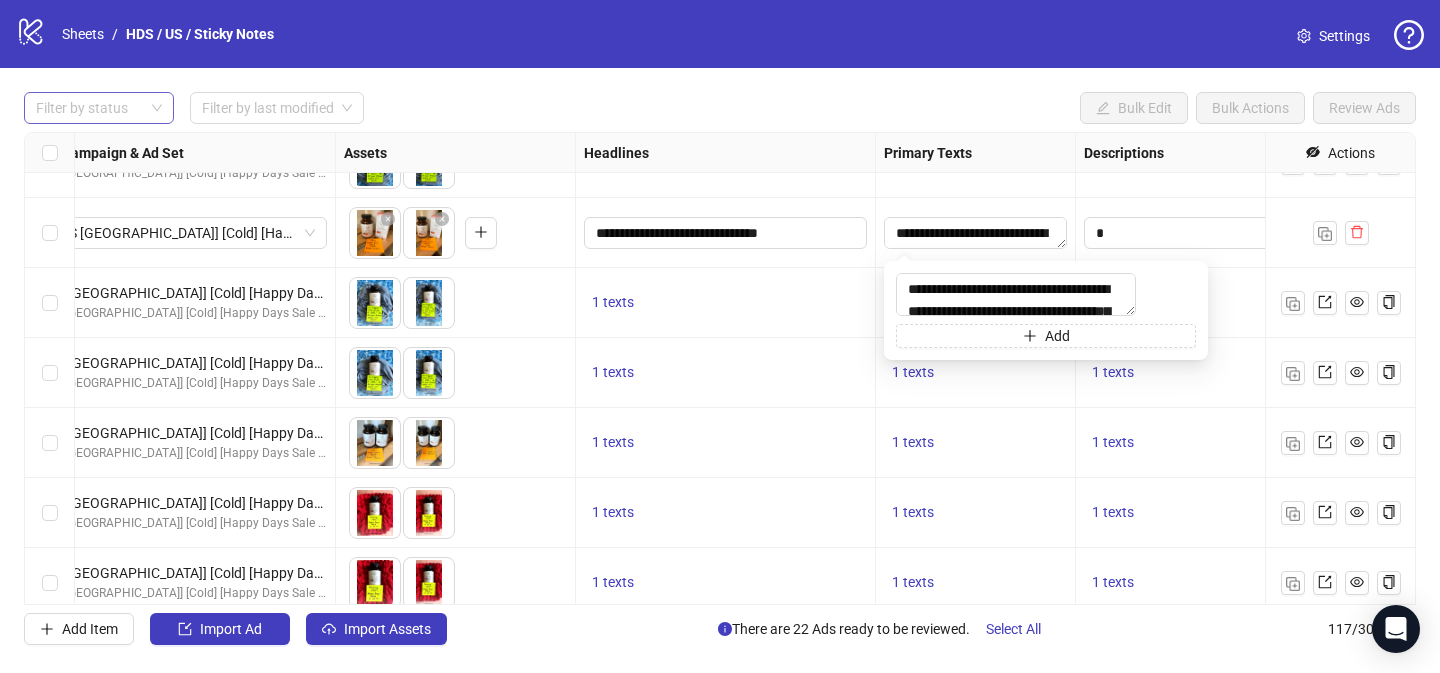 scroll, scrollTop: 216, scrollLeft: 0, axis: vertical 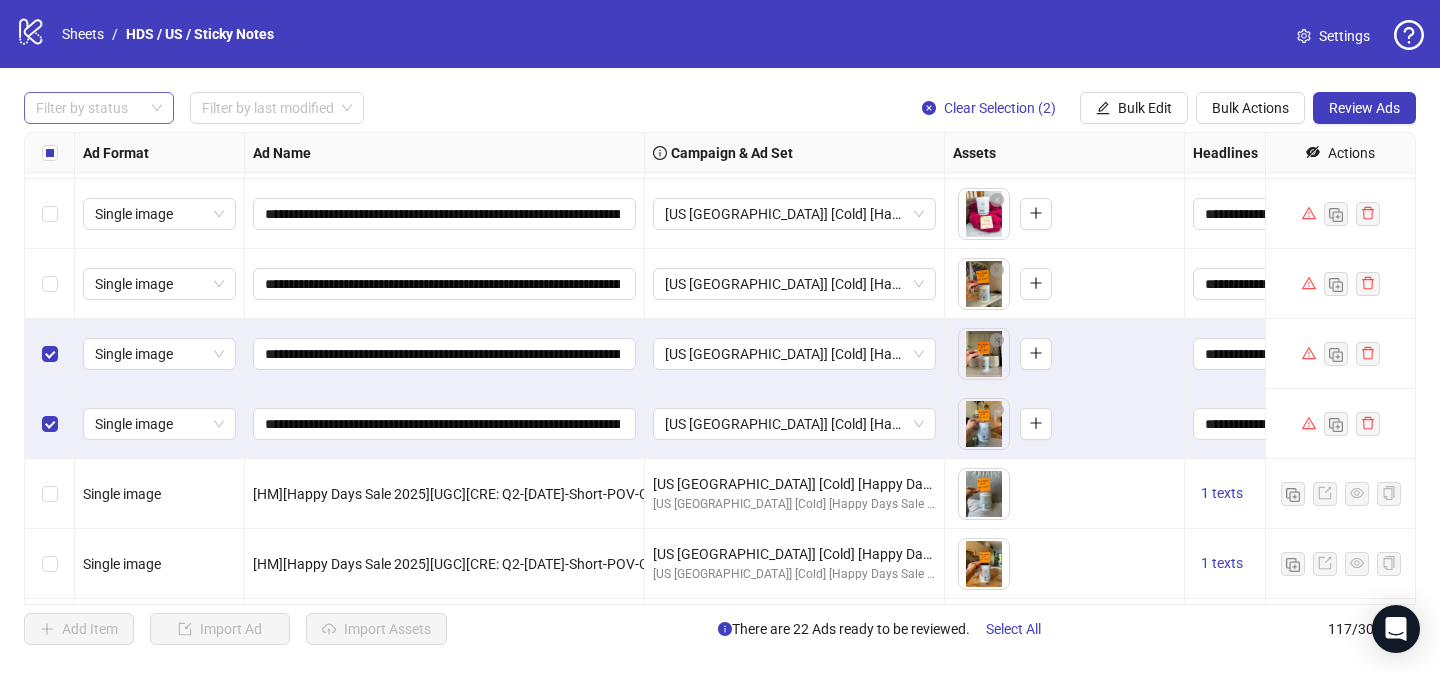 drag, startPoint x: 52, startPoint y: 293, endPoint x: 45, endPoint y: 242, distance: 51.47815 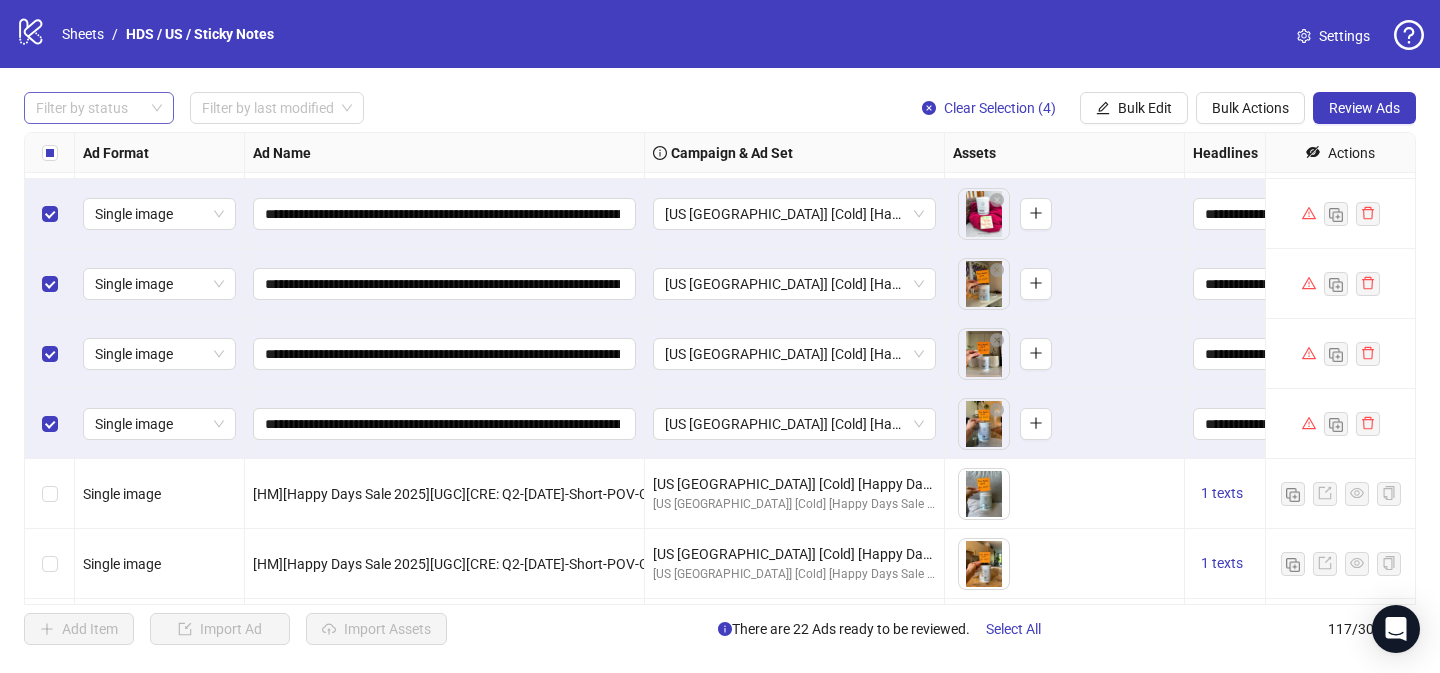 click on "Review Ads" at bounding box center (1364, 108) 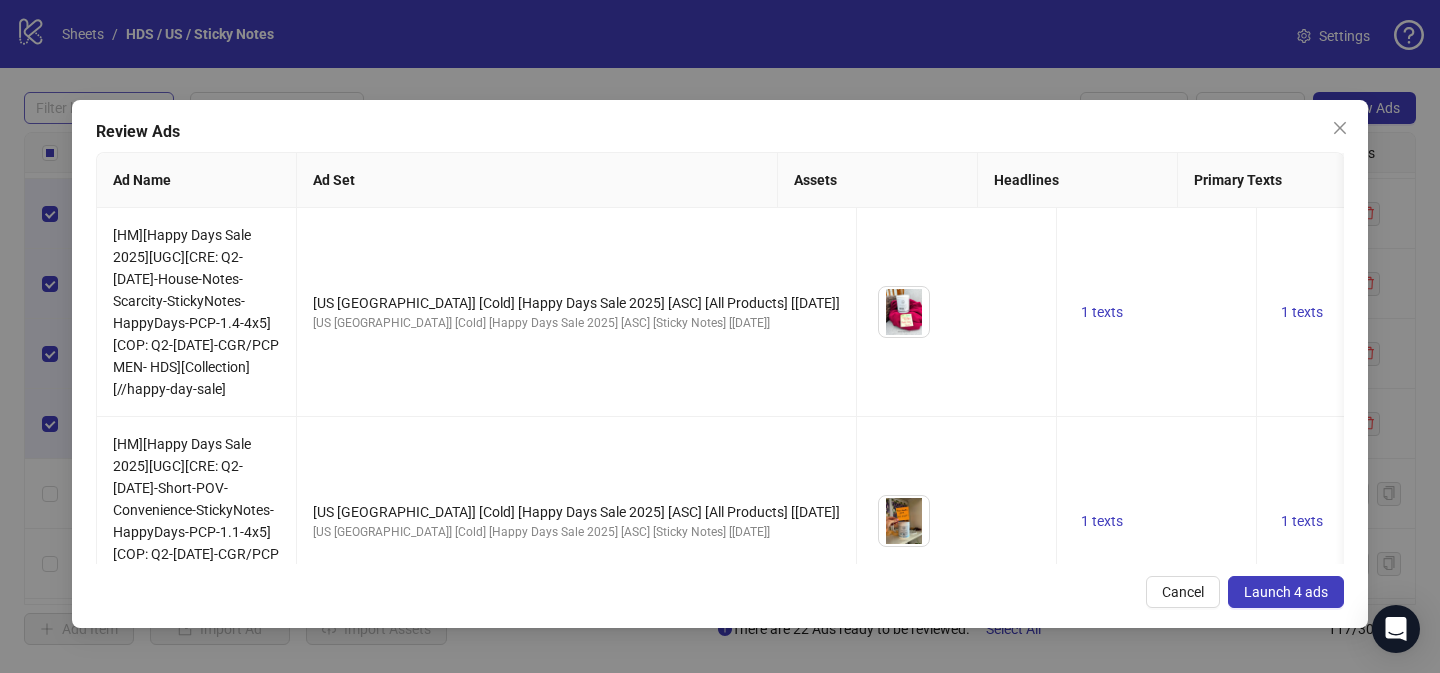 click on "Launch 4 ads" at bounding box center [1286, 592] 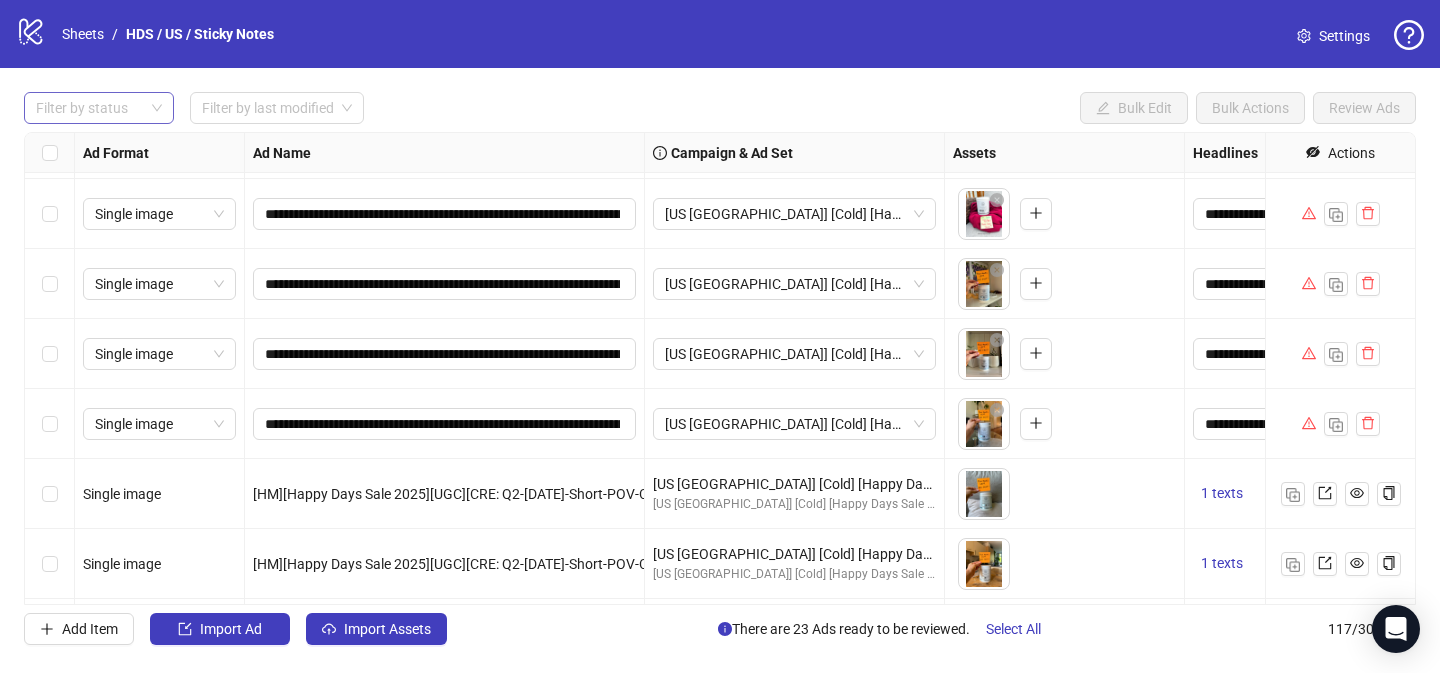 click at bounding box center [88, 108] 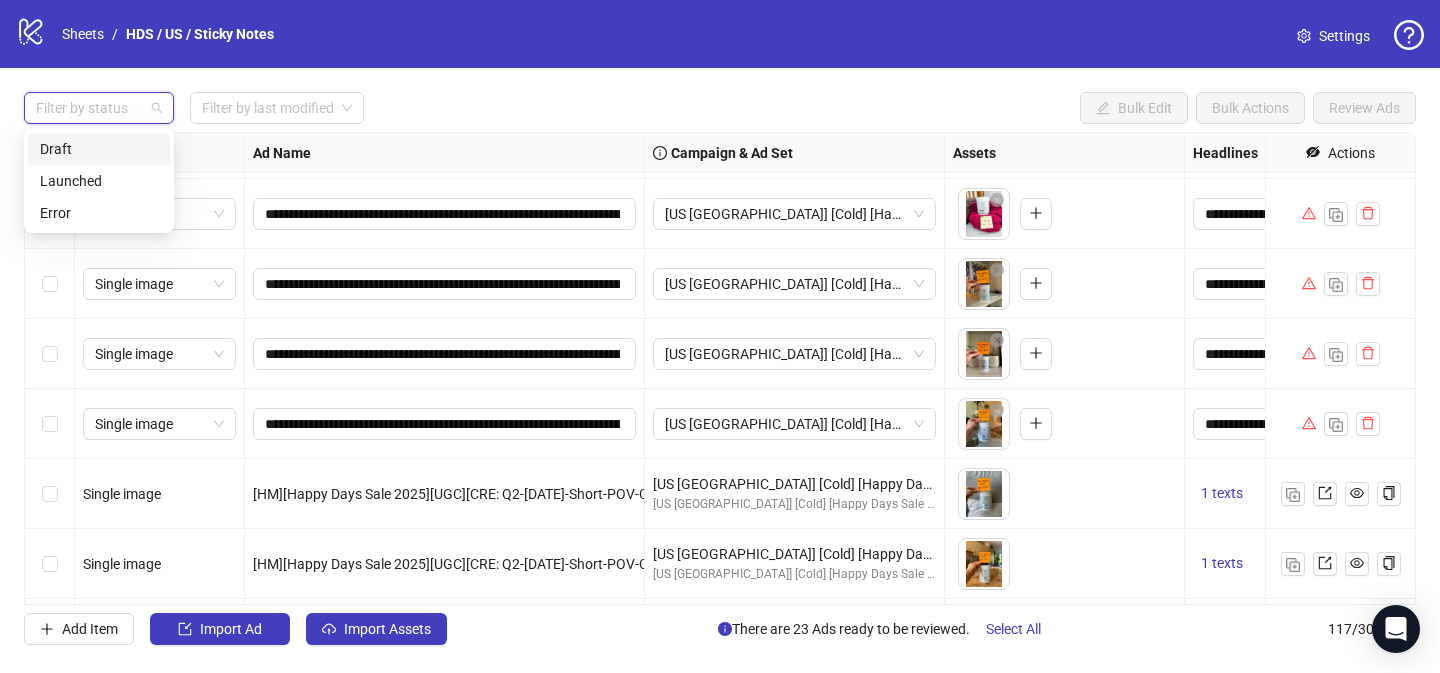 click on "Draft" at bounding box center [99, 149] 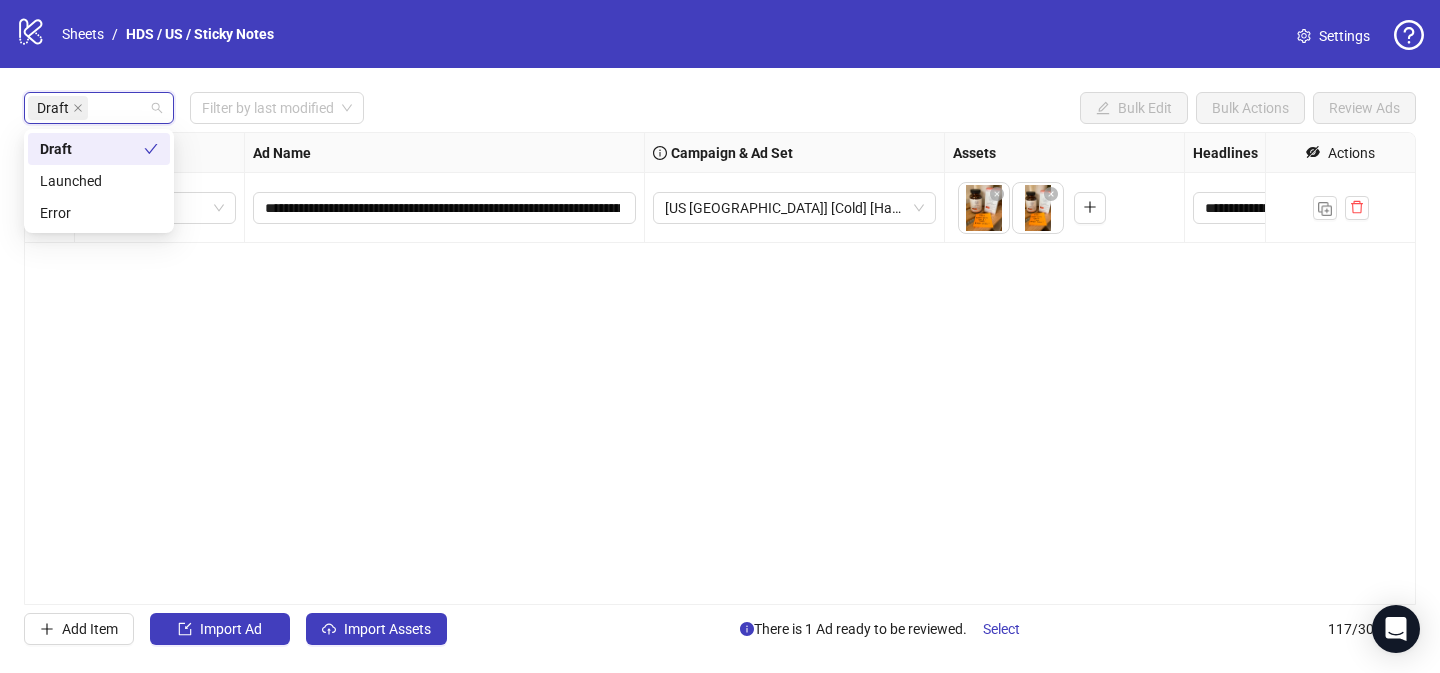 scroll, scrollTop: 0, scrollLeft: 0, axis: both 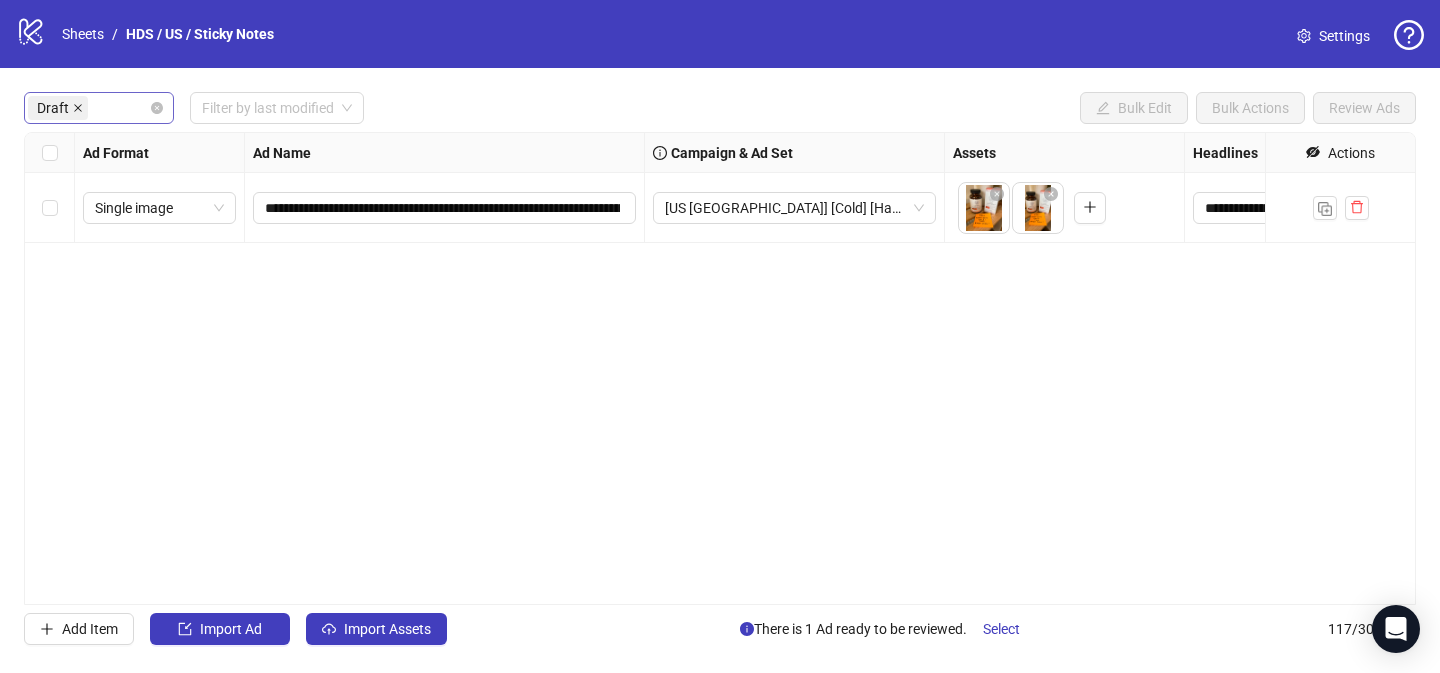 click 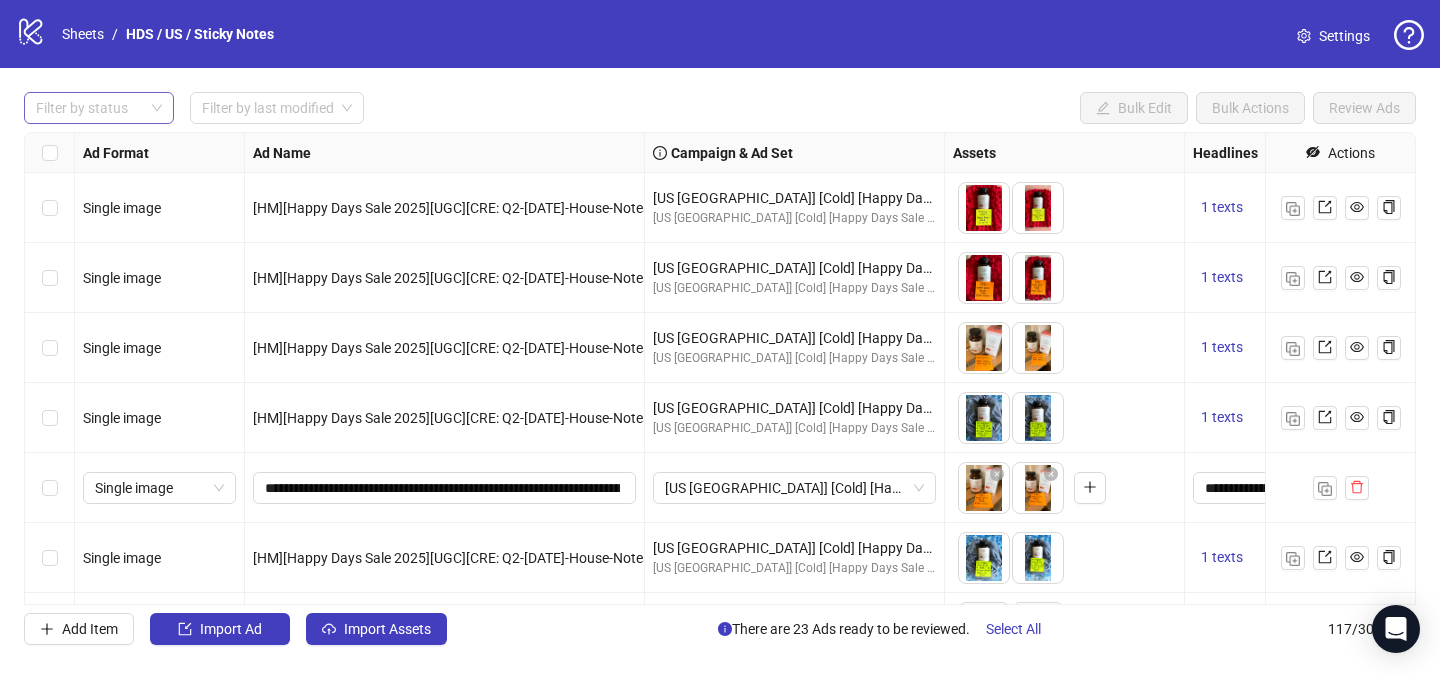 click at bounding box center [50, 488] 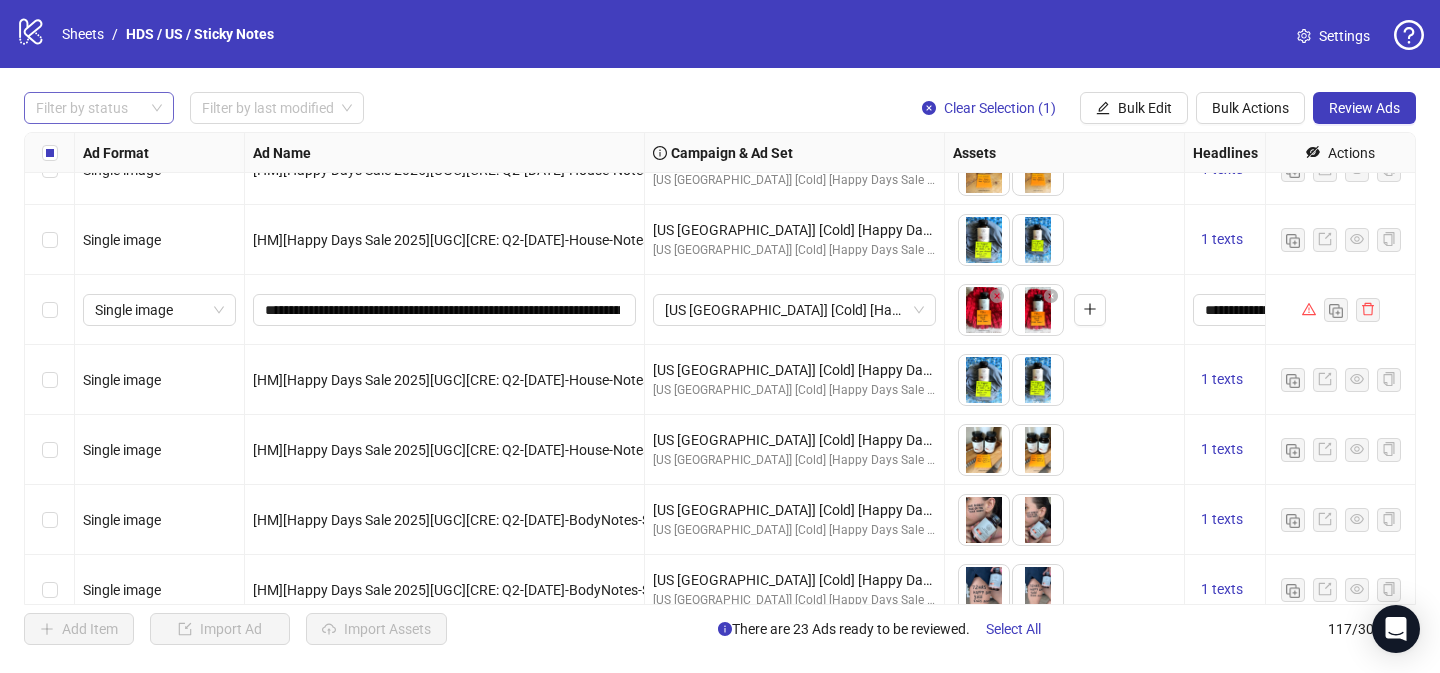 scroll, scrollTop: 793, scrollLeft: 0, axis: vertical 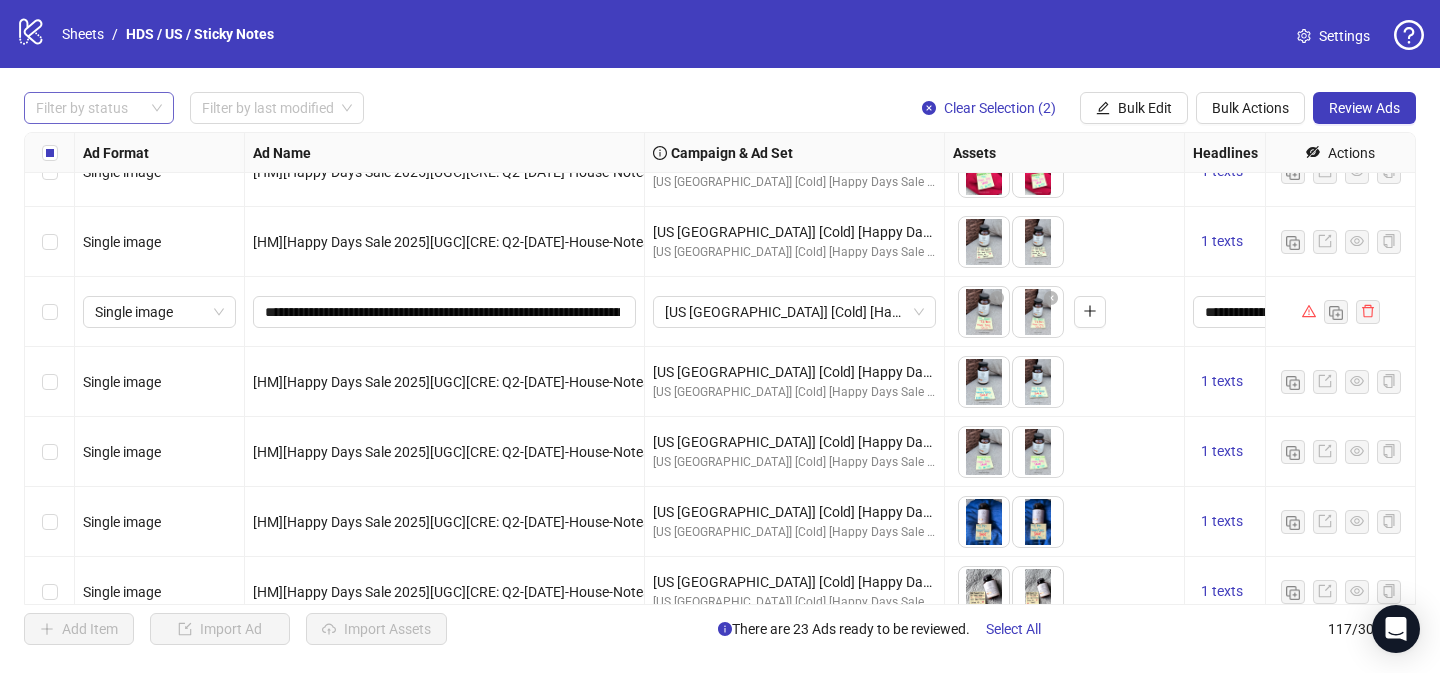 click at bounding box center (50, 312) 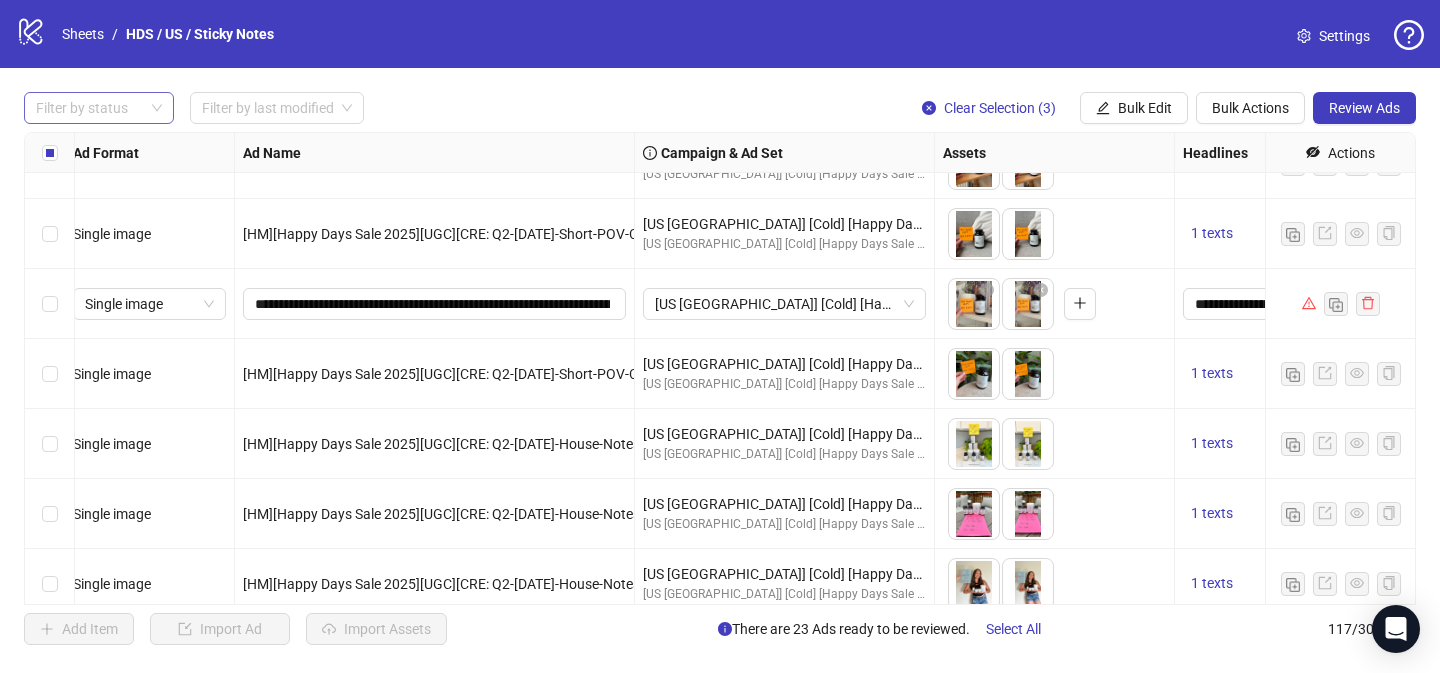 scroll, scrollTop: 3404, scrollLeft: 0, axis: vertical 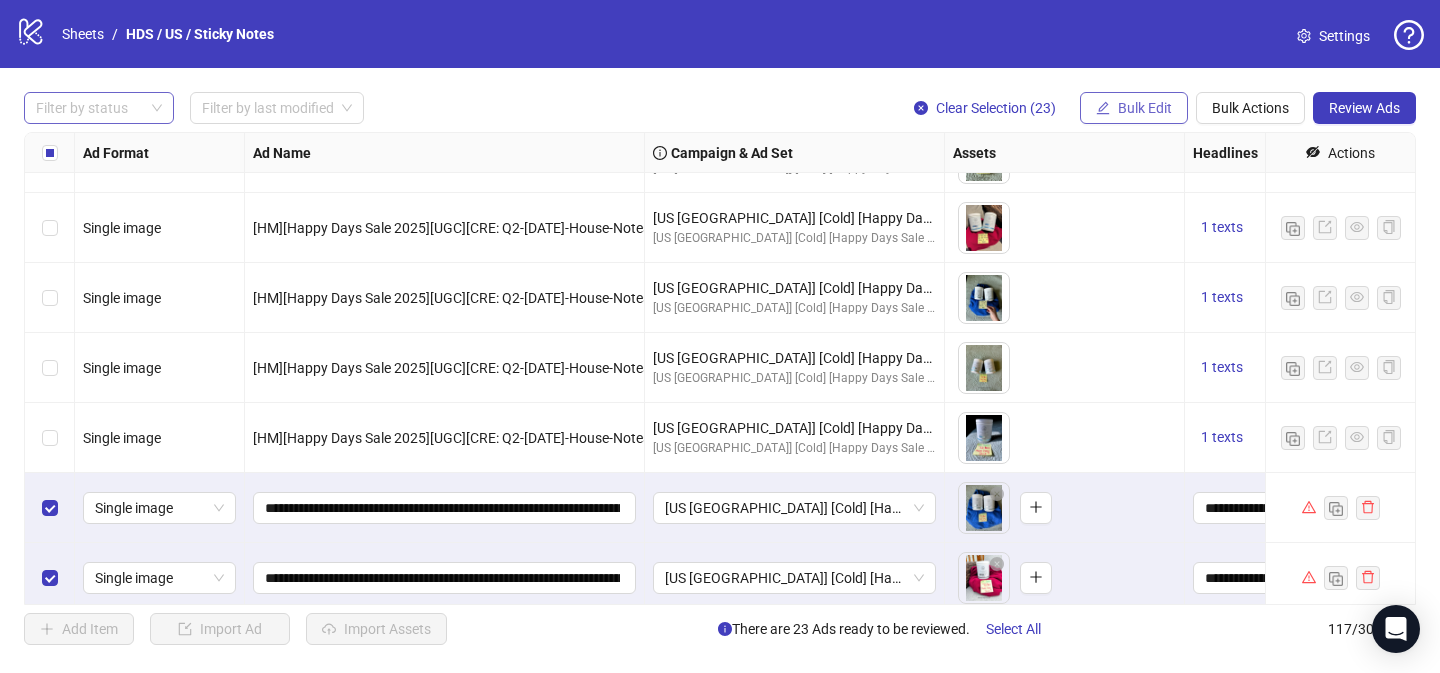 click on "Bulk Edit" at bounding box center [1145, 108] 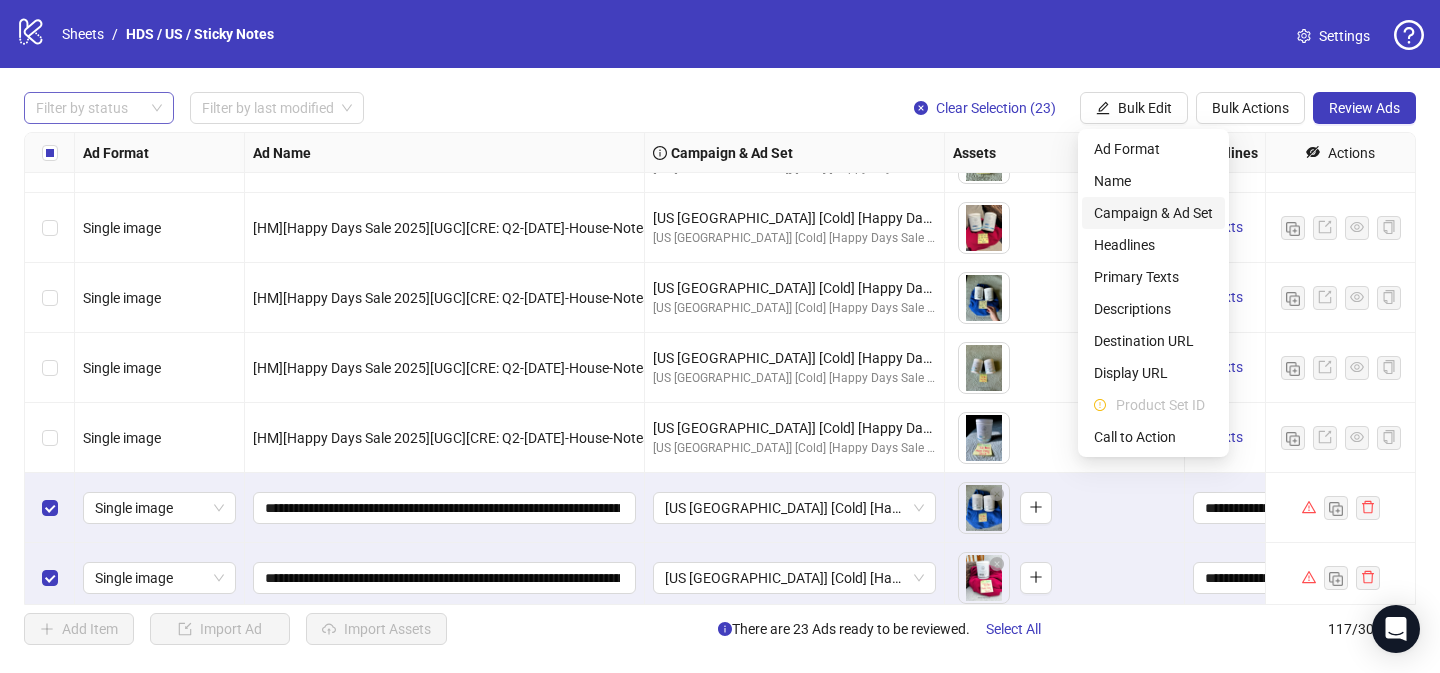 click on "Campaign & Ad Set" at bounding box center [1153, 213] 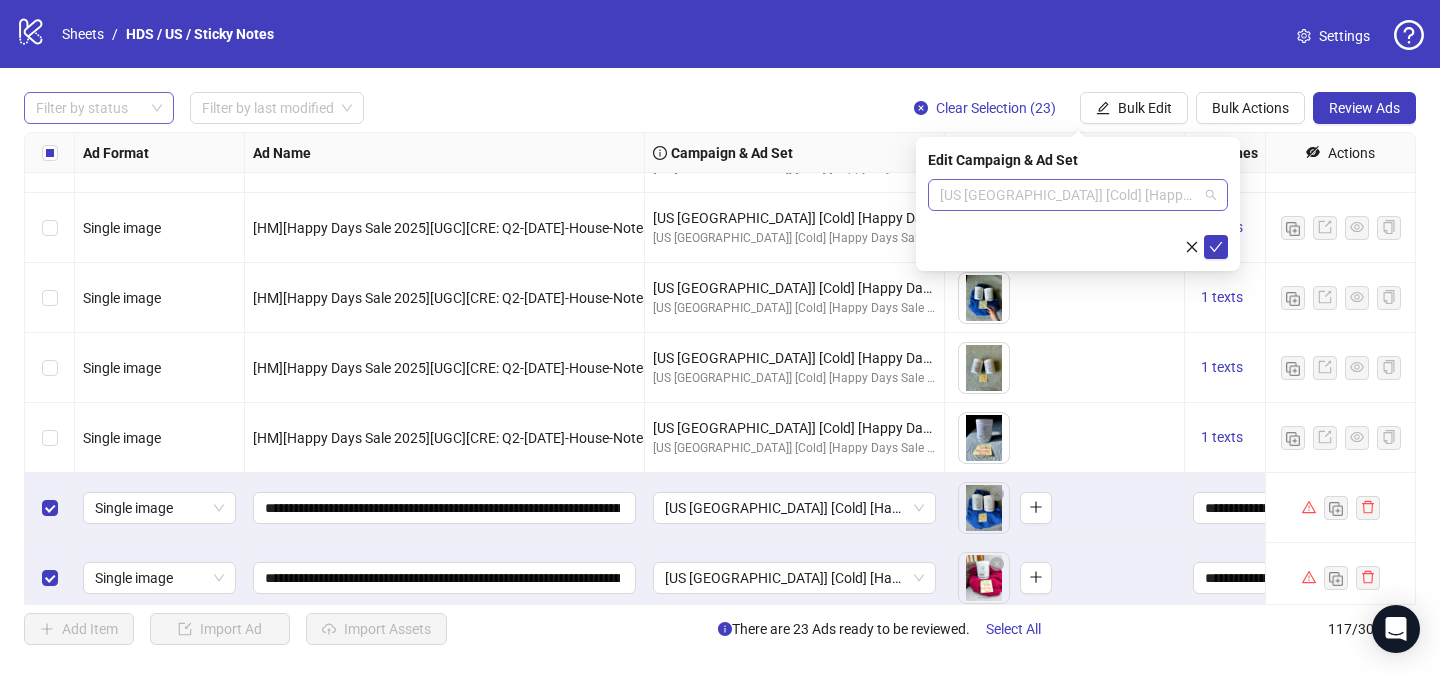 click on "[US [GEOGRAPHIC_DATA]] [Cold] [Happy Days Sale 2025] [ASC] [All Products] [[DATE]]" at bounding box center [1078, 195] 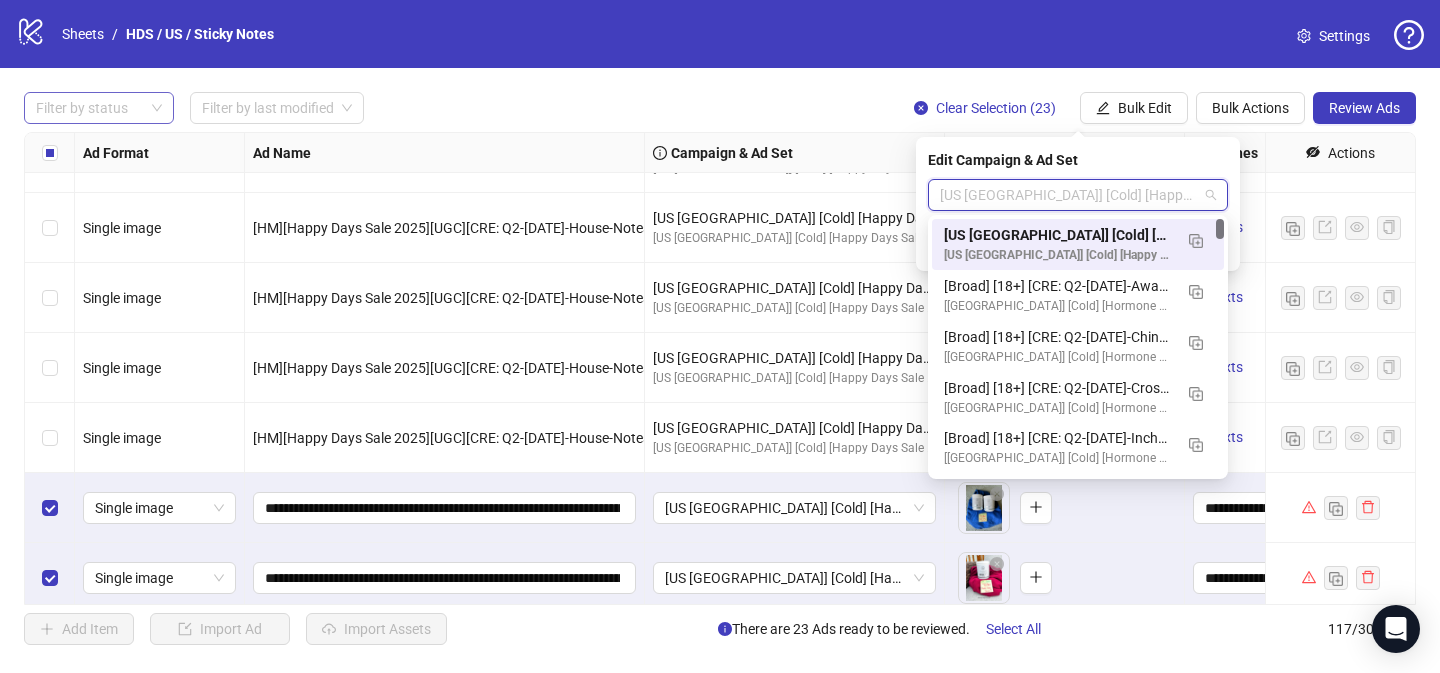 paste on "**********" 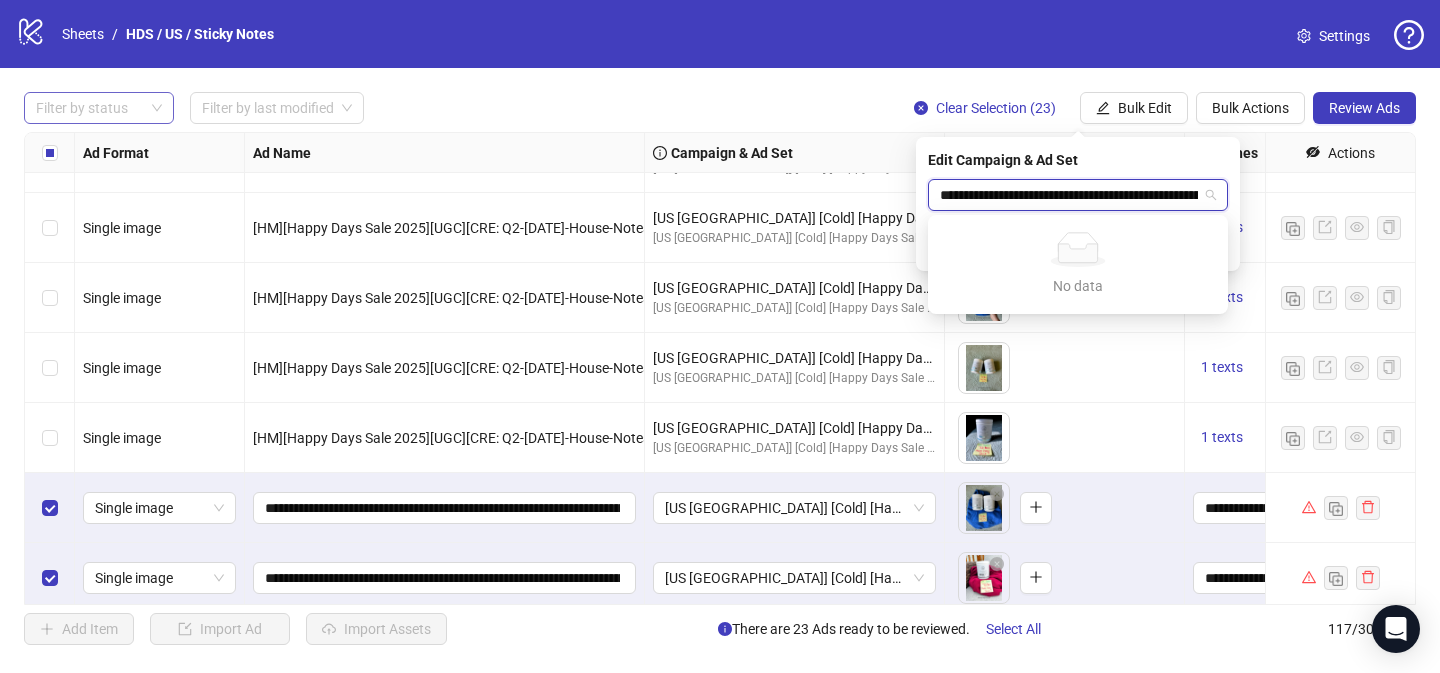 scroll, scrollTop: 0, scrollLeft: 201, axis: horizontal 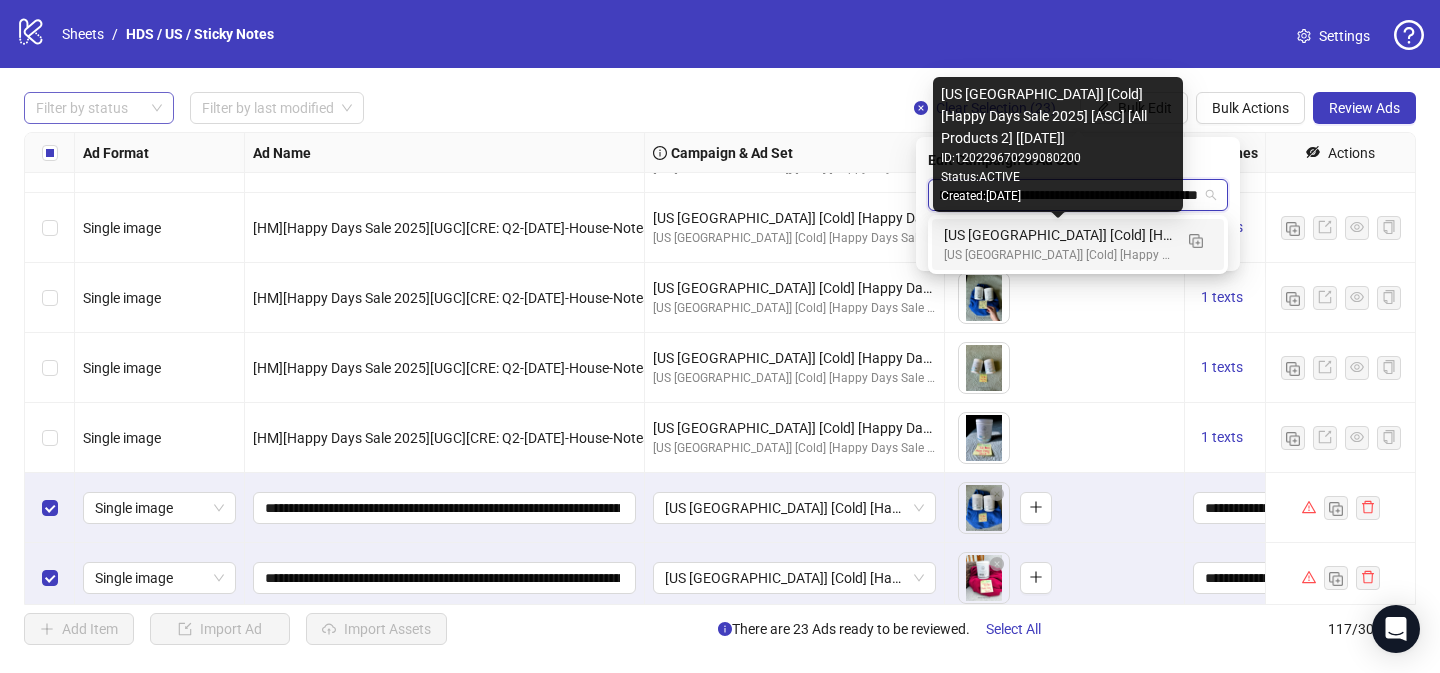 click on "[US [GEOGRAPHIC_DATA]] [Cold] [Happy Days Sale 2025] [ASC] [All Products 2] [[DATE]]" at bounding box center [1058, 235] 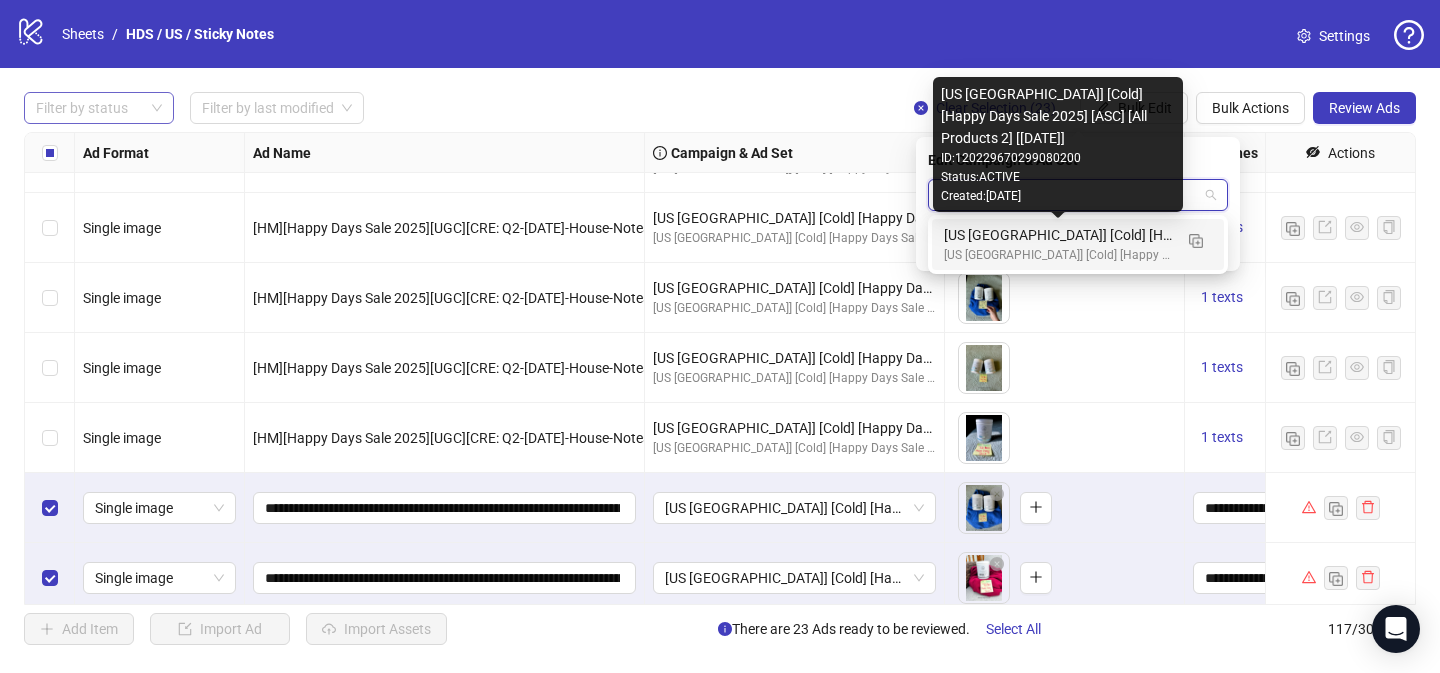 scroll, scrollTop: 0, scrollLeft: 0, axis: both 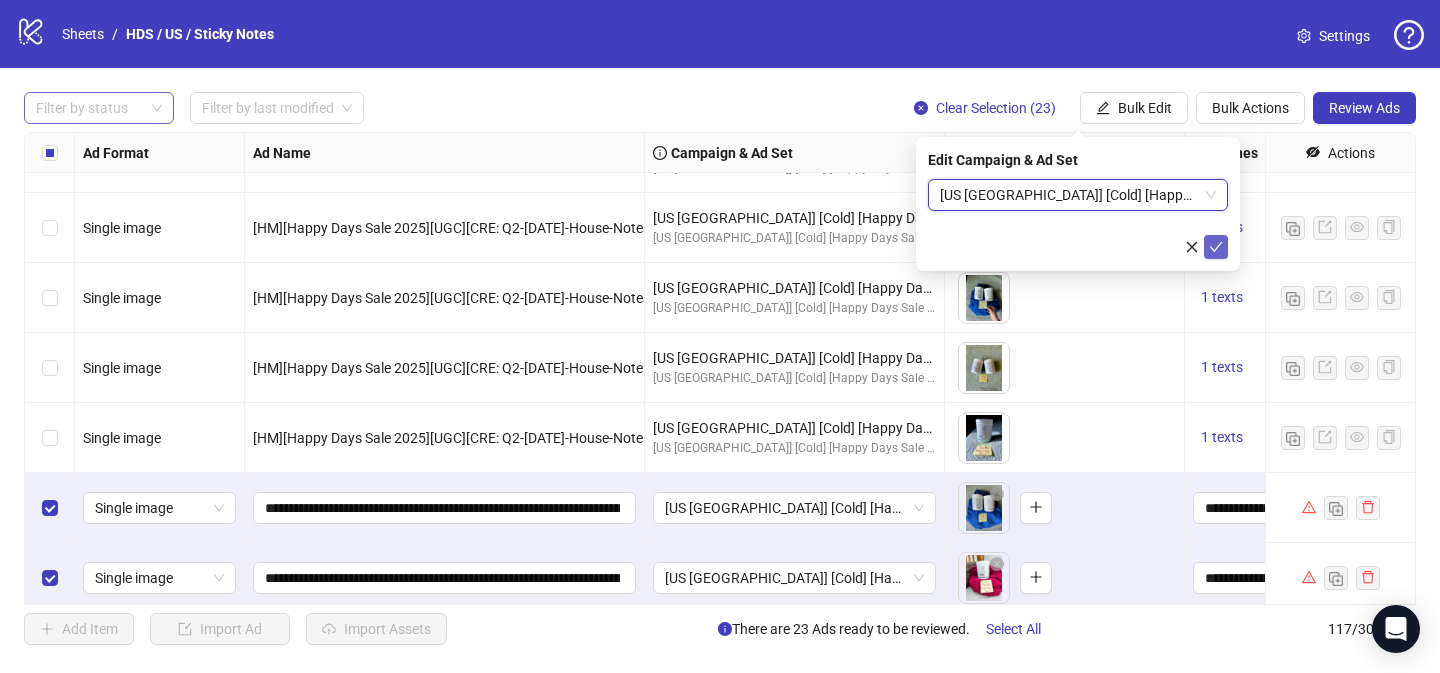 click 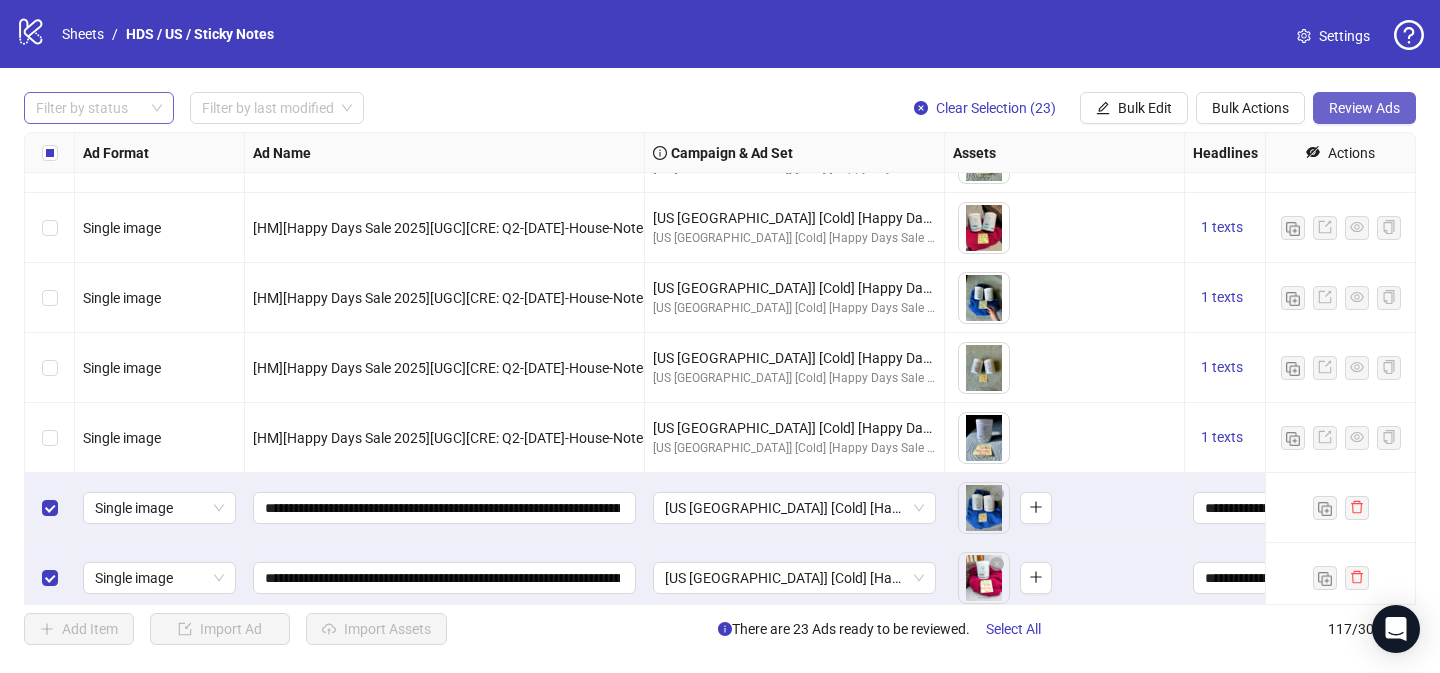 click on "Review Ads" at bounding box center [1364, 108] 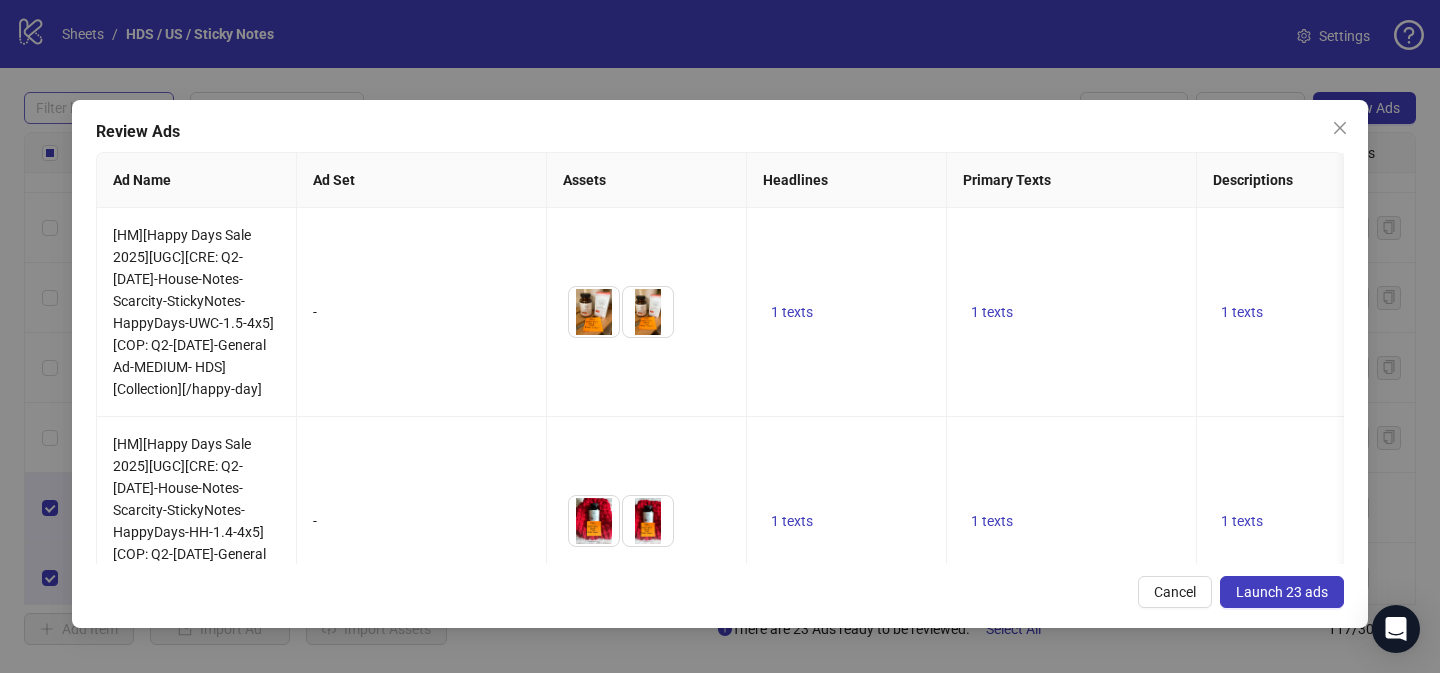 click on "Launch 23 ads" at bounding box center [1282, 592] 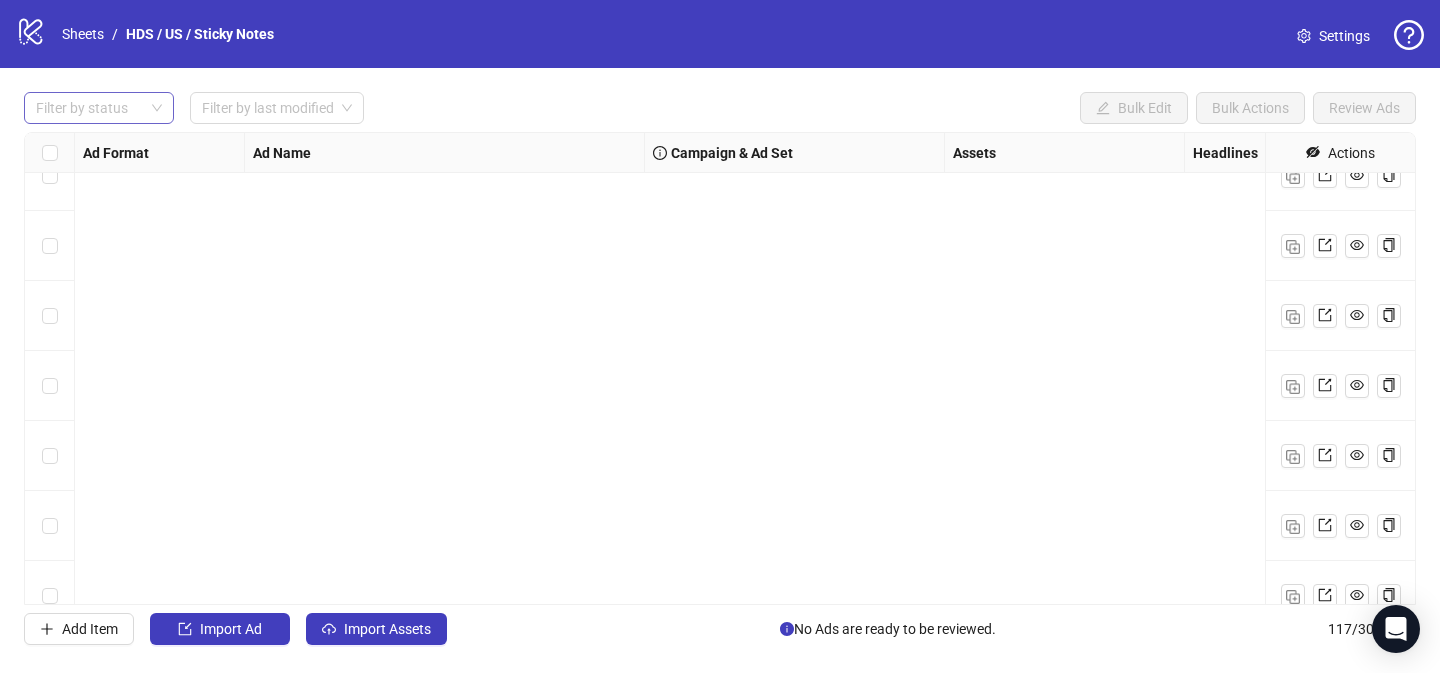 scroll, scrollTop: 0, scrollLeft: 0, axis: both 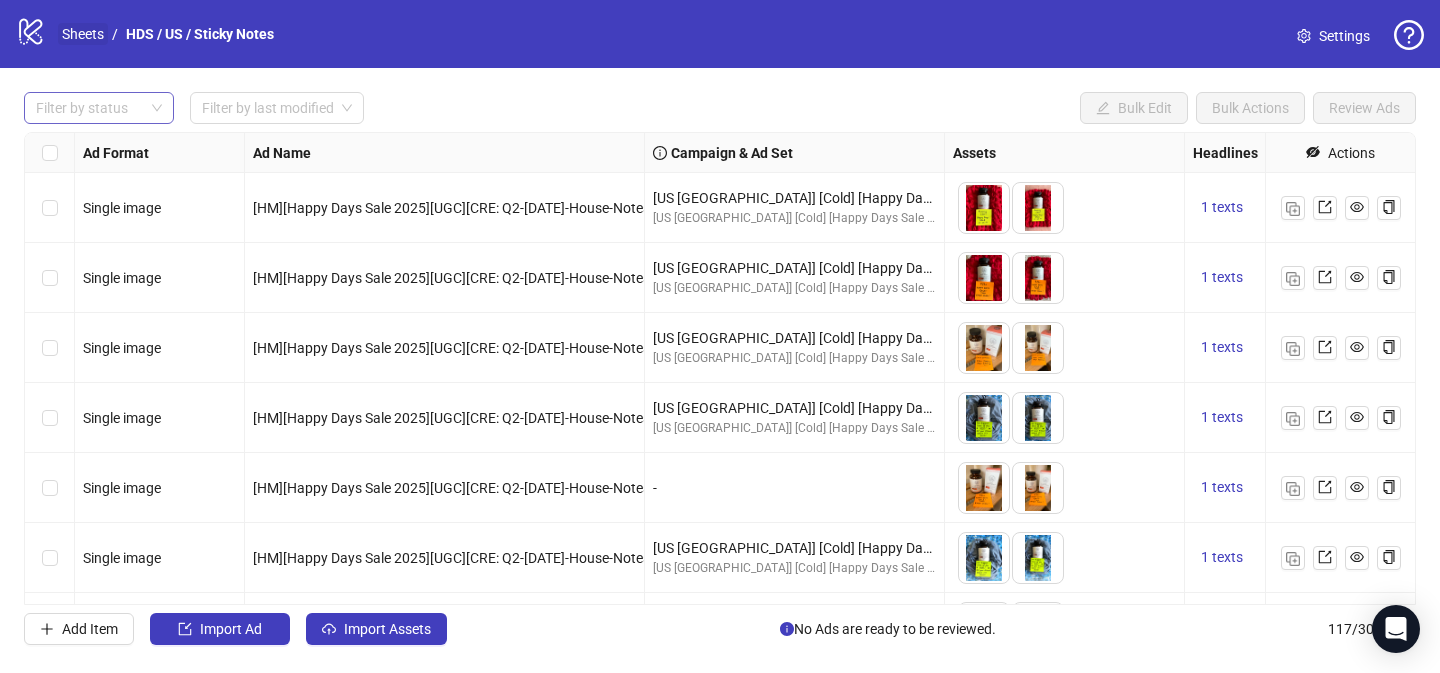 click on "Sheets" at bounding box center [83, 34] 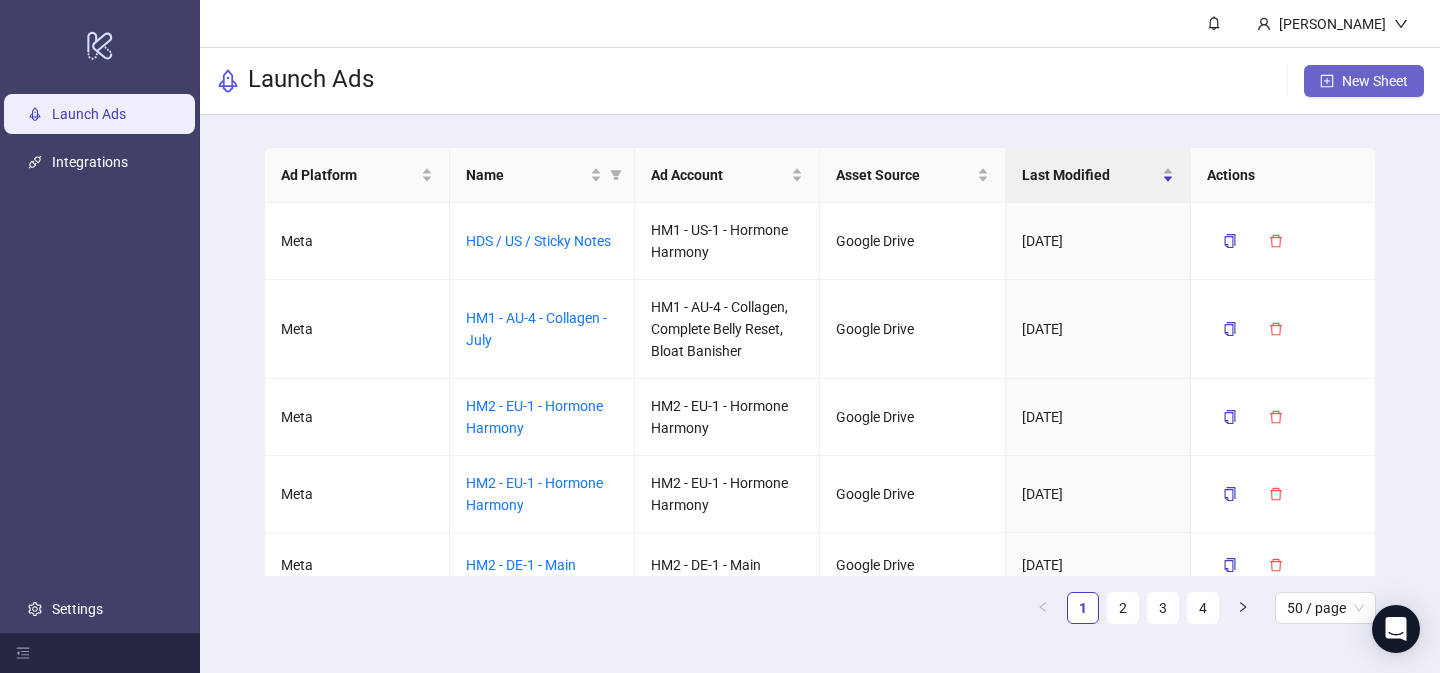 click on "New Sheet" at bounding box center [1364, 81] 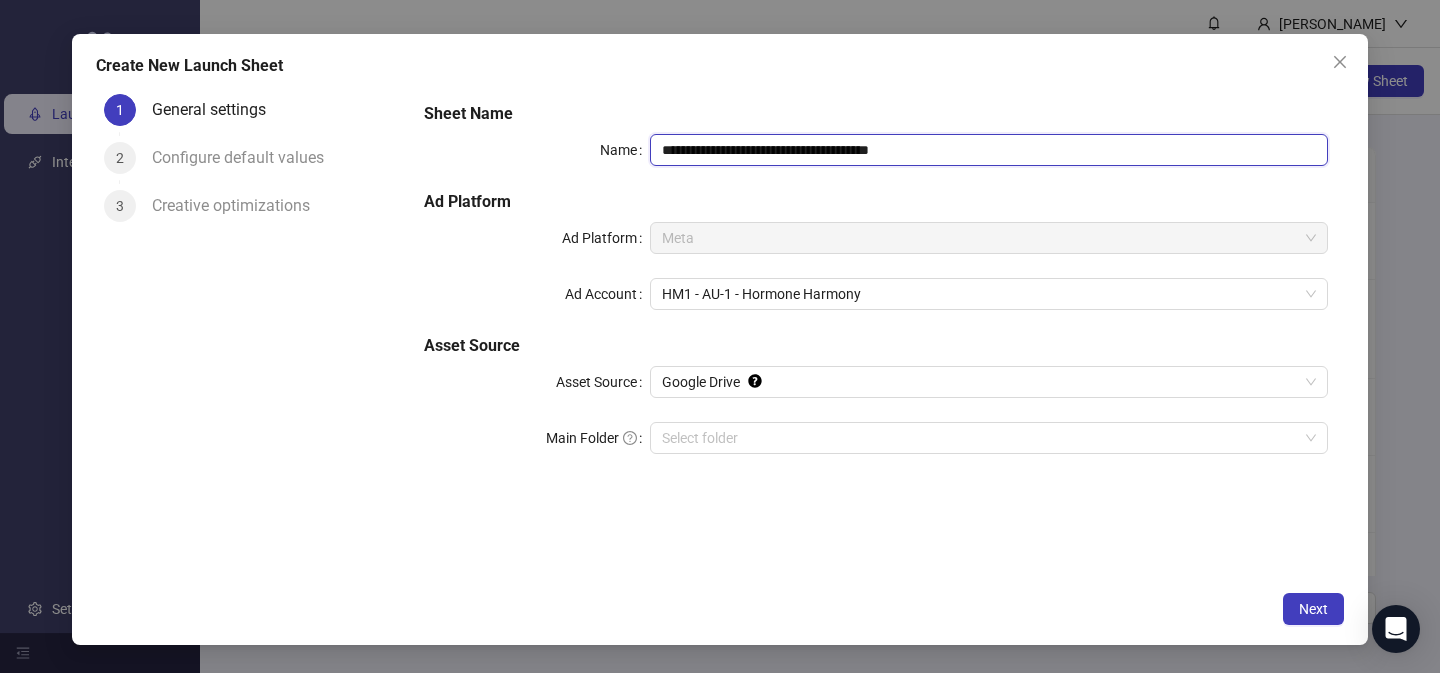 click on "**********" at bounding box center [989, 150] 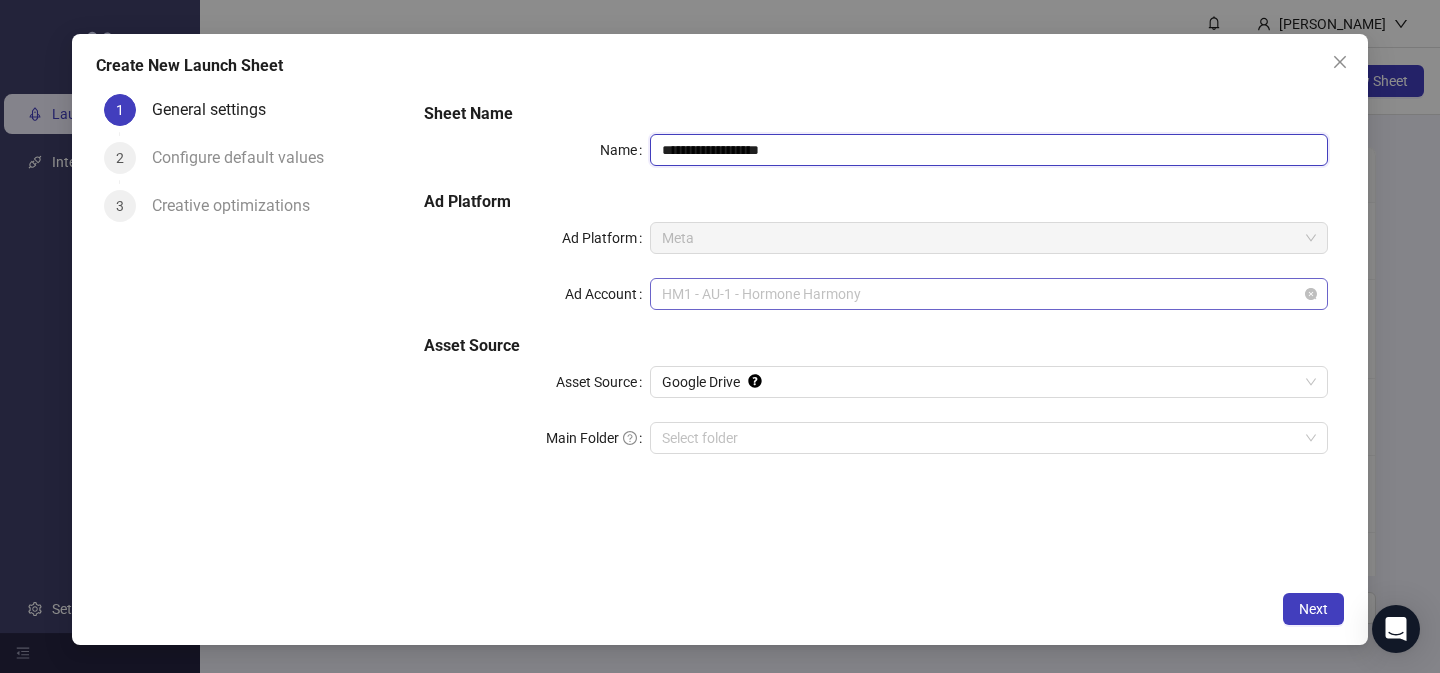 click on "HM1 - AU-1 - Hormone Harmony" at bounding box center [989, 294] 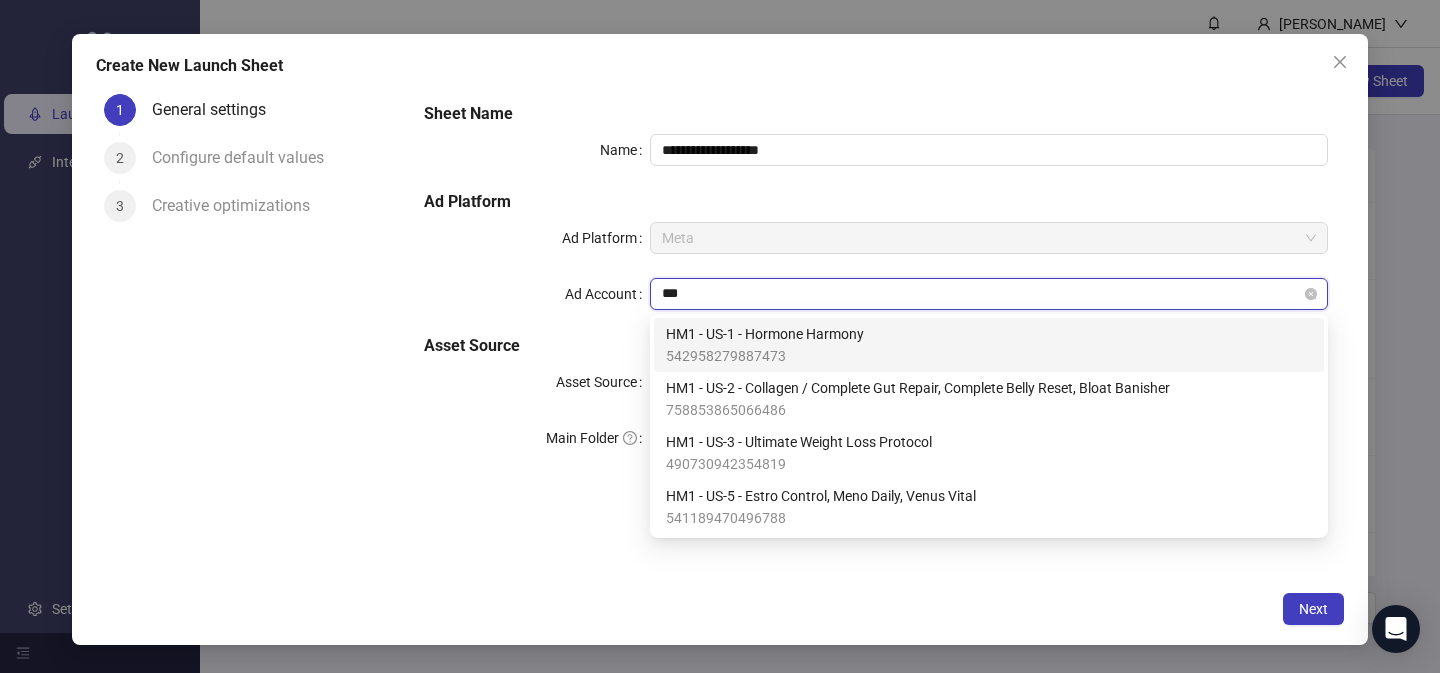 type on "****" 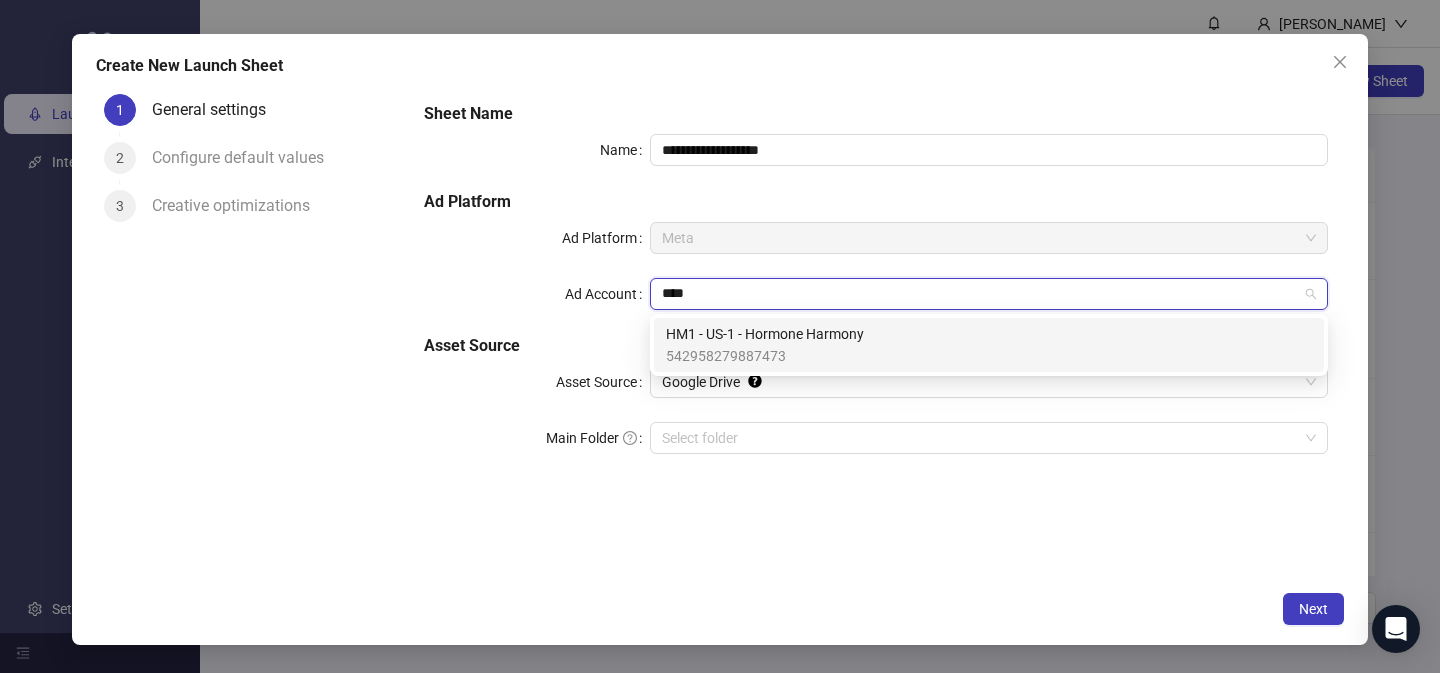 click on "HM1 - US-1 - Hormone Harmony" at bounding box center (765, 334) 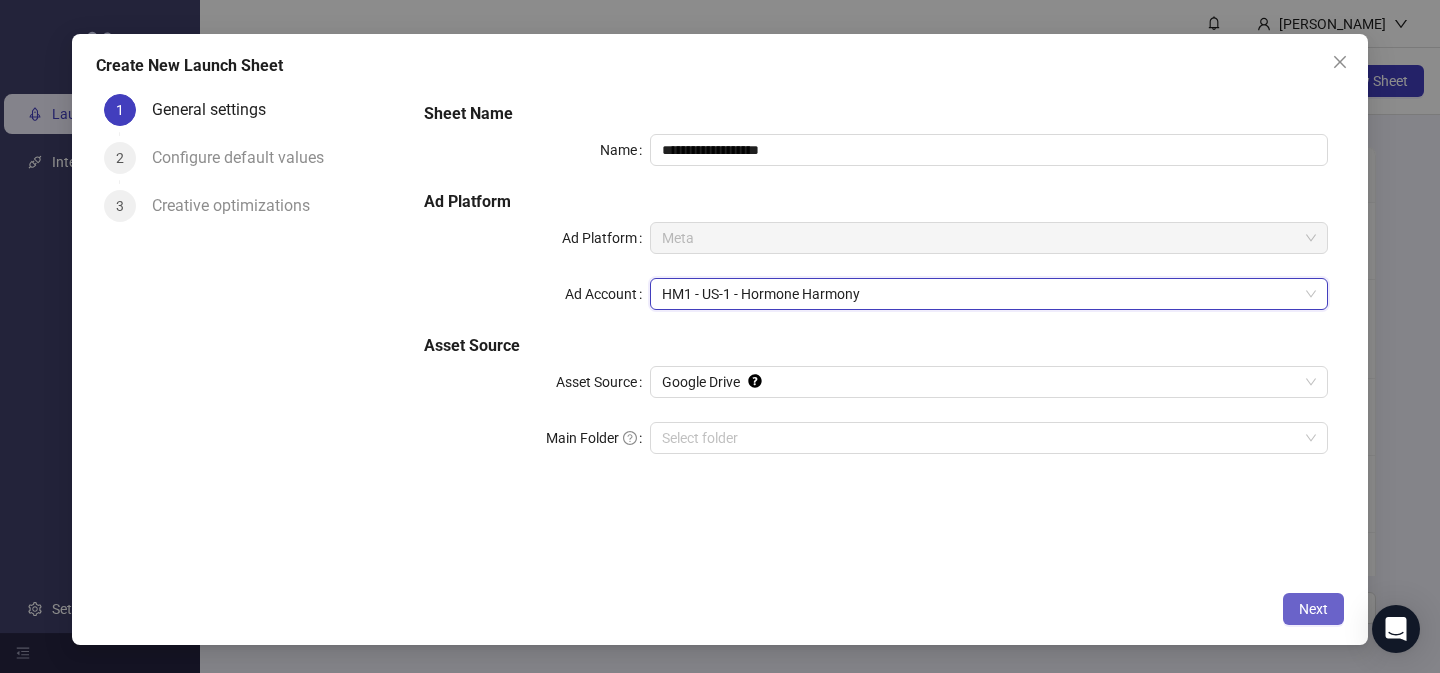 click on "Next" at bounding box center (1313, 609) 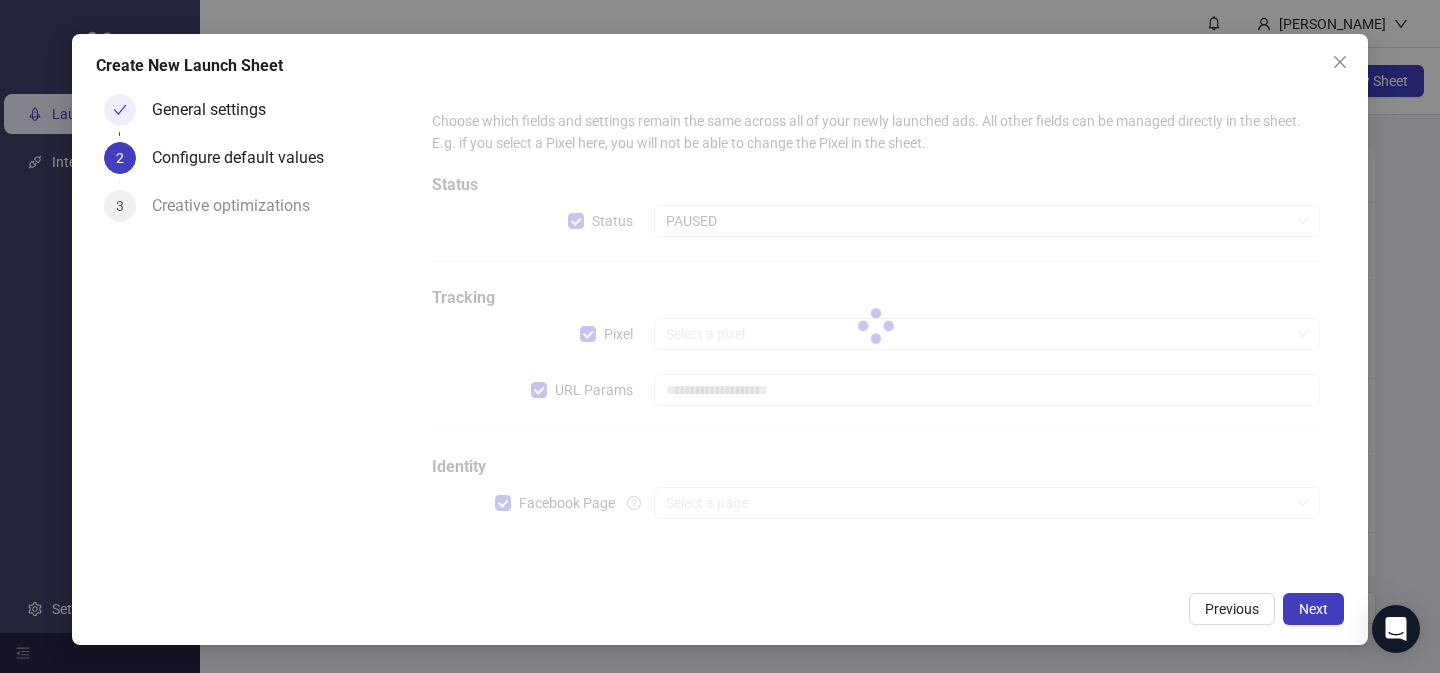 type on "**********" 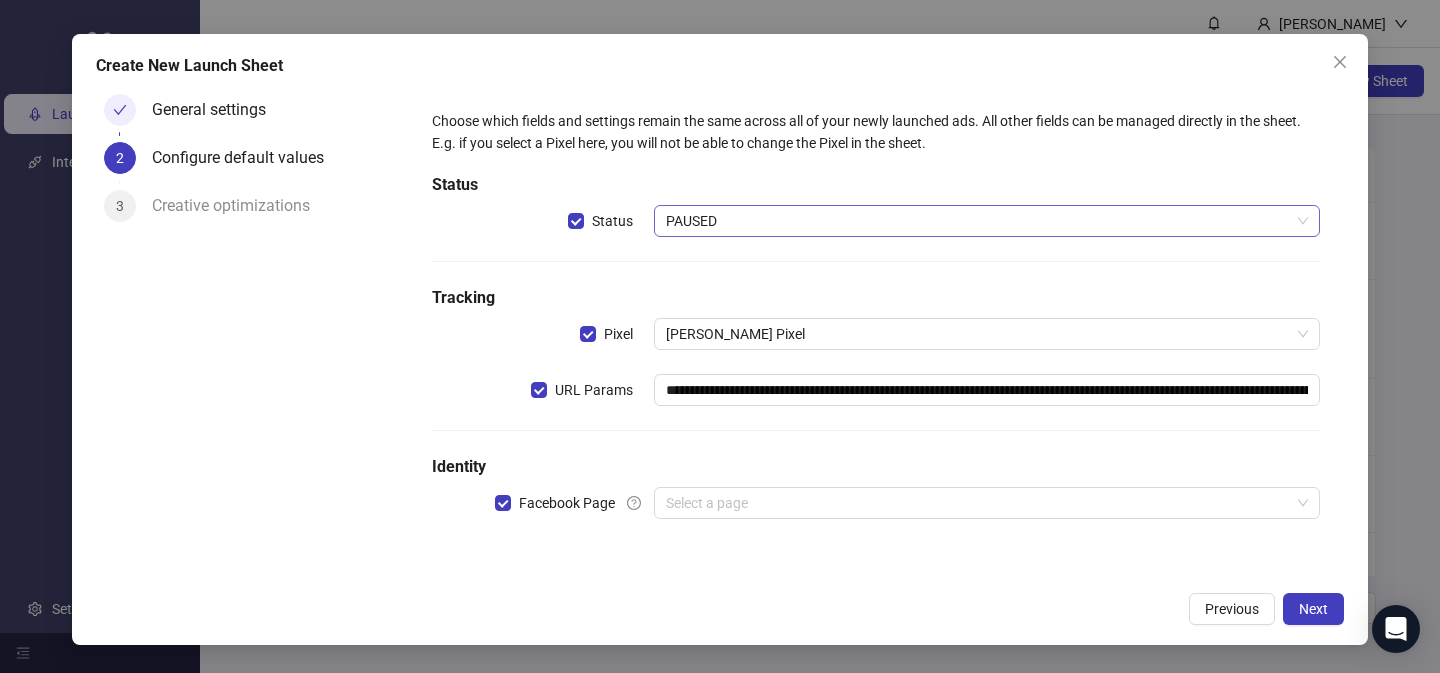 click on "PAUSED" at bounding box center [987, 221] 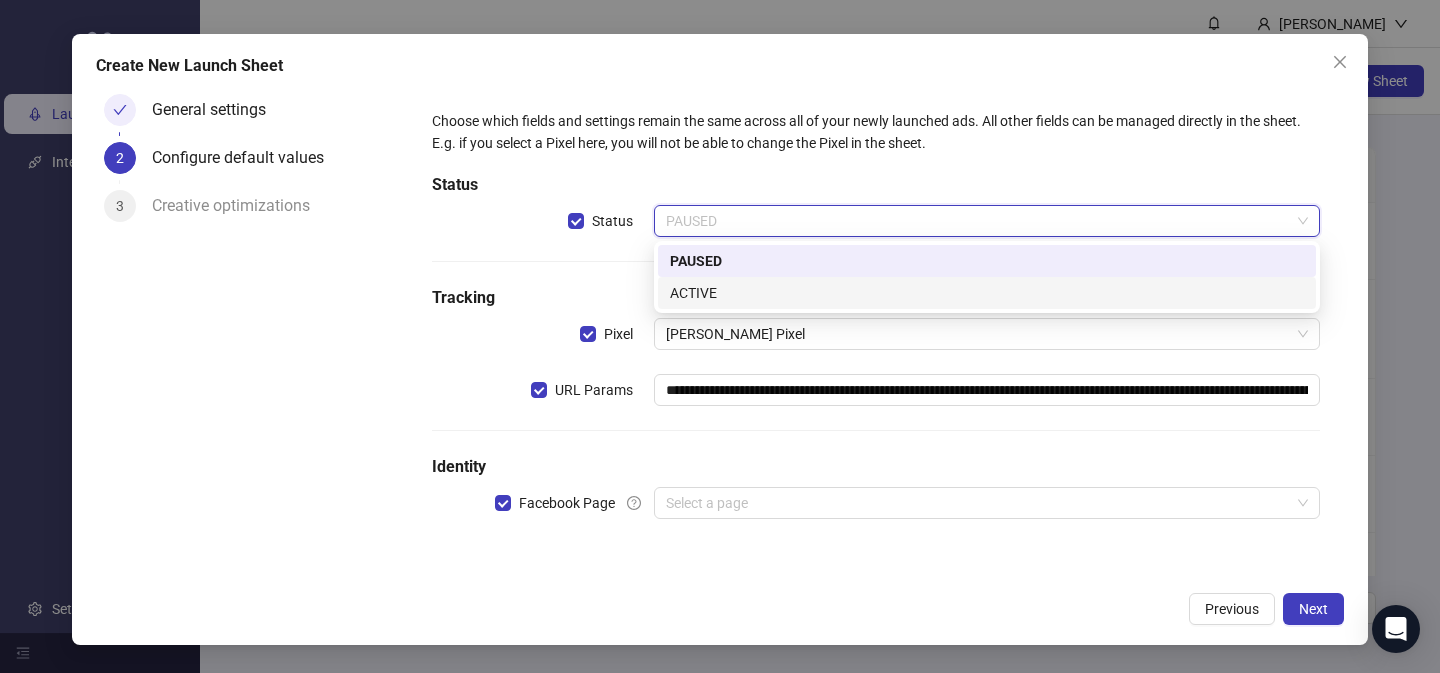 click on "ACTIVE" at bounding box center (987, 293) 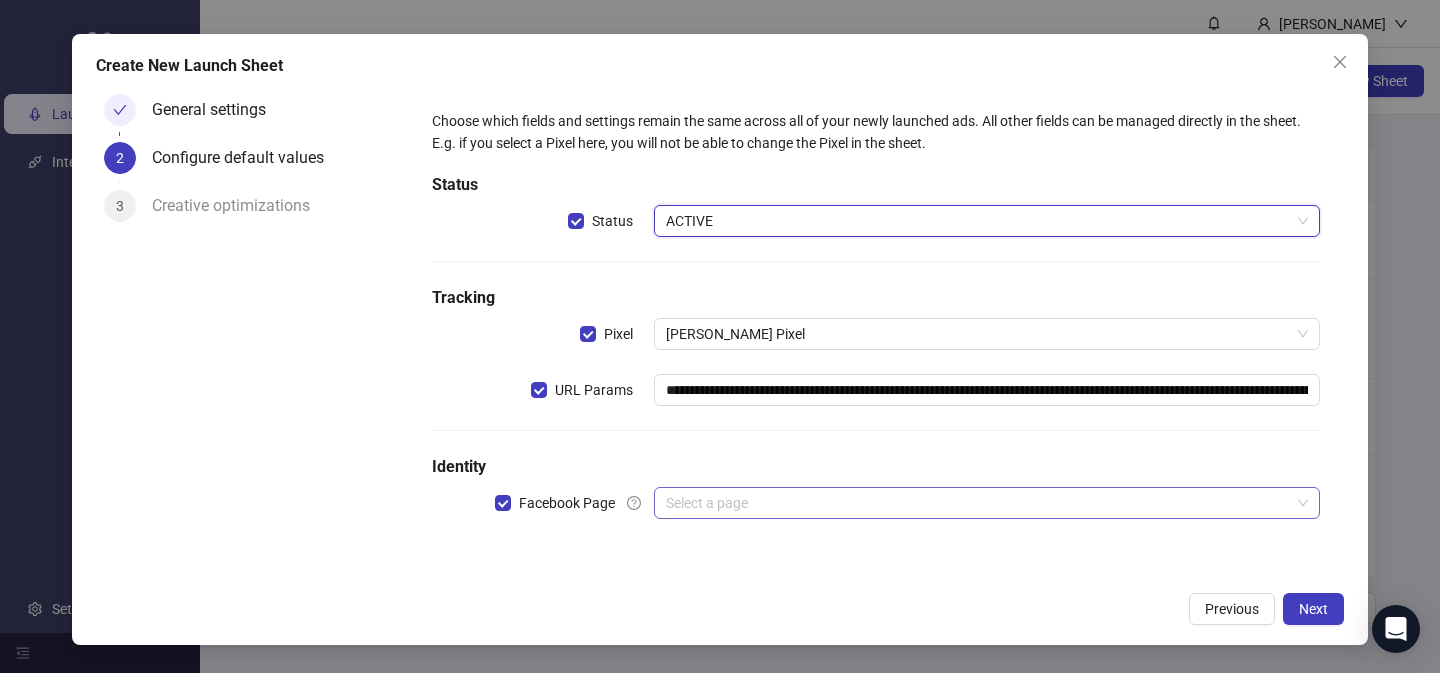 click at bounding box center [978, 503] 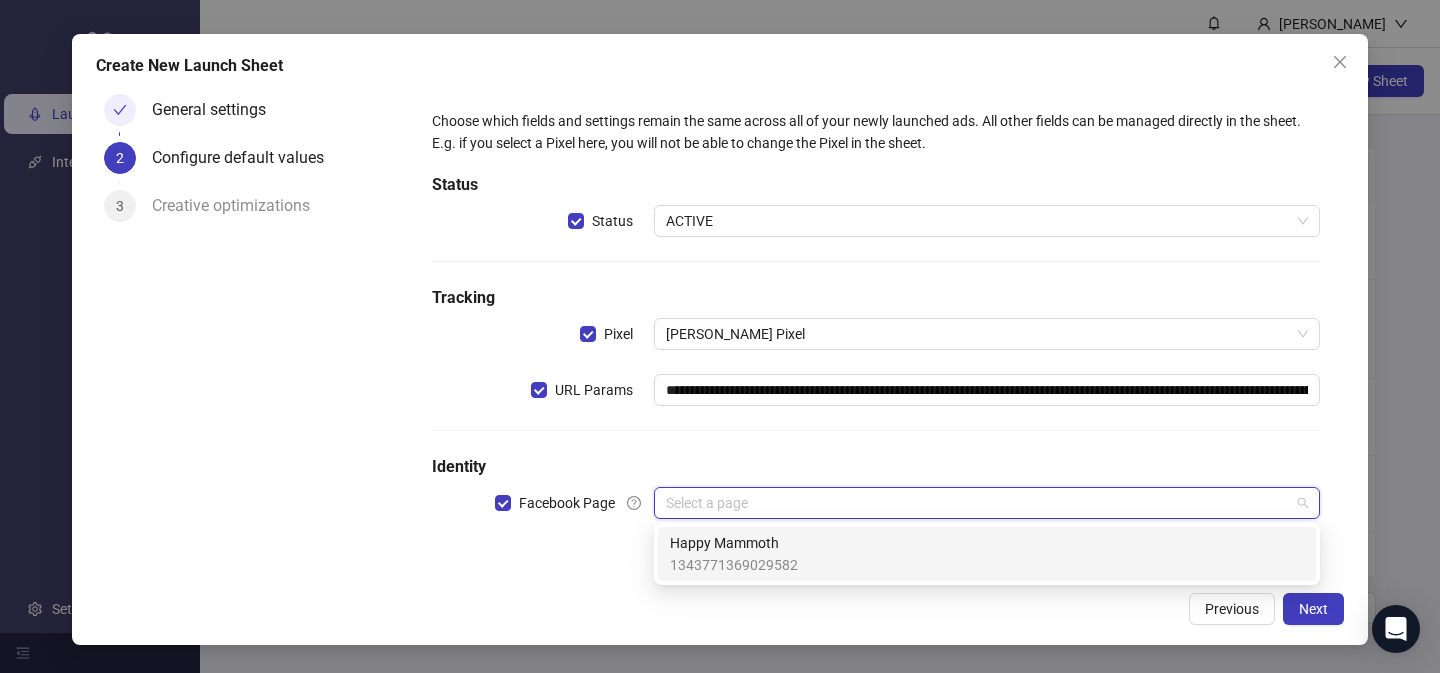 click on "Happy Mammoth" at bounding box center (734, 543) 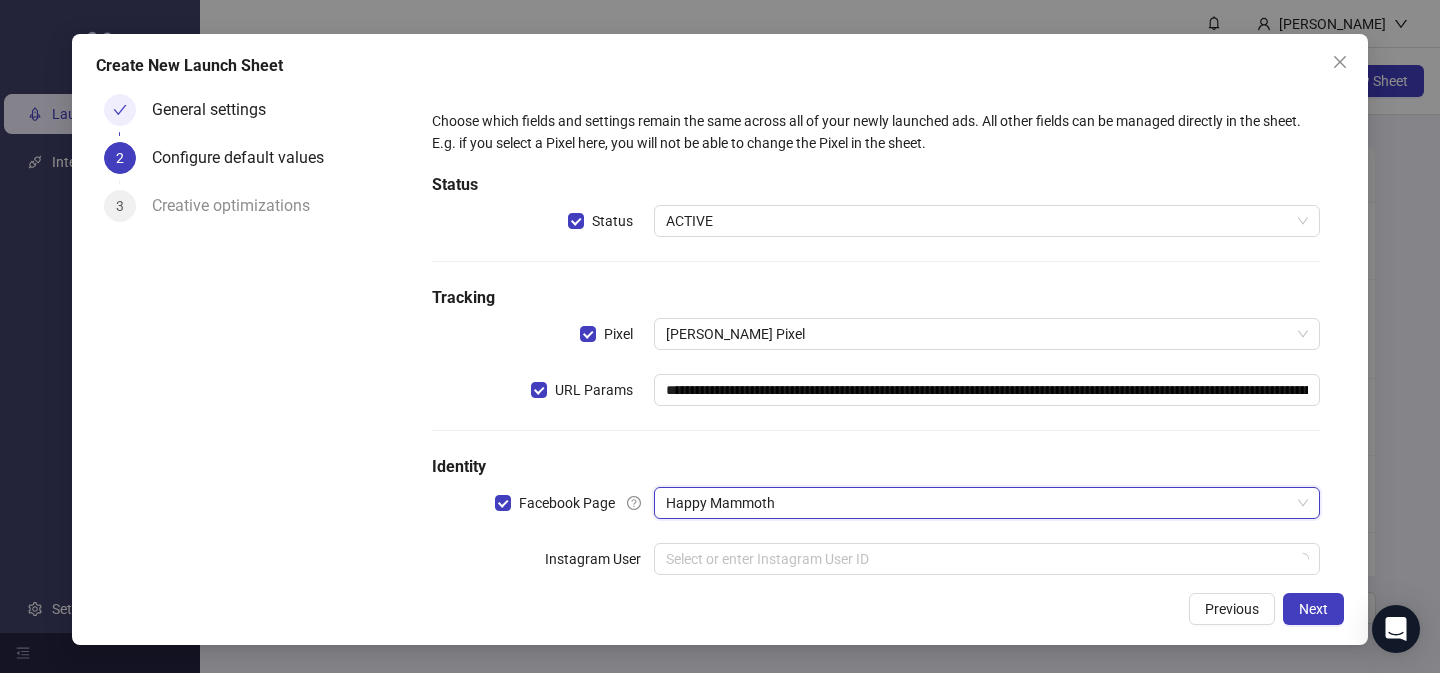 scroll, scrollTop: 41, scrollLeft: 0, axis: vertical 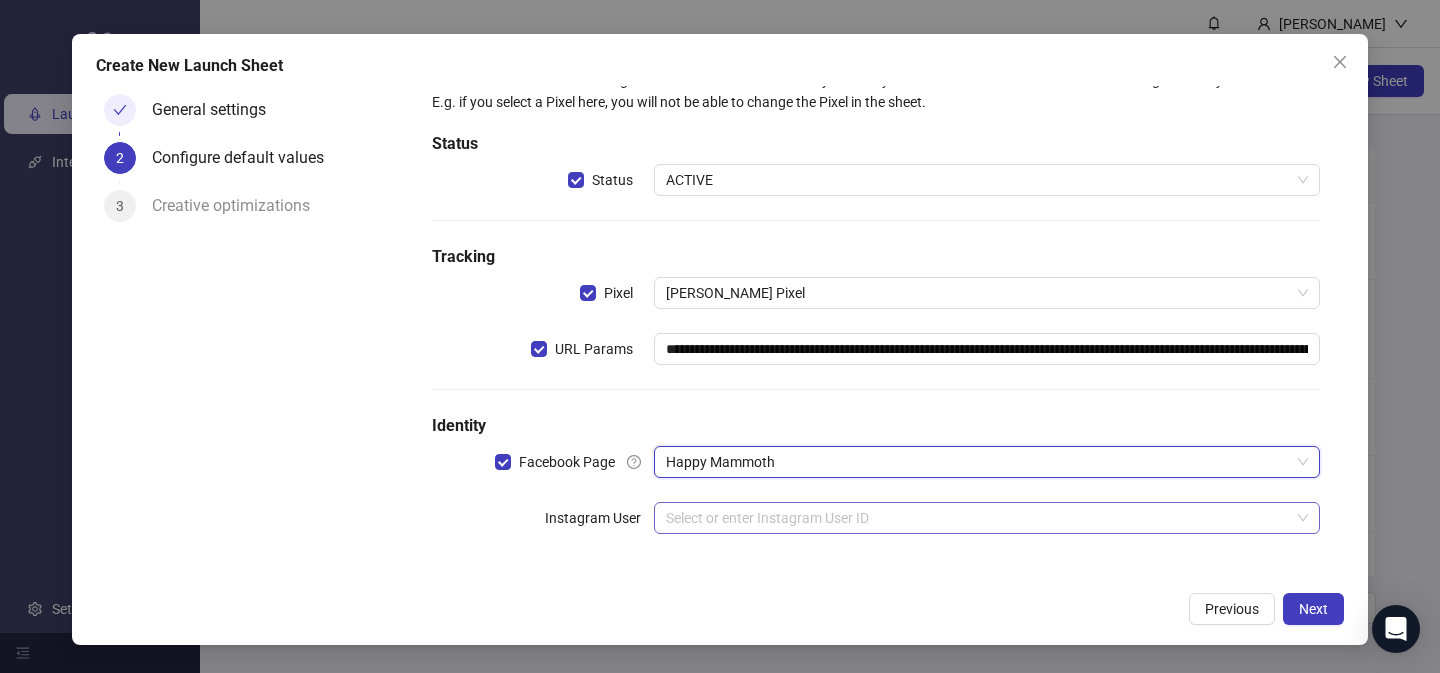 click at bounding box center [978, 518] 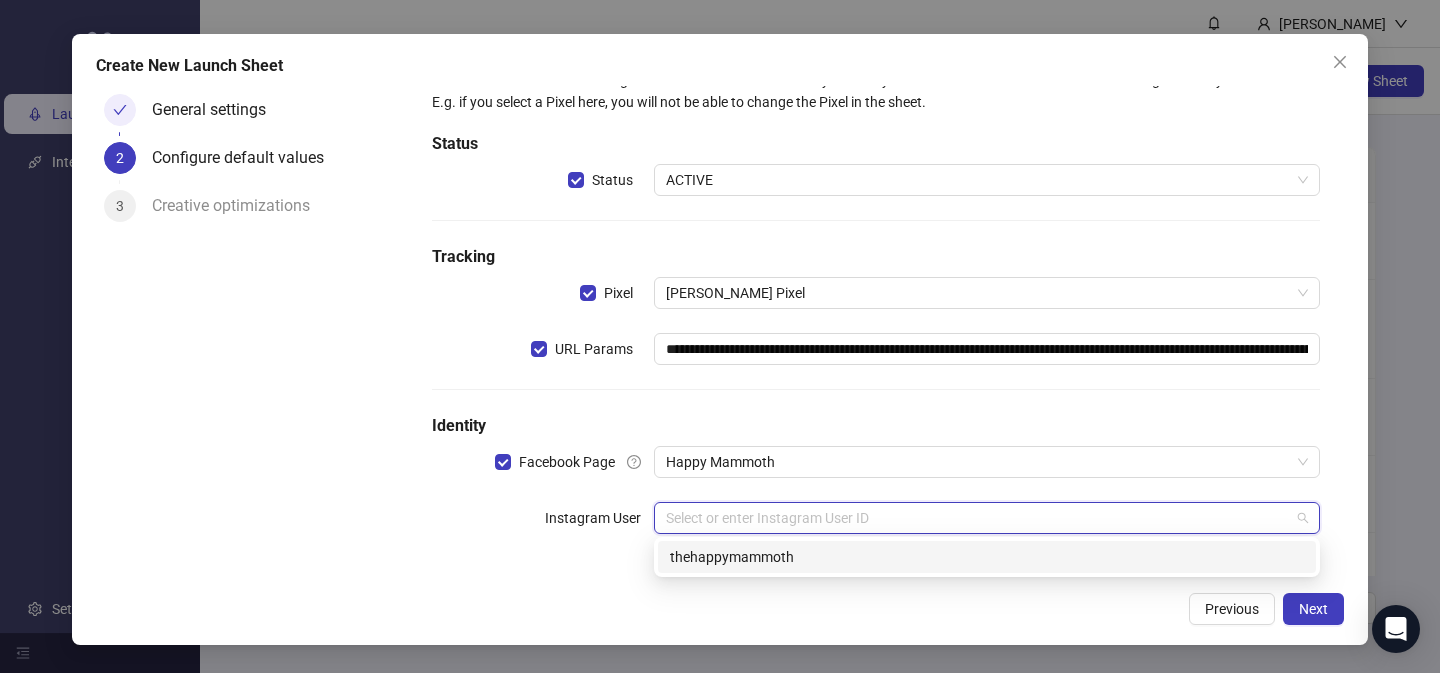 click on "thehappymammoth" at bounding box center (987, 557) 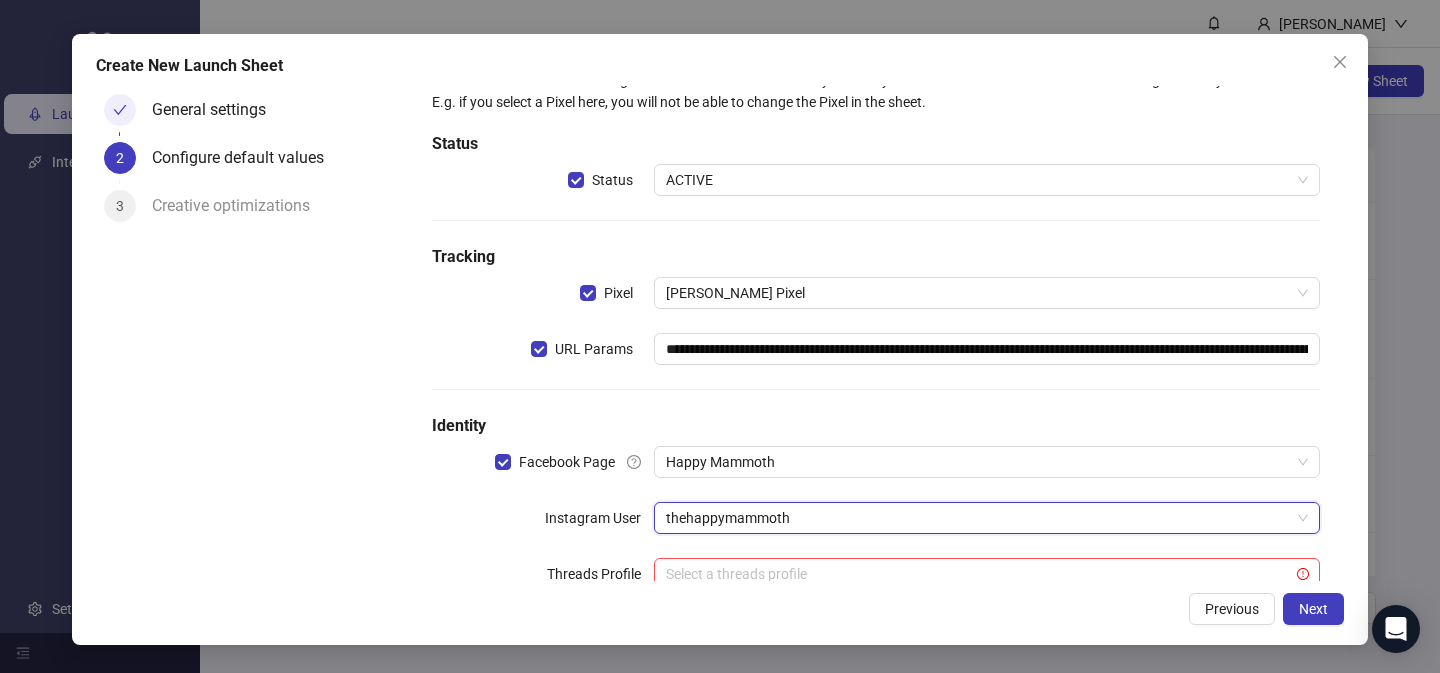 scroll, scrollTop: 97, scrollLeft: 0, axis: vertical 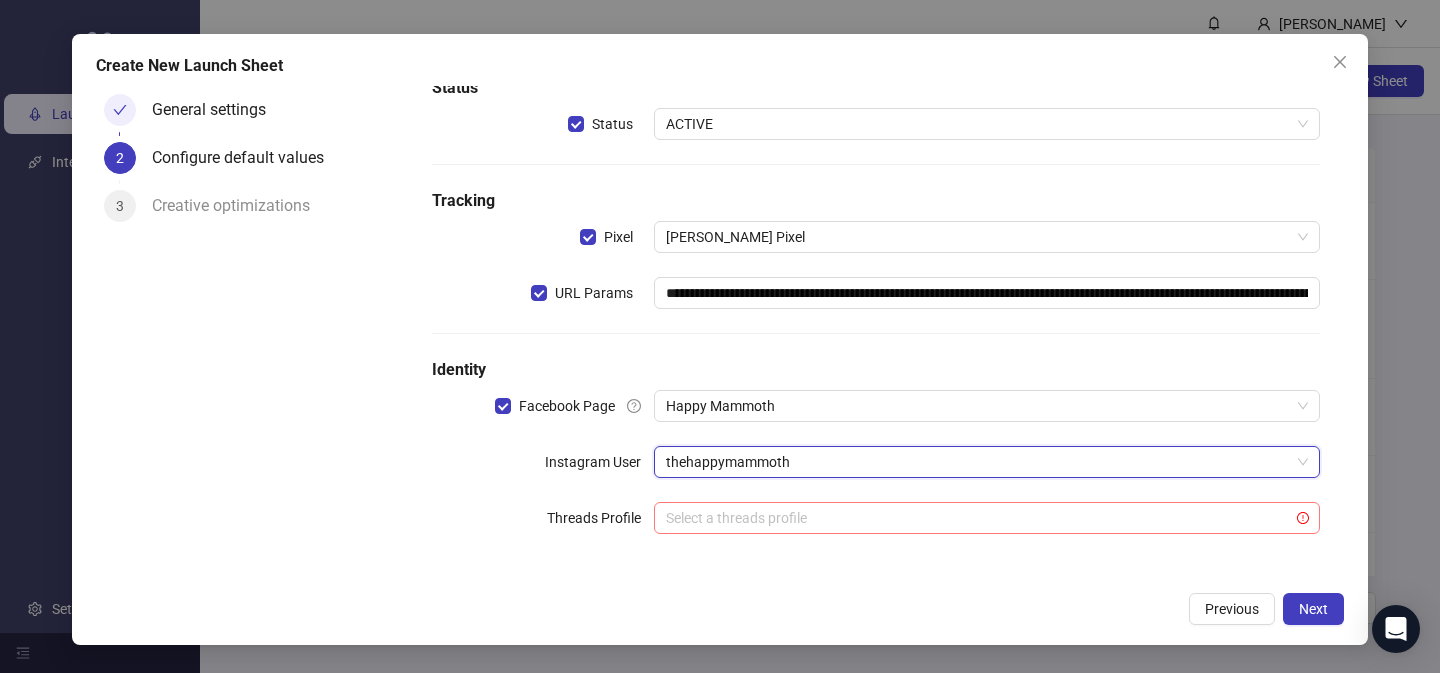 click at bounding box center (978, 518) 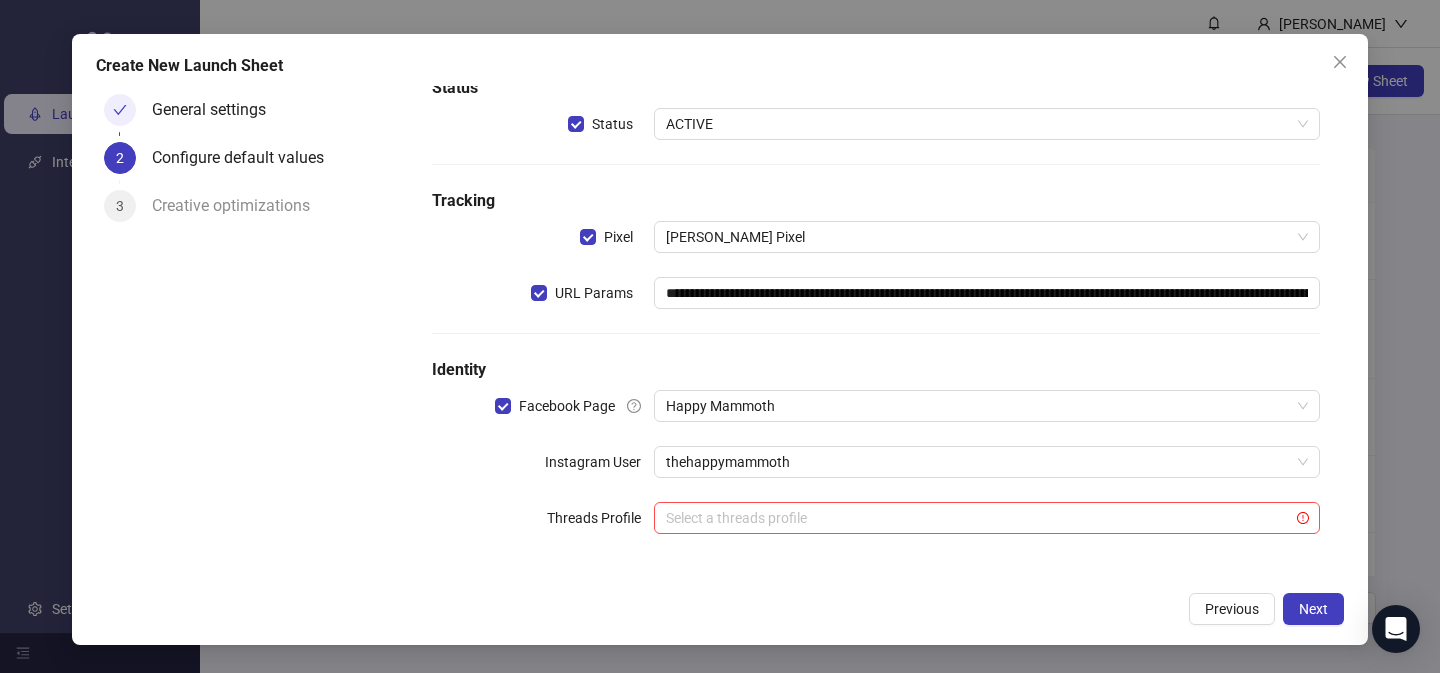drag, startPoint x: 583, startPoint y: 602, endPoint x: 681, endPoint y: 627, distance: 101.13852 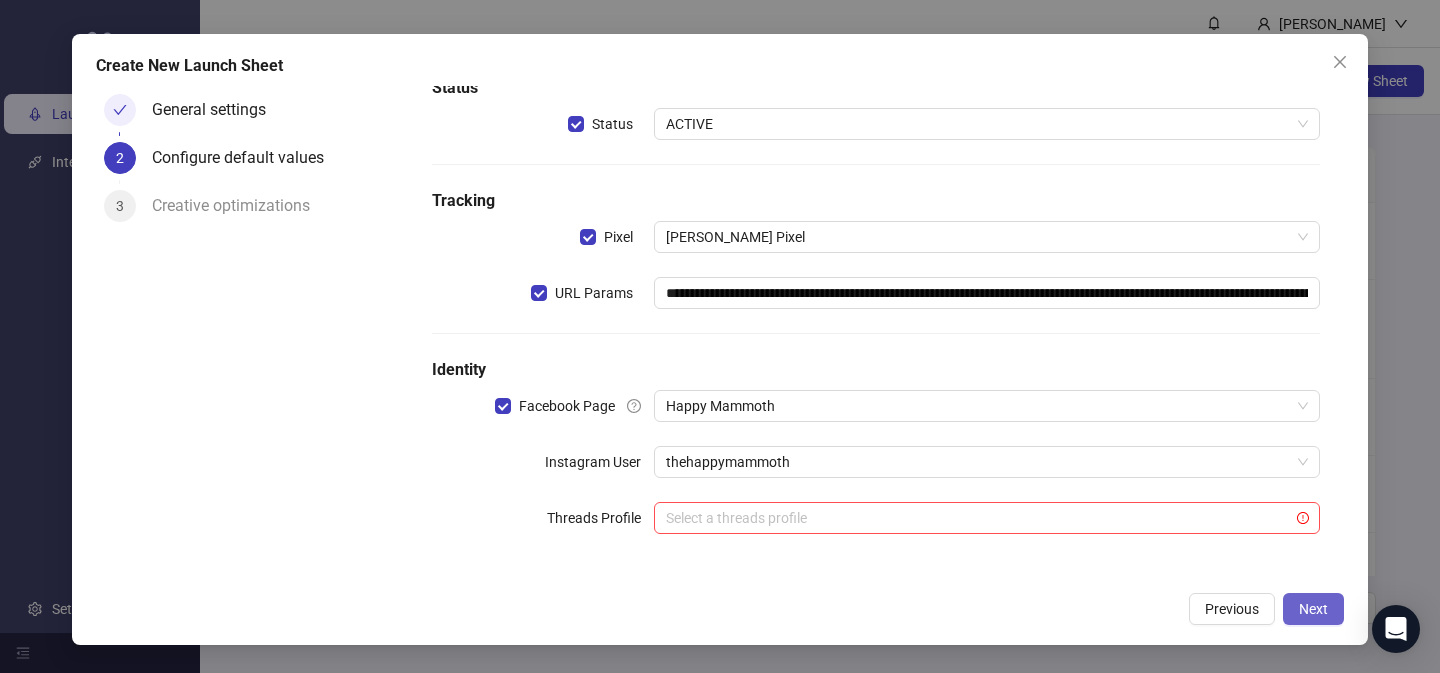 click on "Next" at bounding box center [1313, 609] 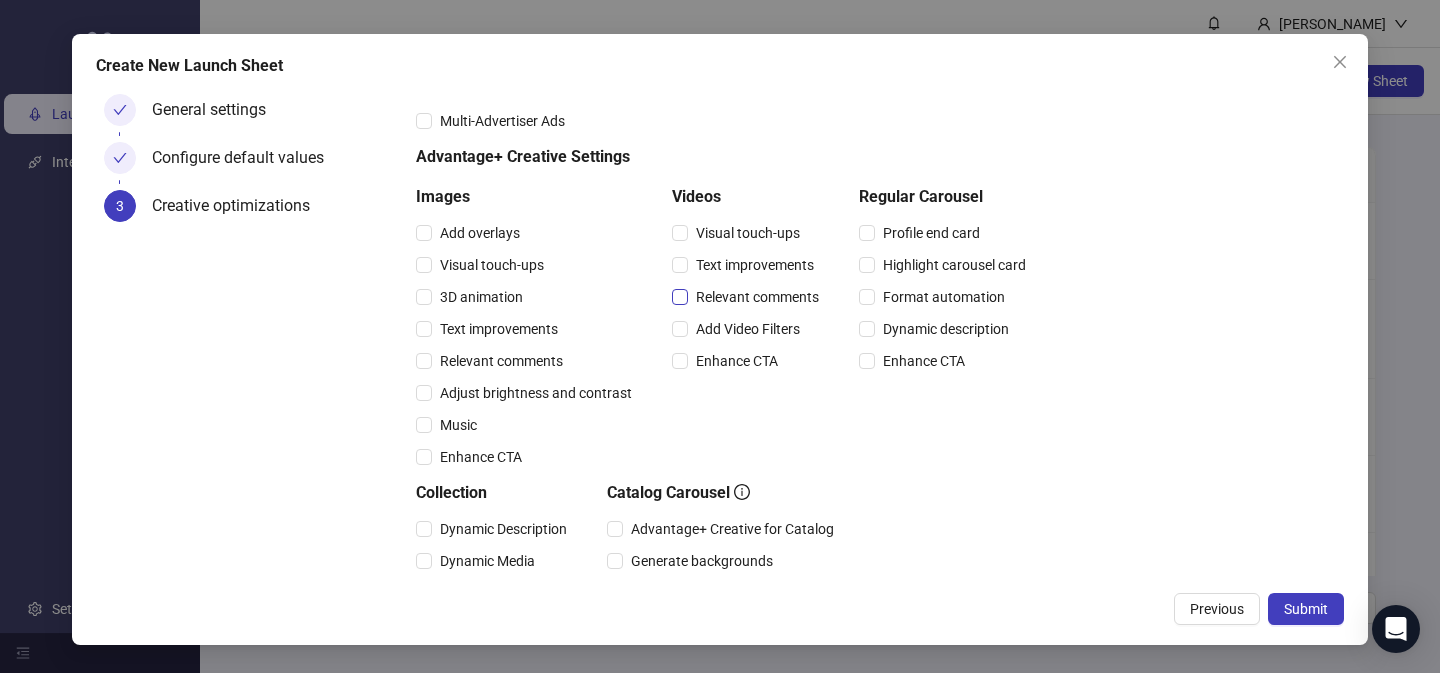 click on "Relevant comments" at bounding box center [757, 297] 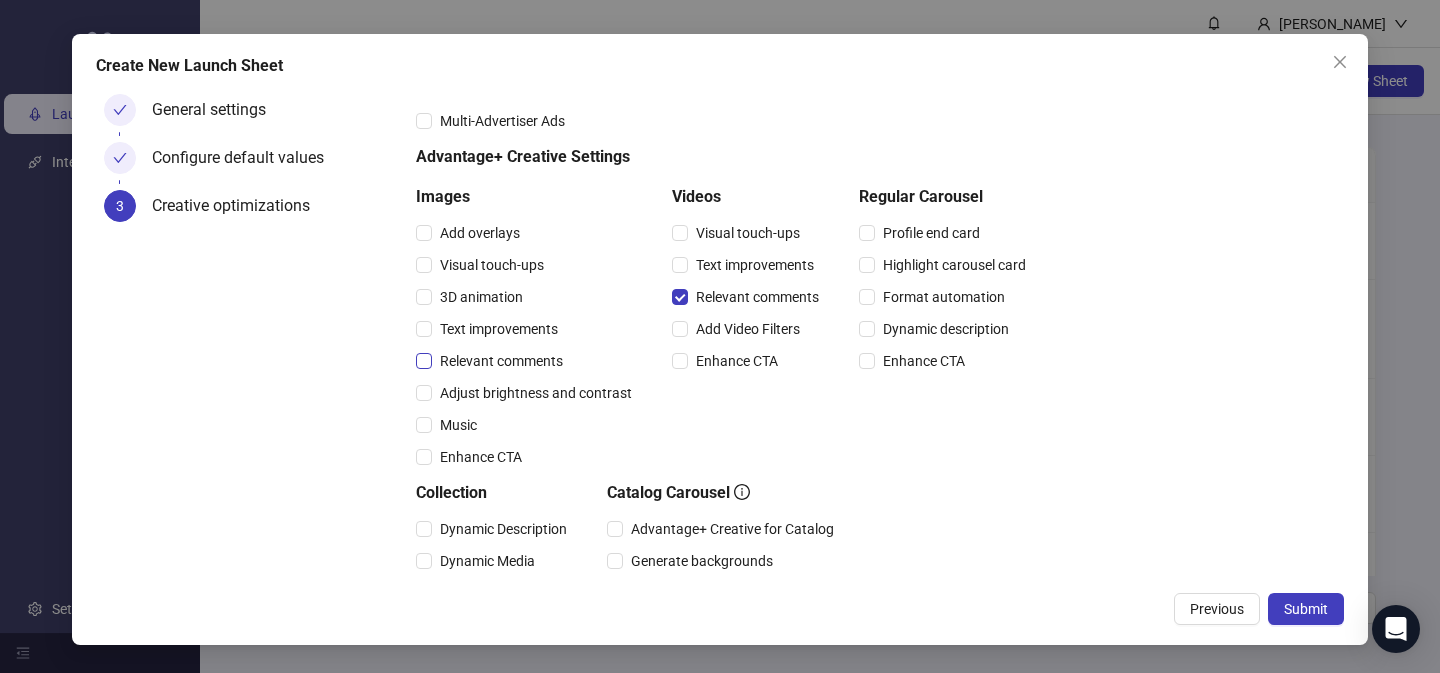 click on "Relevant comments" at bounding box center (501, 361) 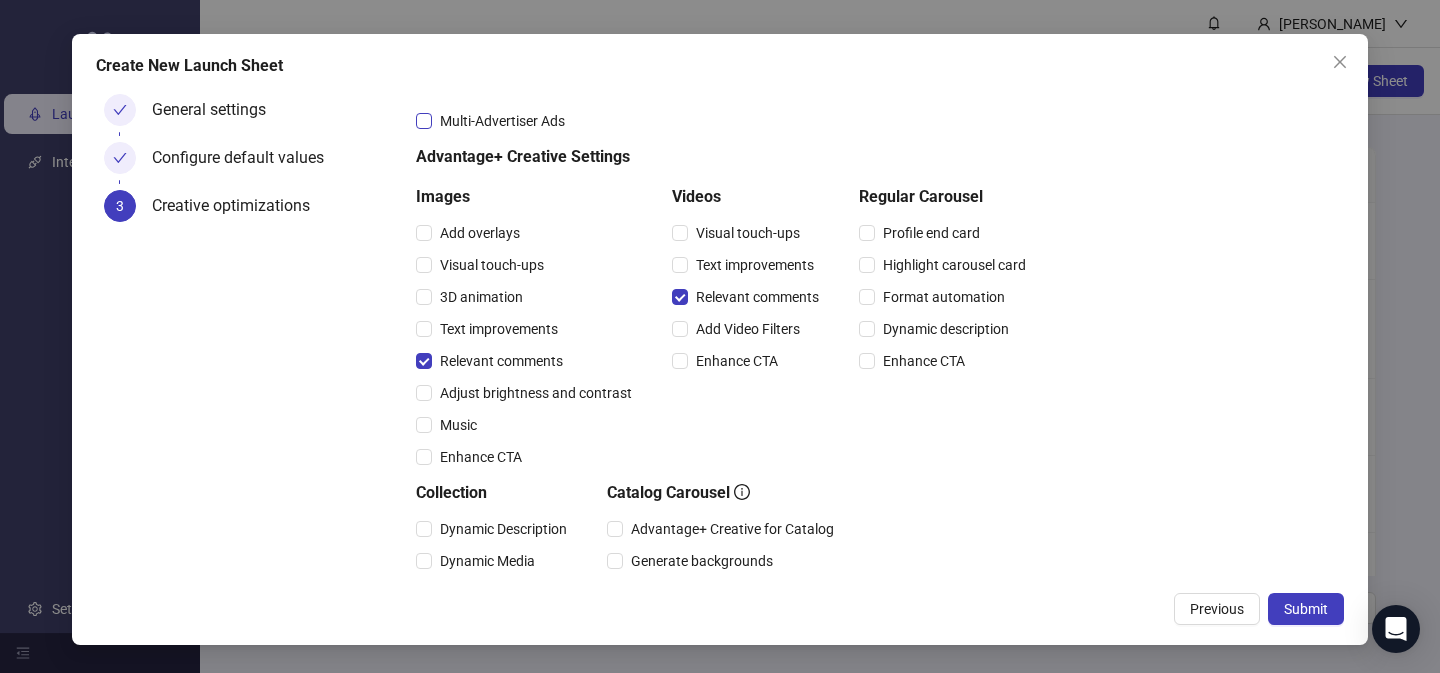 click on "Multi-Advertiser Ads" at bounding box center [502, 121] 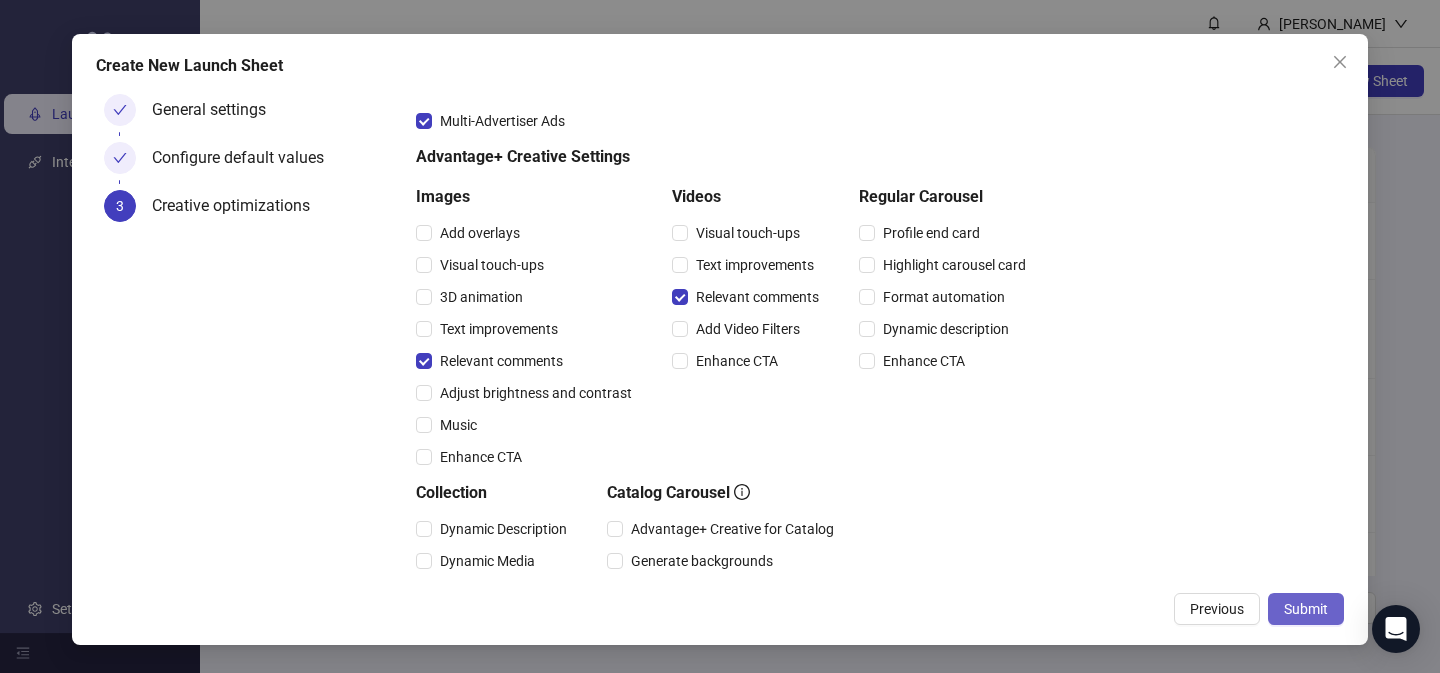 click on "Submit" at bounding box center (1306, 609) 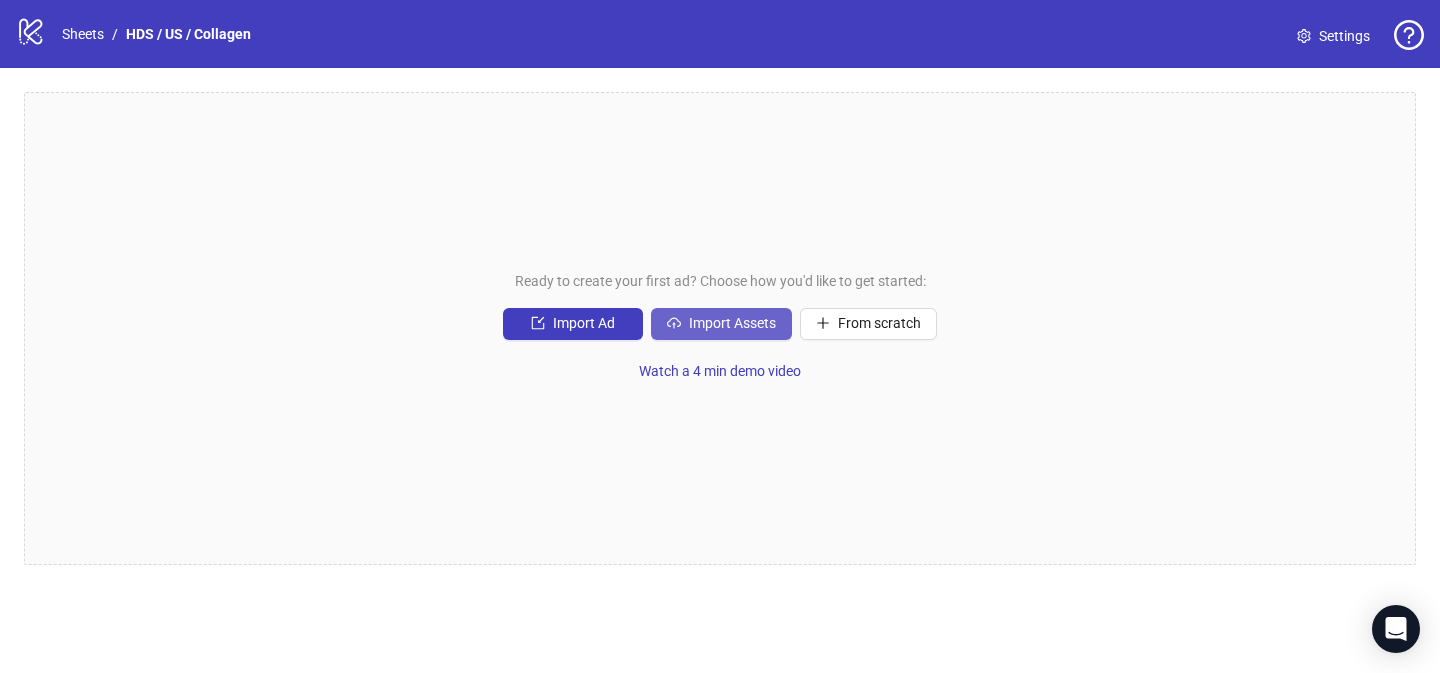 click on "Import Assets" at bounding box center [721, 324] 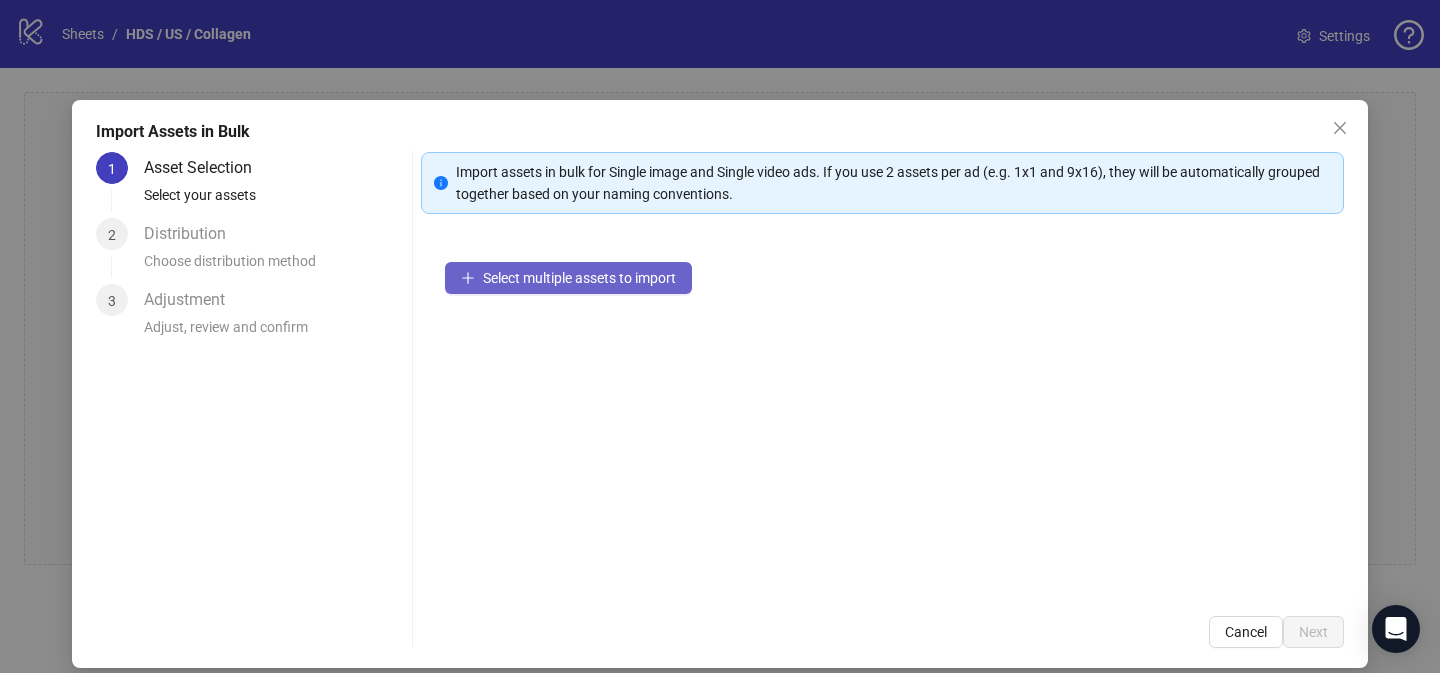 click on "Select multiple assets to import" at bounding box center [579, 278] 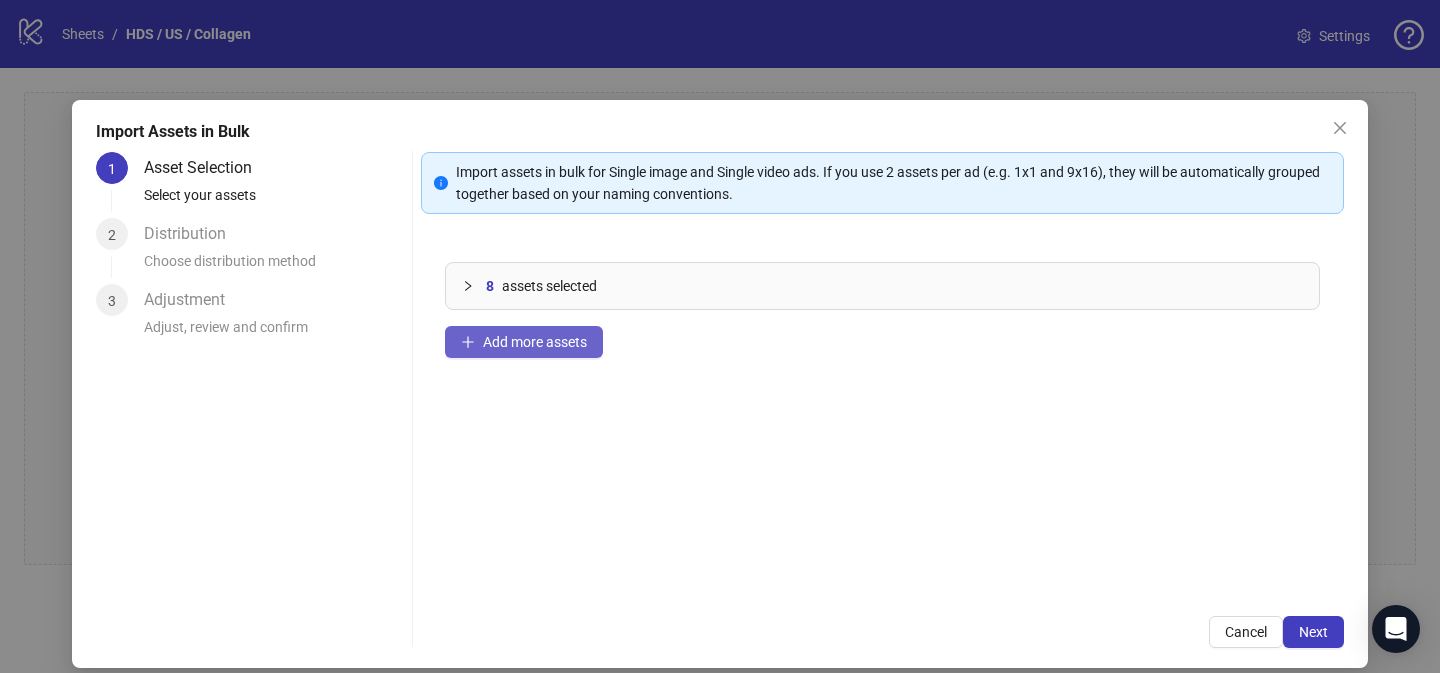 click on "Add more assets" at bounding box center (535, 342) 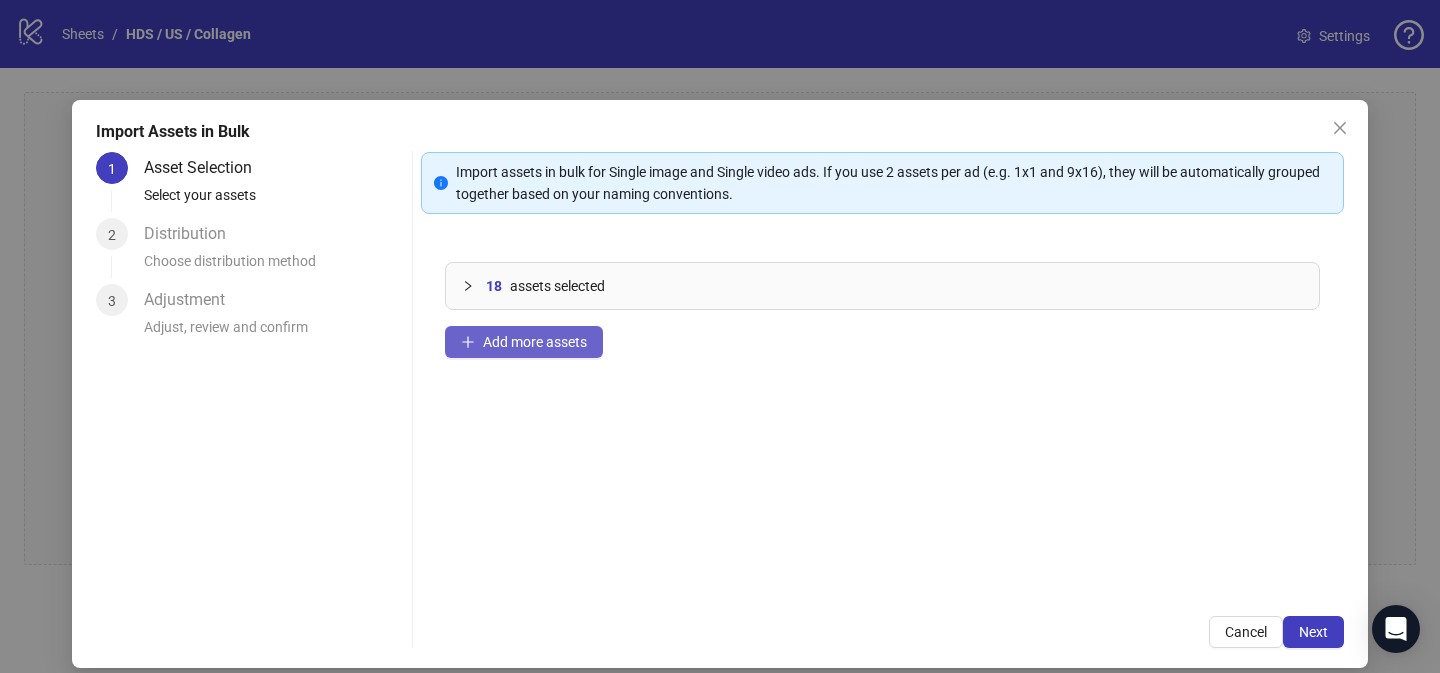 click on "Add more assets" at bounding box center [535, 342] 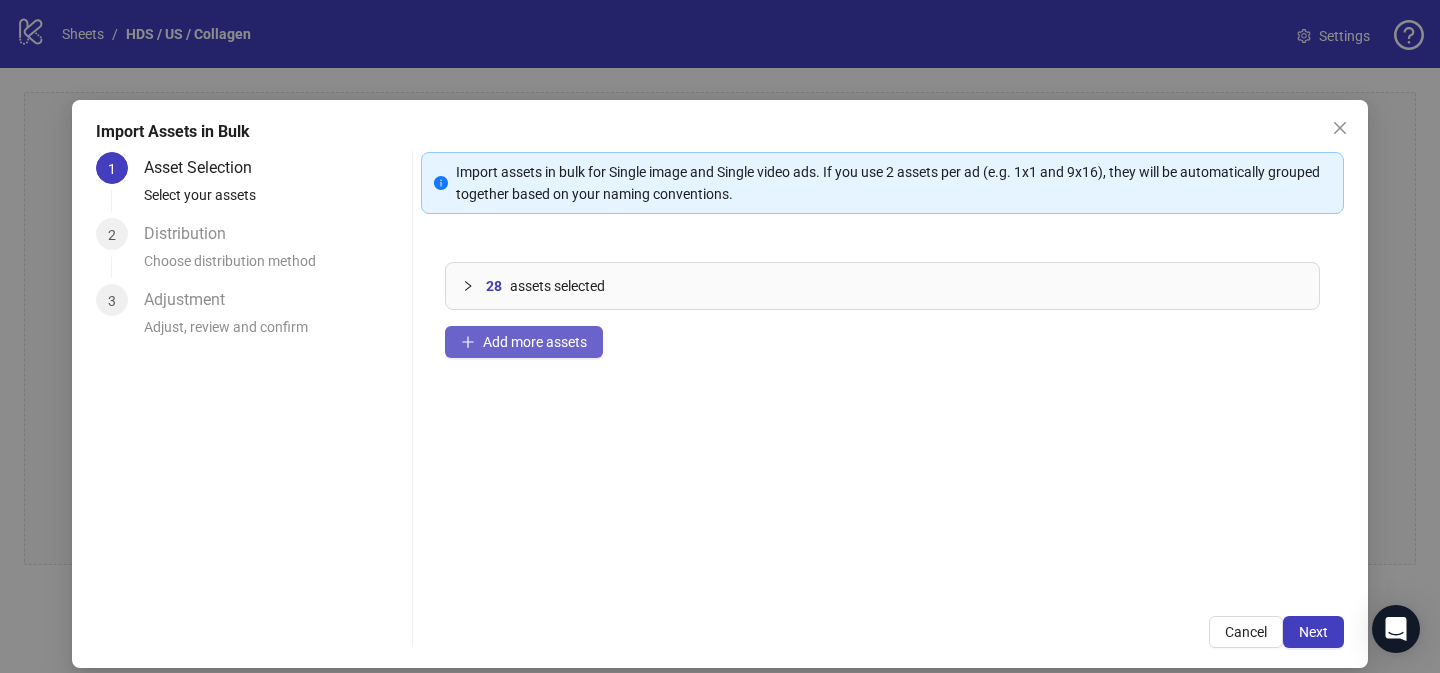 click on "Add more assets" at bounding box center (535, 342) 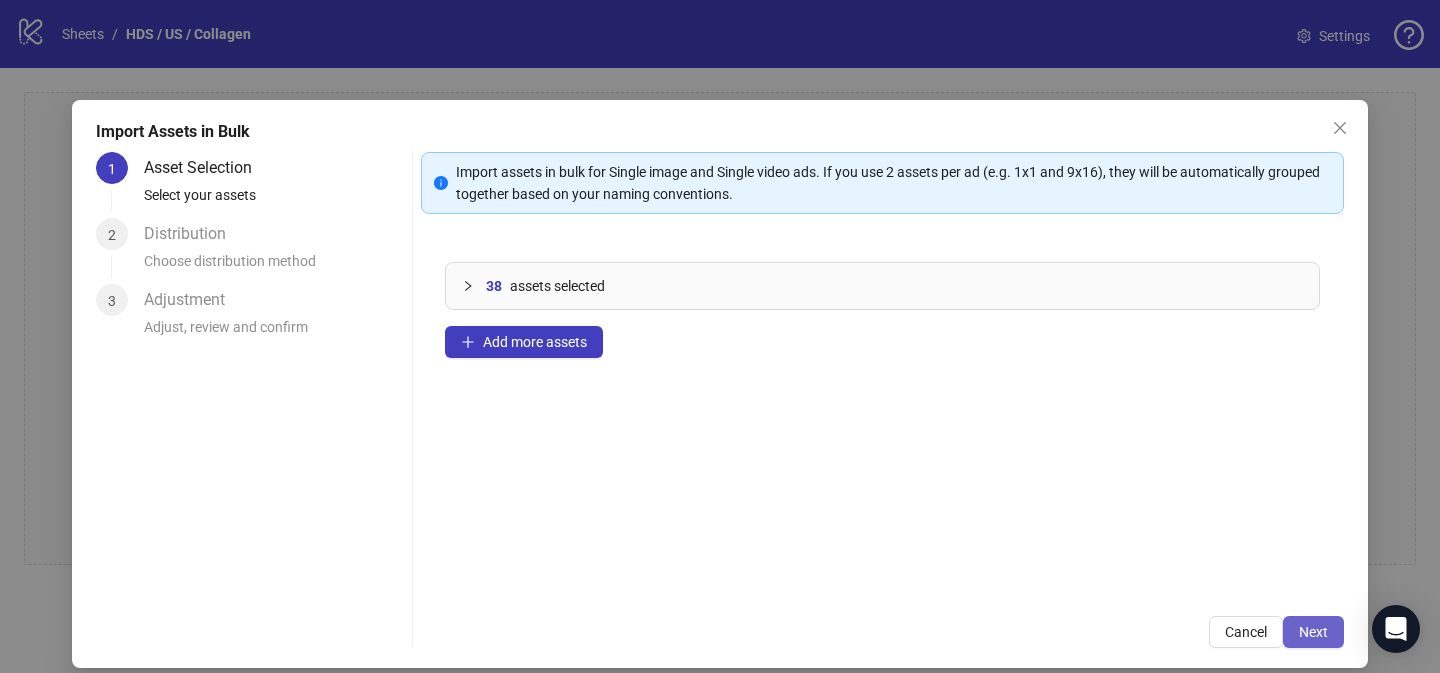 click on "Next" at bounding box center [1313, 632] 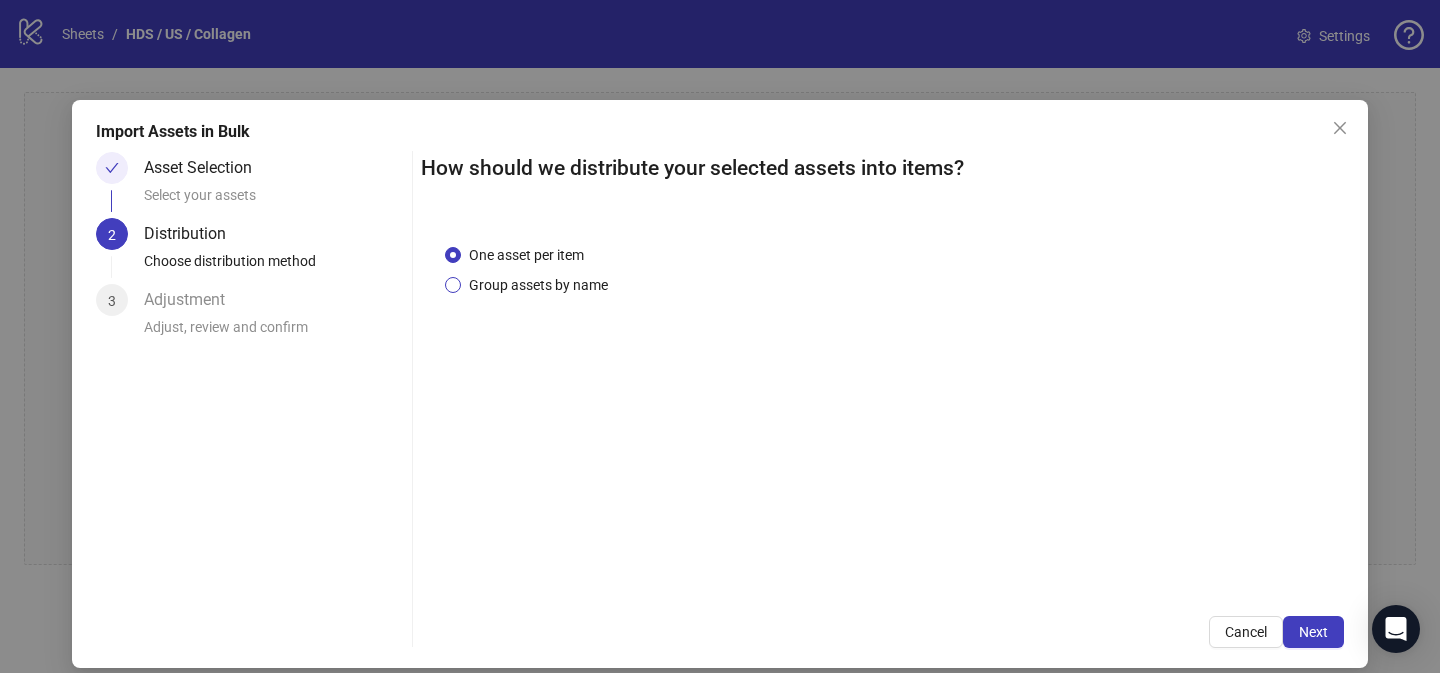 click on "Group assets by name" at bounding box center [538, 285] 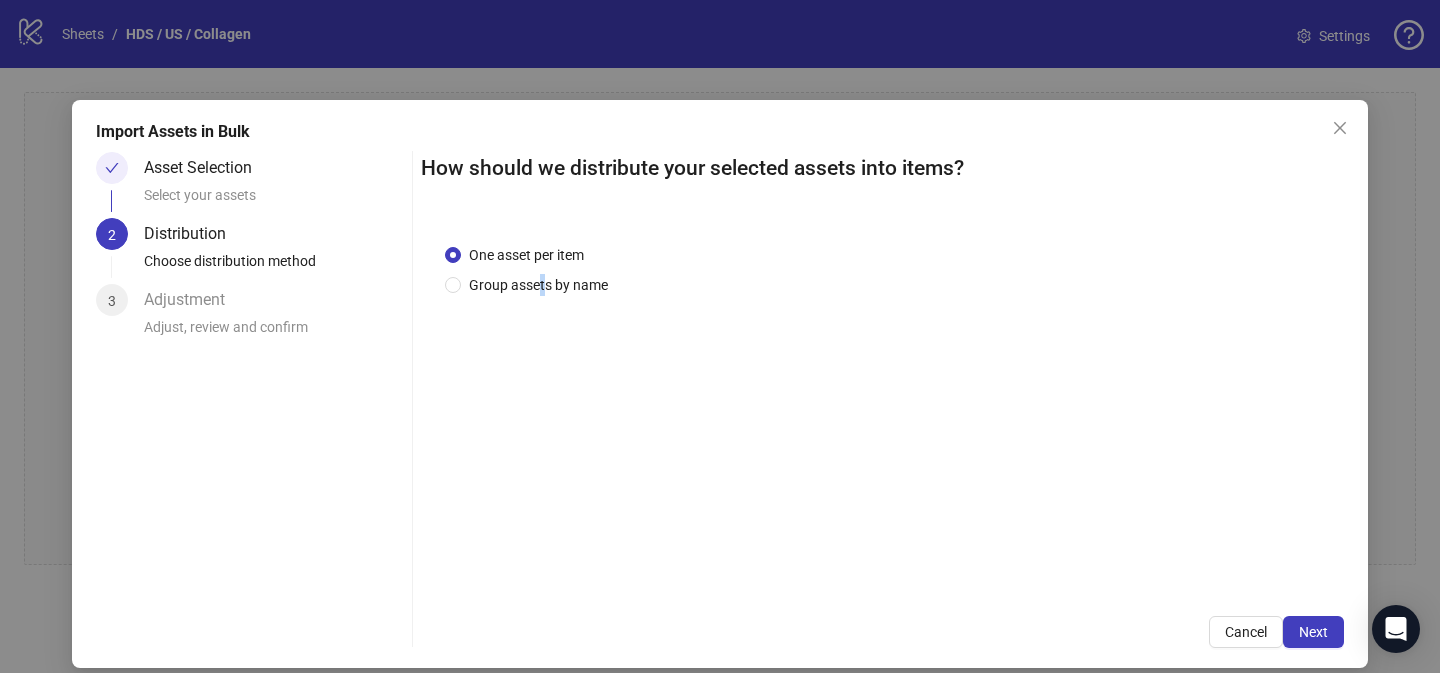 scroll, scrollTop: 18, scrollLeft: 0, axis: vertical 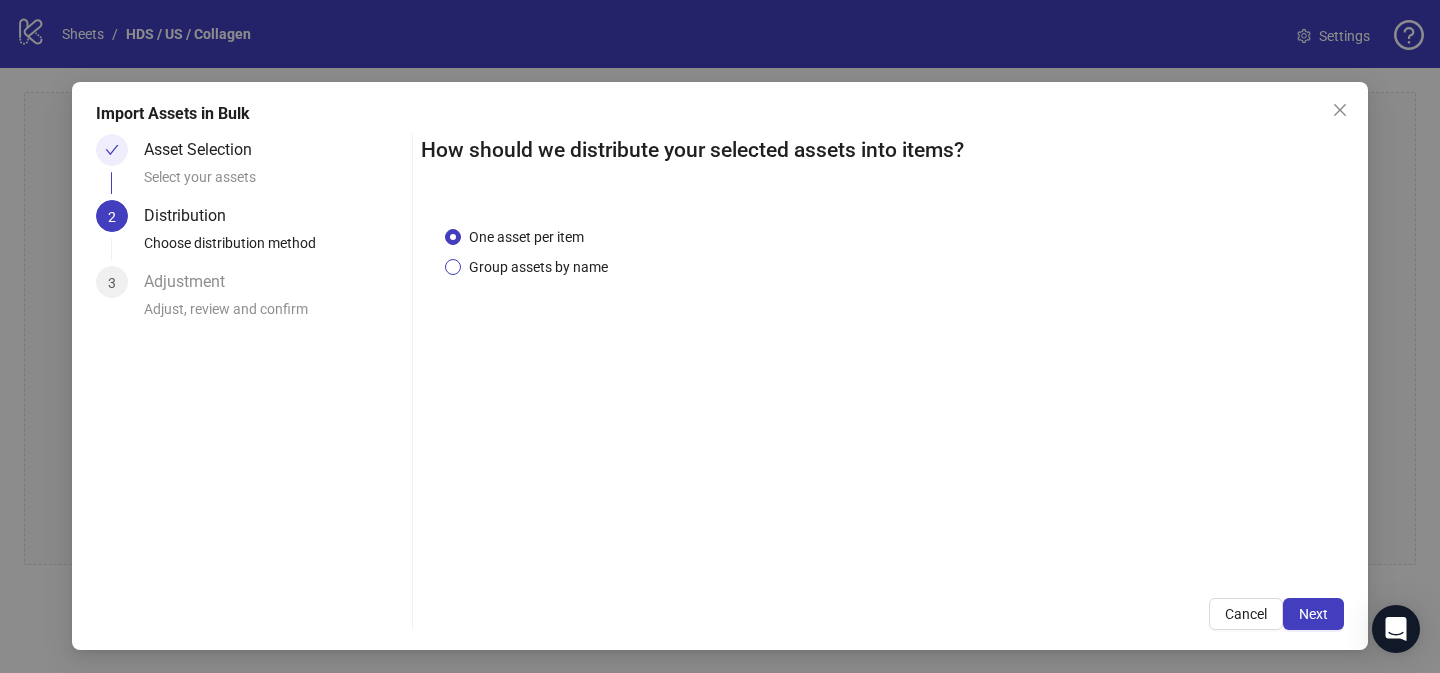 click on "Group assets by name" at bounding box center (538, 267) 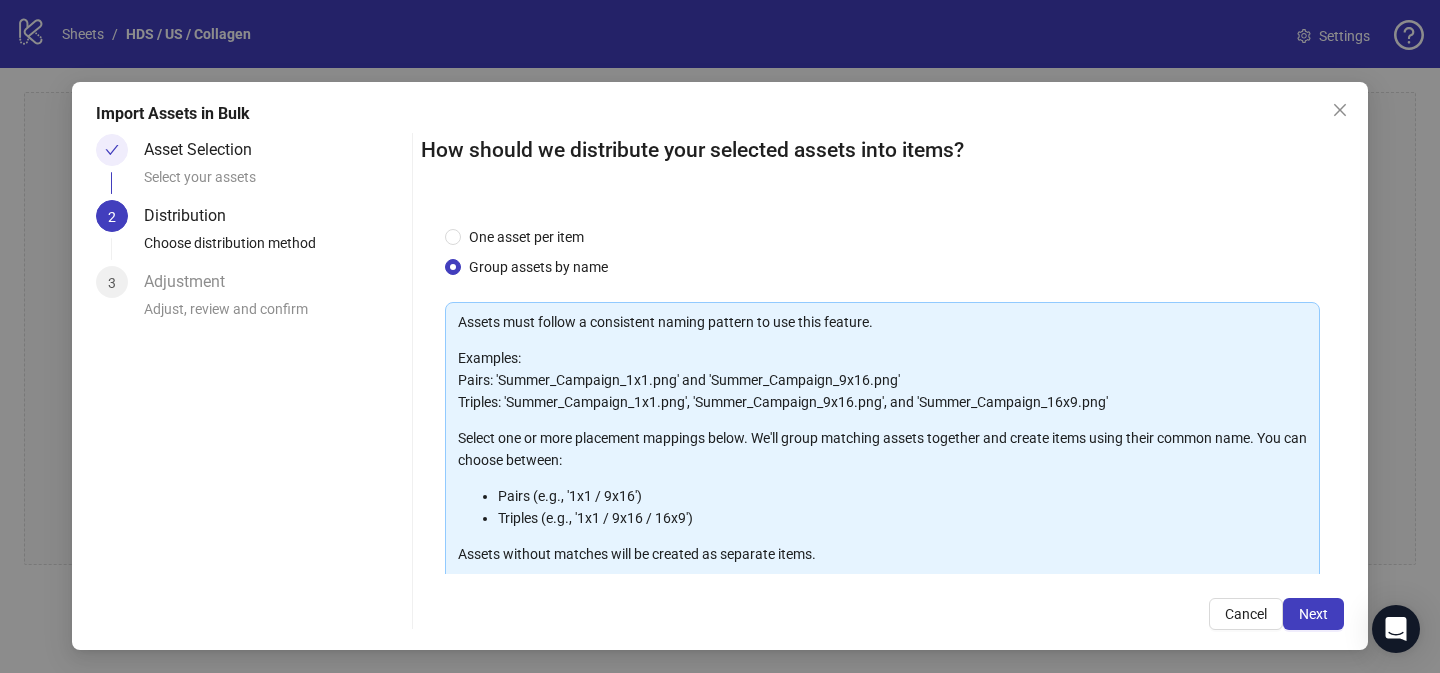scroll, scrollTop: 214, scrollLeft: 0, axis: vertical 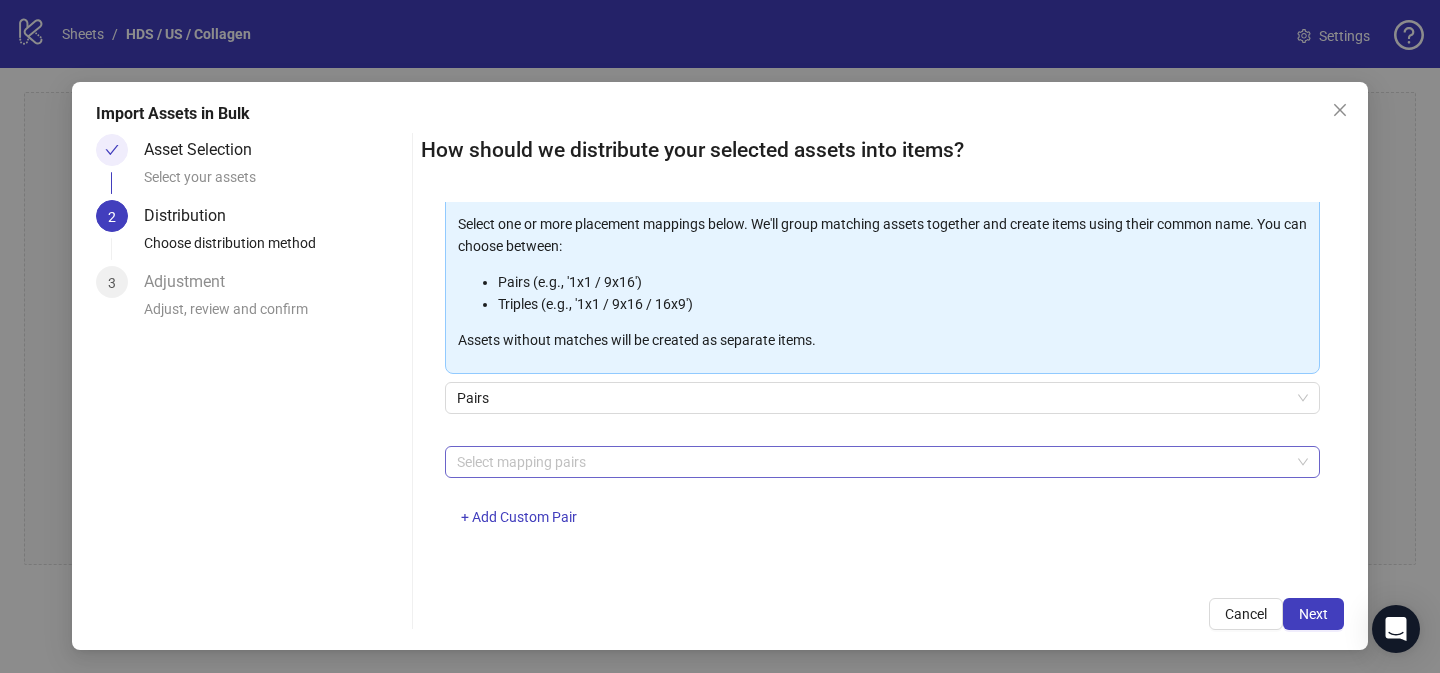 drag, startPoint x: 582, startPoint y: 442, endPoint x: 580, endPoint y: 457, distance: 15.132746 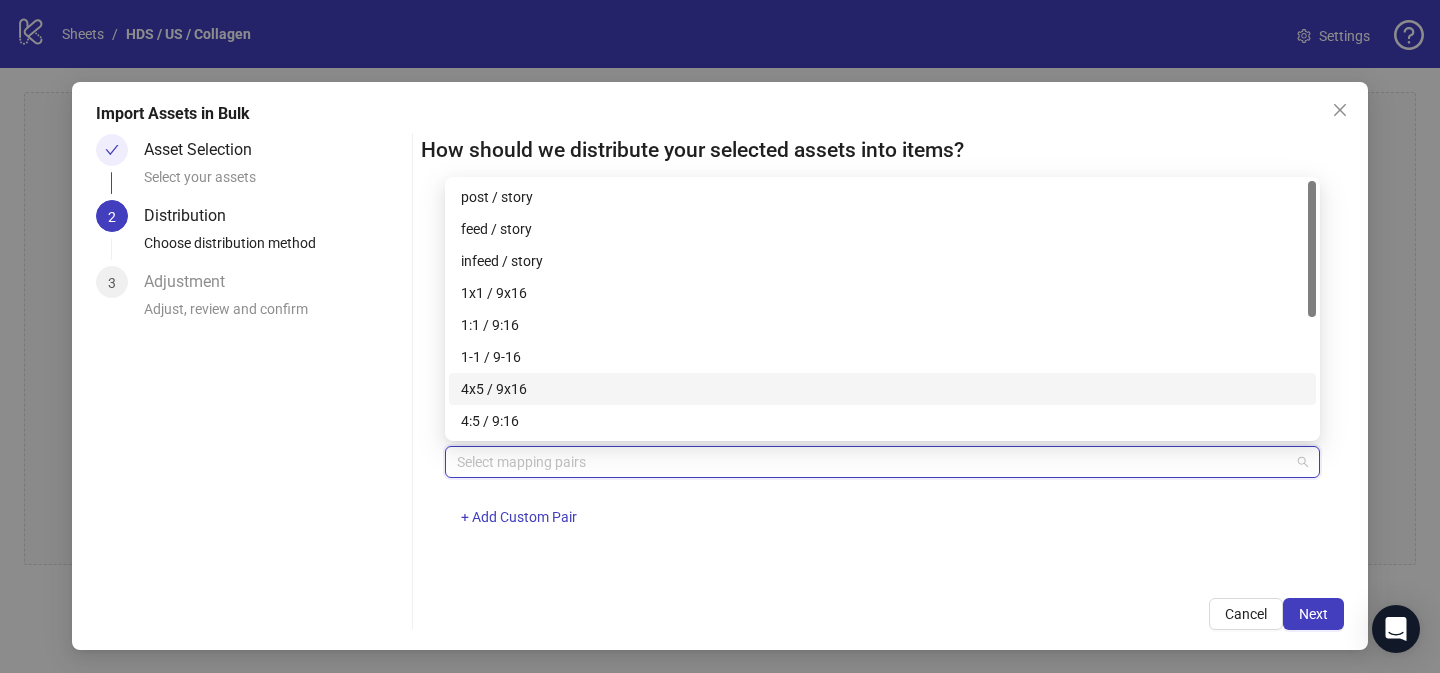 drag, startPoint x: 564, startPoint y: 387, endPoint x: 703, endPoint y: 446, distance: 151.00331 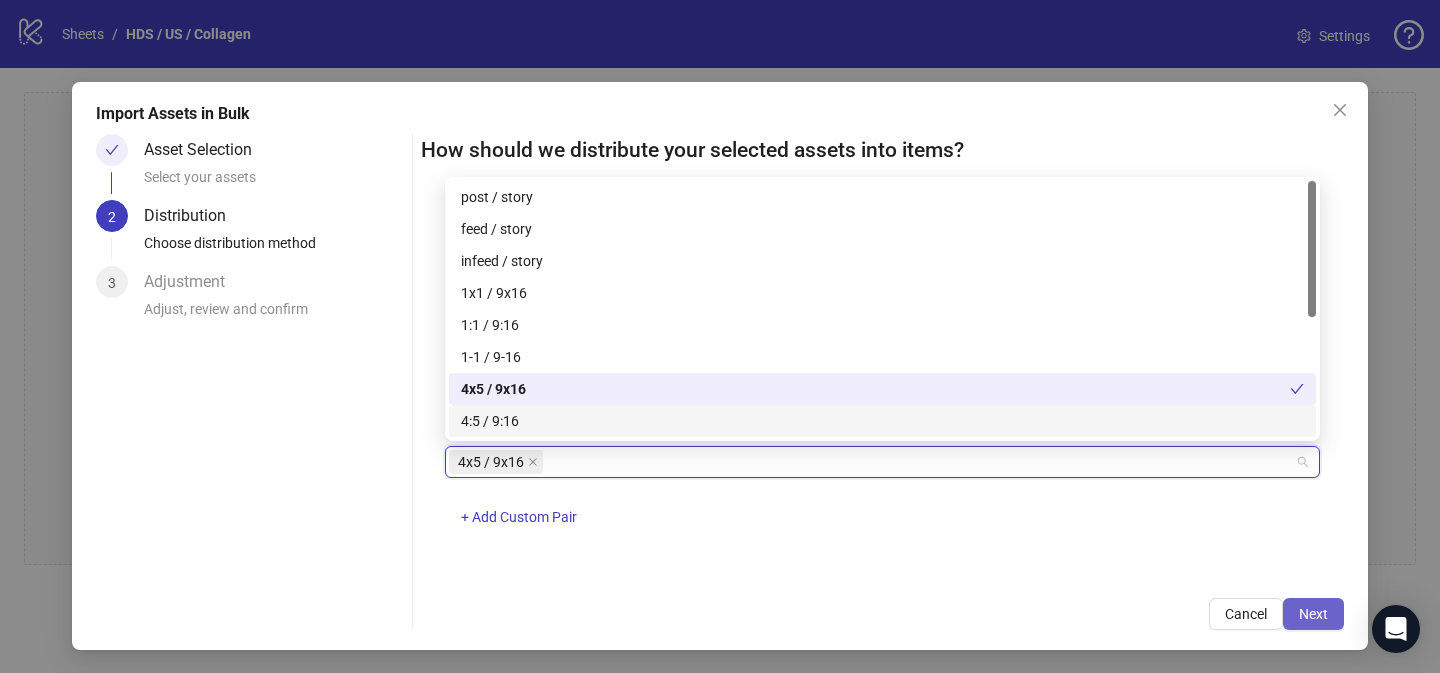 click on "Next" at bounding box center [1313, 614] 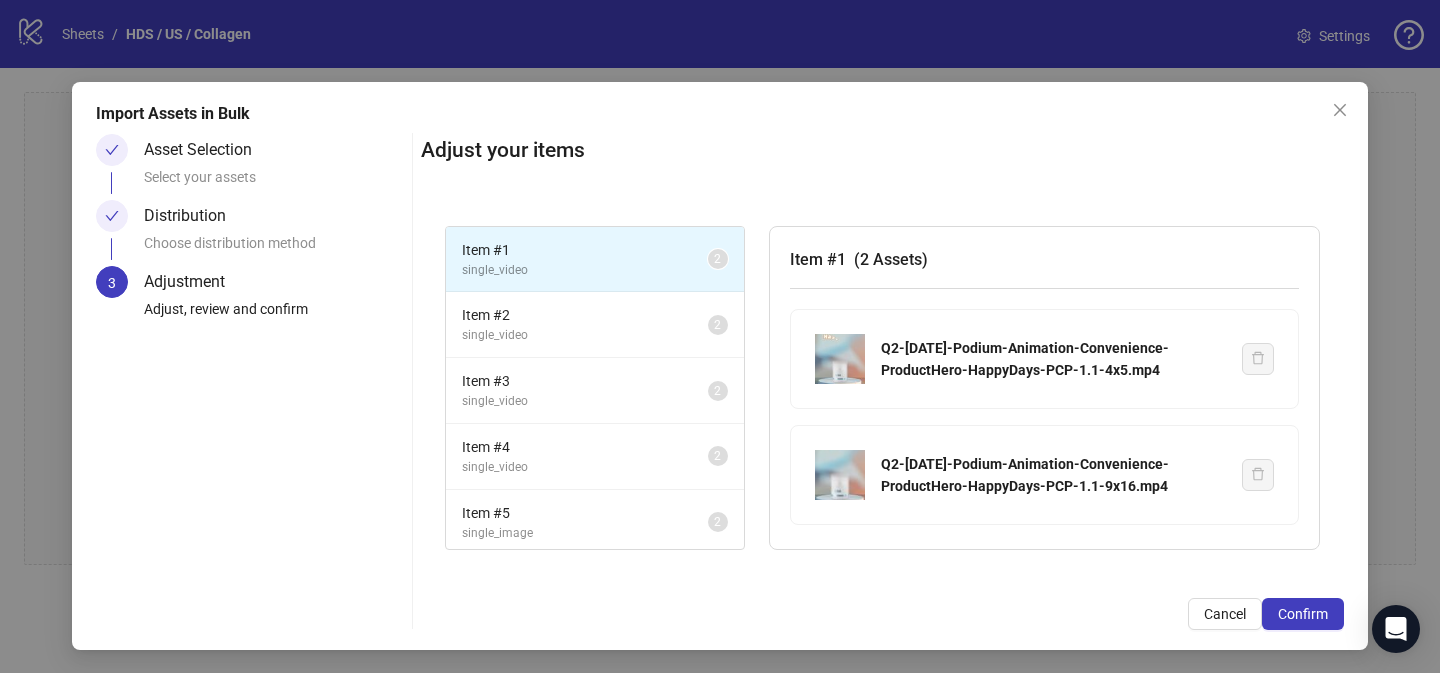 click on "Confirm" at bounding box center [1303, 614] 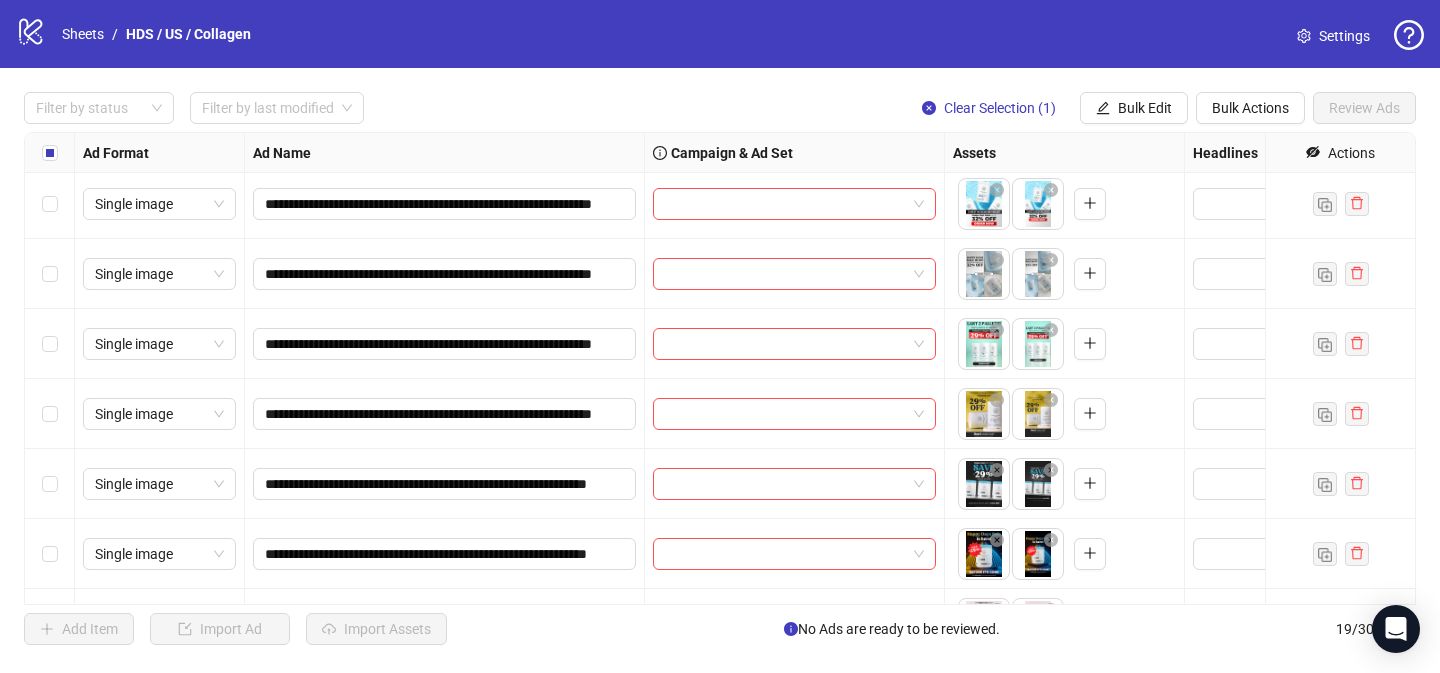scroll, scrollTop: 423, scrollLeft: 0, axis: vertical 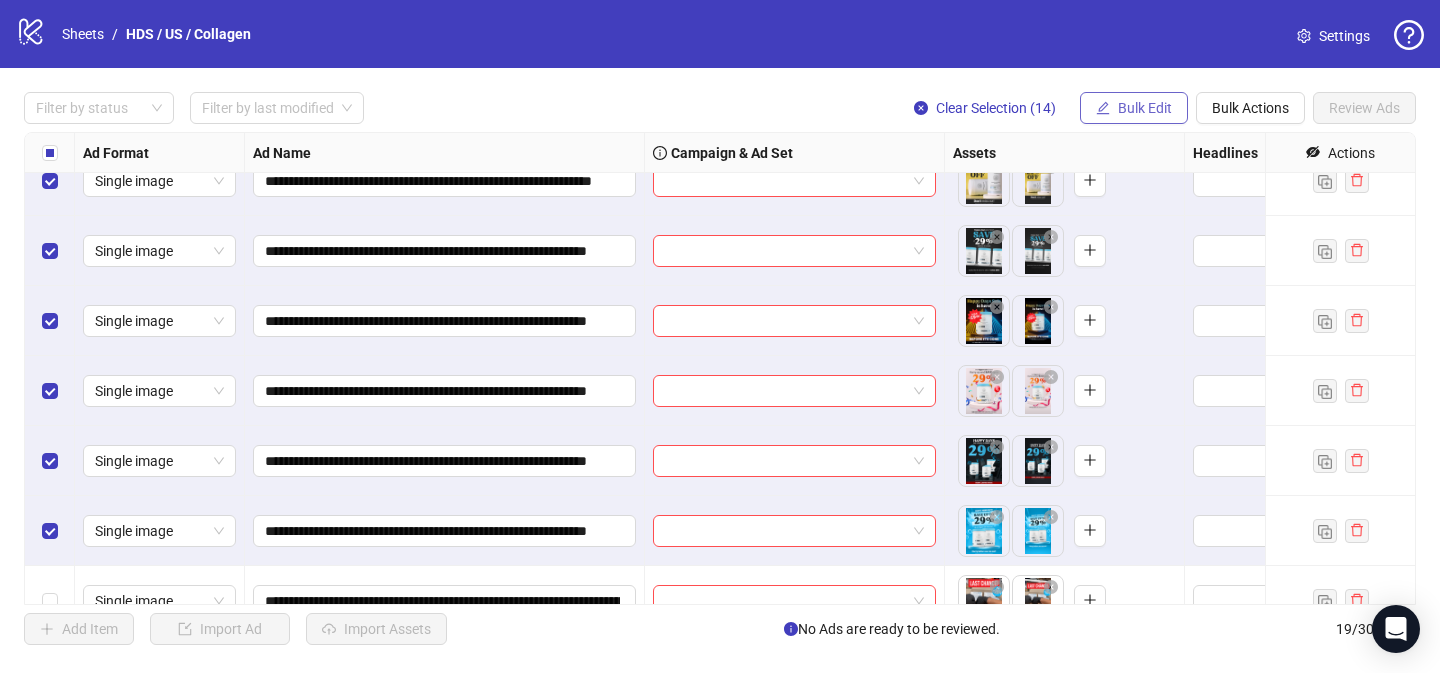 click on "Bulk Edit" at bounding box center (1145, 108) 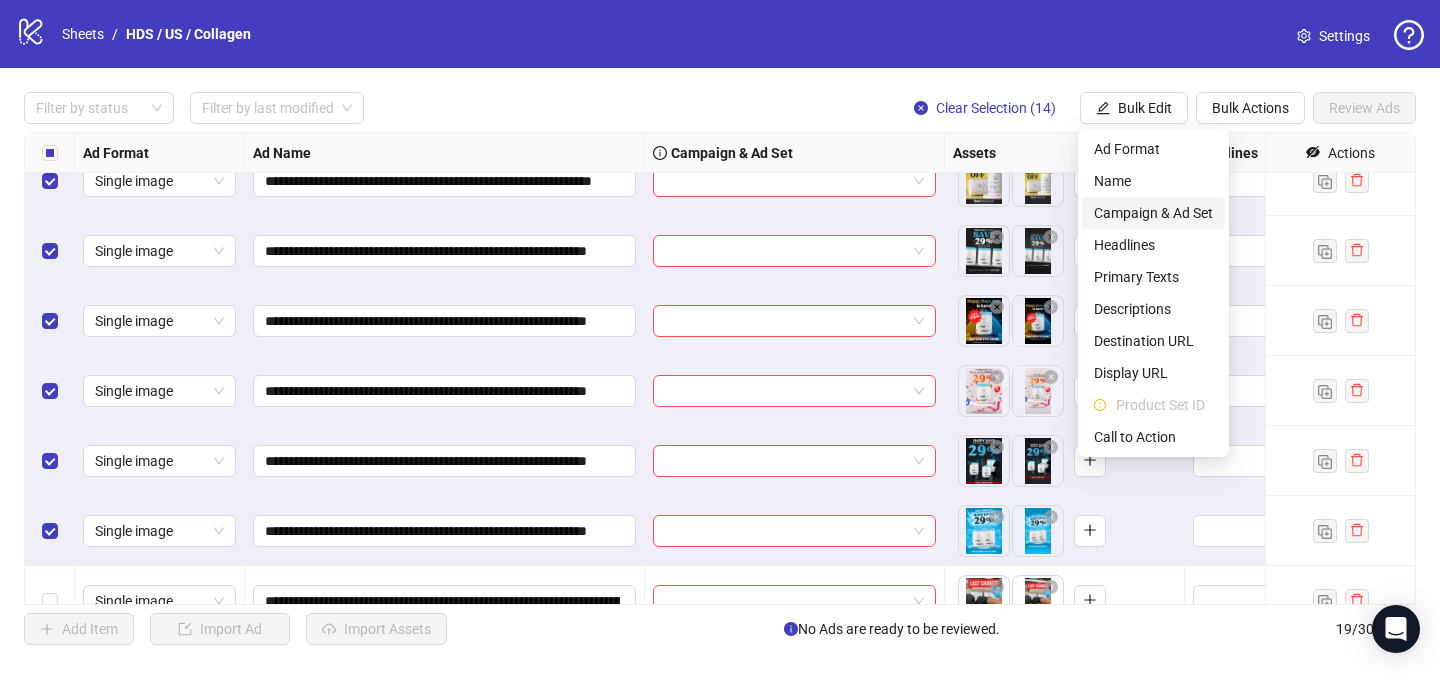 click on "Campaign & Ad Set" at bounding box center (1153, 213) 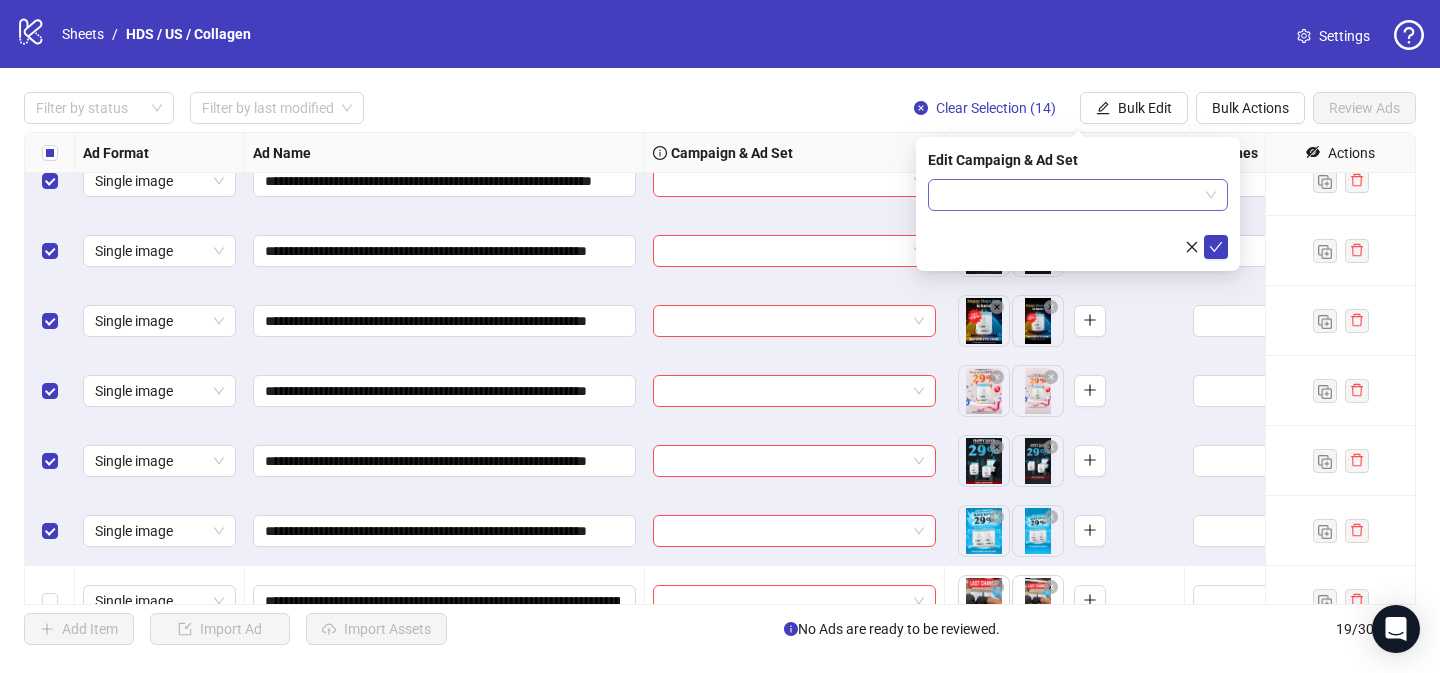 click at bounding box center (1069, 195) 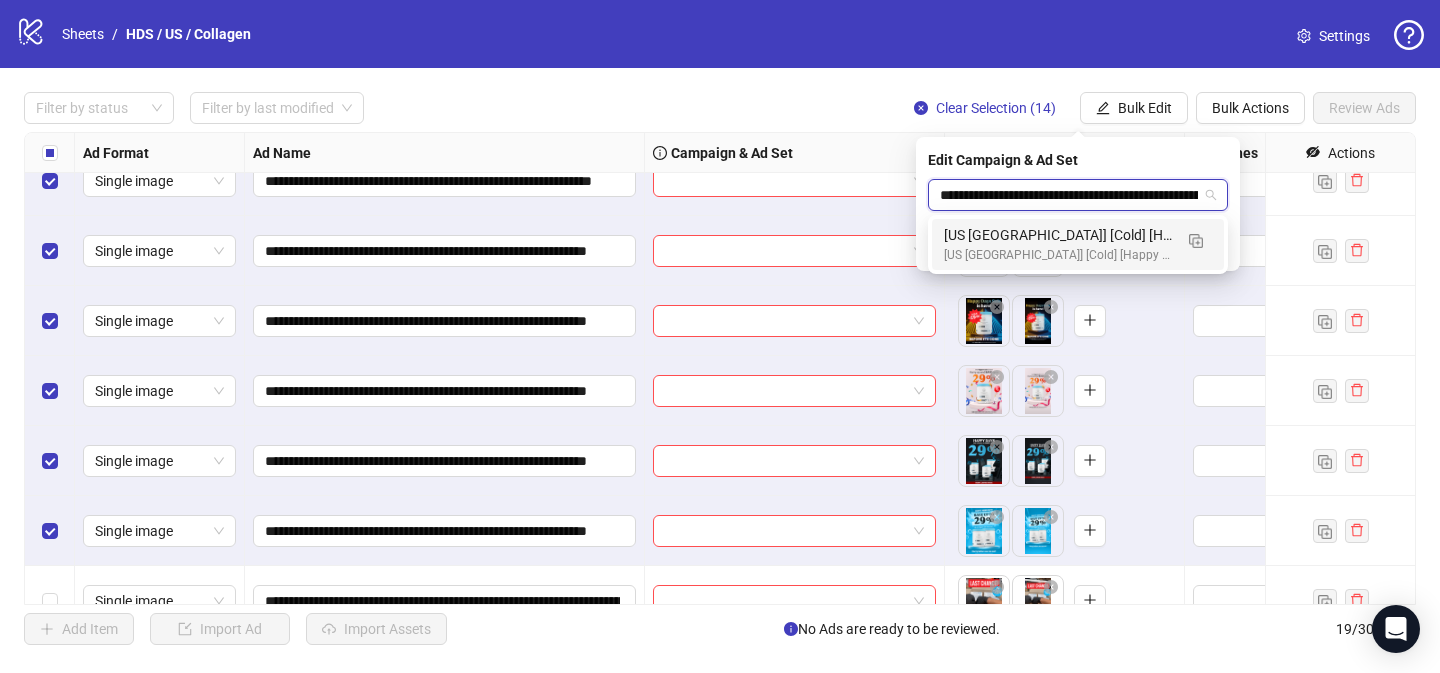 scroll, scrollTop: 0, scrollLeft: 222, axis: horizontal 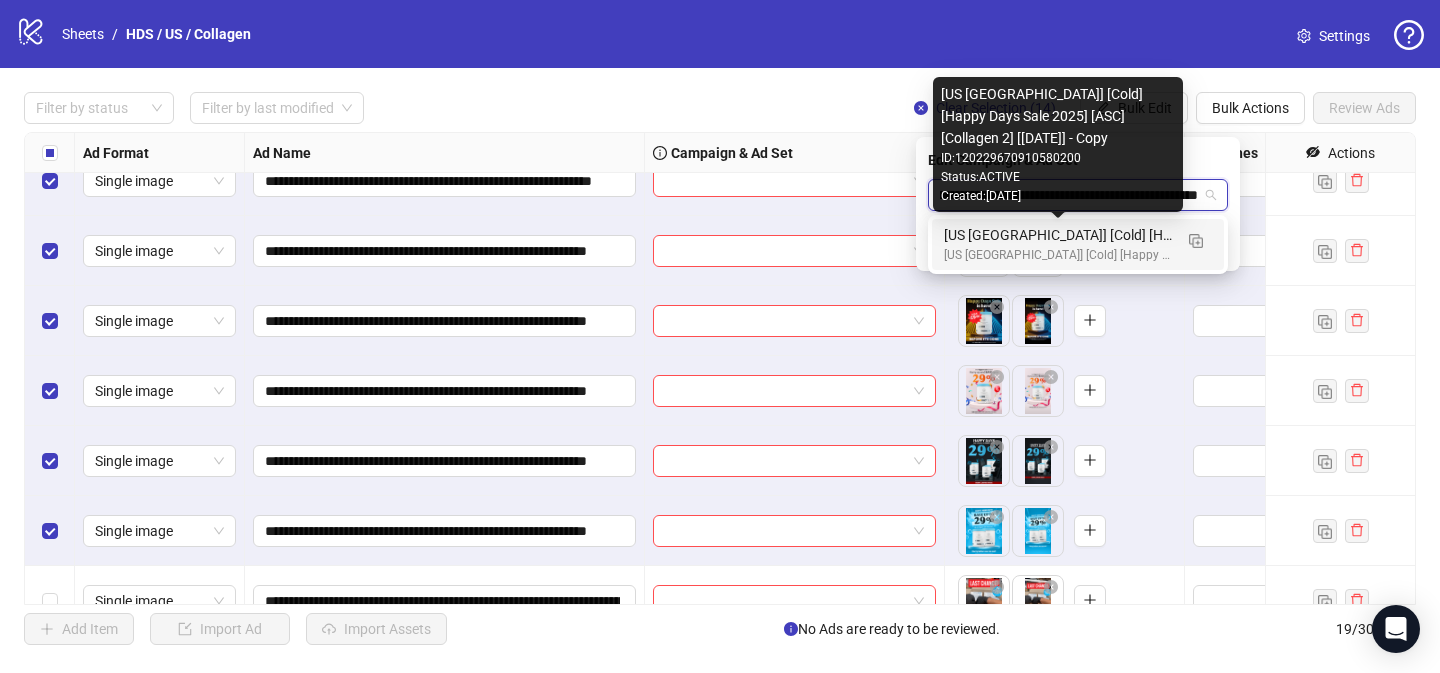 click on "[US [GEOGRAPHIC_DATA]] [Cold] [Happy Days Sale 2025] [ASC] [Collagen 2] [[DATE]] - Copy" at bounding box center [1058, 235] 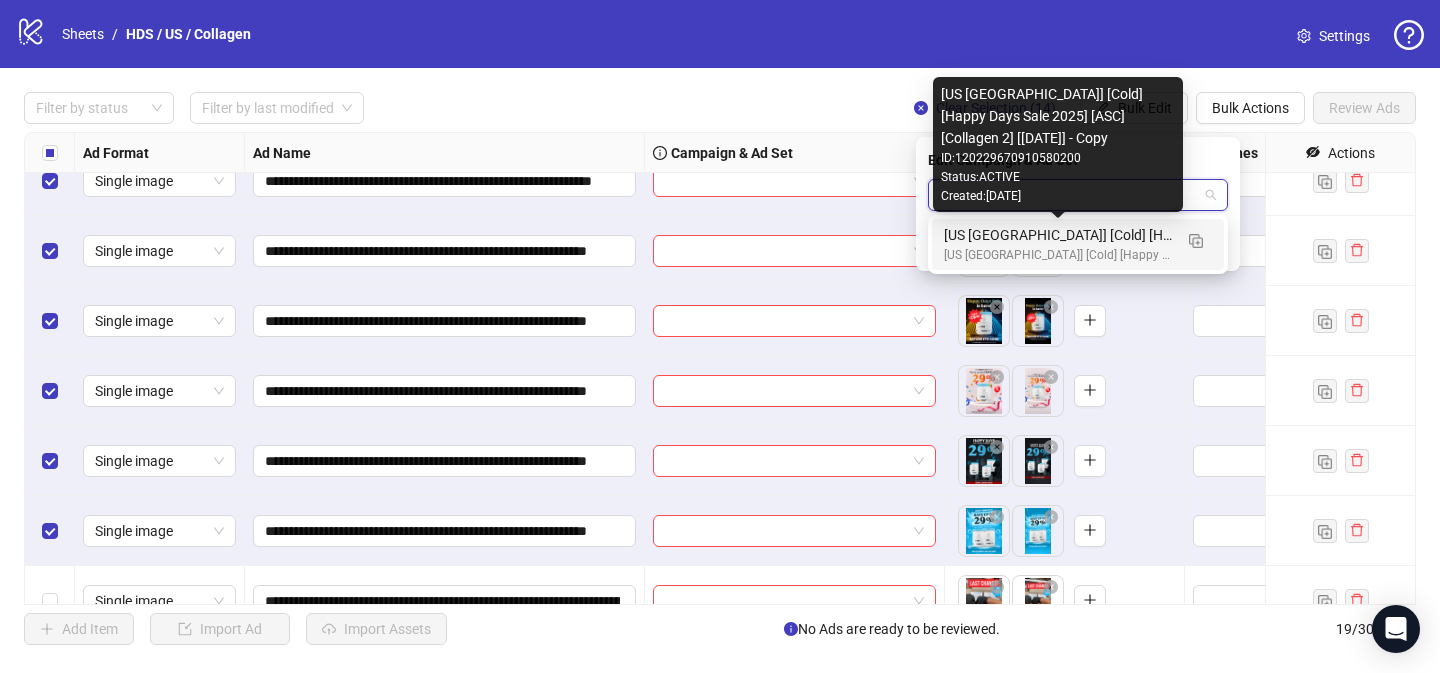 scroll, scrollTop: 0, scrollLeft: 0, axis: both 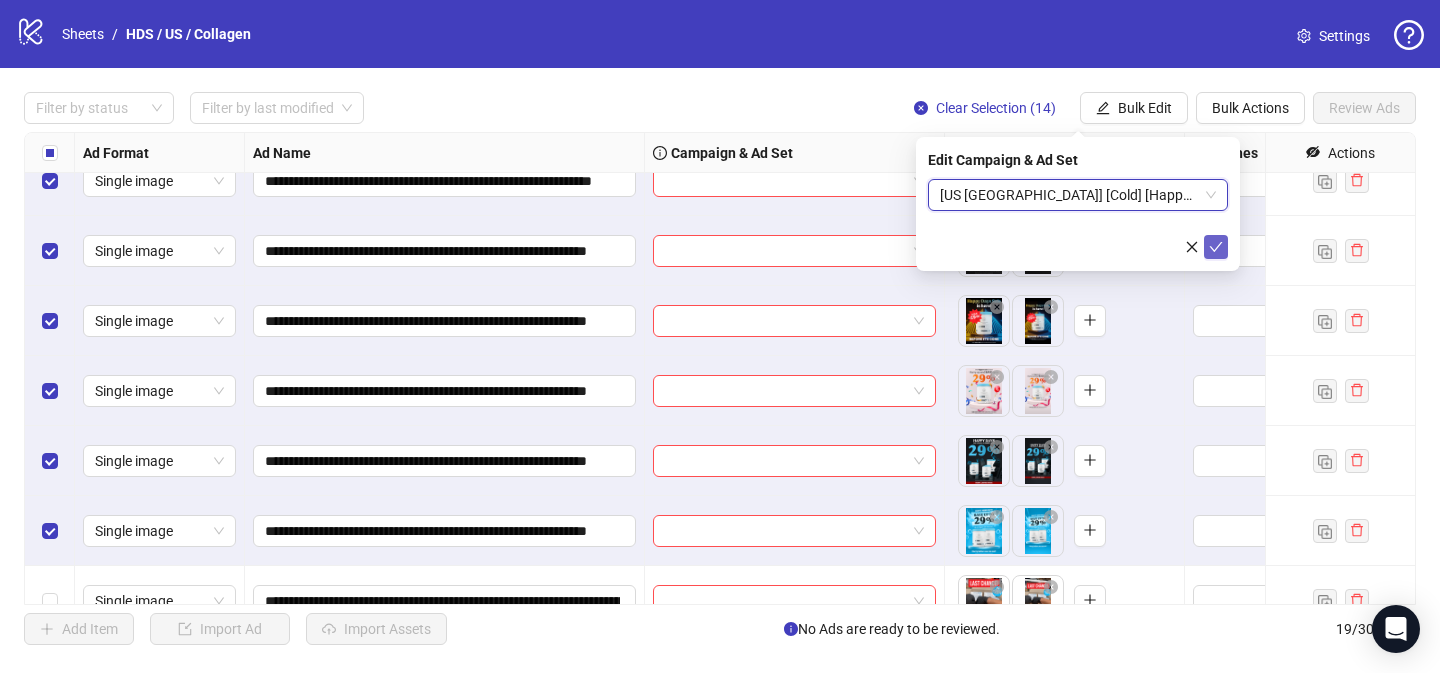 click 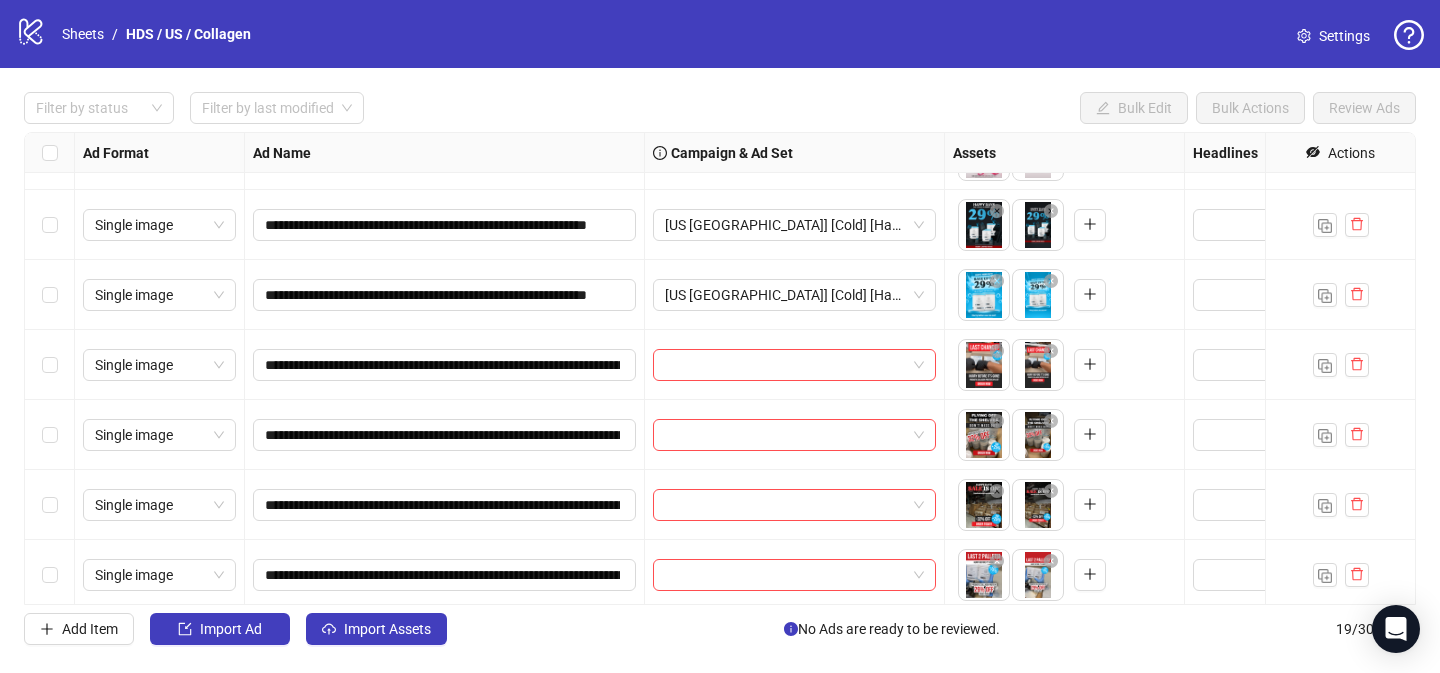 scroll, scrollTop: 863, scrollLeft: 0, axis: vertical 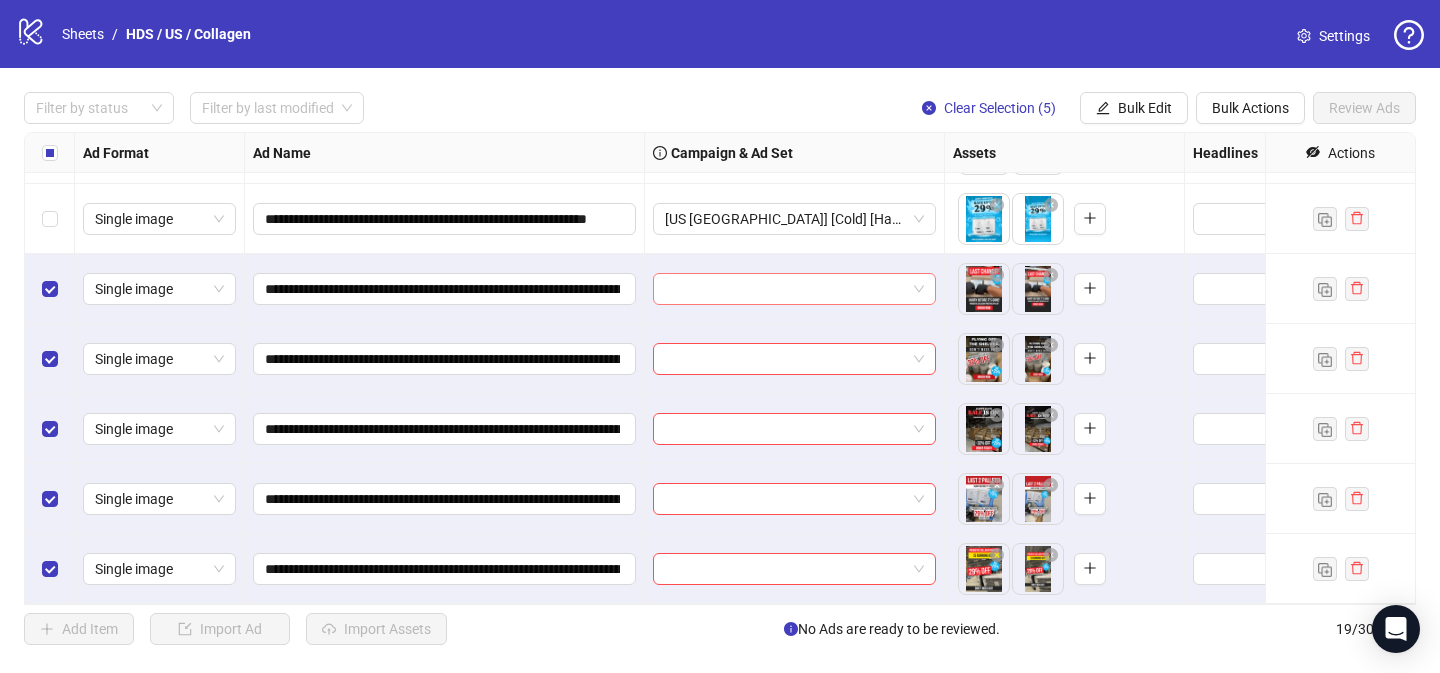 click at bounding box center [785, 289] 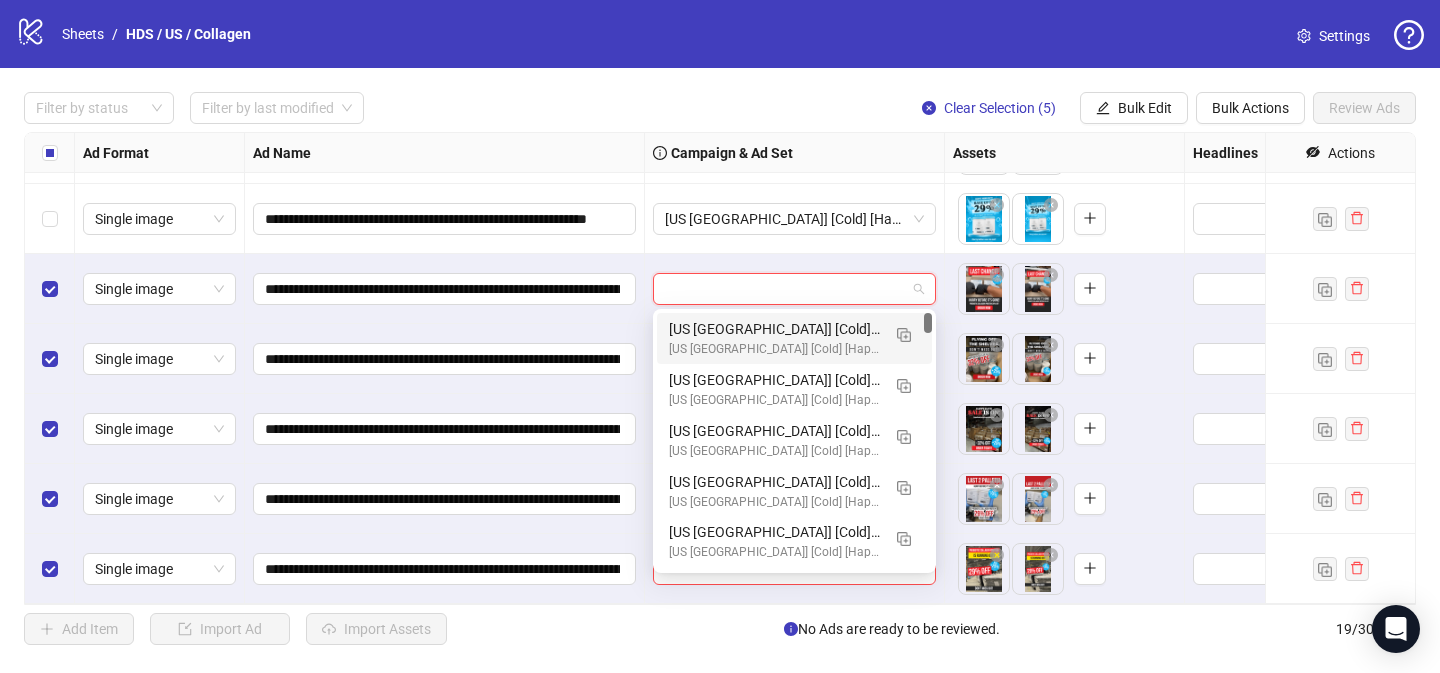 paste on "**********" 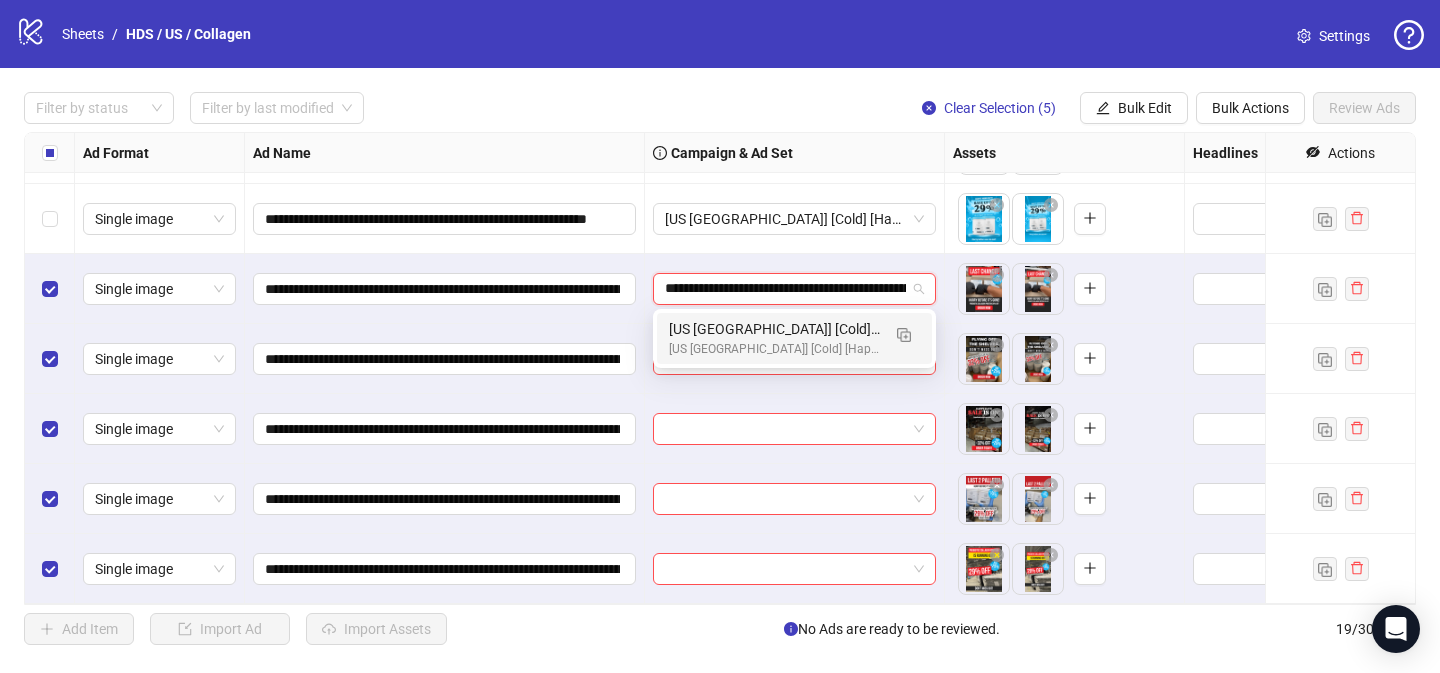 scroll, scrollTop: 0, scrollLeft: 197, axis: horizontal 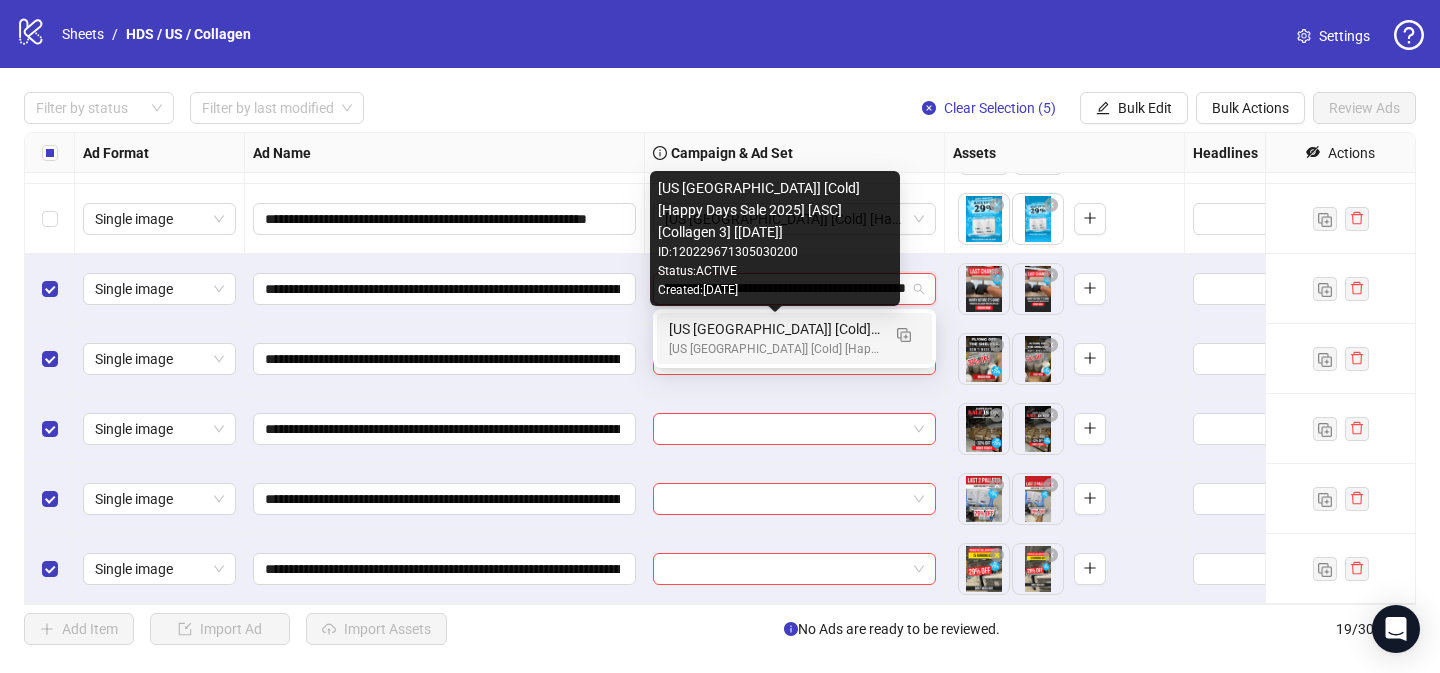 click on "[US [GEOGRAPHIC_DATA]] [Cold] [Happy Days Sale 2025] [ASC] [Collagen 3] [[DATE]]" at bounding box center (774, 329) 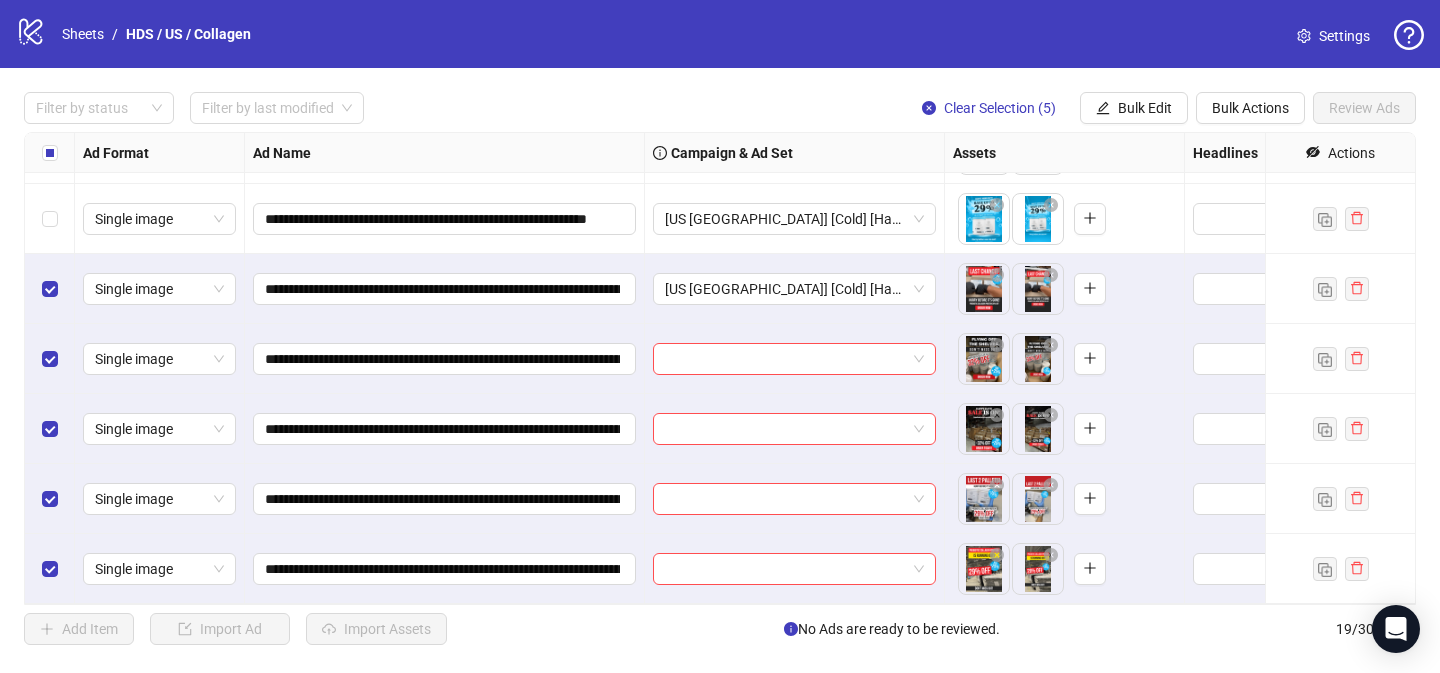 scroll, scrollTop: 889, scrollLeft: 0, axis: vertical 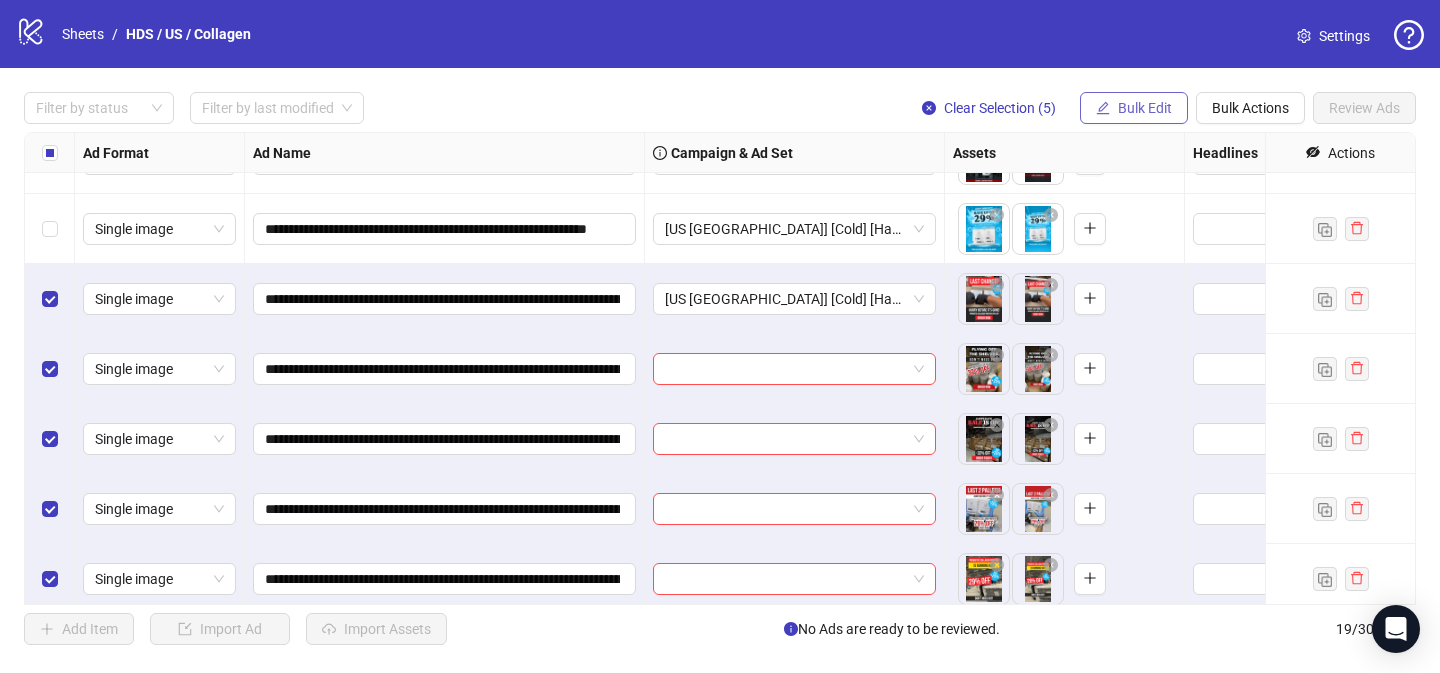 drag, startPoint x: 1152, startPoint y: 99, endPoint x: 1158, endPoint y: 112, distance: 14.3178215 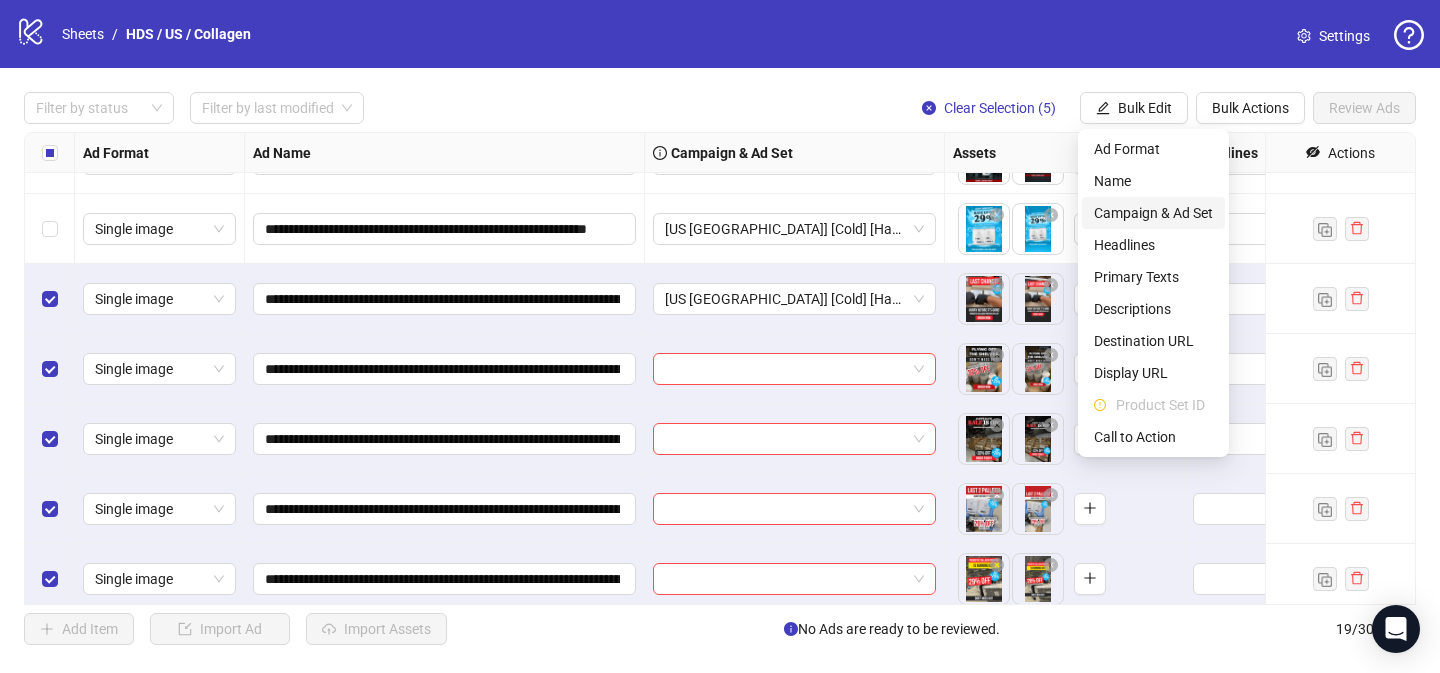 click on "Campaign & Ad Set" at bounding box center (1153, 213) 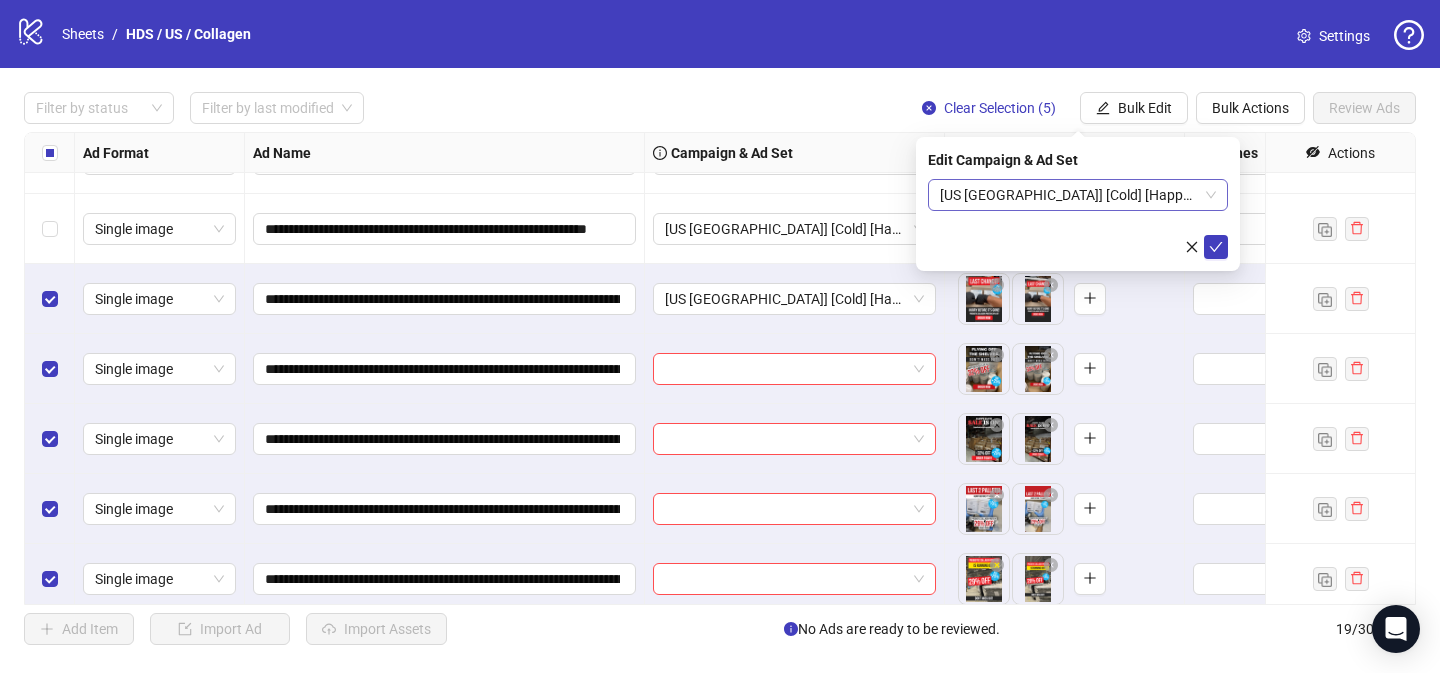 click on "[US [GEOGRAPHIC_DATA]] [Cold] [Happy Days Sale 2025] [ASC] [Collagen 3] [[DATE]]" at bounding box center (1078, 195) 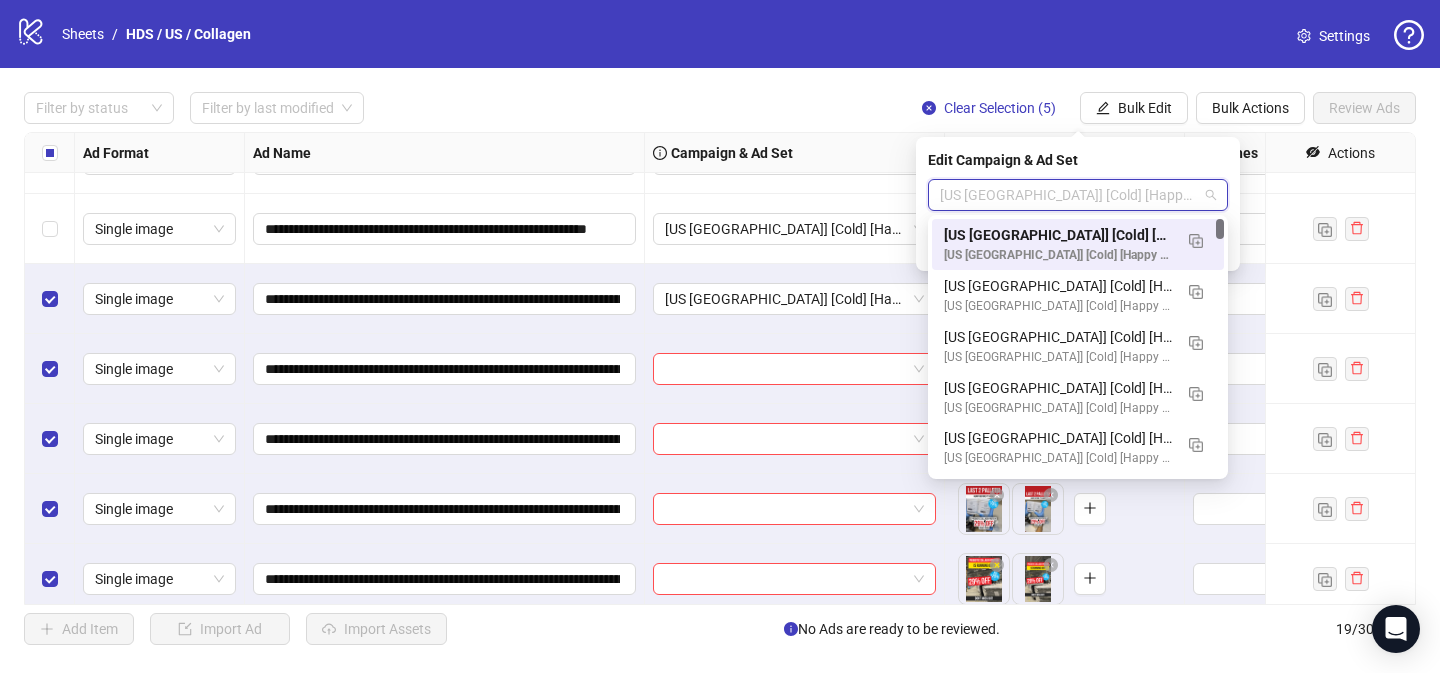 paste on "**********" 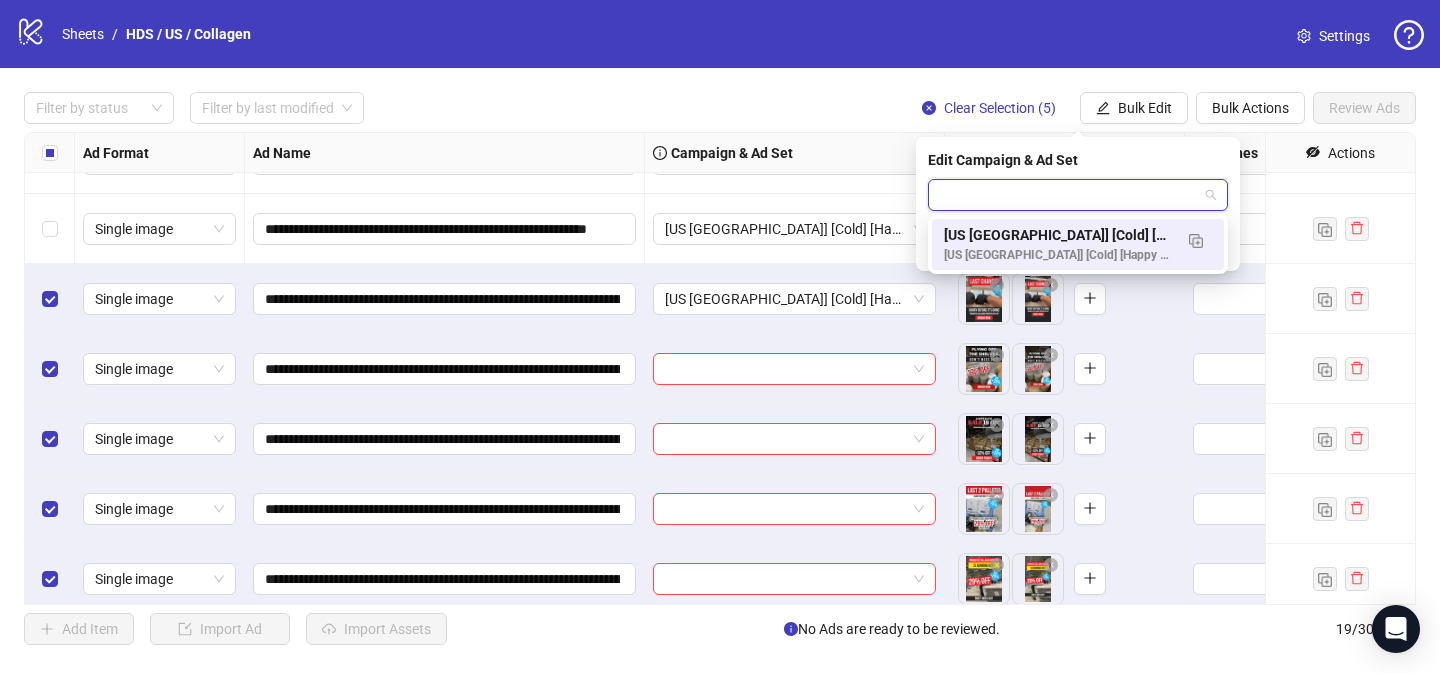 scroll, scrollTop: 0, scrollLeft: 0, axis: both 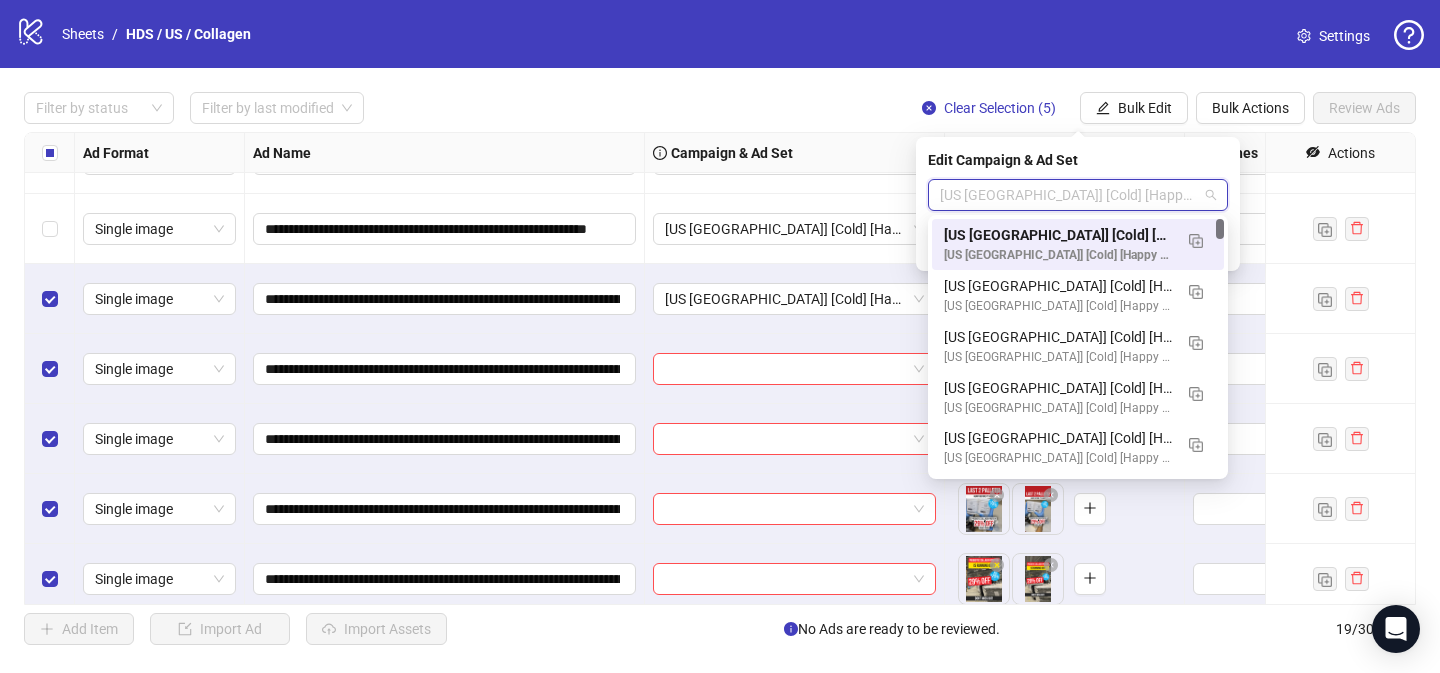 paste on "**********" 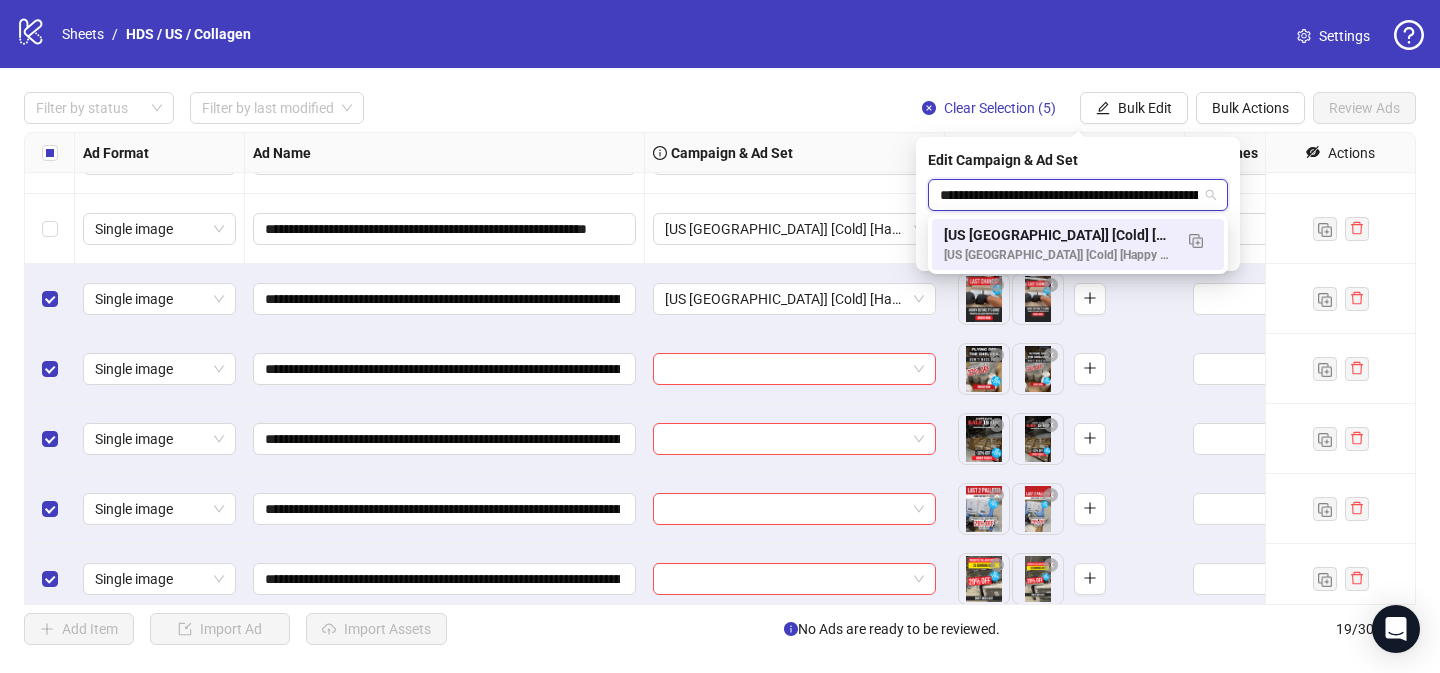 scroll, scrollTop: 0, scrollLeft: 180, axis: horizontal 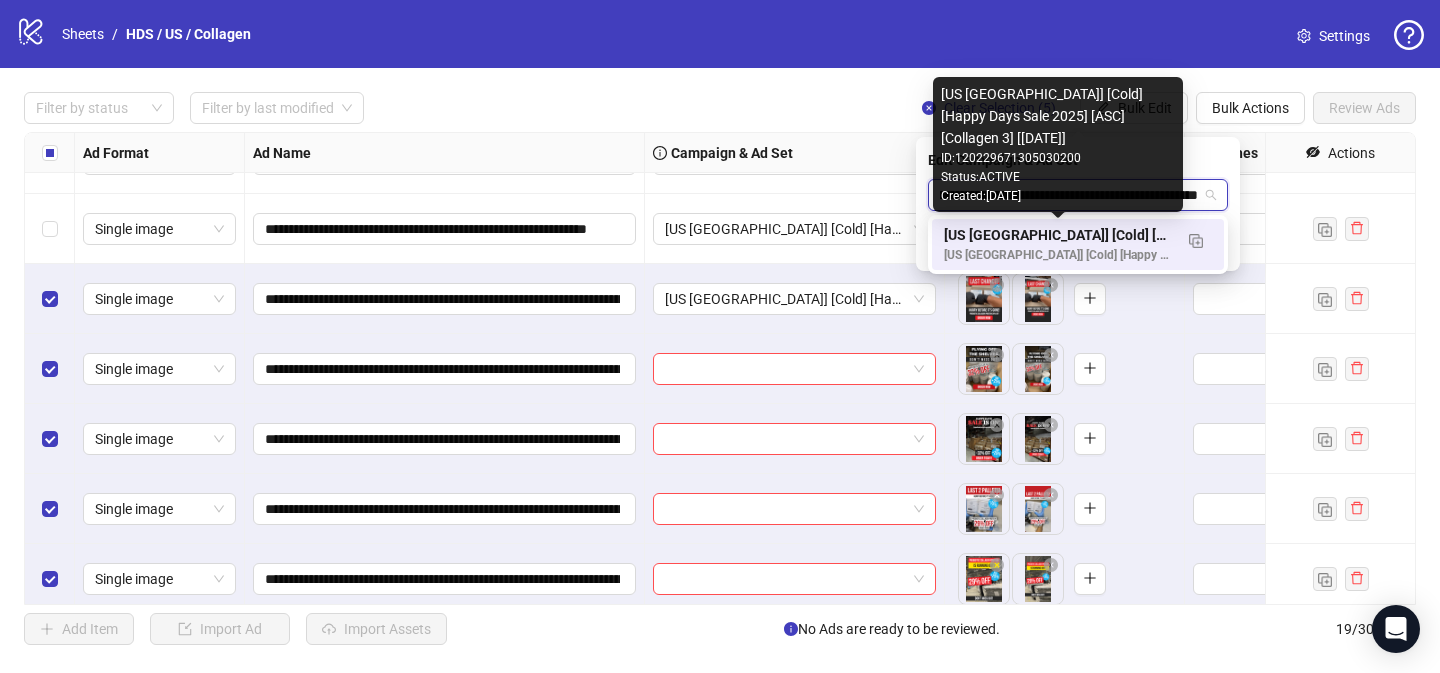 click on "[US [GEOGRAPHIC_DATA]] [Cold] [Happy Days Sale 2025] [ASC] [Collagen 3] [[DATE]]" at bounding box center (1058, 235) 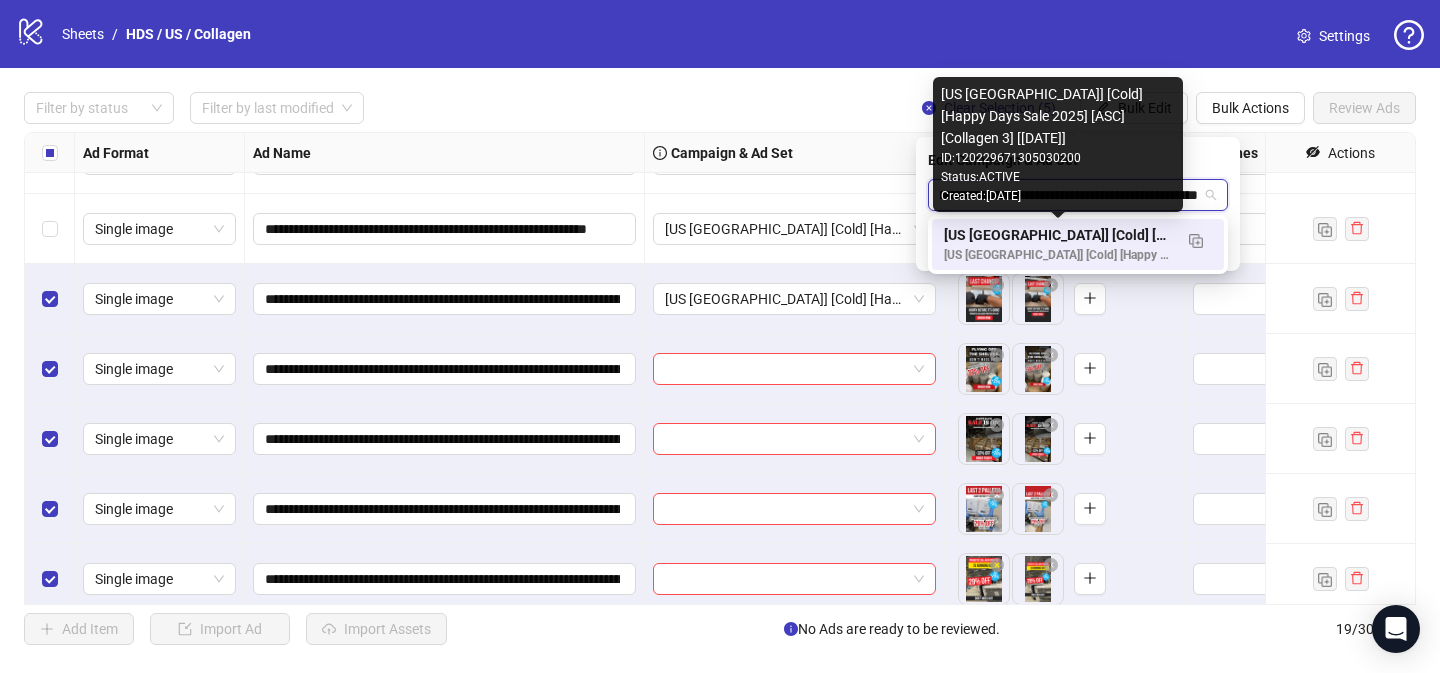 type 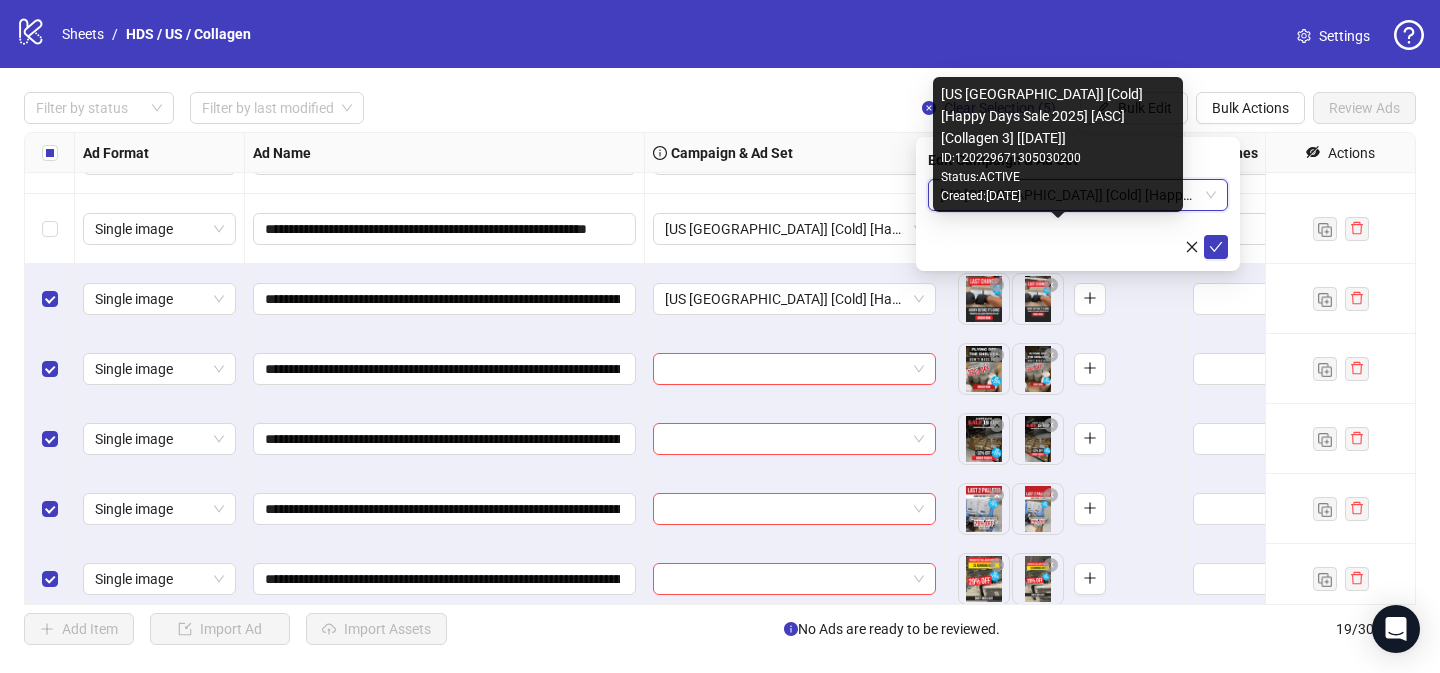 scroll, scrollTop: 0, scrollLeft: 0, axis: both 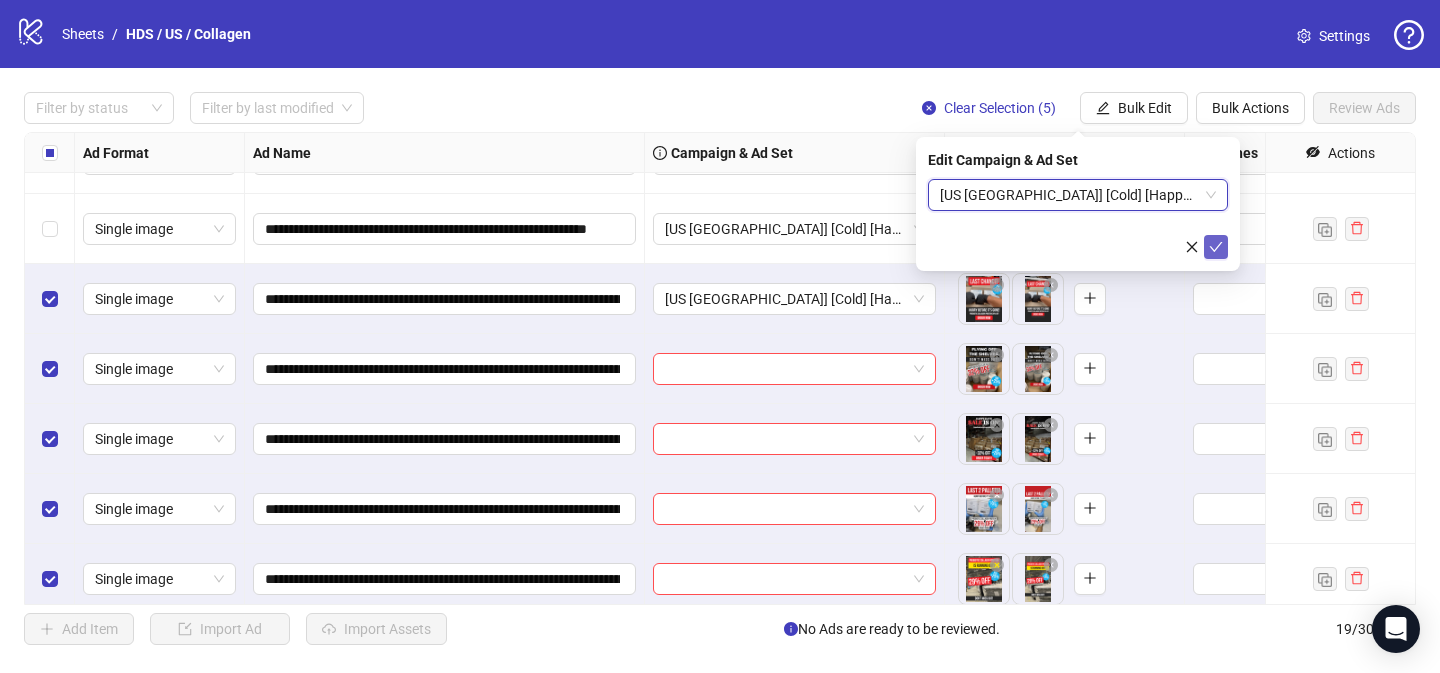 click 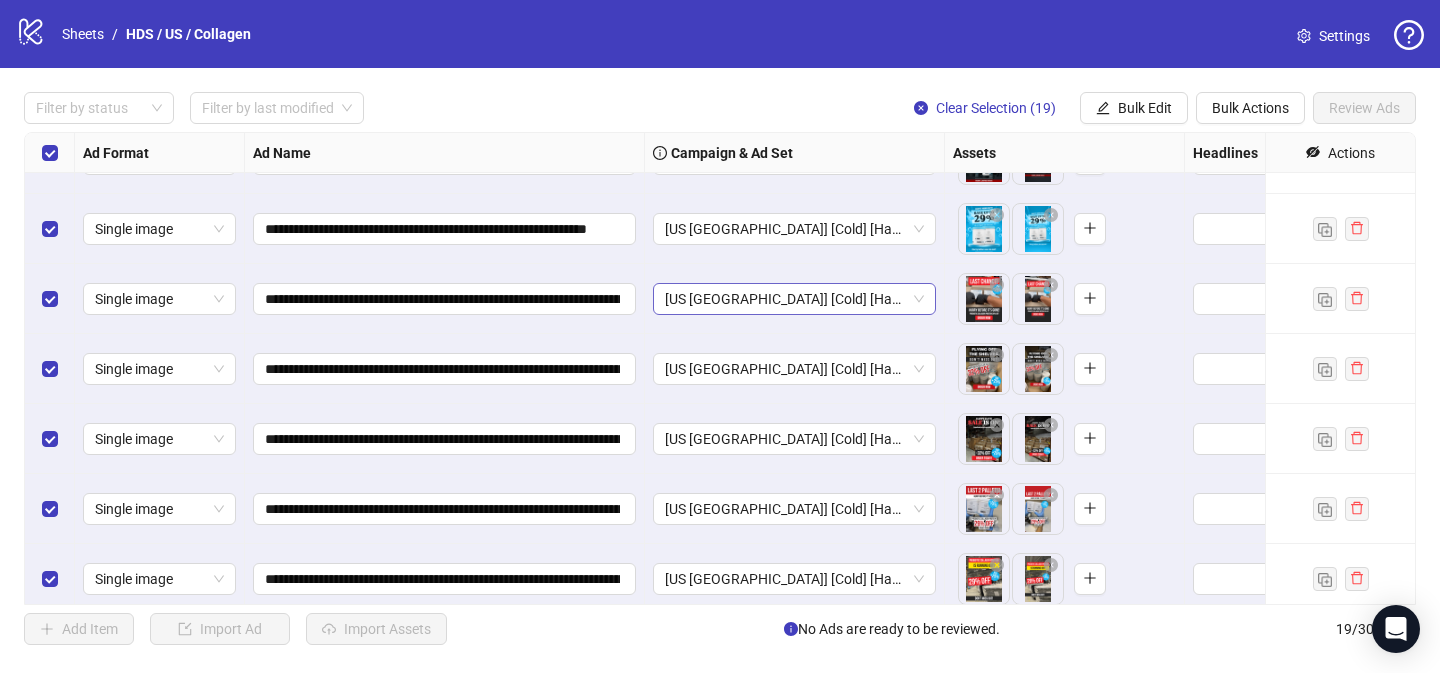 click on "[US [GEOGRAPHIC_DATA]] [Cold] [Happy Days Sale 2025] [ASC] [Collagen 3] [[DATE]]" at bounding box center [794, 299] 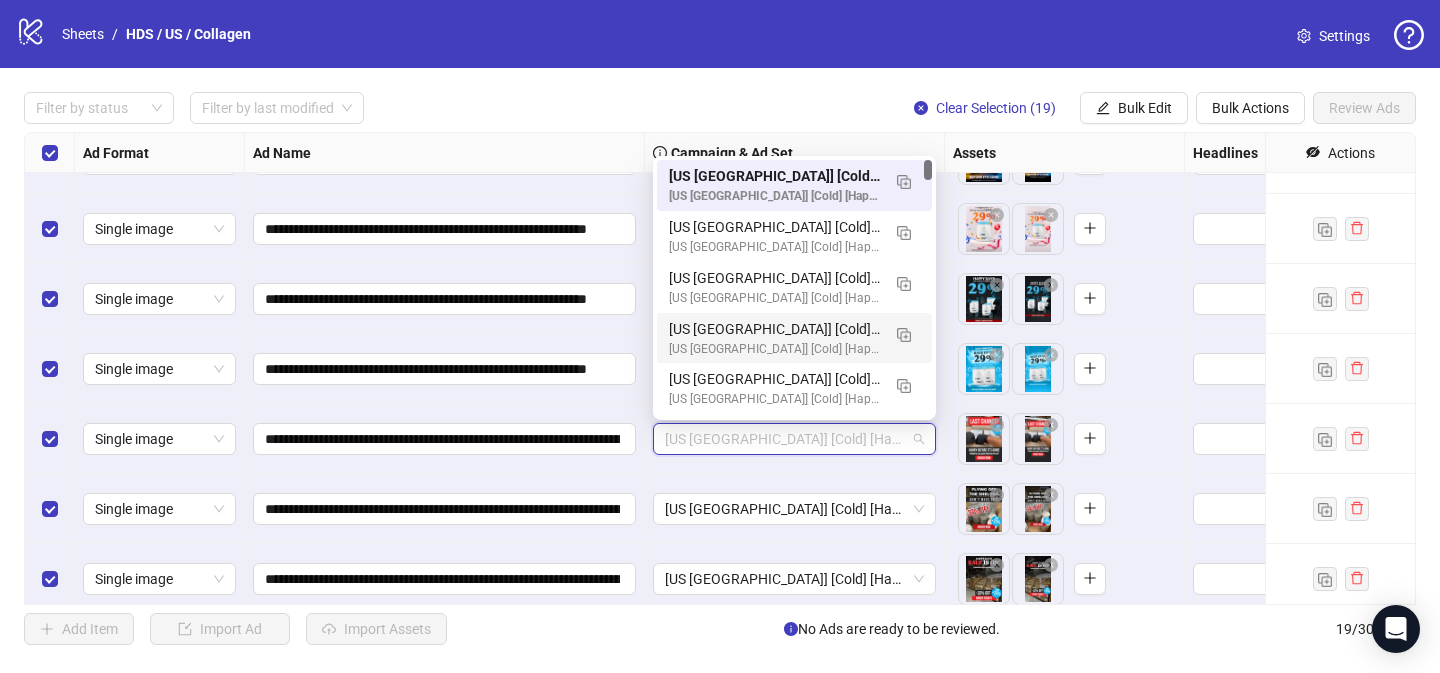 scroll, scrollTop: 748, scrollLeft: 0, axis: vertical 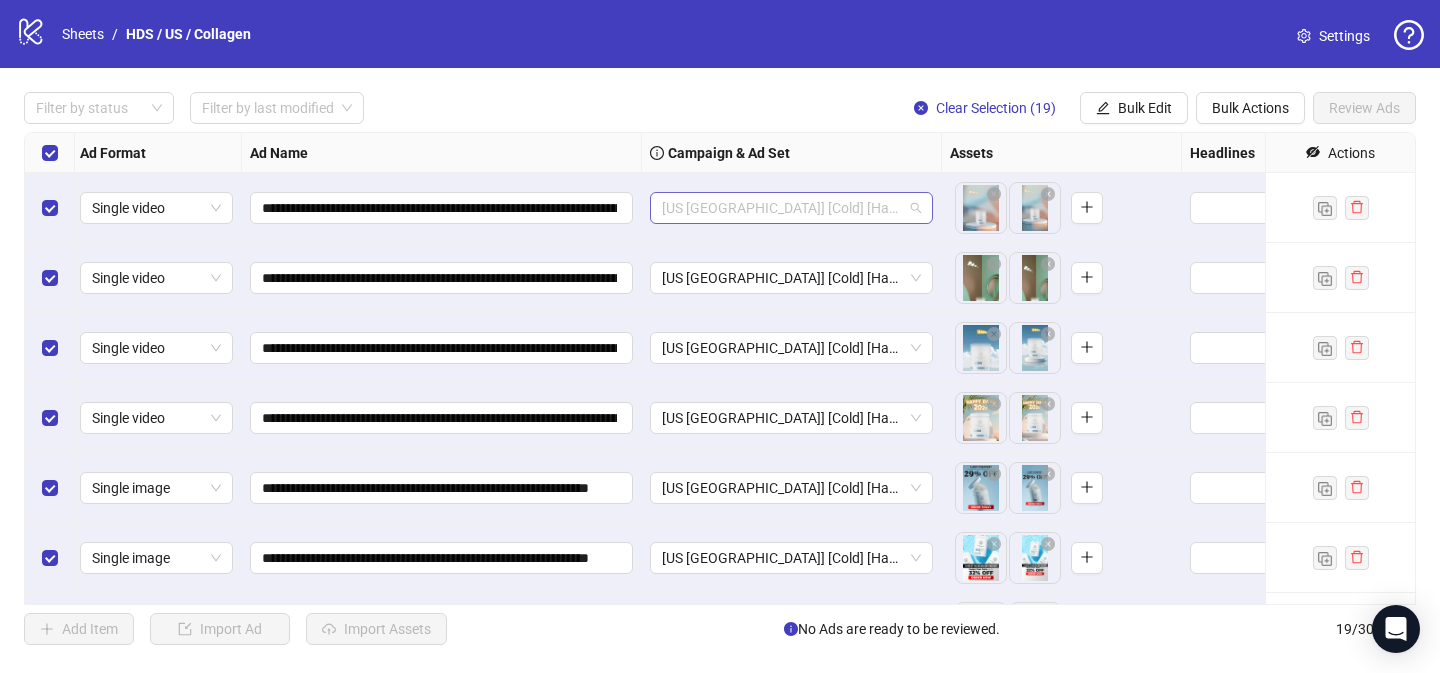 click on "[US [GEOGRAPHIC_DATA]] [Cold] [Happy Days Sale 2025] [ASC] [Collagen 2] [[DATE]] - Copy" at bounding box center [791, 208] 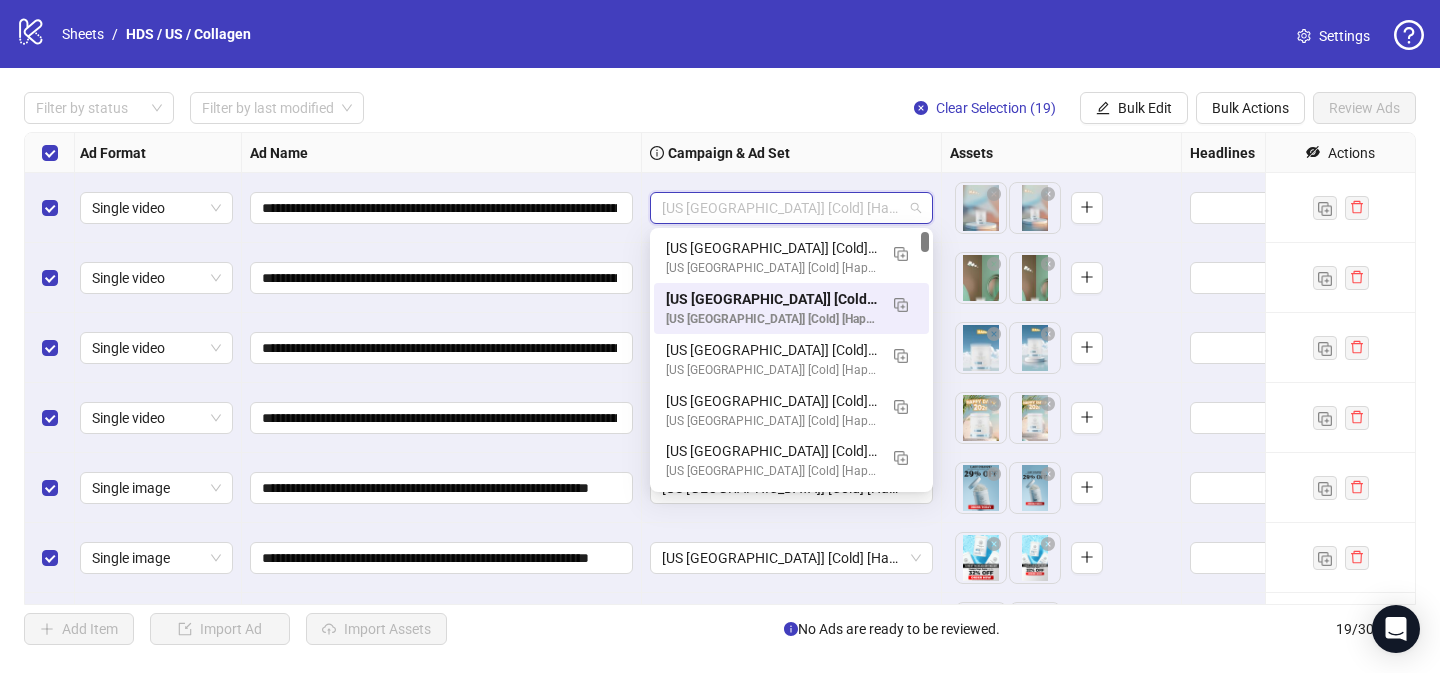 click on "**********" at bounding box center [720, 368] 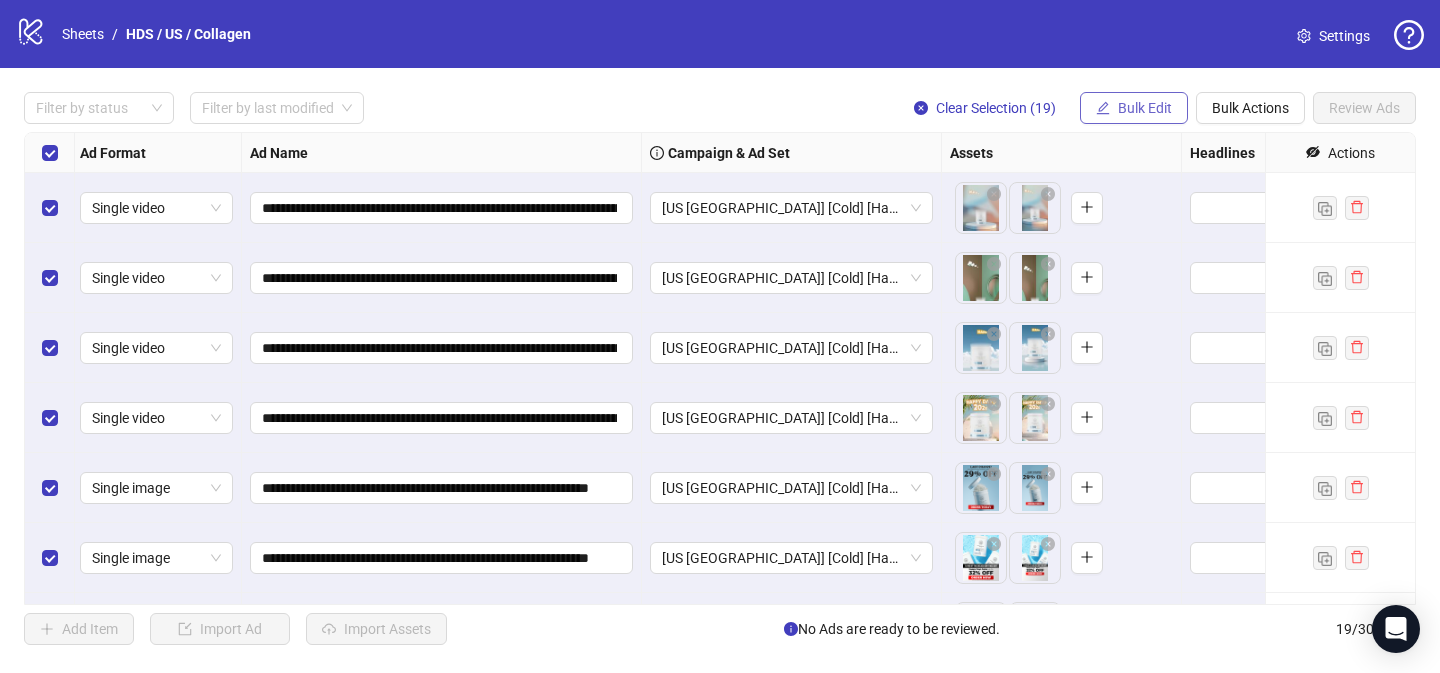 click on "Bulk Edit" at bounding box center (1145, 108) 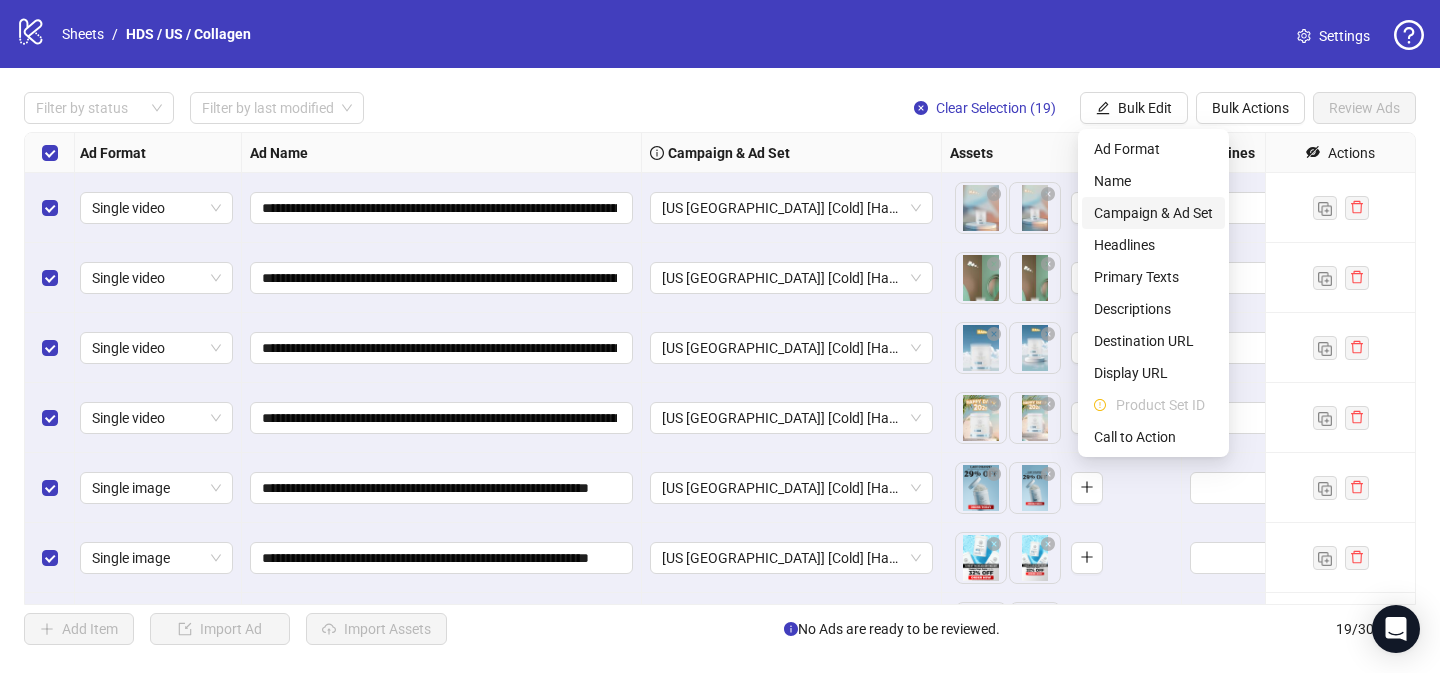 click on "Campaign & Ad Set" at bounding box center [1153, 213] 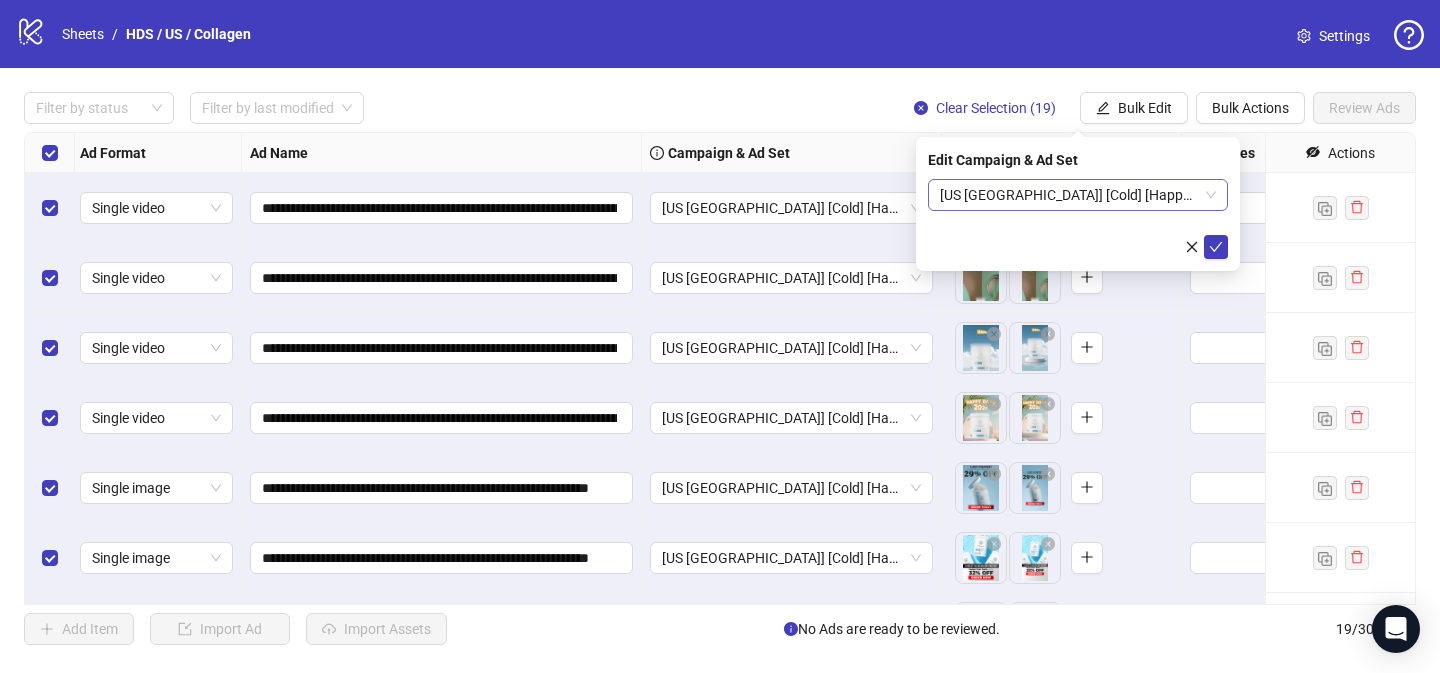 click on "[US [GEOGRAPHIC_DATA]] [Cold] [Happy Days Sale 2025] [ASC] [Collagen 2] [[DATE]] - Copy" at bounding box center (1078, 195) 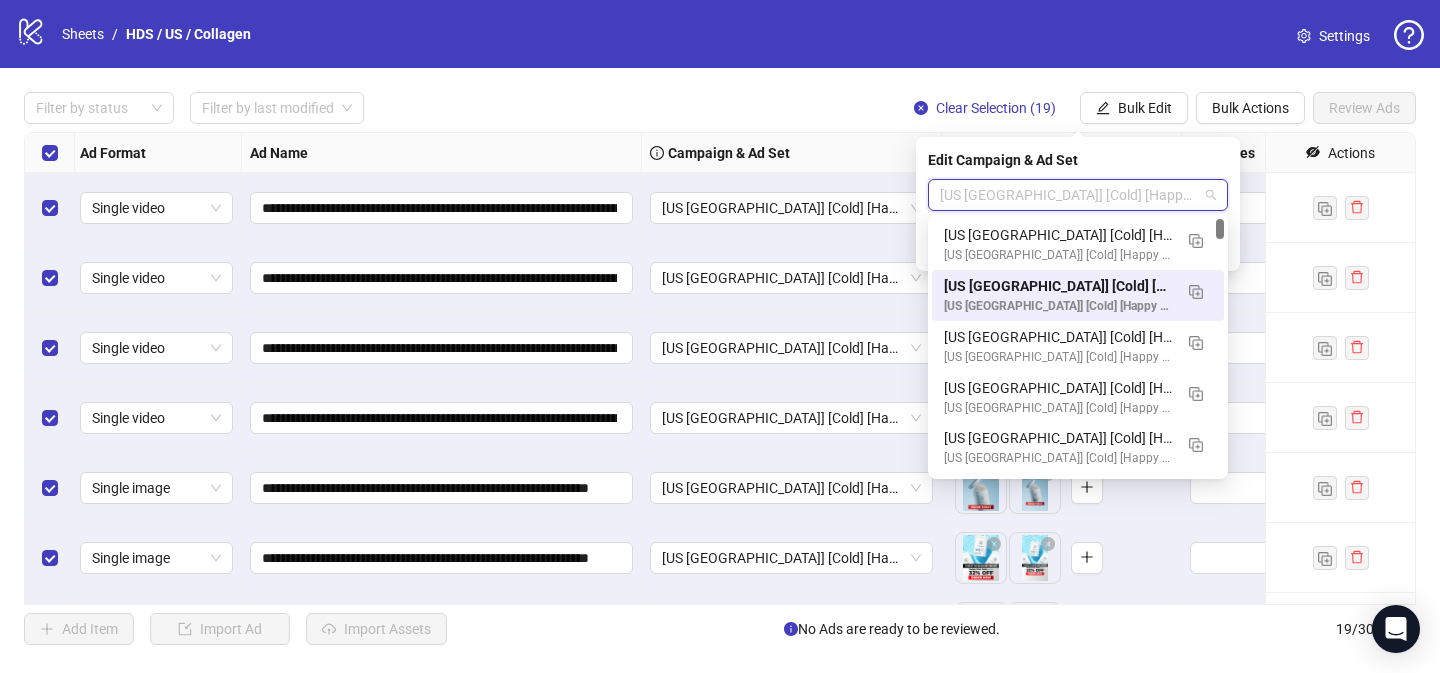 paste on "**********" 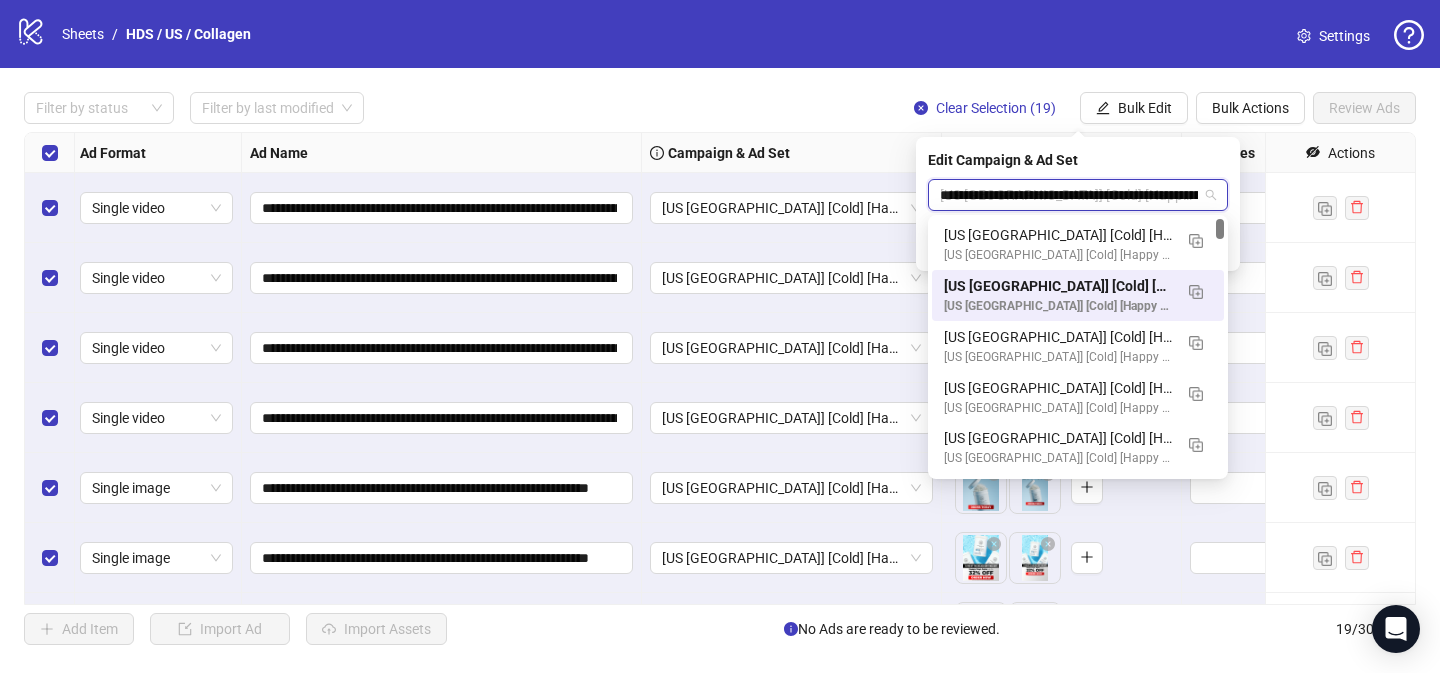 scroll, scrollTop: 0, scrollLeft: 222, axis: horizontal 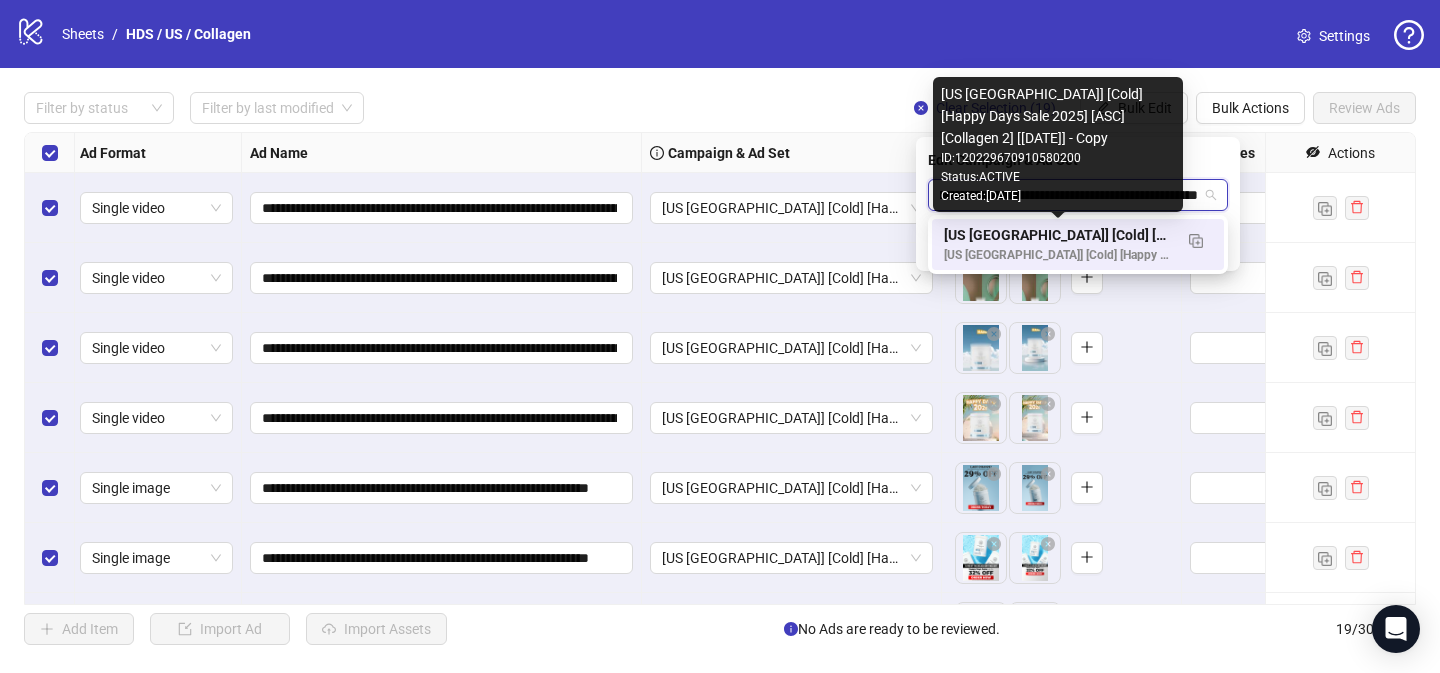 click on "[US [GEOGRAPHIC_DATA]] [Cold] [Happy Days Sale 2025] [ASC] [Collagen 2] [[DATE]] - Copy" at bounding box center [1058, 235] 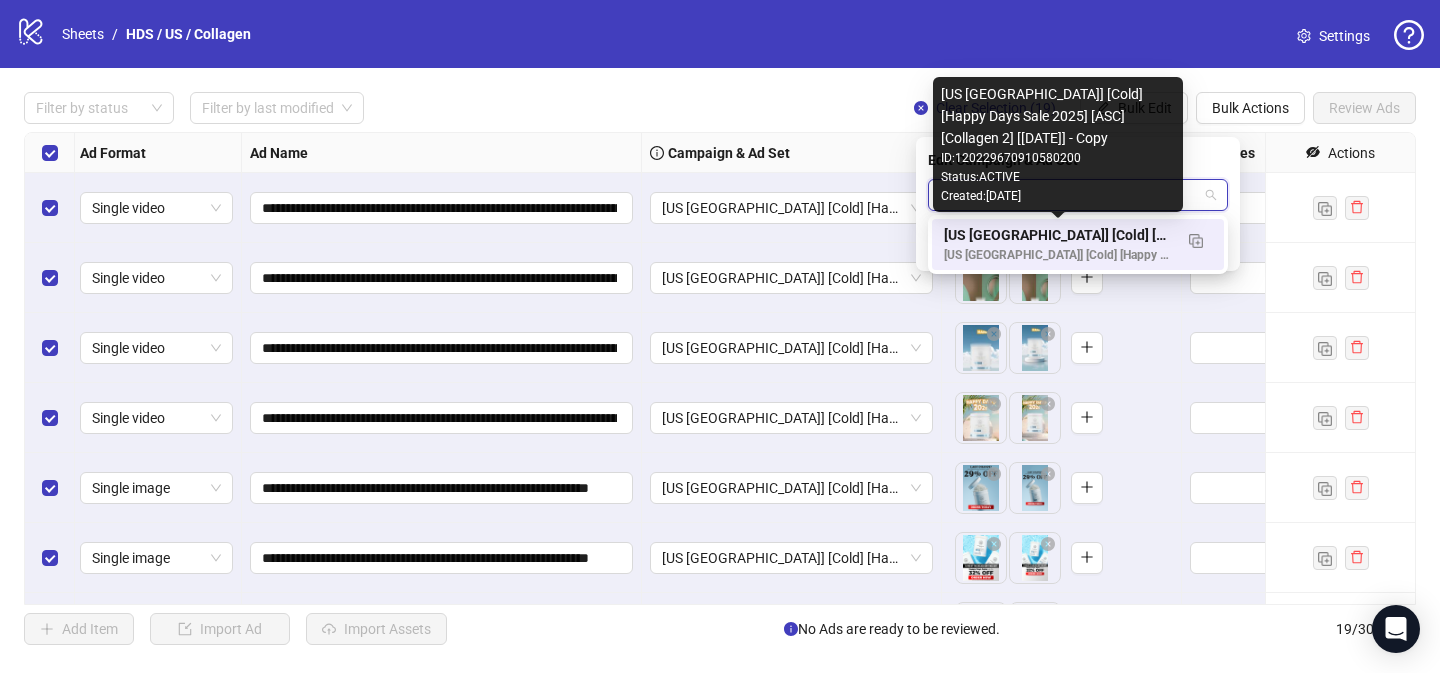 scroll, scrollTop: 0, scrollLeft: 0, axis: both 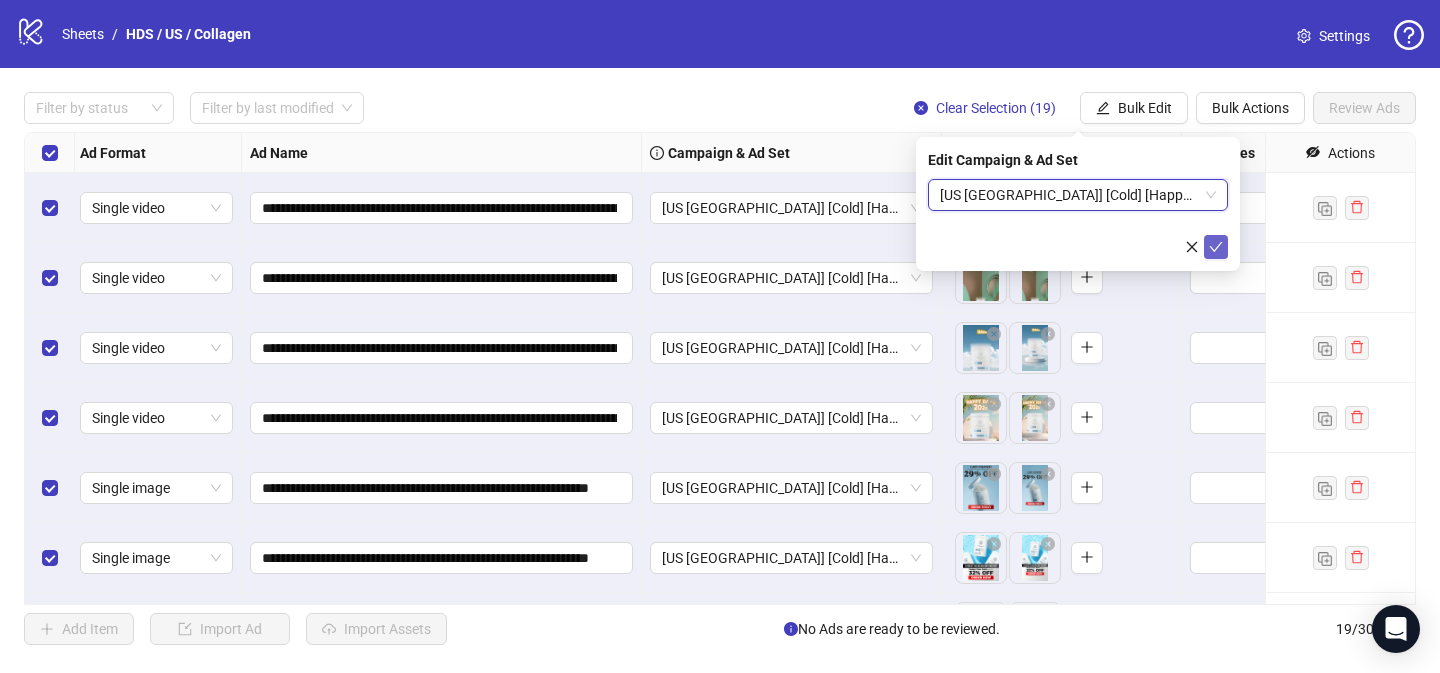 click 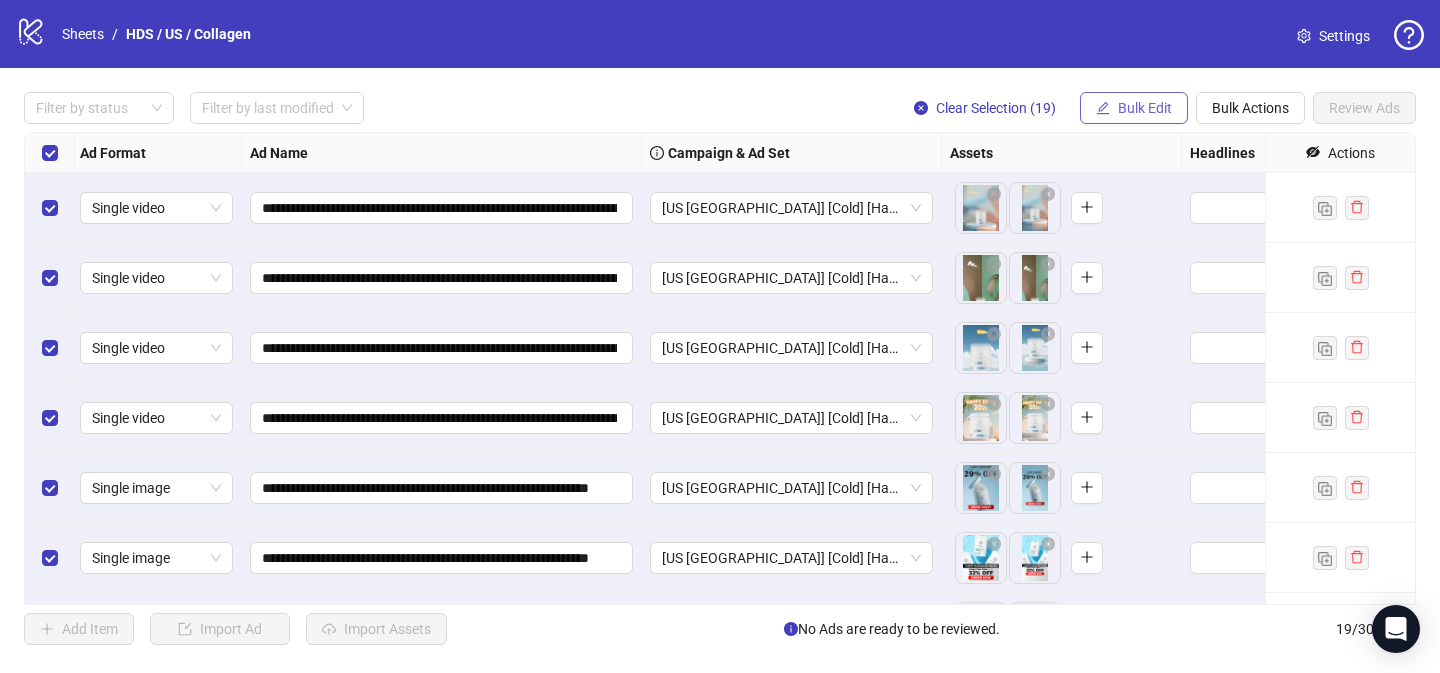 click on "Bulk Edit" at bounding box center (1145, 108) 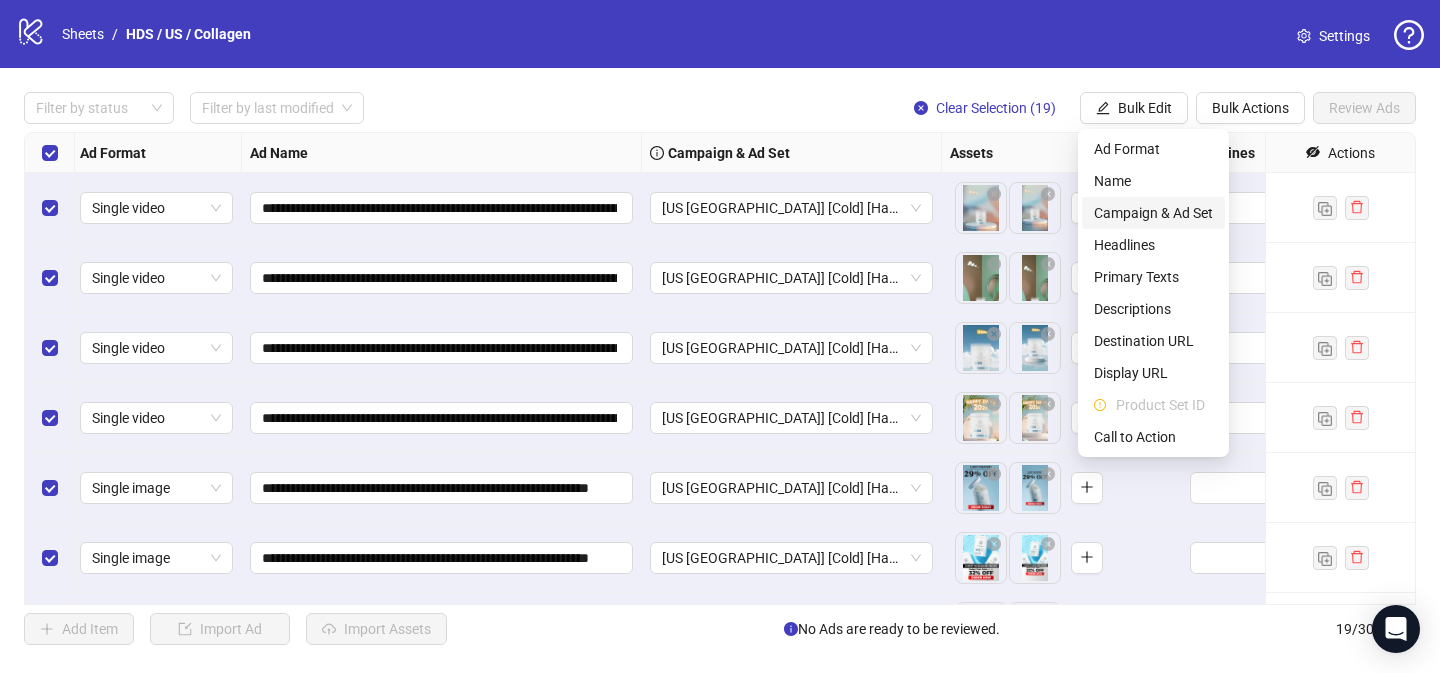 click on "Campaign & Ad Set" at bounding box center [1153, 213] 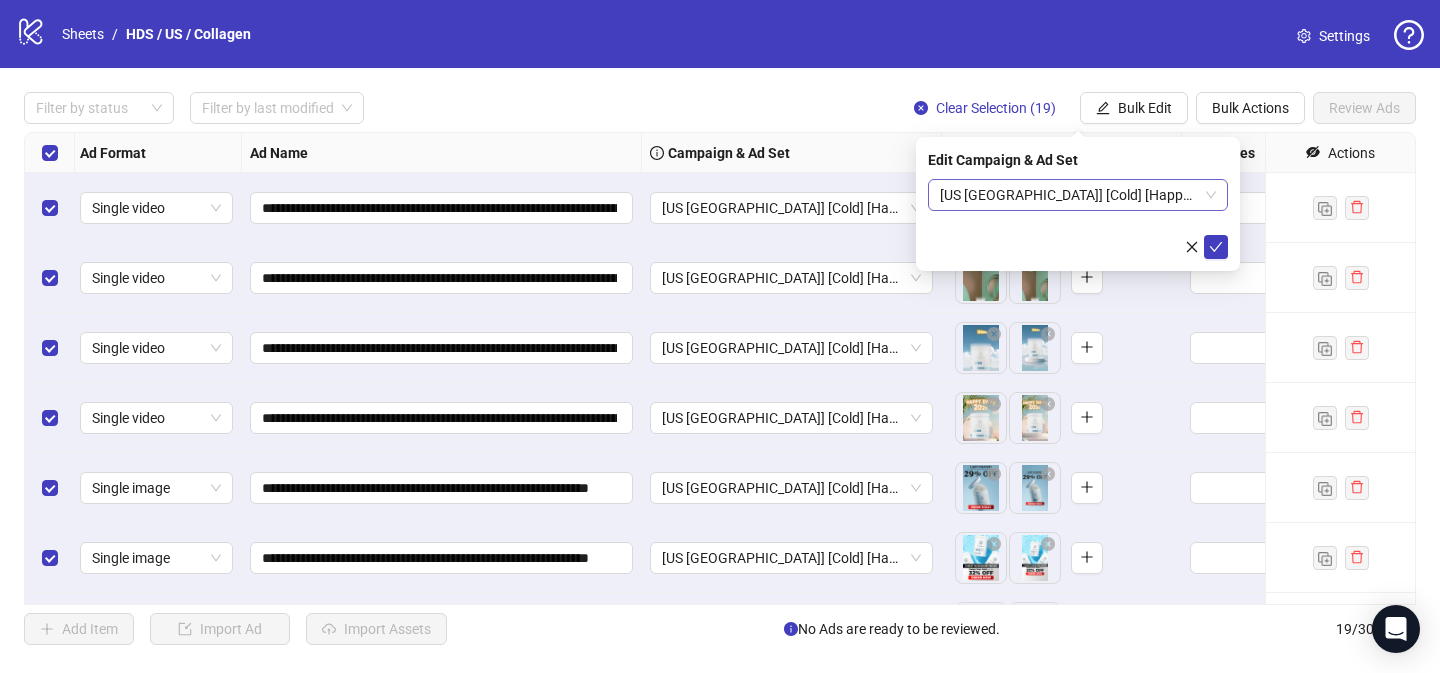 click on "[US [GEOGRAPHIC_DATA]] [Cold] [Happy Days Sale 2025] [ASC] [Collagen 2] [[DATE]] - Copy" at bounding box center (1078, 195) 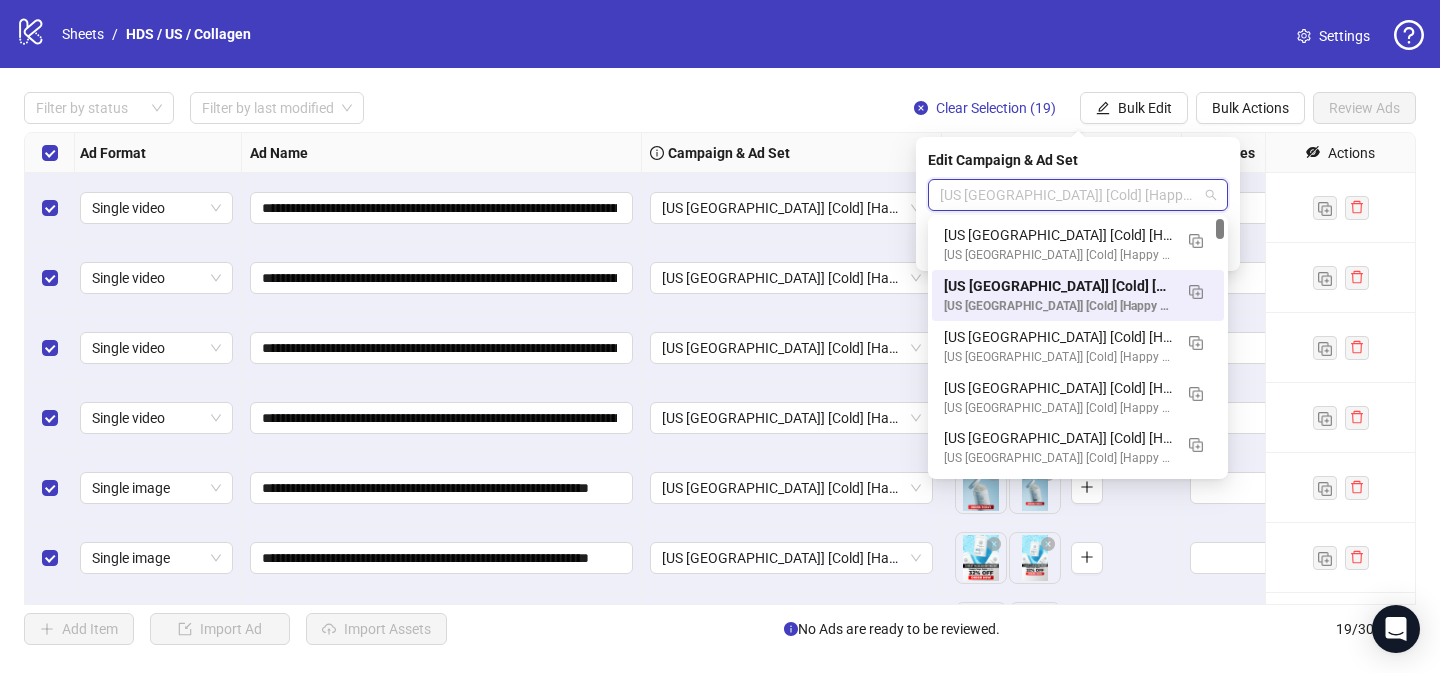 paste on "**********" 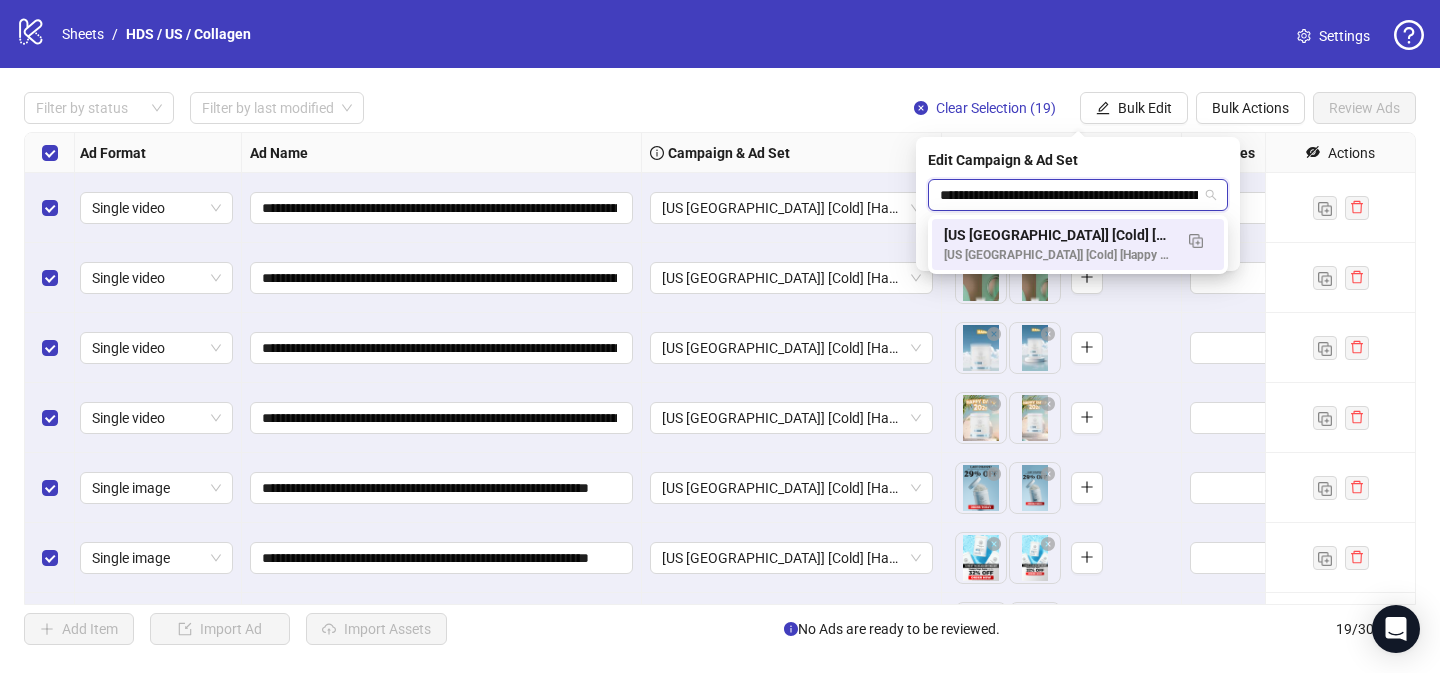 scroll, scrollTop: 0, scrollLeft: 222, axis: horizontal 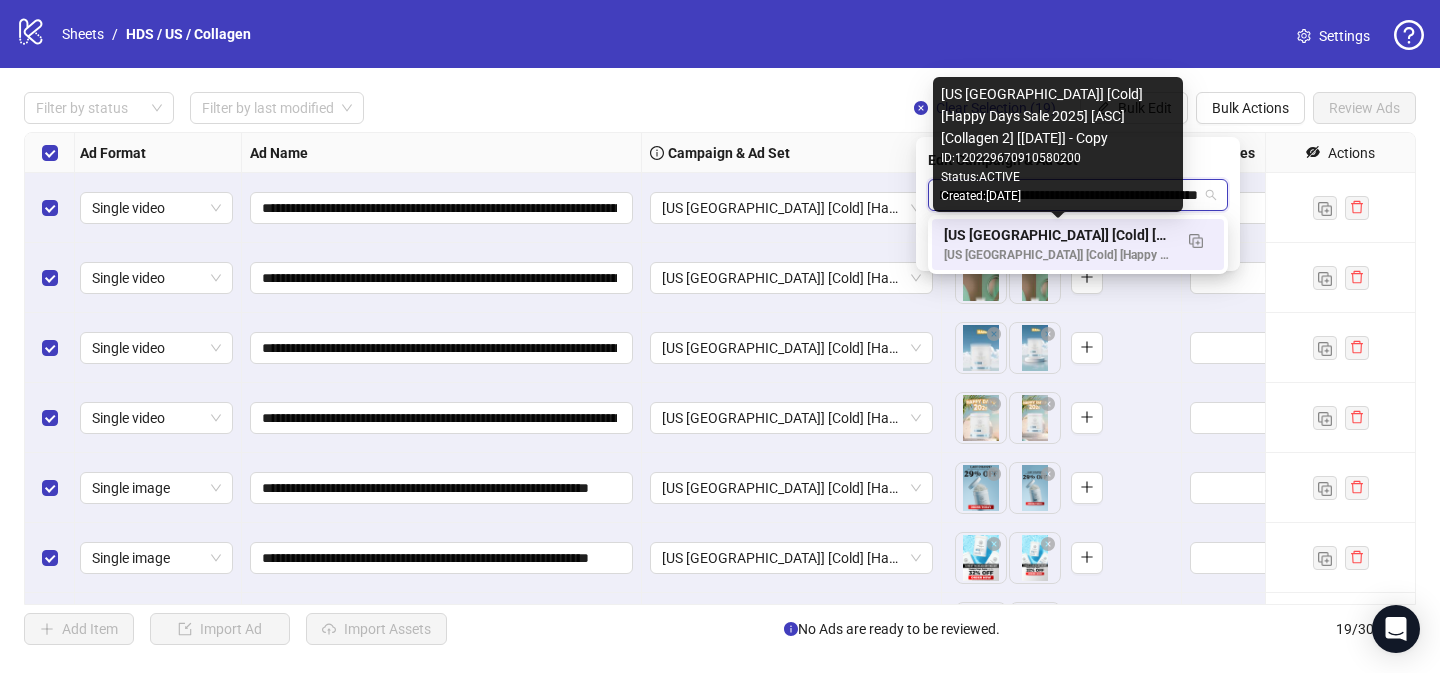 click on "[US [GEOGRAPHIC_DATA]] [Cold] [Happy Days Sale 2025] [ASC] [Collagen 2] [[DATE]] - Copy" at bounding box center [1058, 235] 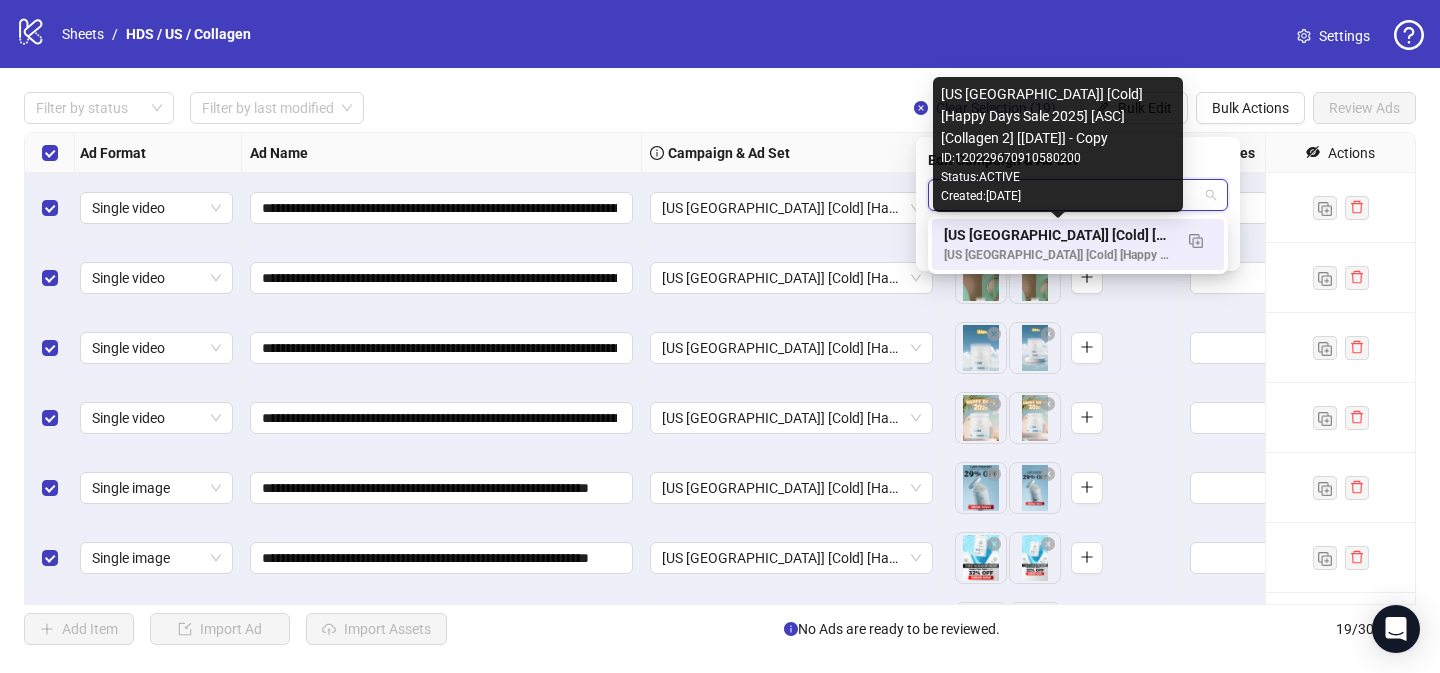scroll, scrollTop: 0, scrollLeft: 0, axis: both 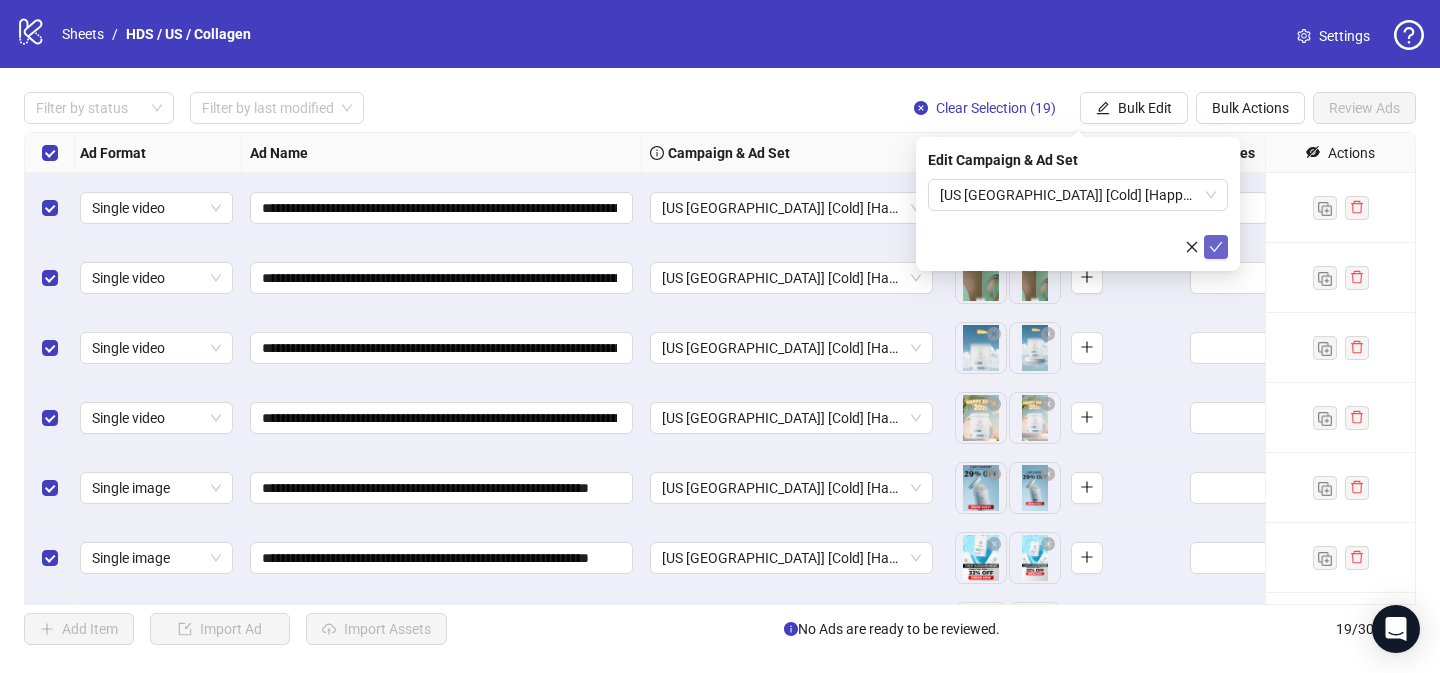 click 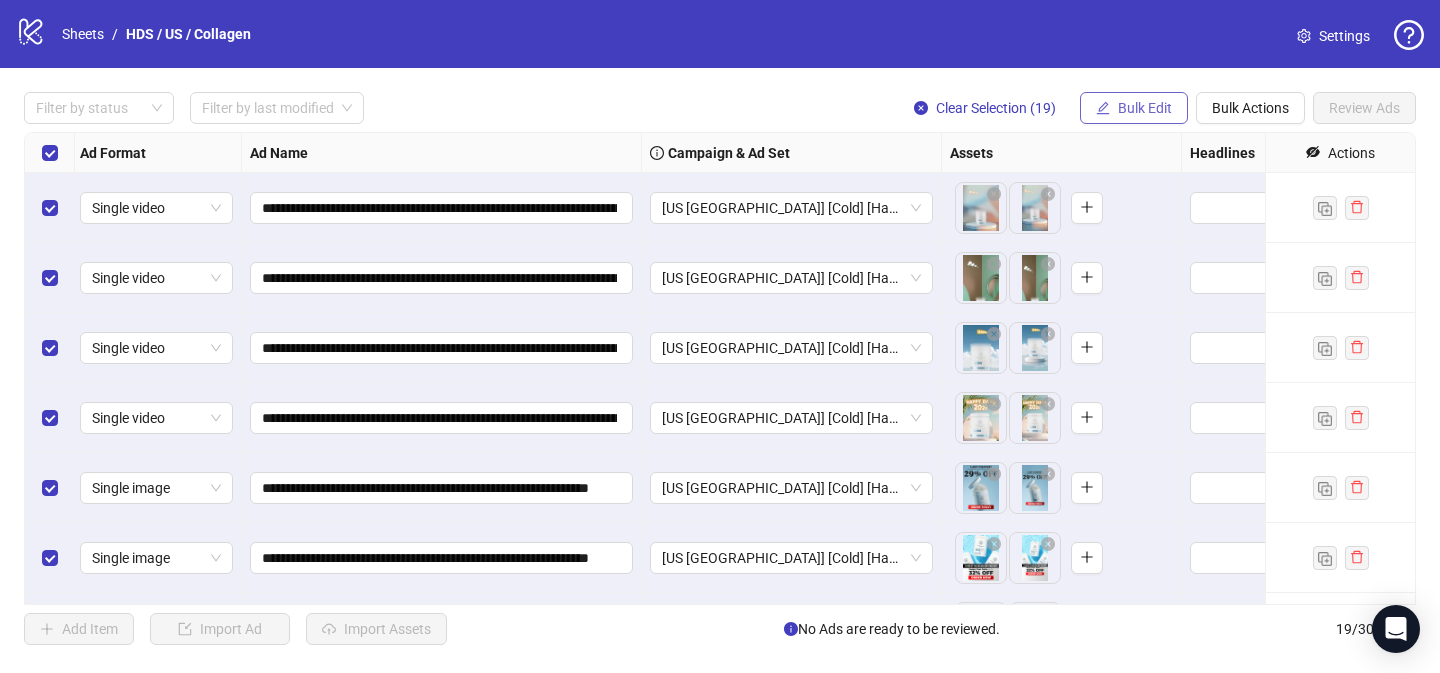 click on "Bulk Edit" at bounding box center [1145, 108] 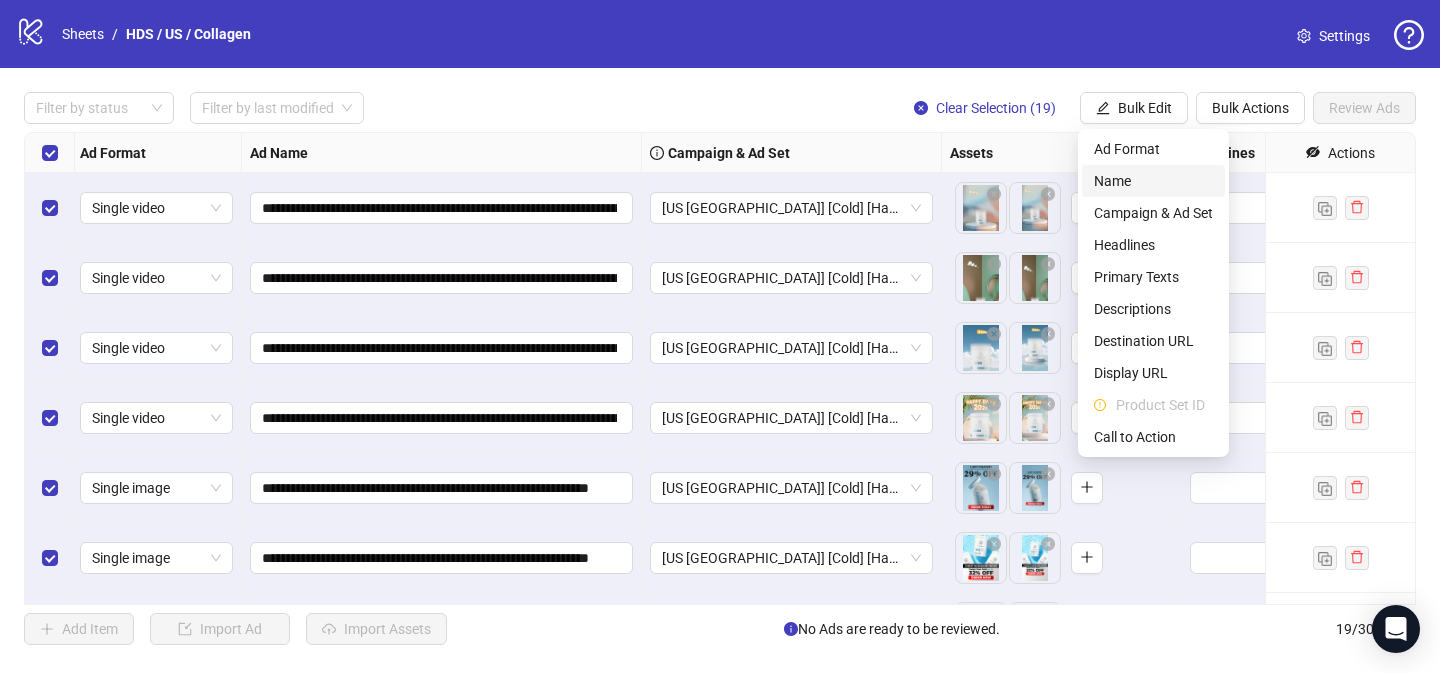 click on "Name" at bounding box center (1153, 181) 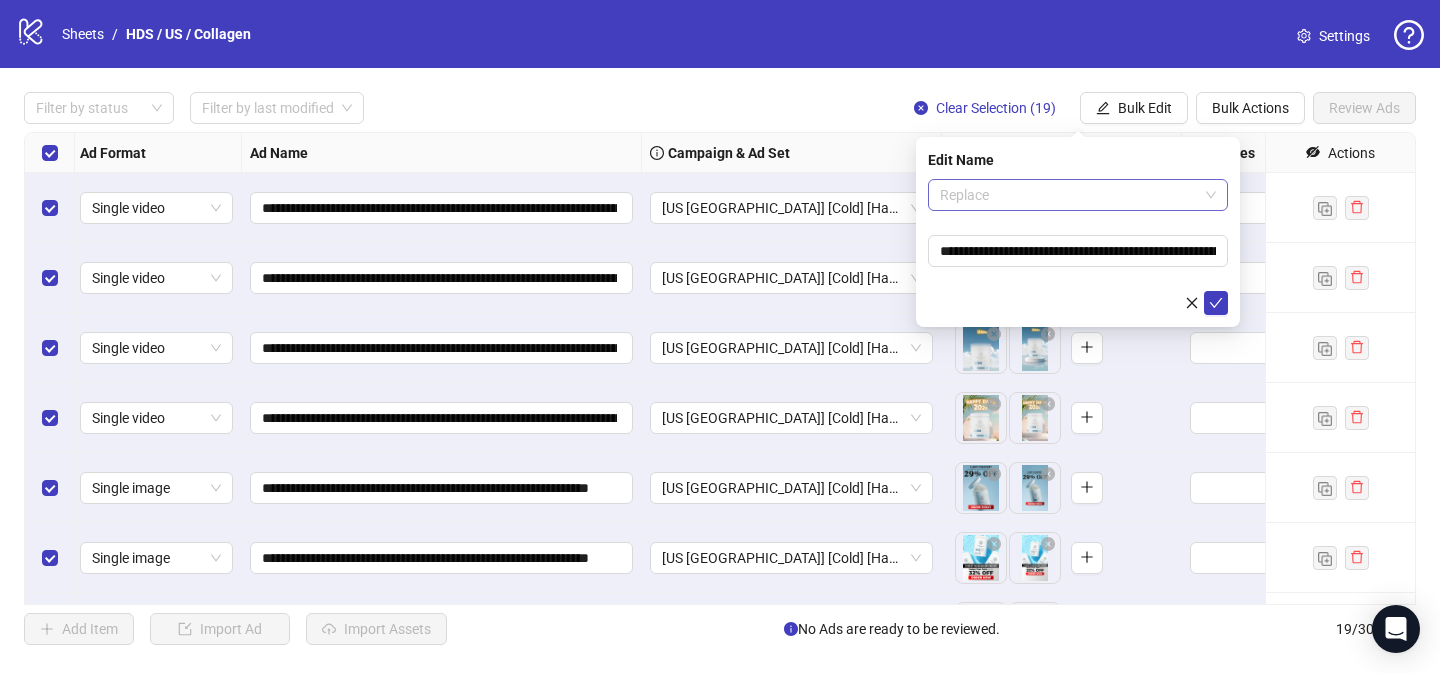 drag, startPoint x: 1013, startPoint y: 191, endPoint x: 1022, endPoint y: 214, distance: 24.698177 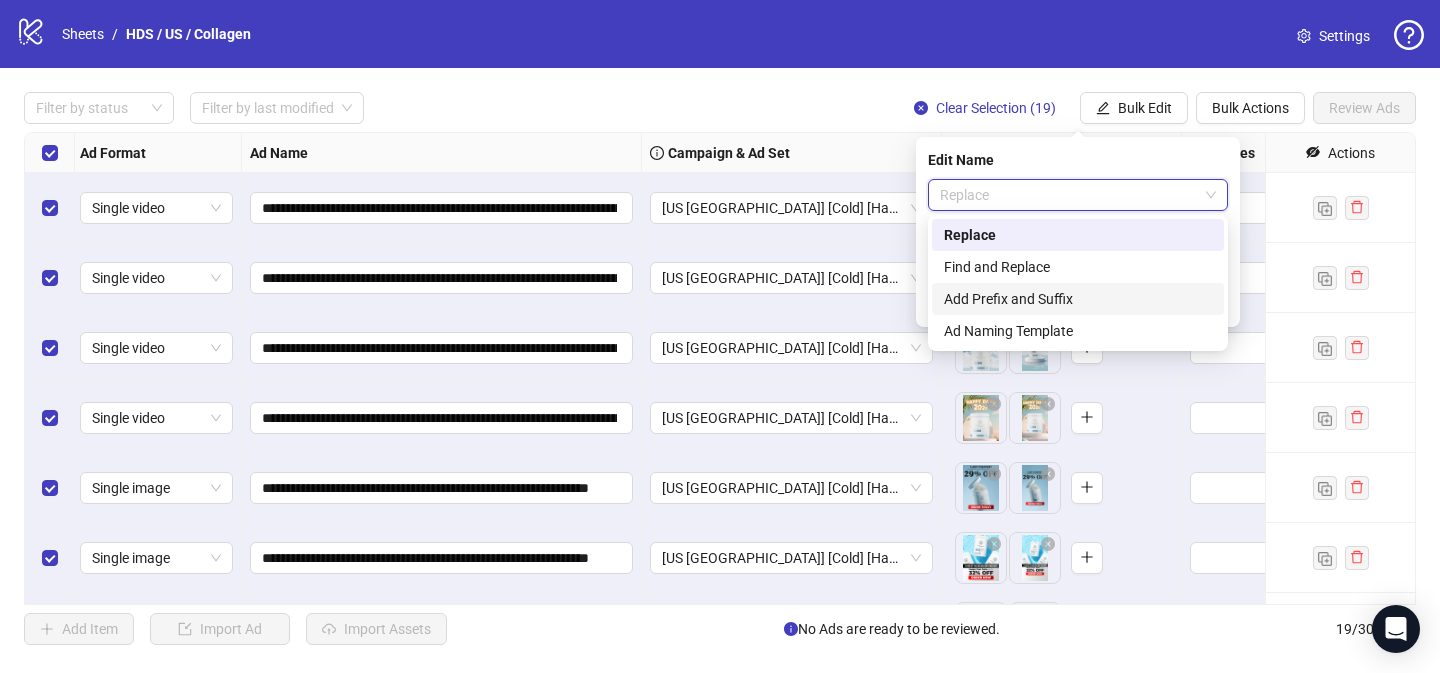 click on "Add Prefix and Suffix" at bounding box center [1078, 299] 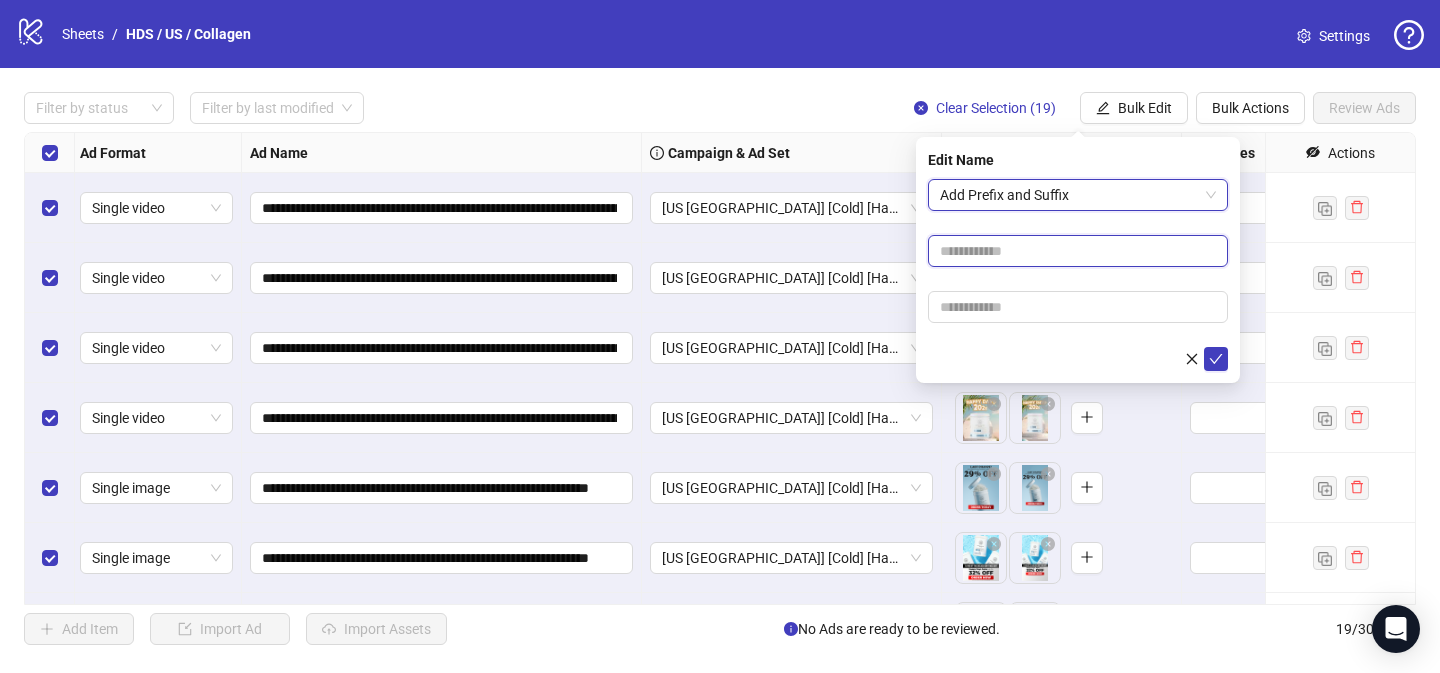 paste on "**********" 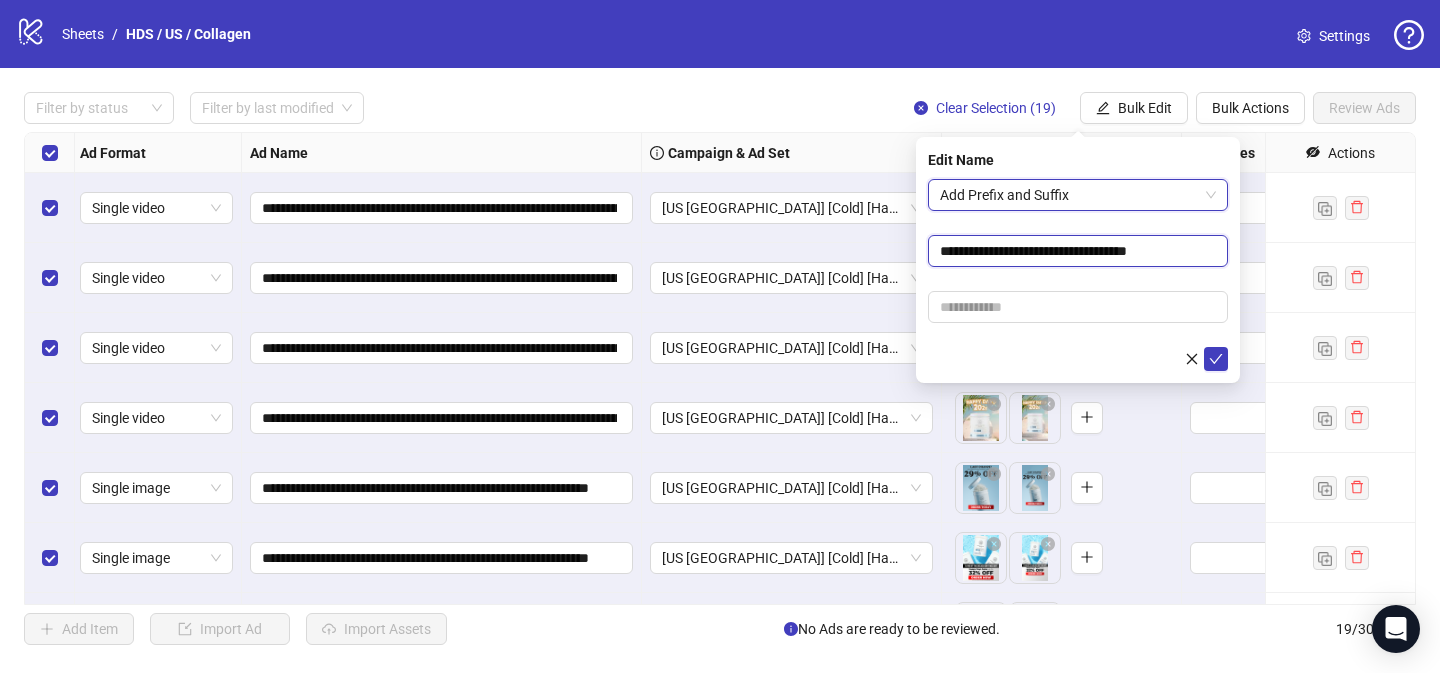 click on "**********" at bounding box center [1078, 251] 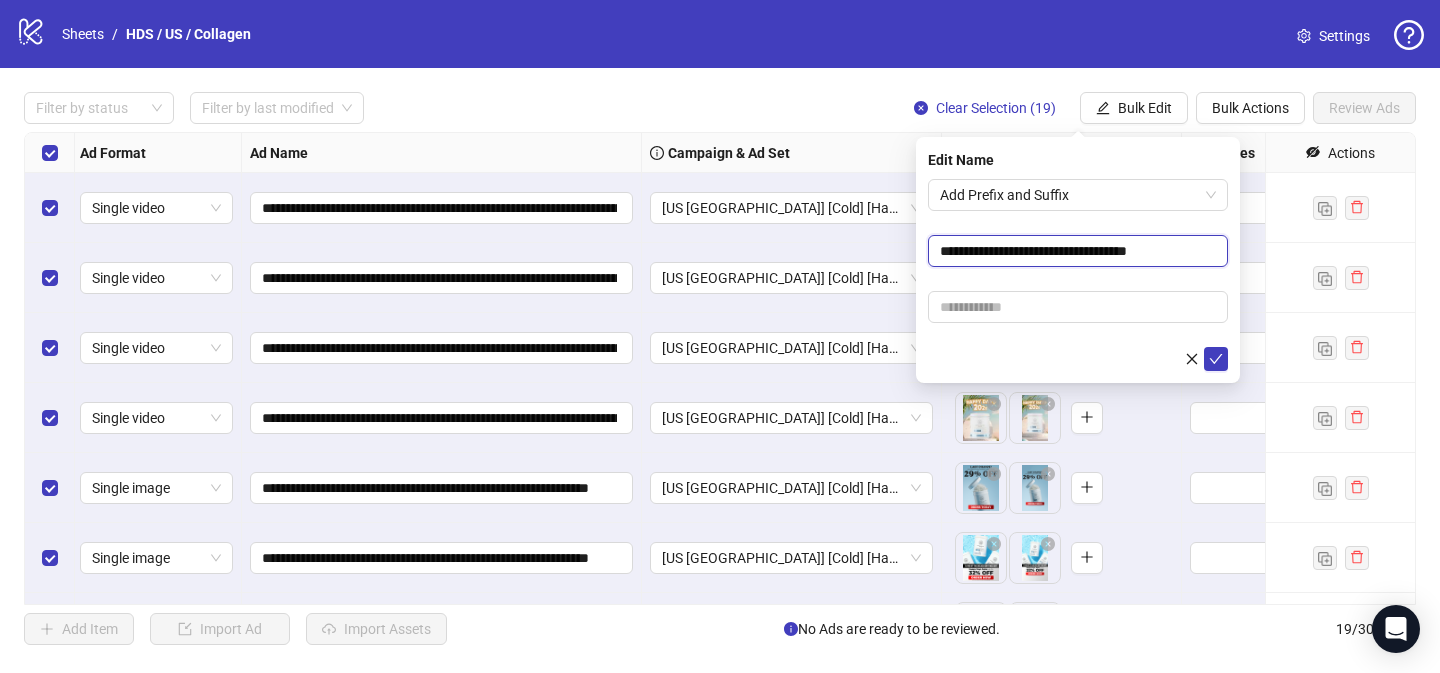 click on "**********" at bounding box center (1078, 251) 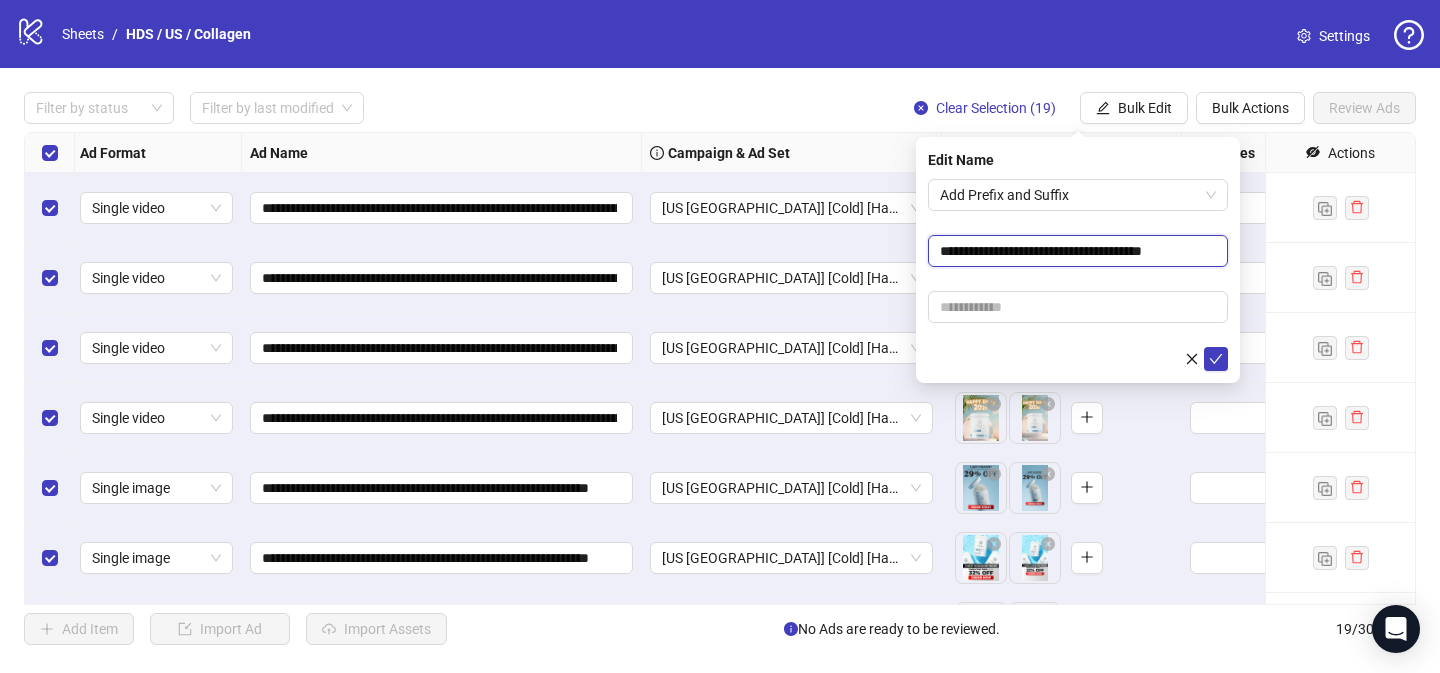 type on "**********" 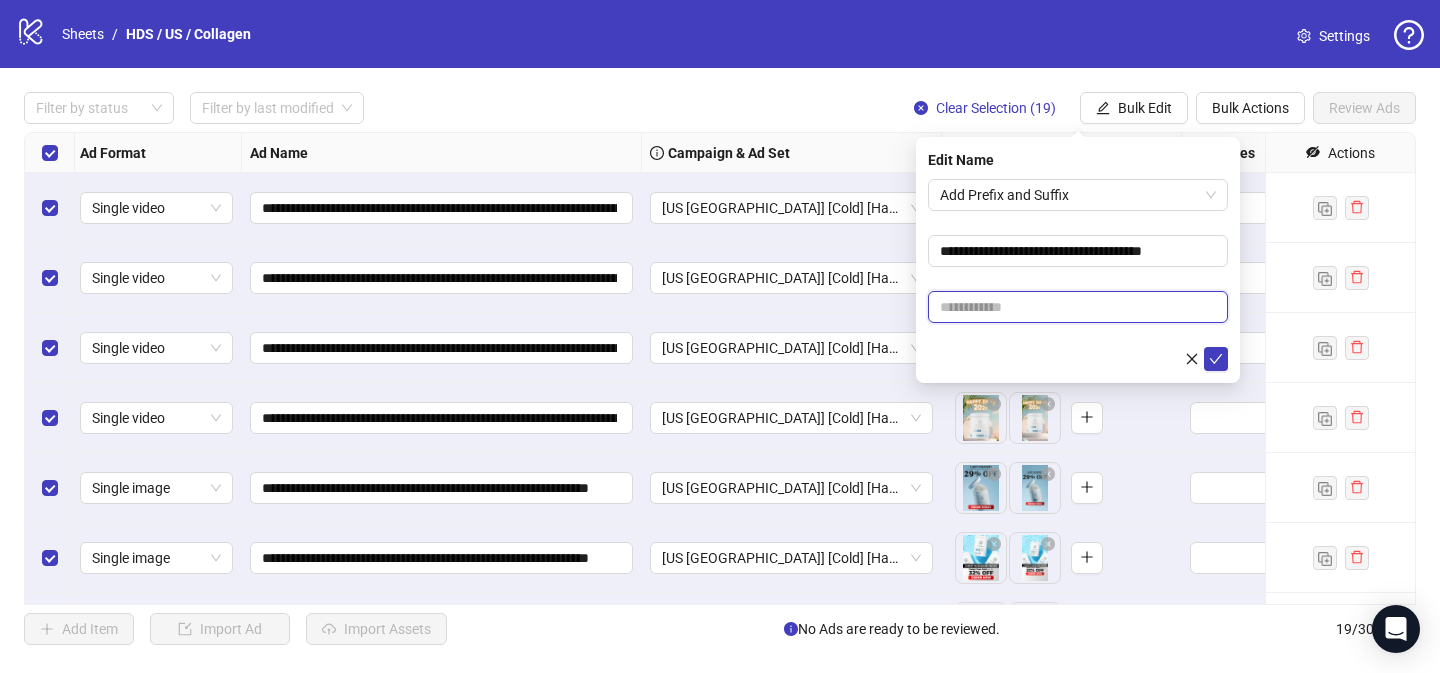 drag, startPoint x: 1068, startPoint y: 300, endPoint x: 1088, endPoint y: 307, distance: 21.189621 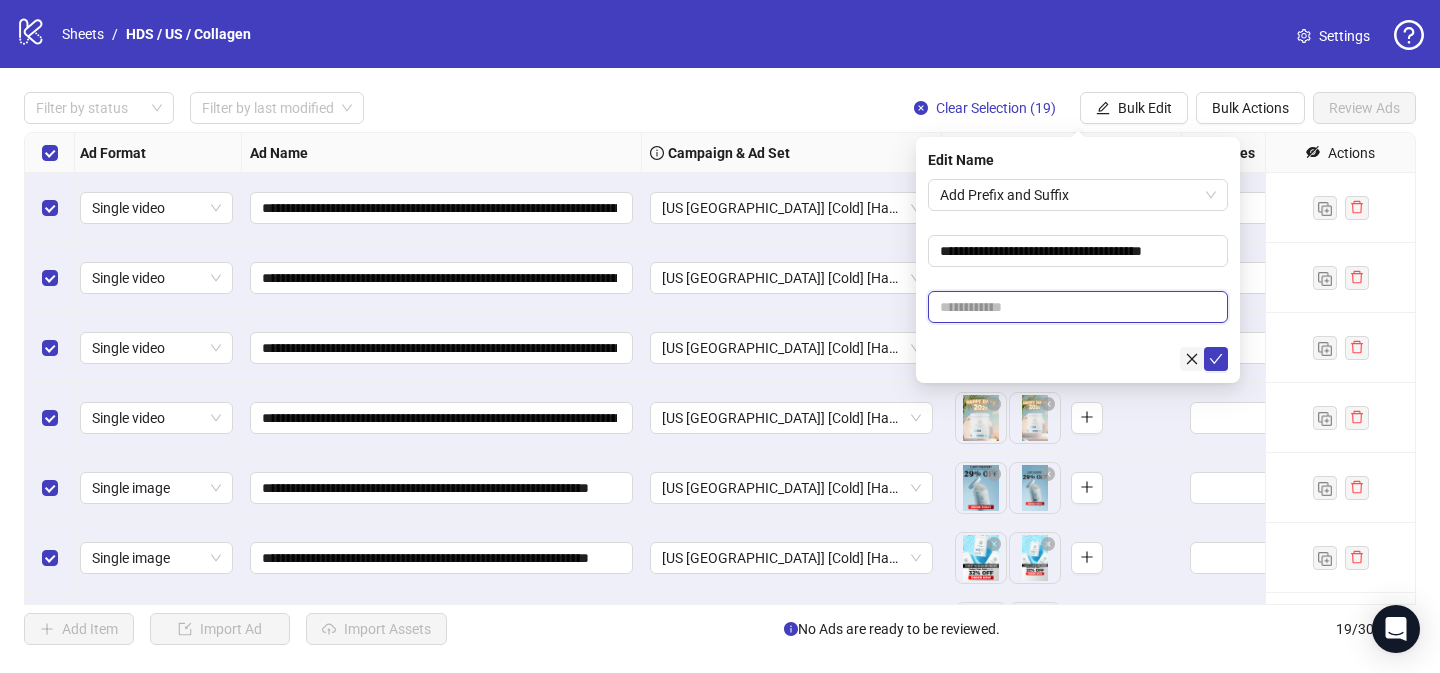 paste on "**********" 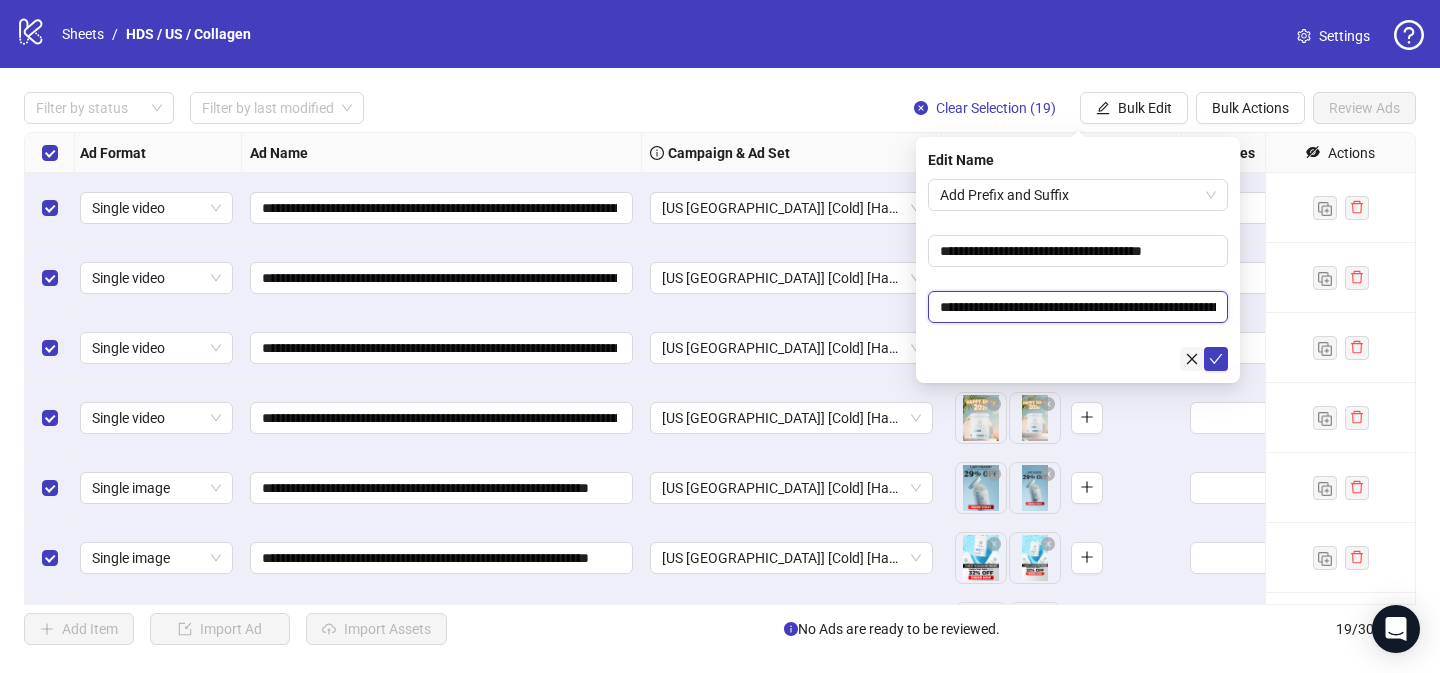 scroll, scrollTop: 0, scrollLeft: 207, axis: horizontal 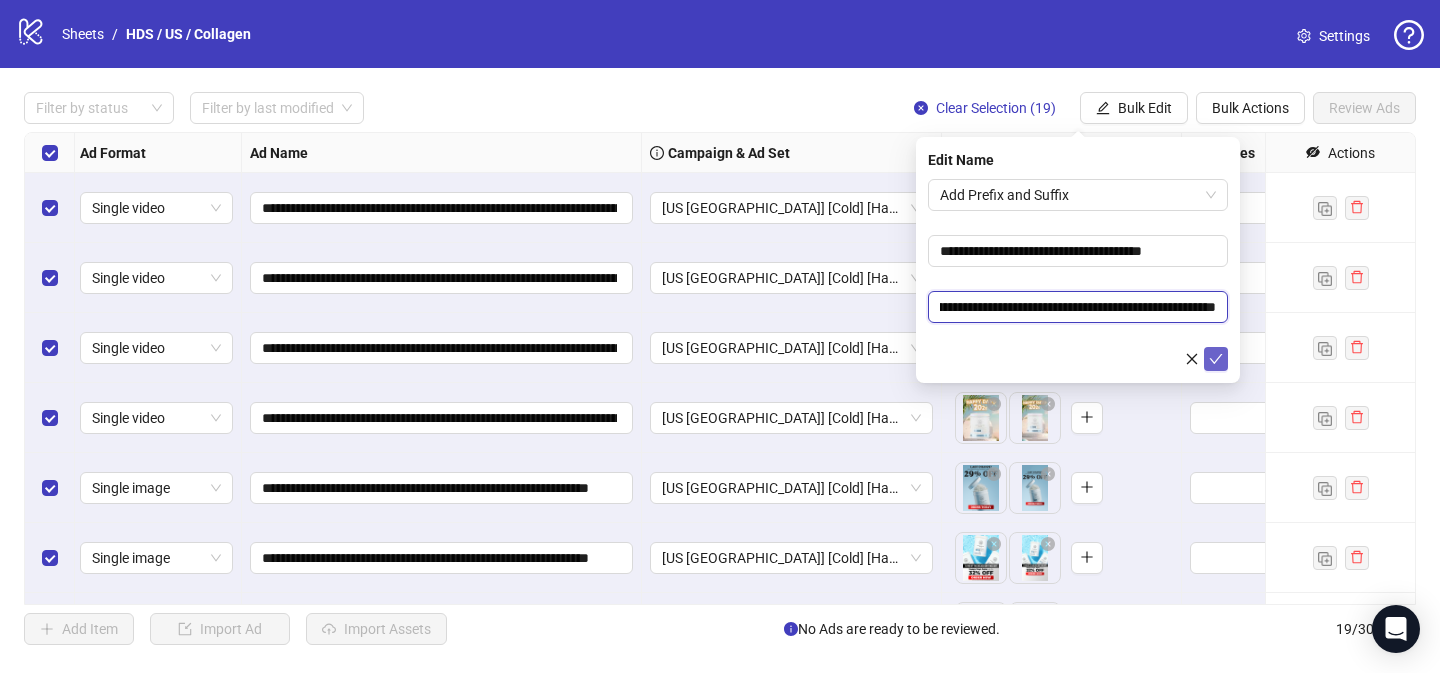 type on "**********" 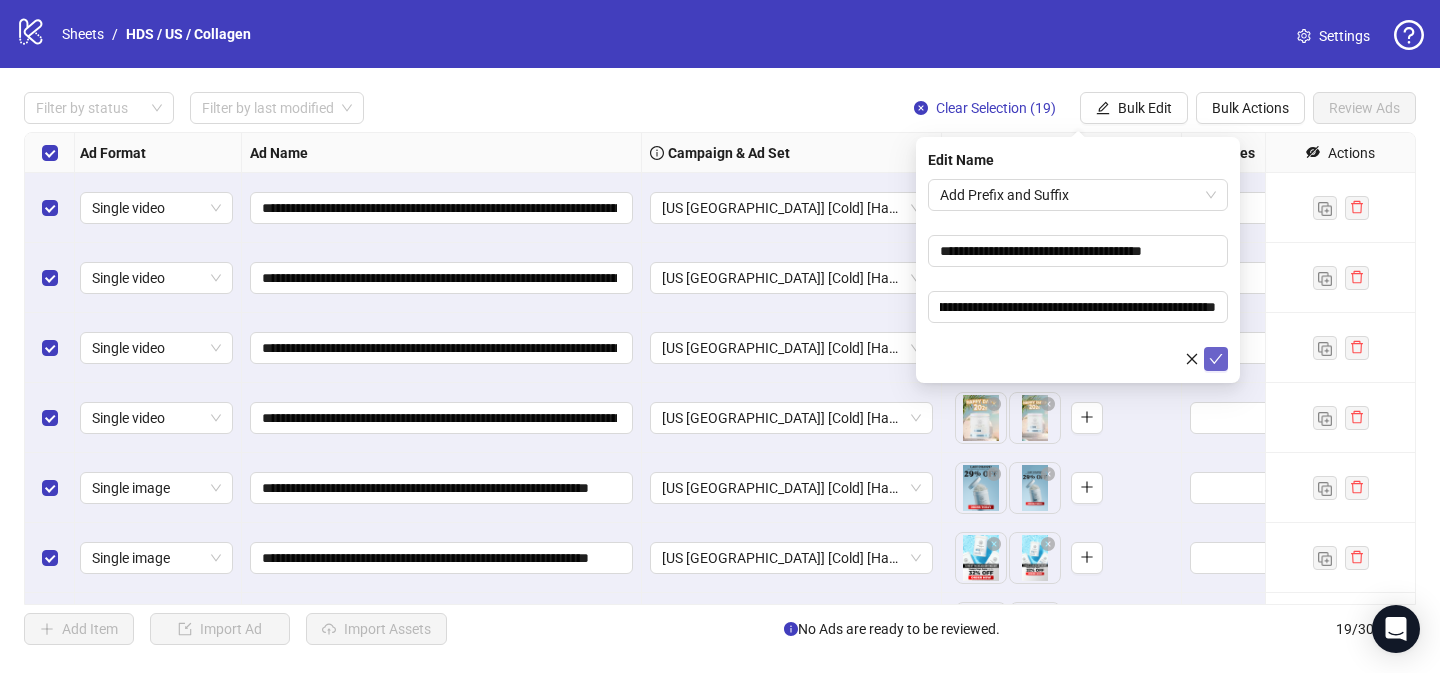 scroll, scrollTop: 0, scrollLeft: 0, axis: both 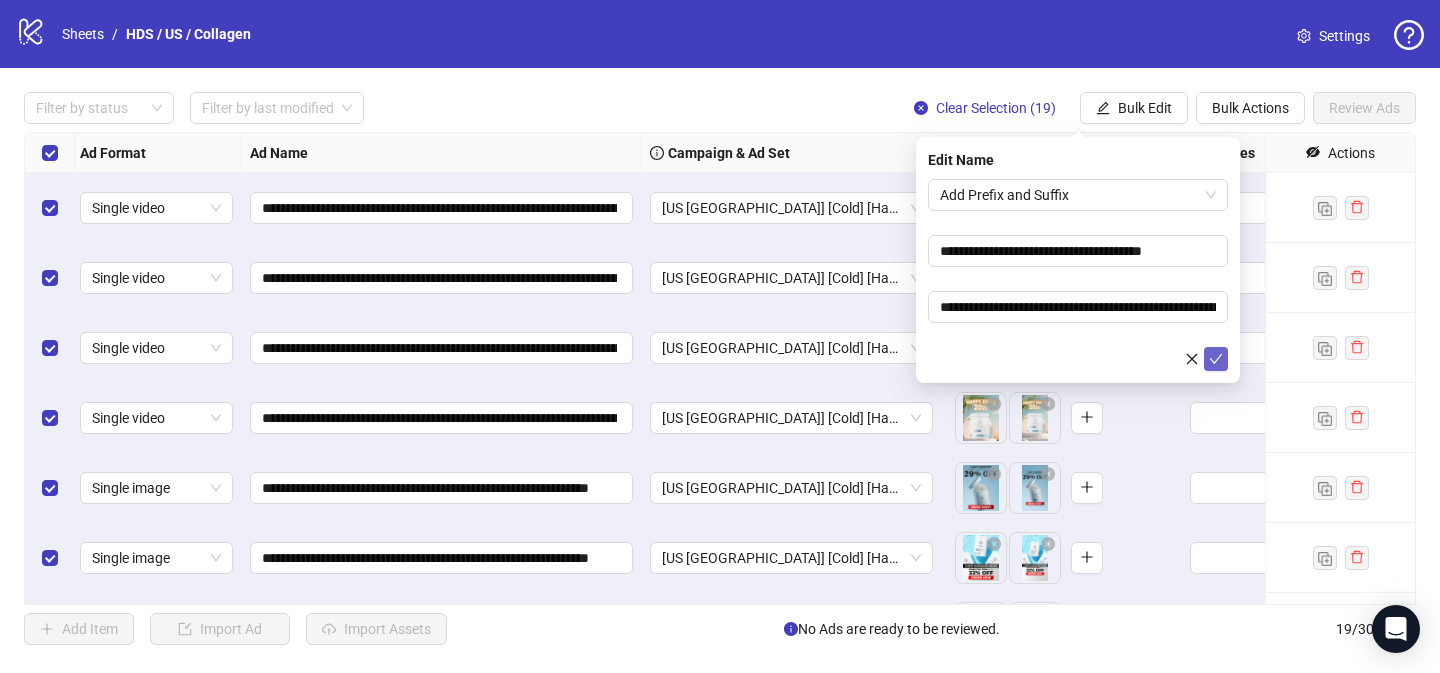 click 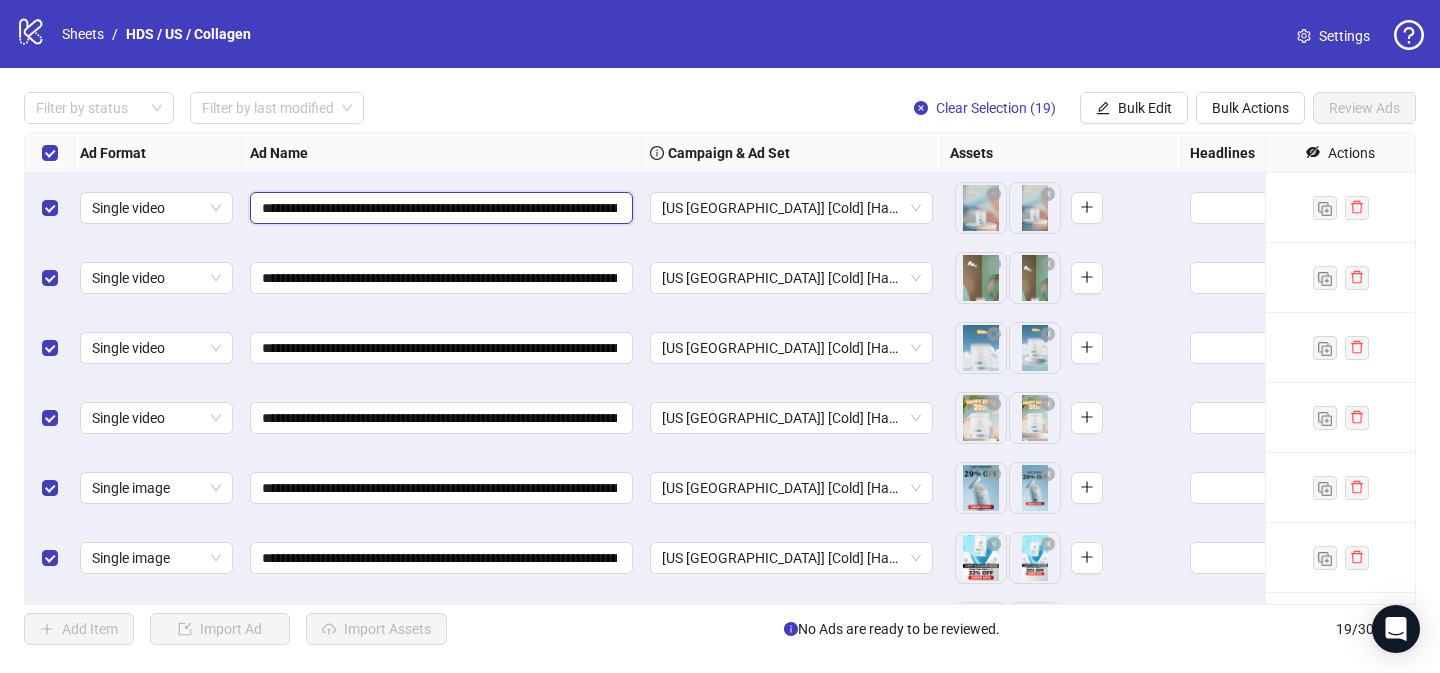 click on "**********" at bounding box center [439, 208] 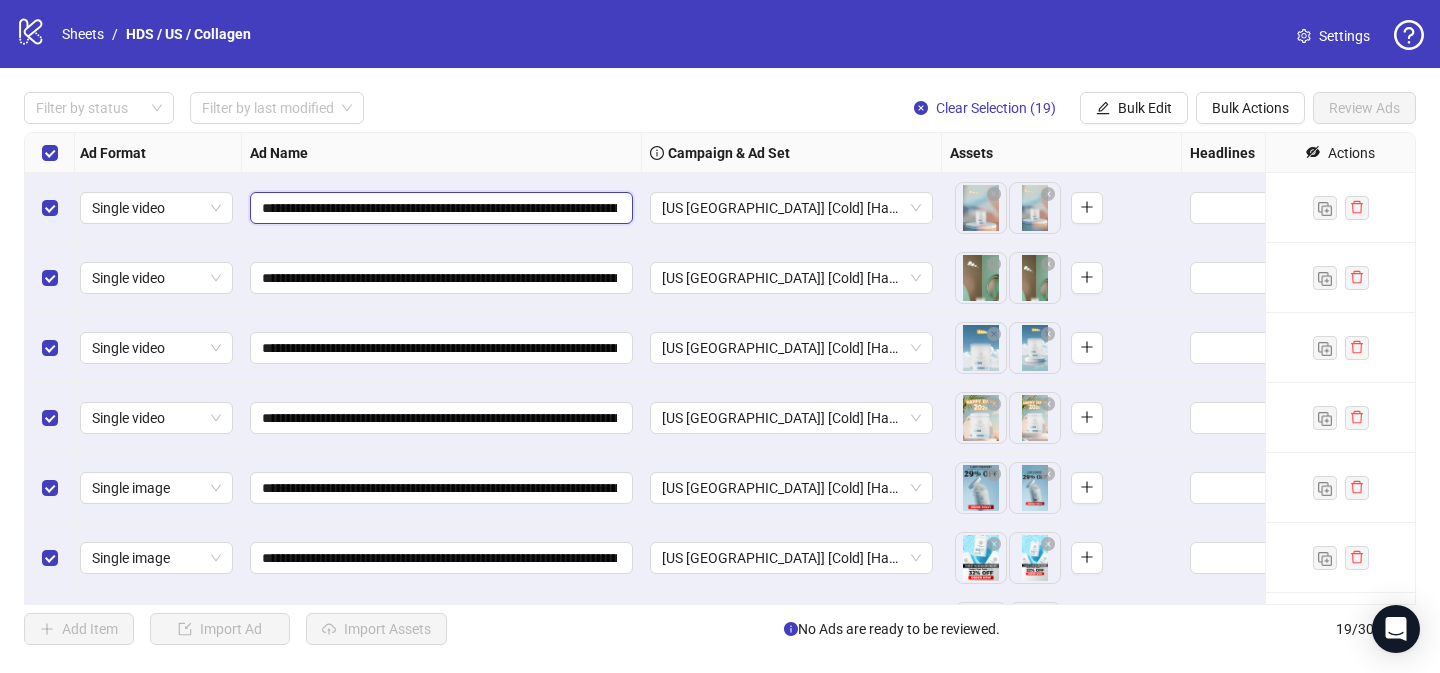 click on "**********" at bounding box center [439, 208] 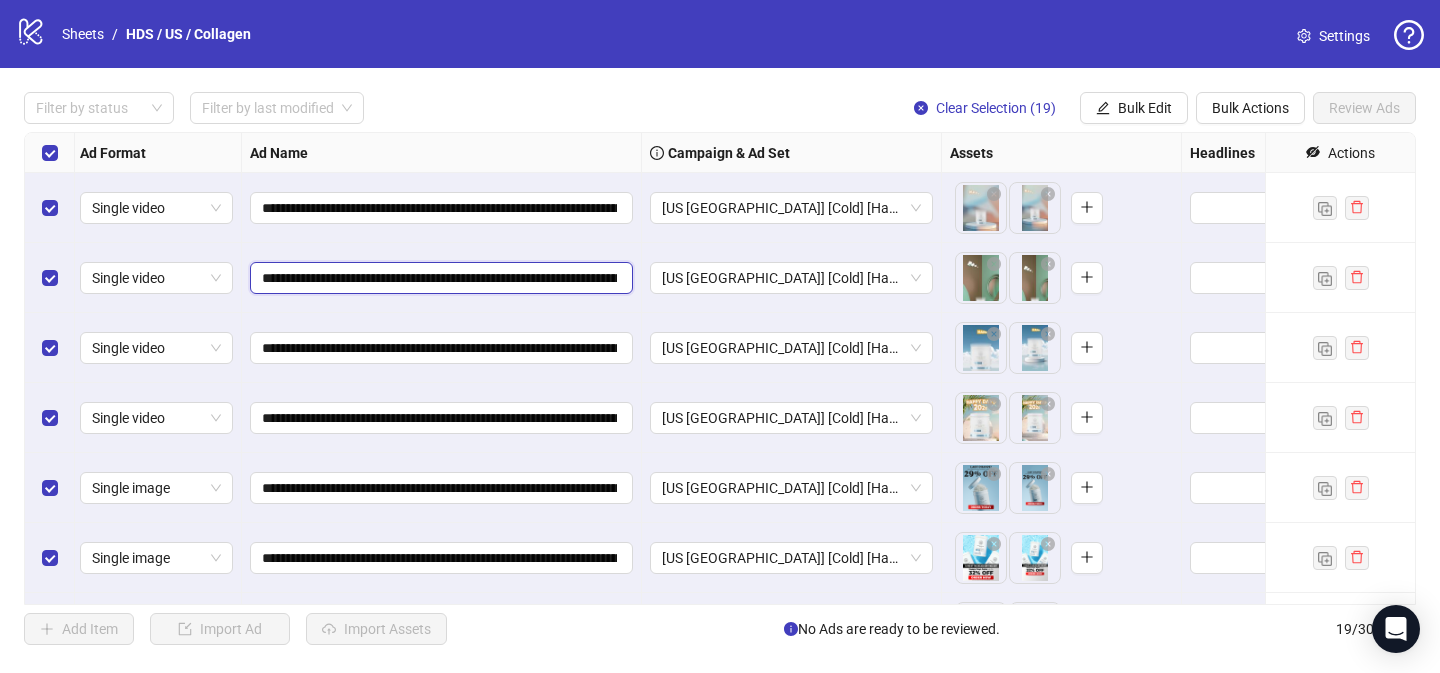 click on "**********" at bounding box center (439, 278) 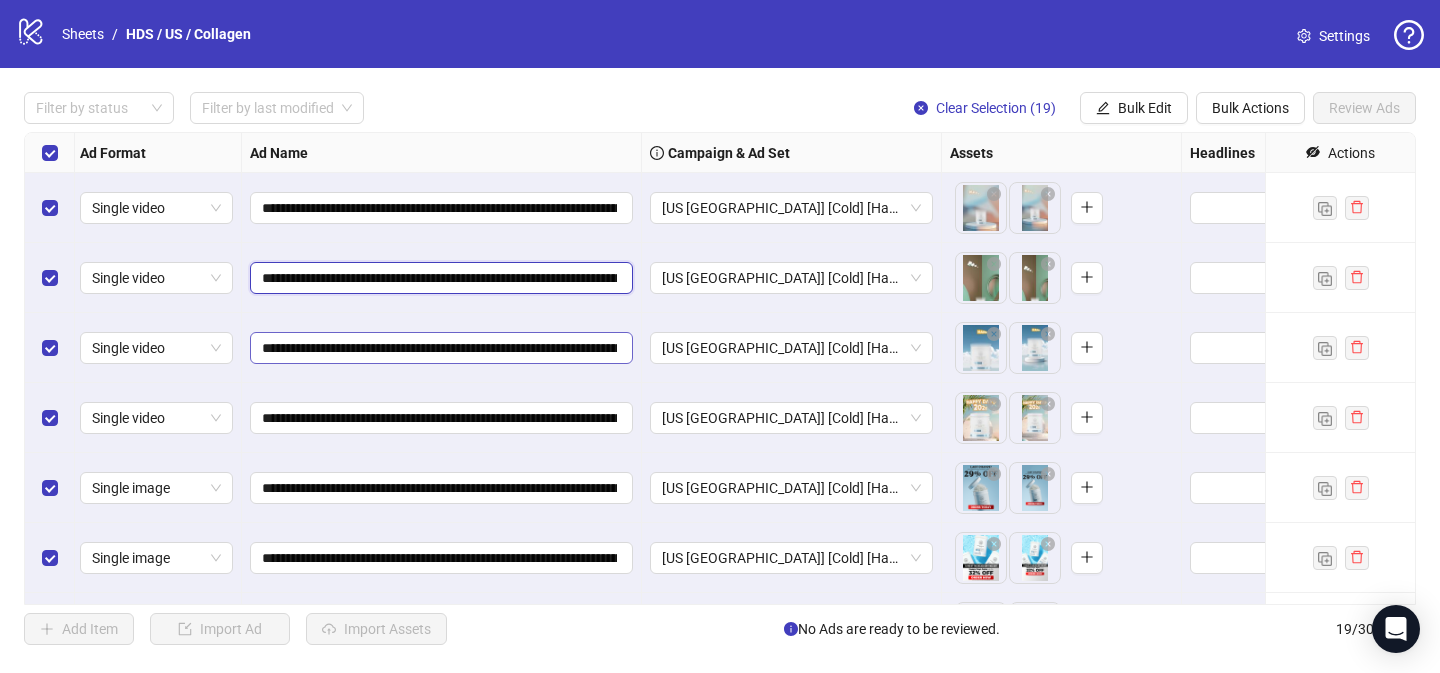 paste 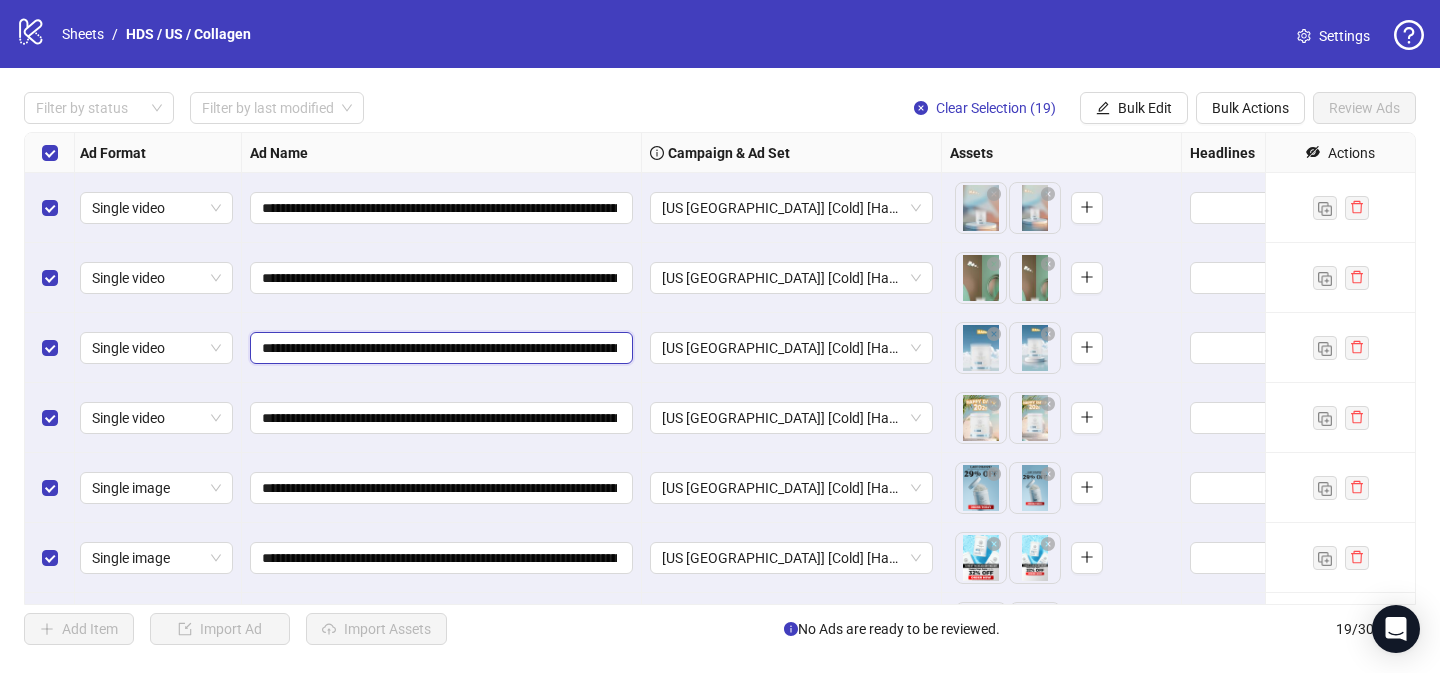 click on "**********" at bounding box center (439, 348) 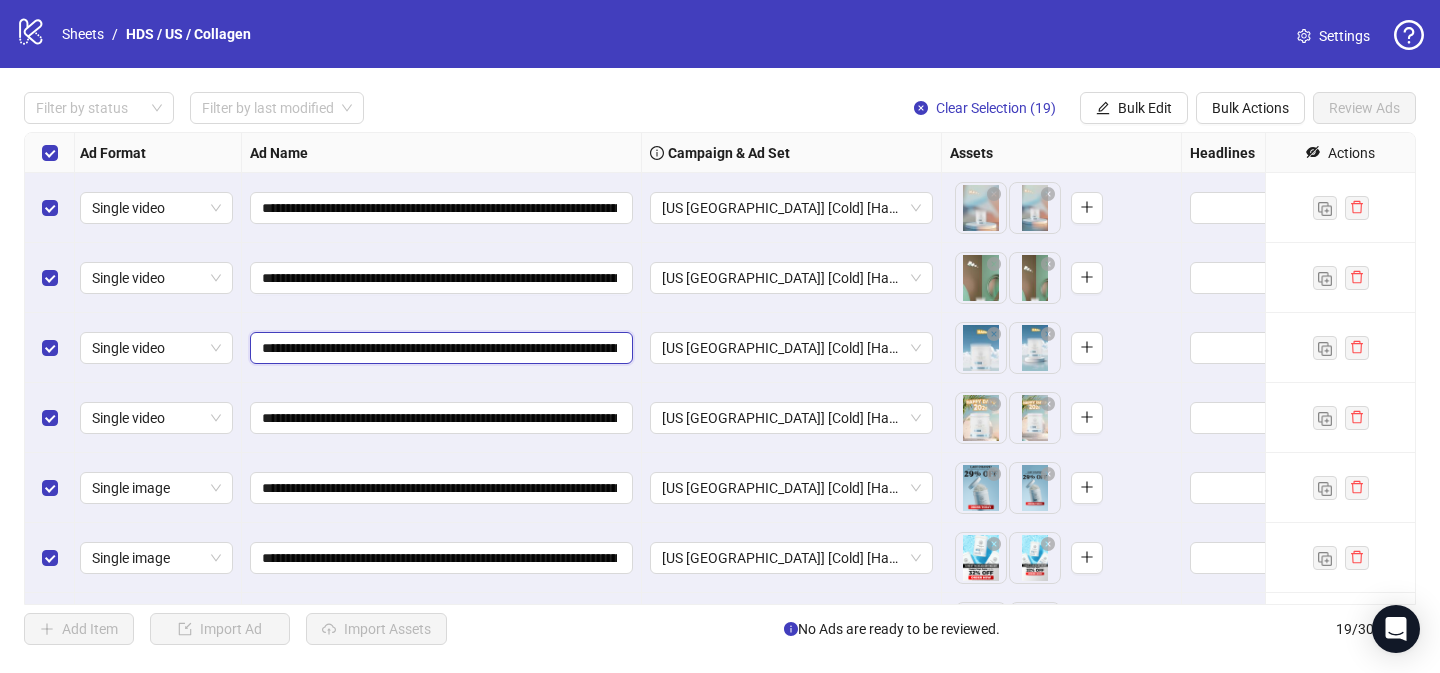 drag, startPoint x: 465, startPoint y: 353, endPoint x: 465, endPoint y: 387, distance: 34 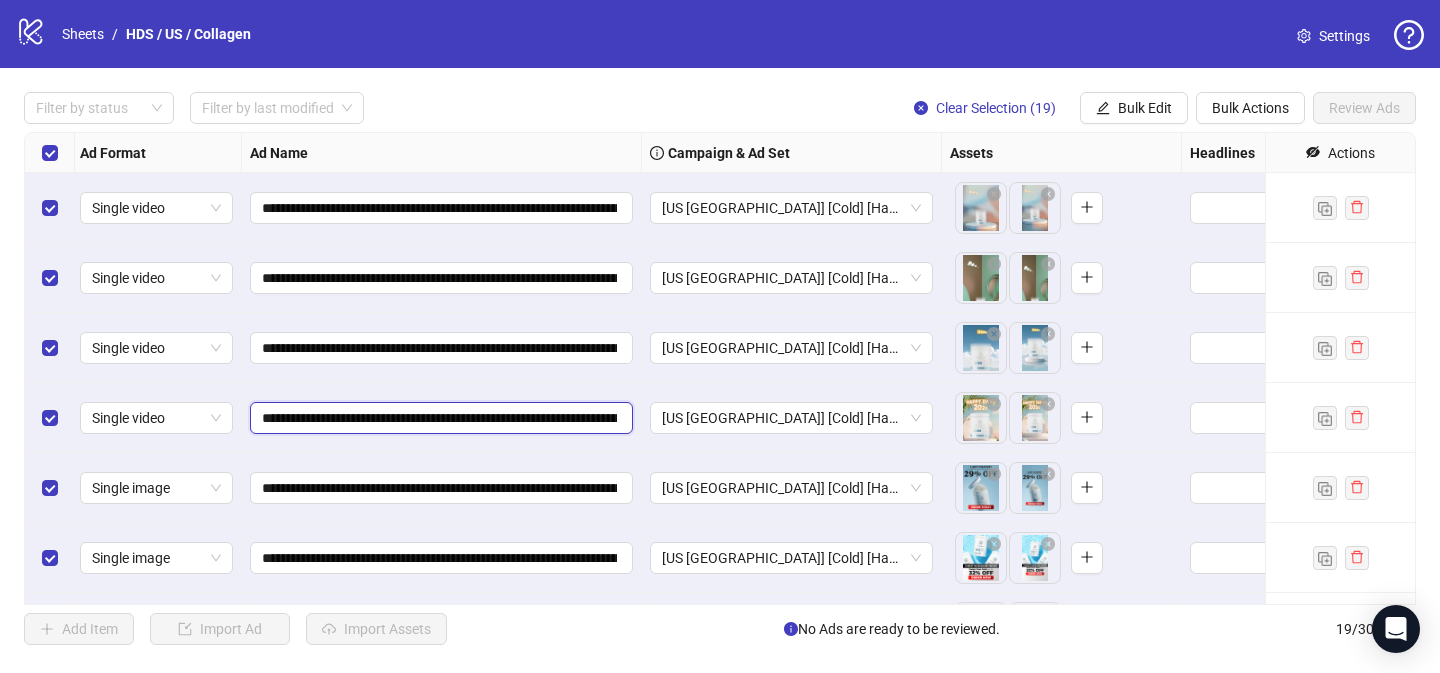 click on "**********" at bounding box center [439, 418] 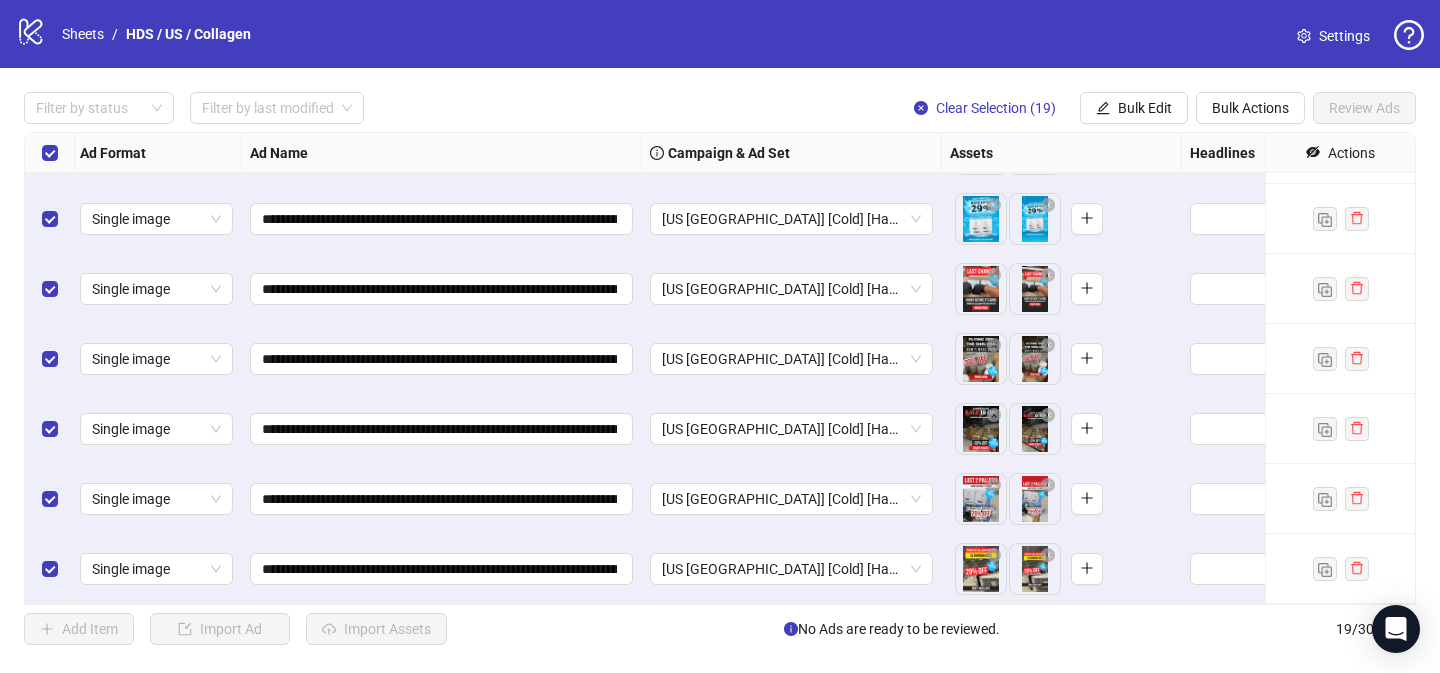 scroll, scrollTop: 0, scrollLeft: 3, axis: horizontal 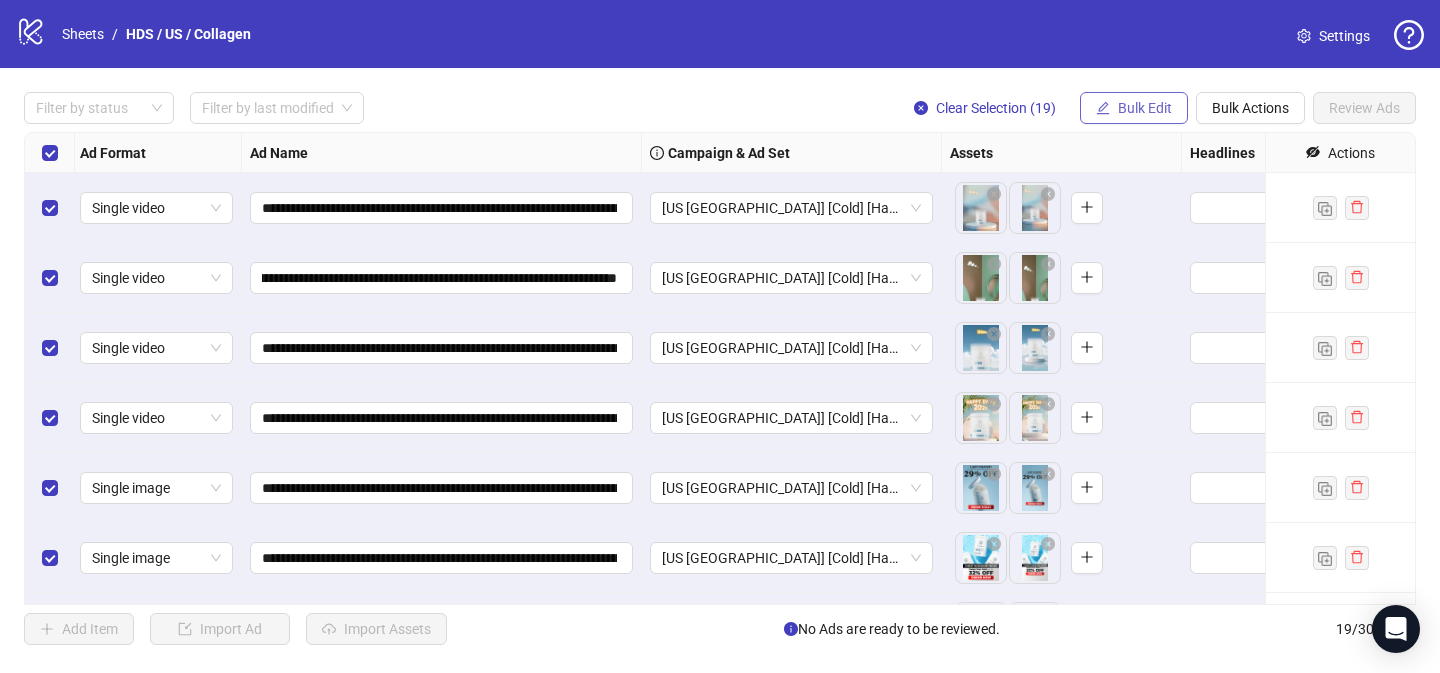 click on "Bulk Edit" at bounding box center [1145, 108] 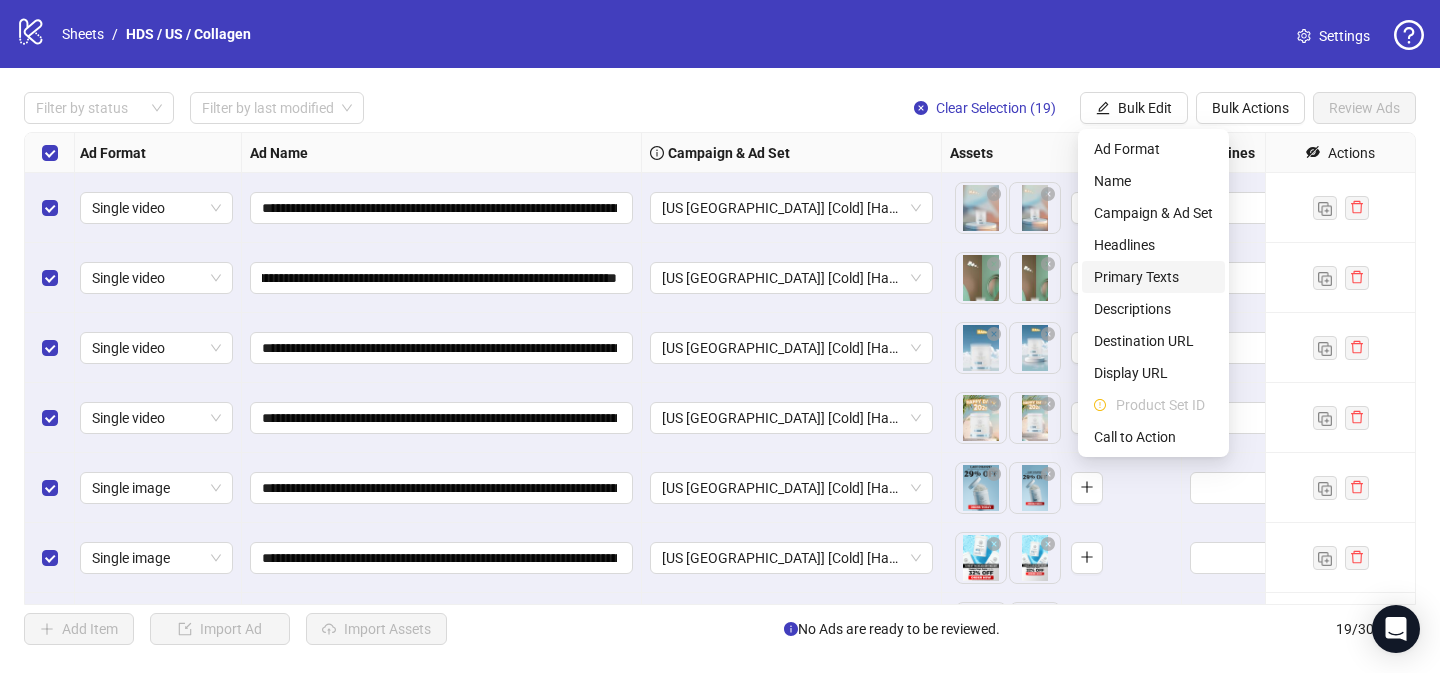 click on "Primary Texts" at bounding box center (1153, 277) 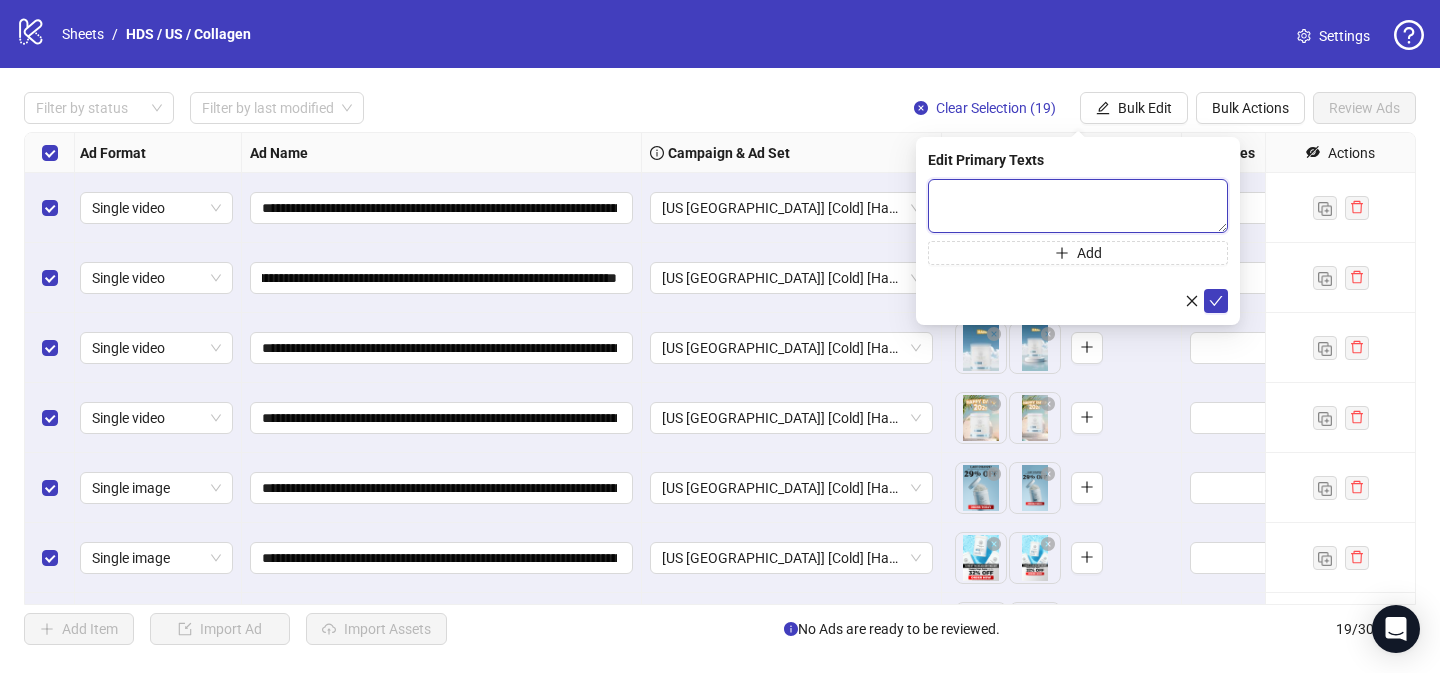 click at bounding box center (1078, 206) 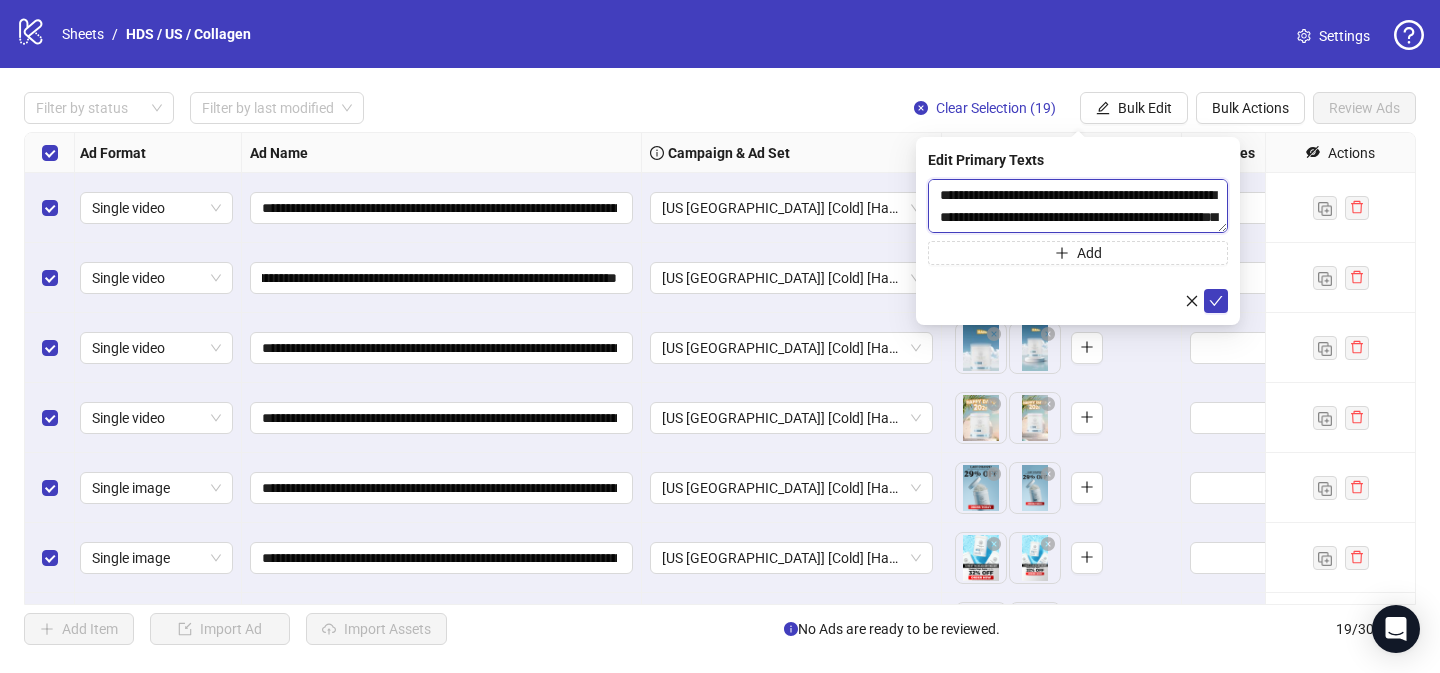 scroll, scrollTop: 1203, scrollLeft: 0, axis: vertical 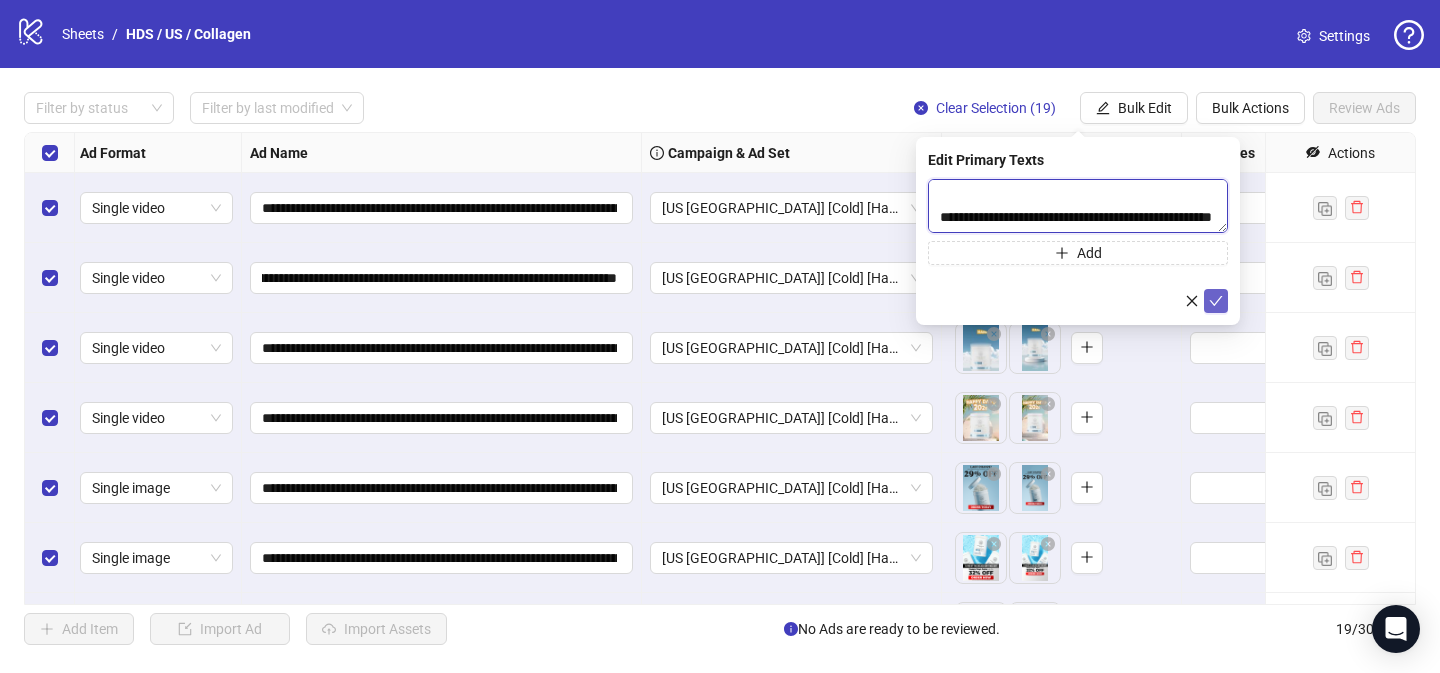 type on "**********" 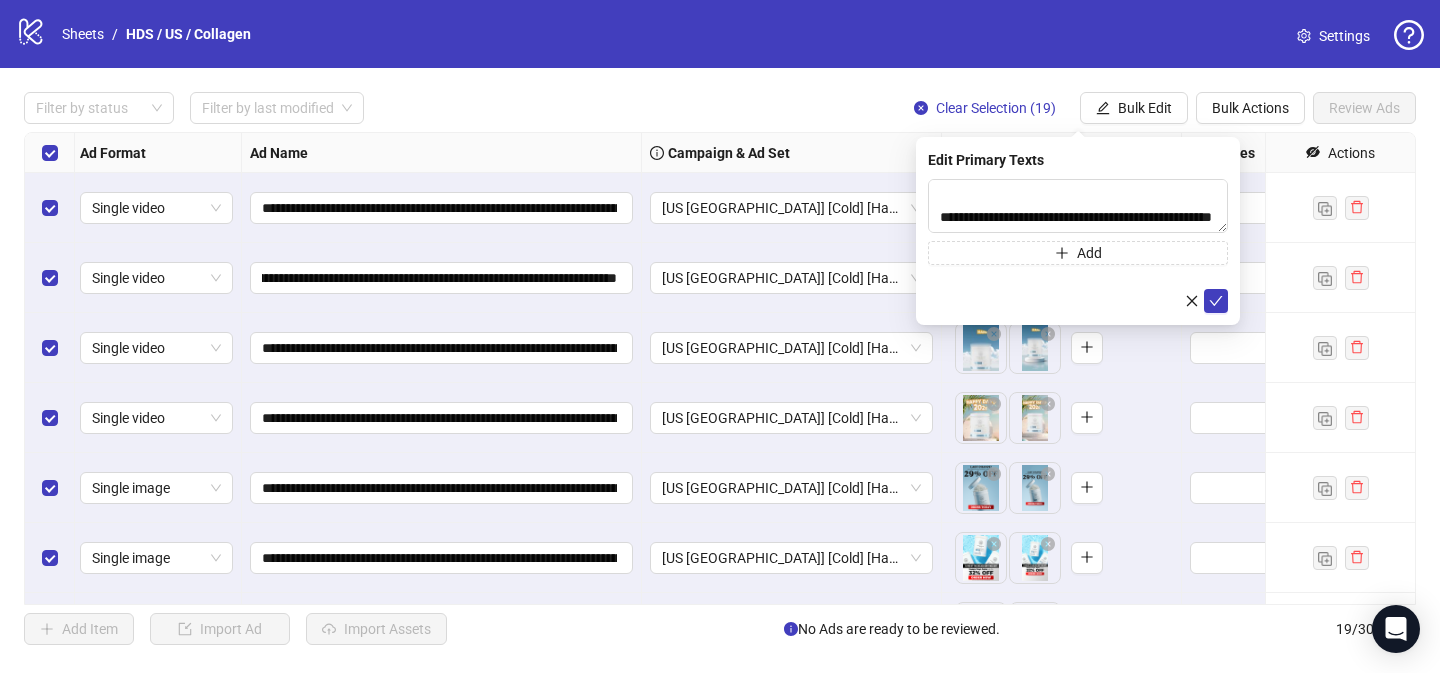 drag, startPoint x: 1217, startPoint y: 297, endPoint x: 1177, endPoint y: 271, distance: 47.707443 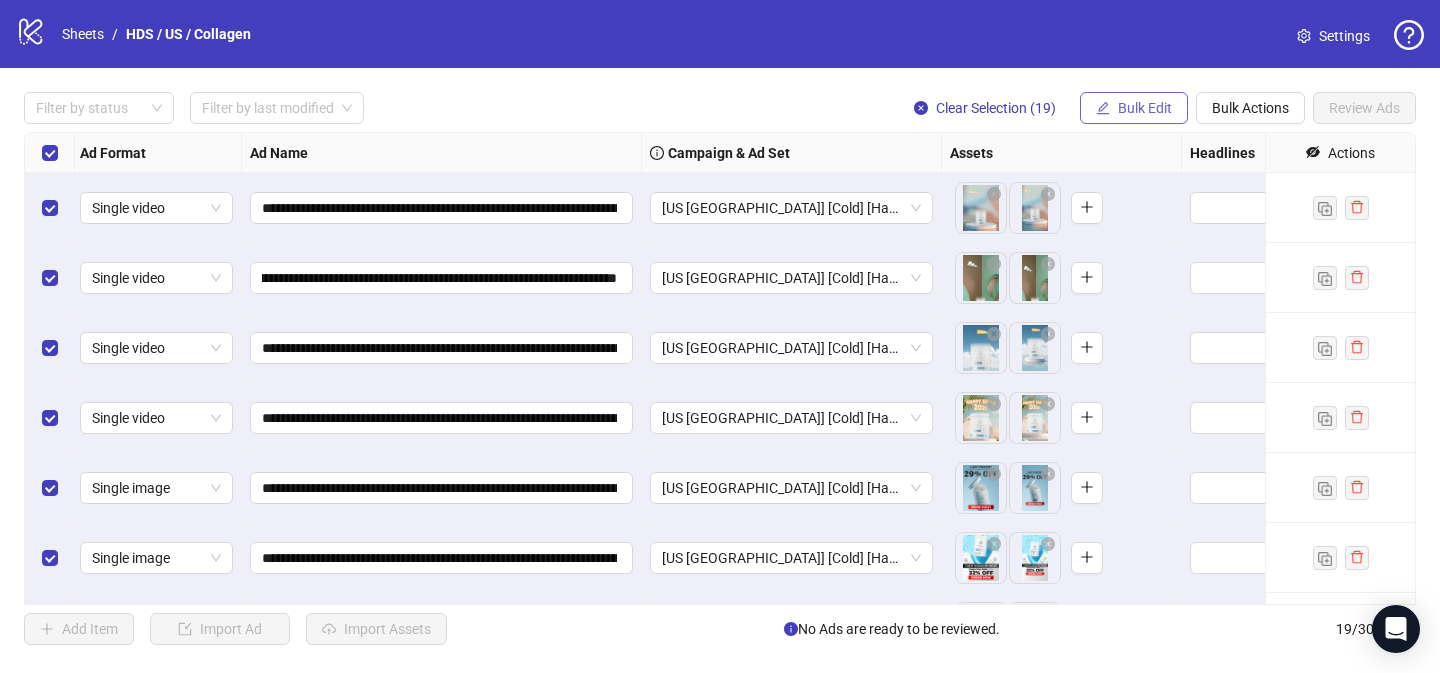 click on "Bulk Edit" at bounding box center (1145, 108) 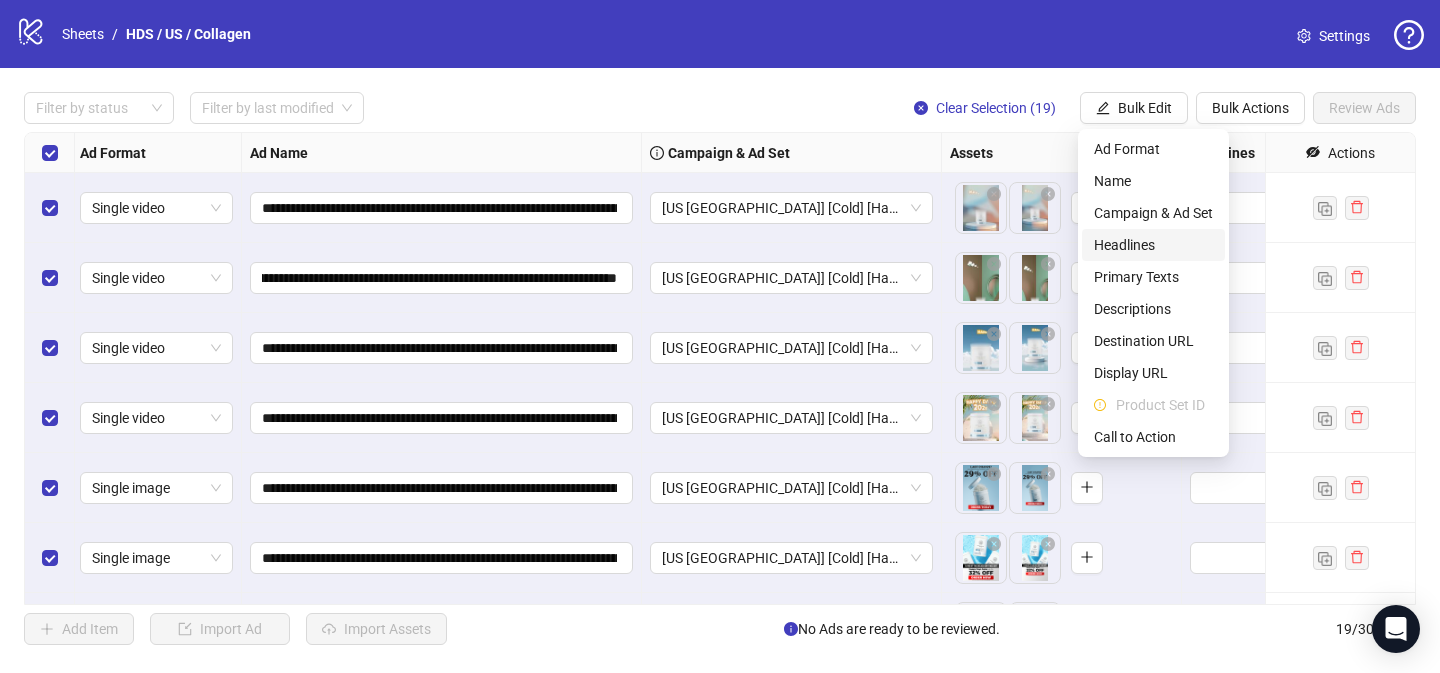 click on "Headlines" at bounding box center (1153, 245) 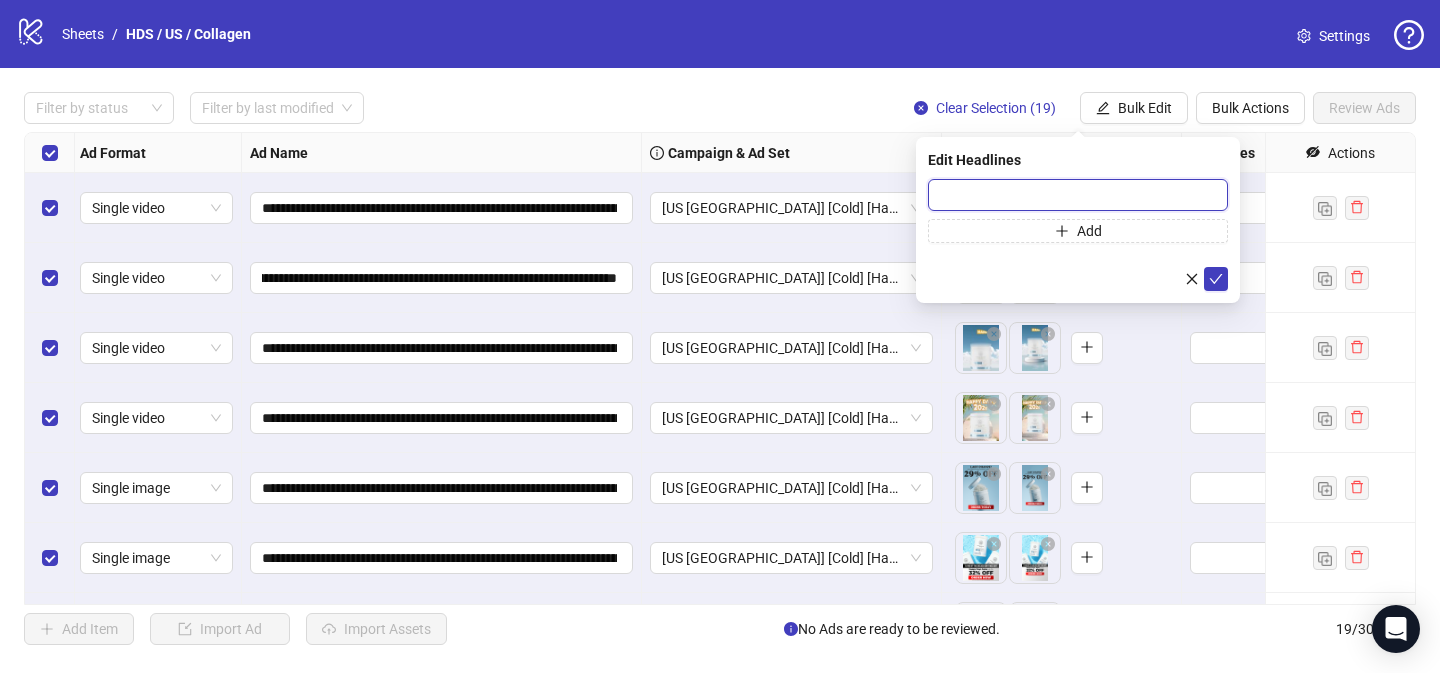 click at bounding box center [1078, 195] 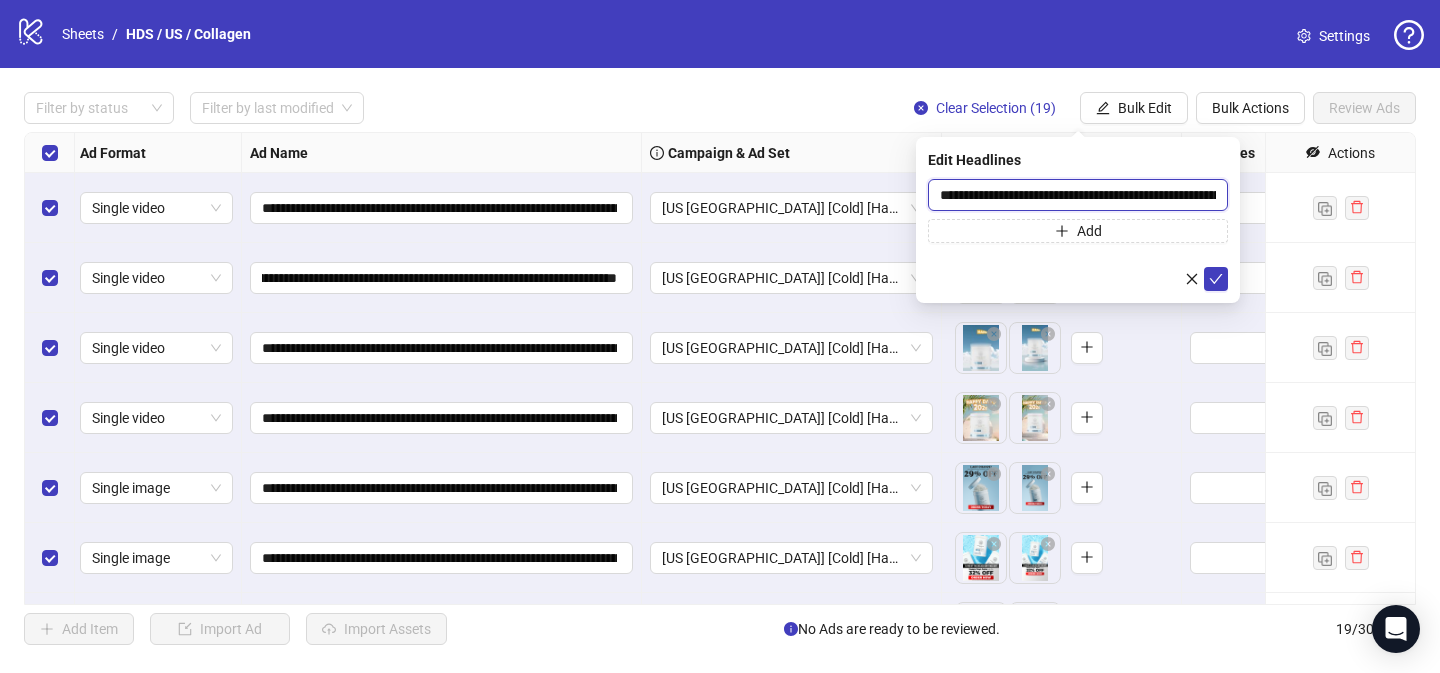 scroll, scrollTop: 0, scrollLeft: 115, axis: horizontal 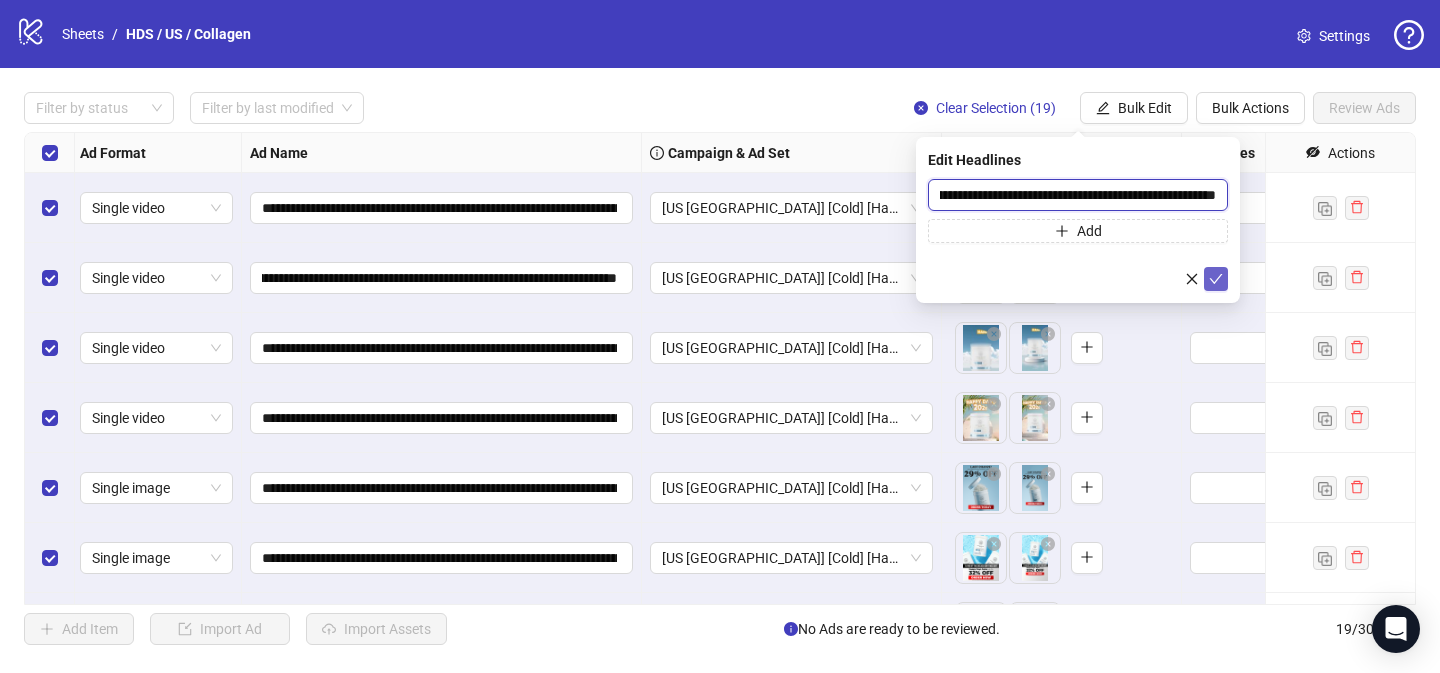 type on "**********" 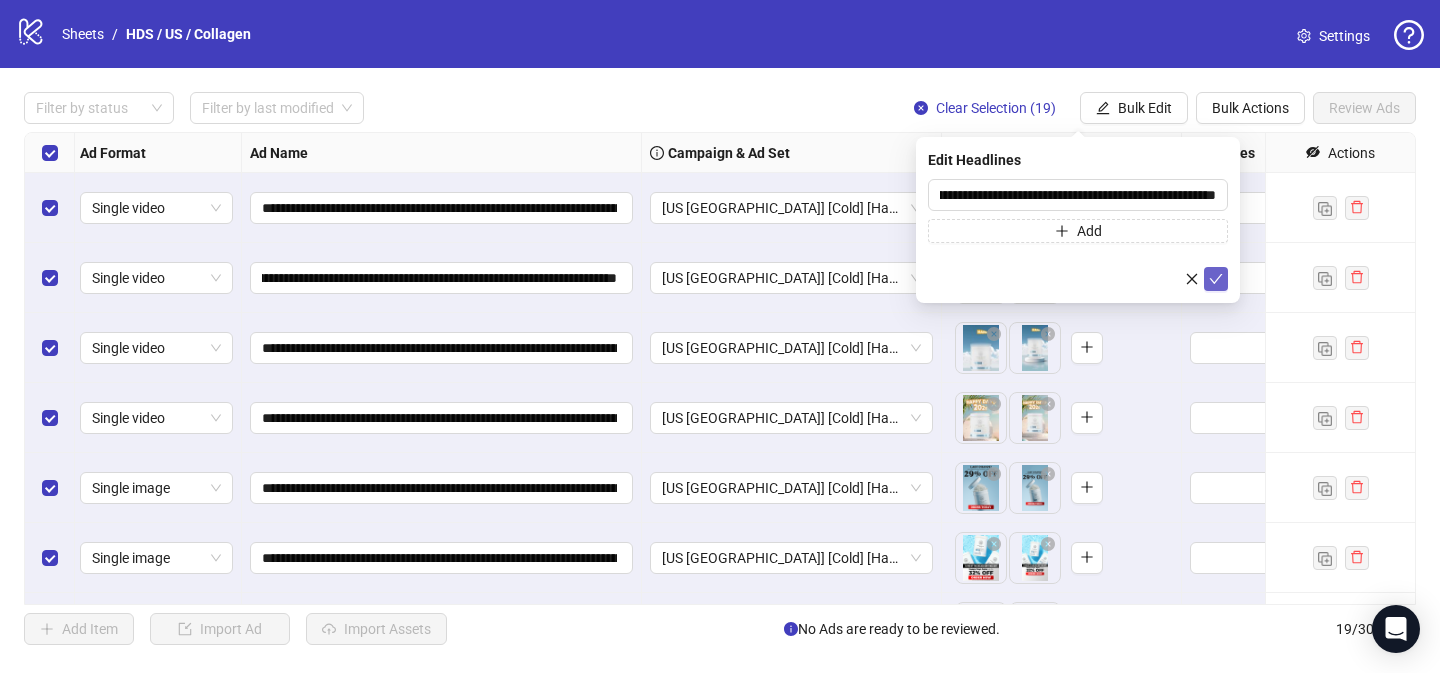 click 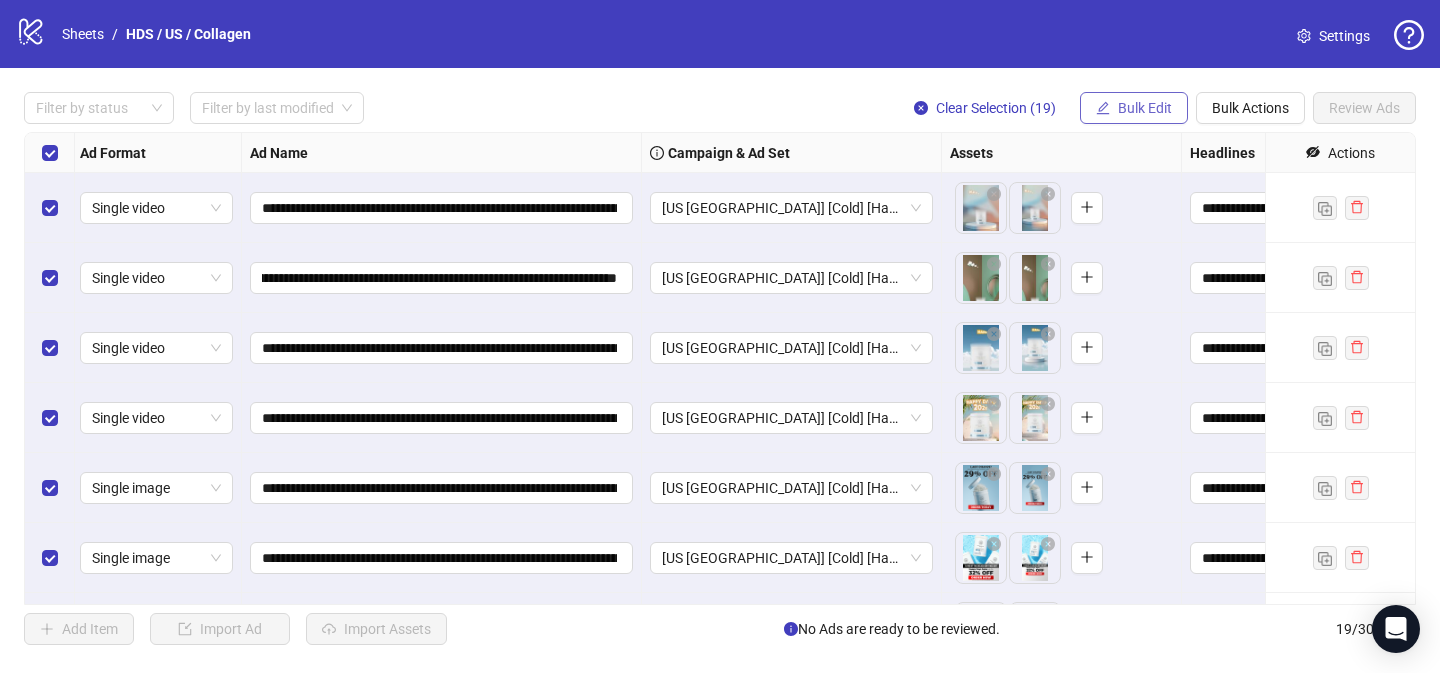 click on "Bulk Edit" at bounding box center (1134, 108) 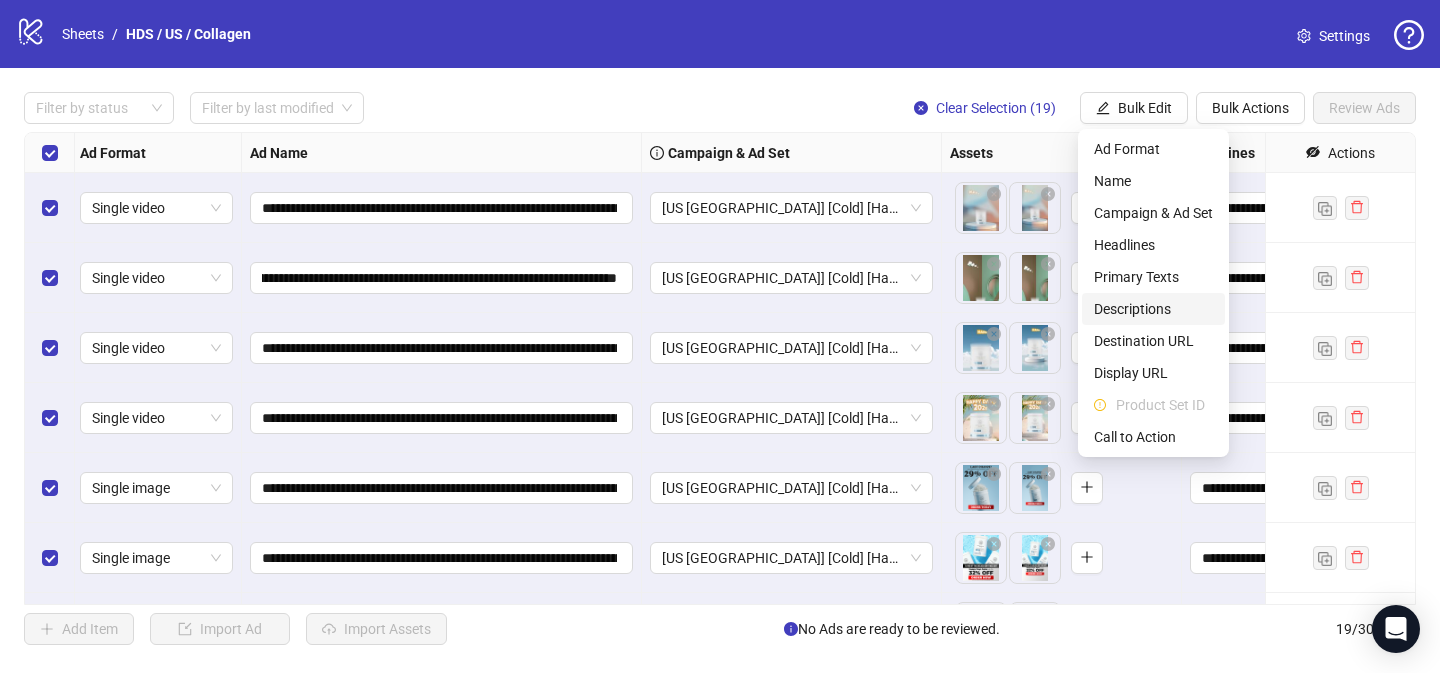 click on "Descriptions" at bounding box center [1153, 309] 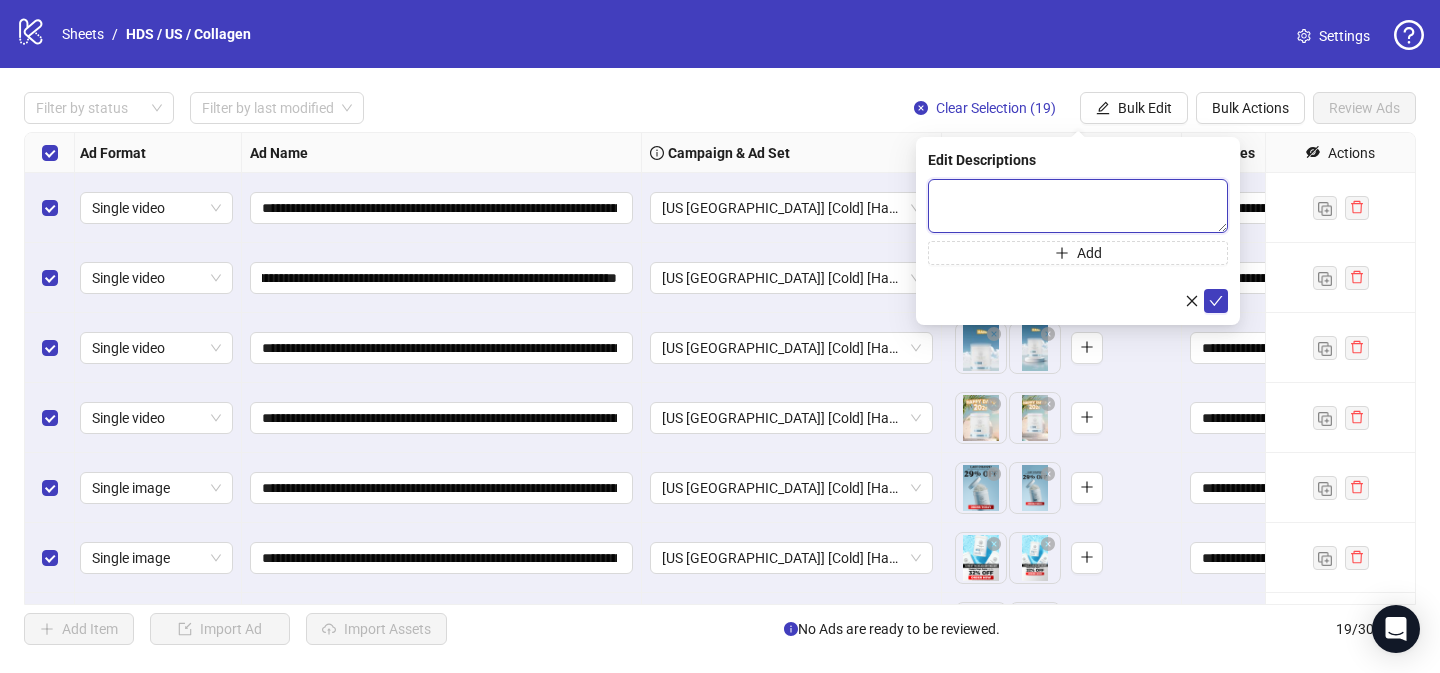 click at bounding box center [1078, 206] 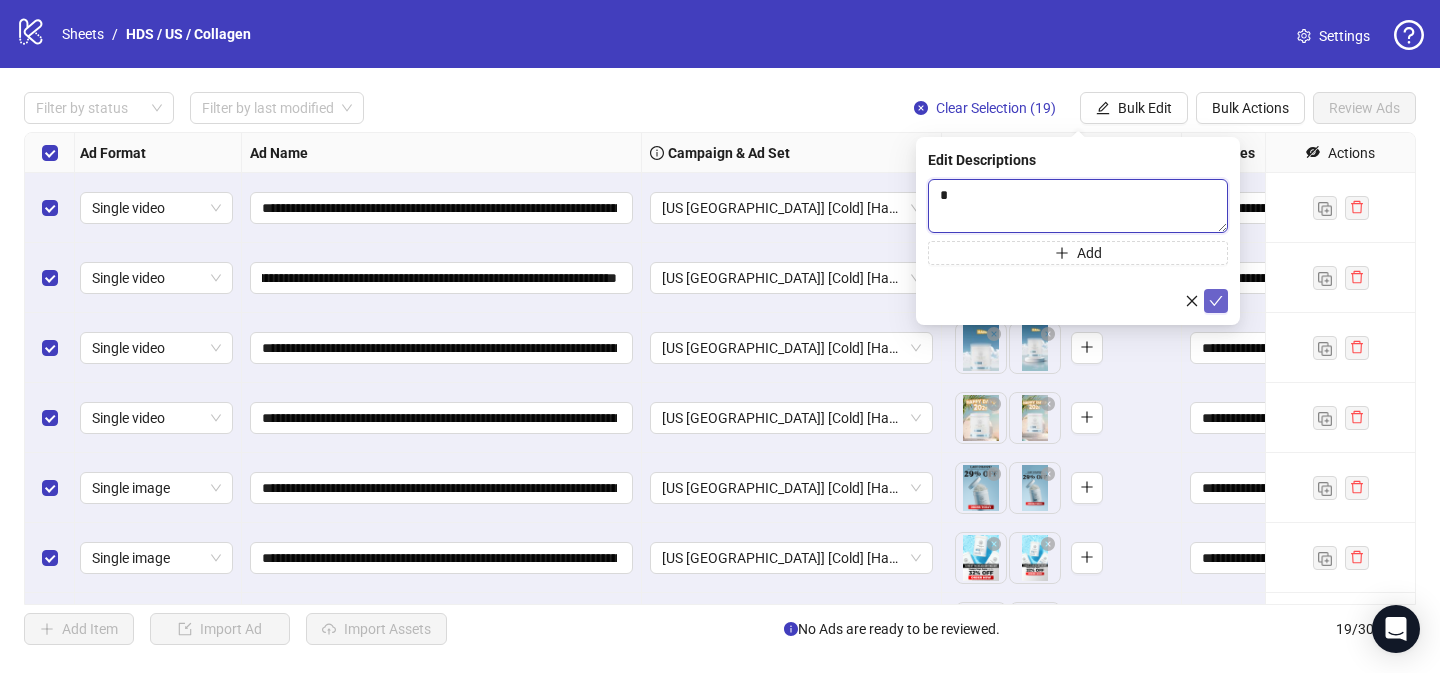 type 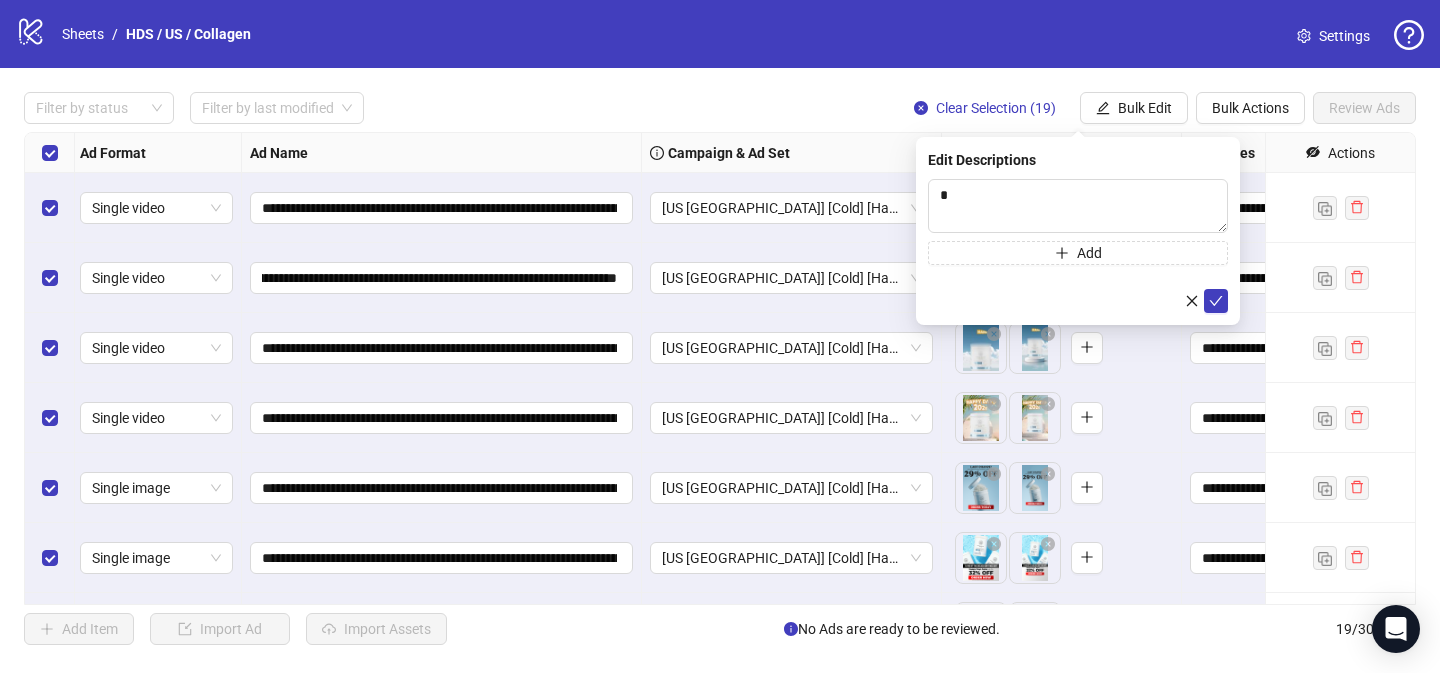 drag, startPoint x: 1217, startPoint y: 297, endPoint x: 1208, endPoint y: 280, distance: 19.235384 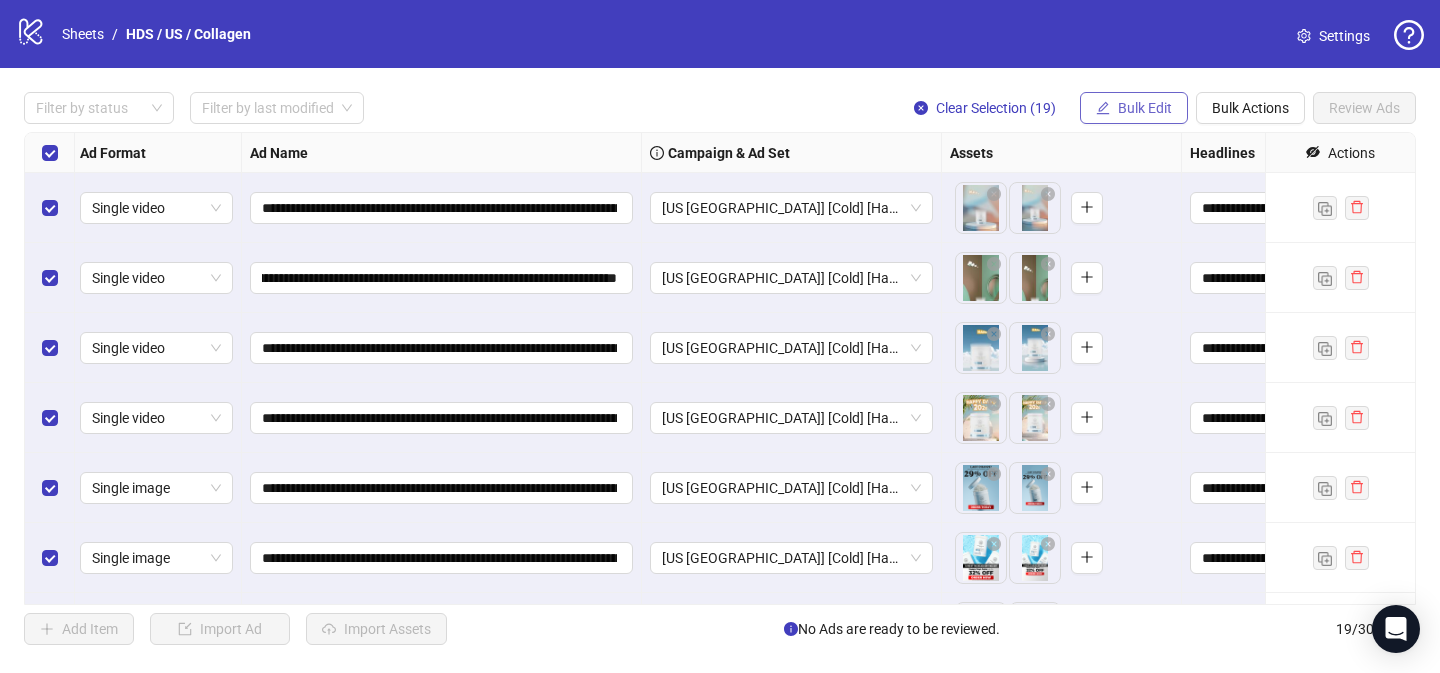 click on "Bulk Edit" at bounding box center (1134, 108) 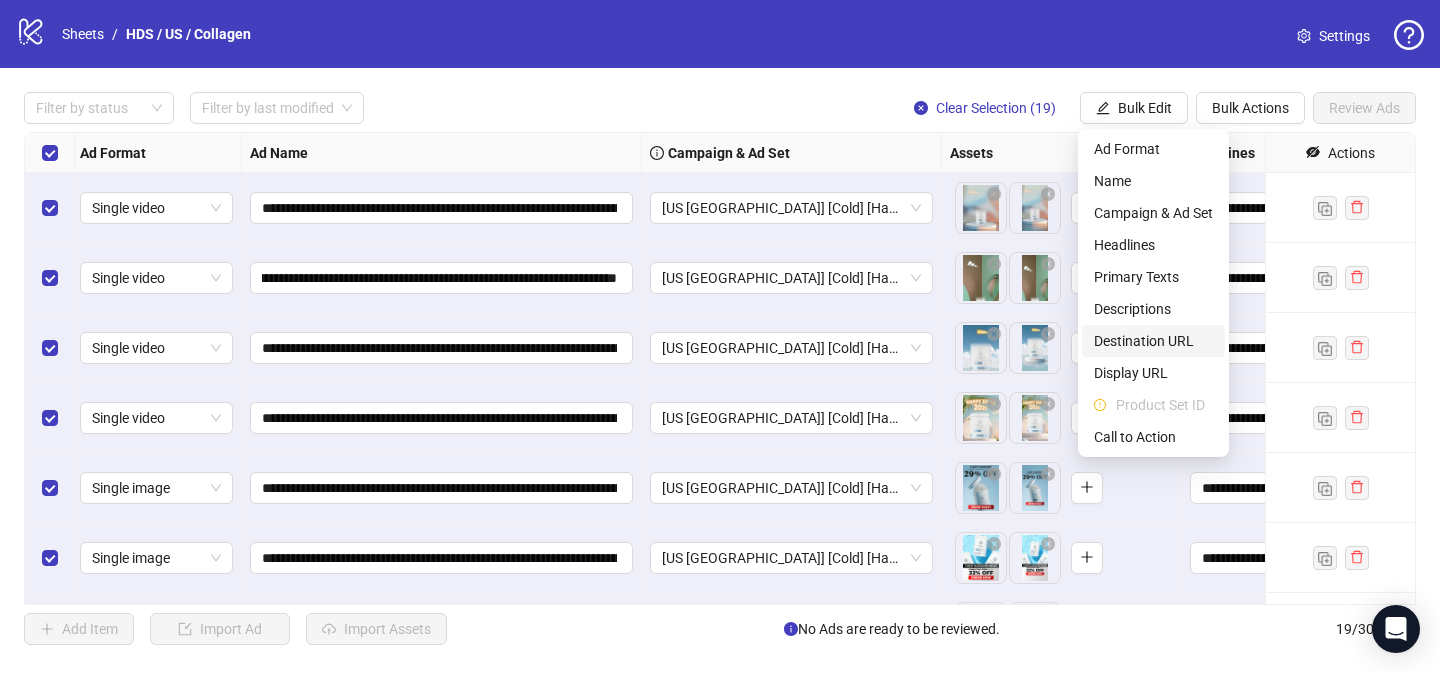 drag, startPoint x: 1180, startPoint y: 338, endPoint x: 1146, endPoint y: 276, distance: 70.71068 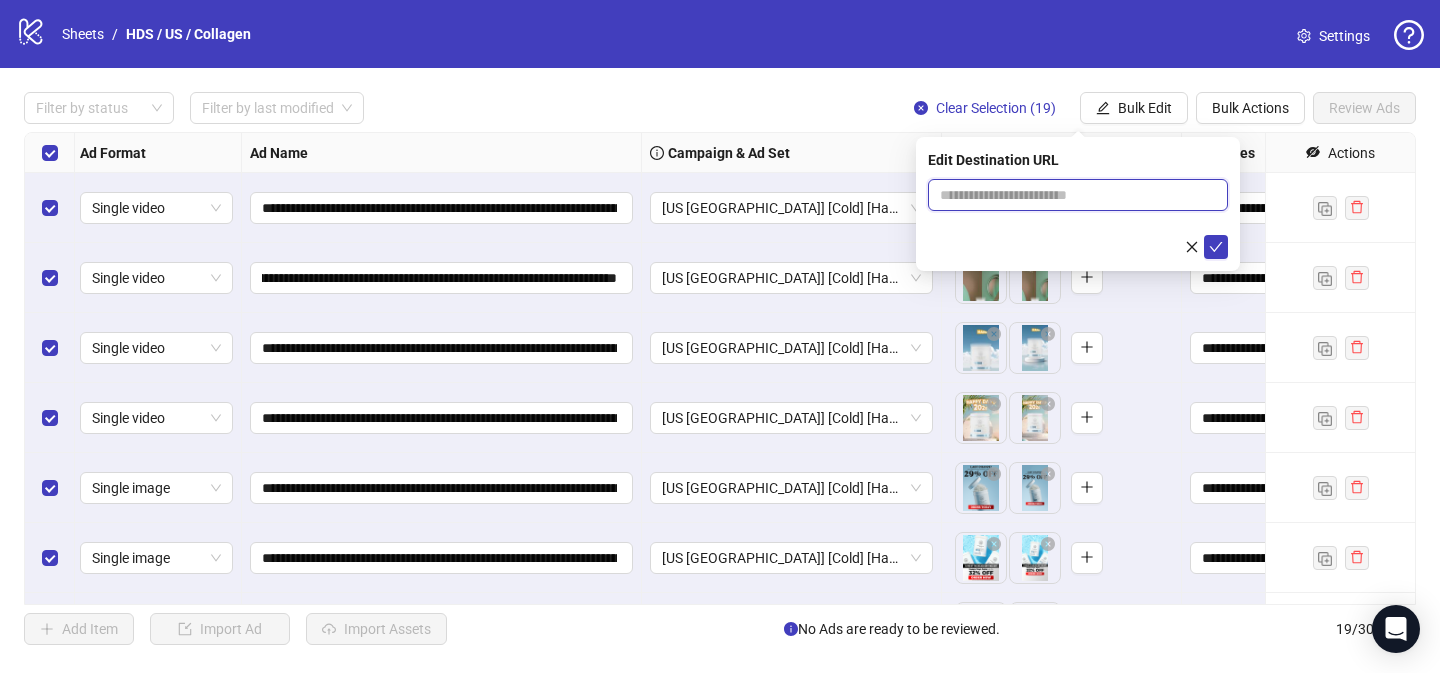 drag, startPoint x: 1152, startPoint y: 195, endPoint x: 1166, endPoint y: 201, distance: 15.231546 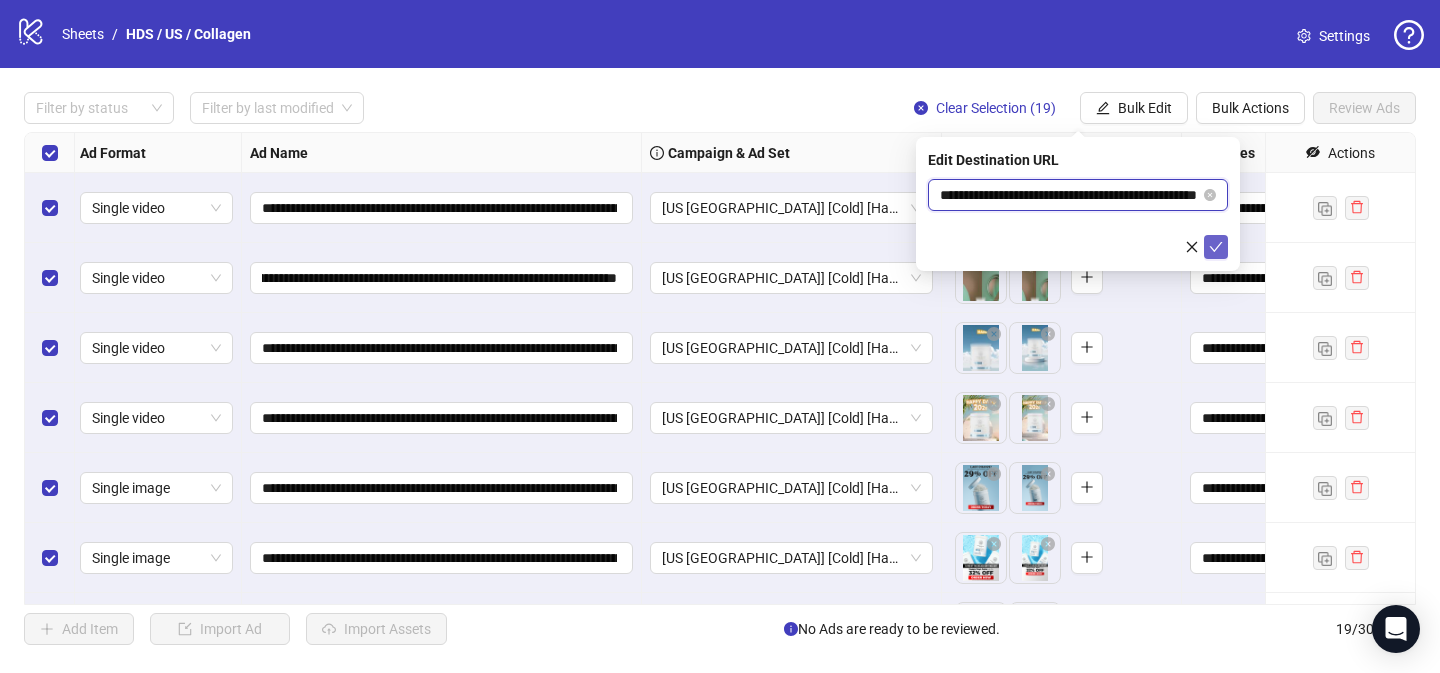 scroll, scrollTop: 0, scrollLeft: 96, axis: horizontal 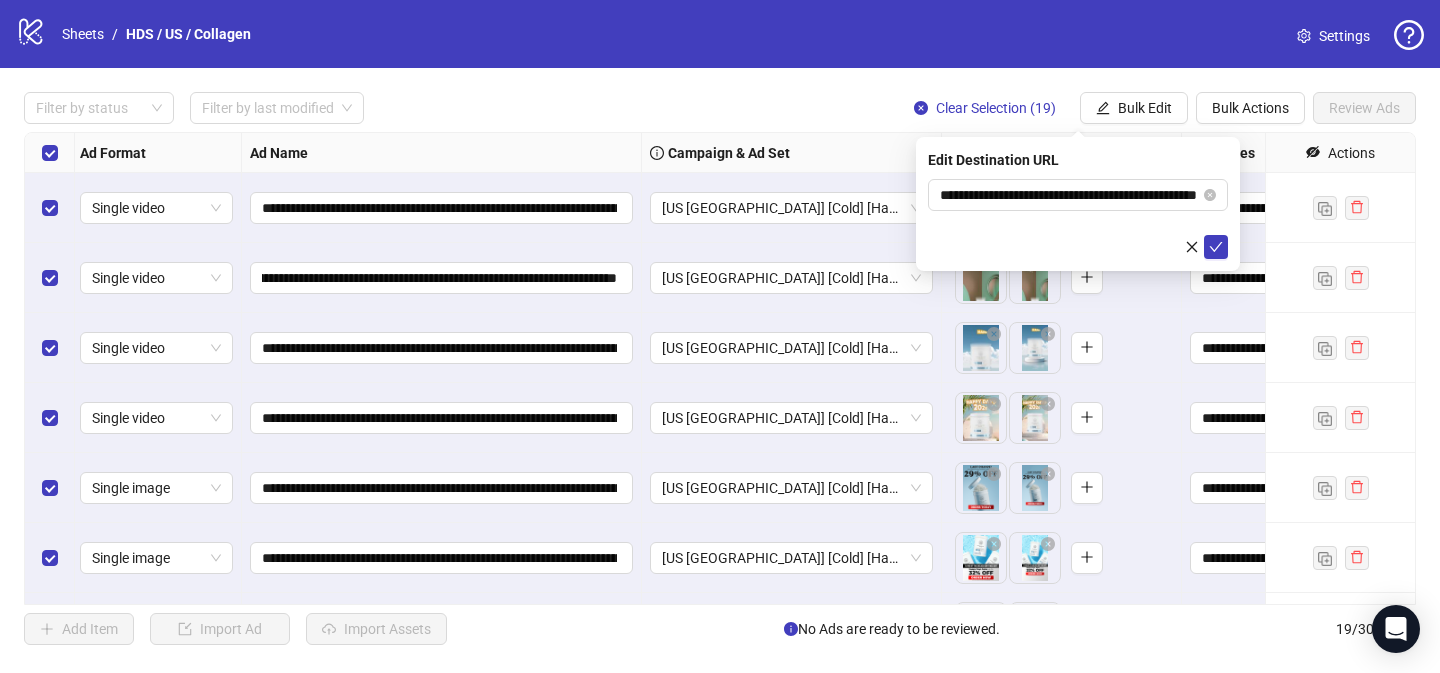 drag, startPoint x: 1216, startPoint y: 248, endPoint x: 1202, endPoint y: 217, distance: 34.0147 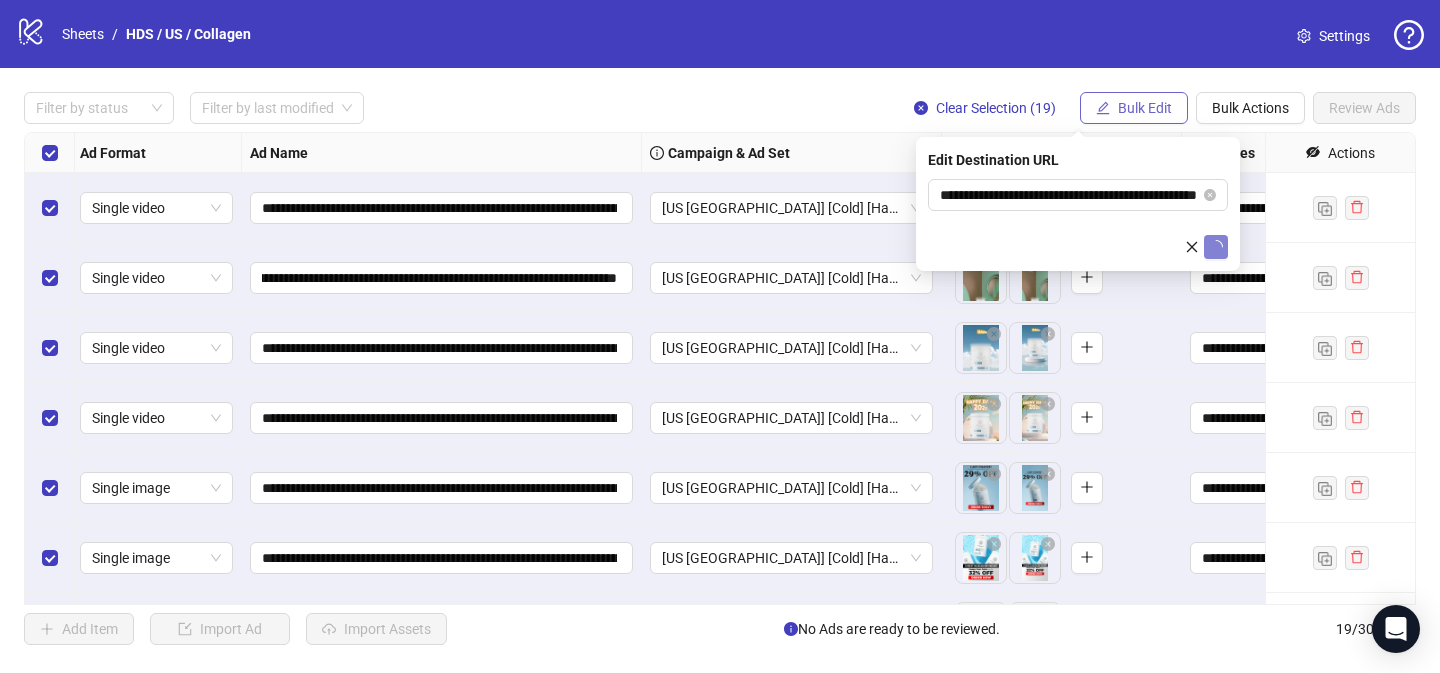 scroll, scrollTop: 0, scrollLeft: 0, axis: both 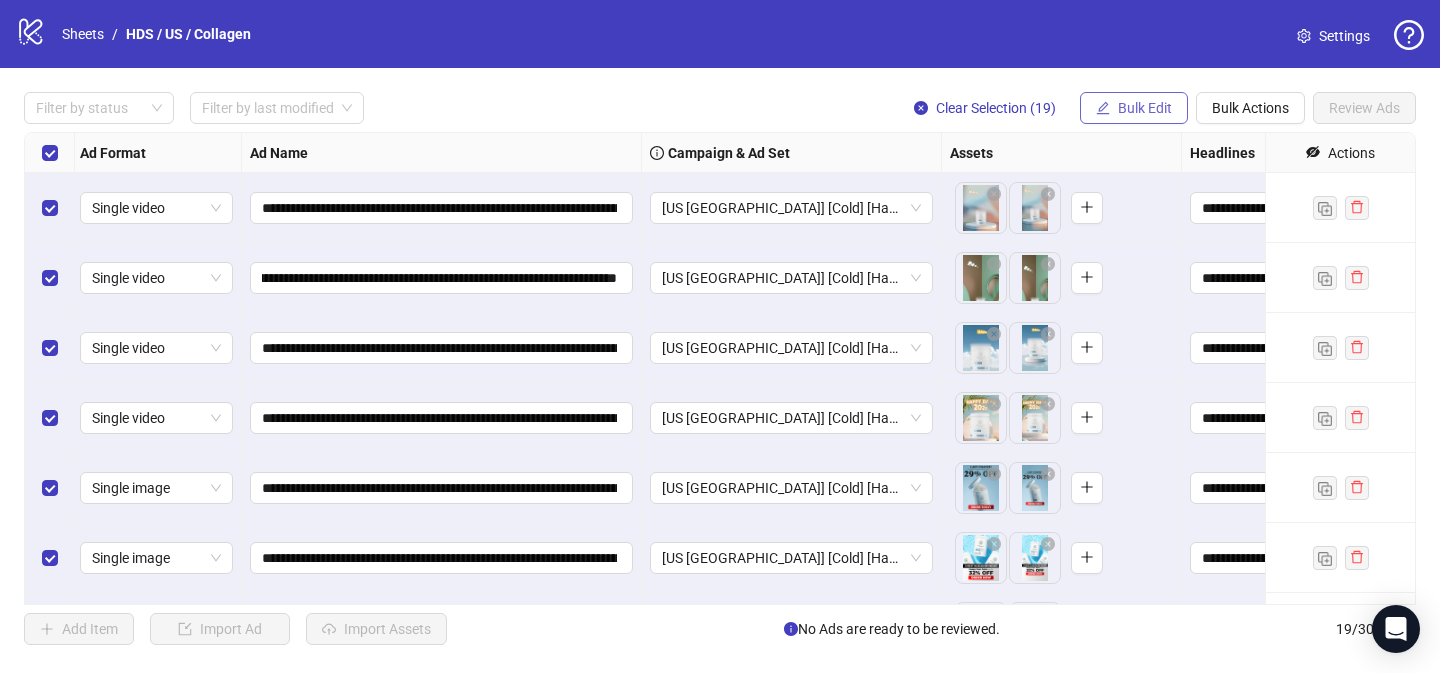 click on "Bulk Edit" at bounding box center [1134, 108] 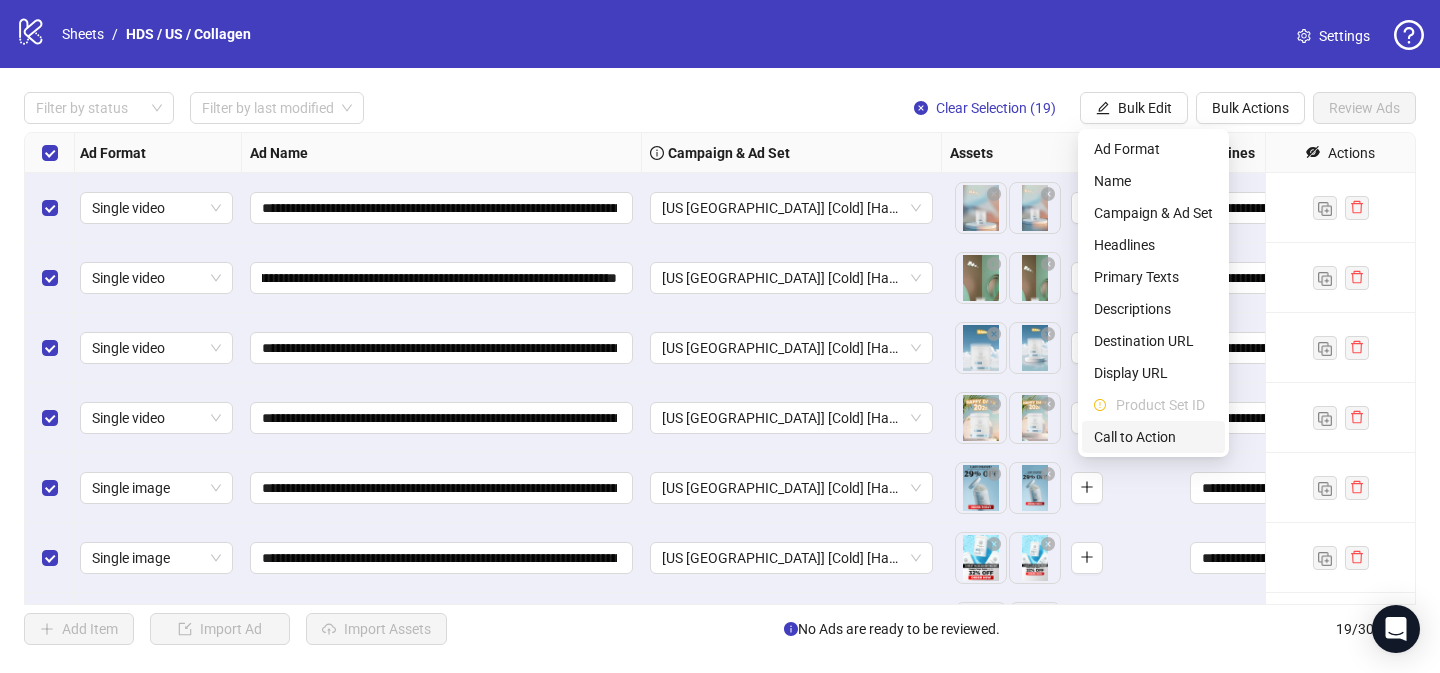 click on "Call to Action" at bounding box center (1153, 437) 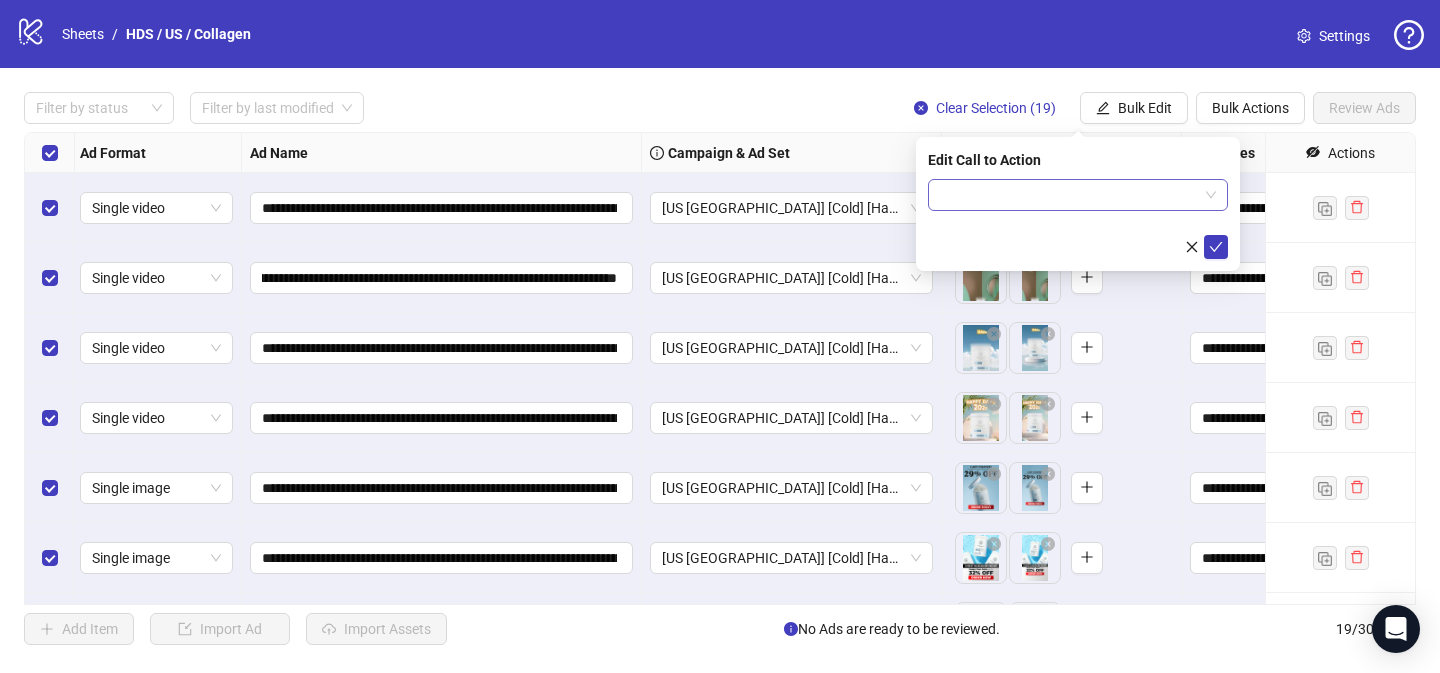 click at bounding box center [1069, 195] 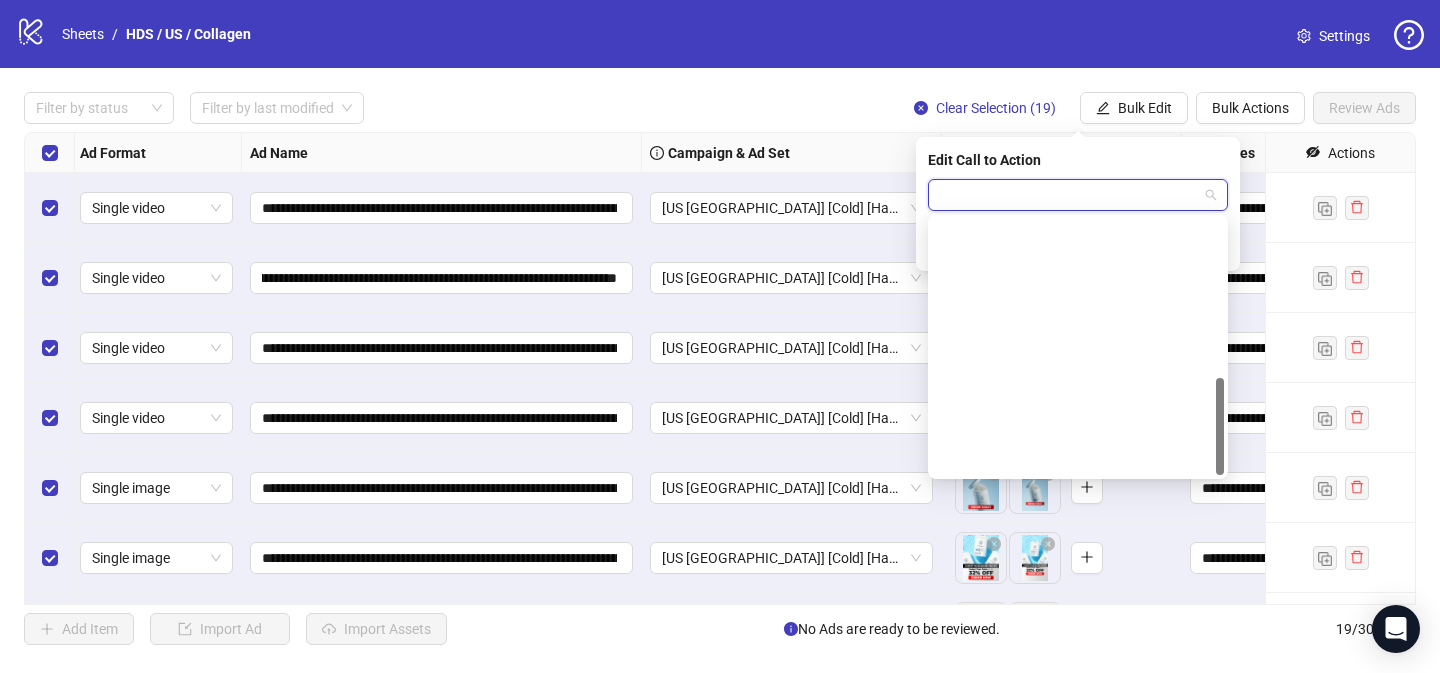 scroll, scrollTop: 416, scrollLeft: 0, axis: vertical 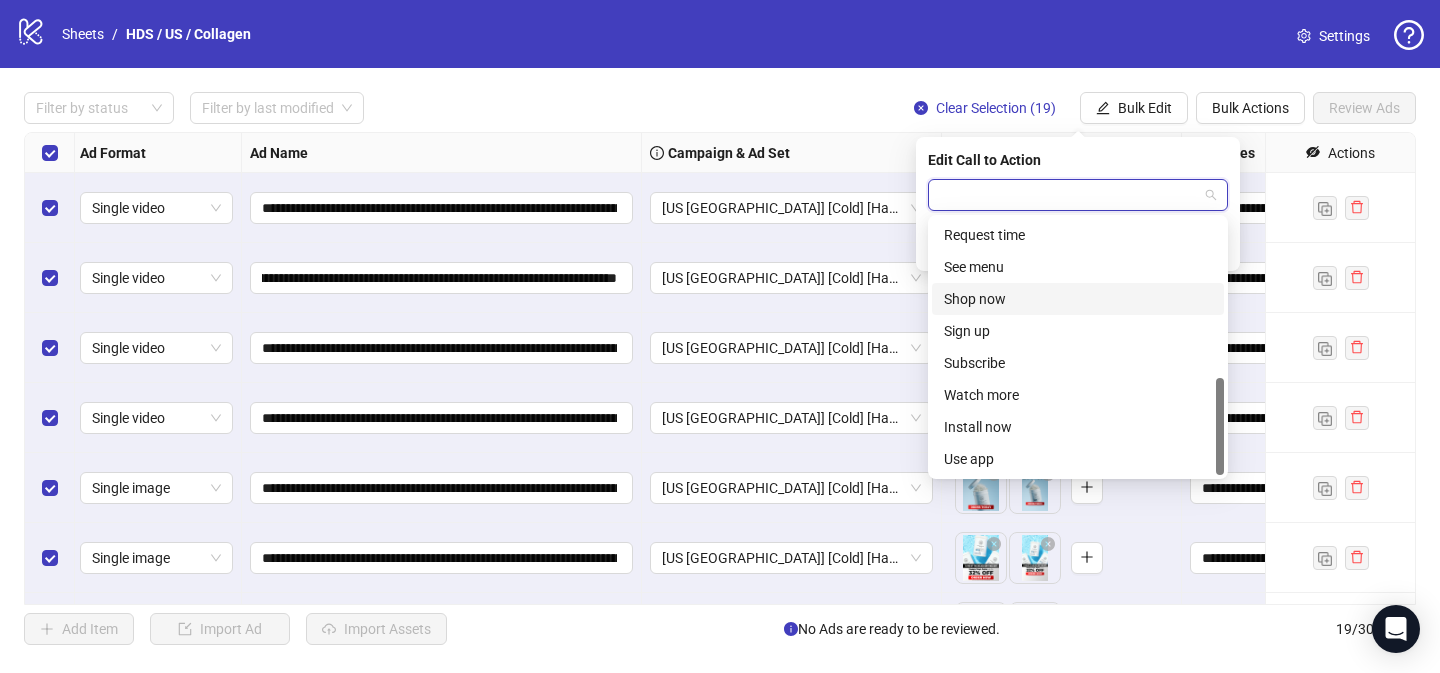 click on "Shop now" at bounding box center (1078, 299) 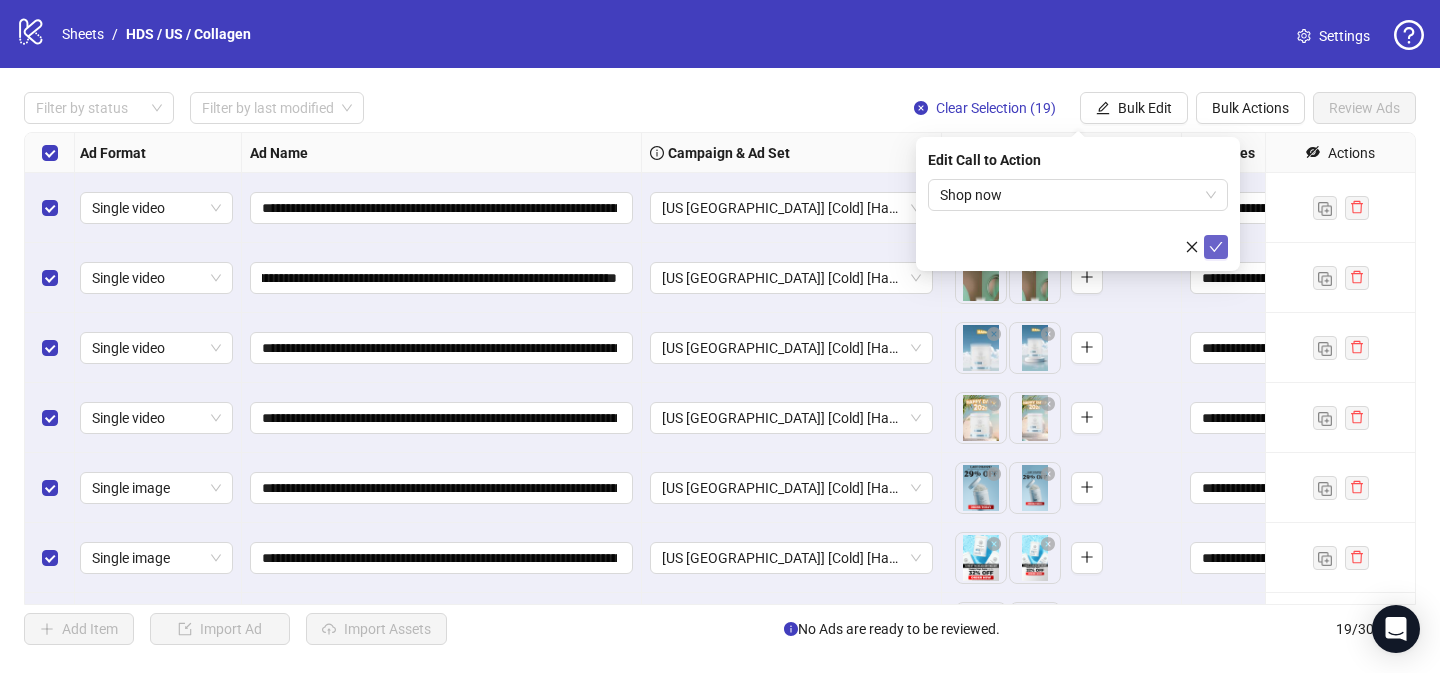 click 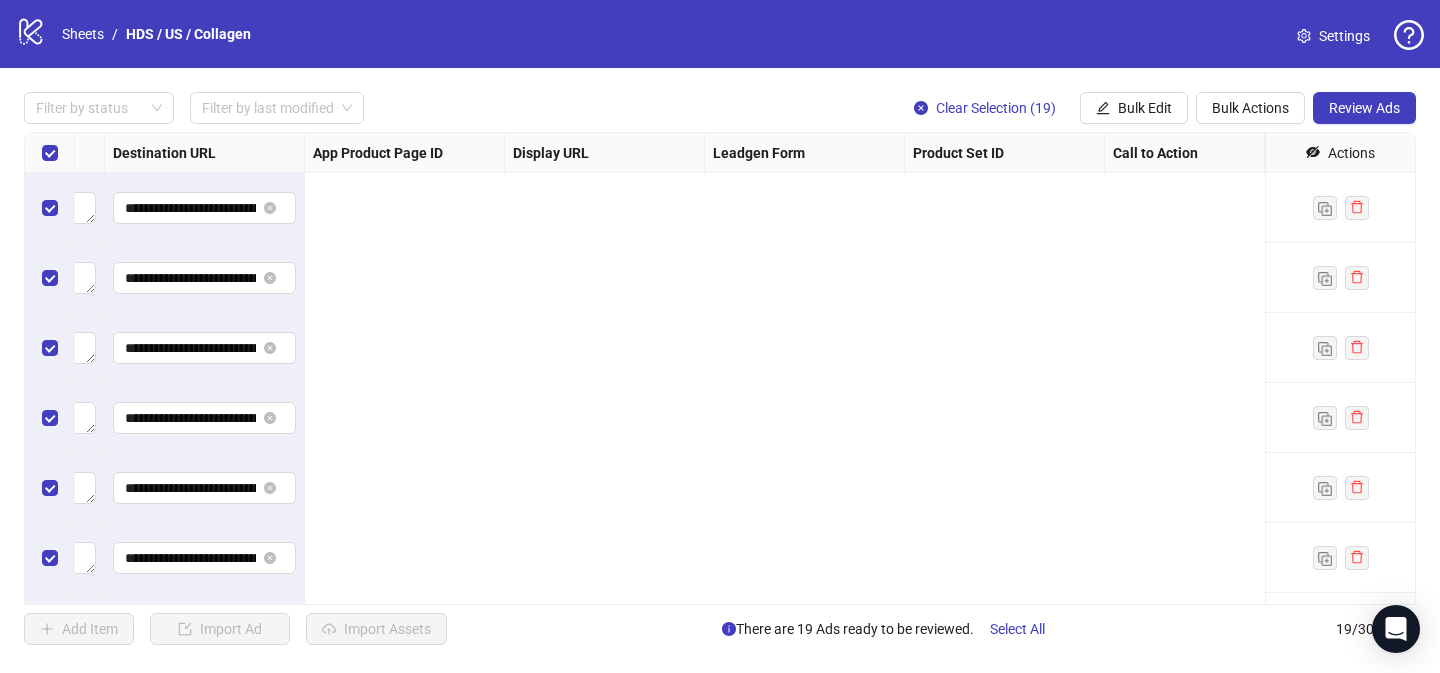 scroll, scrollTop: 0, scrollLeft: 0, axis: both 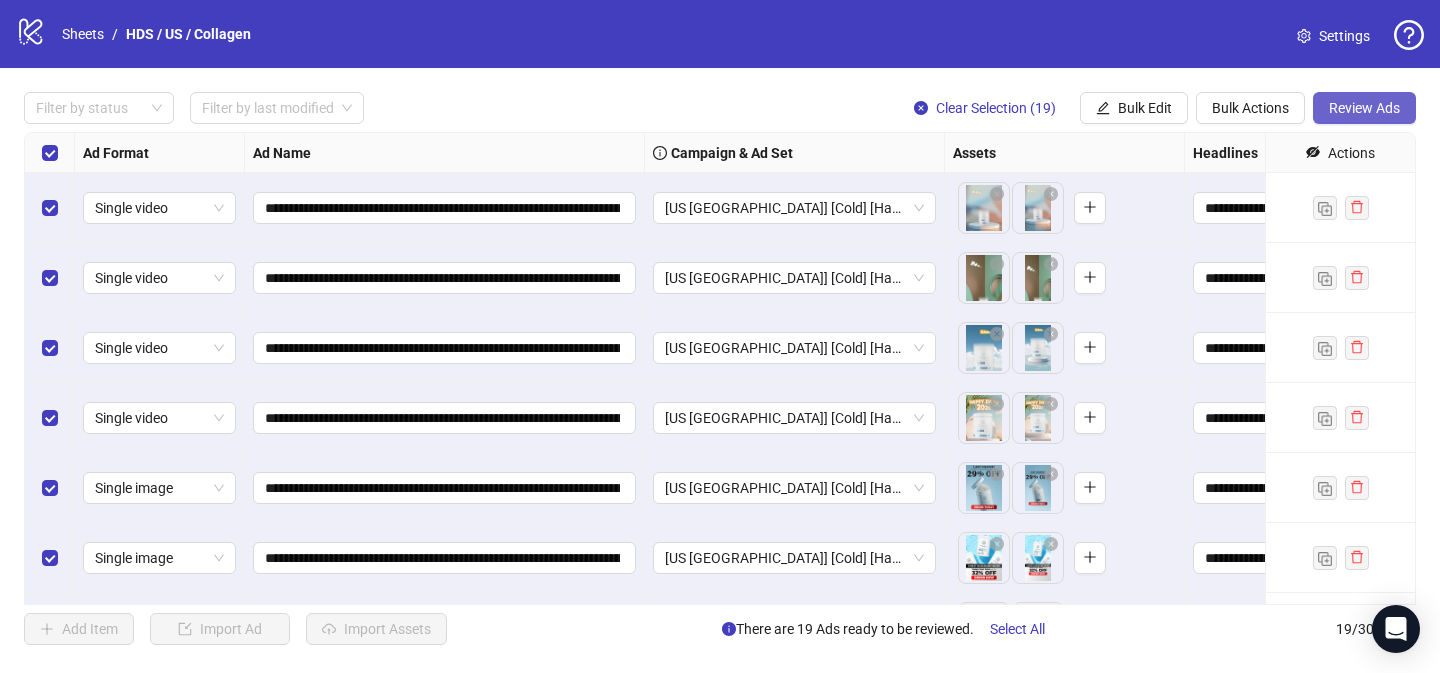 click on "Review Ads" at bounding box center (1364, 108) 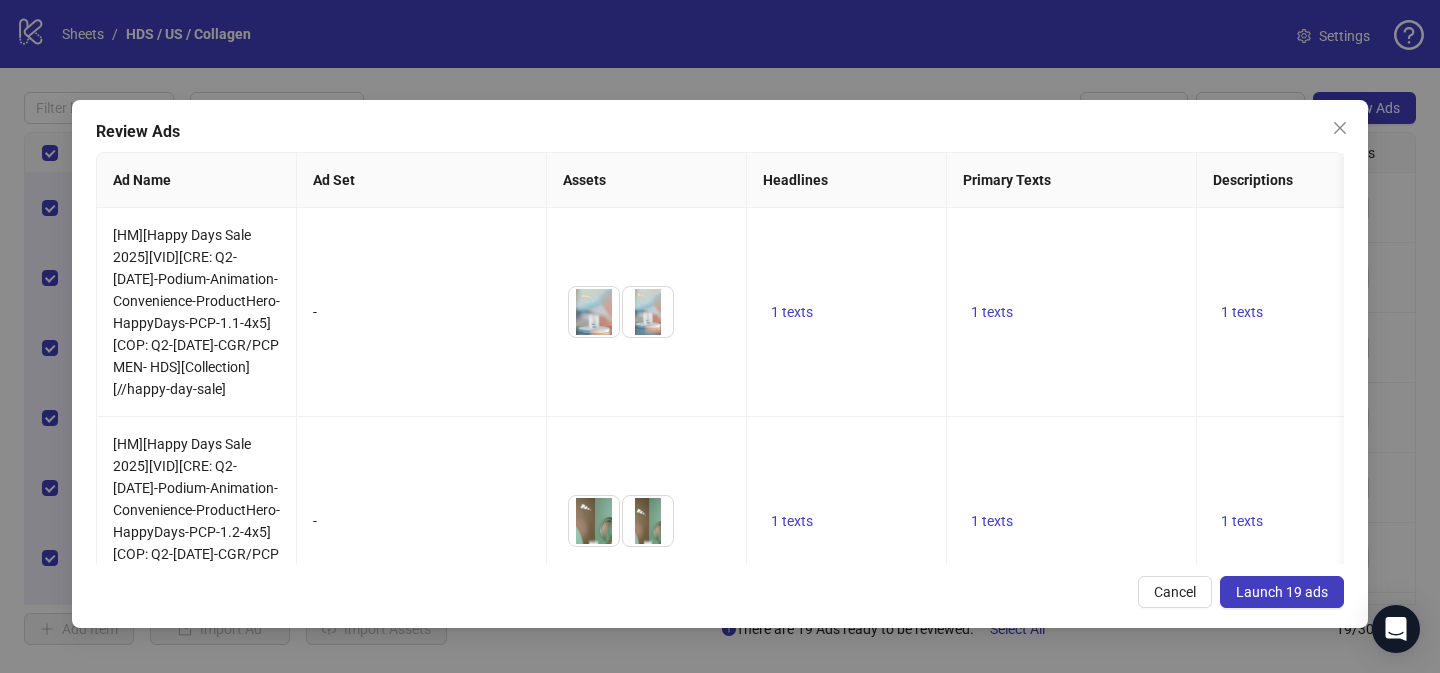 click on "Launch 19 ads" at bounding box center [1282, 592] 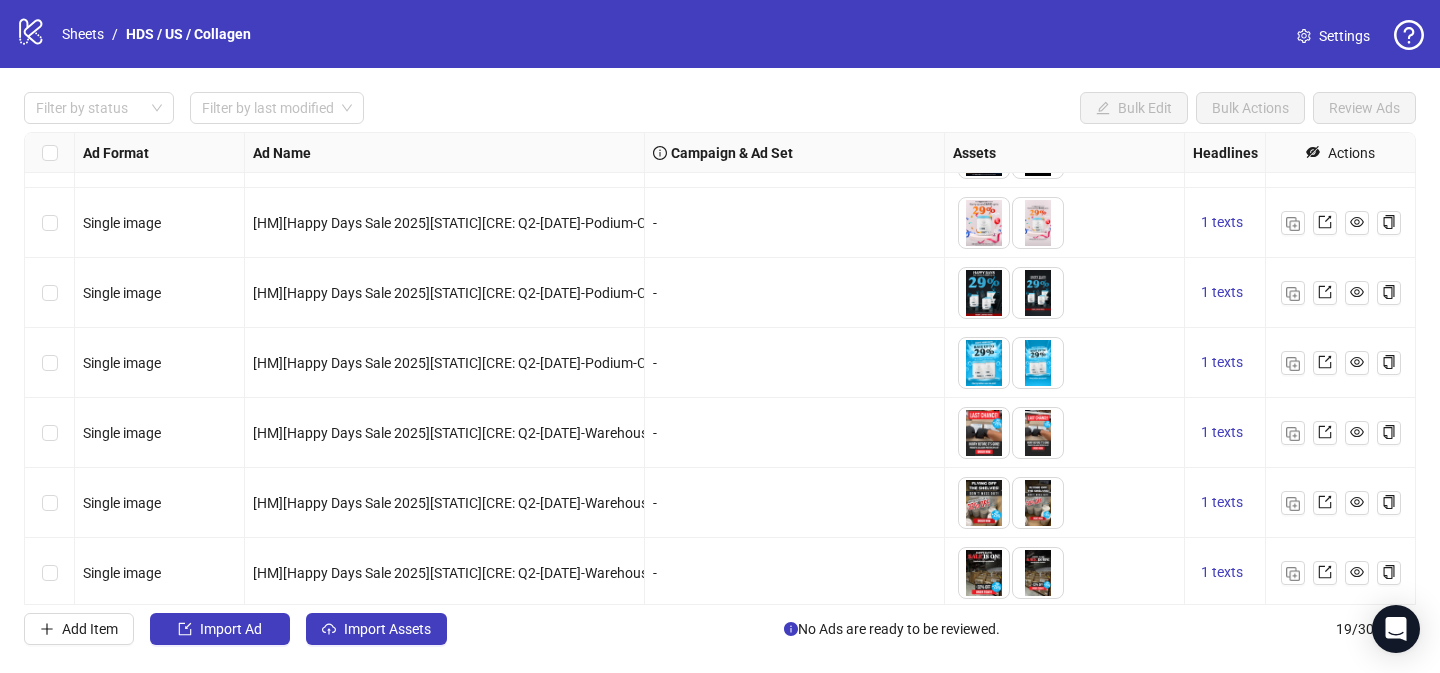 scroll, scrollTop: 899, scrollLeft: 0, axis: vertical 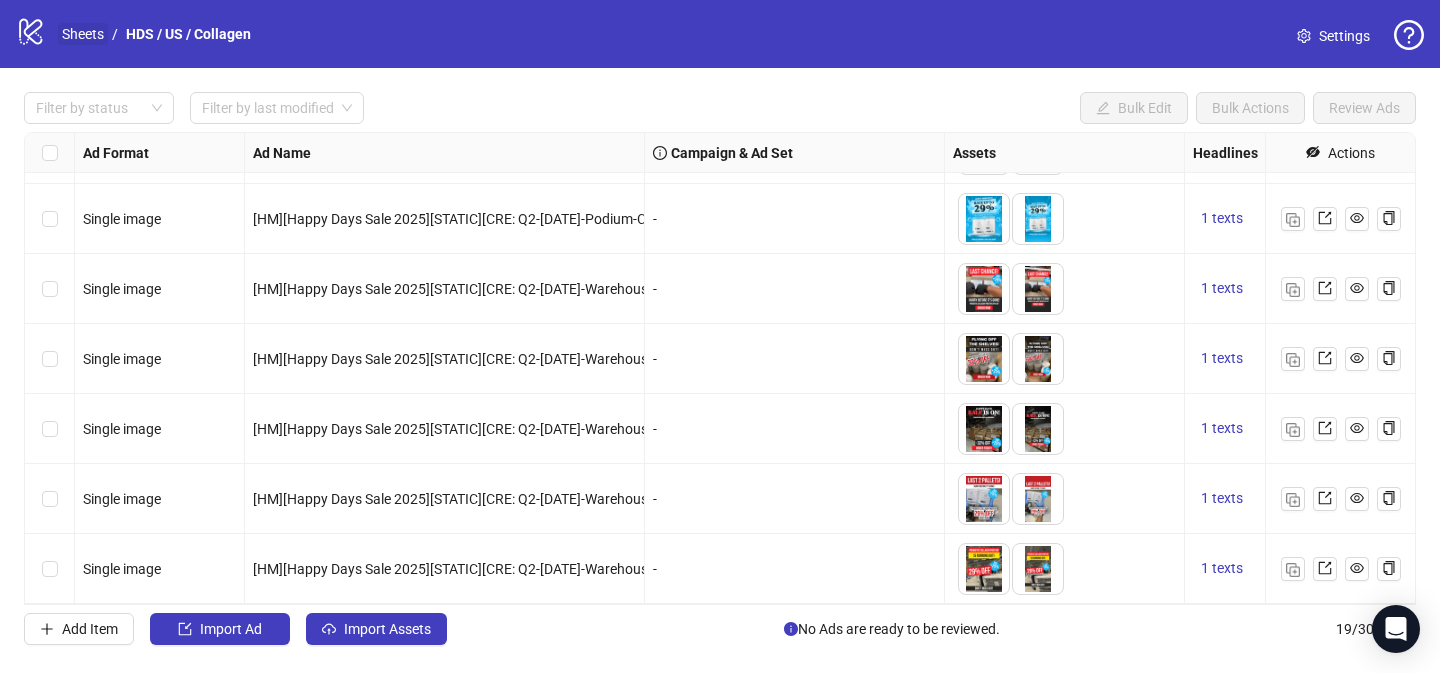 click on "Sheets" at bounding box center (83, 34) 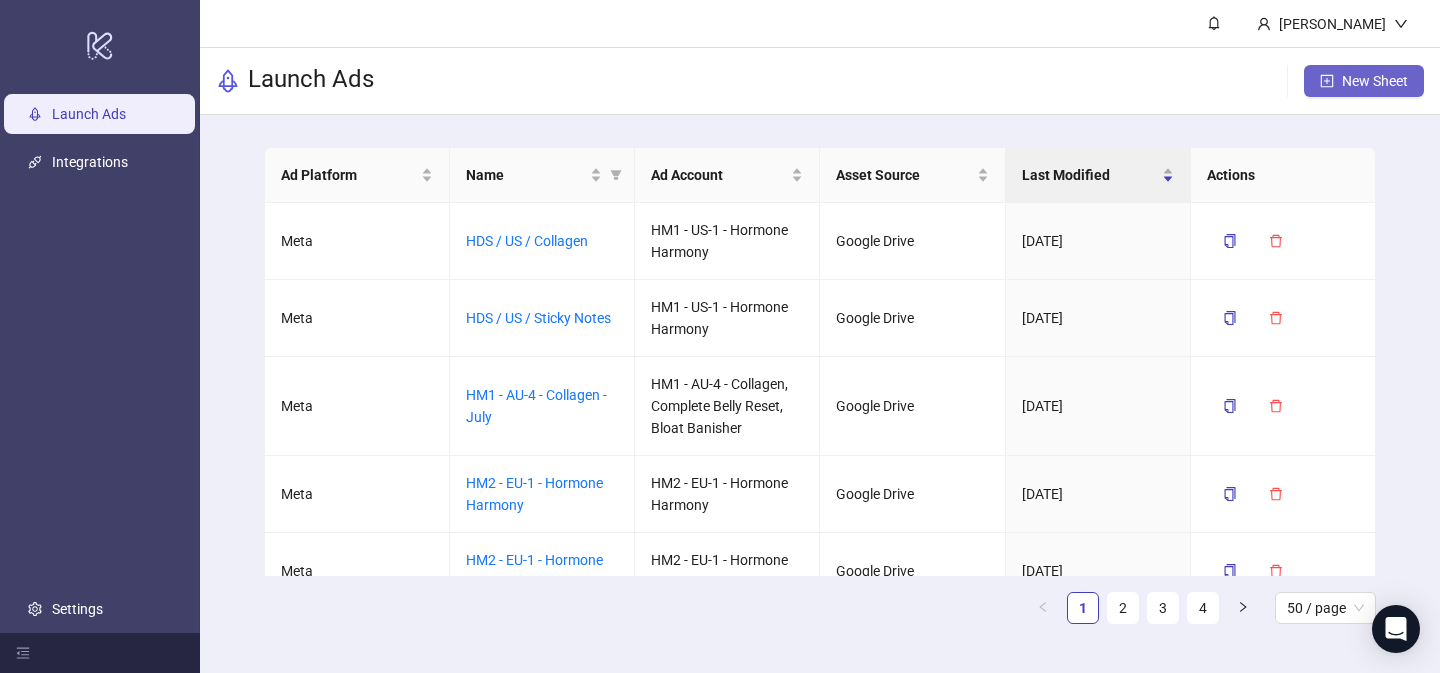 click on "New Sheet" at bounding box center (1375, 81) 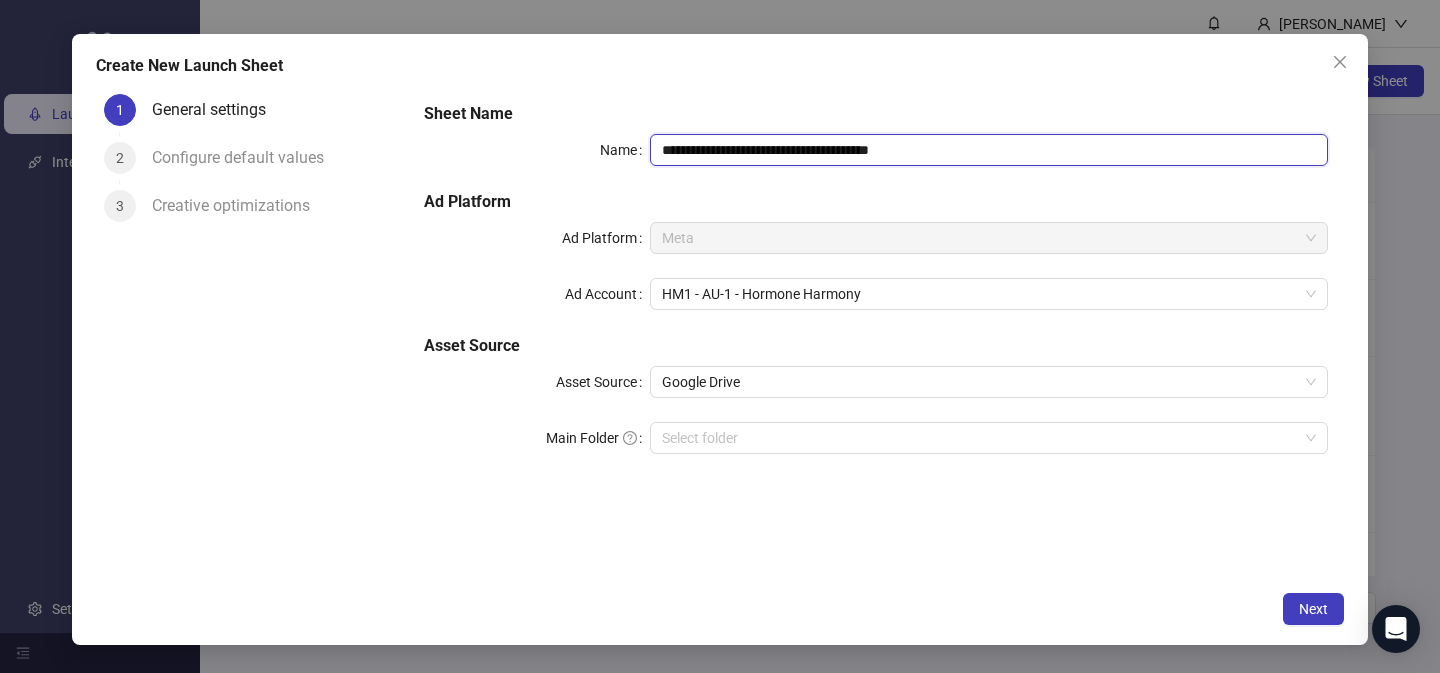 click on "**********" at bounding box center [989, 150] 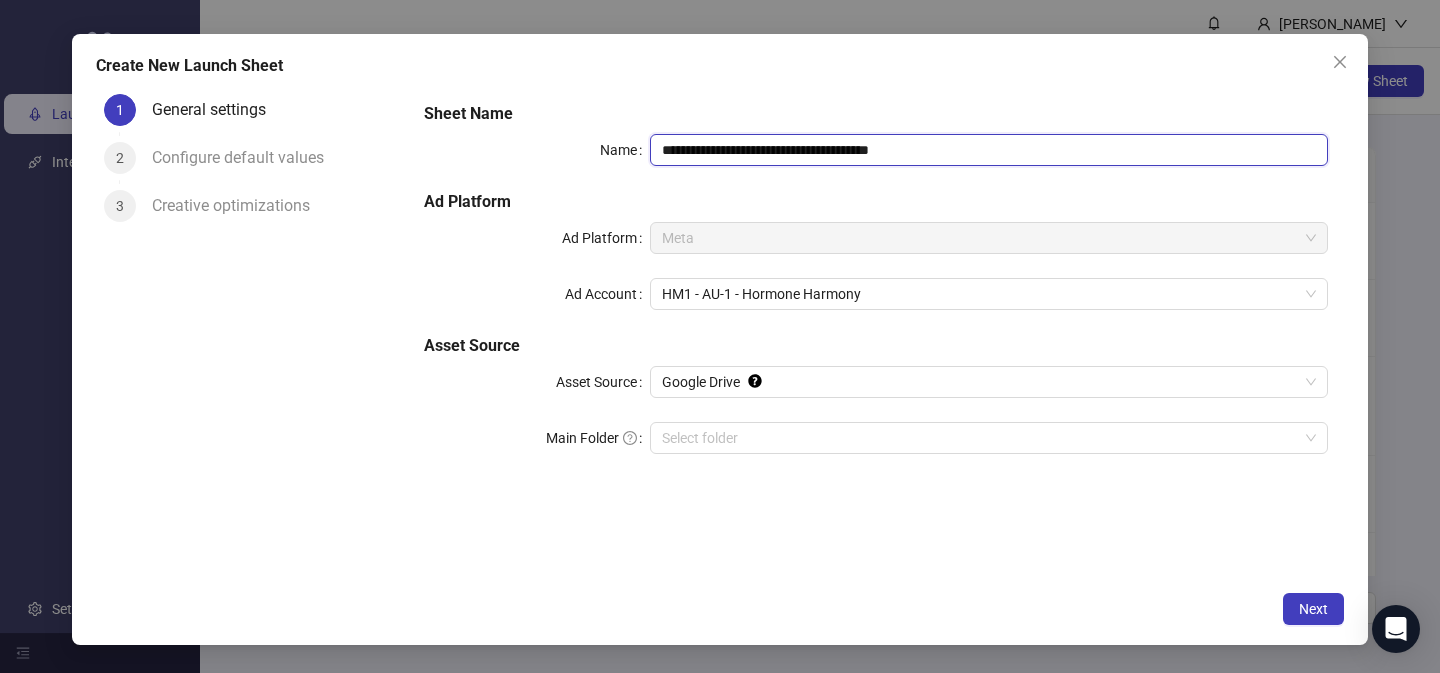 click on "**********" at bounding box center (989, 150) 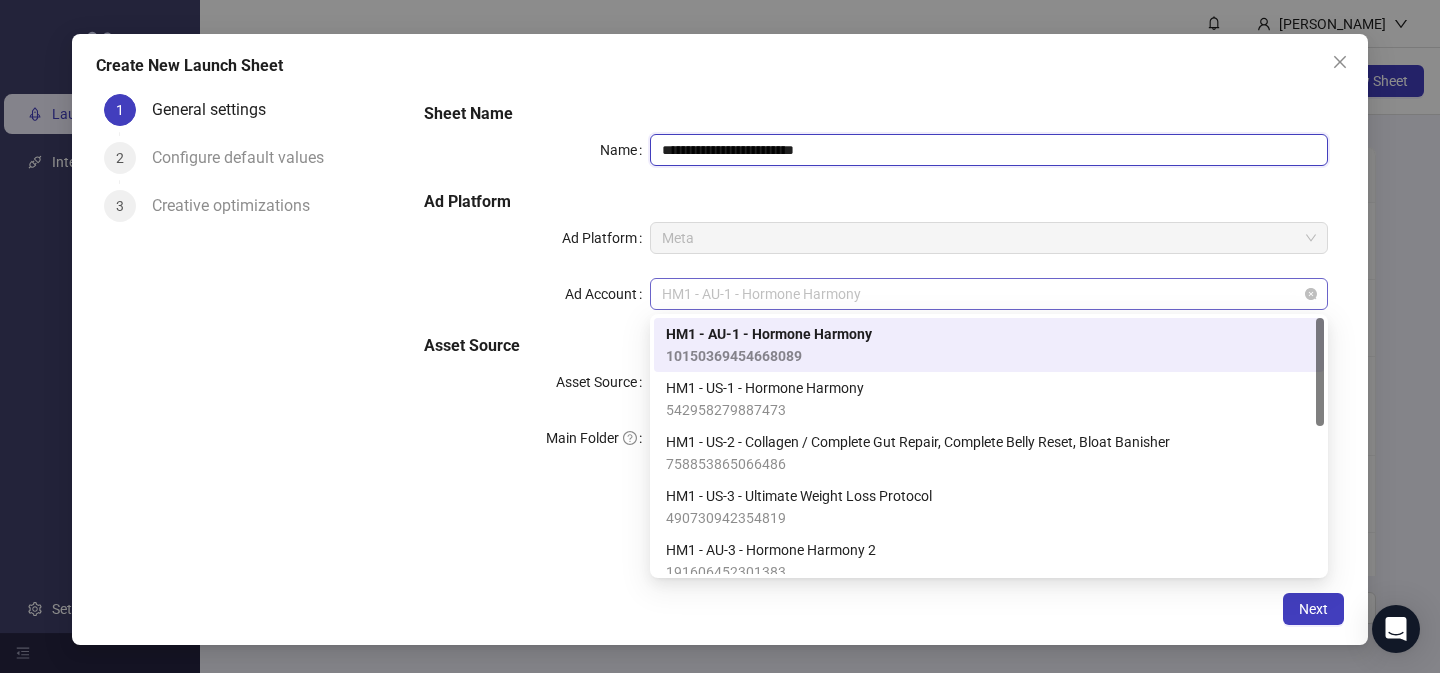 click on "HM1 - AU-1 - Hormone Harmony" at bounding box center [989, 294] 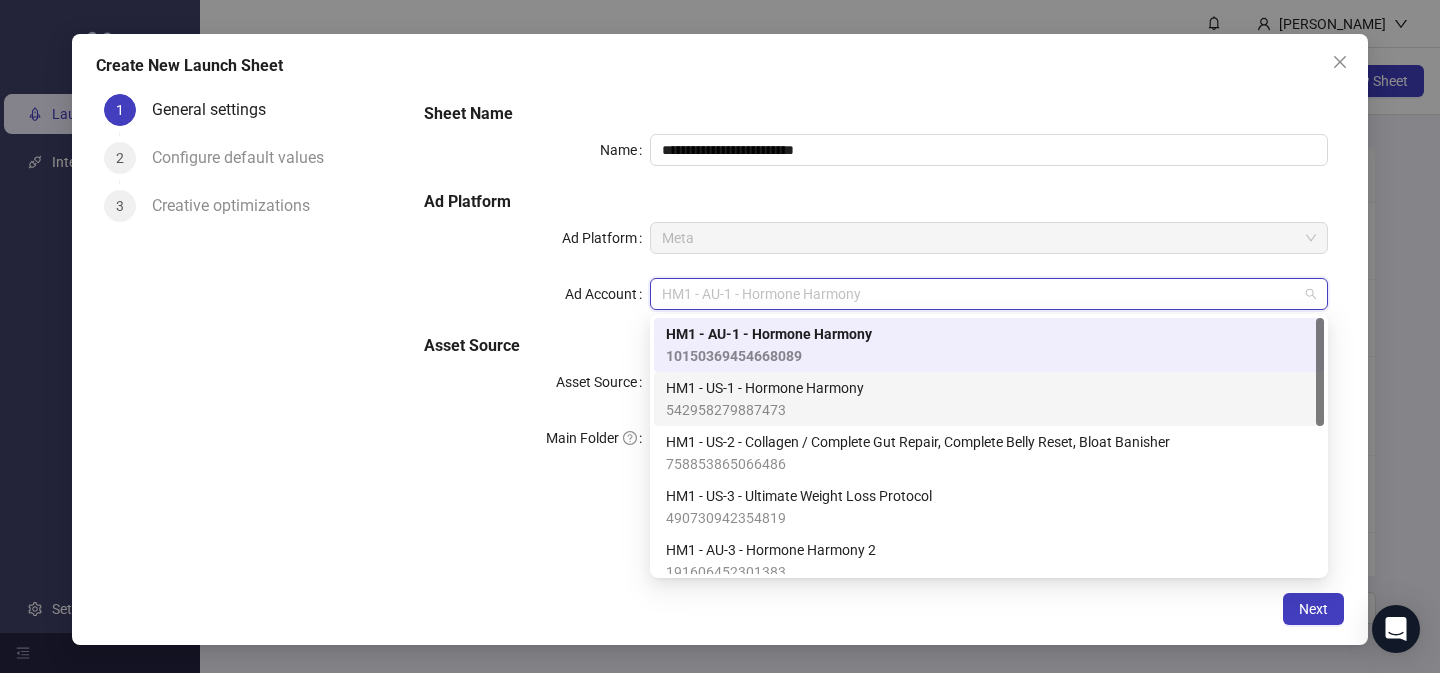 click on "HM1 - US-1 - Hormone Harmony" at bounding box center (765, 388) 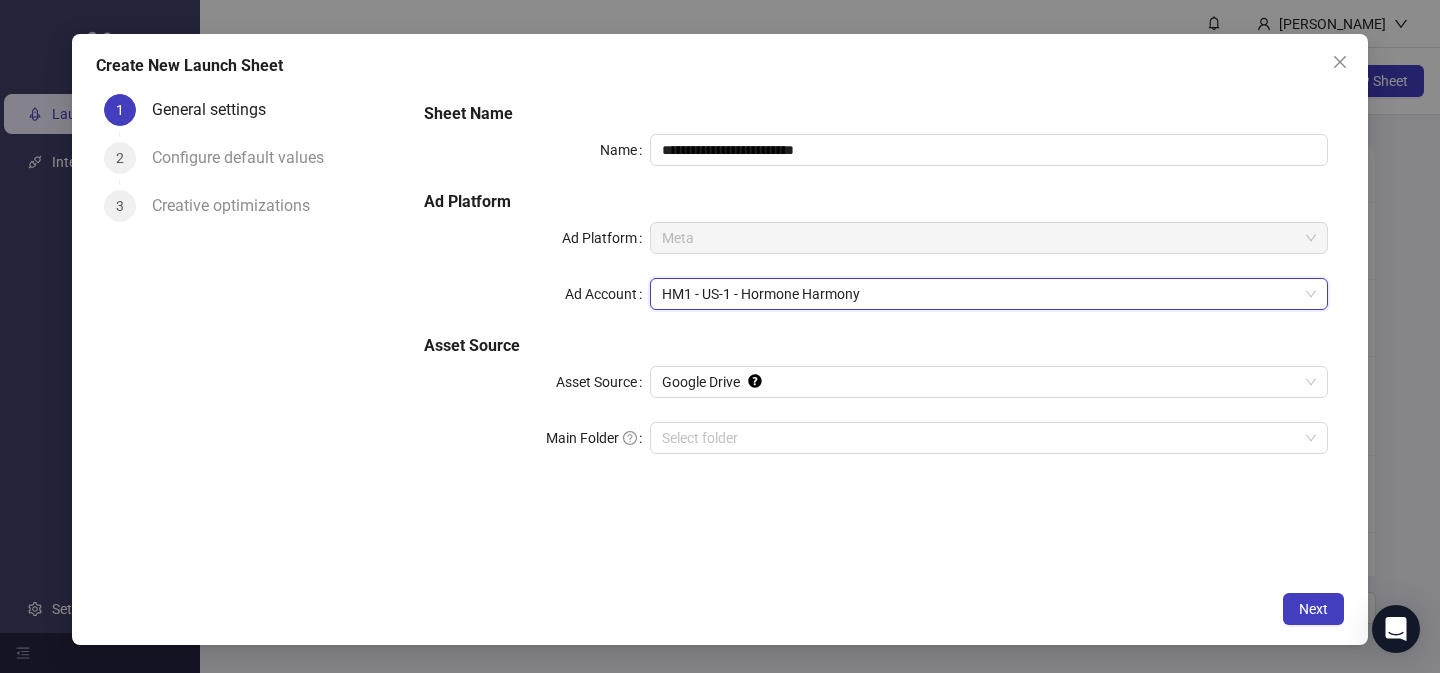 drag, startPoint x: 1313, startPoint y: 611, endPoint x: 1259, endPoint y: 591, distance: 57.58472 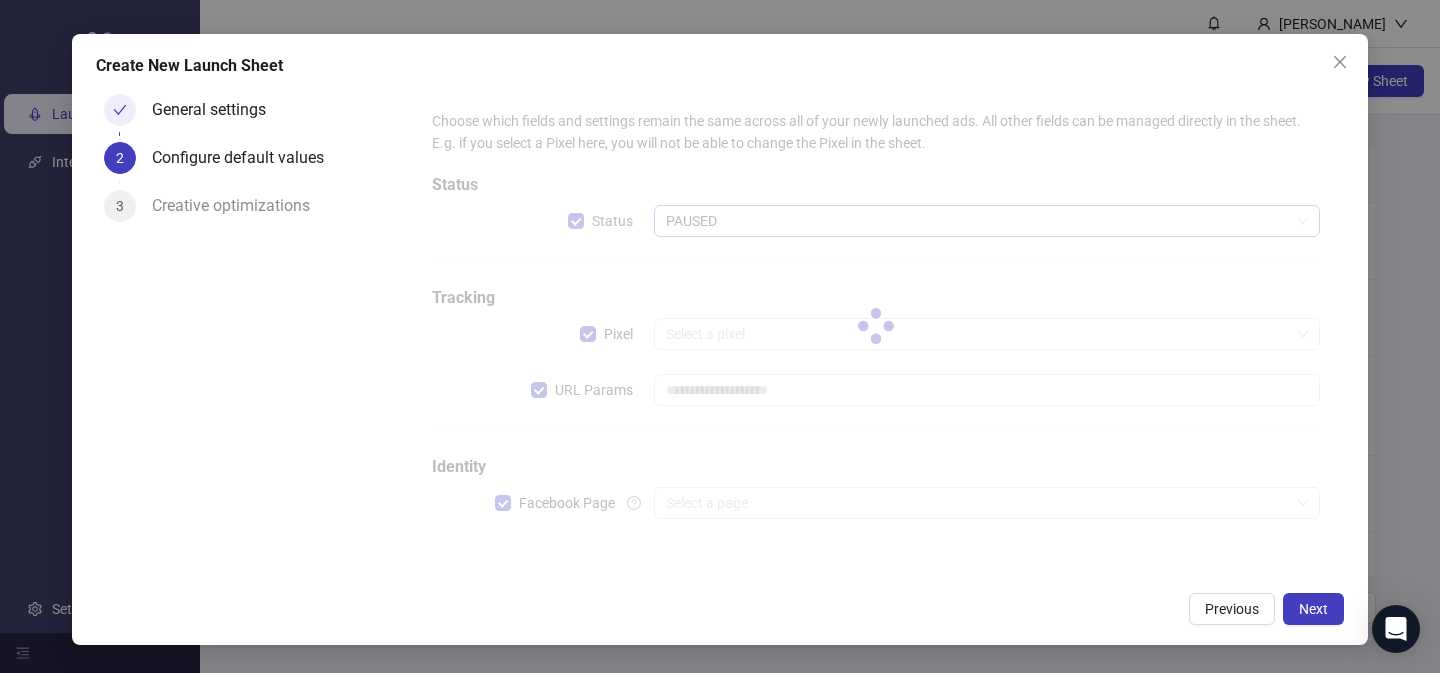 type on "**********" 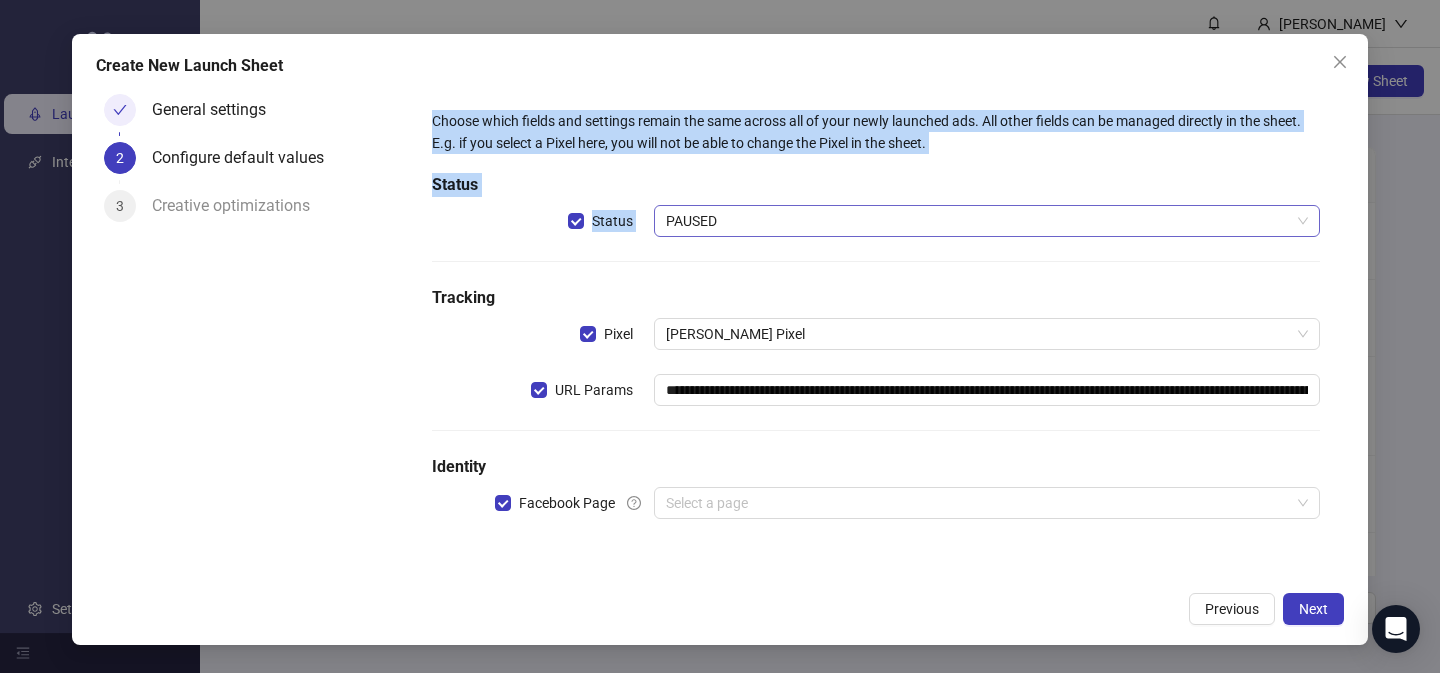 click on "PAUSED" at bounding box center [987, 221] 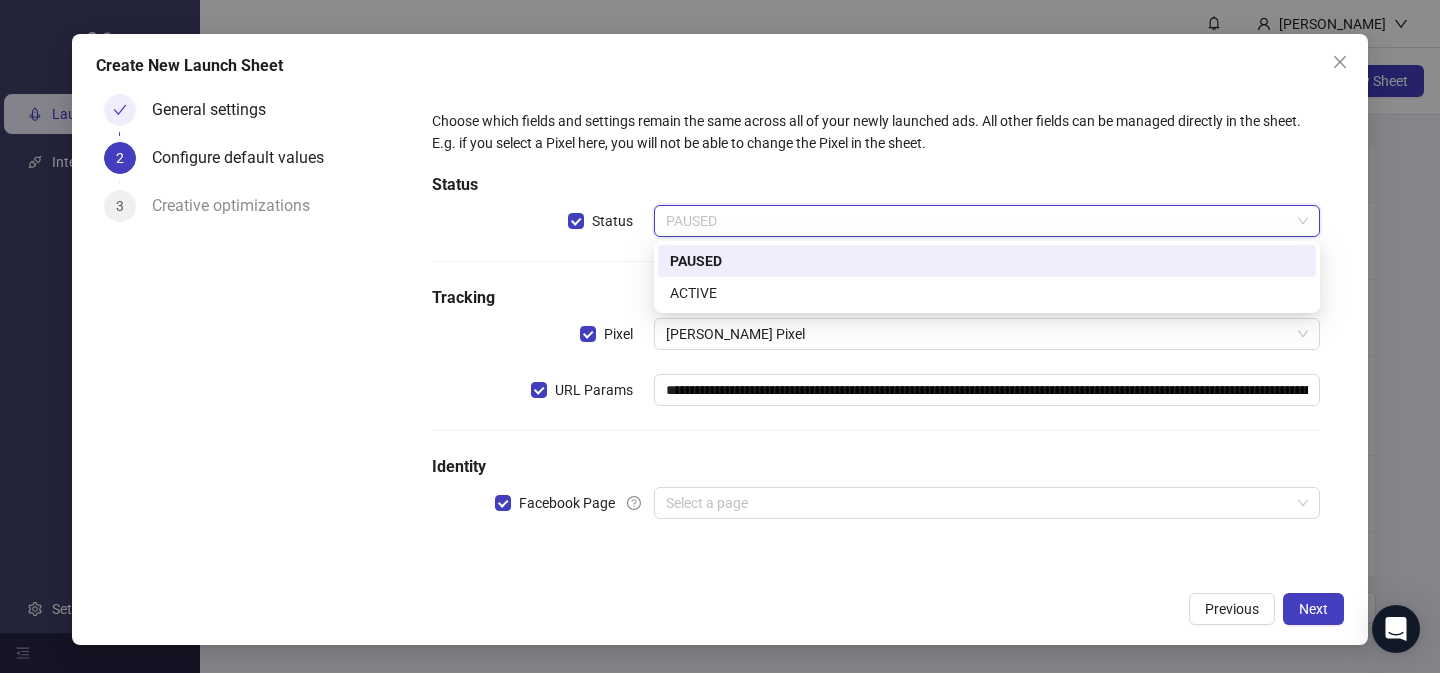 click on "PAUSED" at bounding box center (987, 261) 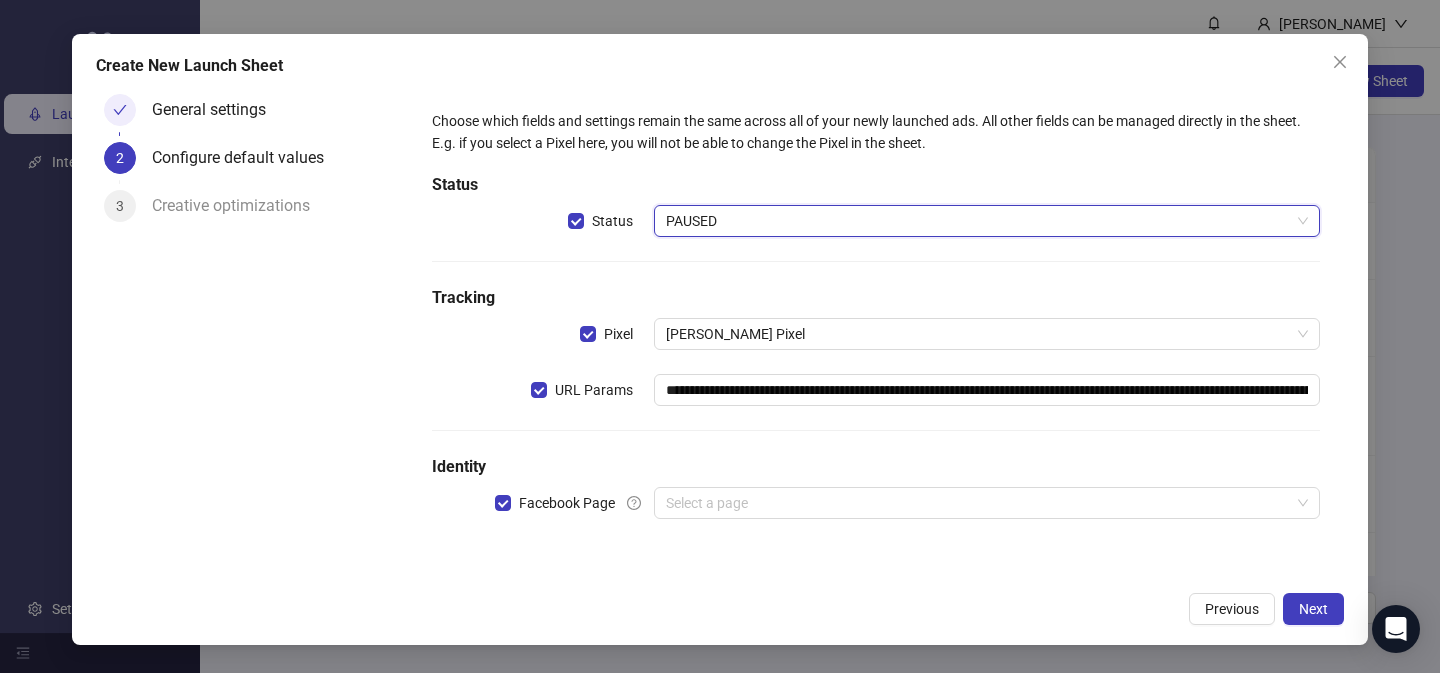drag, startPoint x: 736, startPoint y: 187, endPoint x: 731, endPoint y: 211, distance: 24.5153 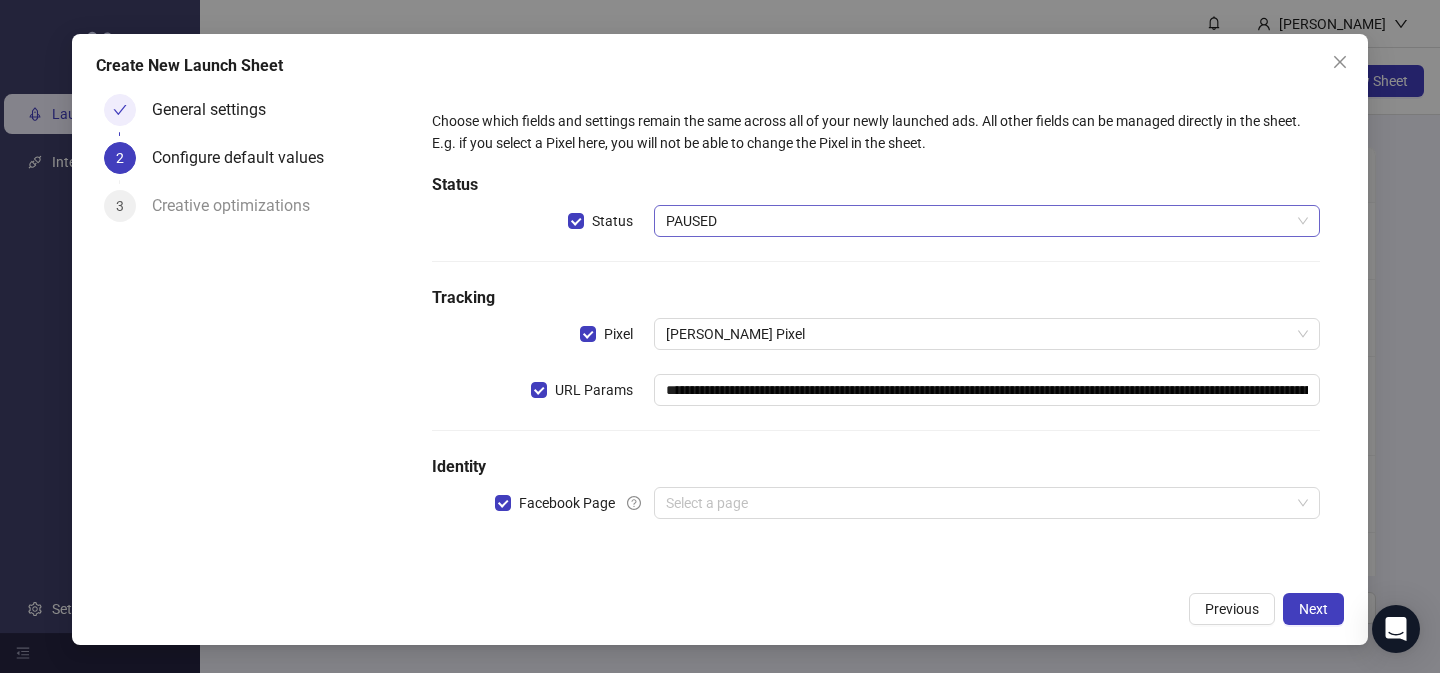 click on "PAUSED" at bounding box center [987, 221] 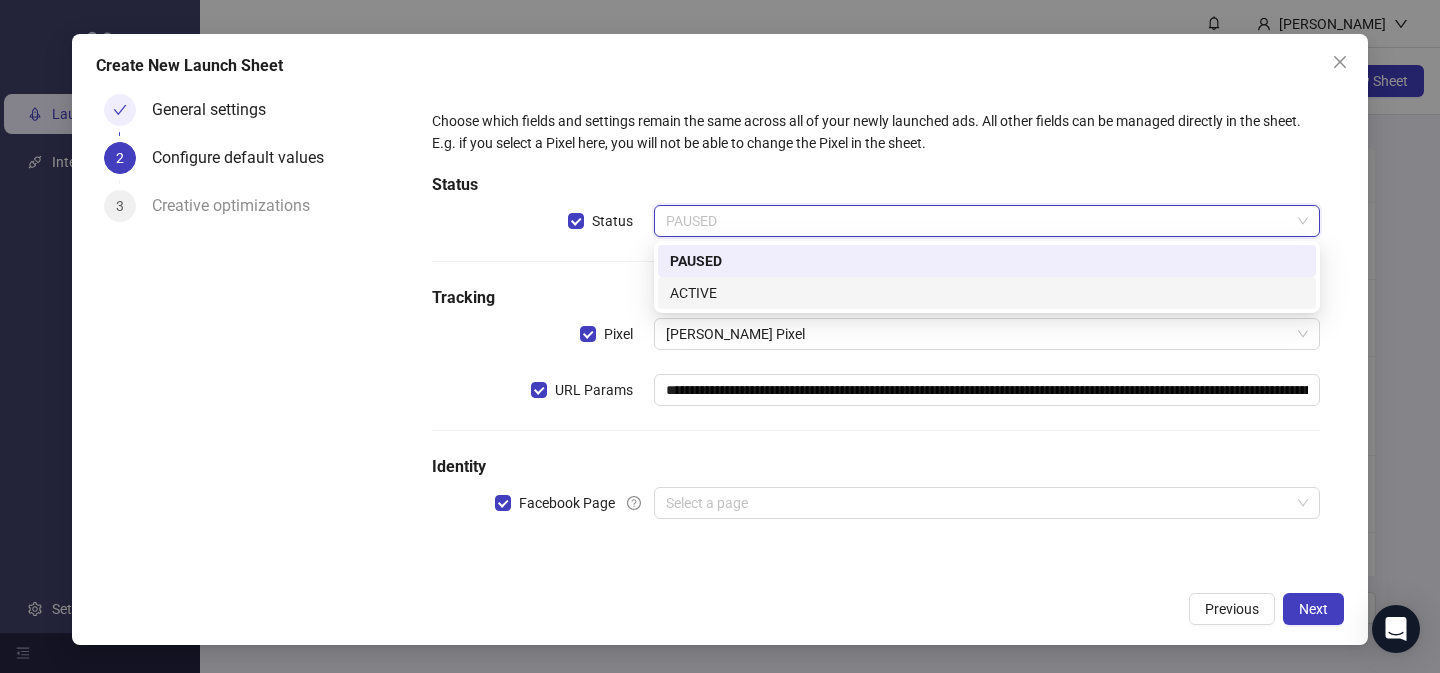 click on "ACTIVE" at bounding box center [987, 293] 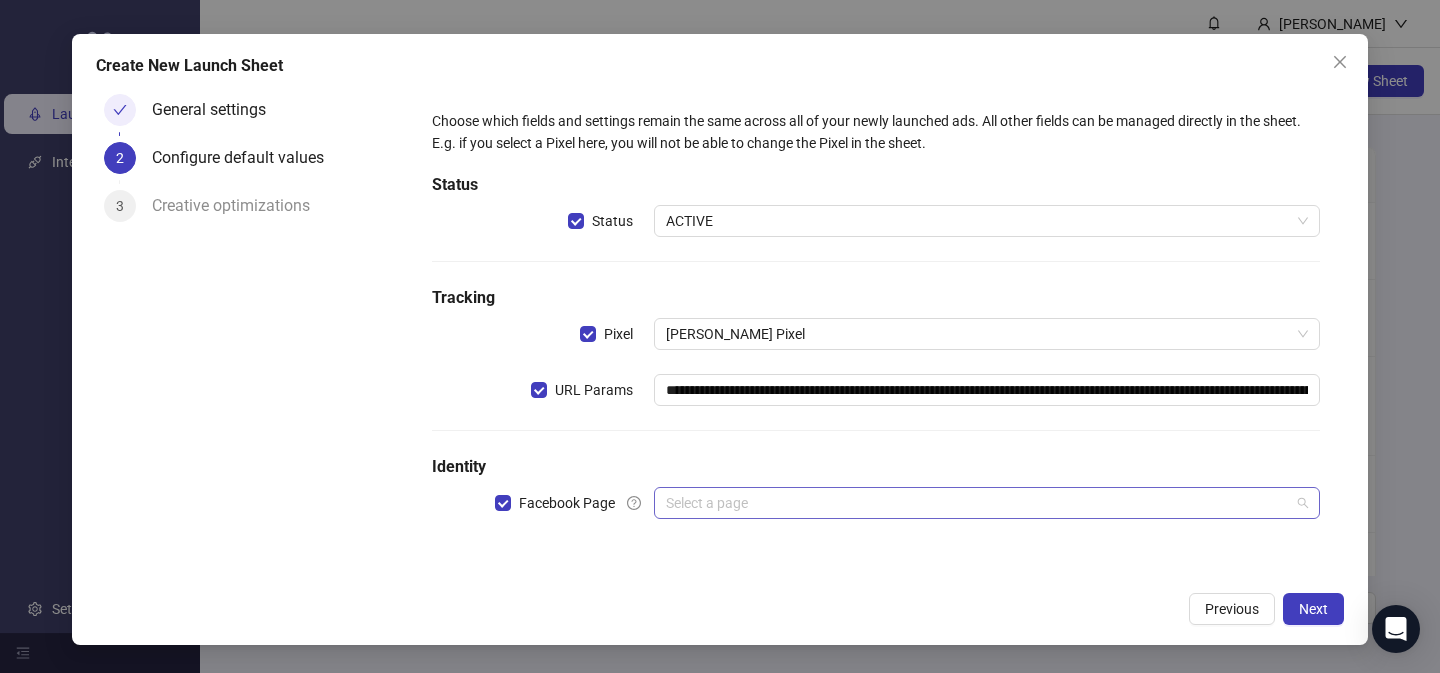 drag, startPoint x: 757, startPoint y: 491, endPoint x: 750, endPoint y: 499, distance: 10.630146 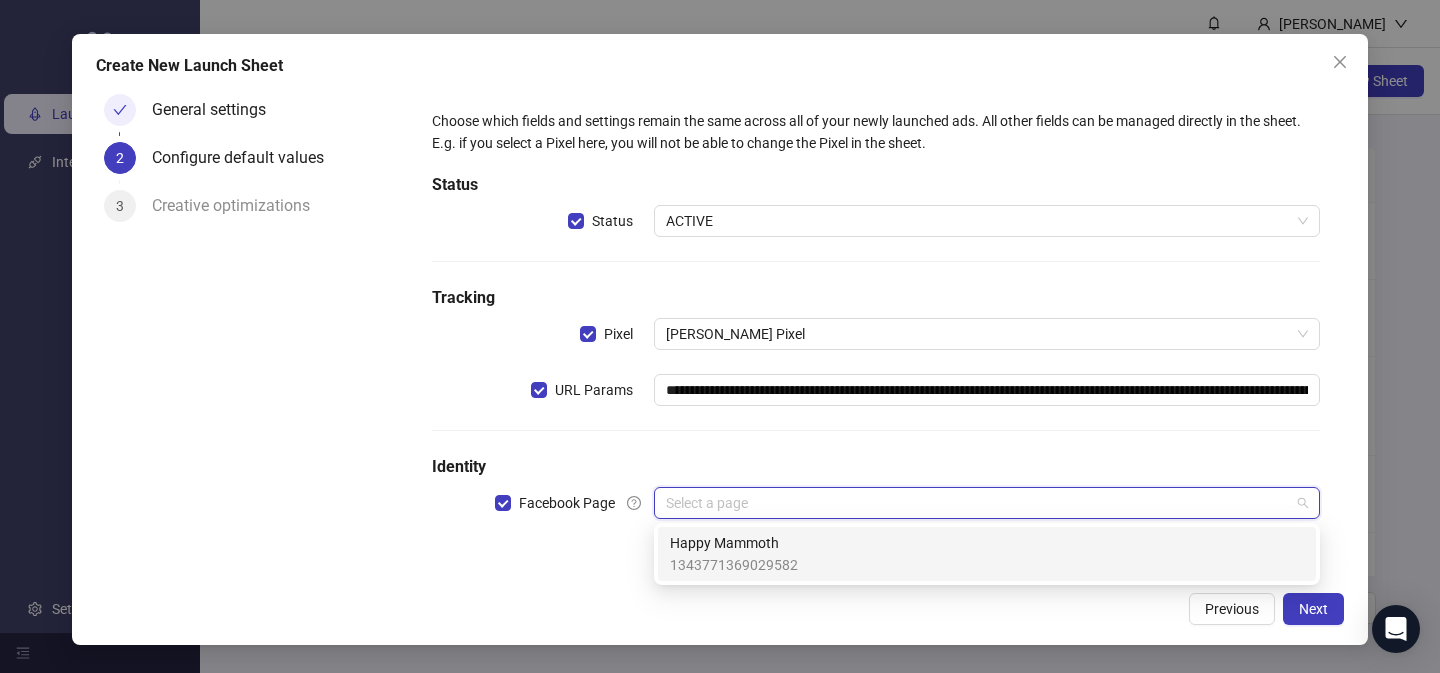 click on "Happy Mammoth" at bounding box center [734, 543] 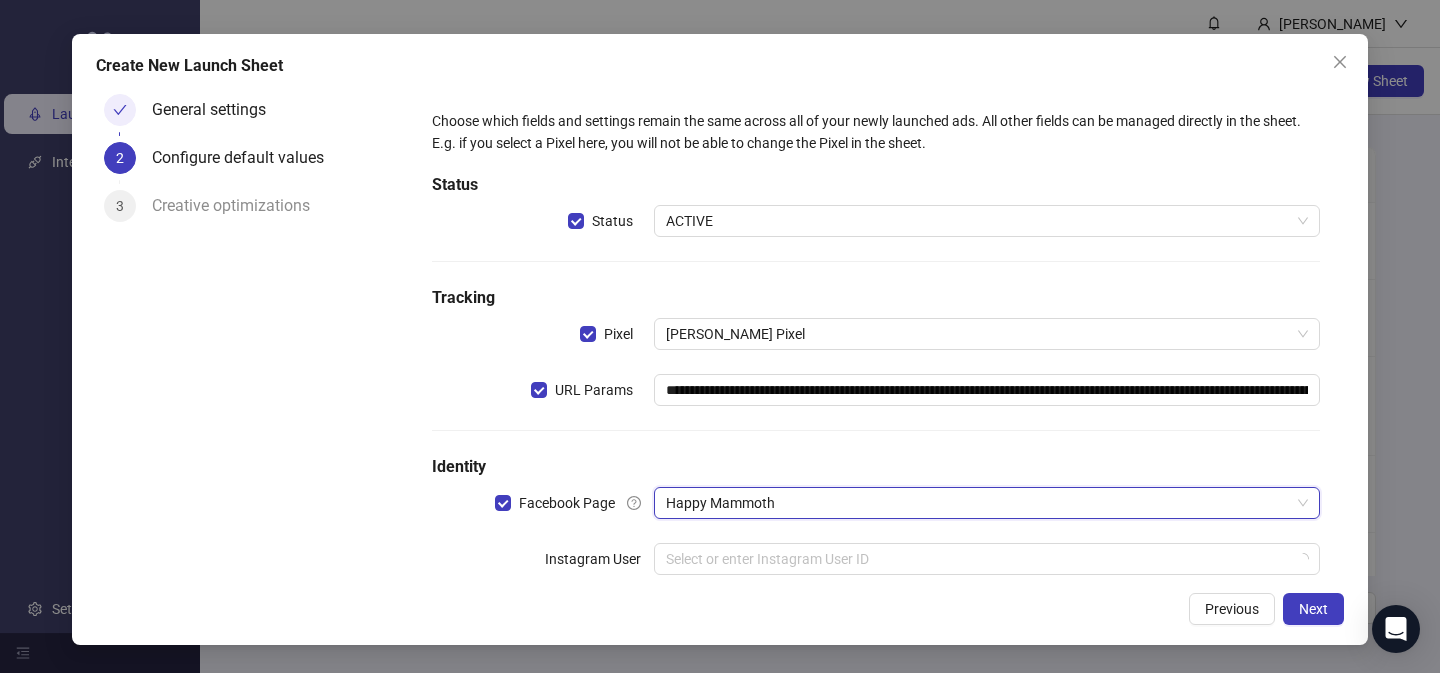 scroll, scrollTop: 41, scrollLeft: 0, axis: vertical 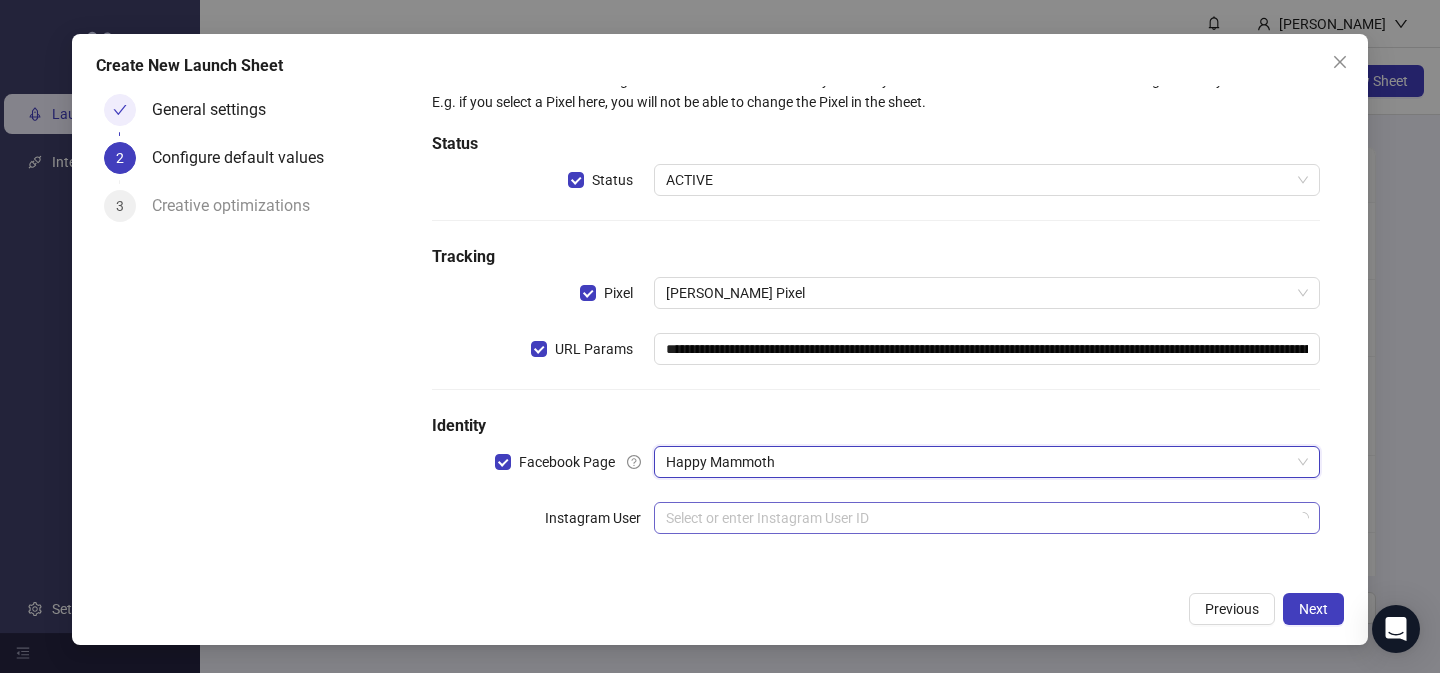 click at bounding box center (978, 518) 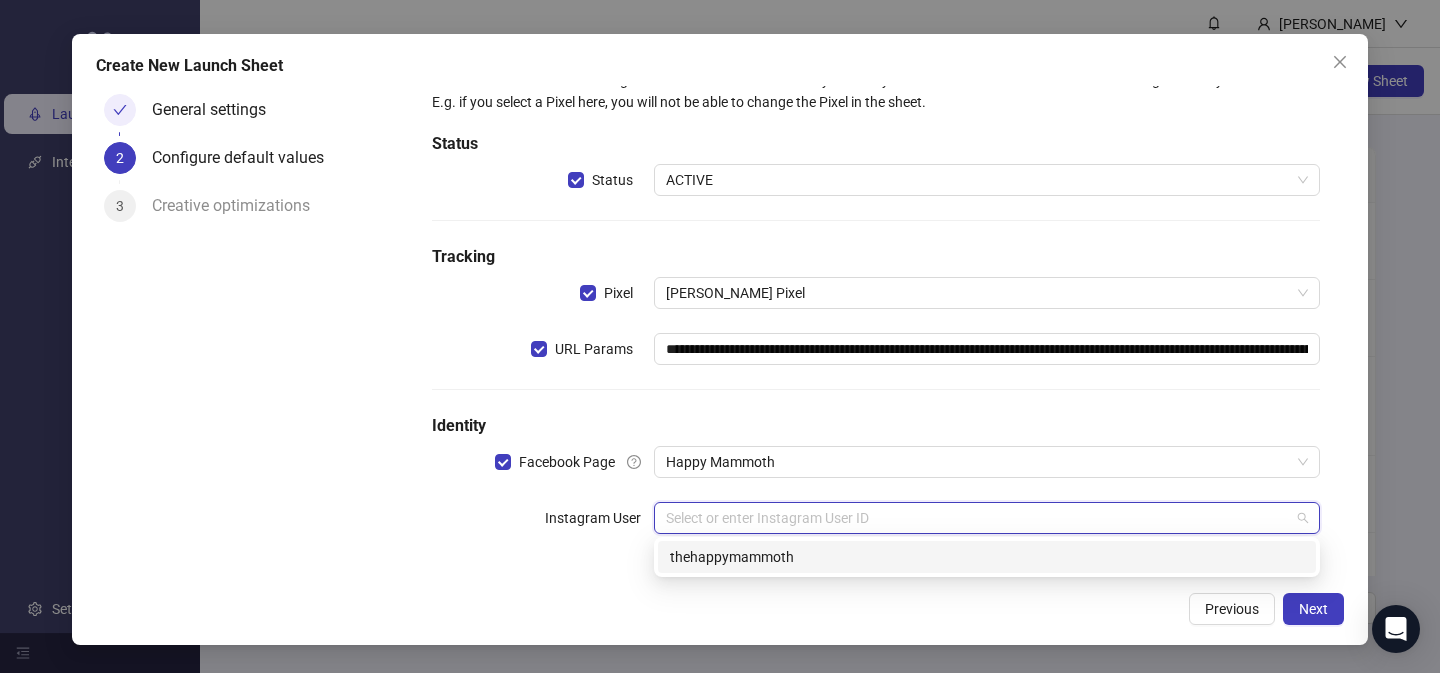 click on "thehappymammoth" at bounding box center [987, 557] 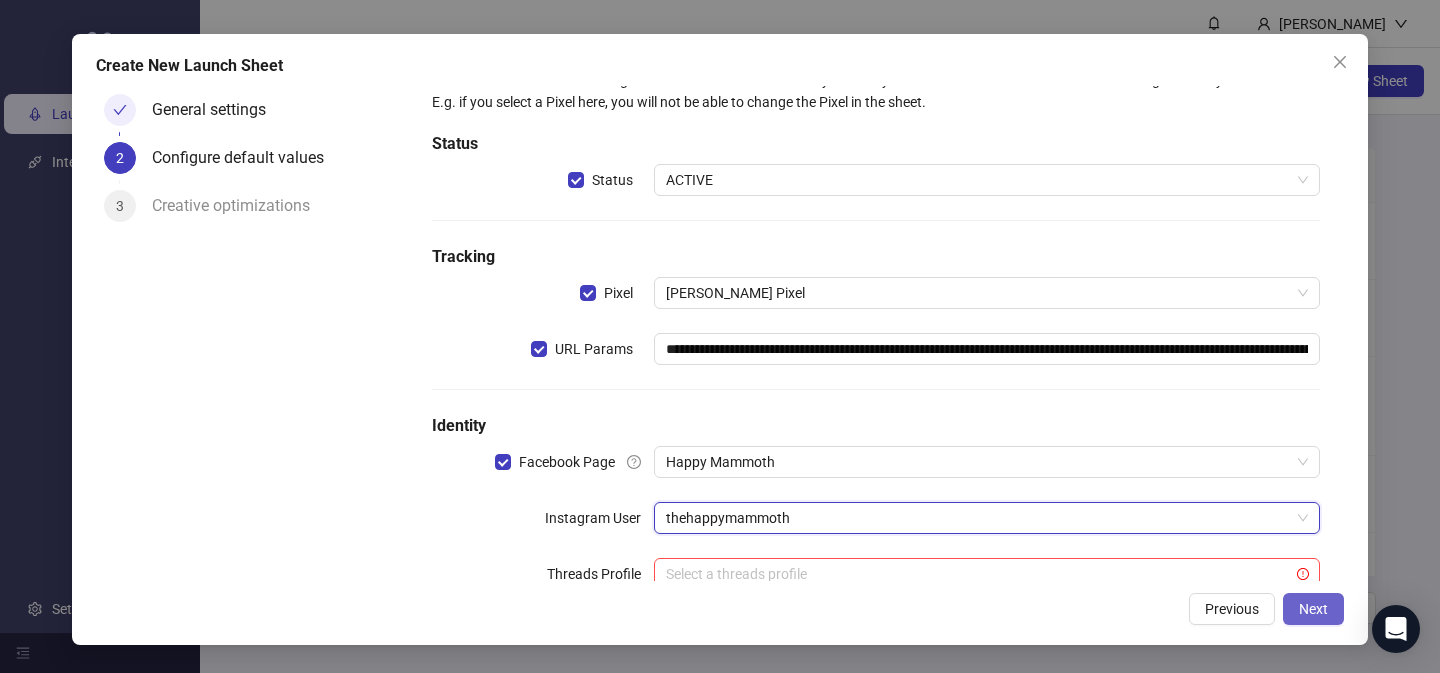 click on "Next" at bounding box center (1313, 609) 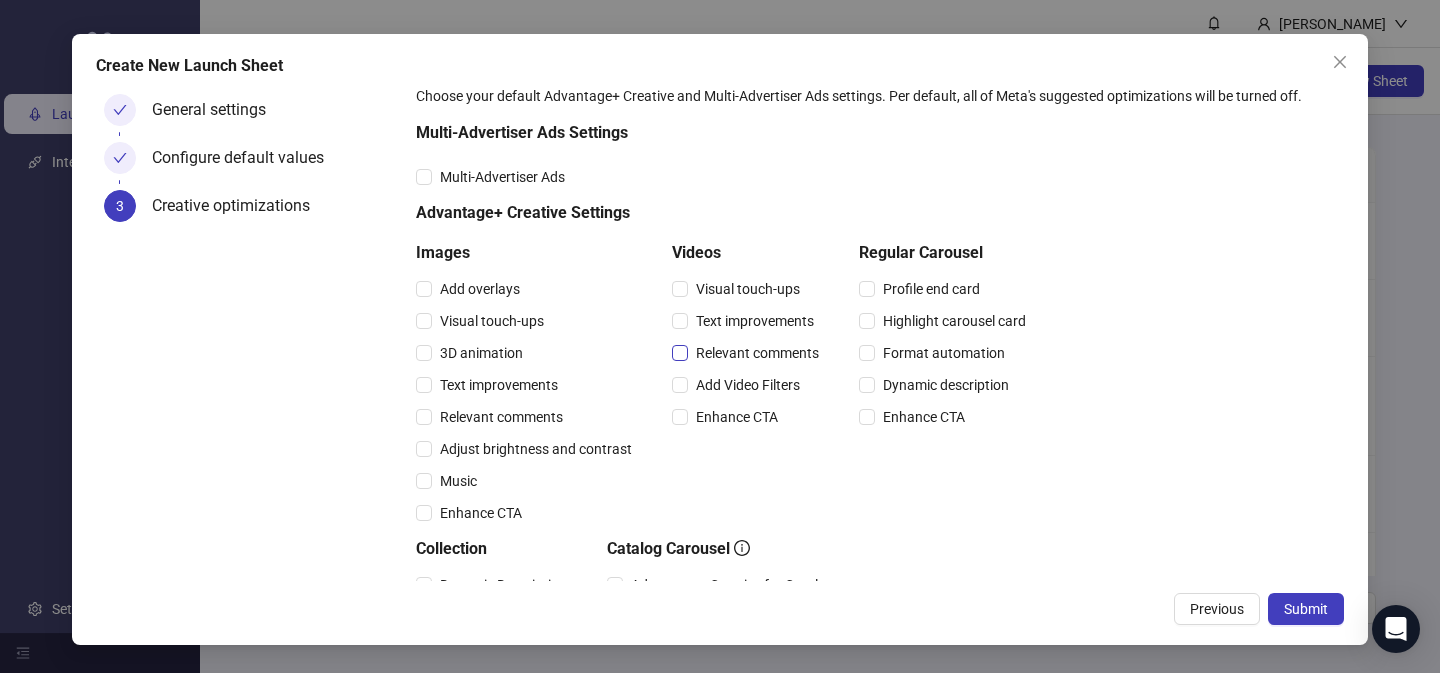 click on "Relevant comments" at bounding box center (757, 353) 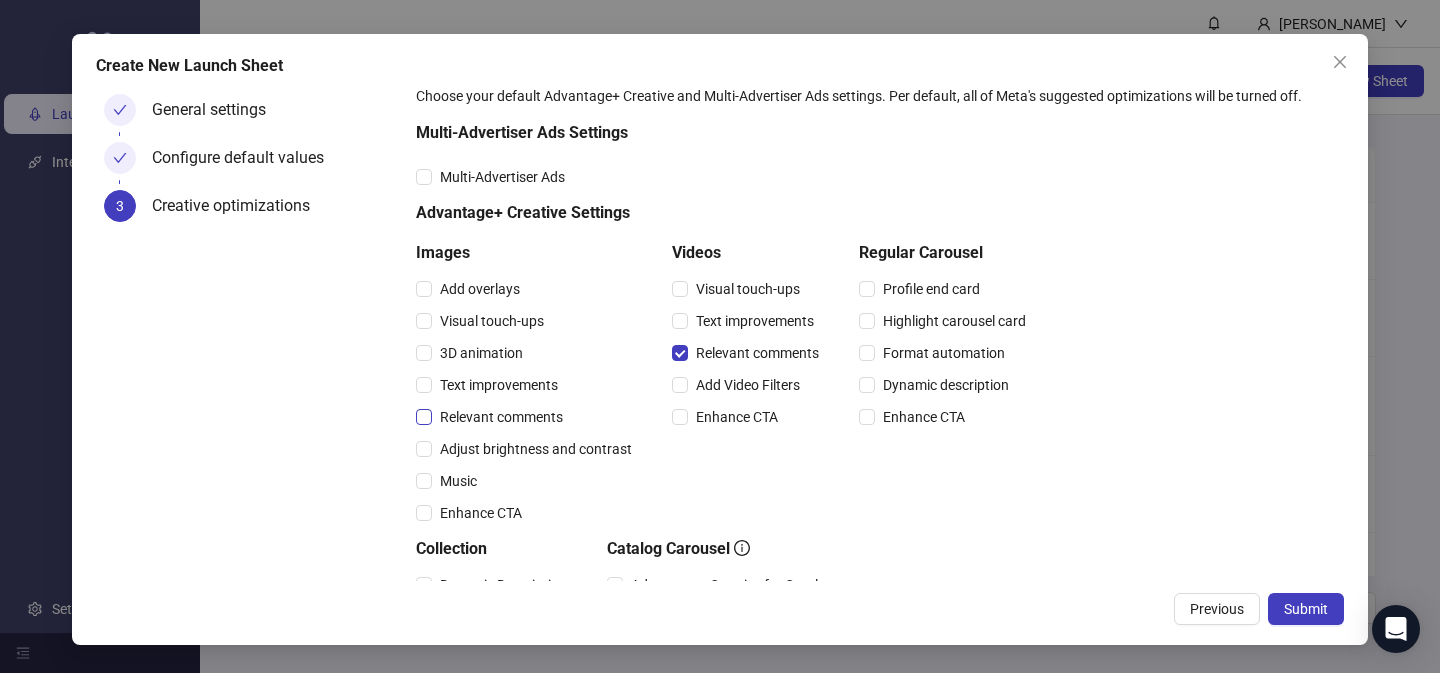 click on "Relevant comments" at bounding box center (501, 417) 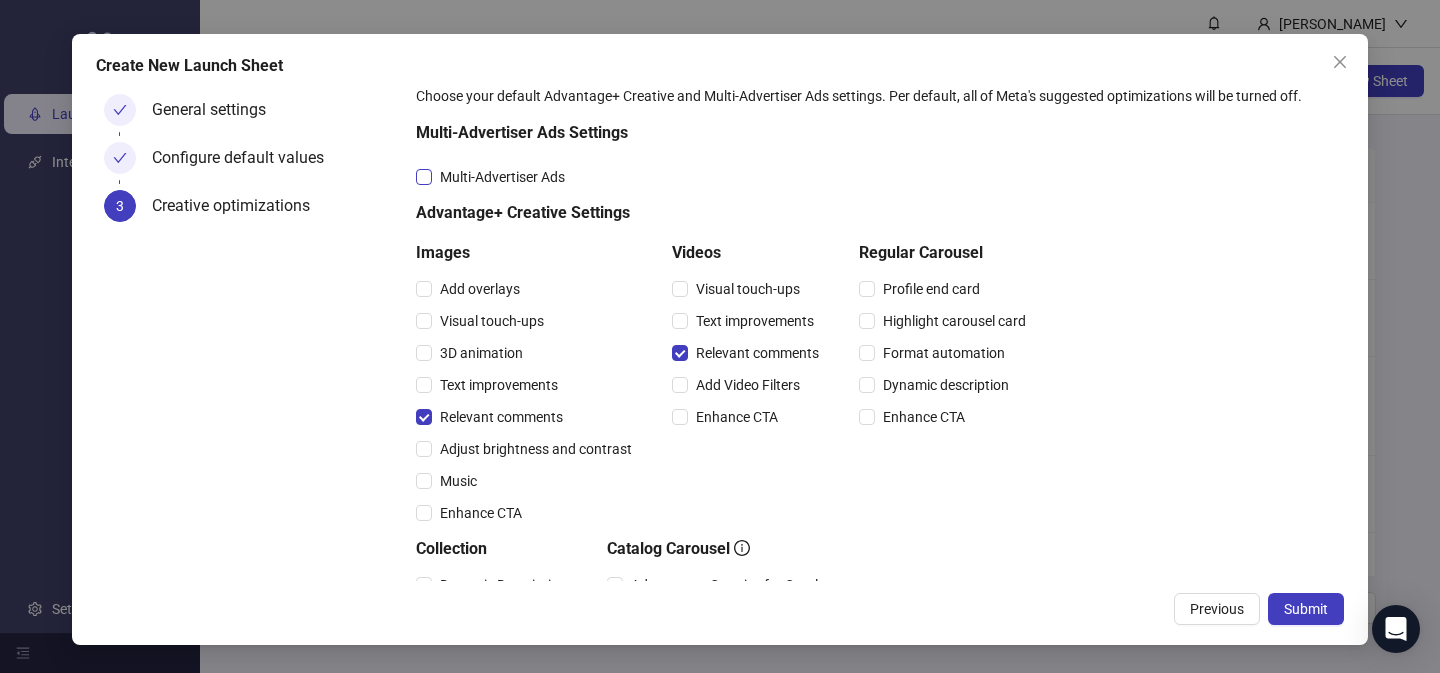 click on "Multi-Advertiser Ads" at bounding box center [502, 177] 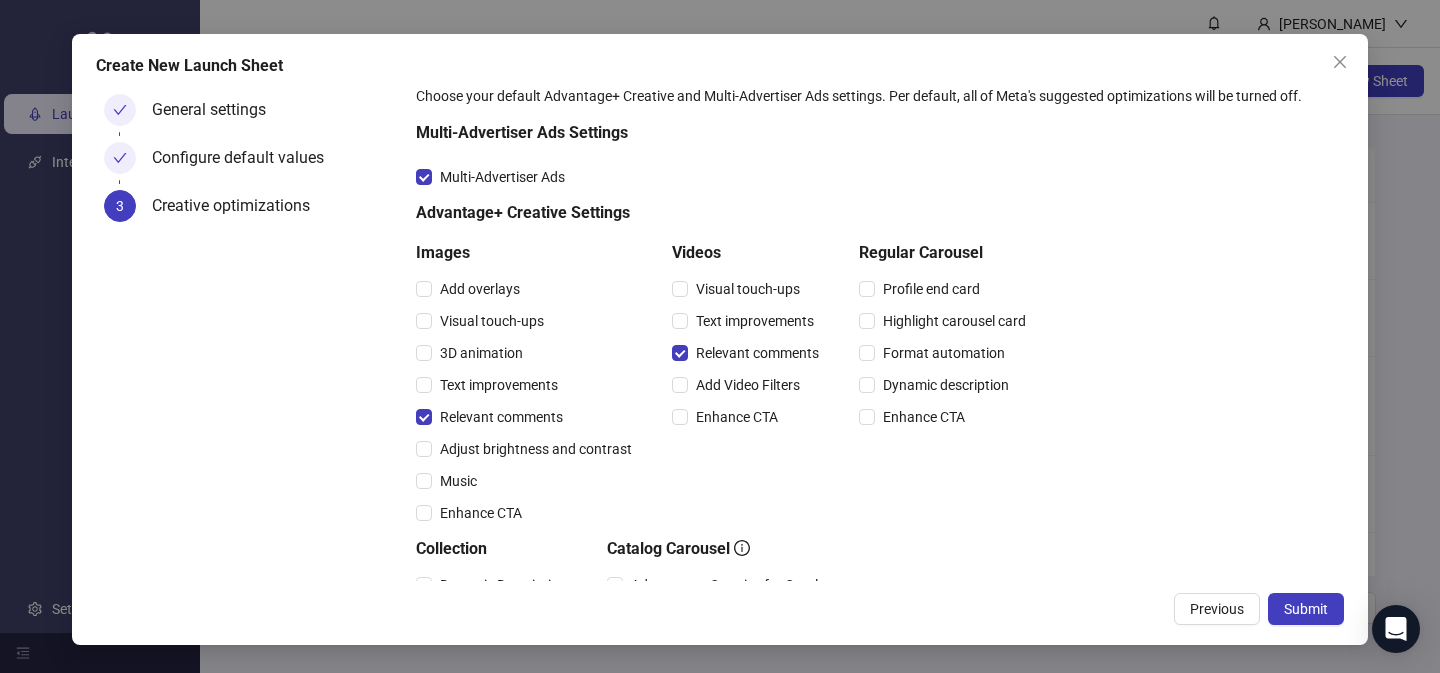 scroll, scrollTop: 332, scrollLeft: 0, axis: vertical 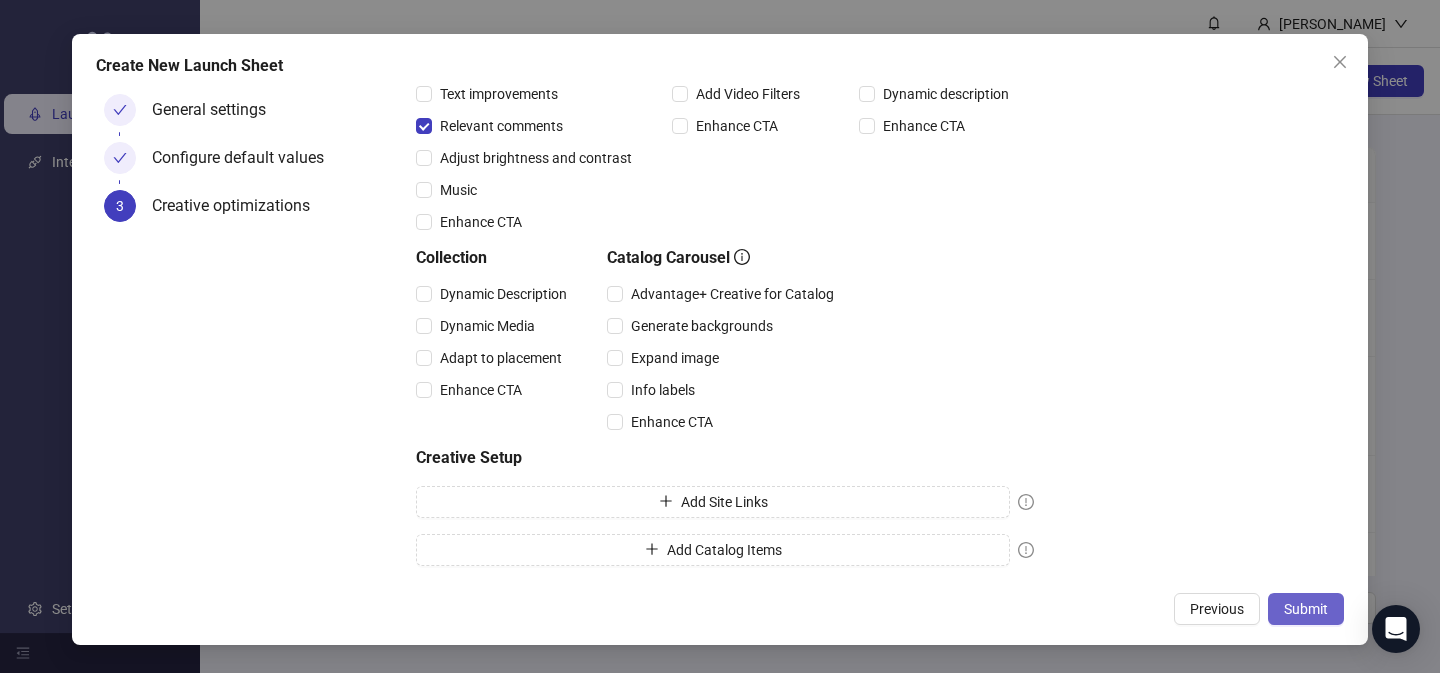 click on "Submit" at bounding box center (1306, 609) 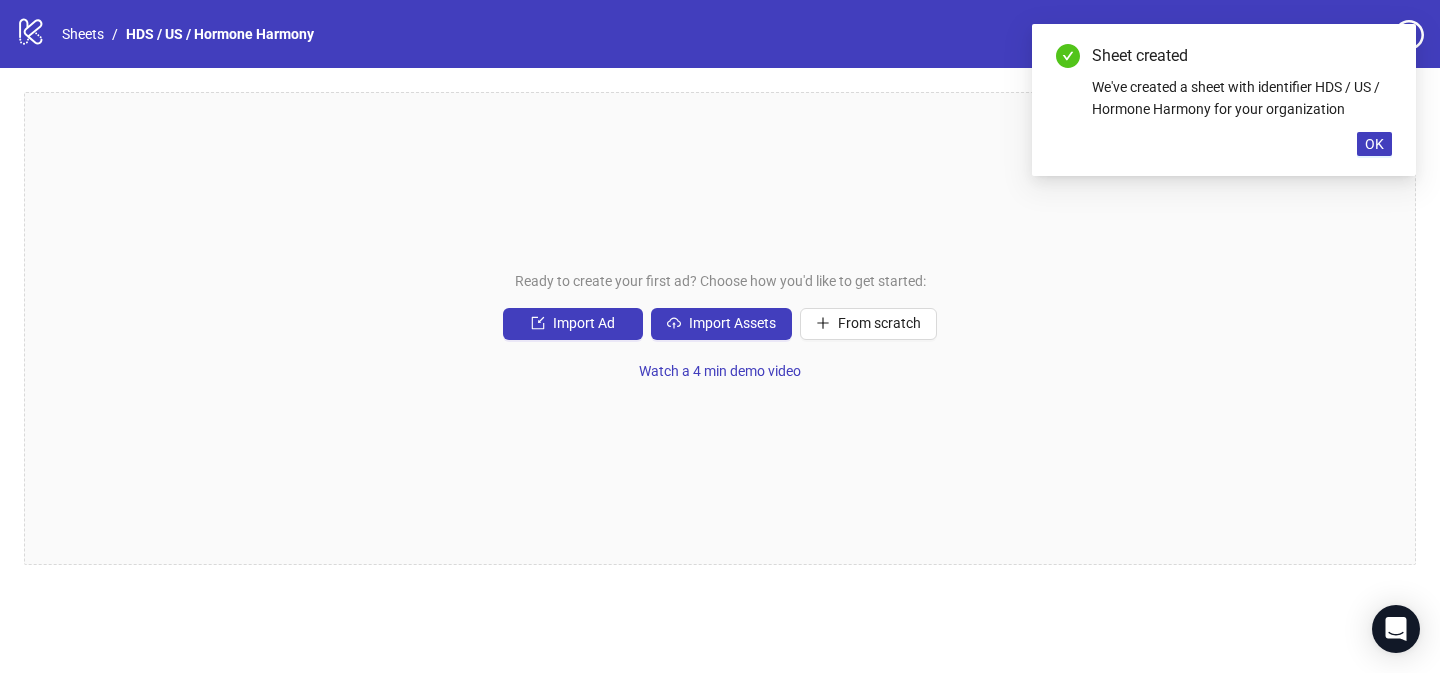drag, startPoint x: 1365, startPoint y: 146, endPoint x: 1277, endPoint y: 120, distance: 91.76056 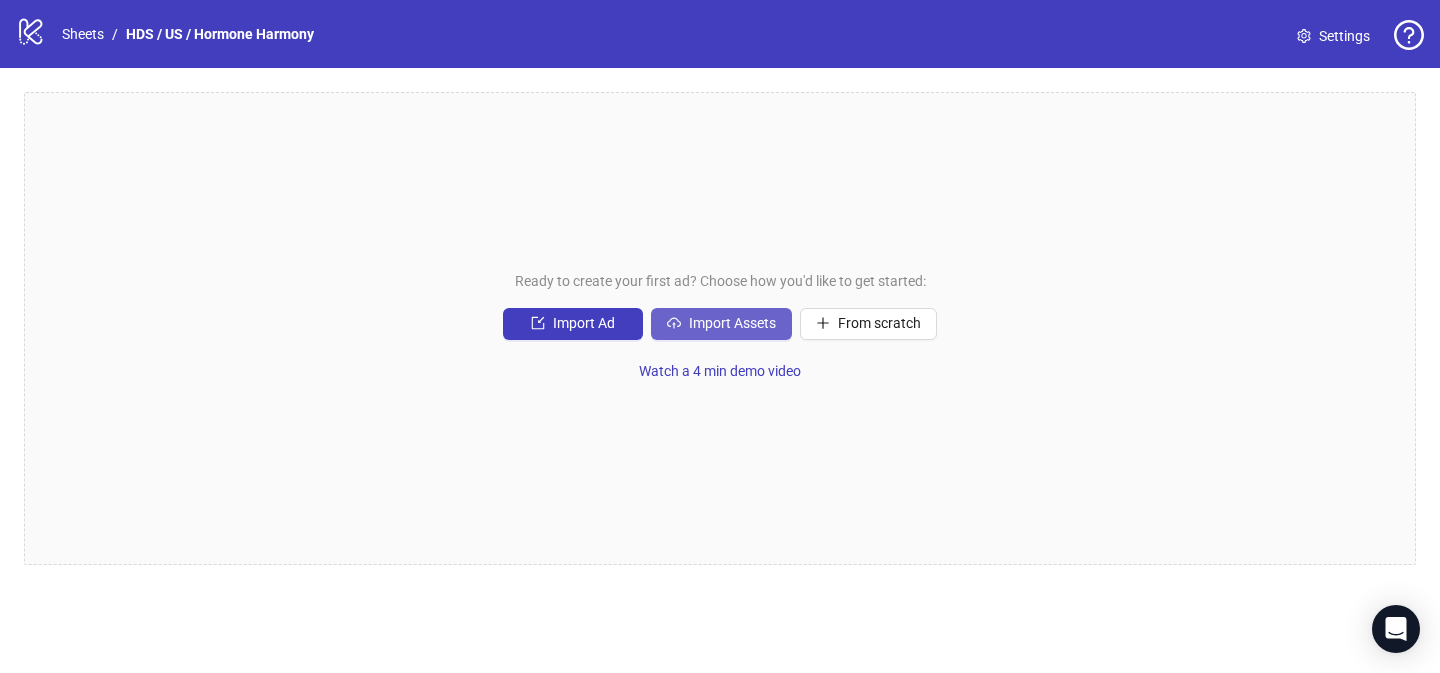 click on "Import Assets" at bounding box center (732, 323) 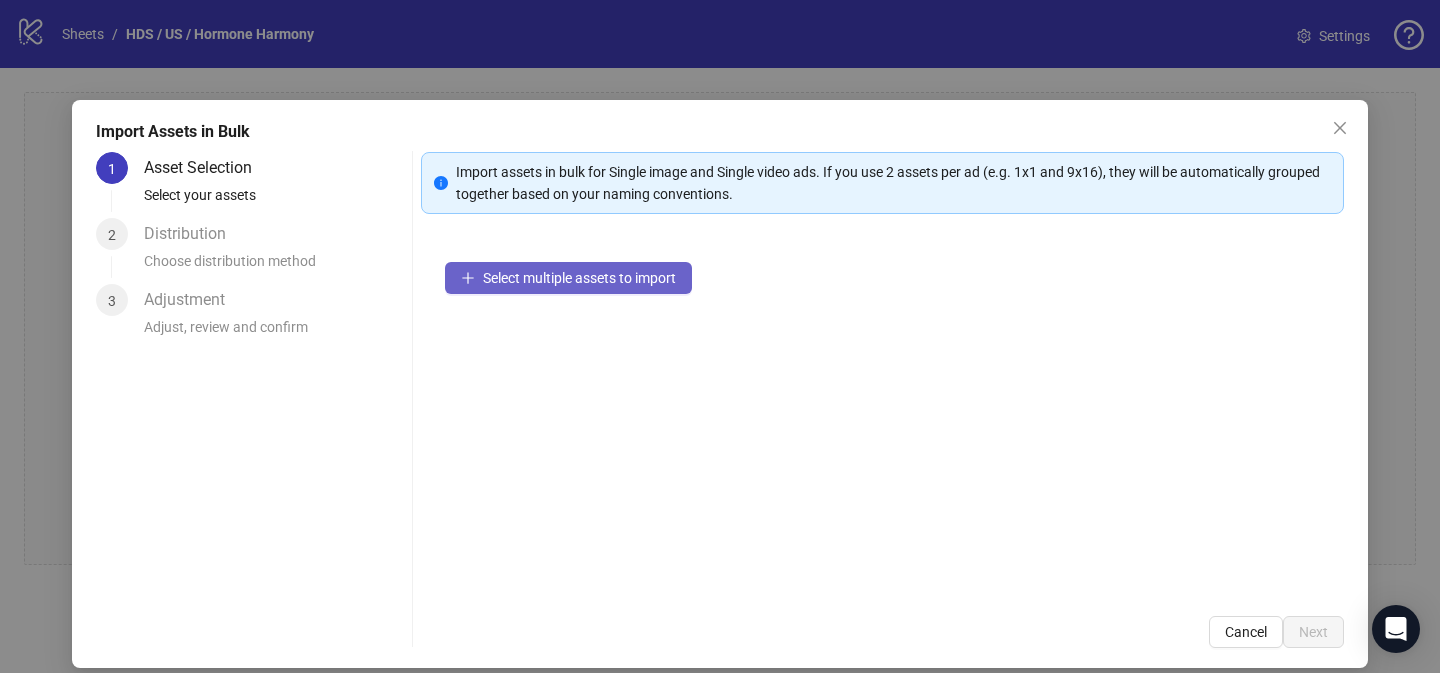 click on "Select multiple assets to import" at bounding box center [579, 278] 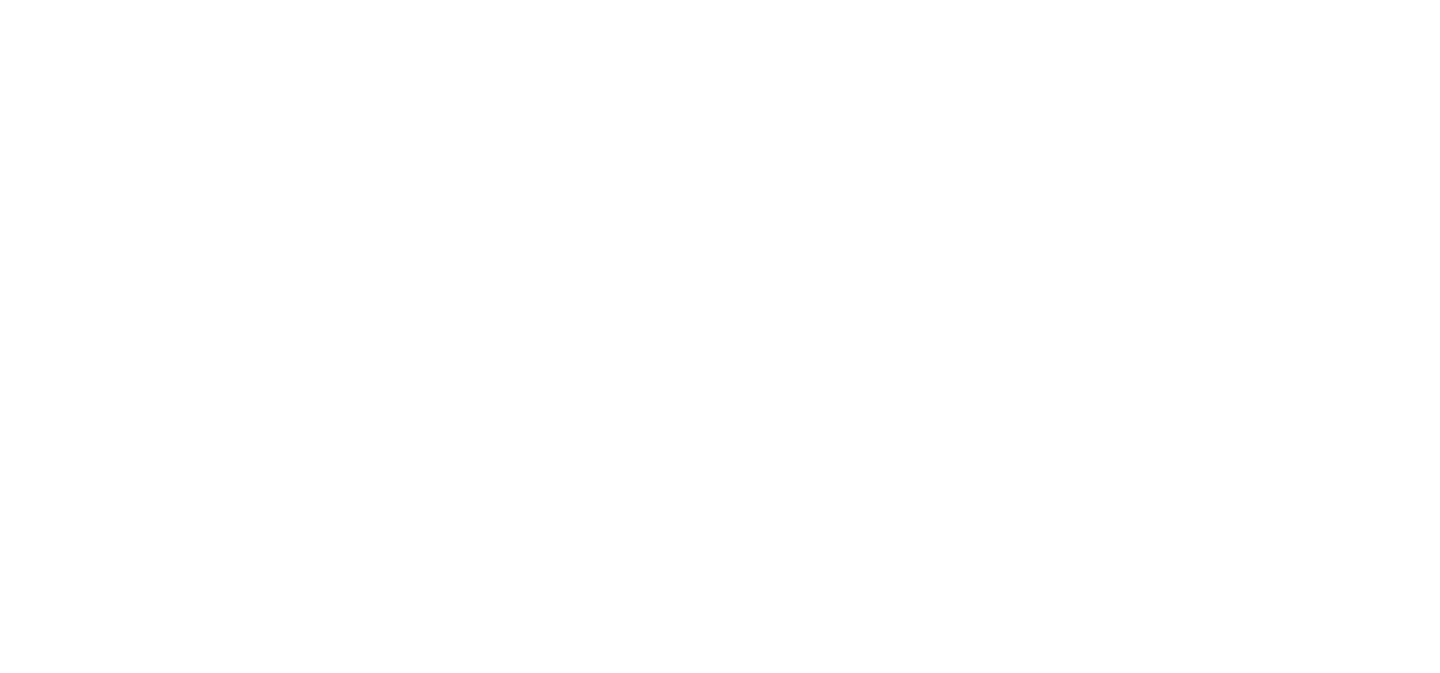 scroll, scrollTop: 0, scrollLeft: 0, axis: both 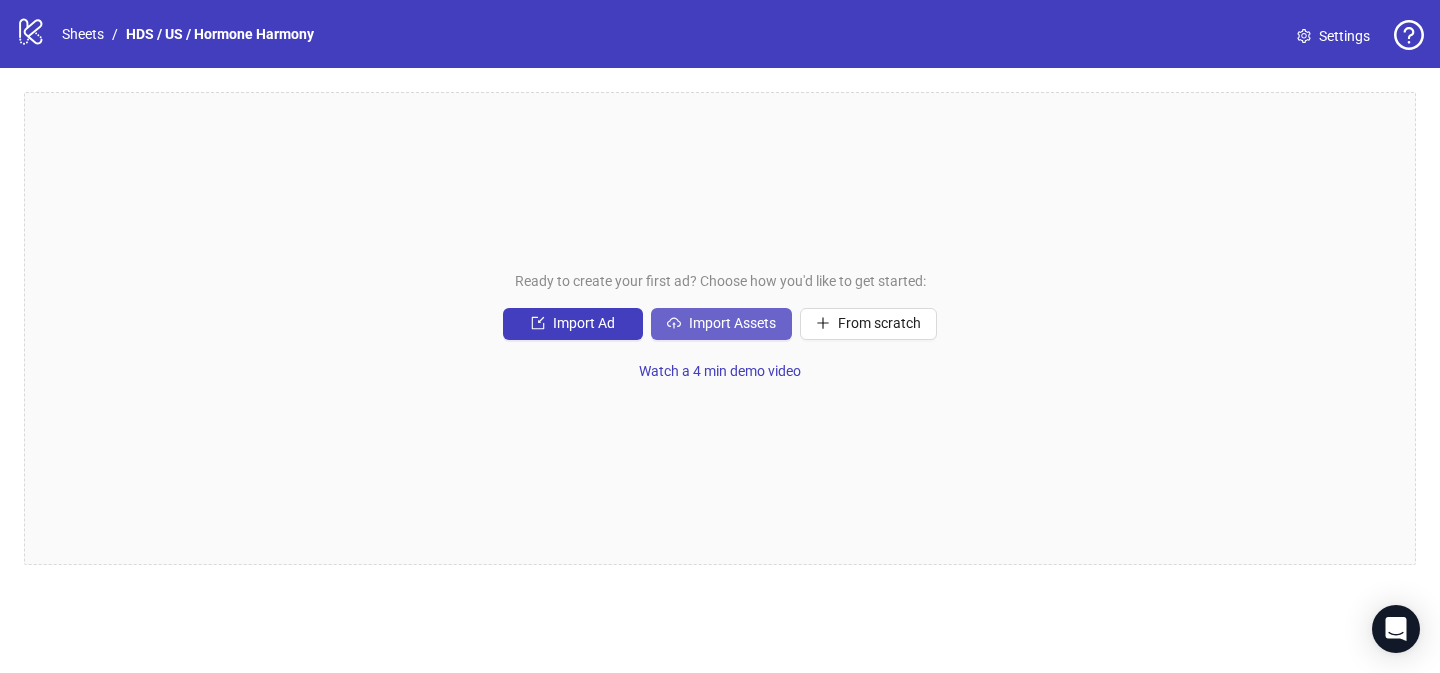 click on "Import Assets" at bounding box center [721, 324] 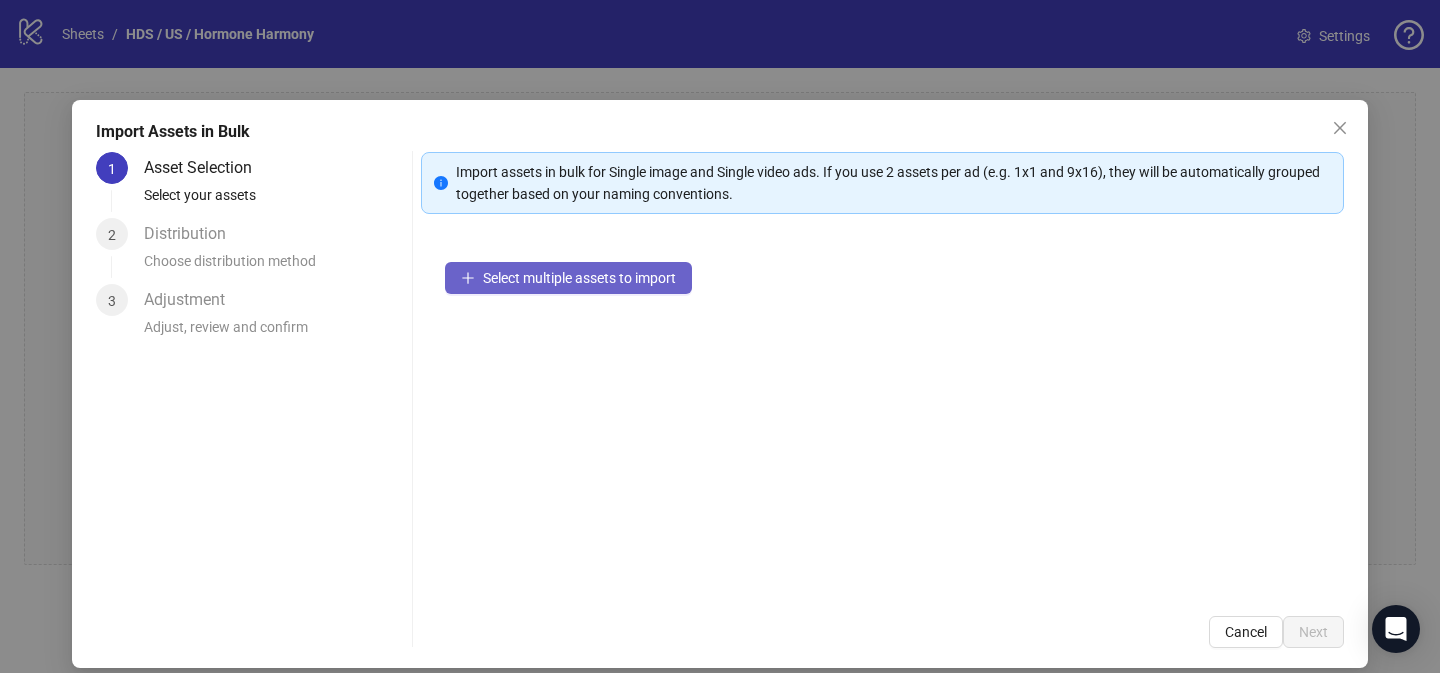 click on "Select multiple assets to import" at bounding box center [579, 278] 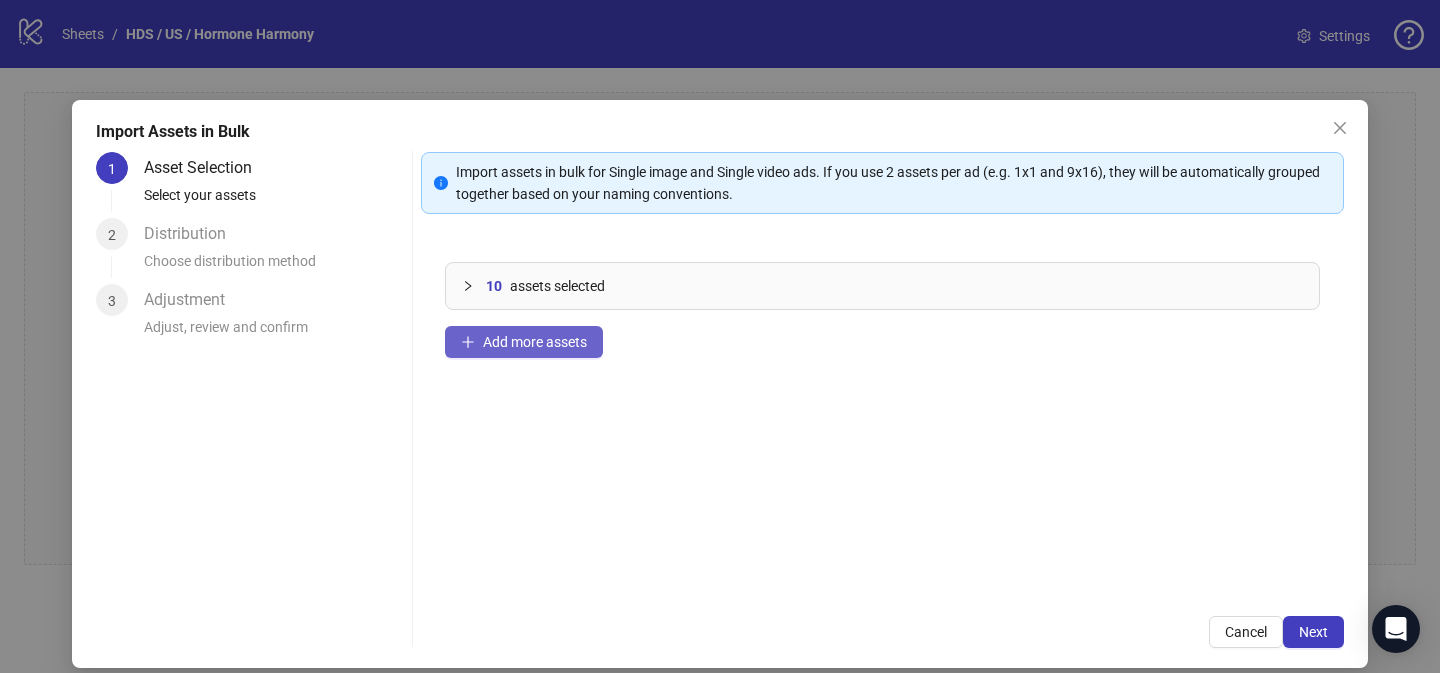 click on "Add more assets" at bounding box center (535, 342) 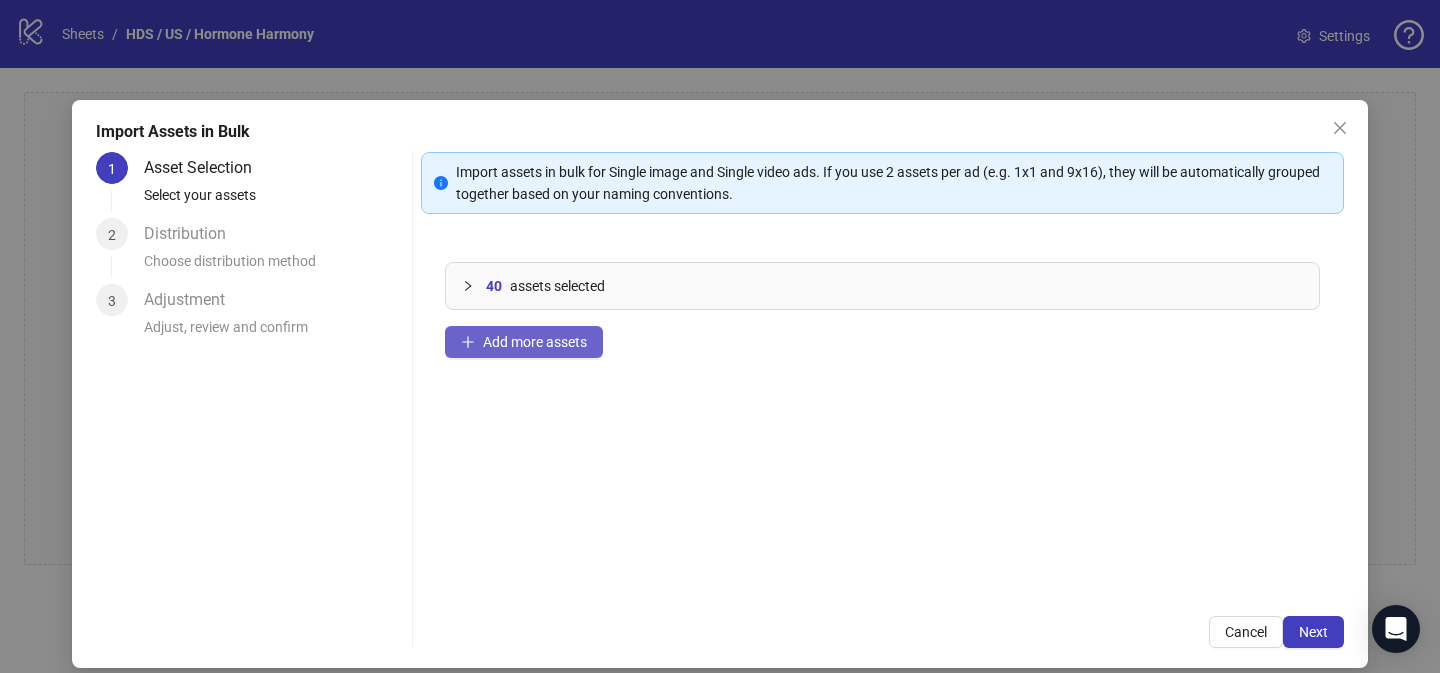 click on "Add more assets" at bounding box center [535, 342] 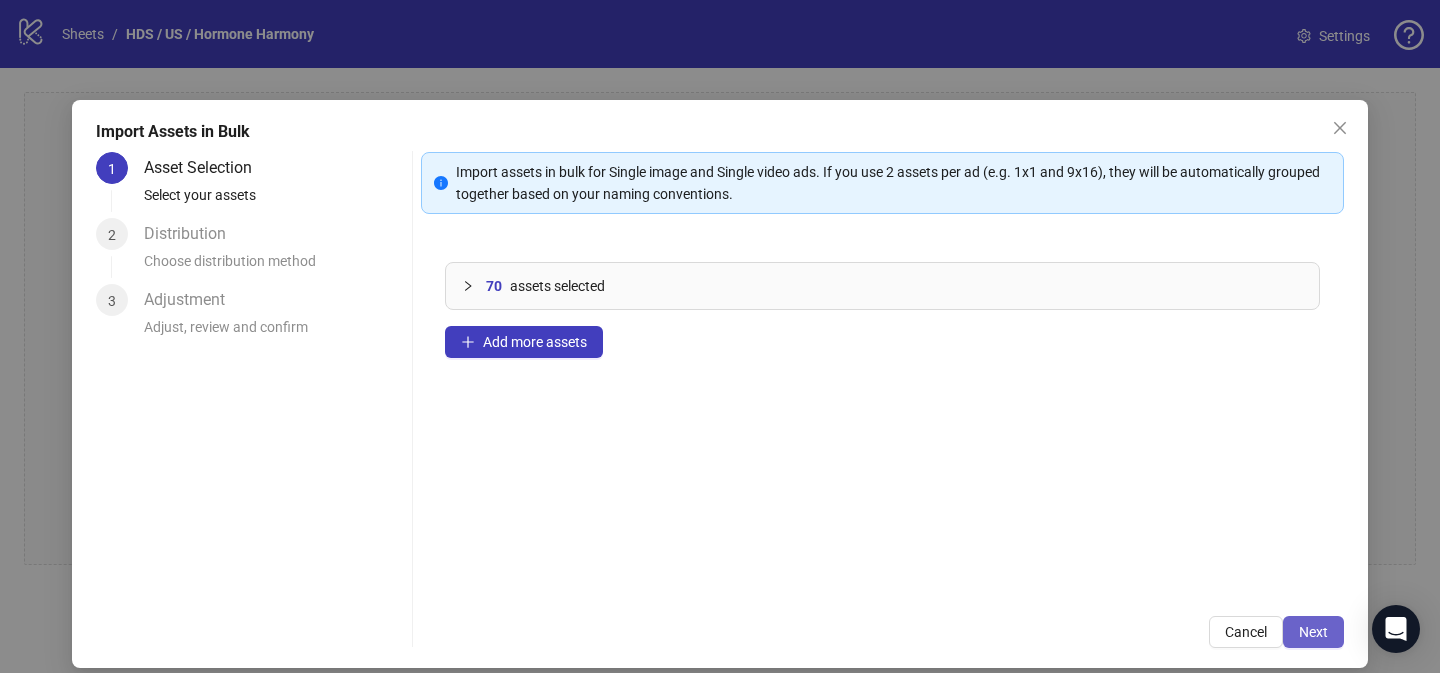 click on "Next" at bounding box center (1313, 632) 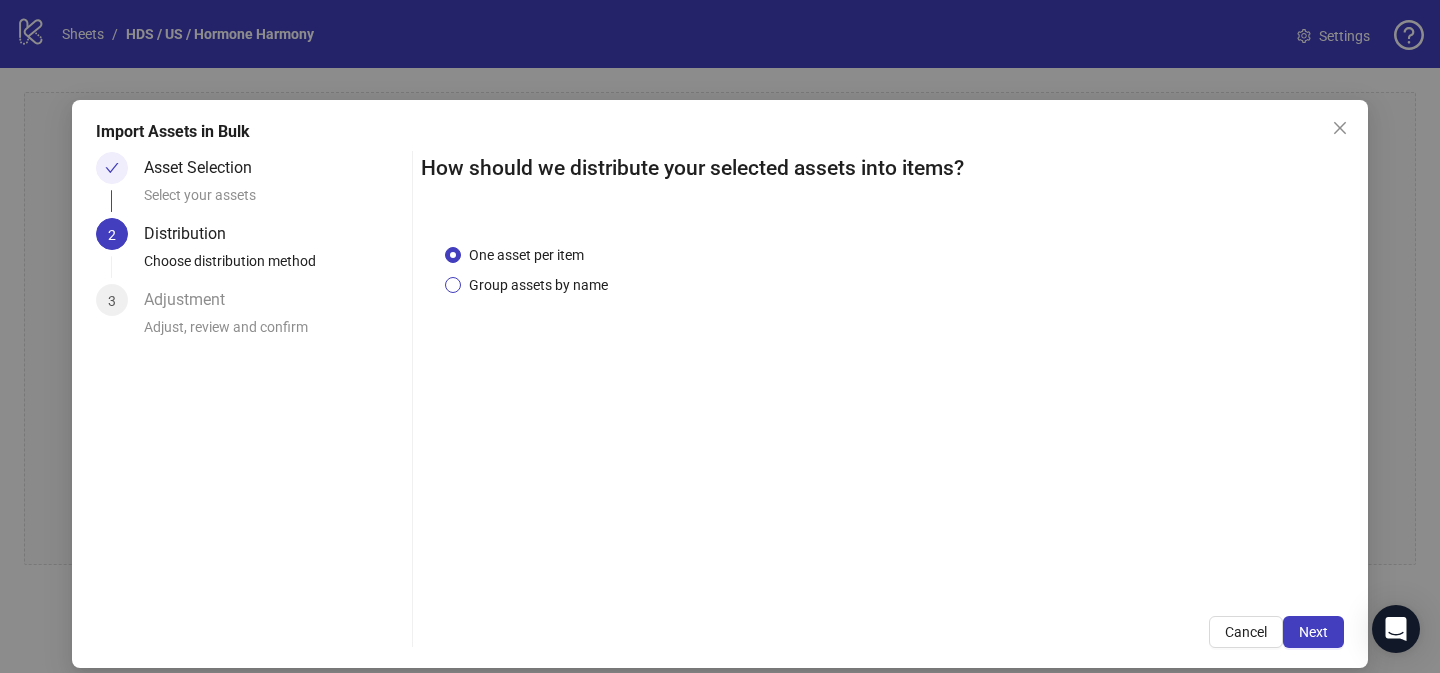 click on "Group assets by name" at bounding box center (538, 285) 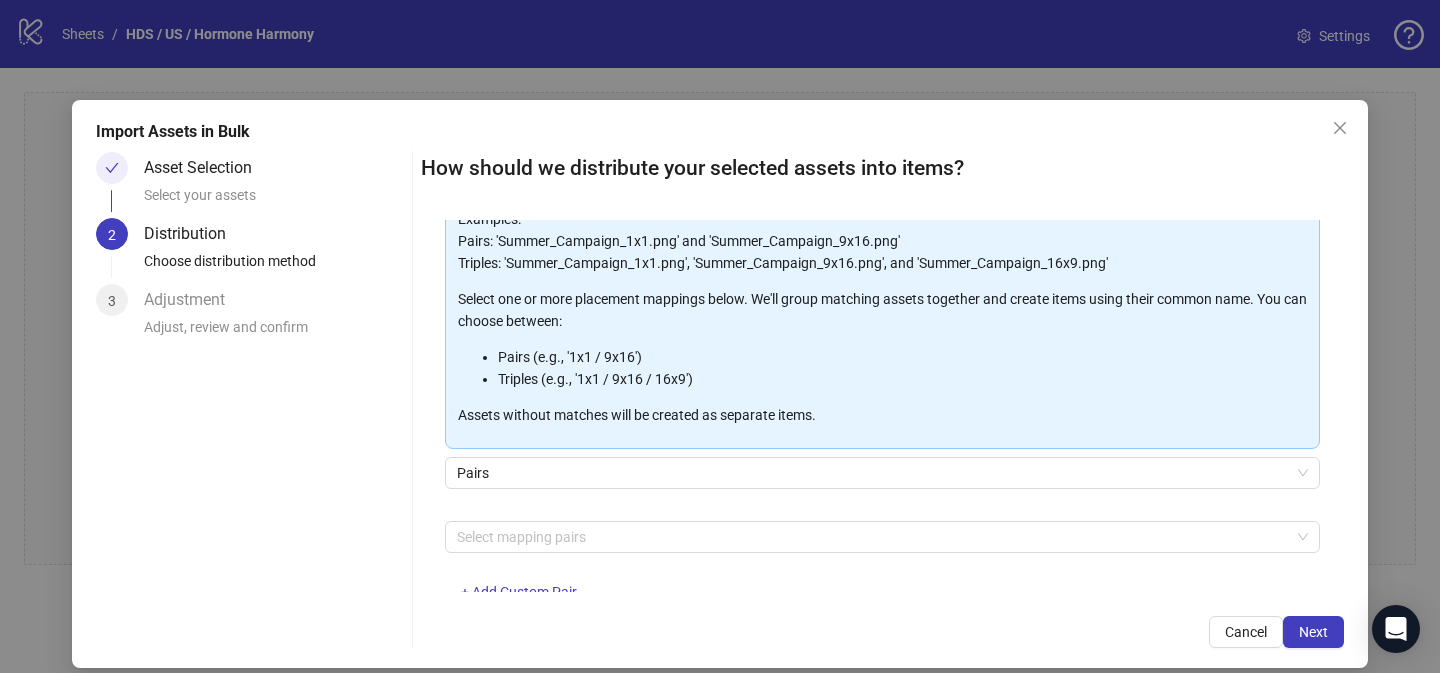 scroll, scrollTop: 214, scrollLeft: 0, axis: vertical 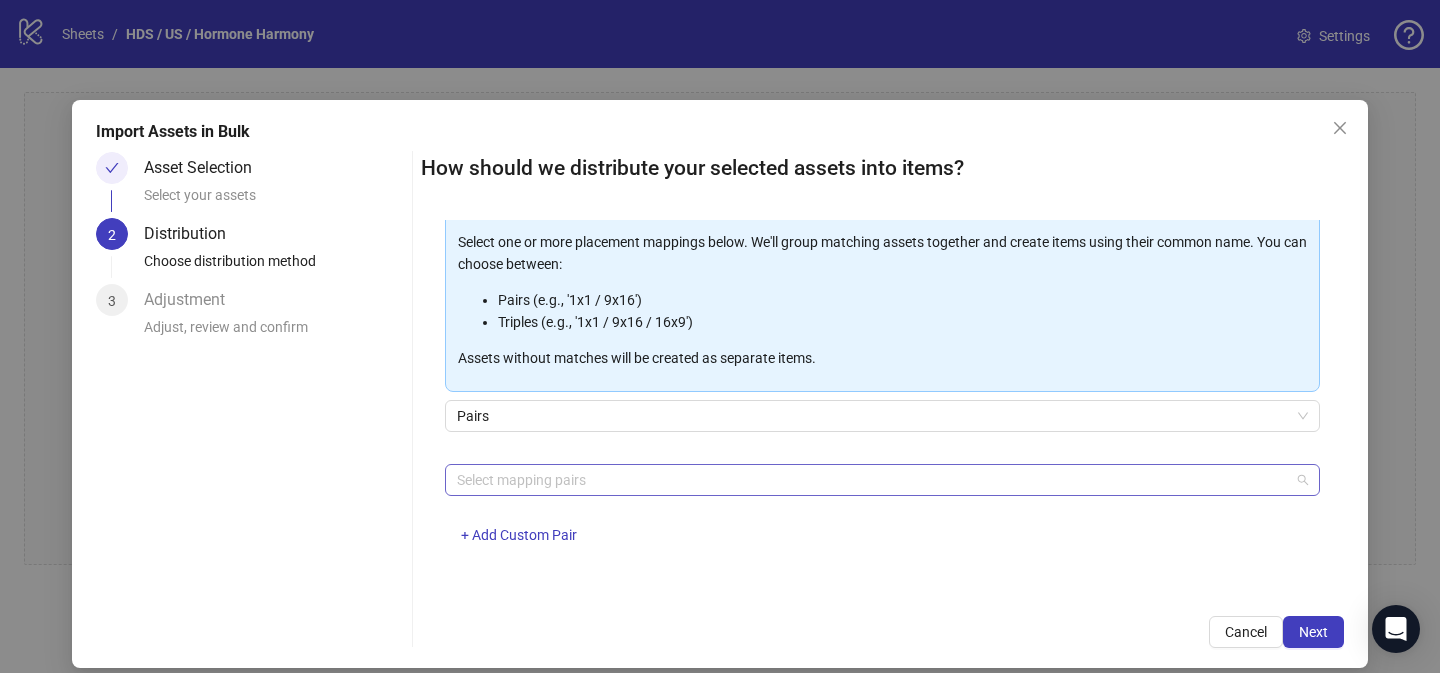 click at bounding box center [872, 480] 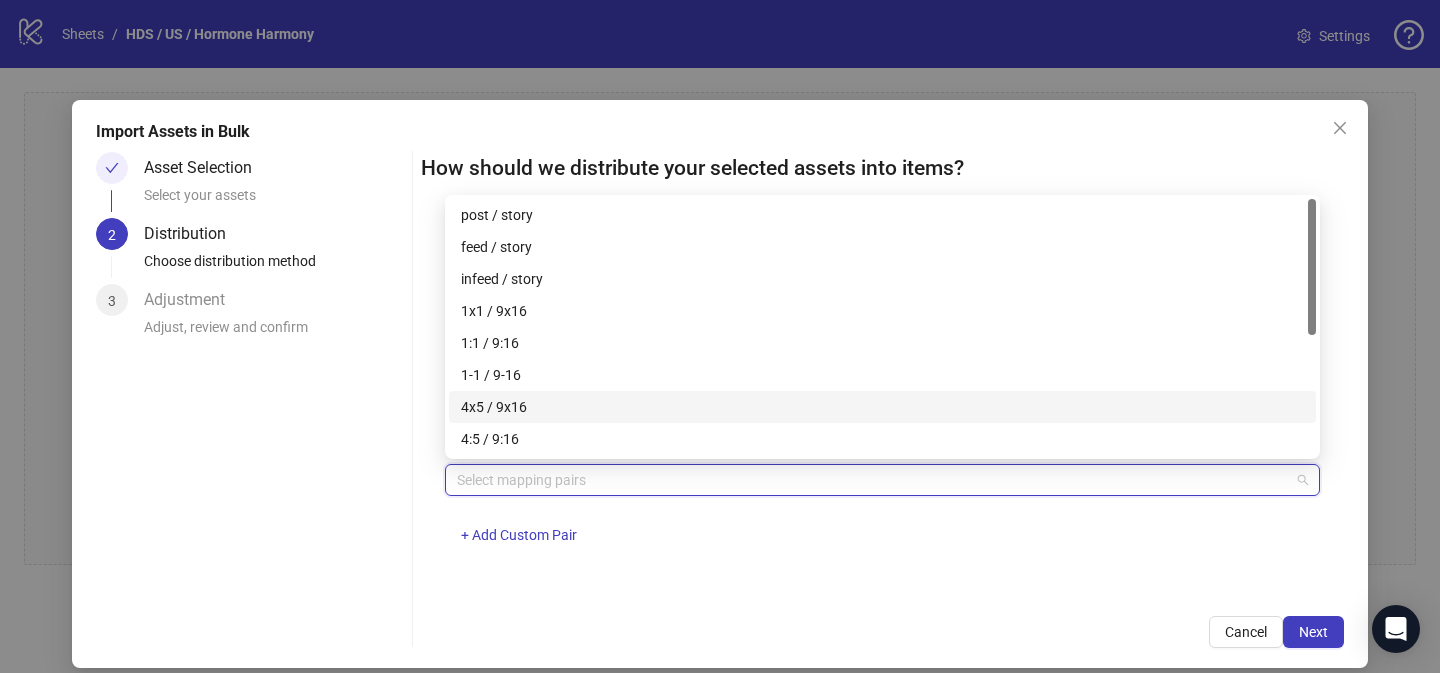 click on "4x5 / 9x16" at bounding box center [882, 407] 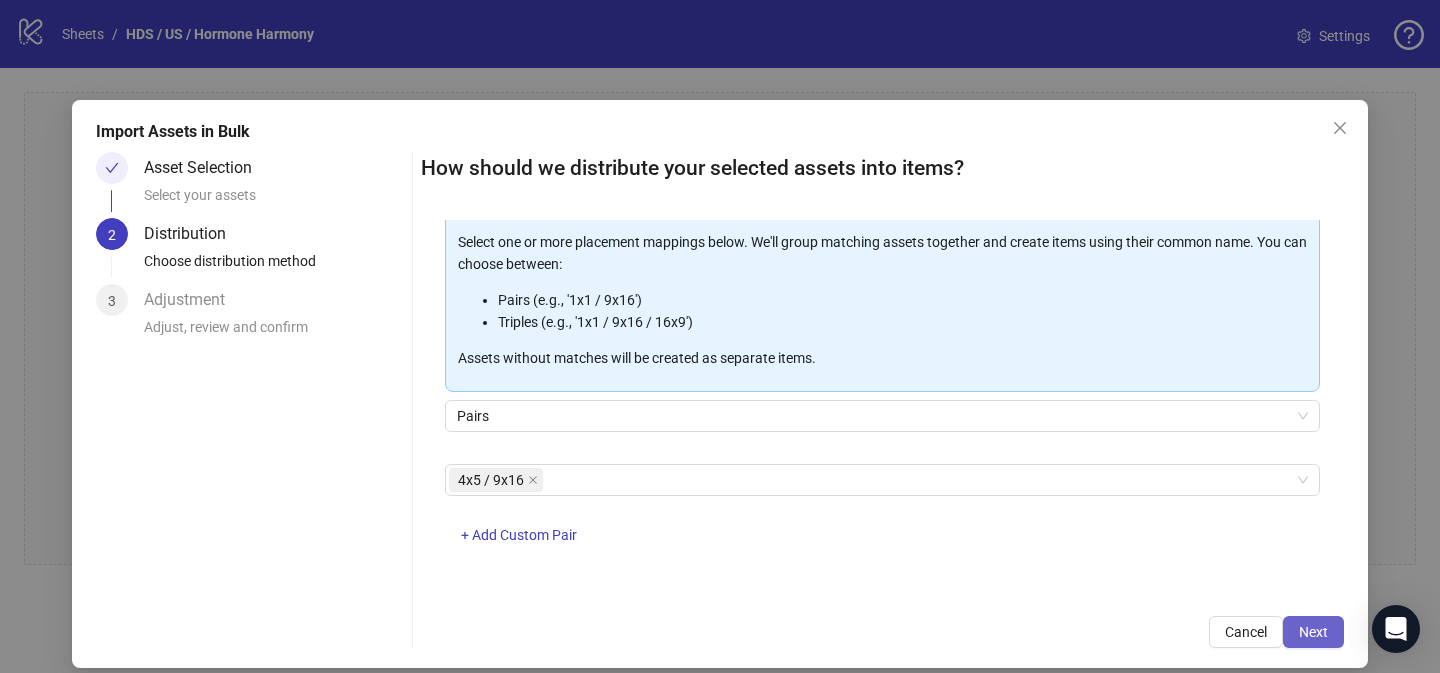 click on "Next" at bounding box center (1313, 632) 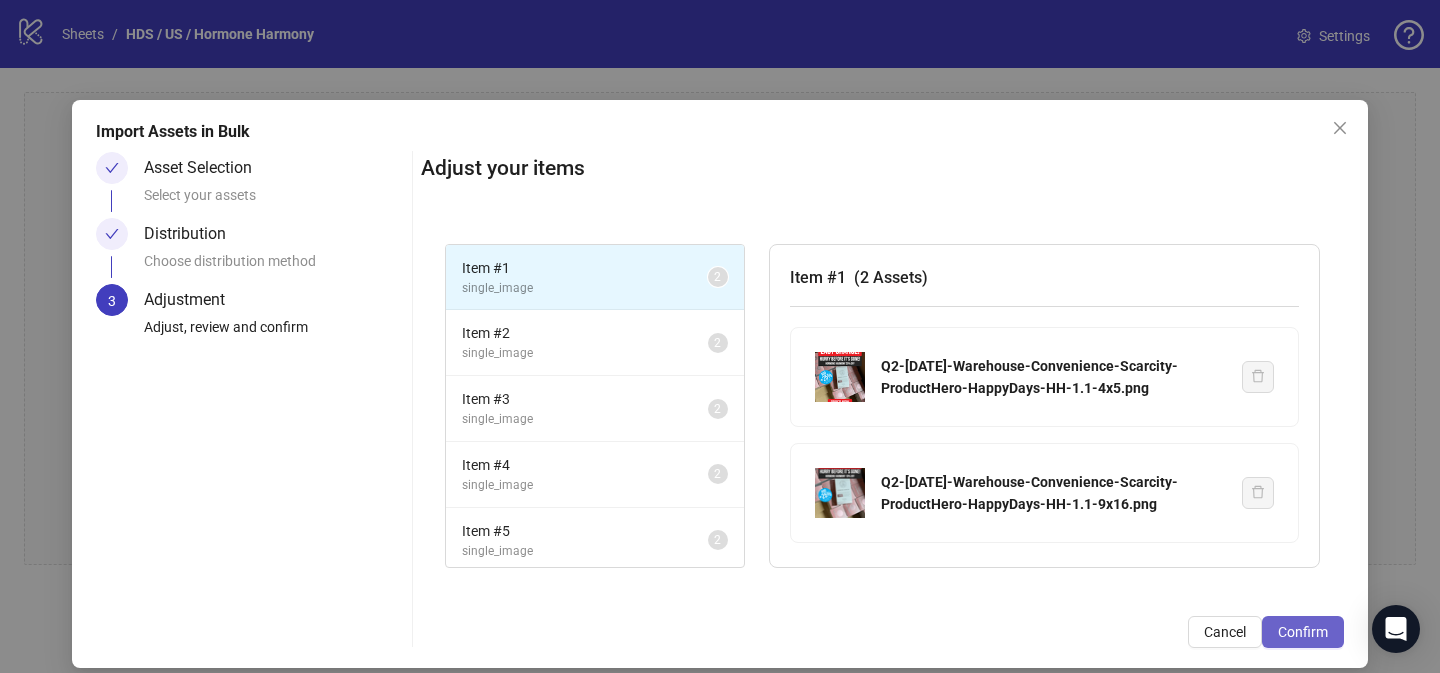 click on "Confirm" at bounding box center [1303, 632] 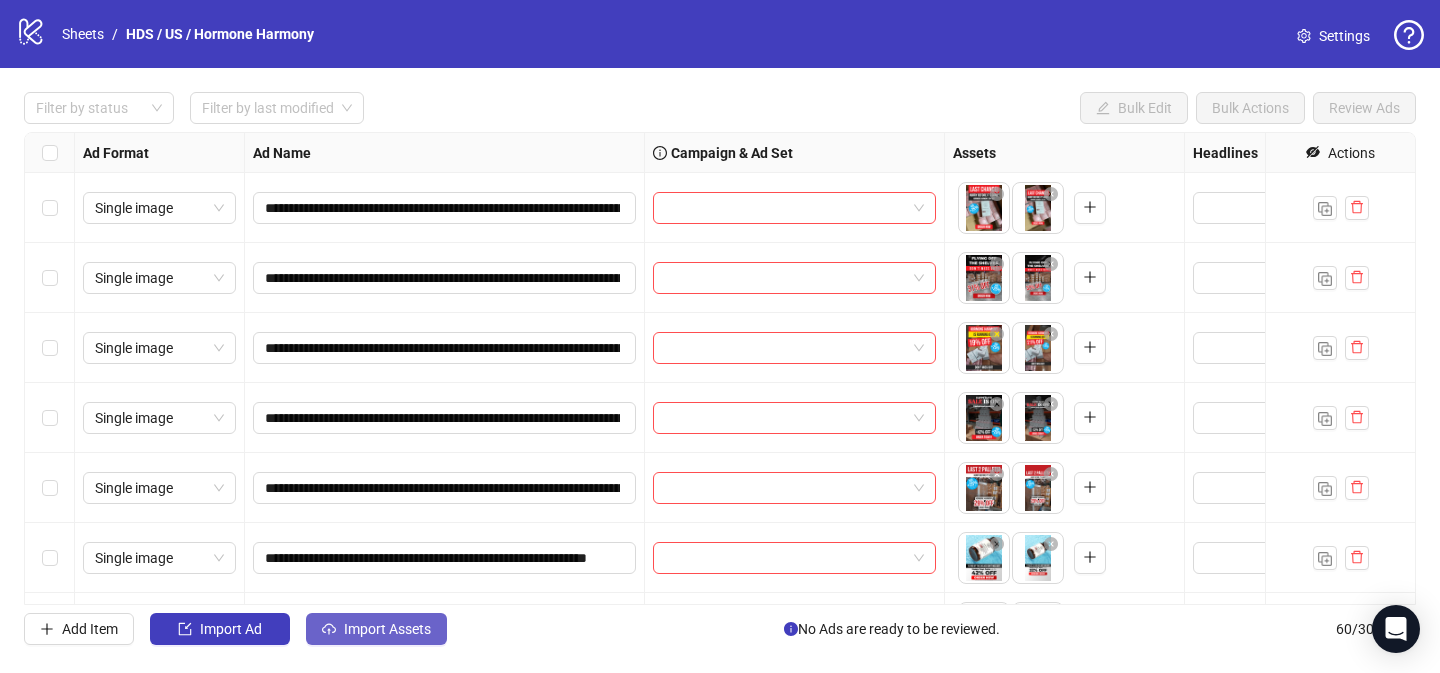 click on "Import Assets" at bounding box center (387, 629) 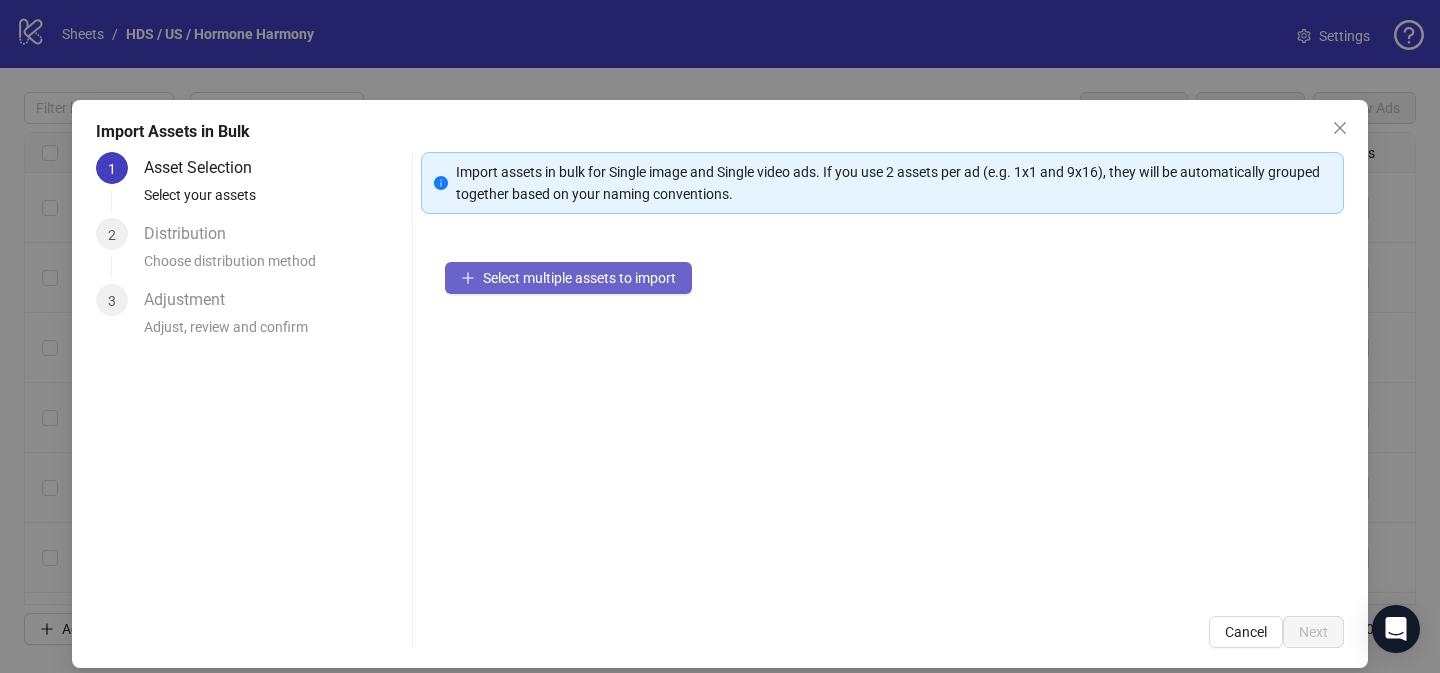 click on "Select multiple assets to import" at bounding box center (568, 278) 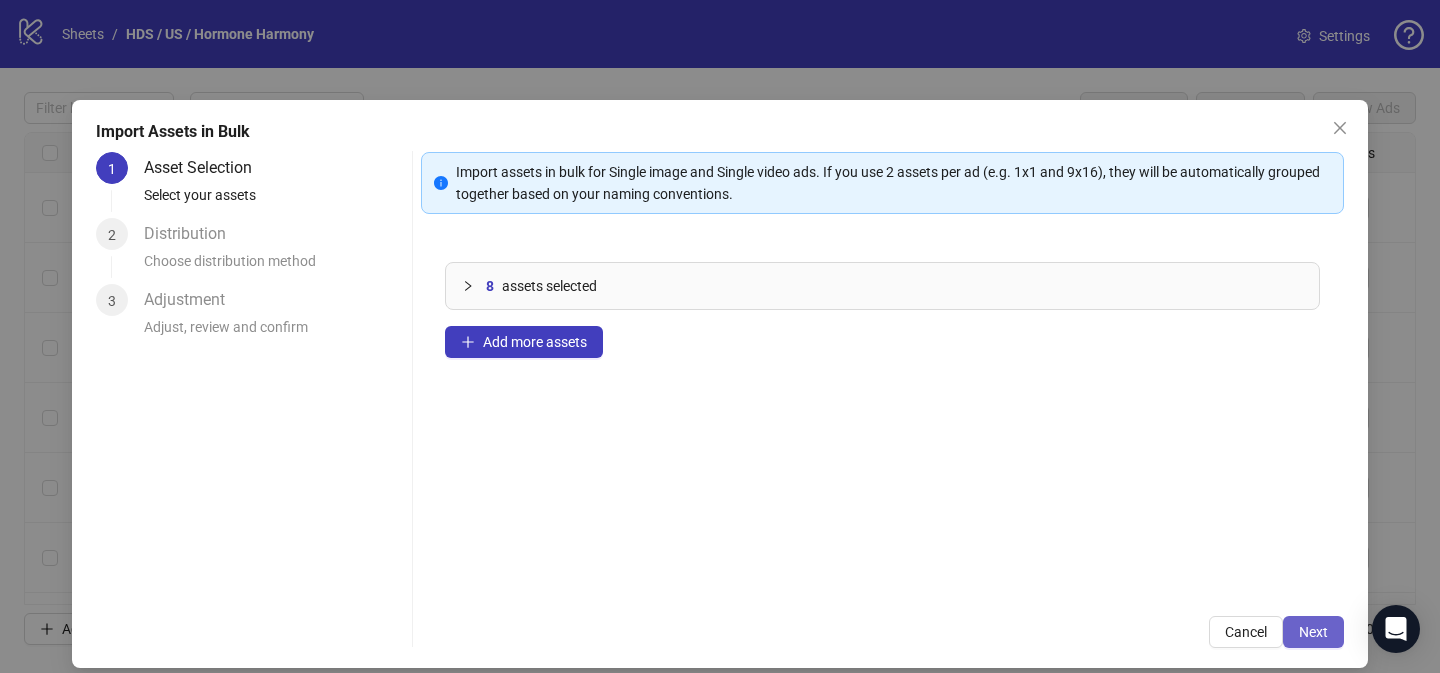 click on "Next" at bounding box center (1313, 632) 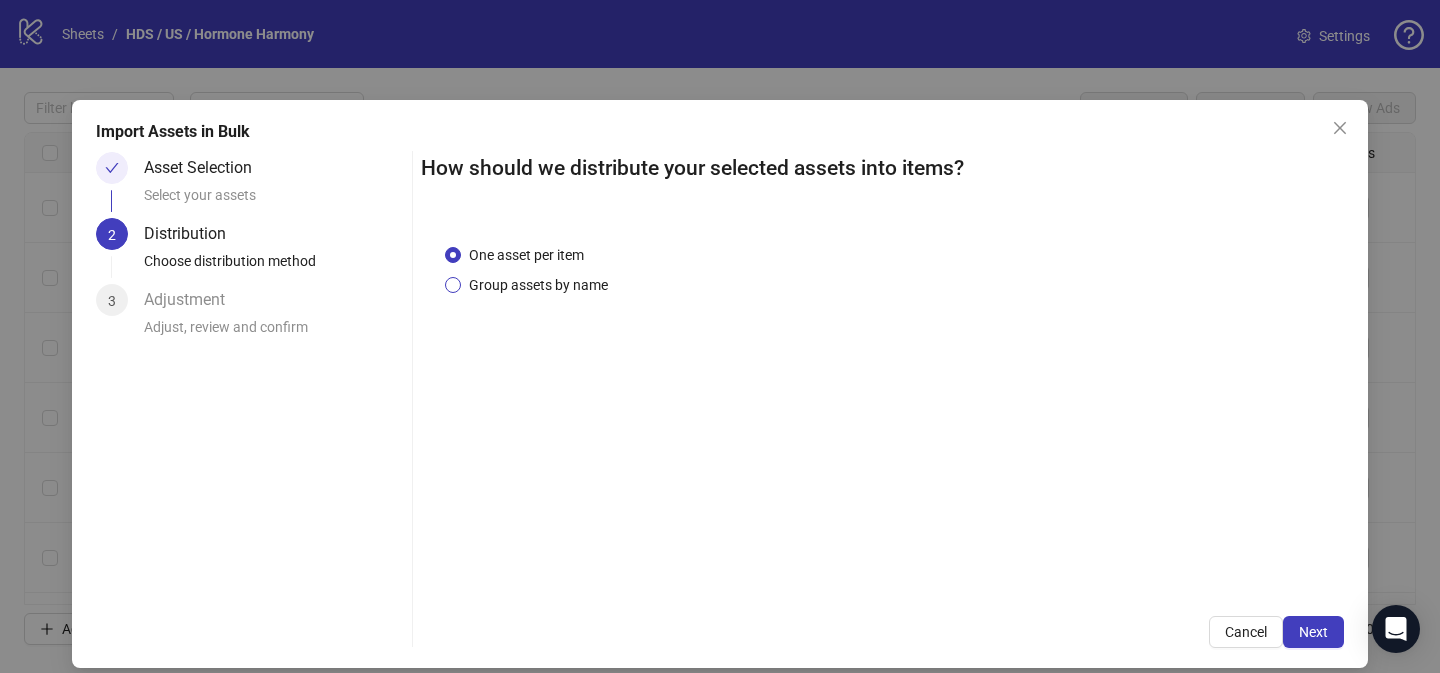 click on "Group assets by name" at bounding box center (538, 285) 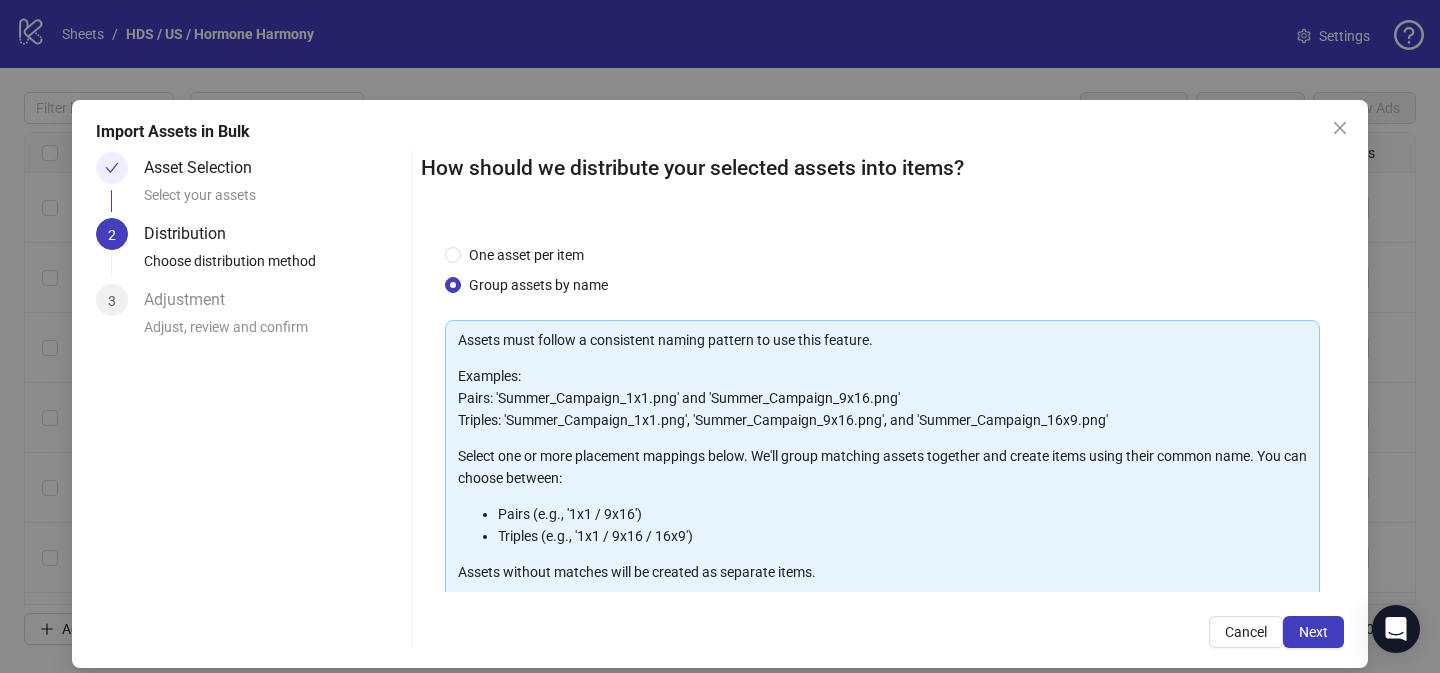 scroll, scrollTop: 214, scrollLeft: 0, axis: vertical 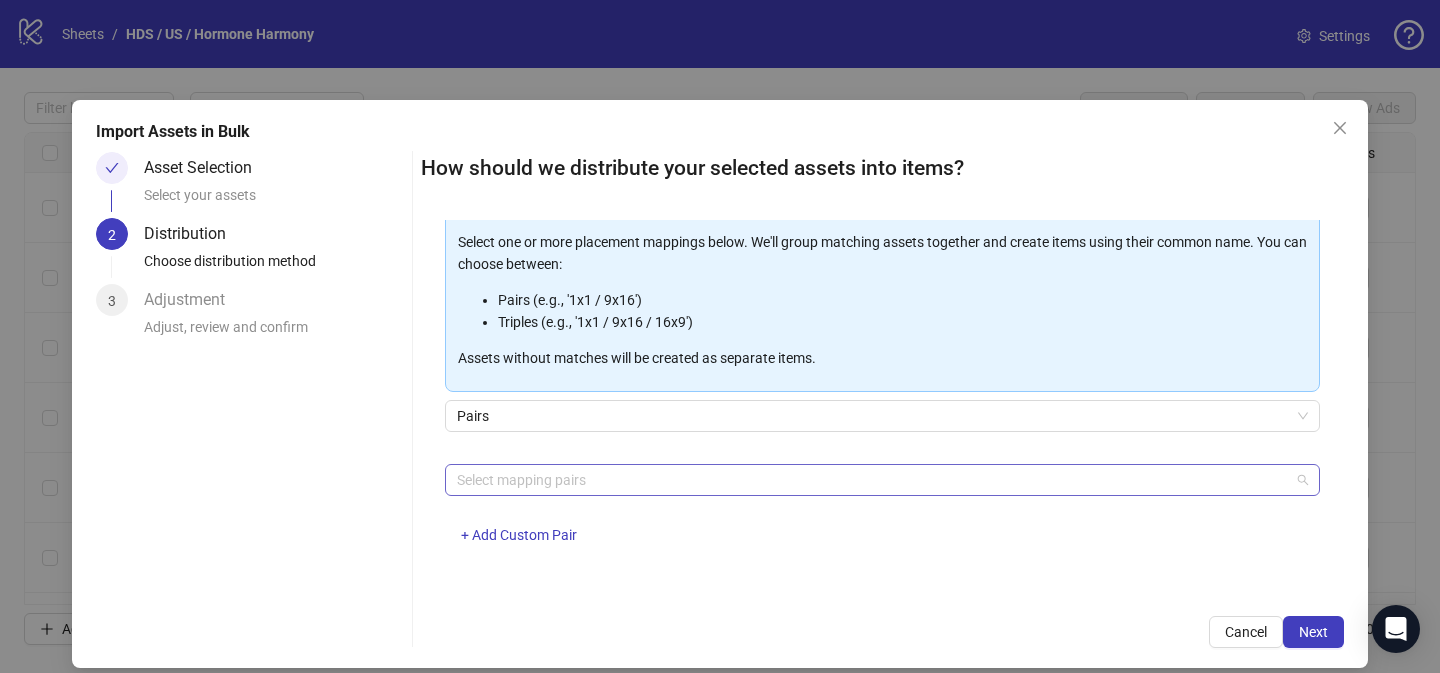 drag, startPoint x: 591, startPoint y: 490, endPoint x: 573, endPoint y: 442, distance: 51.264023 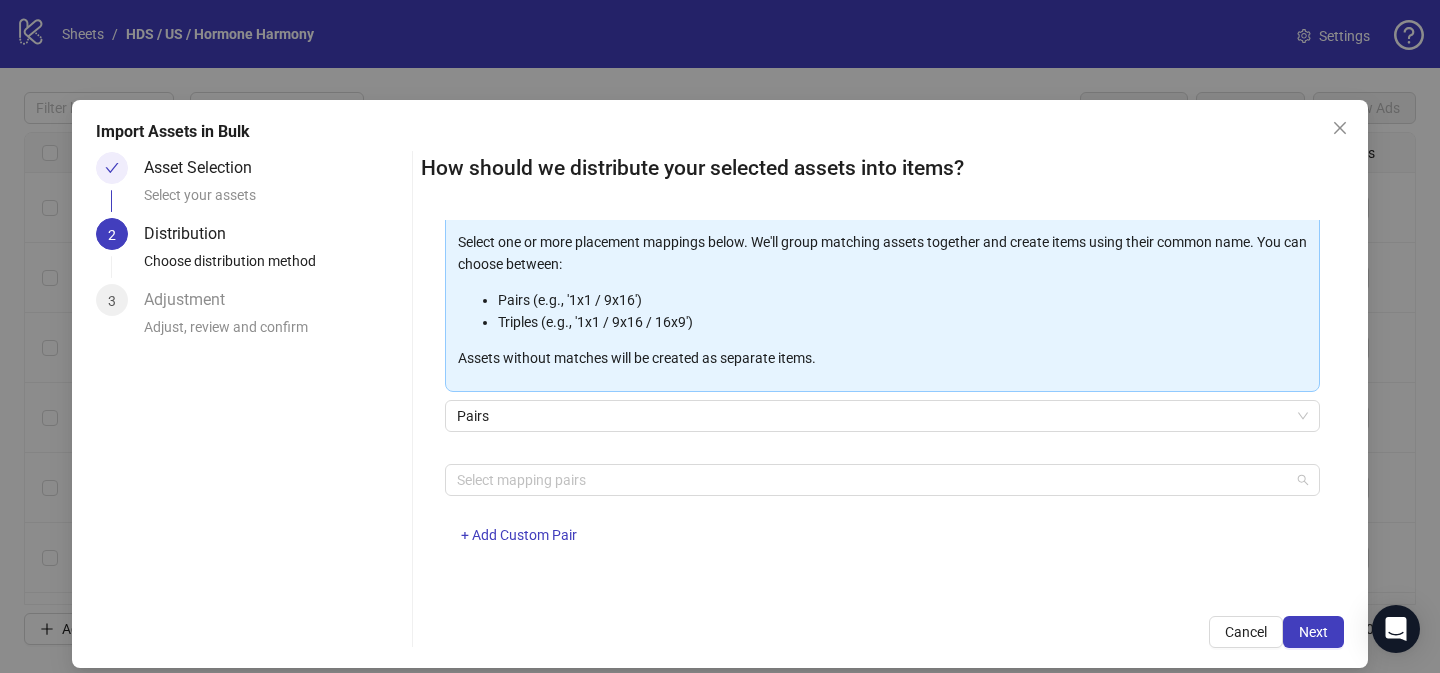 click at bounding box center (872, 480) 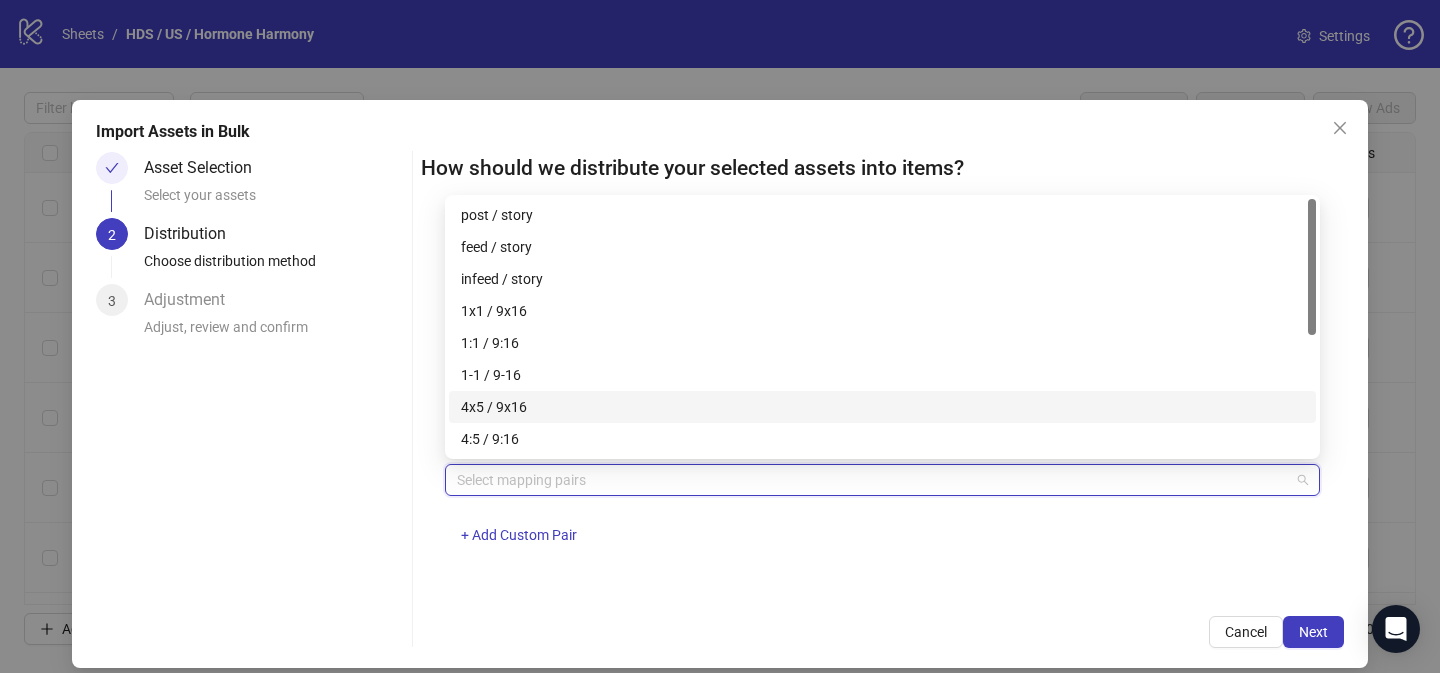click on "4x5 / 9x16" at bounding box center (882, 407) 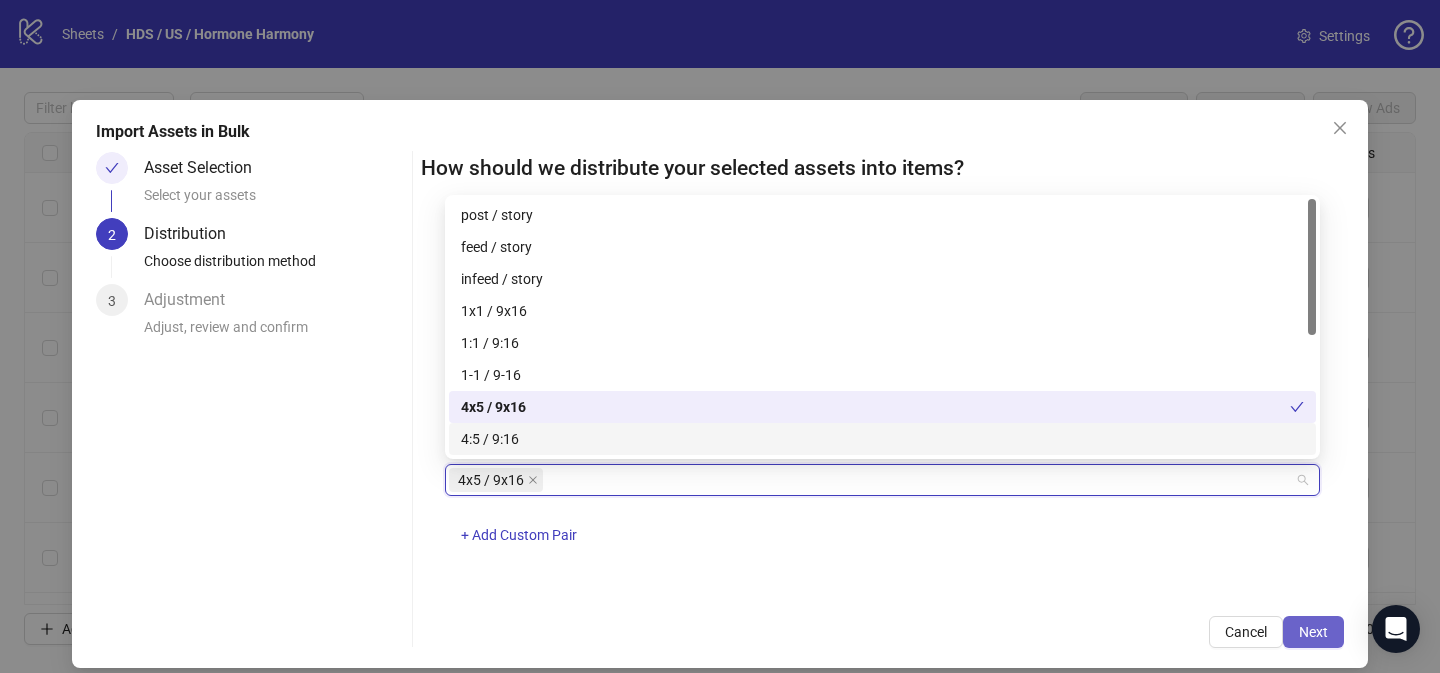 click on "Next" at bounding box center (1313, 632) 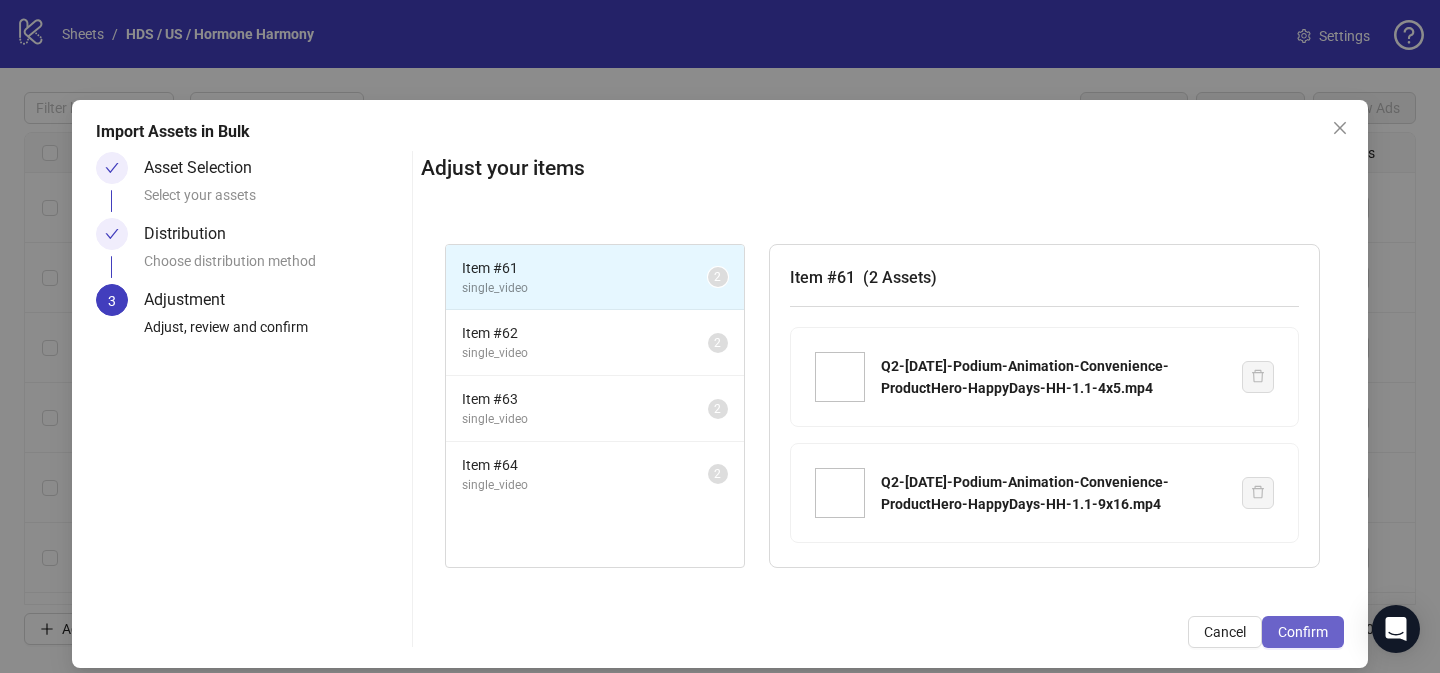 click on "Confirm" at bounding box center [1303, 632] 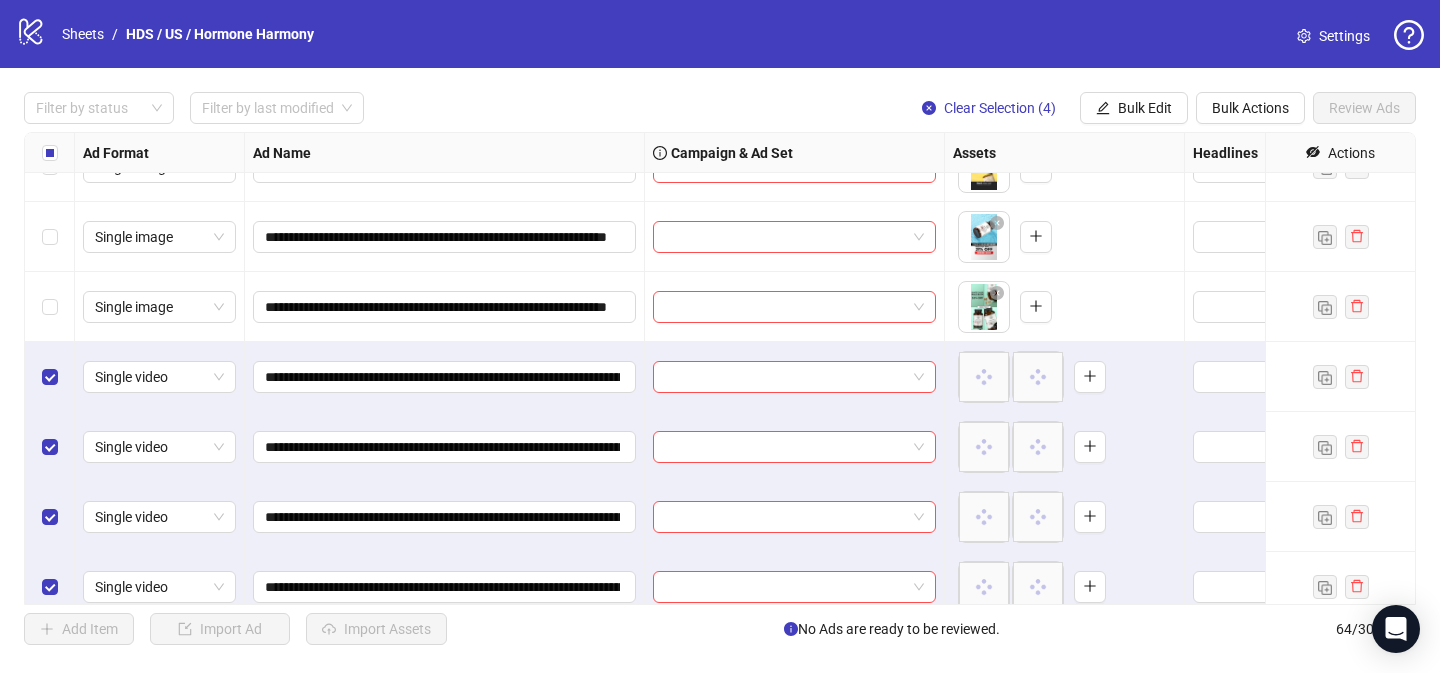 scroll, scrollTop: 4049, scrollLeft: 0, axis: vertical 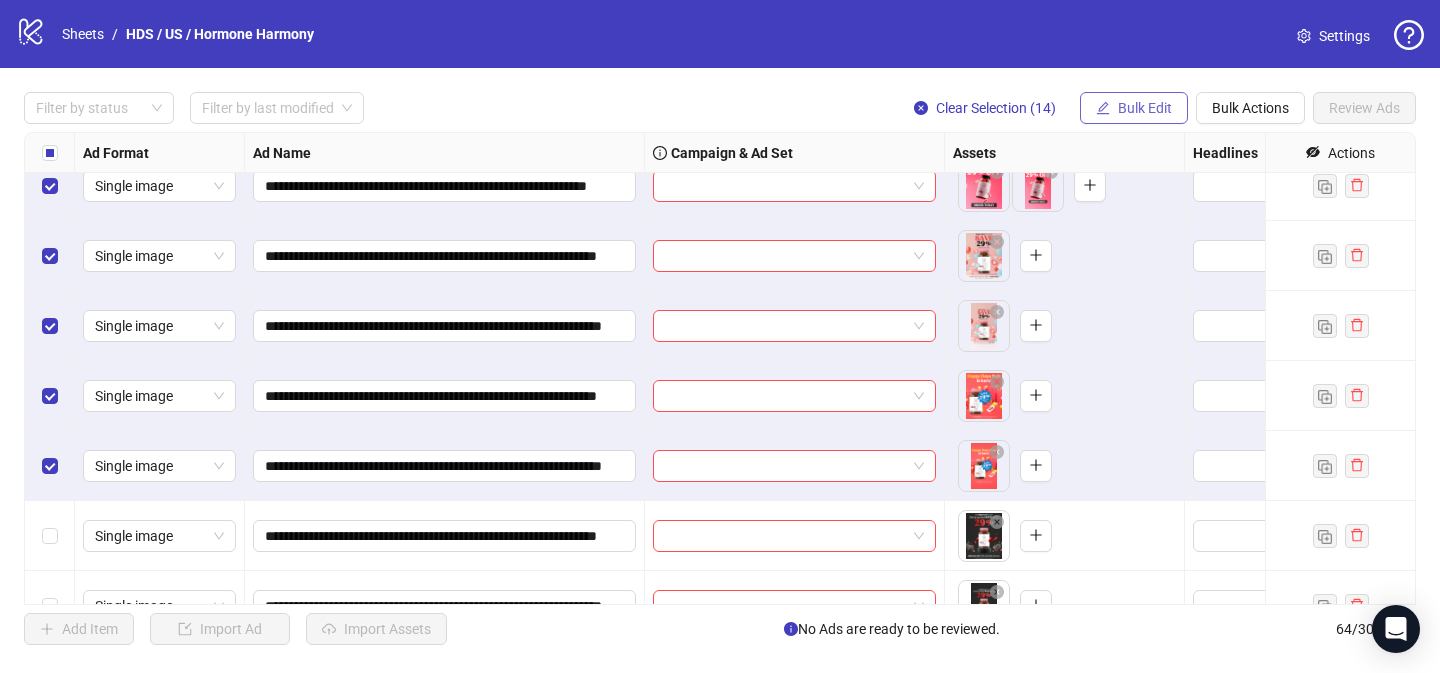 click on "Bulk Edit" at bounding box center [1145, 108] 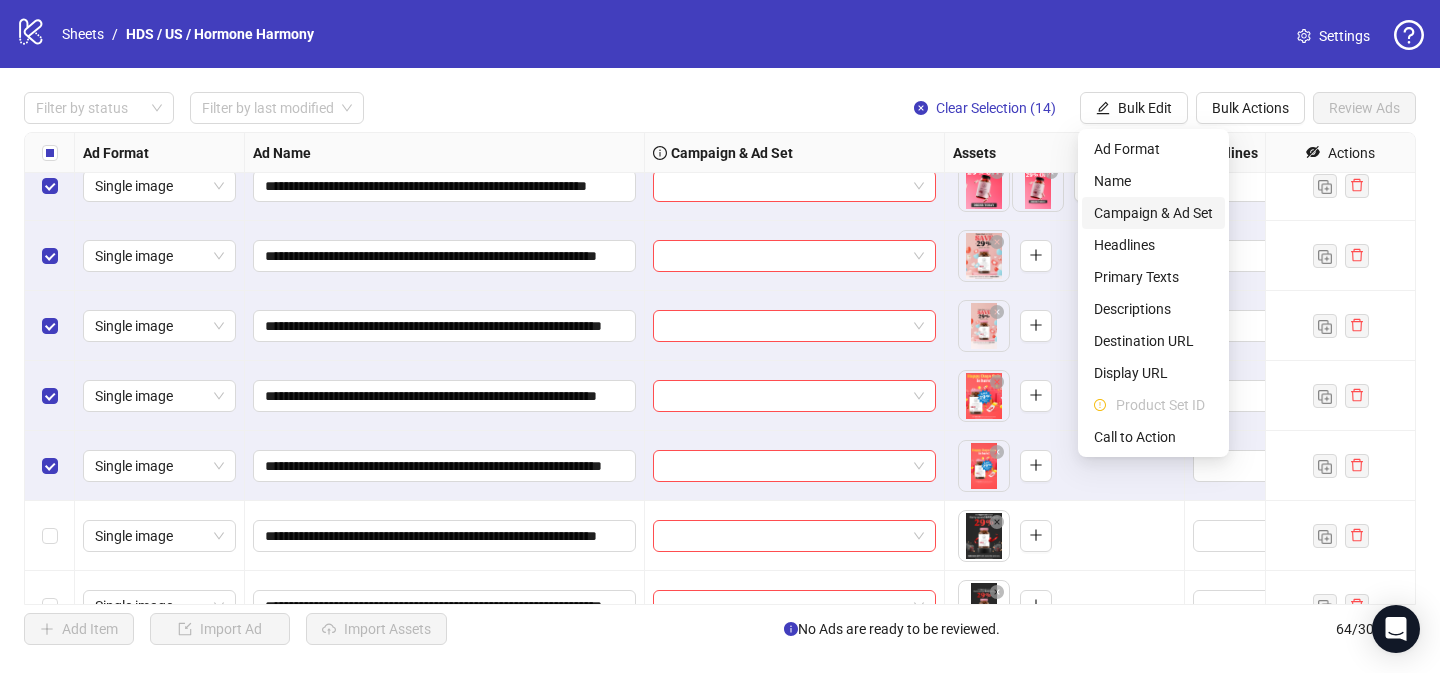 click on "Campaign & Ad Set" at bounding box center [1153, 213] 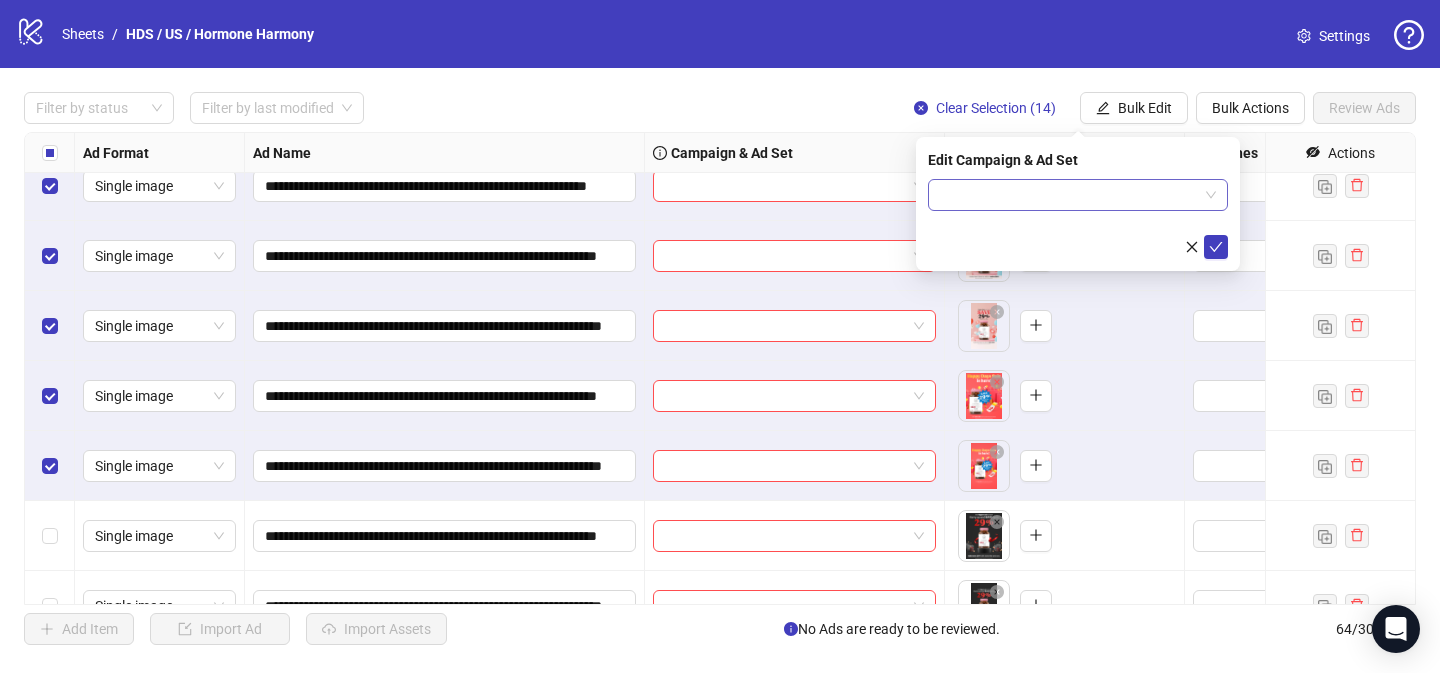 click at bounding box center [1069, 195] 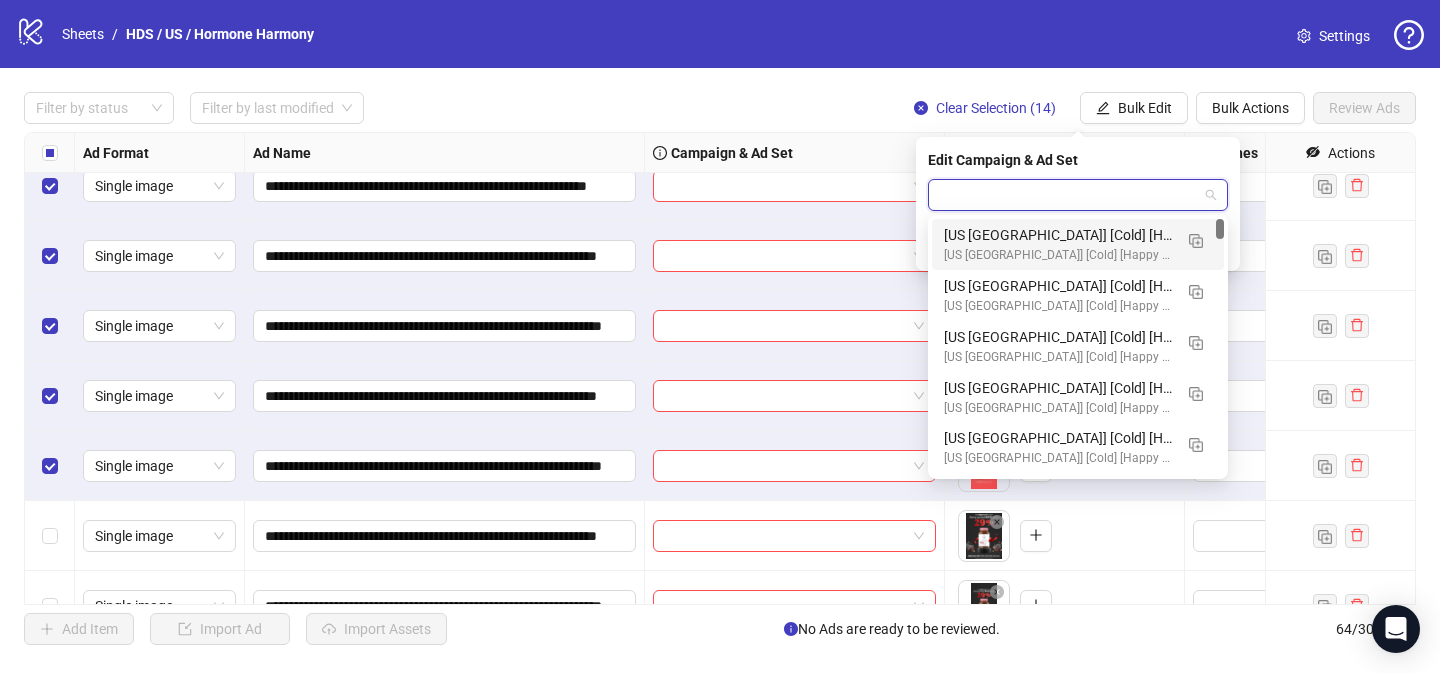 paste on "**********" 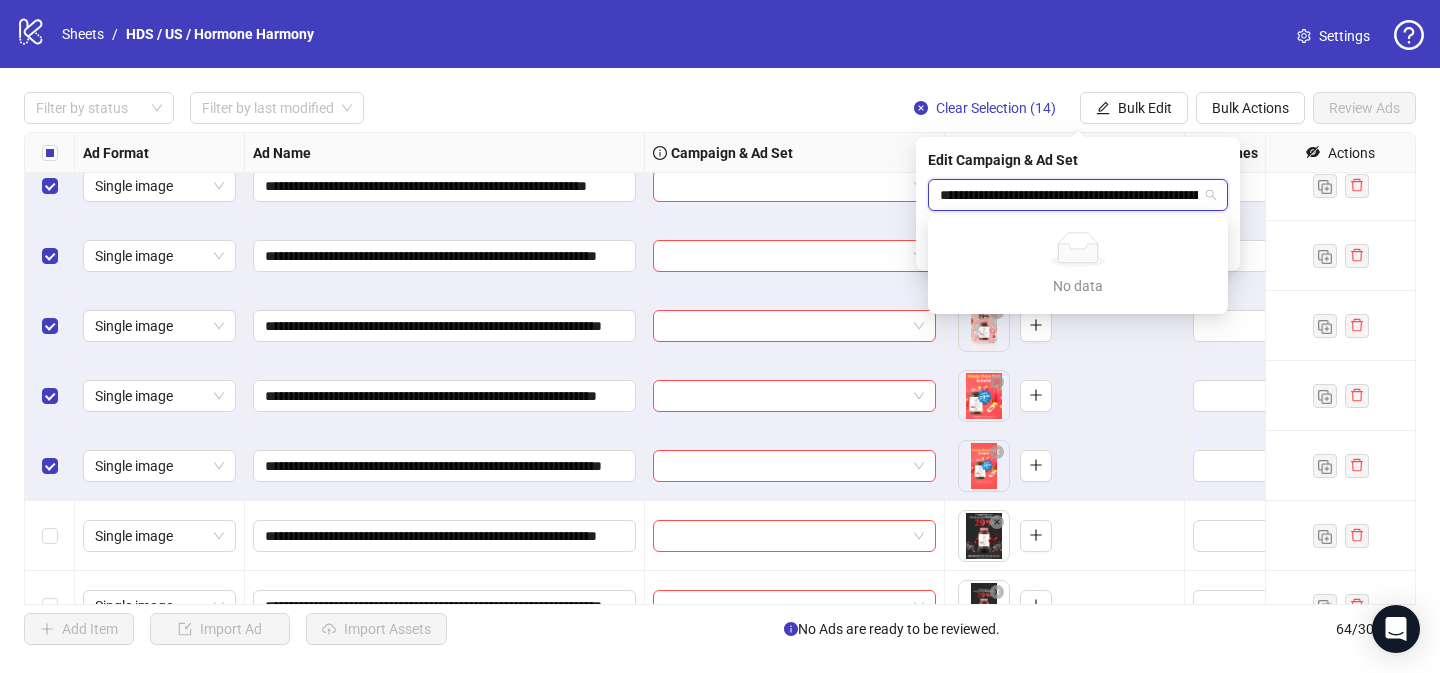 scroll, scrollTop: 0, scrollLeft: 229, axis: horizontal 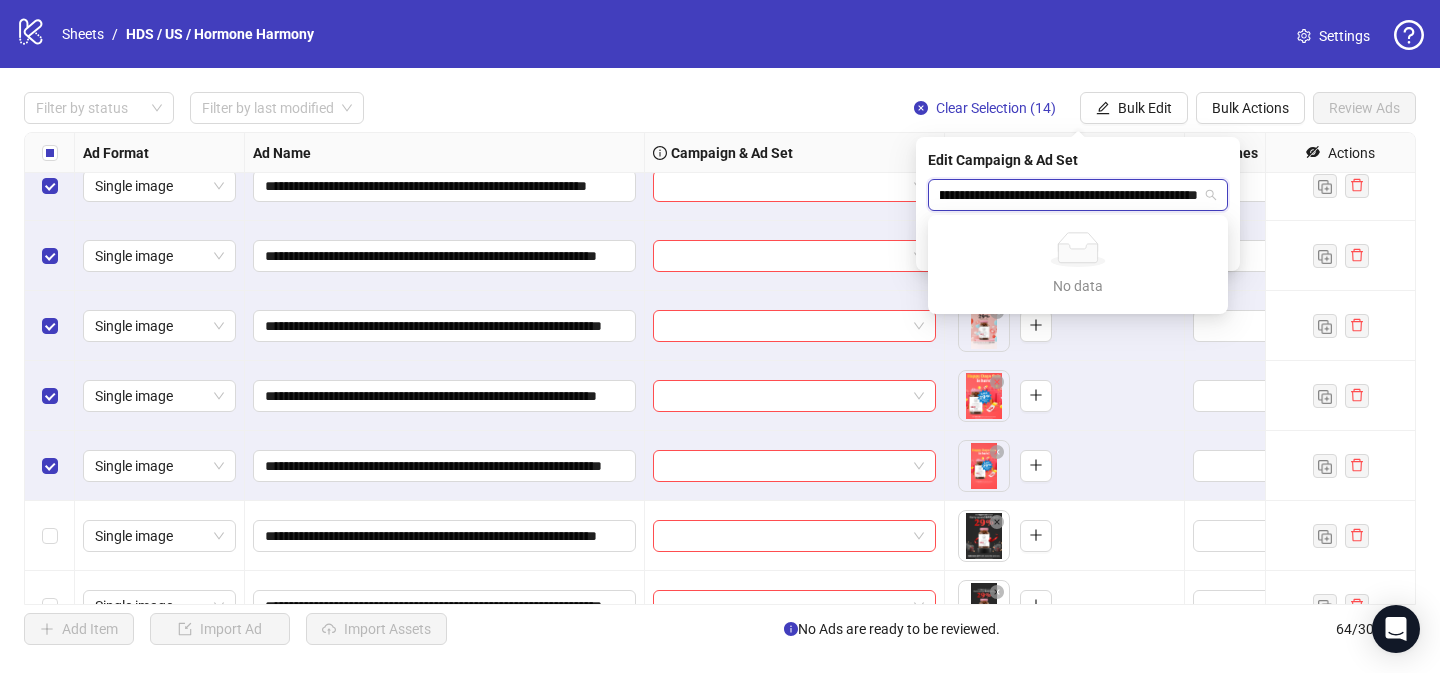 type on "**********" 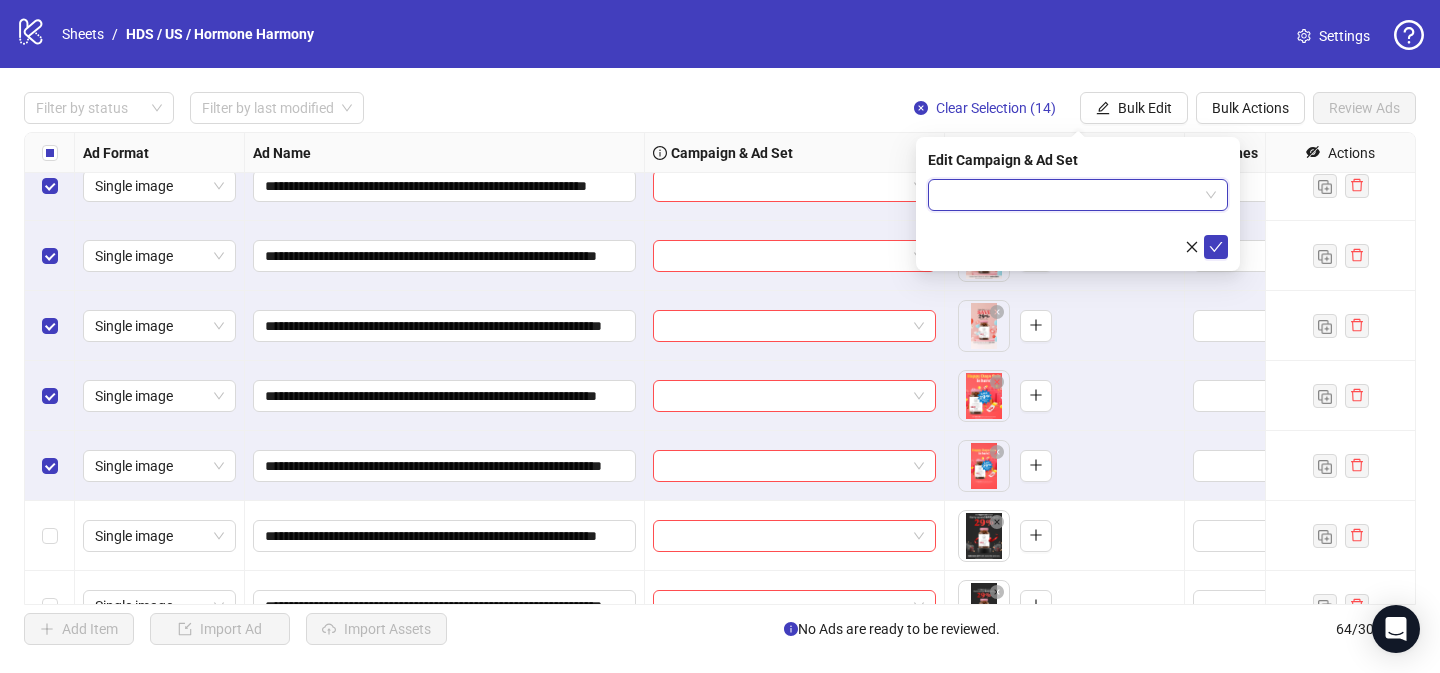 scroll, scrollTop: 0, scrollLeft: 0, axis: both 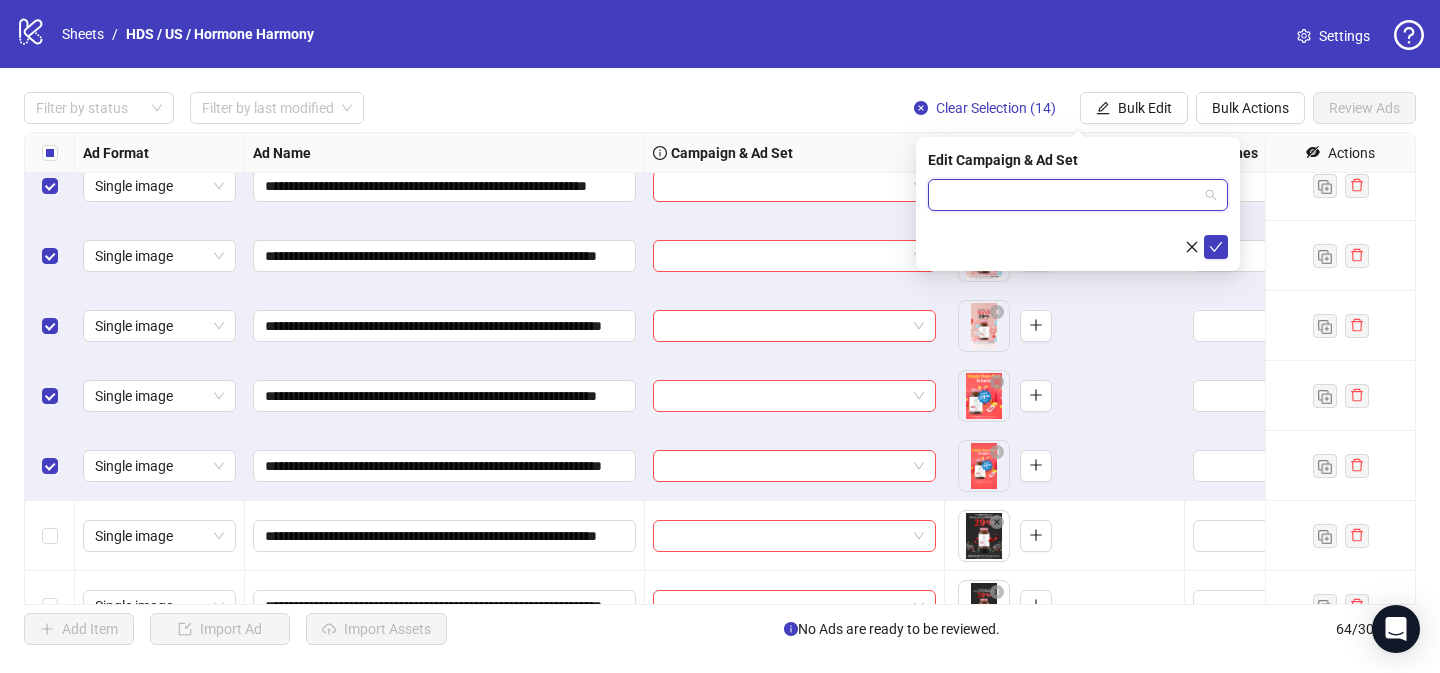type on "**********" 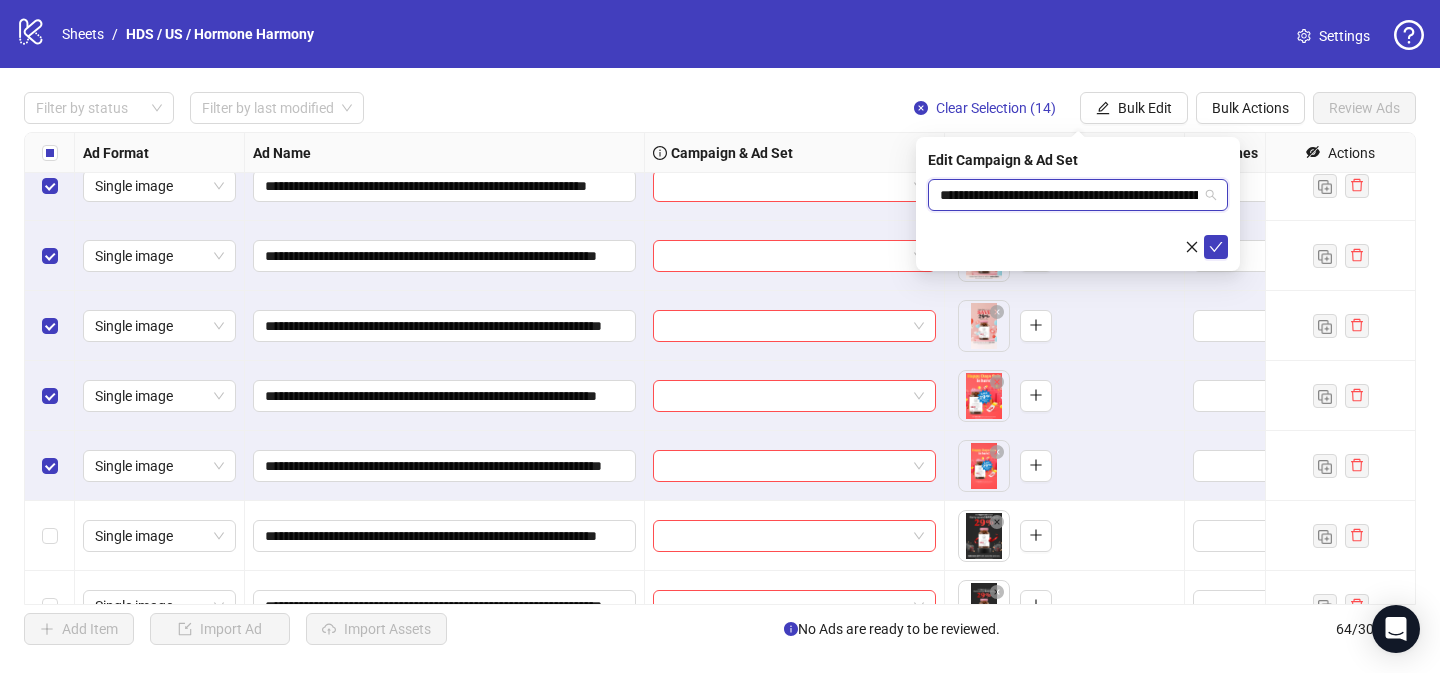 scroll, scrollTop: 0, scrollLeft: 244, axis: horizontal 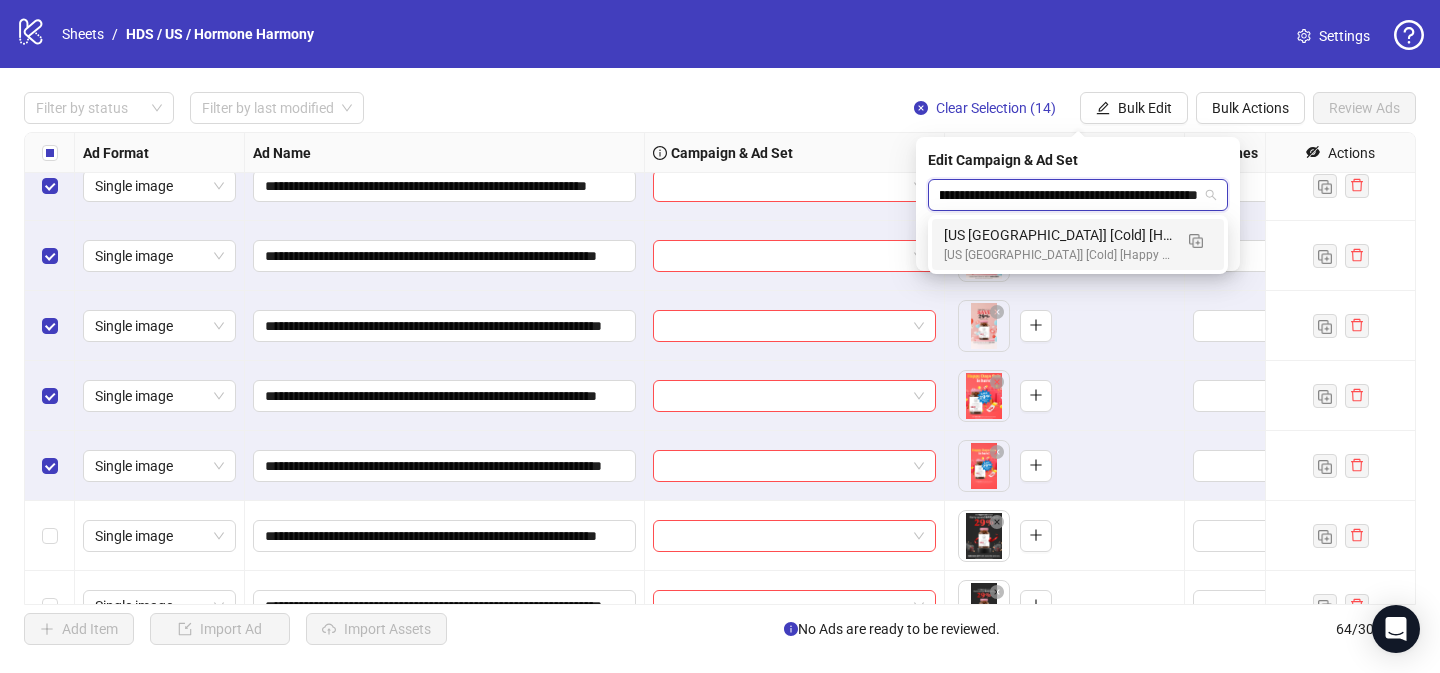 click on "[US CA] [Cold] [Happy Days Sale 2025] [ASC] [Hormone Harmony 1] [07 Jun 2025]" at bounding box center (1058, 235) 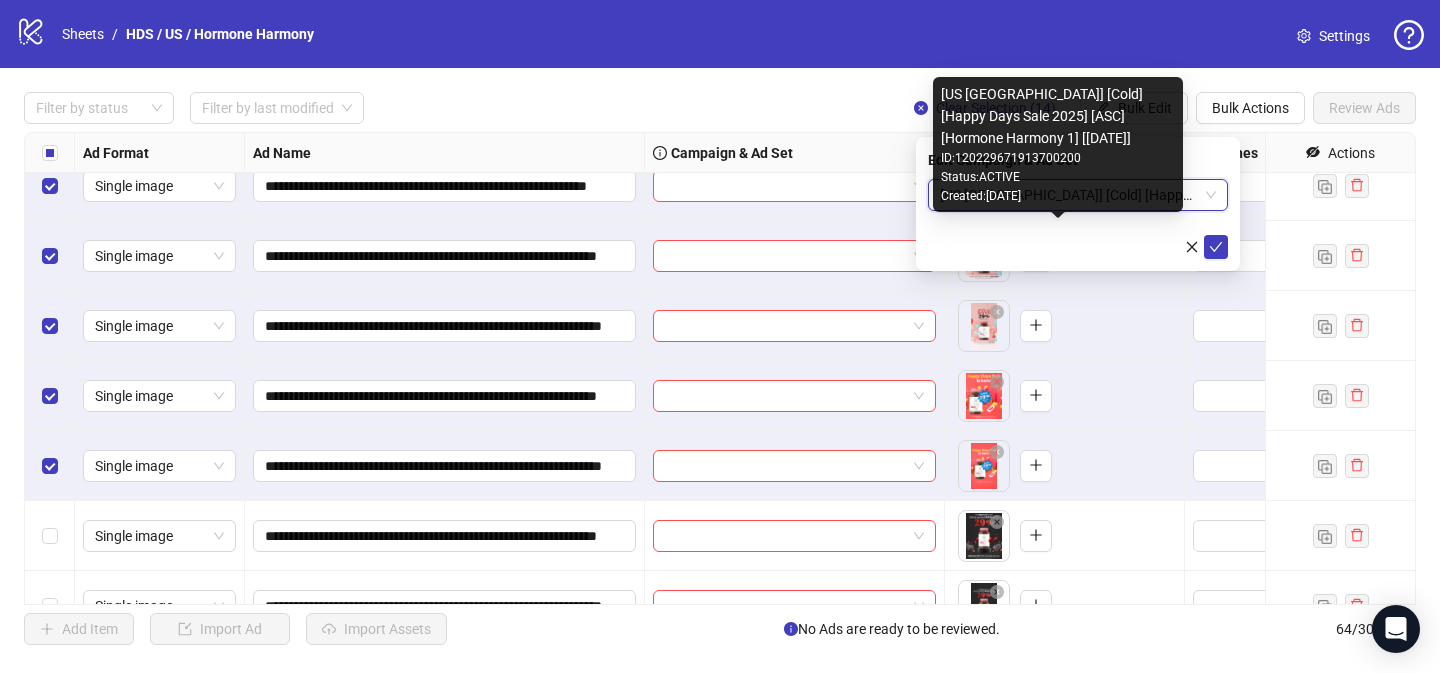 scroll, scrollTop: 0, scrollLeft: 0, axis: both 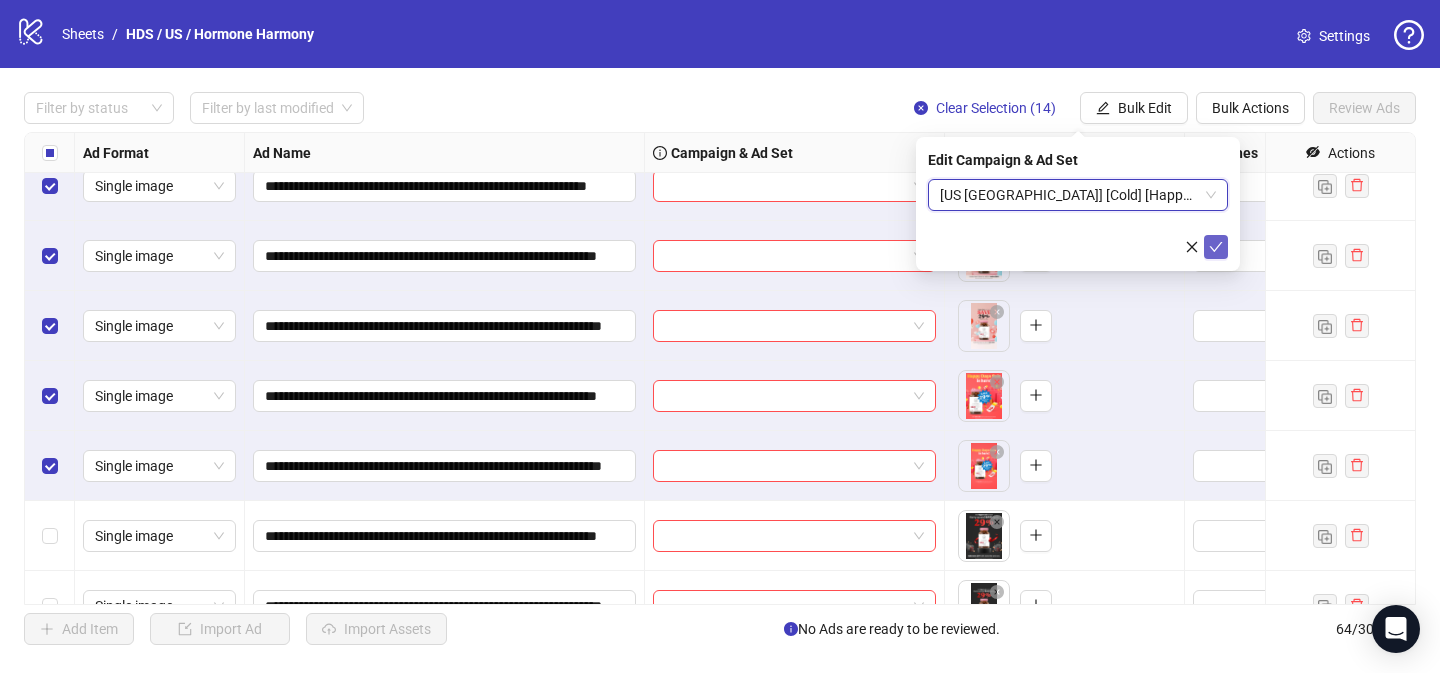click 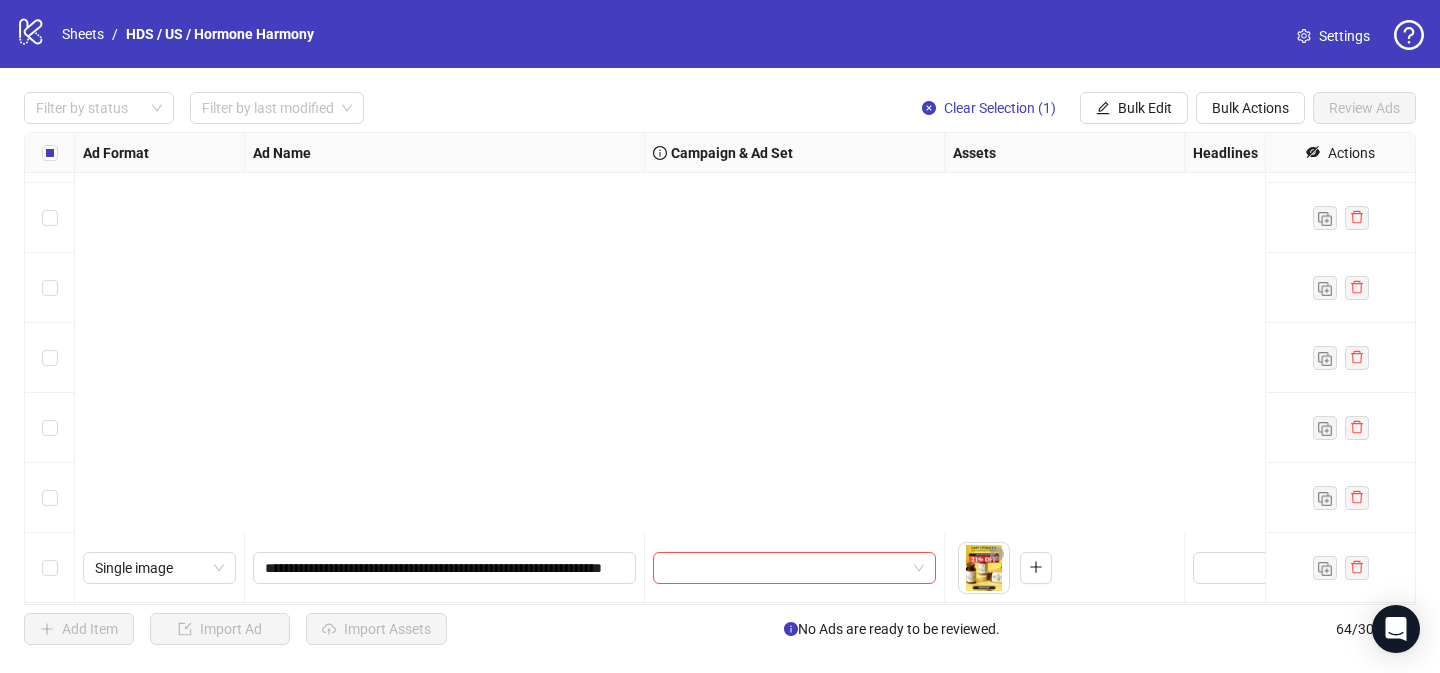 scroll, scrollTop: 4049, scrollLeft: 0, axis: vertical 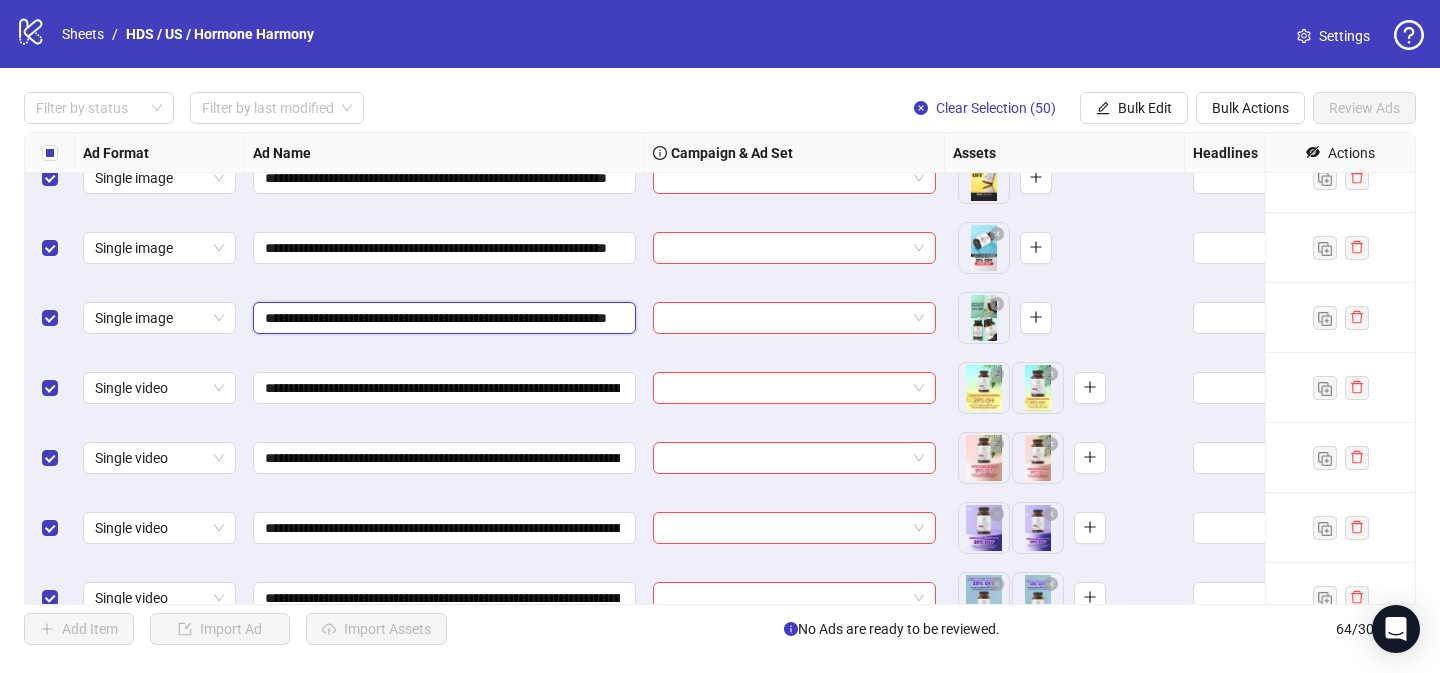 click on "**********" at bounding box center (442, 318) 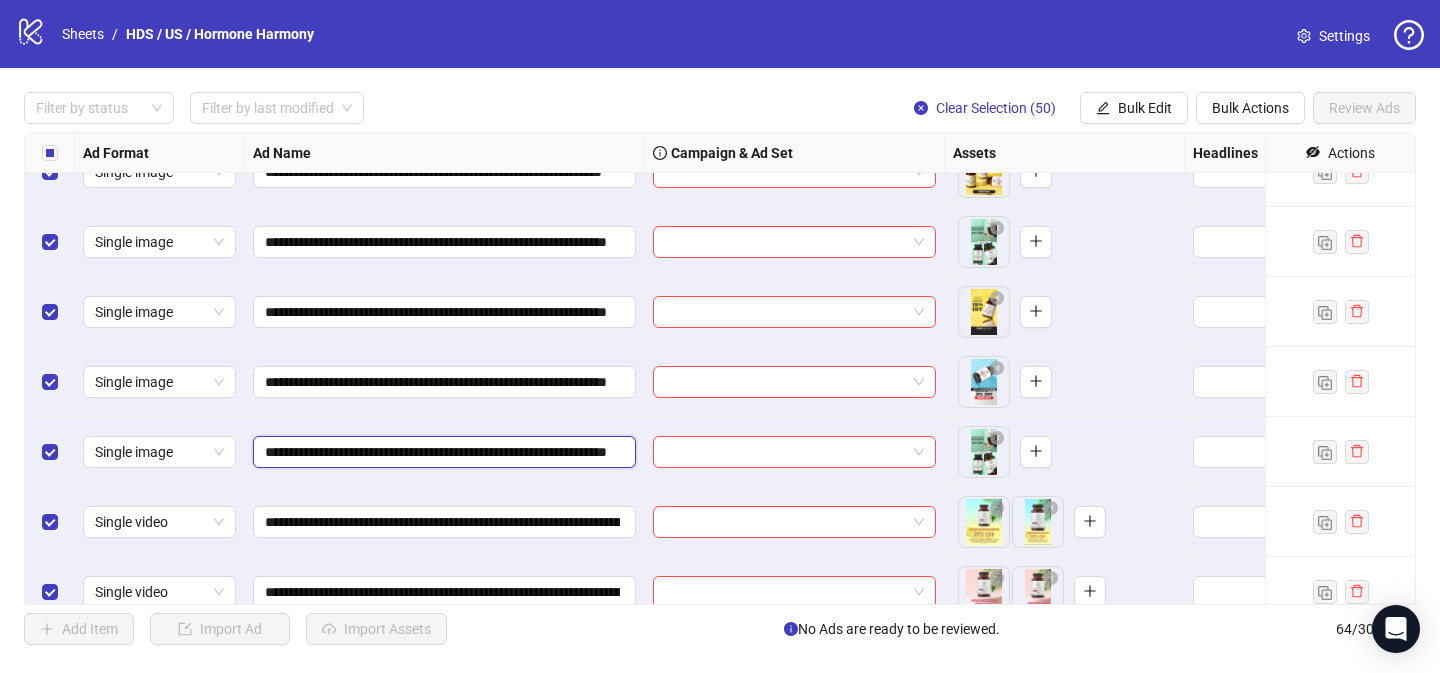 scroll, scrollTop: 3838, scrollLeft: 0, axis: vertical 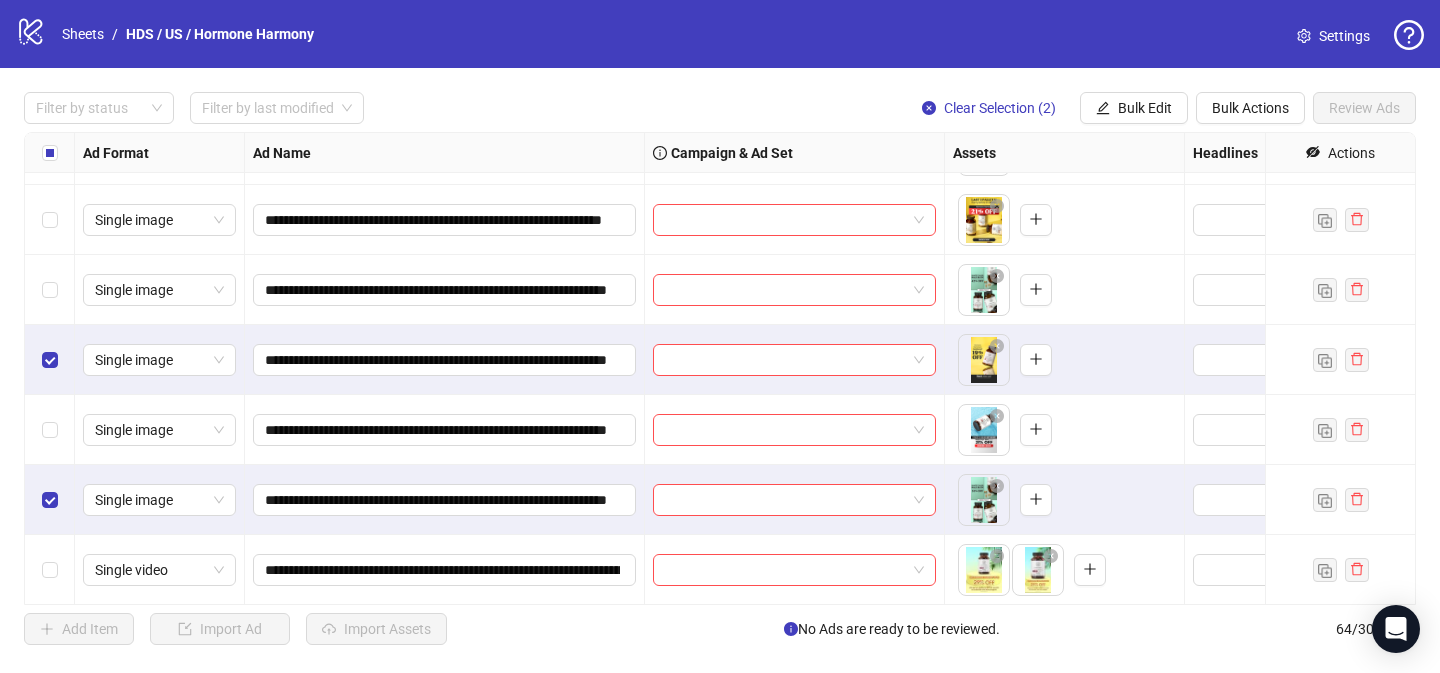 click at bounding box center [50, 290] 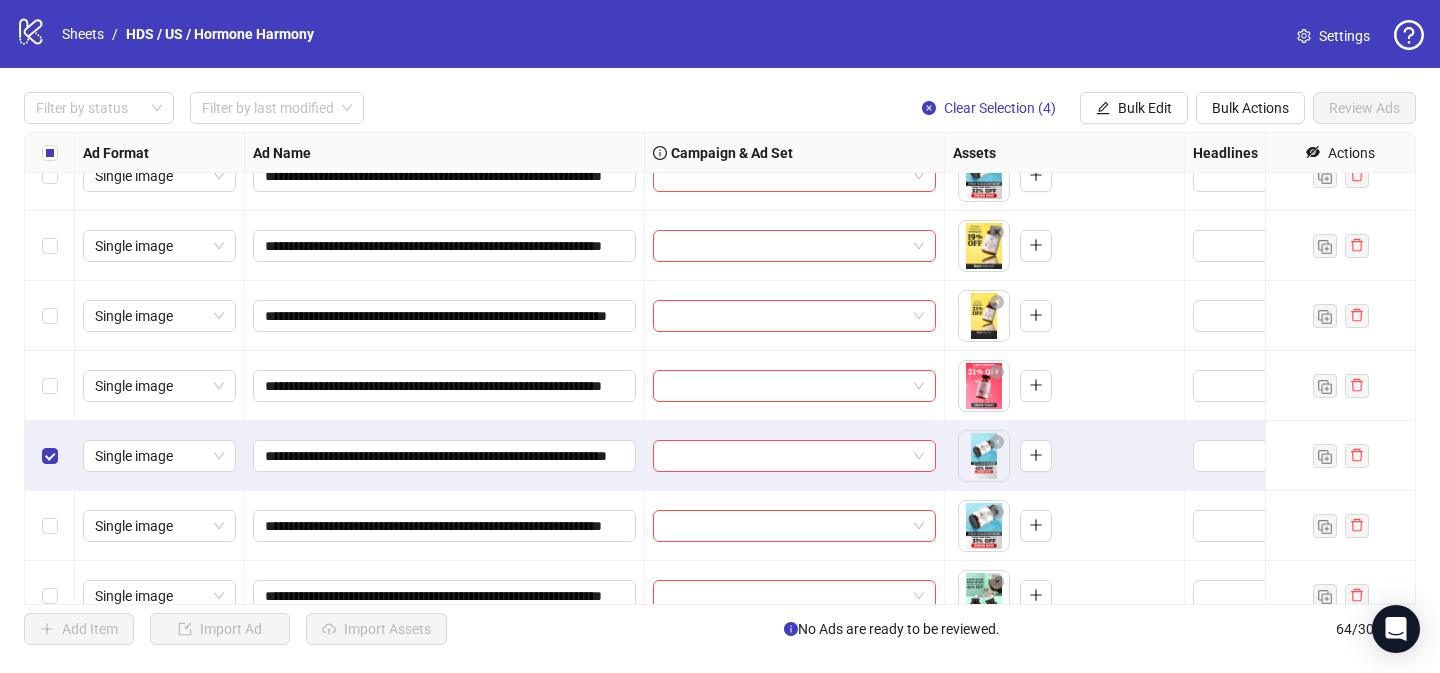 scroll, scrollTop: 3388, scrollLeft: 0, axis: vertical 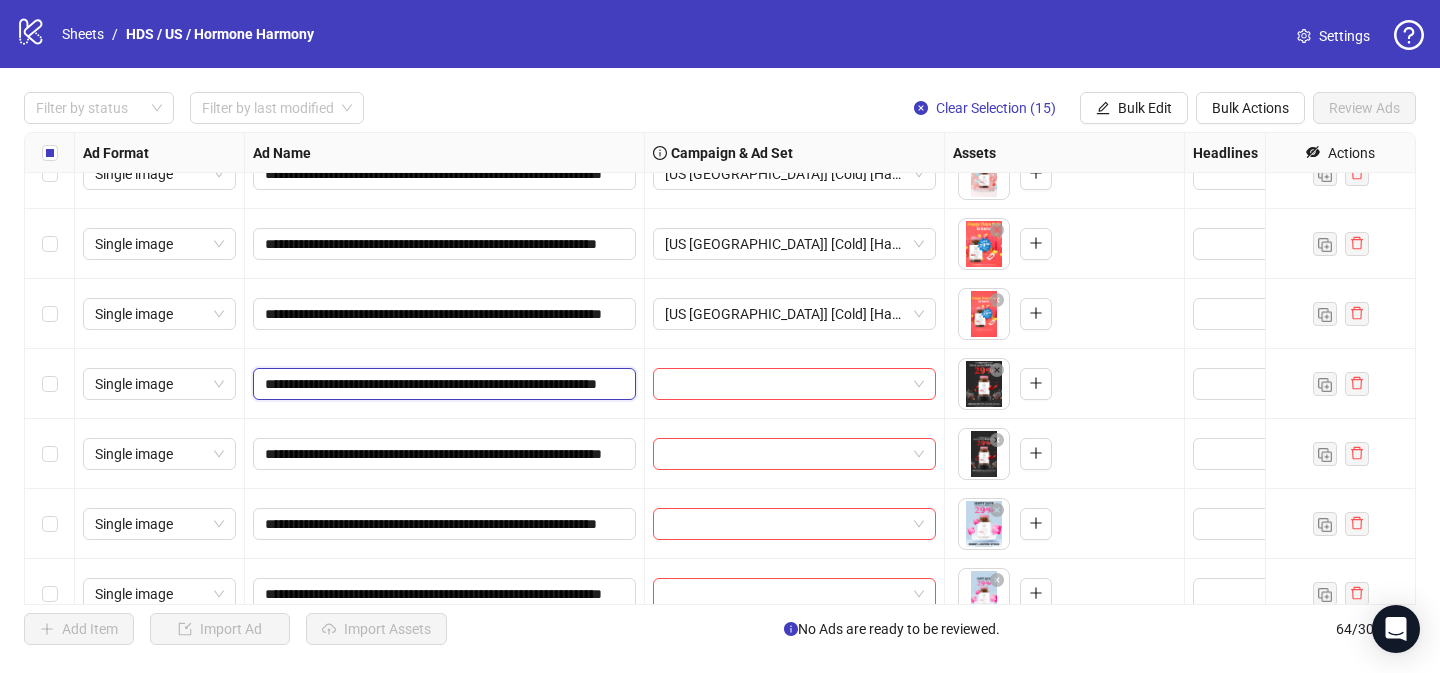 click on "**********" at bounding box center (442, 384) 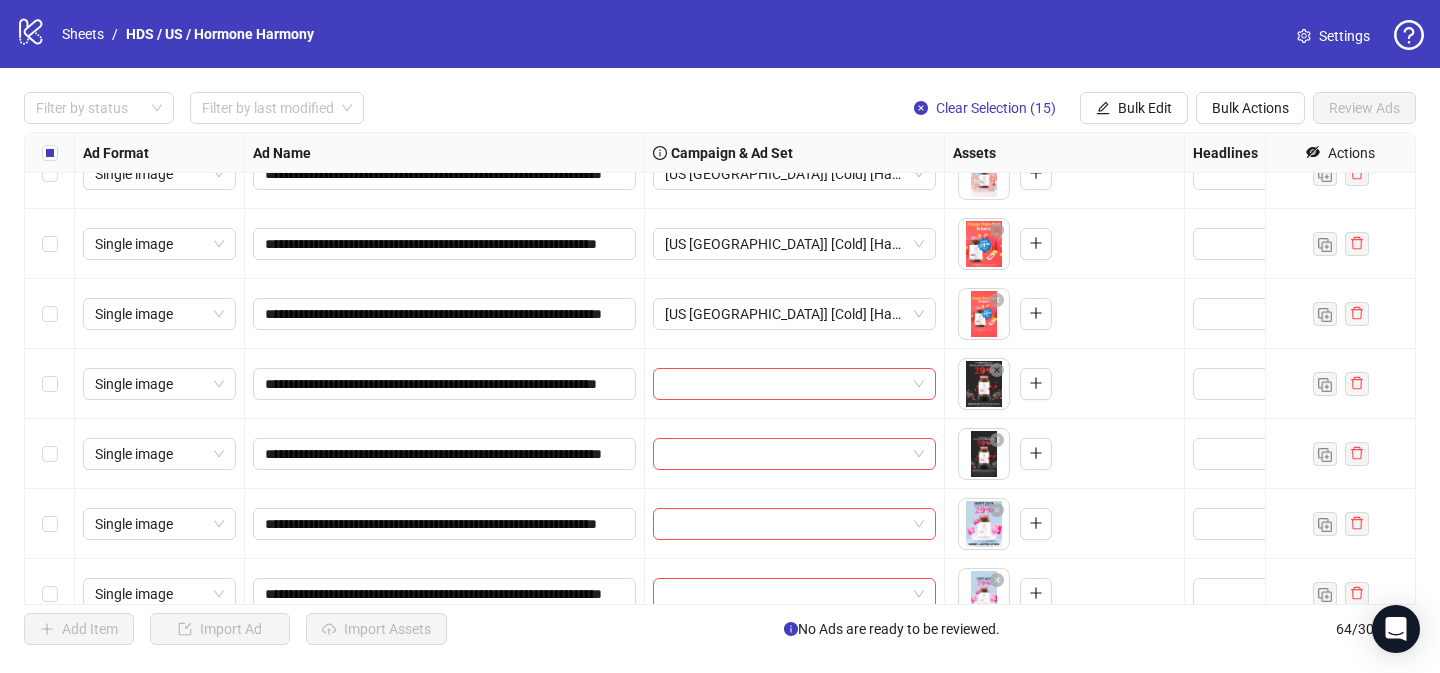 scroll, scrollTop: 0, scrollLeft: 0, axis: both 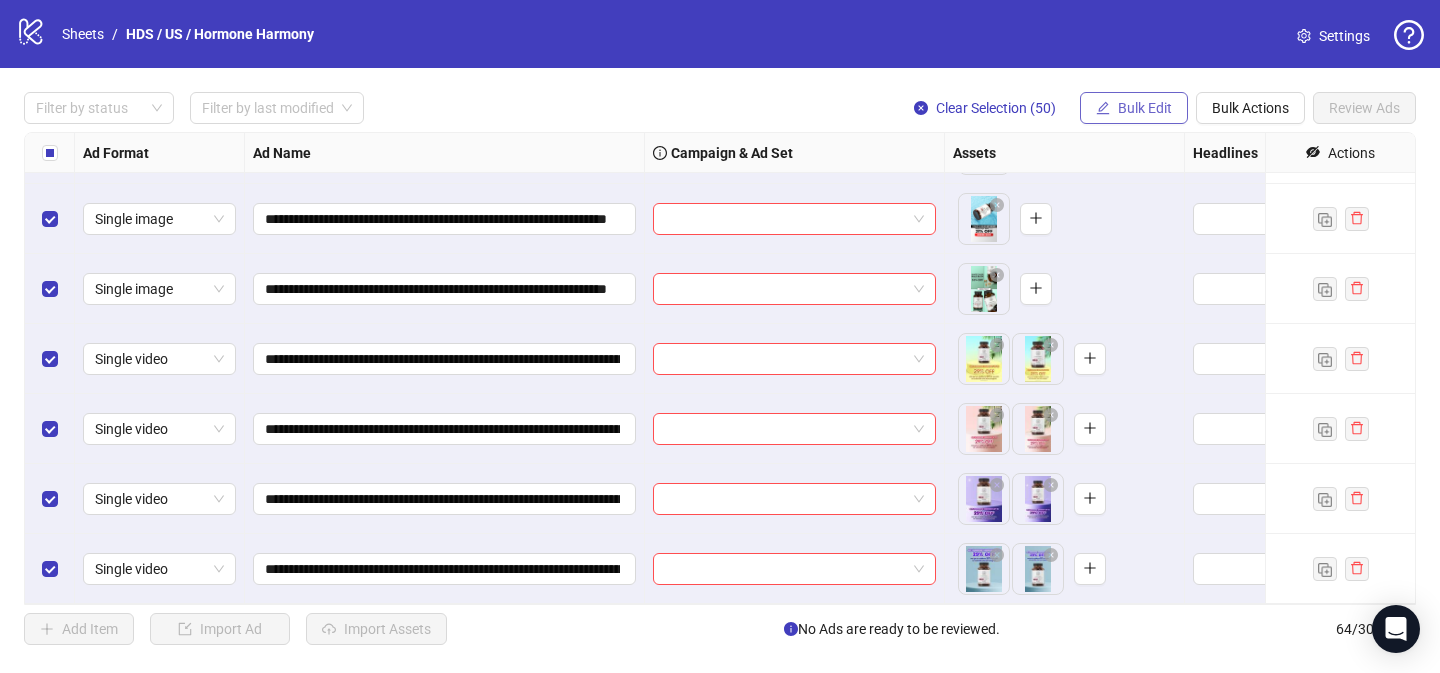 click on "Bulk Edit" at bounding box center (1145, 108) 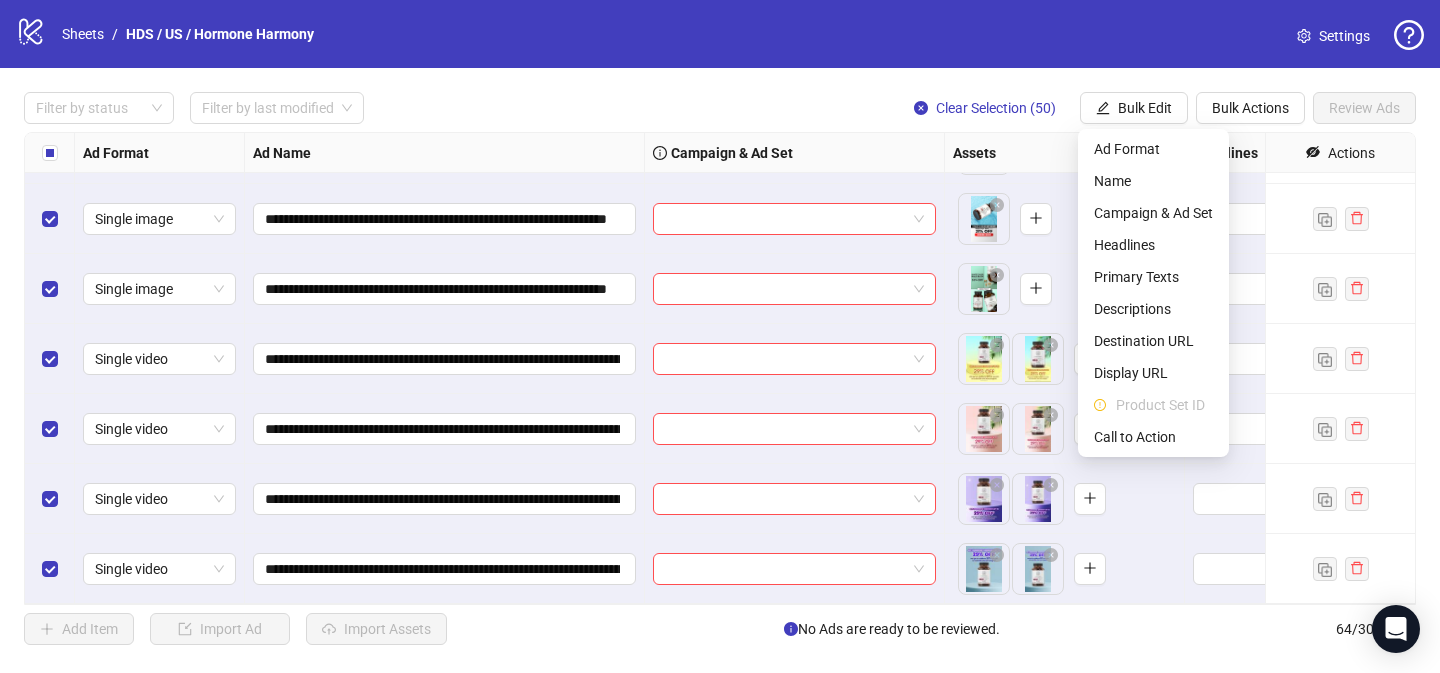 click on "Add Item Import Ad Import Assets  No Ads are ready to be reviewed. 64 / 300  items" at bounding box center (720, 629) 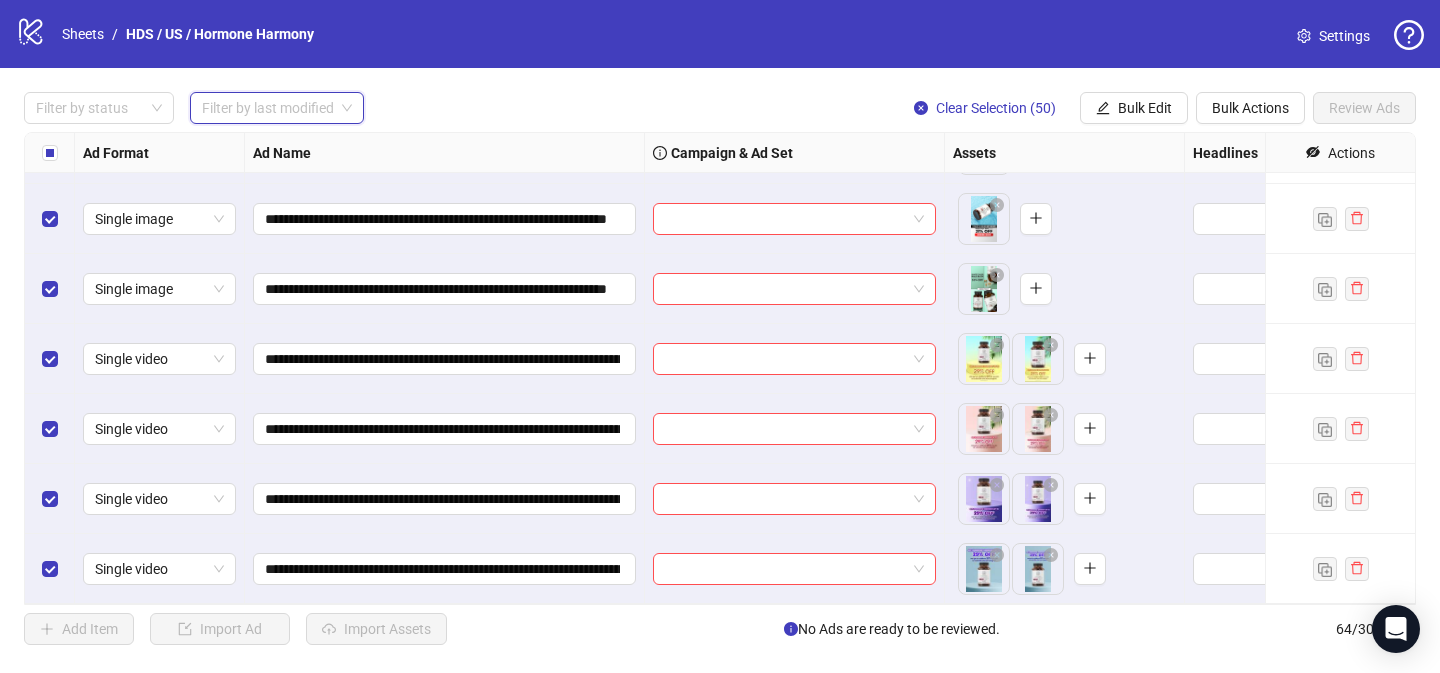 click at bounding box center [268, 108] 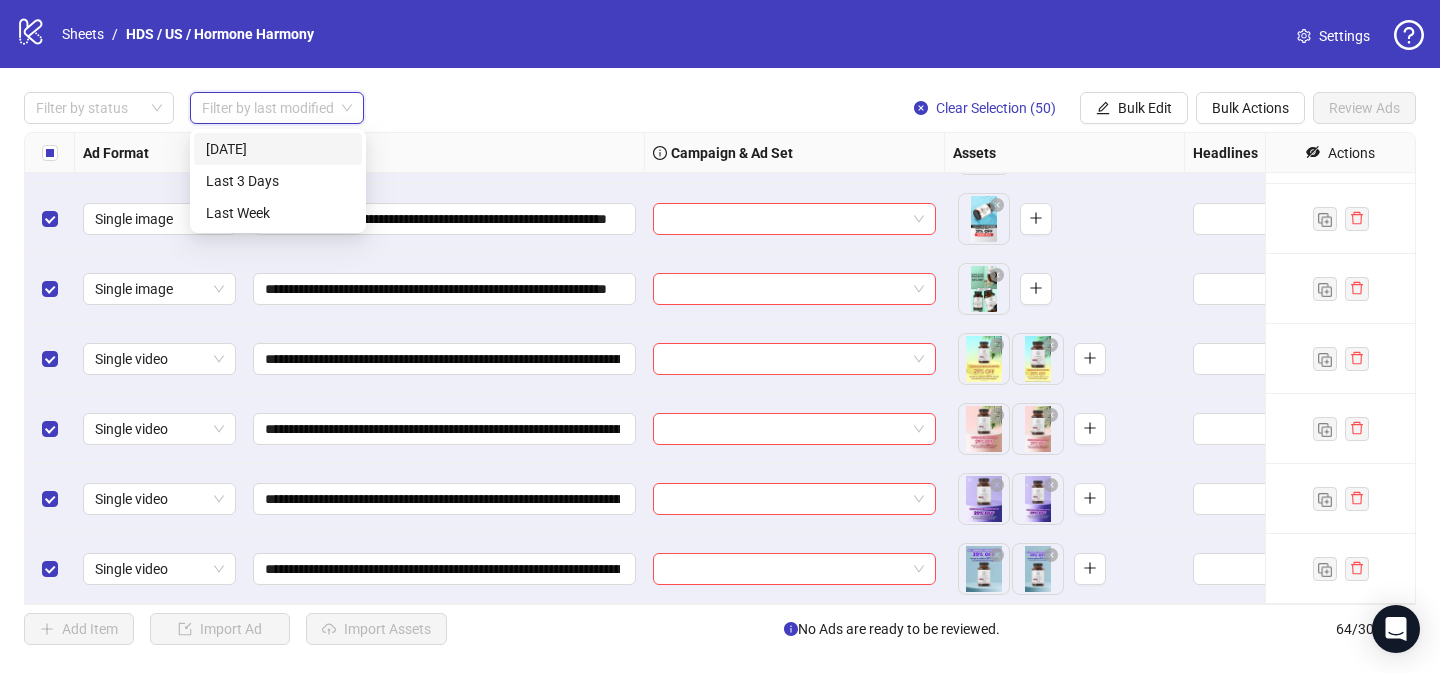 click at bounding box center (268, 108) 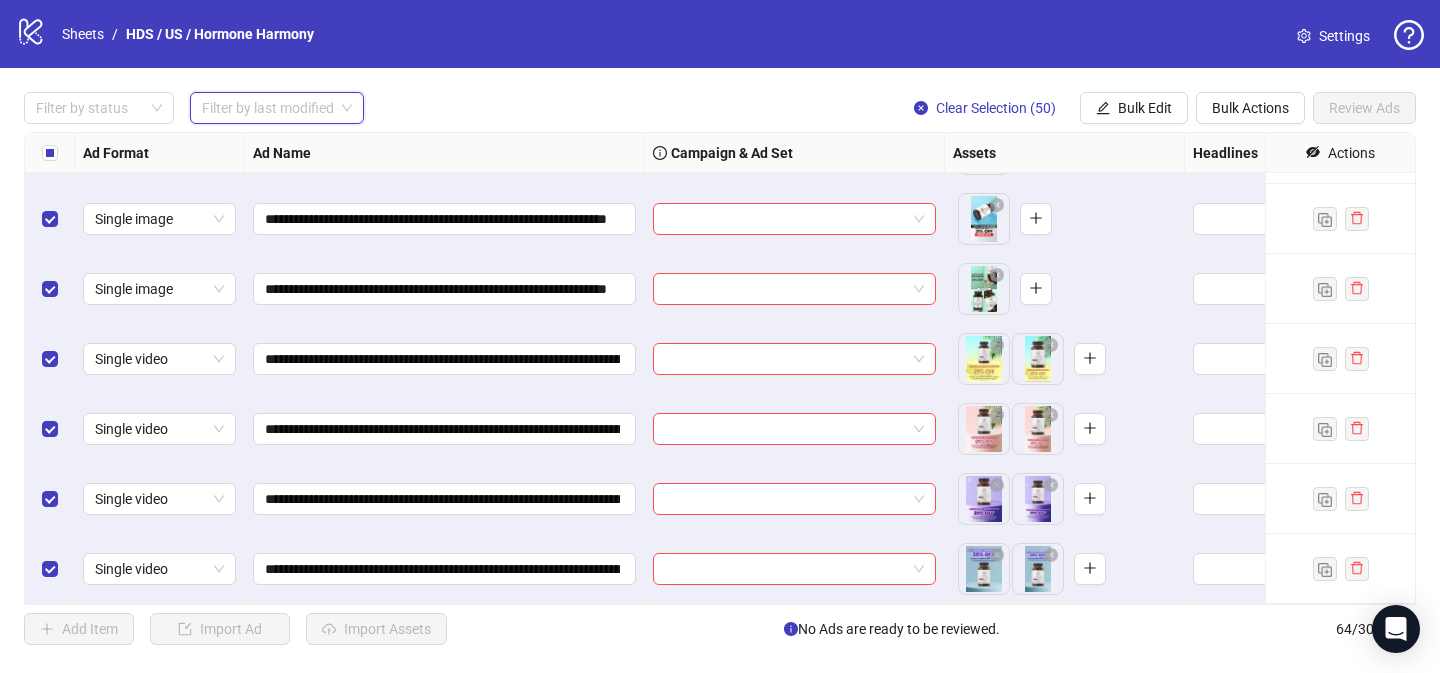 click on "Filter by status Filter by last modified Clear Selection (50) Bulk Edit Bulk Actions Review Ads" at bounding box center [720, 108] 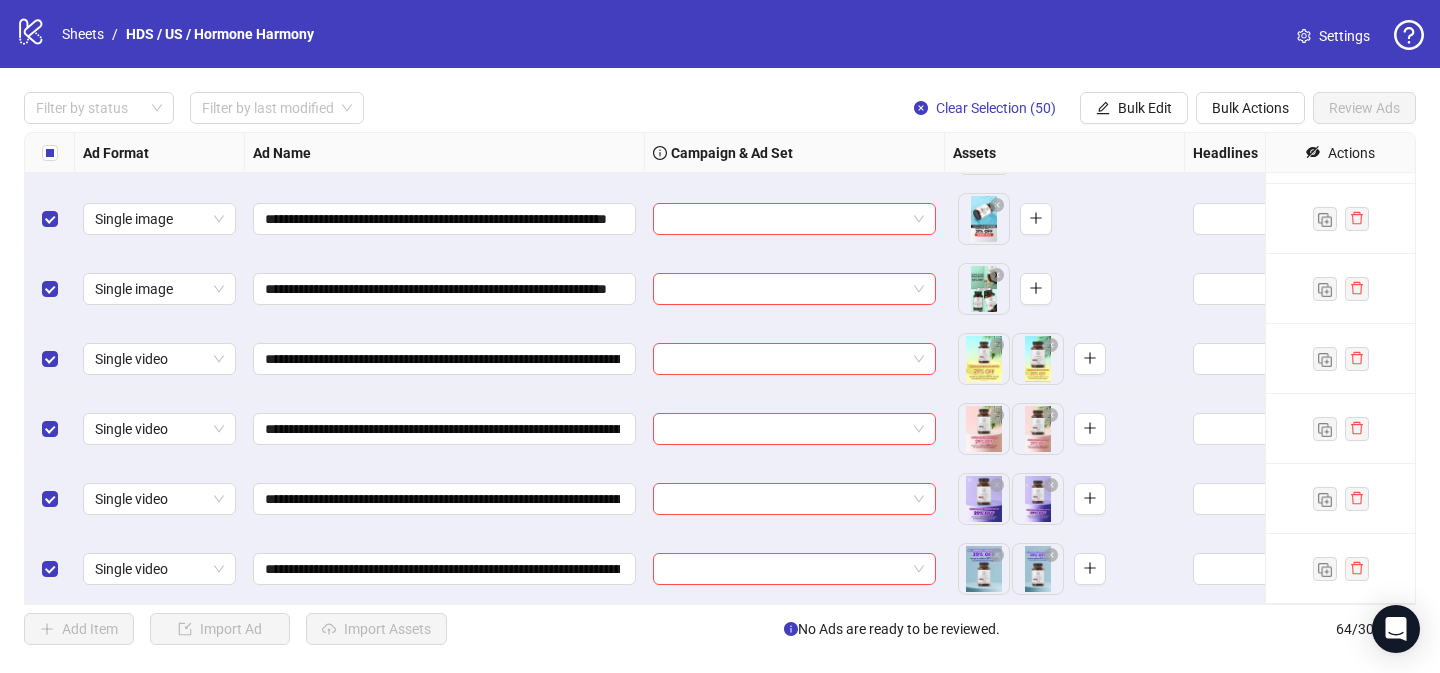 click at bounding box center [50, 153] 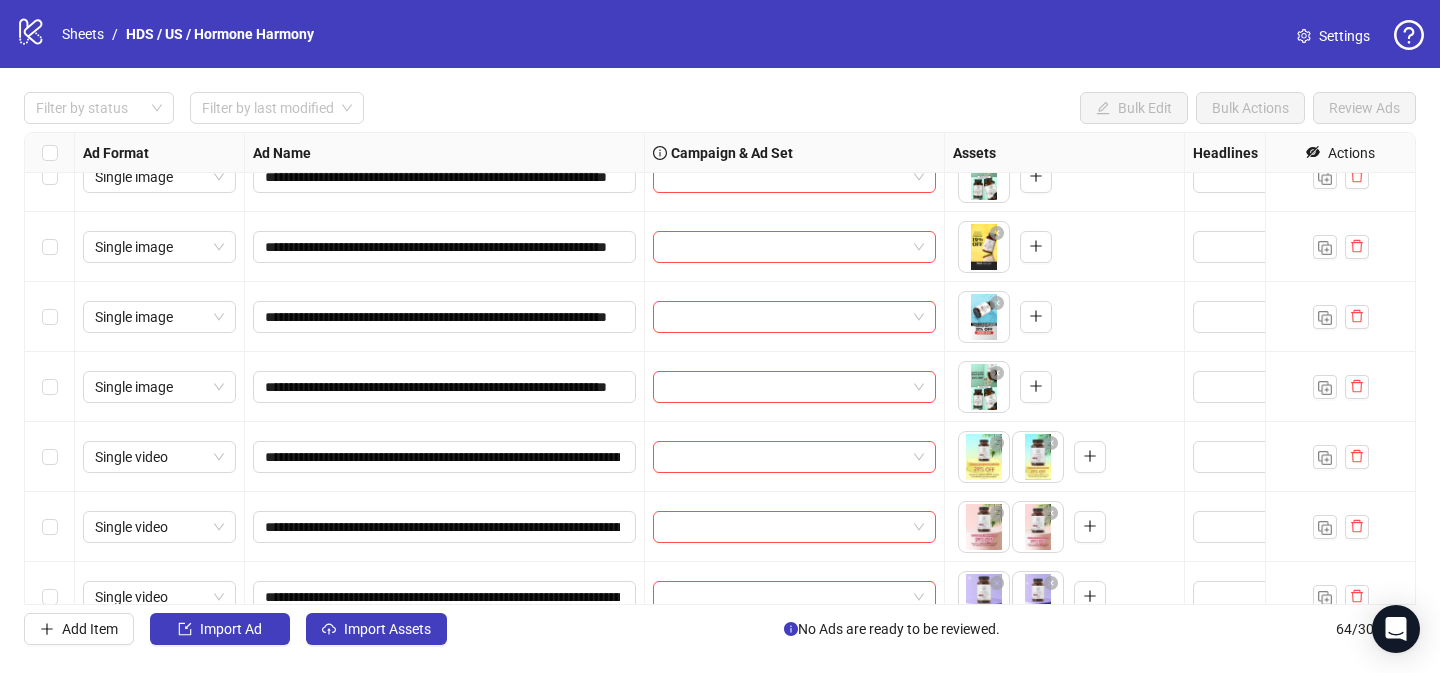 scroll, scrollTop: 3948, scrollLeft: 0, axis: vertical 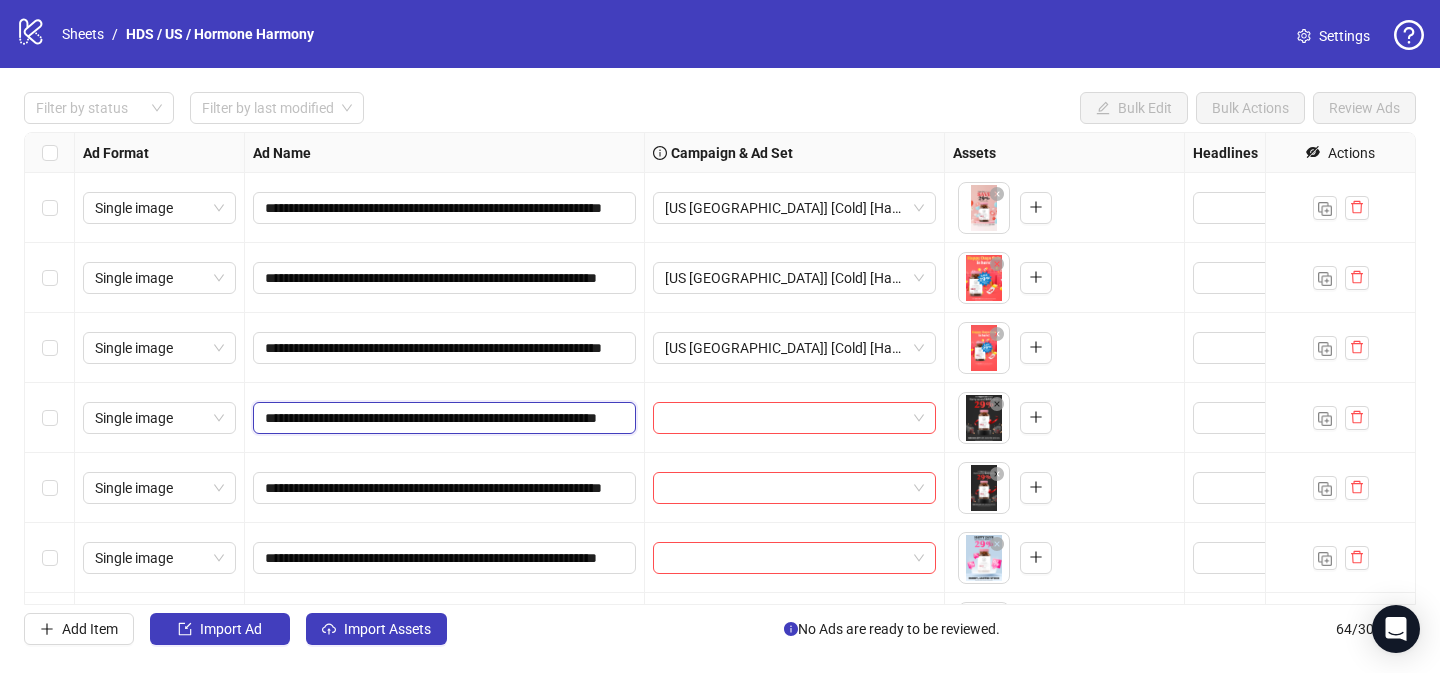 click on "**********" at bounding box center (442, 418) 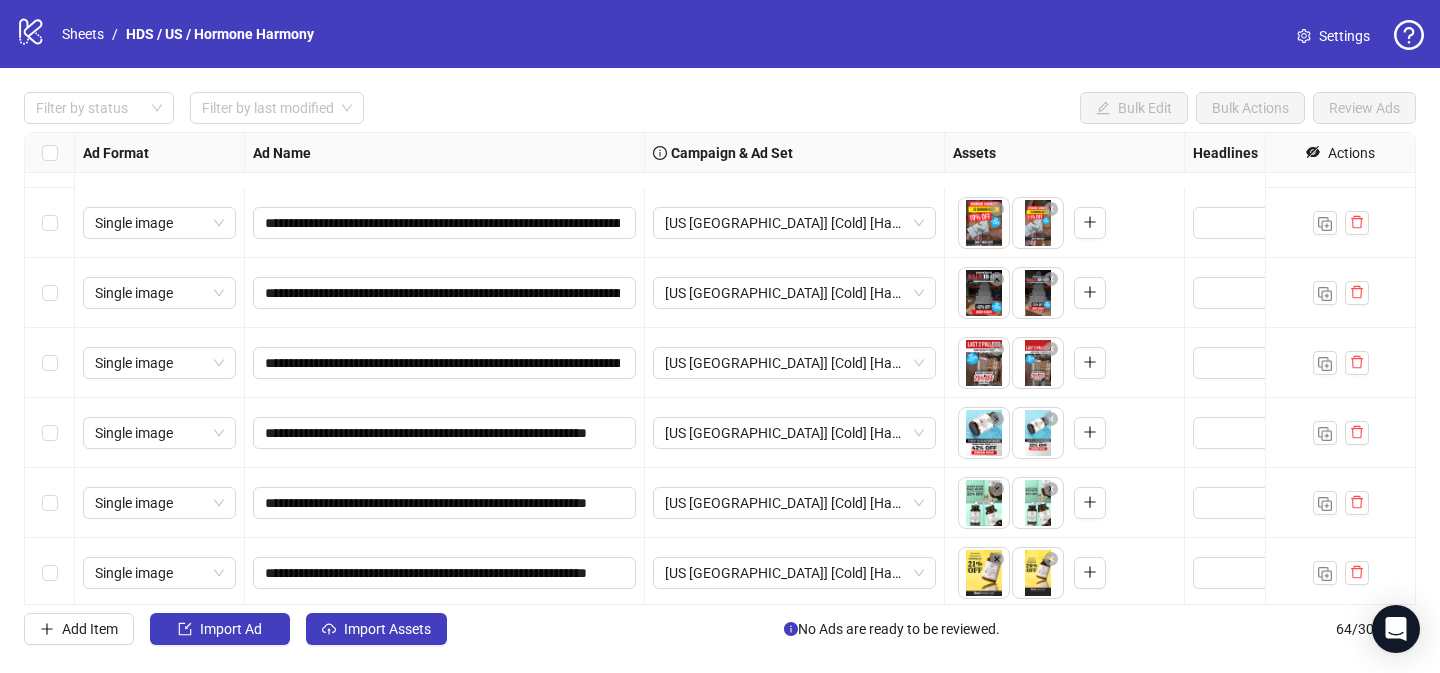 scroll, scrollTop: 528, scrollLeft: 0, axis: vertical 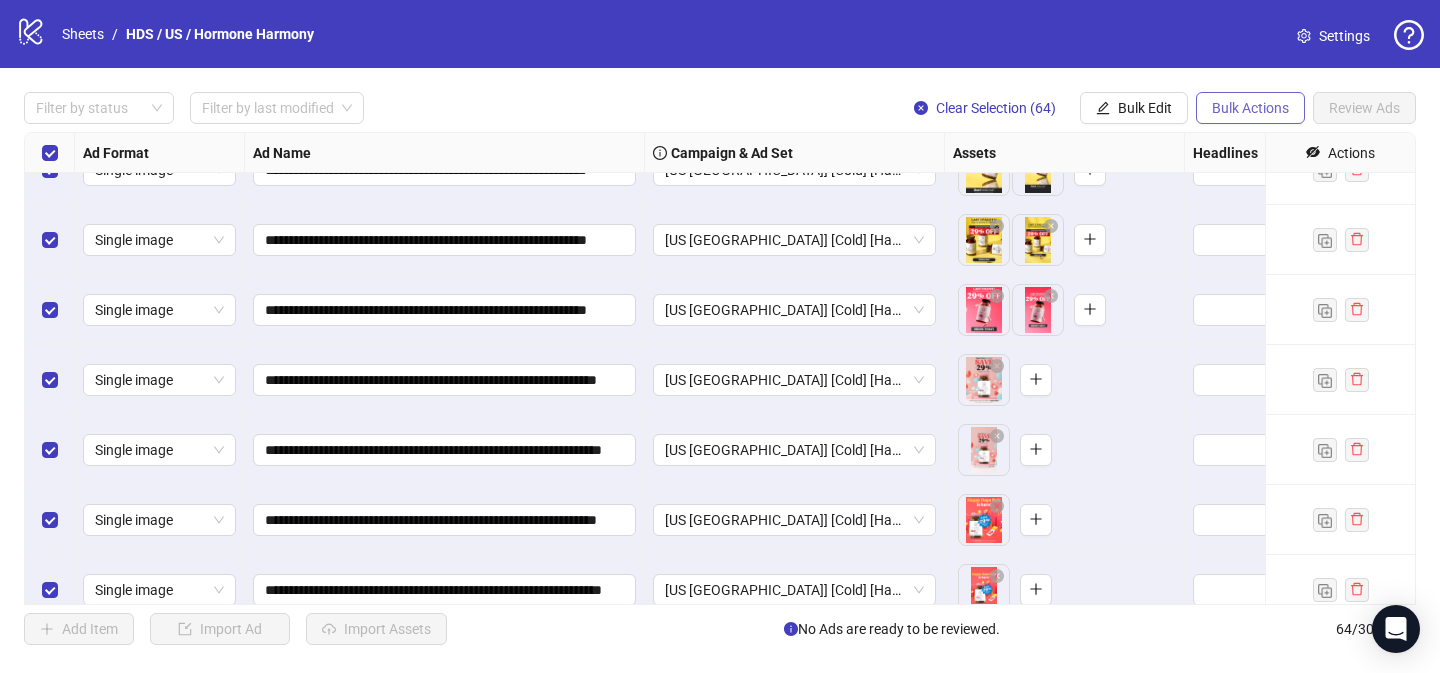 click on "Bulk Actions" at bounding box center (1250, 108) 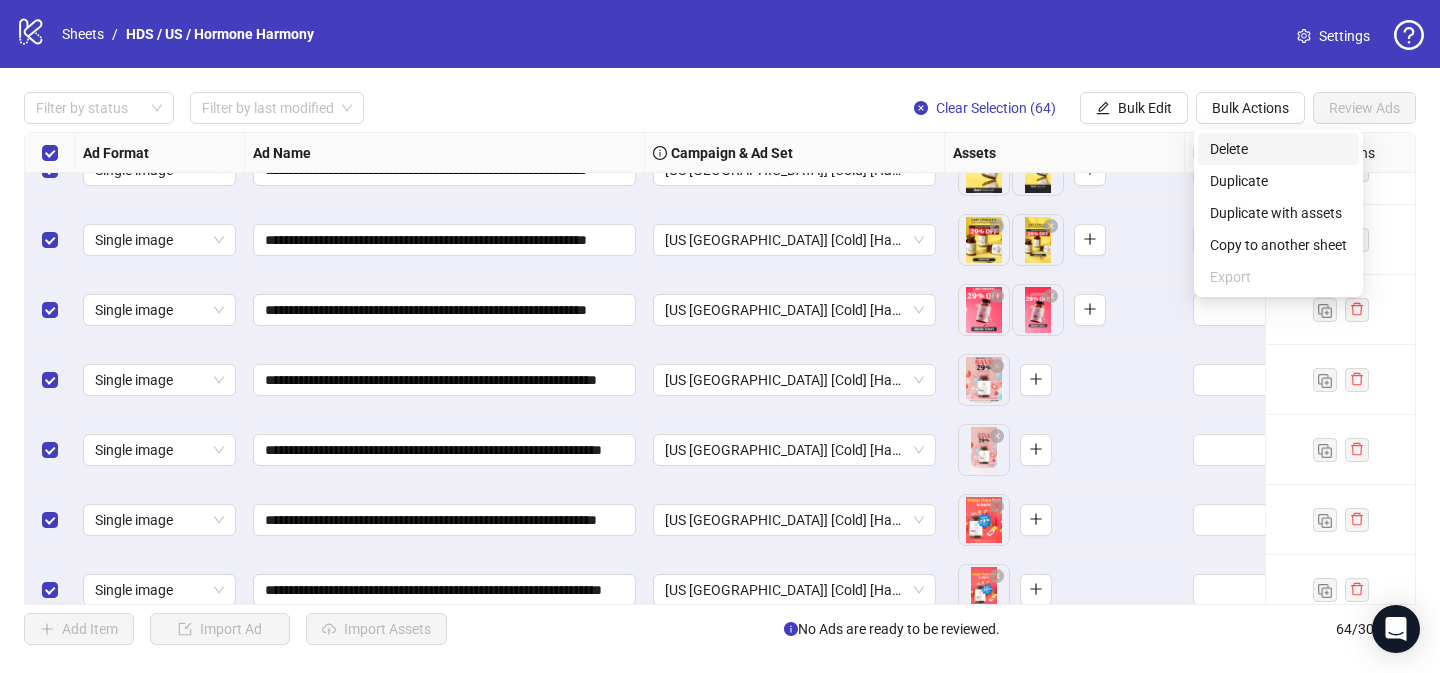 click on "Delete" at bounding box center [1278, 149] 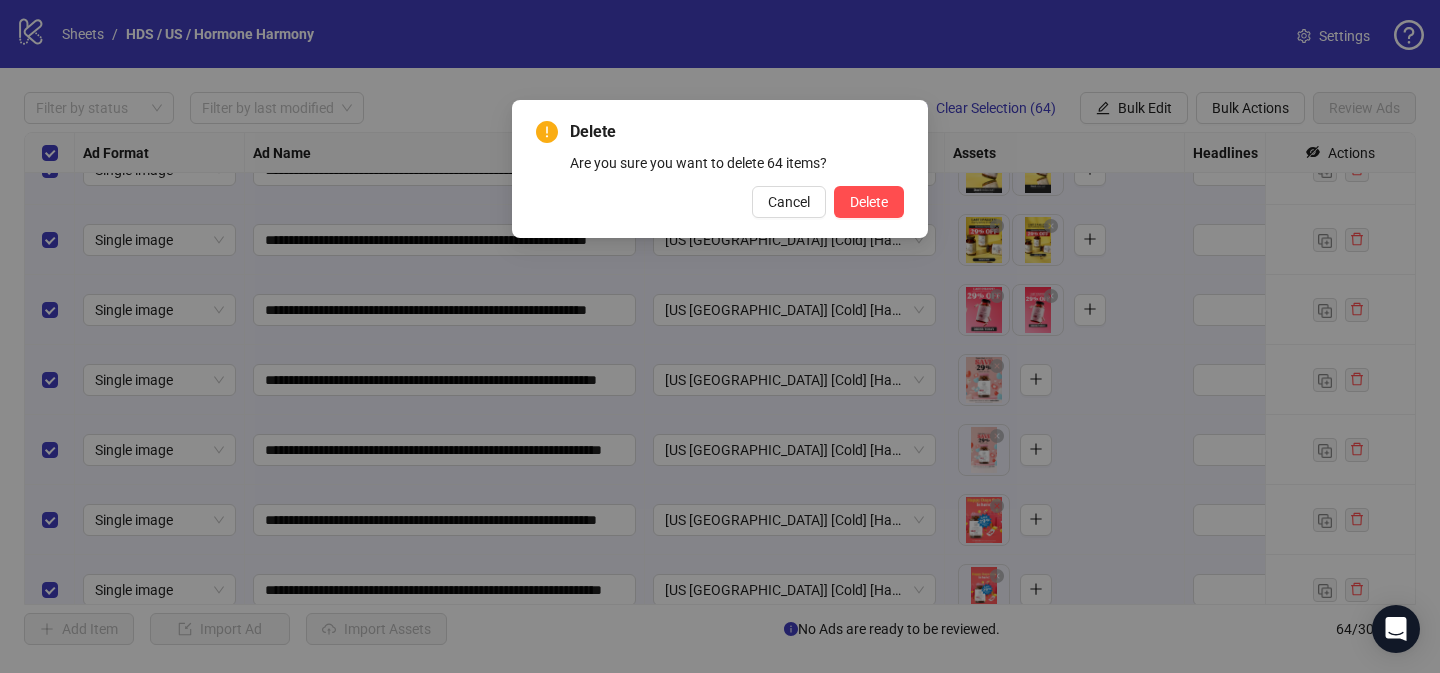click on "Delete Are you sure you want to delete 64 items? Cancel Delete" at bounding box center [720, 169] 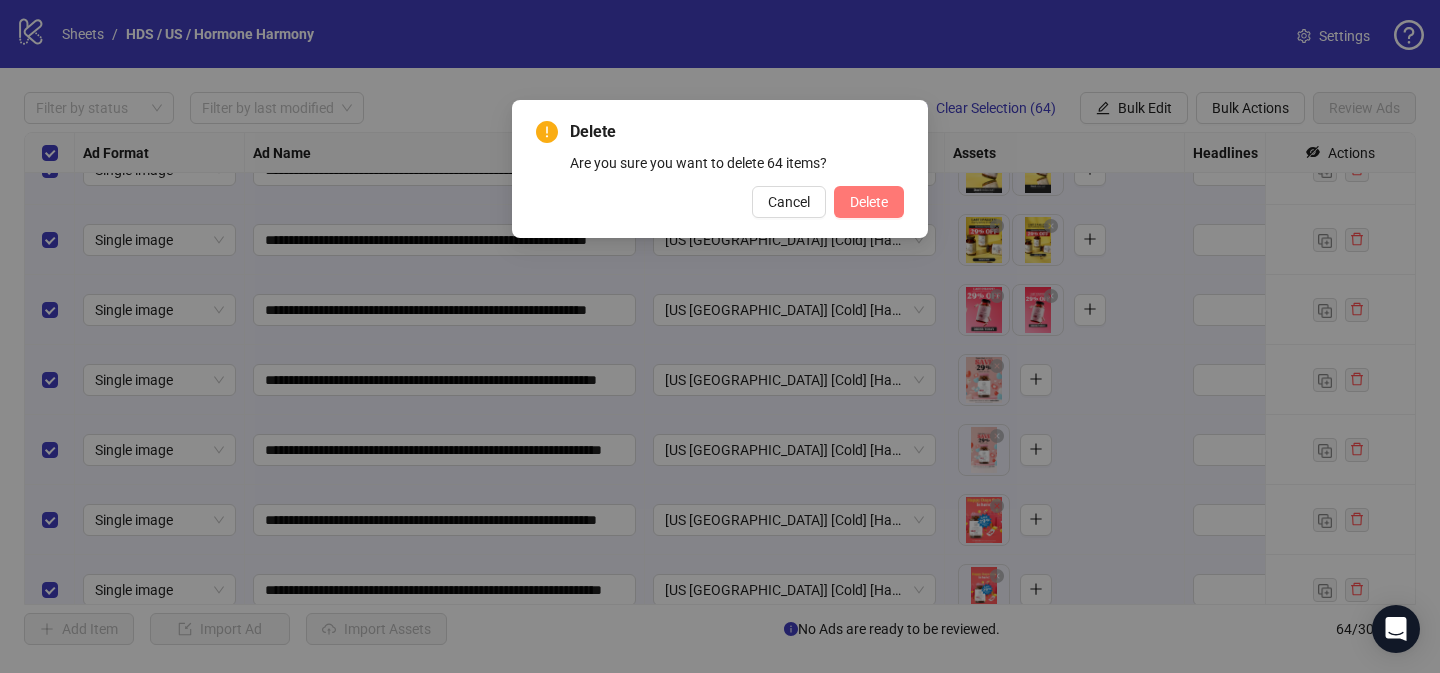 click on "Delete" at bounding box center [869, 202] 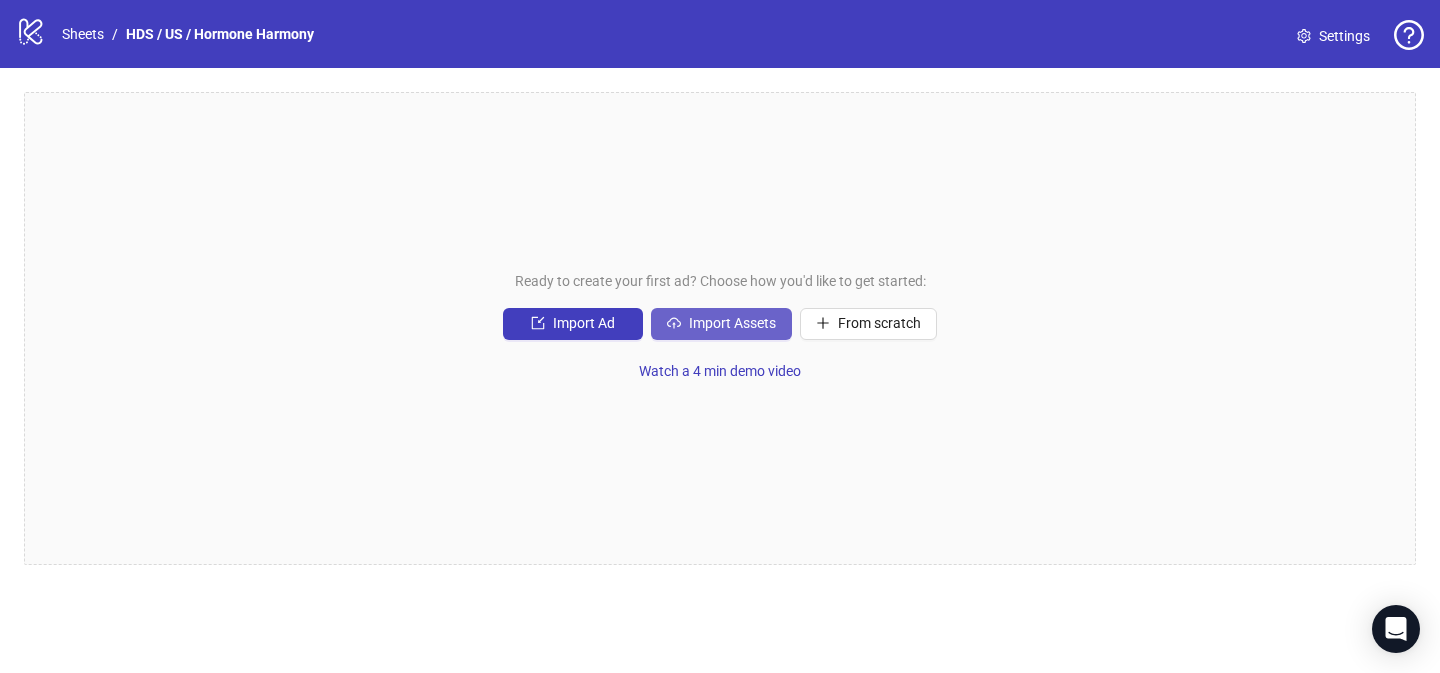 click on "Import Assets" at bounding box center (721, 324) 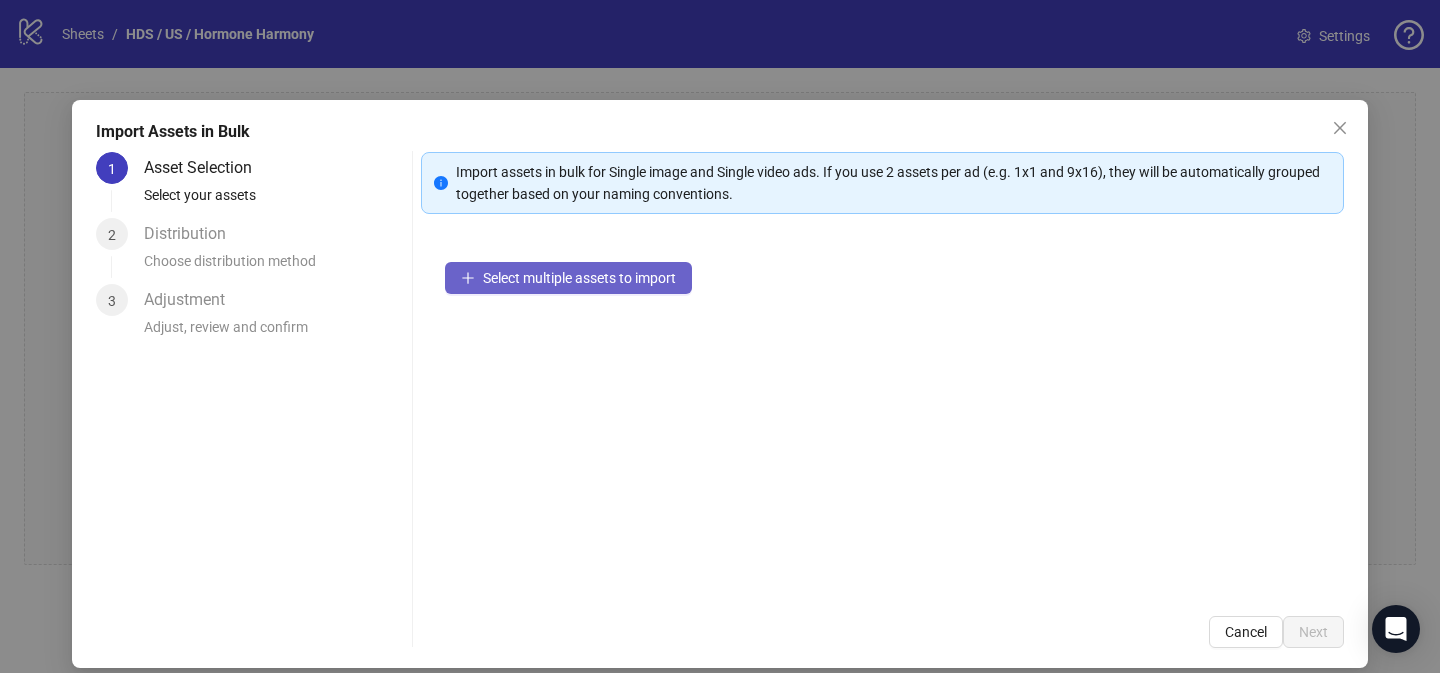 click on "Select multiple assets to import" at bounding box center [568, 278] 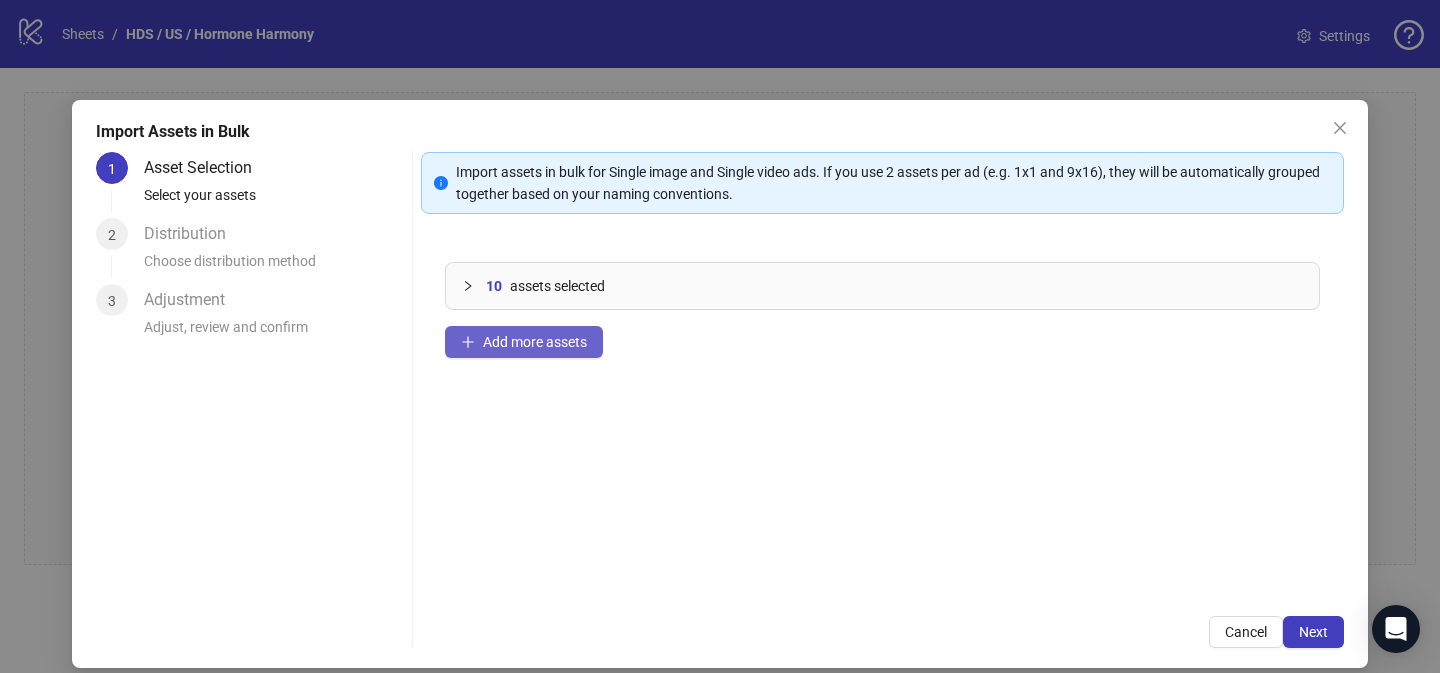 click on "Add more assets" at bounding box center [535, 342] 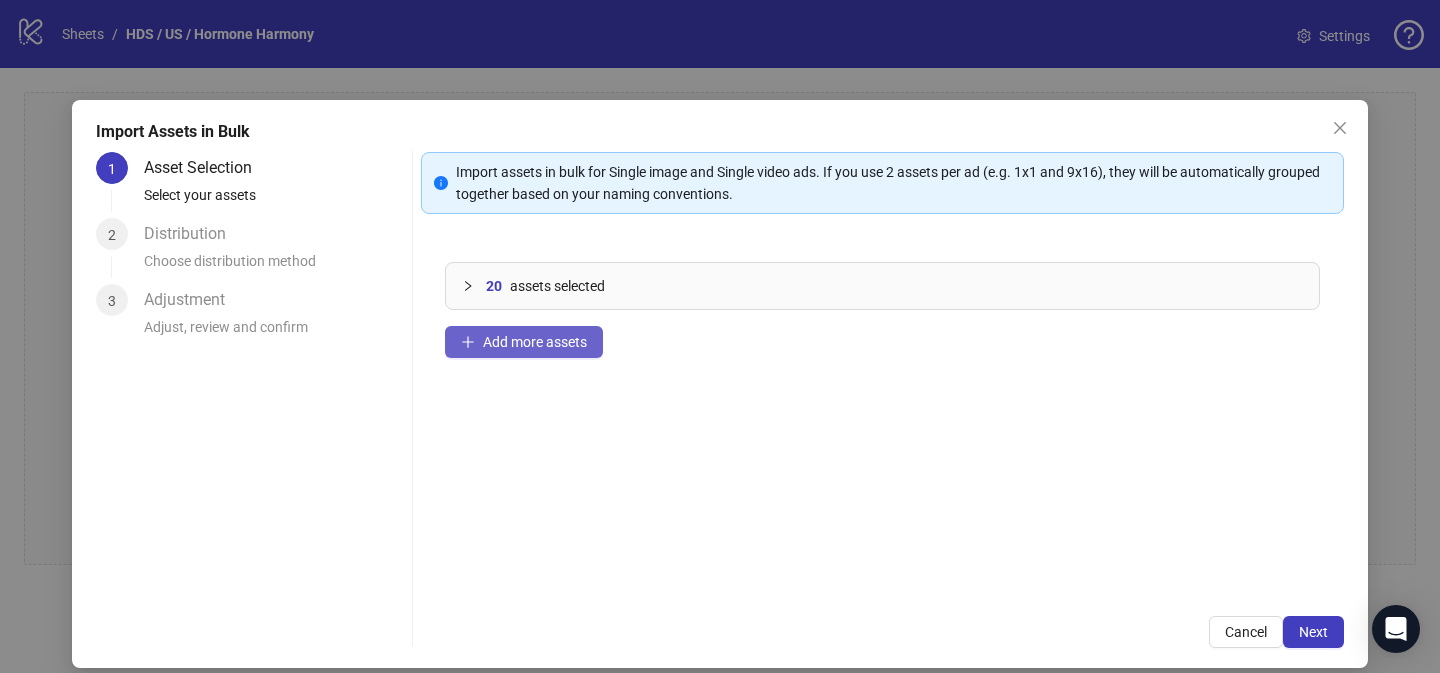 click on "Add more assets" at bounding box center (535, 342) 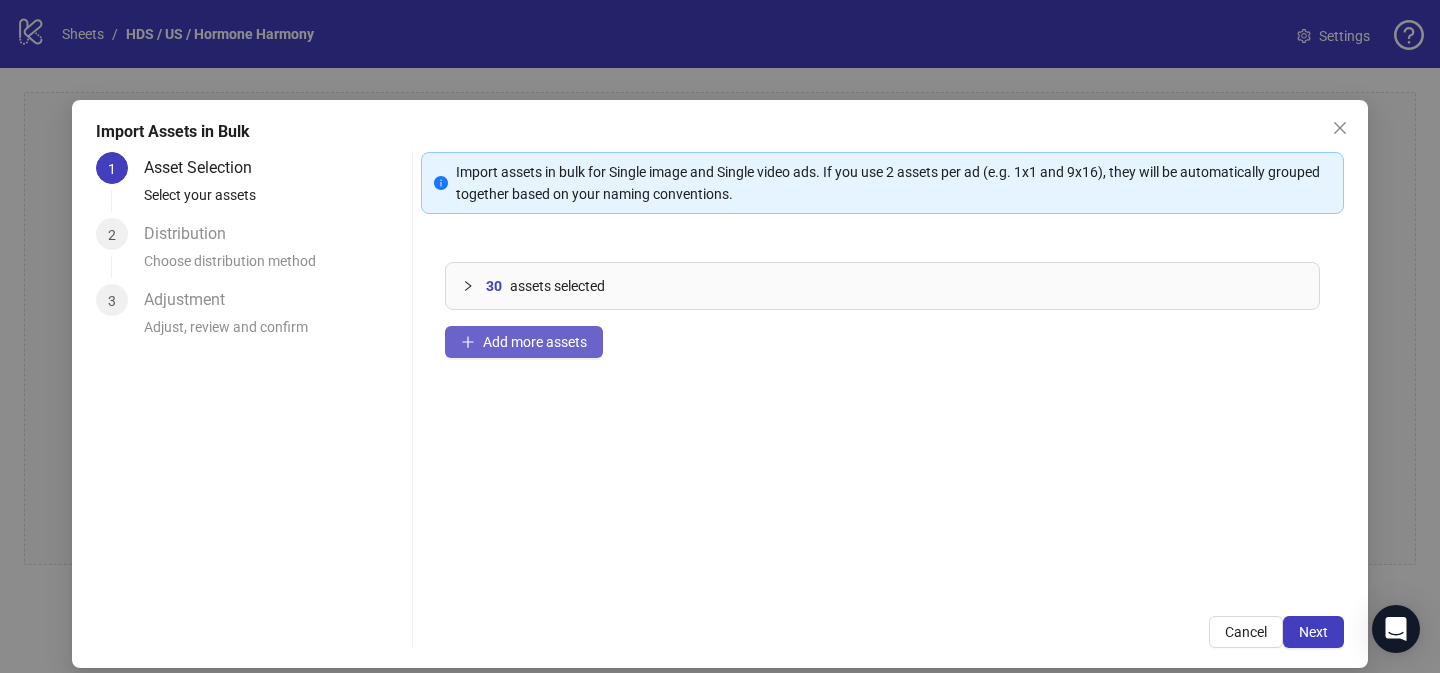 click on "Add more assets" at bounding box center (535, 342) 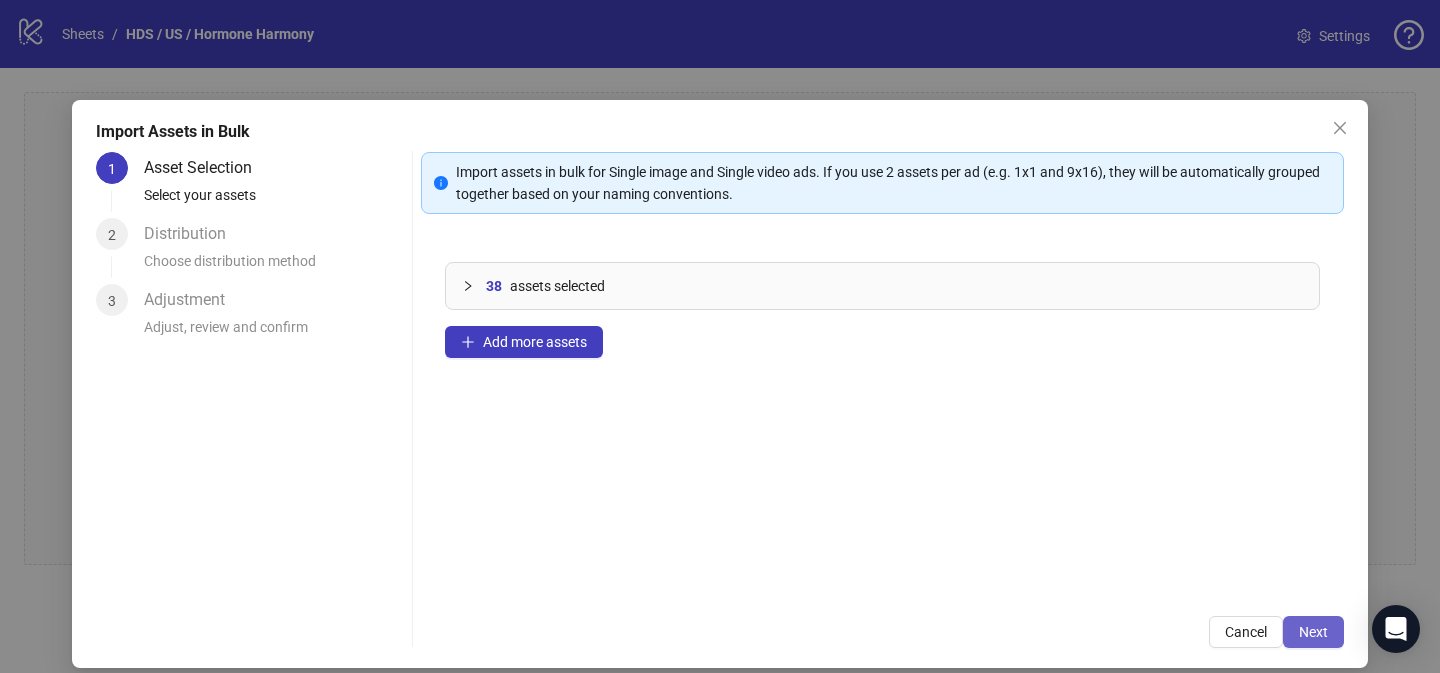 click on "Next" at bounding box center (1313, 632) 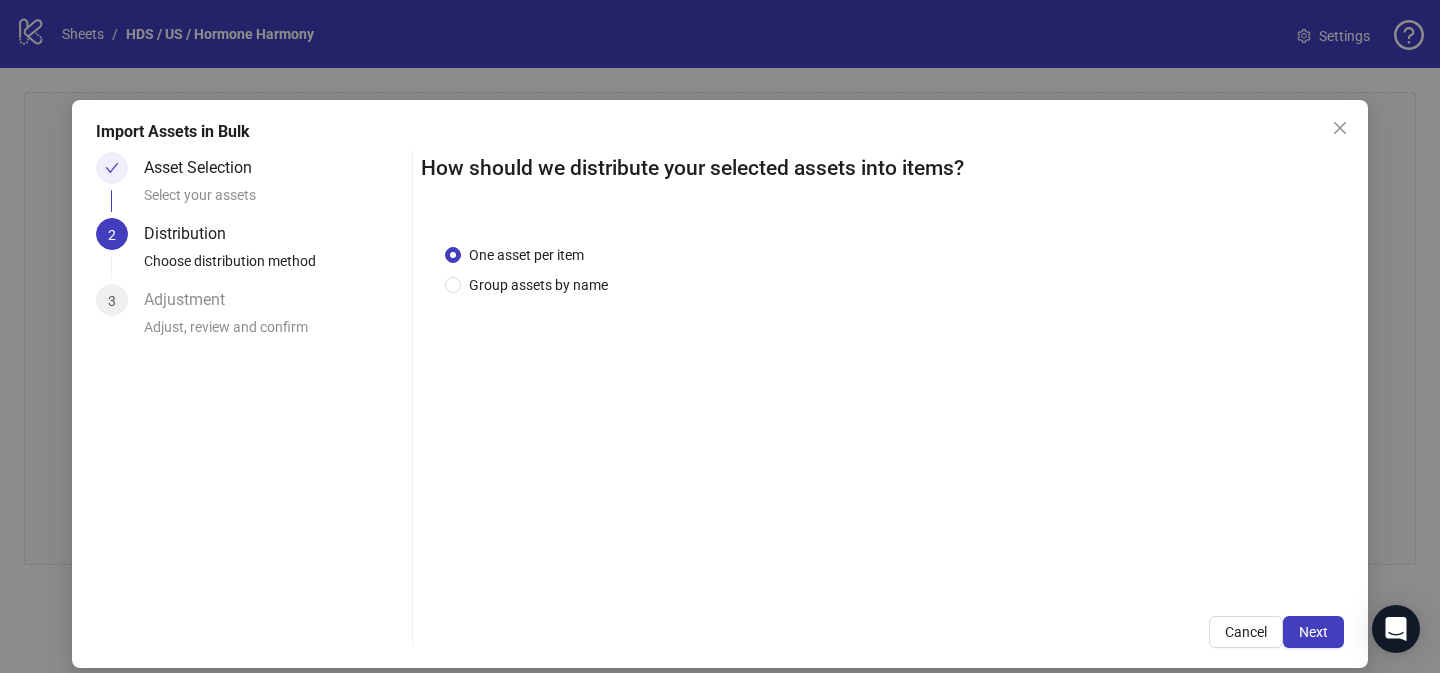 scroll, scrollTop: 18, scrollLeft: 0, axis: vertical 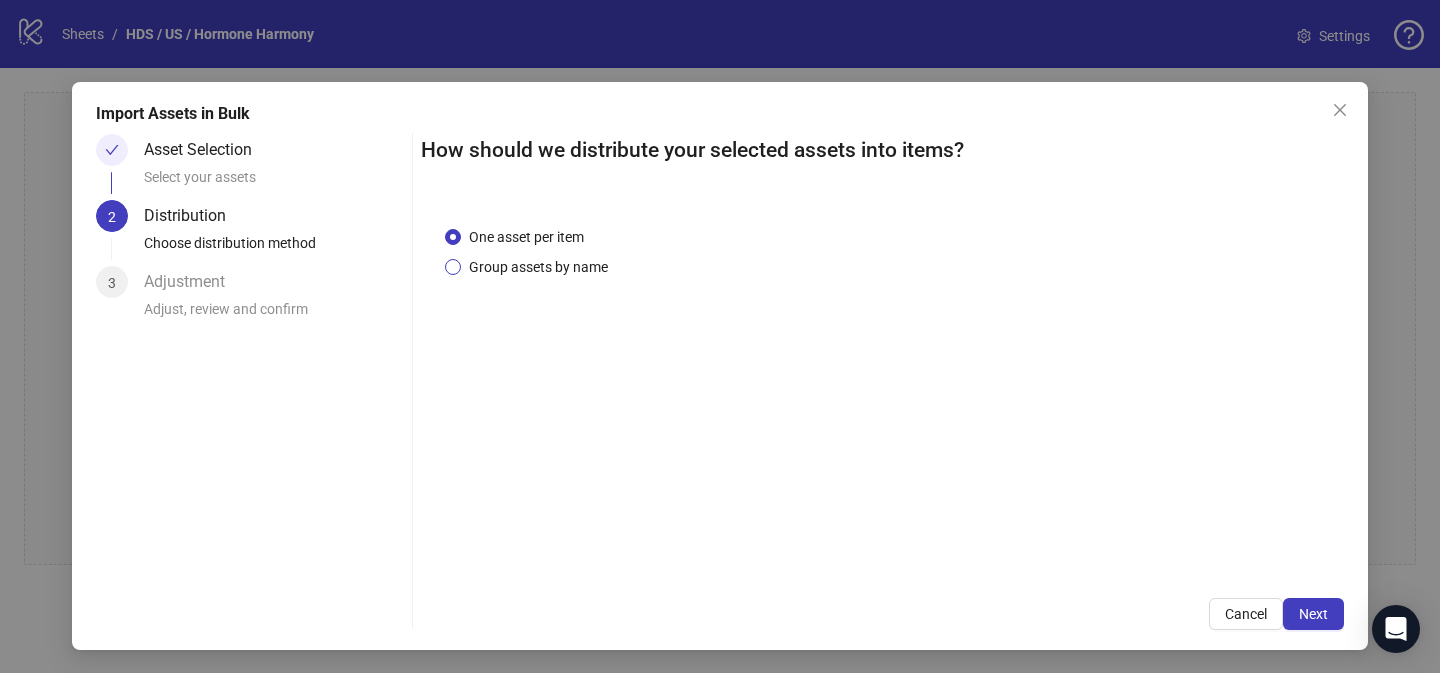 click on "Group assets by name" at bounding box center [538, 267] 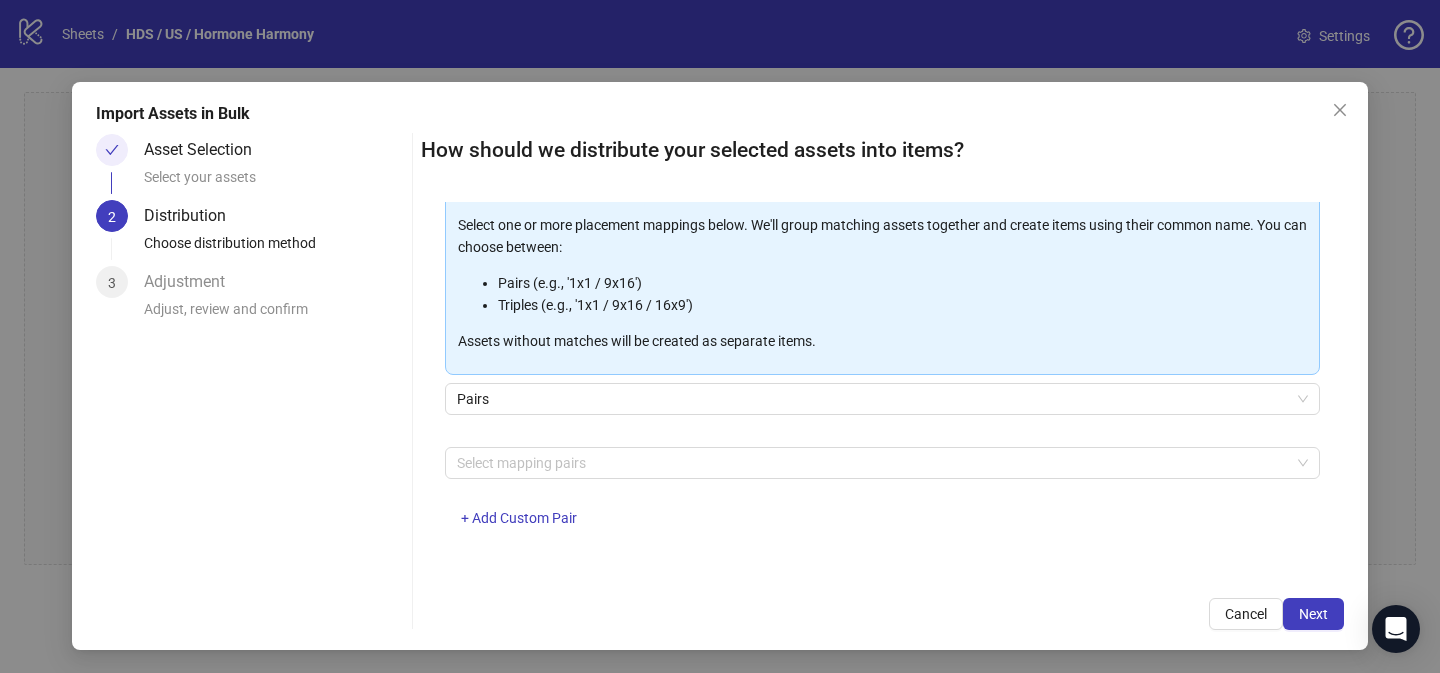 scroll, scrollTop: 214, scrollLeft: 0, axis: vertical 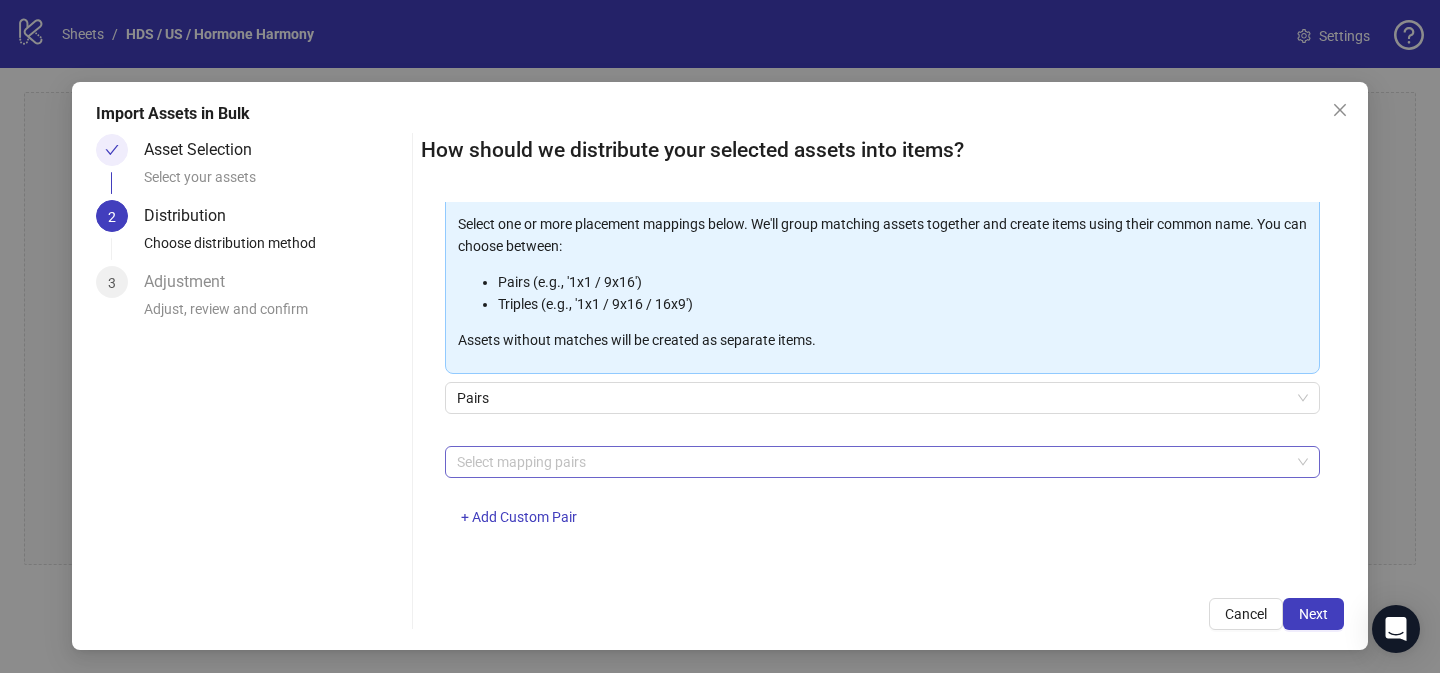 click at bounding box center (872, 462) 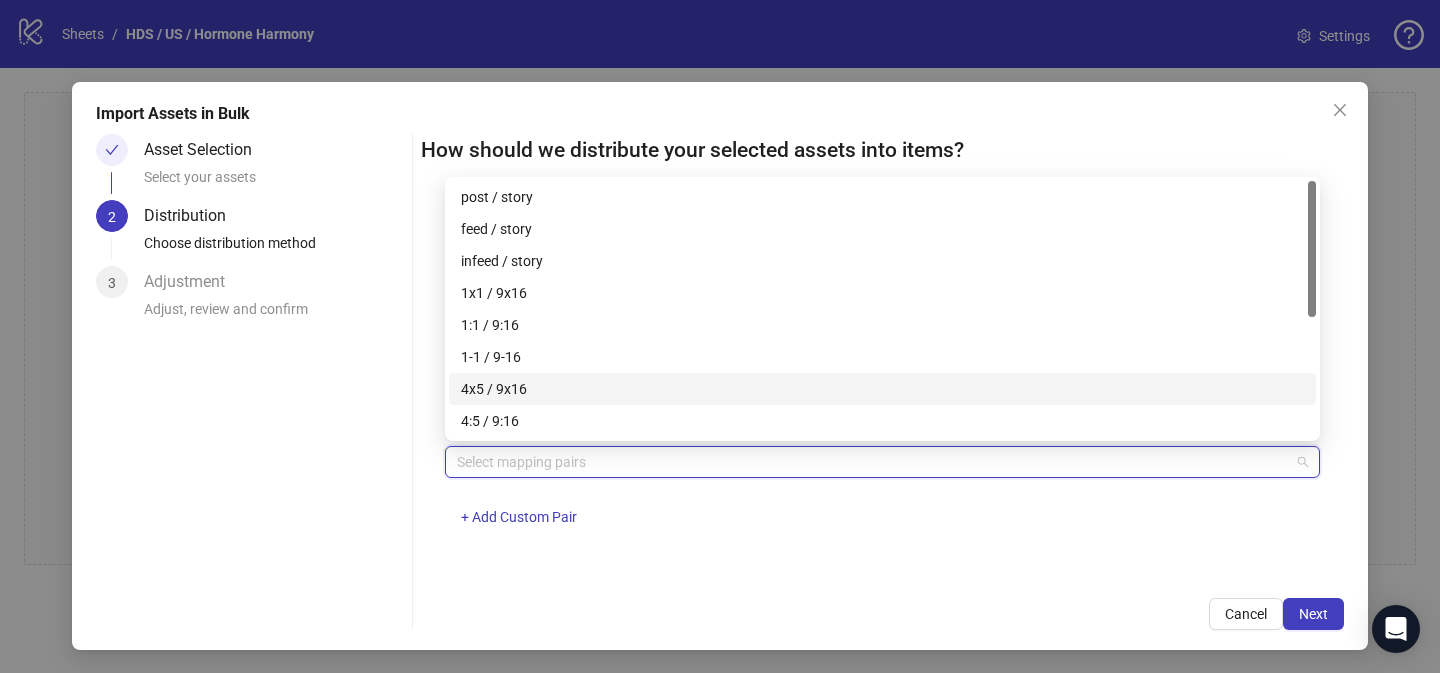 click on "4x5 / 9x16" at bounding box center [882, 389] 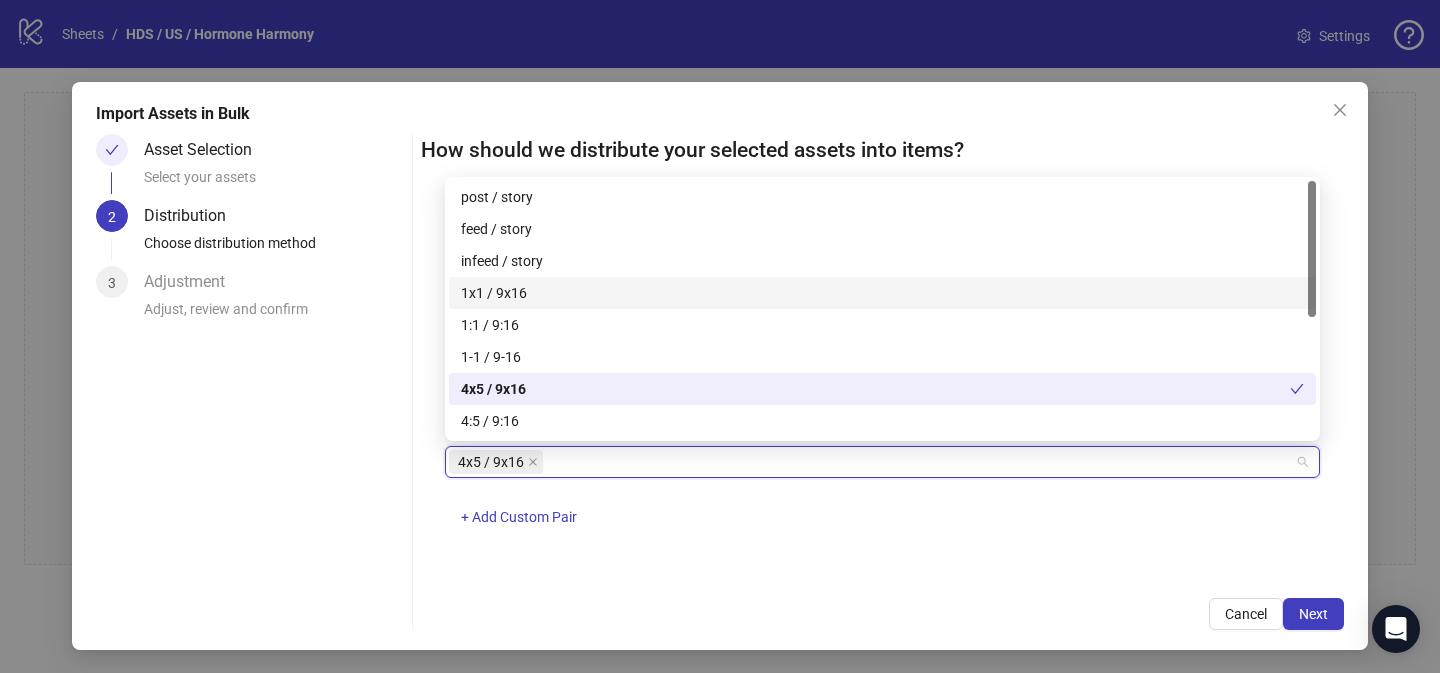 click on "1x1 / 9x16" at bounding box center [882, 293] 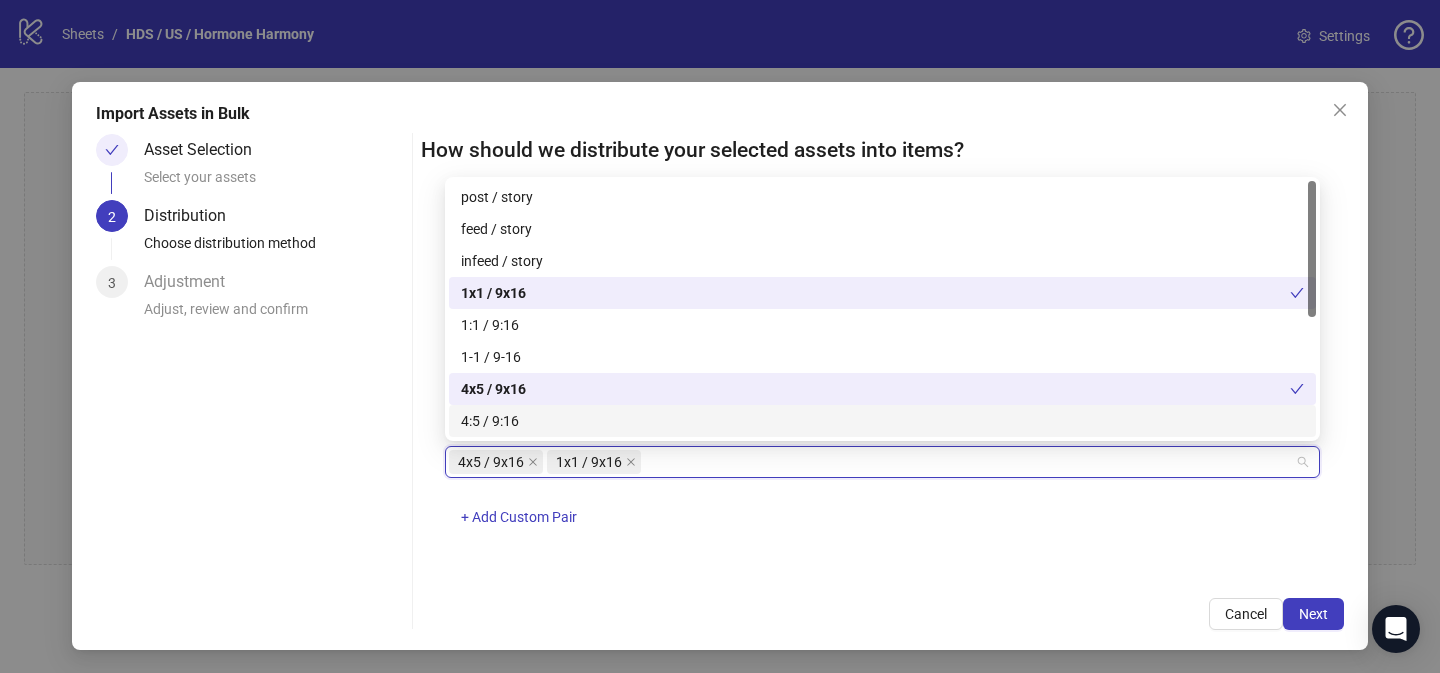 drag, startPoint x: 939, startPoint y: 585, endPoint x: 1009, endPoint y: 589, distance: 70.11419 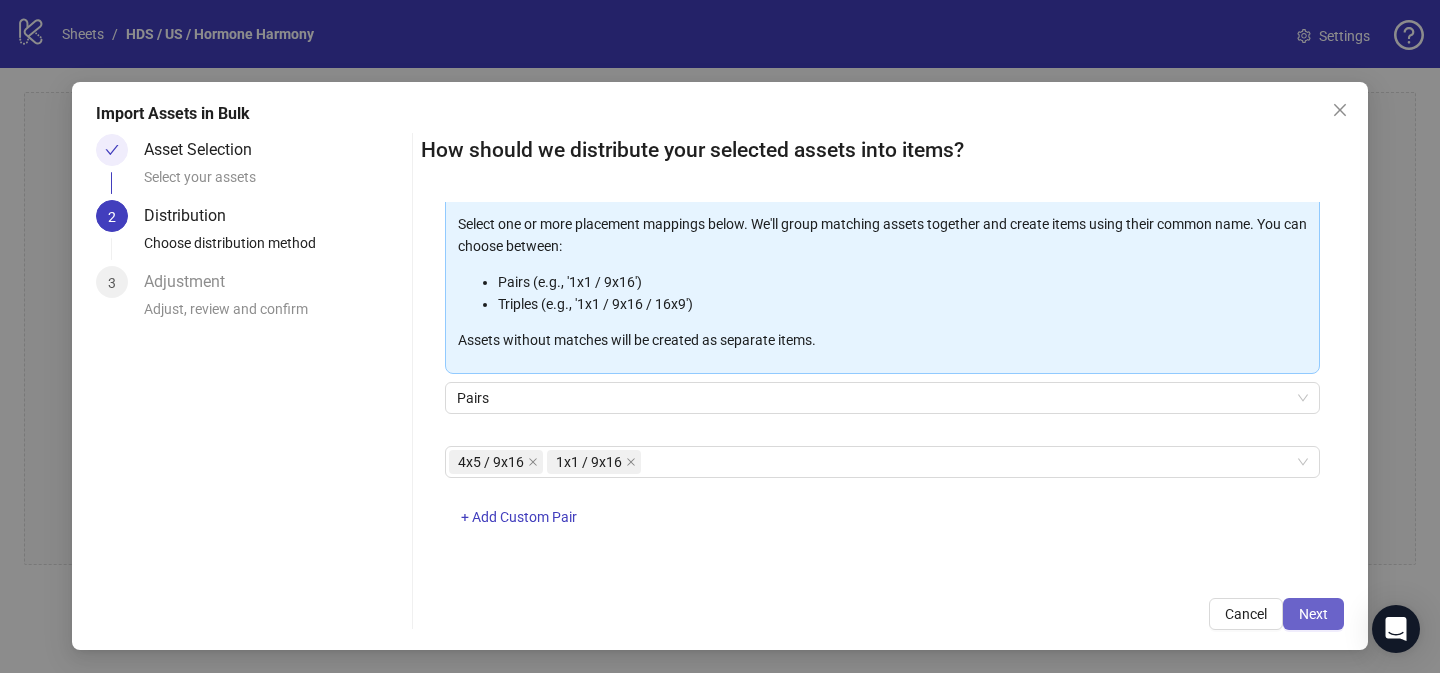 click on "Next" at bounding box center [1313, 614] 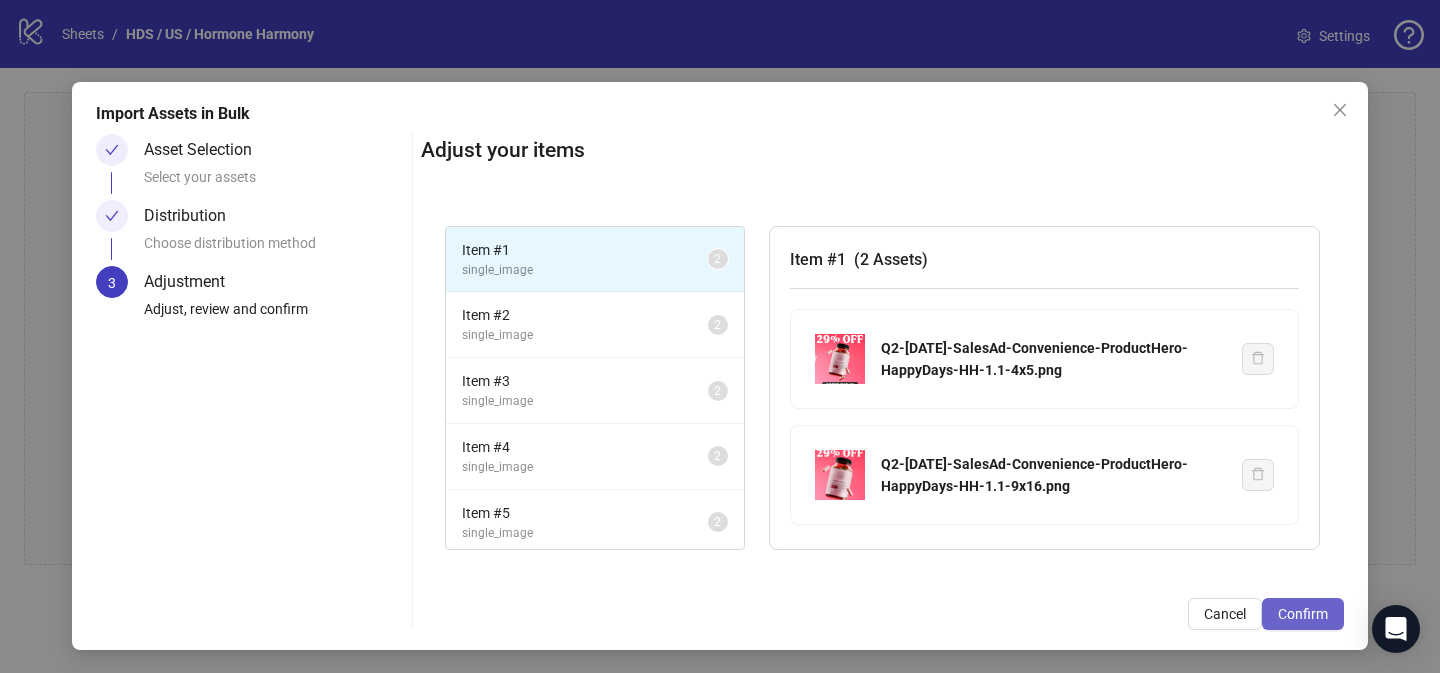 click on "Confirm" at bounding box center (1303, 614) 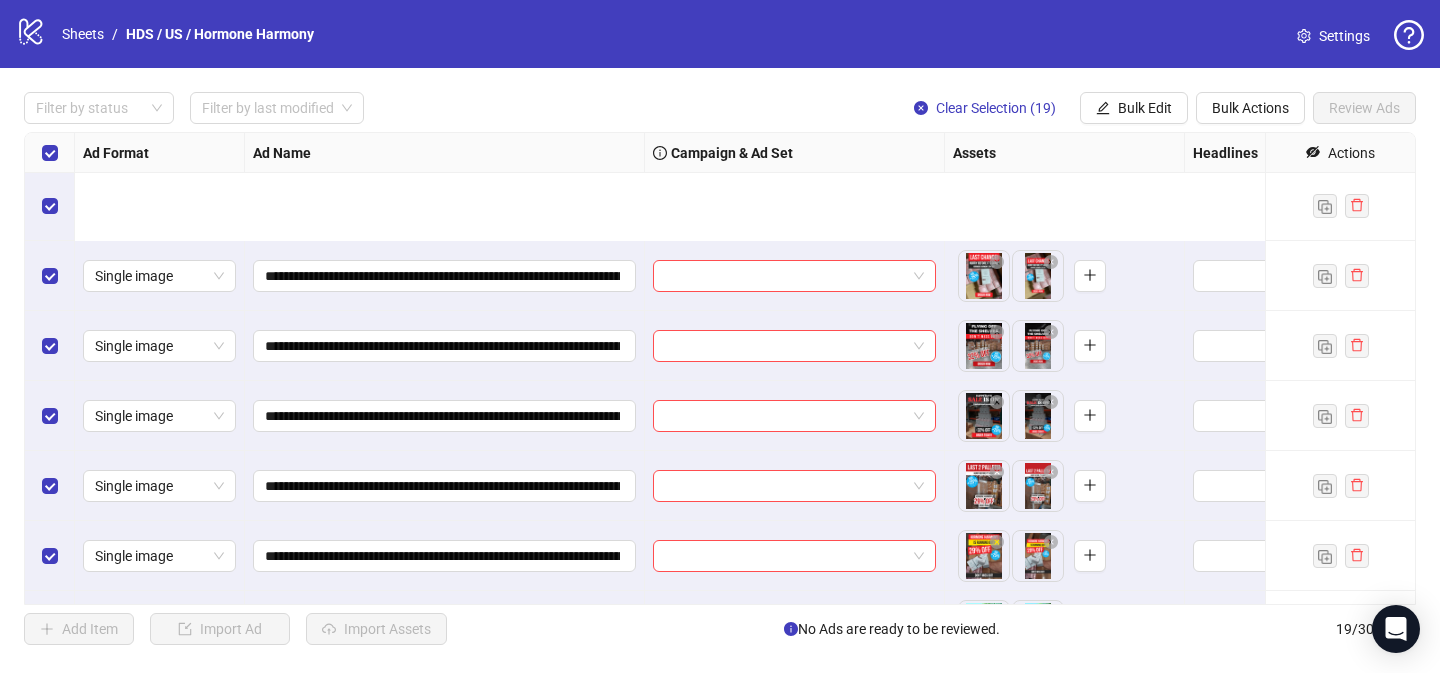 scroll, scrollTop: 0, scrollLeft: 0, axis: both 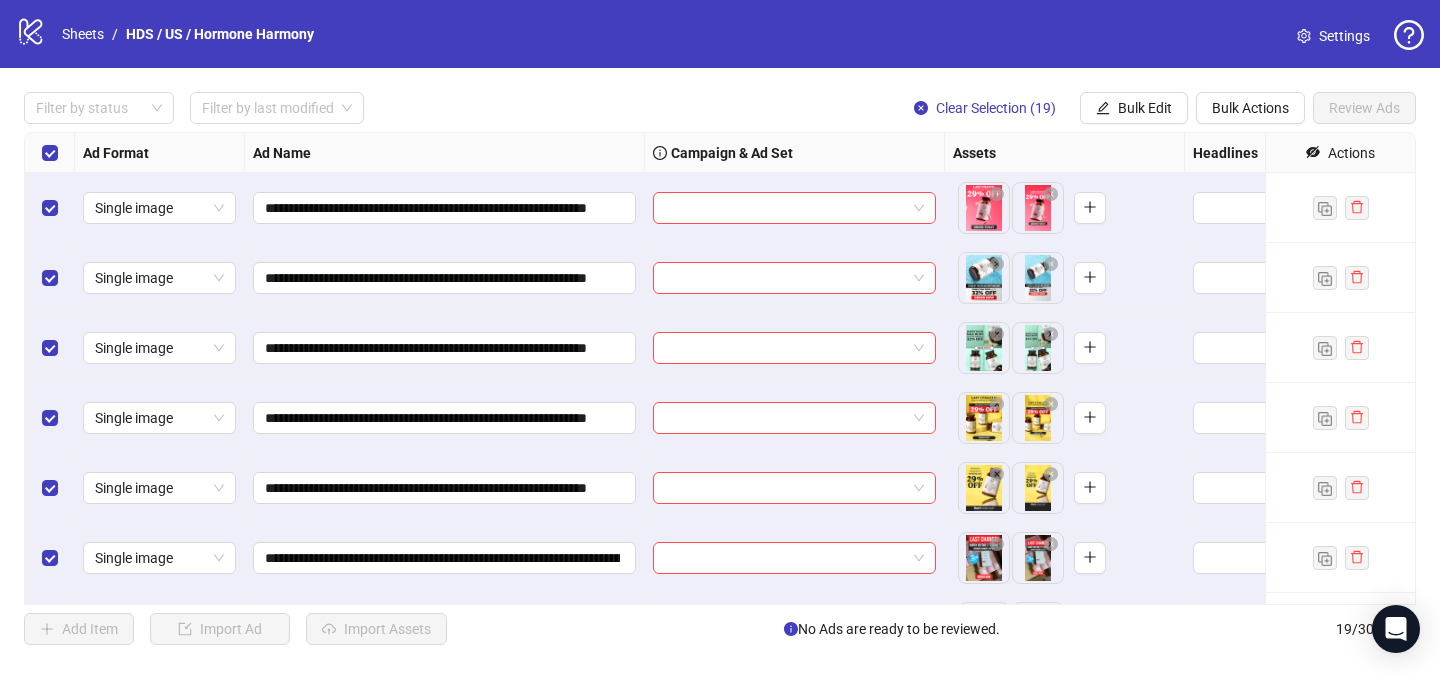 drag, startPoint x: 1121, startPoint y: 104, endPoint x: 1137, endPoint y: 125, distance: 26.400757 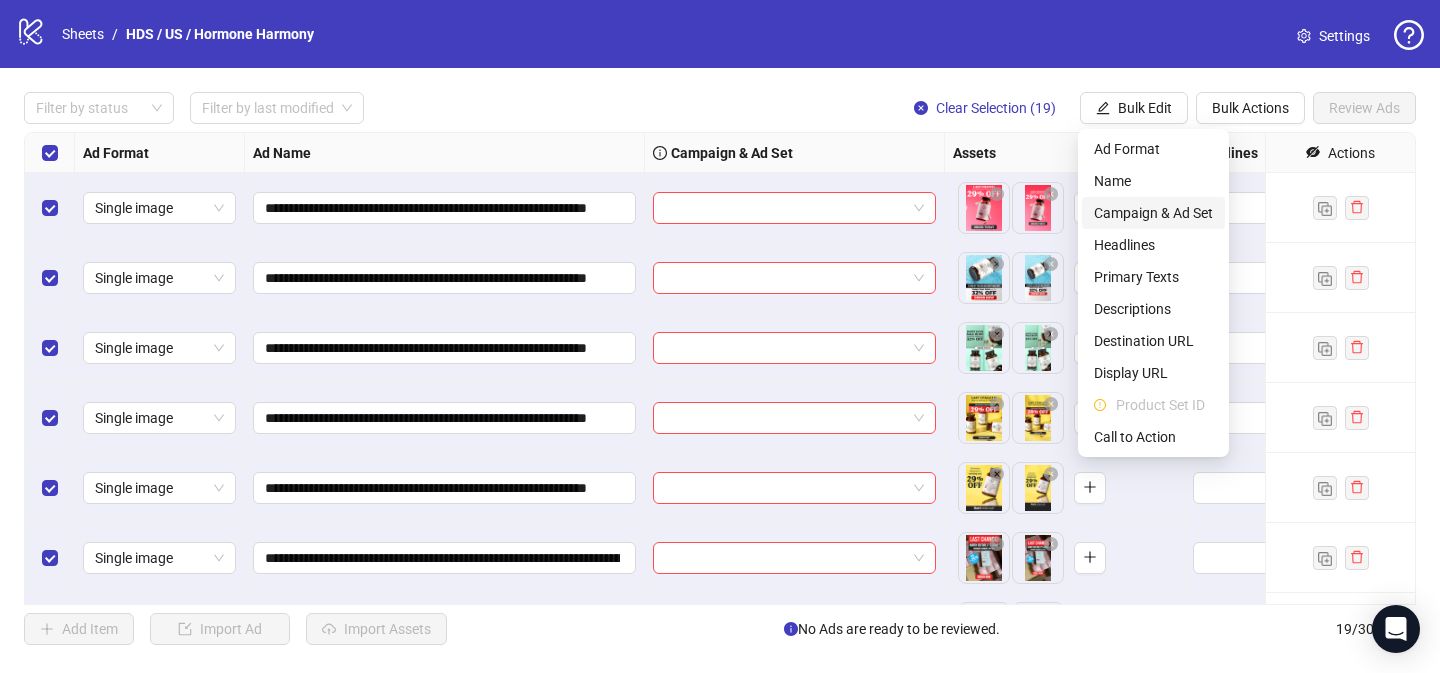 click on "Campaign & Ad Set" at bounding box center (1153, 213) 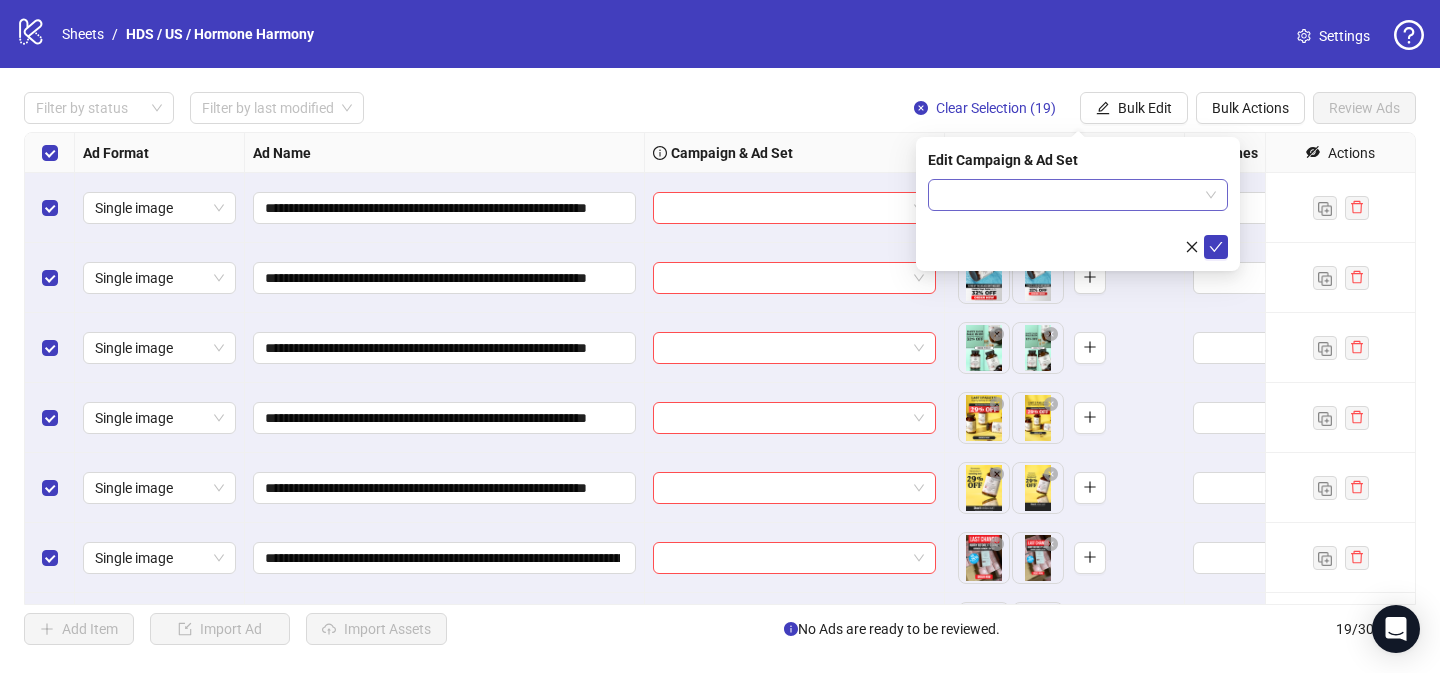 click at bounding box center (1069, 195) 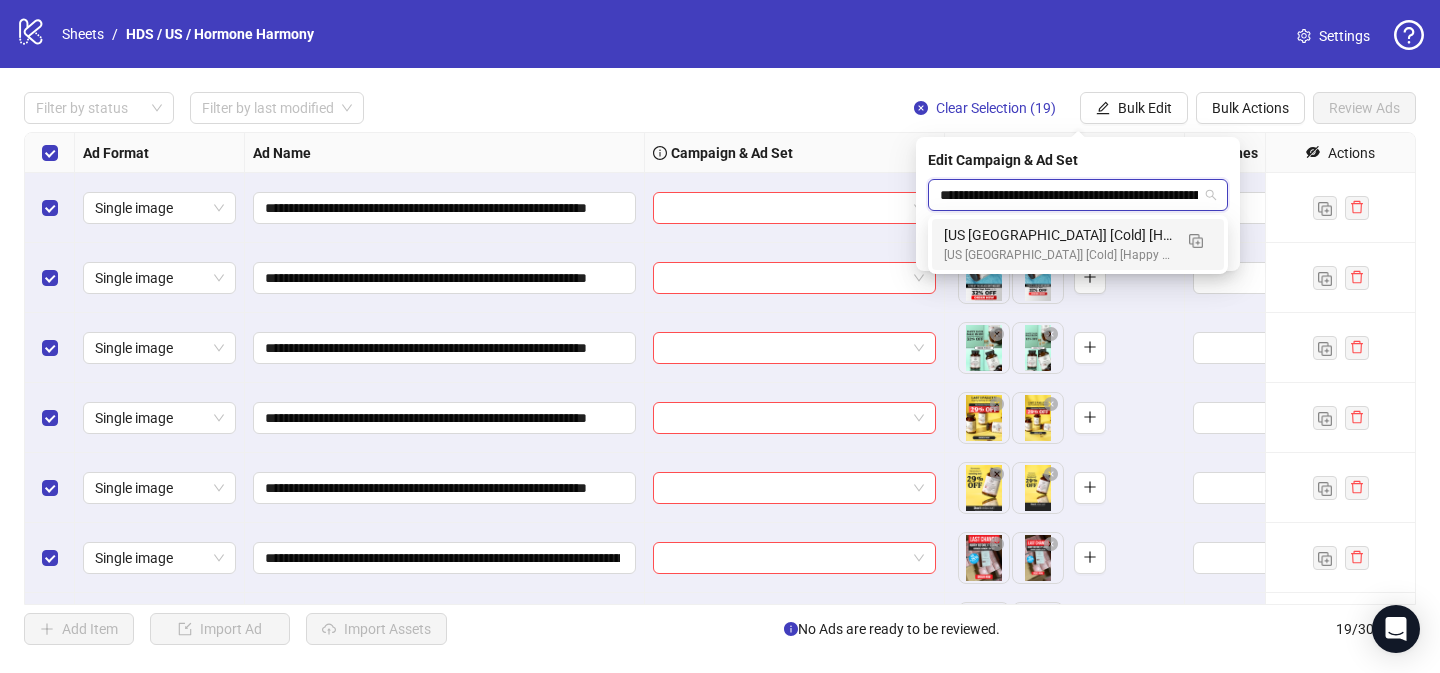 scroll, scrollTop: 0, scrollLeft: 244, axis: horizontal 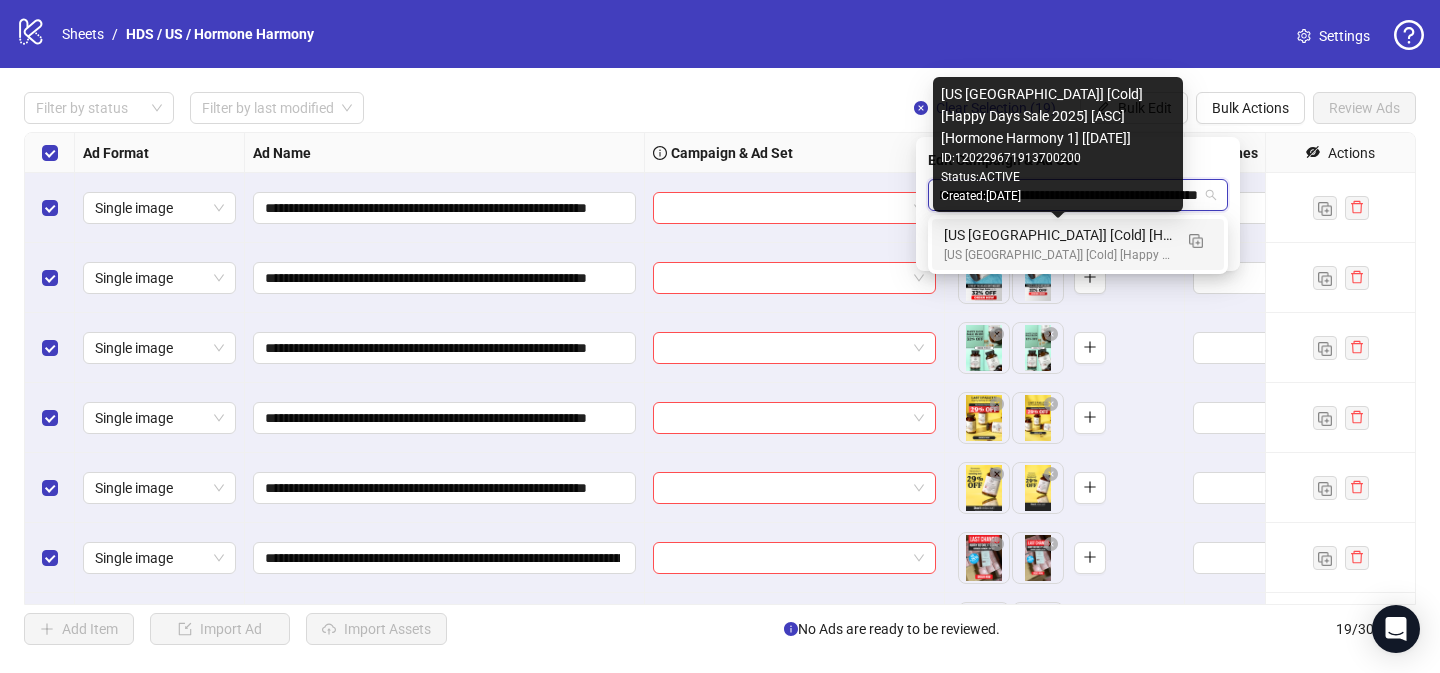 click on "[US CA] [Cold] [Happy Days Sale 2025] [ASC] [Hormone Harmony 1] [07 Jun 2025]" at bounding box center [1058, 235] 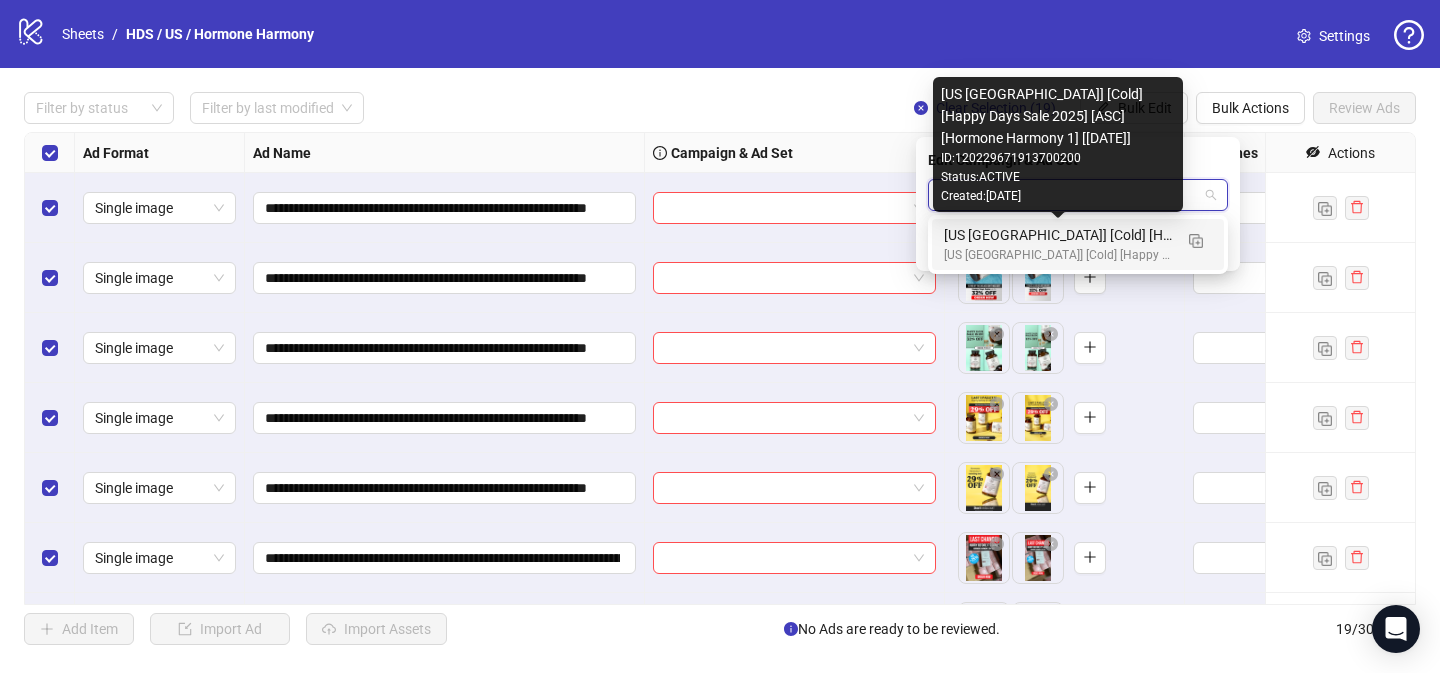 scroll, scrollTop: 0, scrollLeft: 0, axis: both 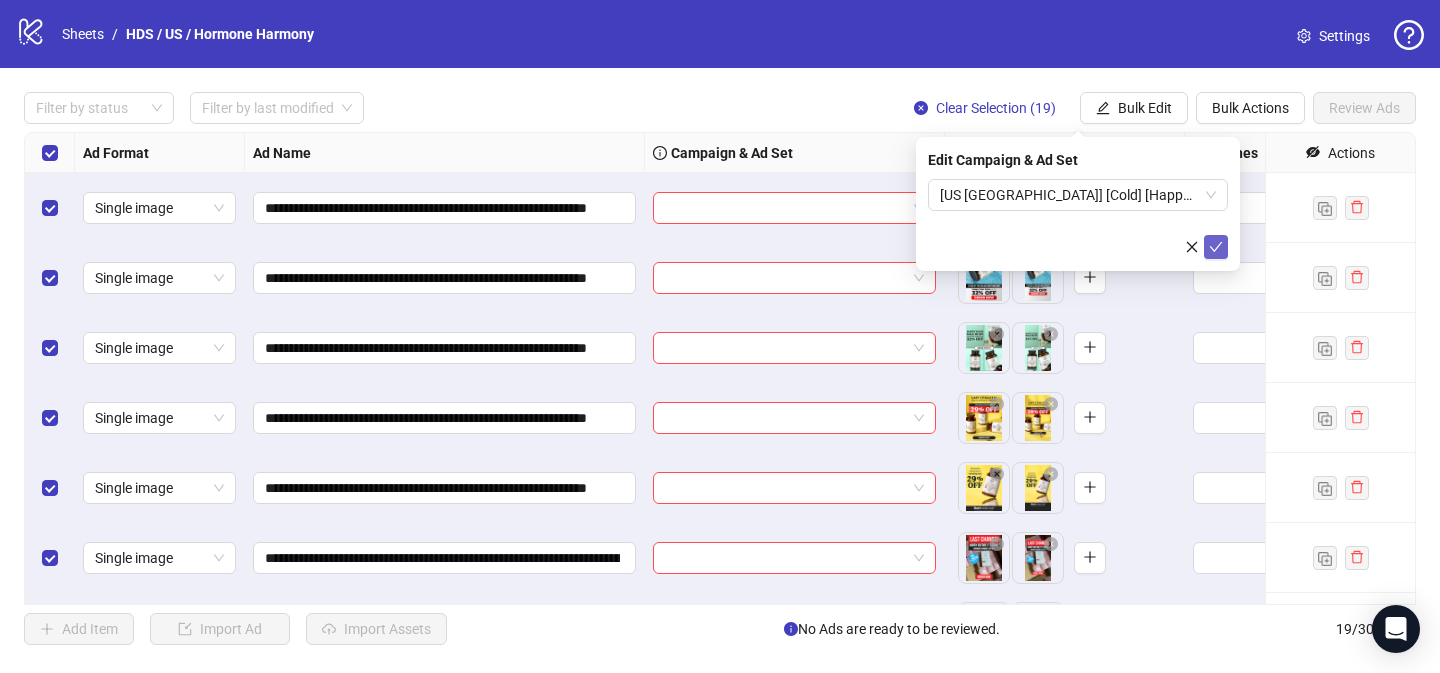 click 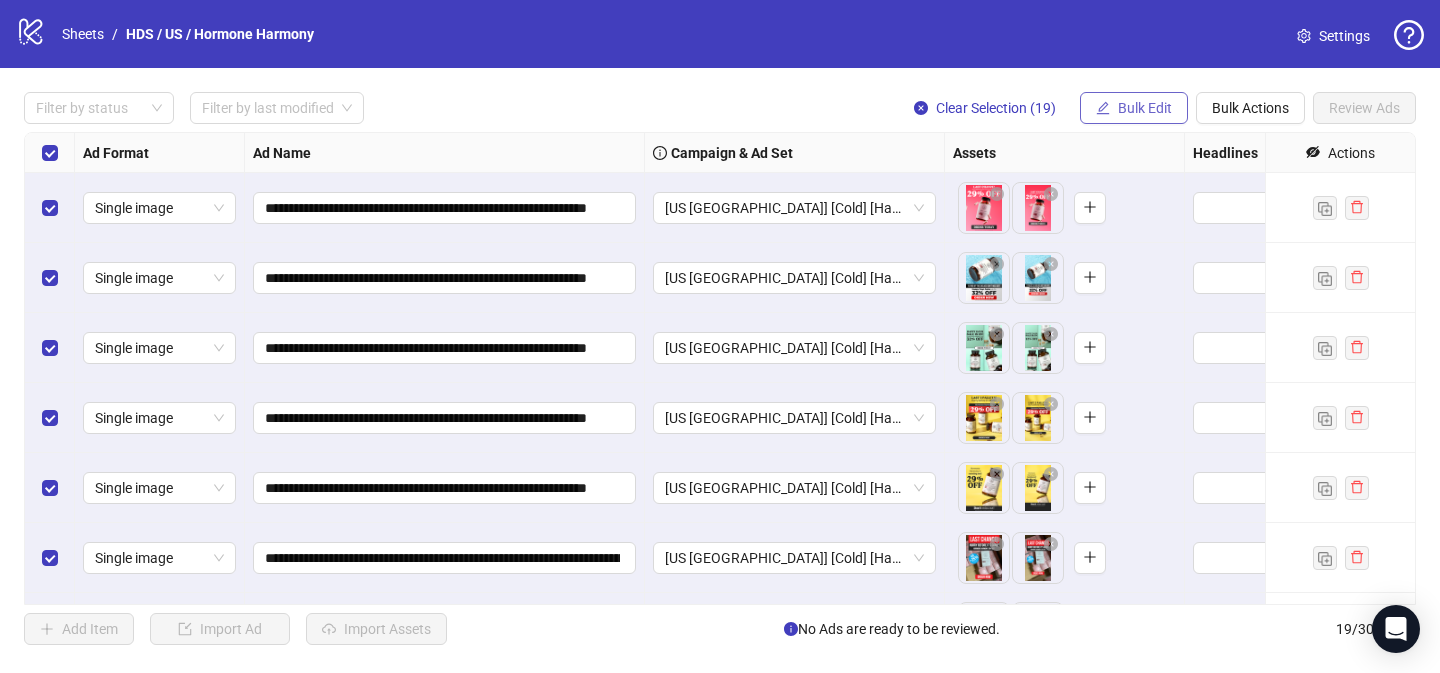 click on "Bulk Edit" at bounding box center [1145, 108] 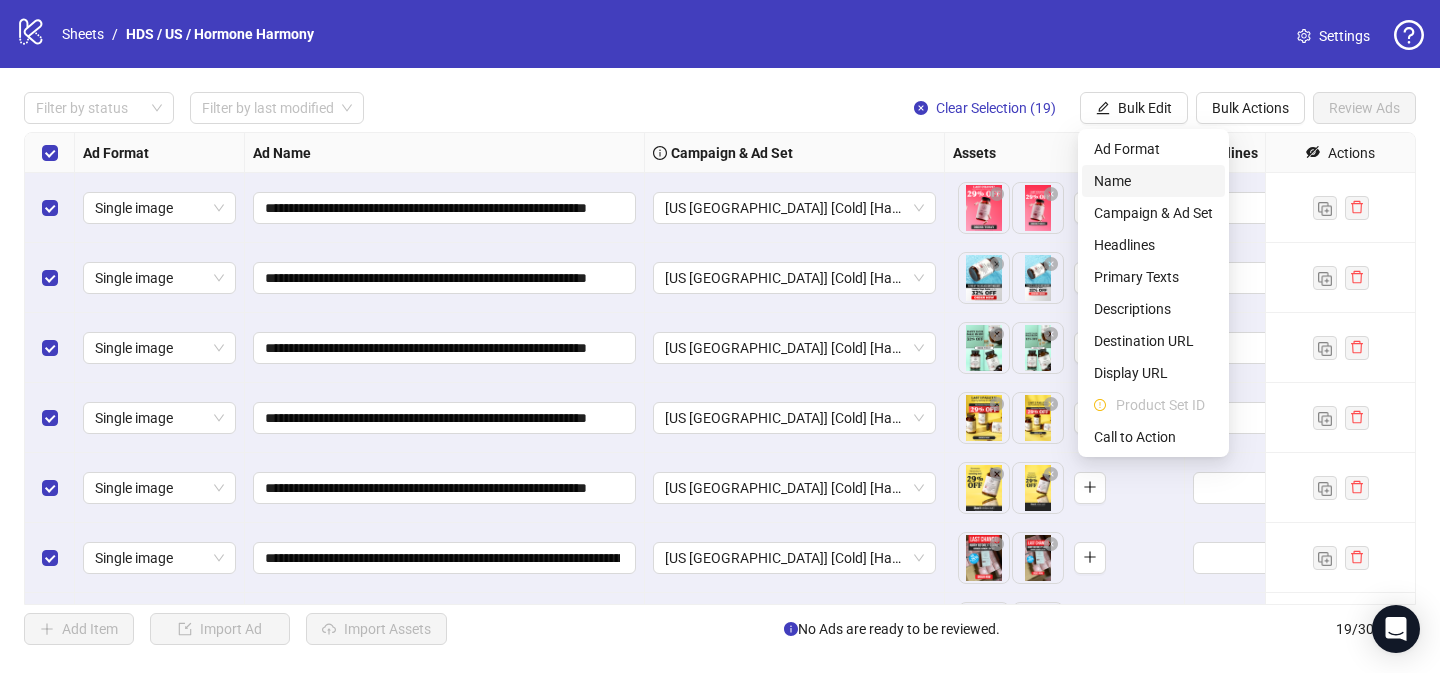click on "Name" at bounding box center [1153, 181] 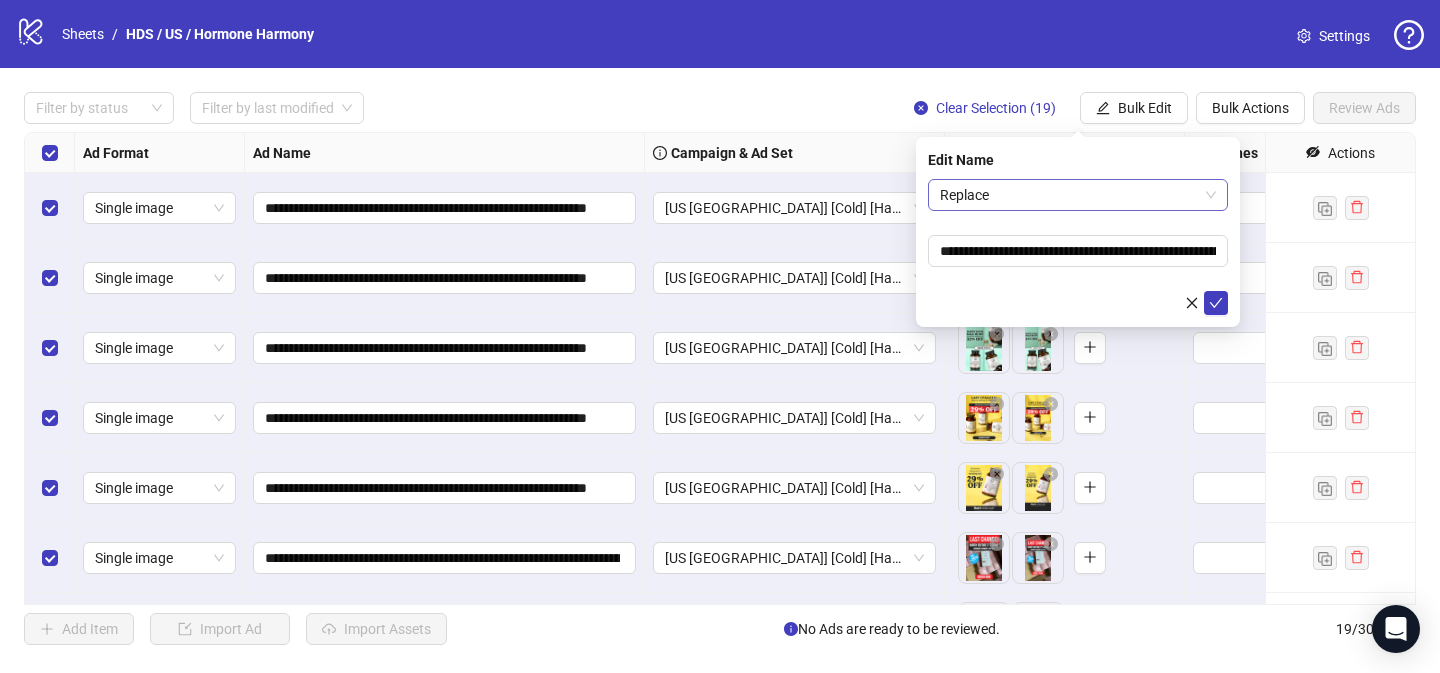 click on "Replace" at bounding box center (1078, 195) 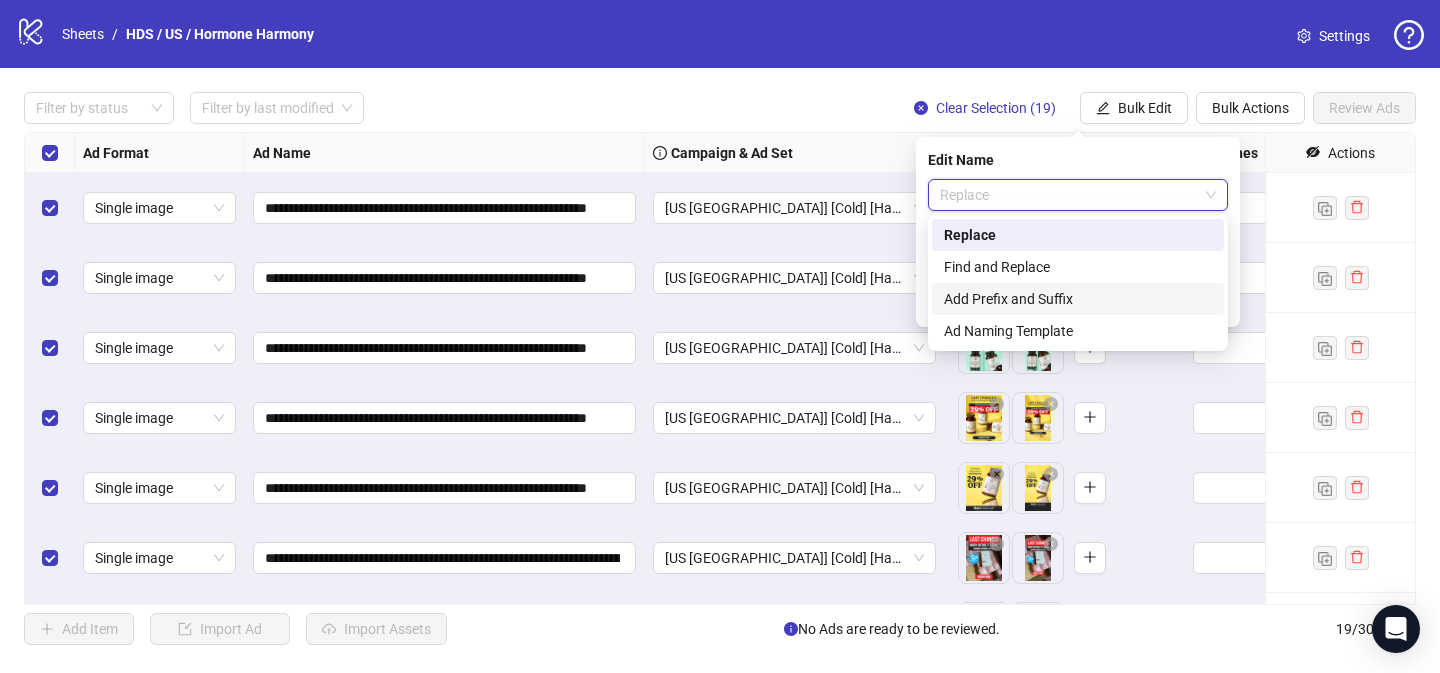 click on "Add Prefix and Suffix" at bounding box center (1078, 299) 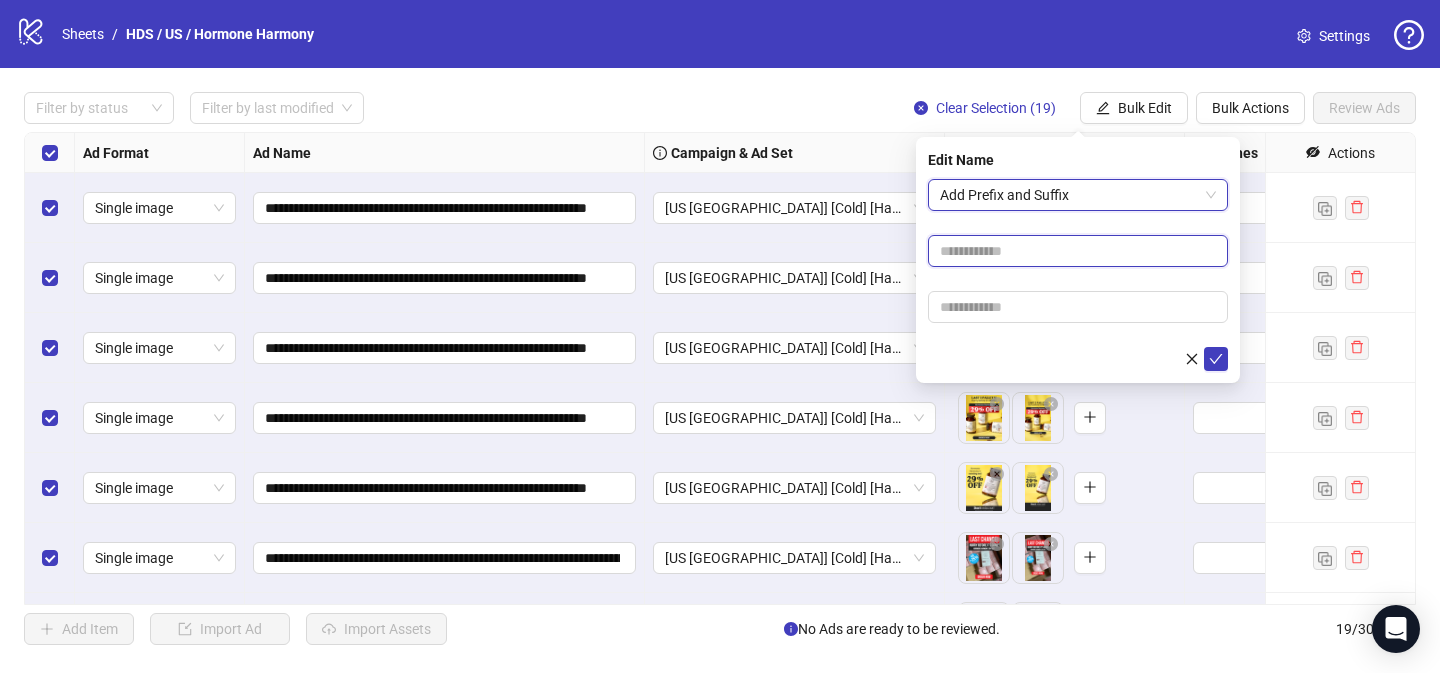 paste on "**********" 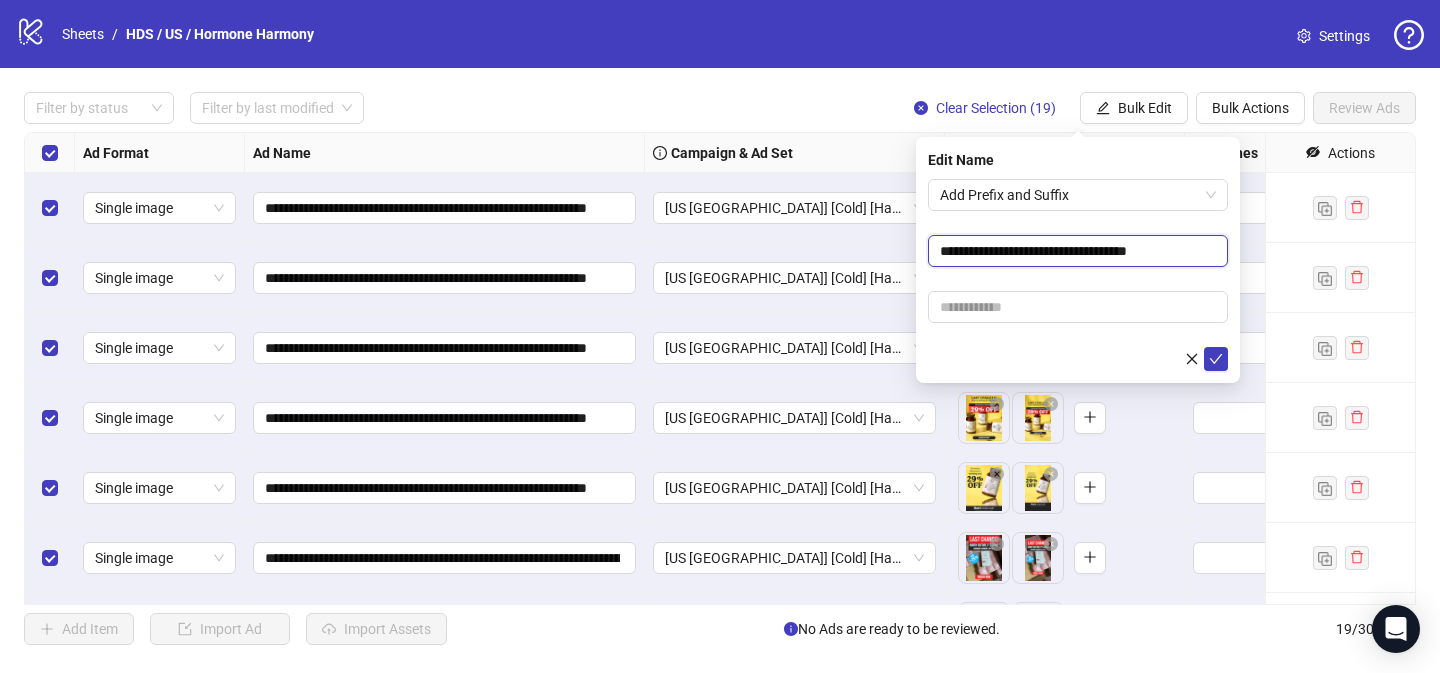 type on "**********" 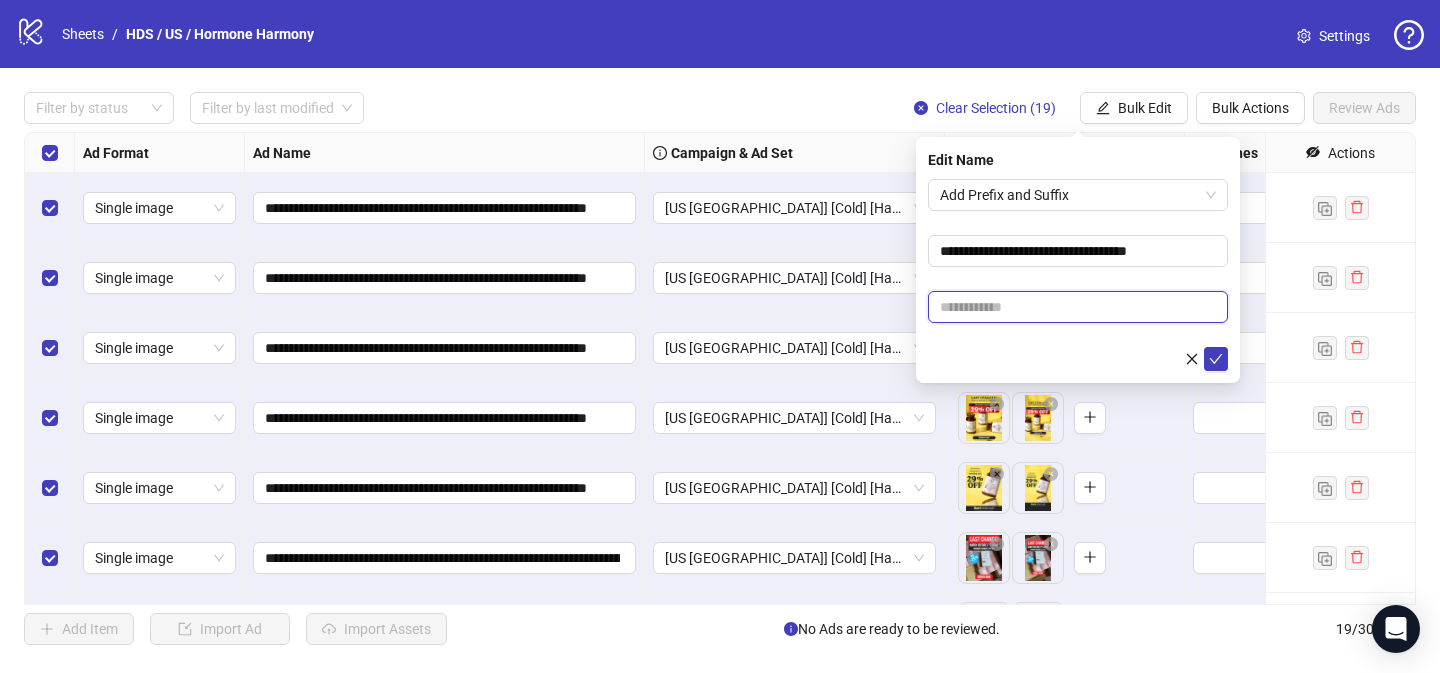 click at bounding box center (1078, 307) 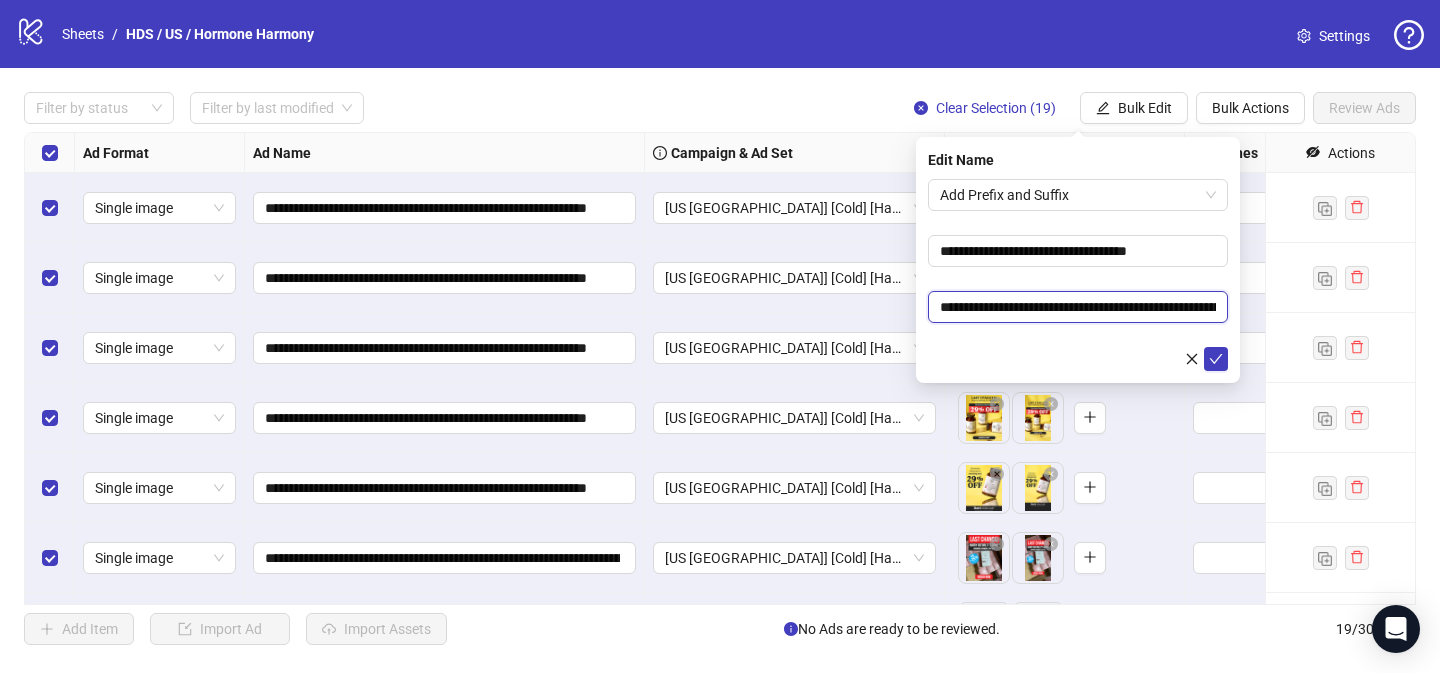 scroll, scrollTop: 0, scrollLeft: 207, axis: horizontal 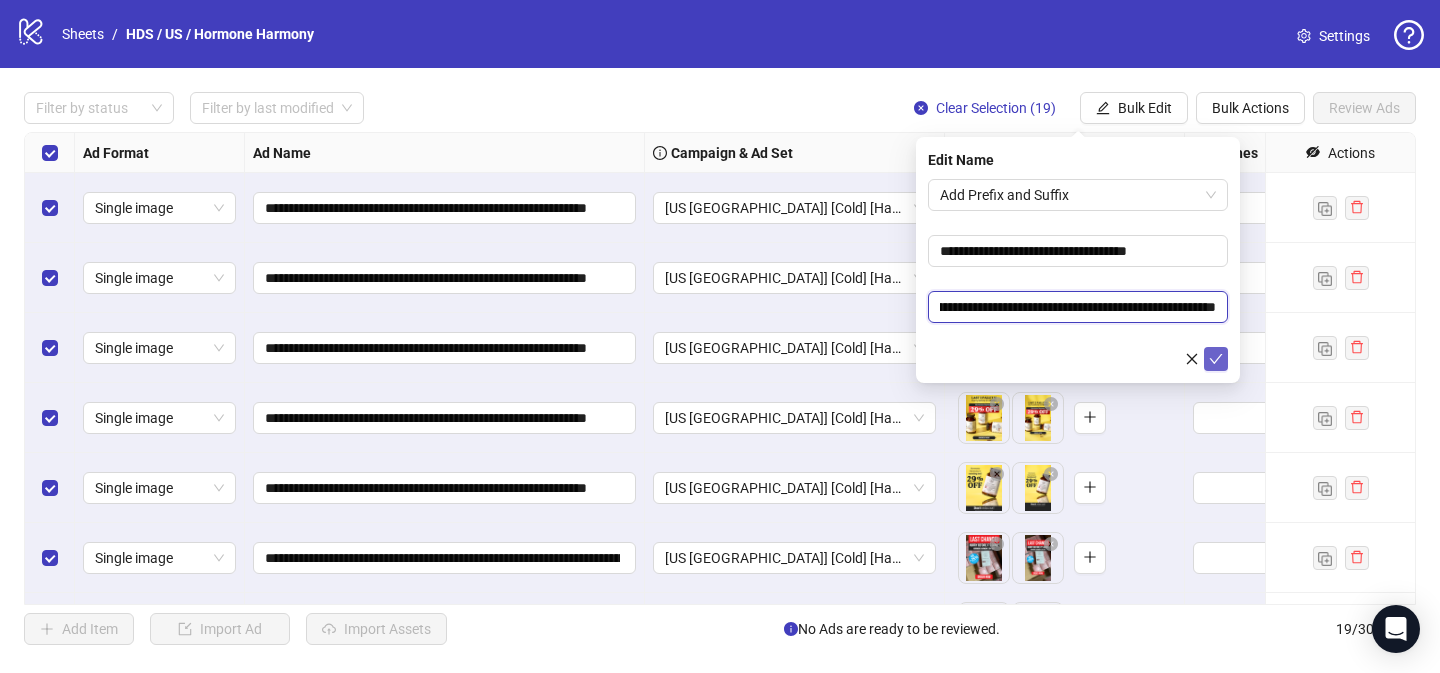 type on "**********" 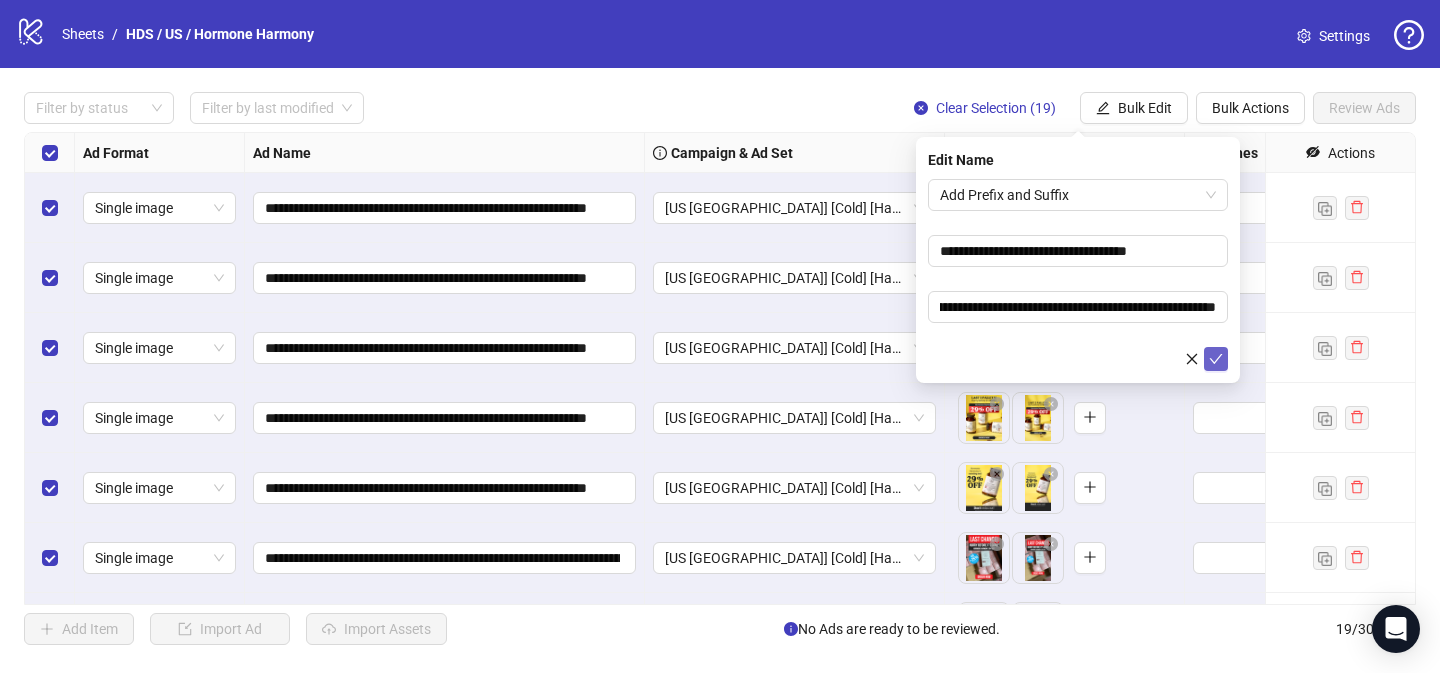 click 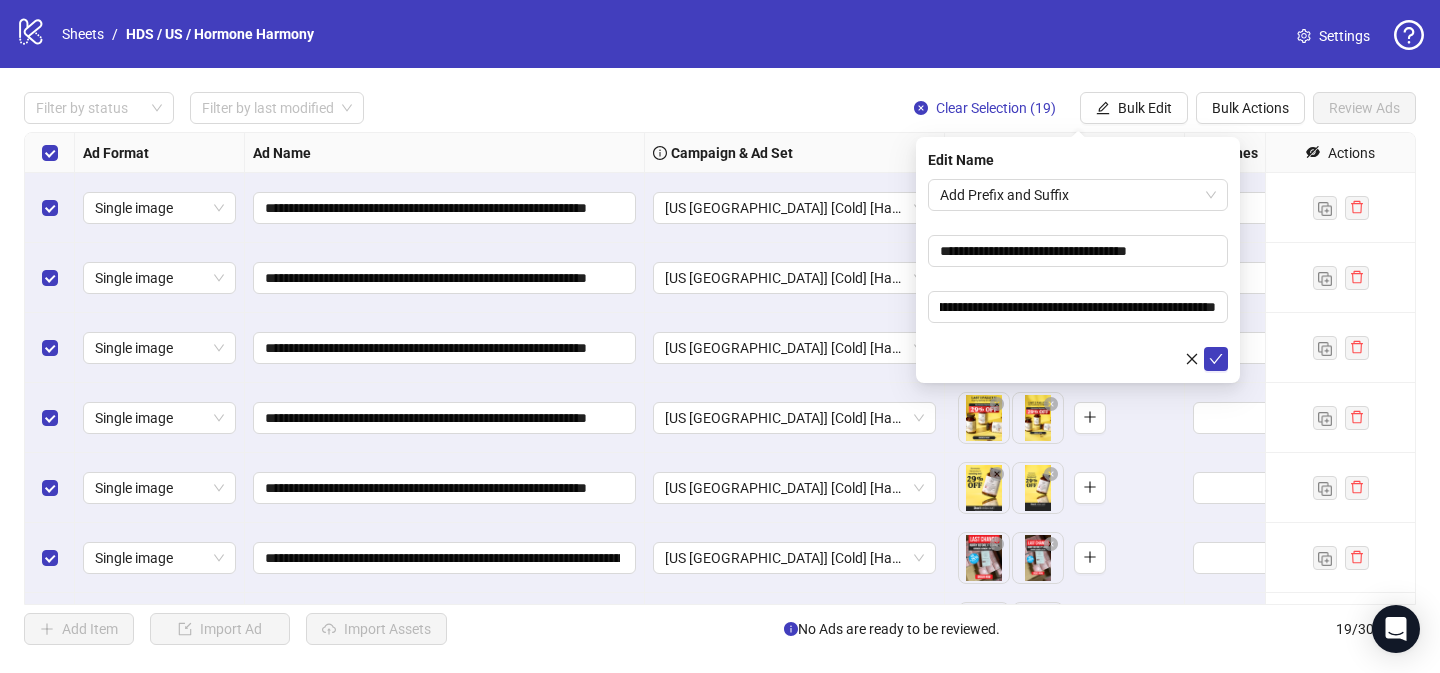 scroll, scrollTop: 0, scrollLeft: 0, axis: both 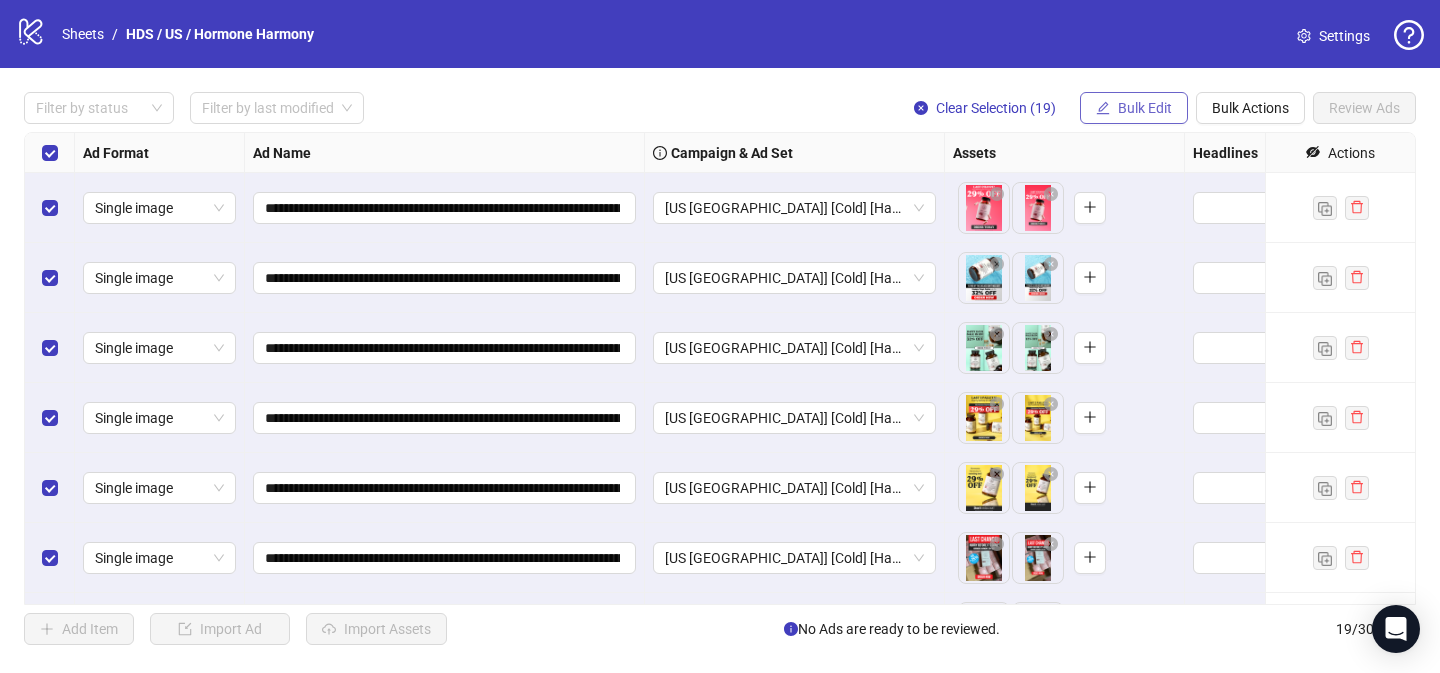 click on "Bulk Edit" at bounding box center (1145, 108) 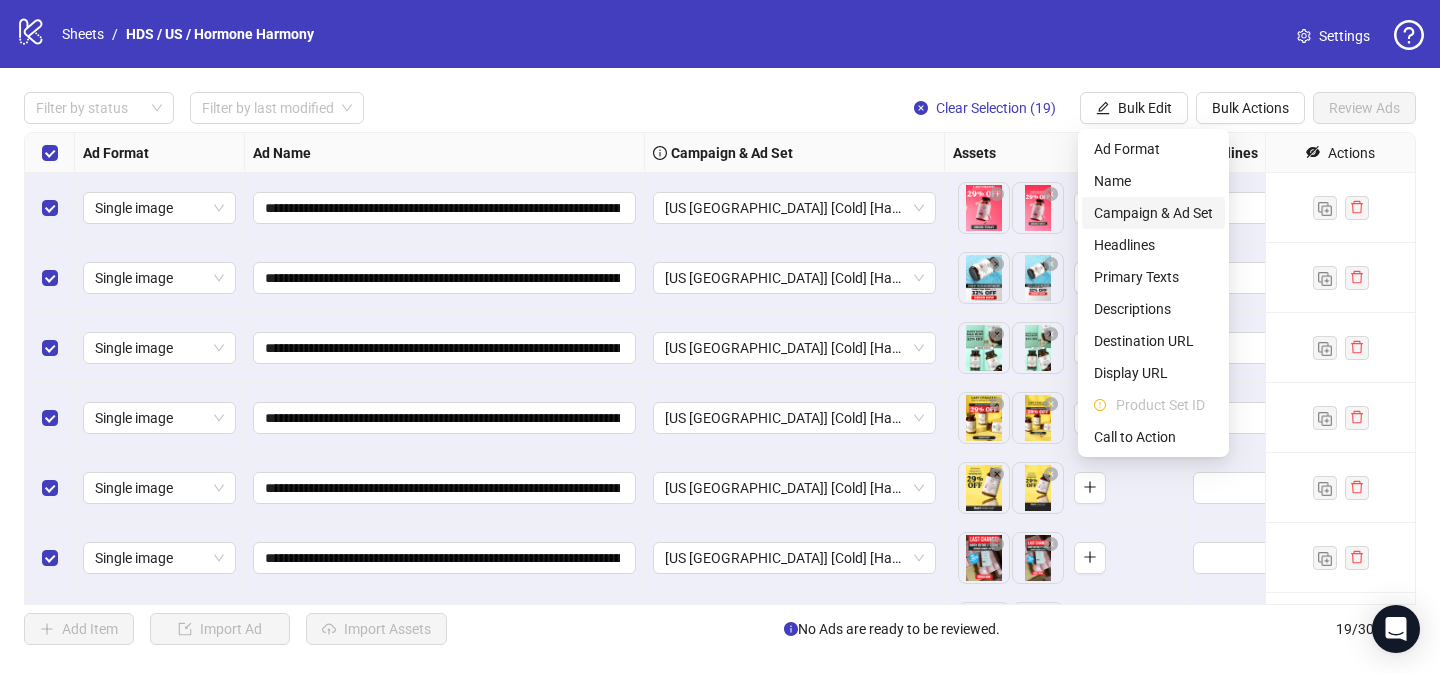 click on "Campaign & Ad Set" at bounding box center [1153, 213] 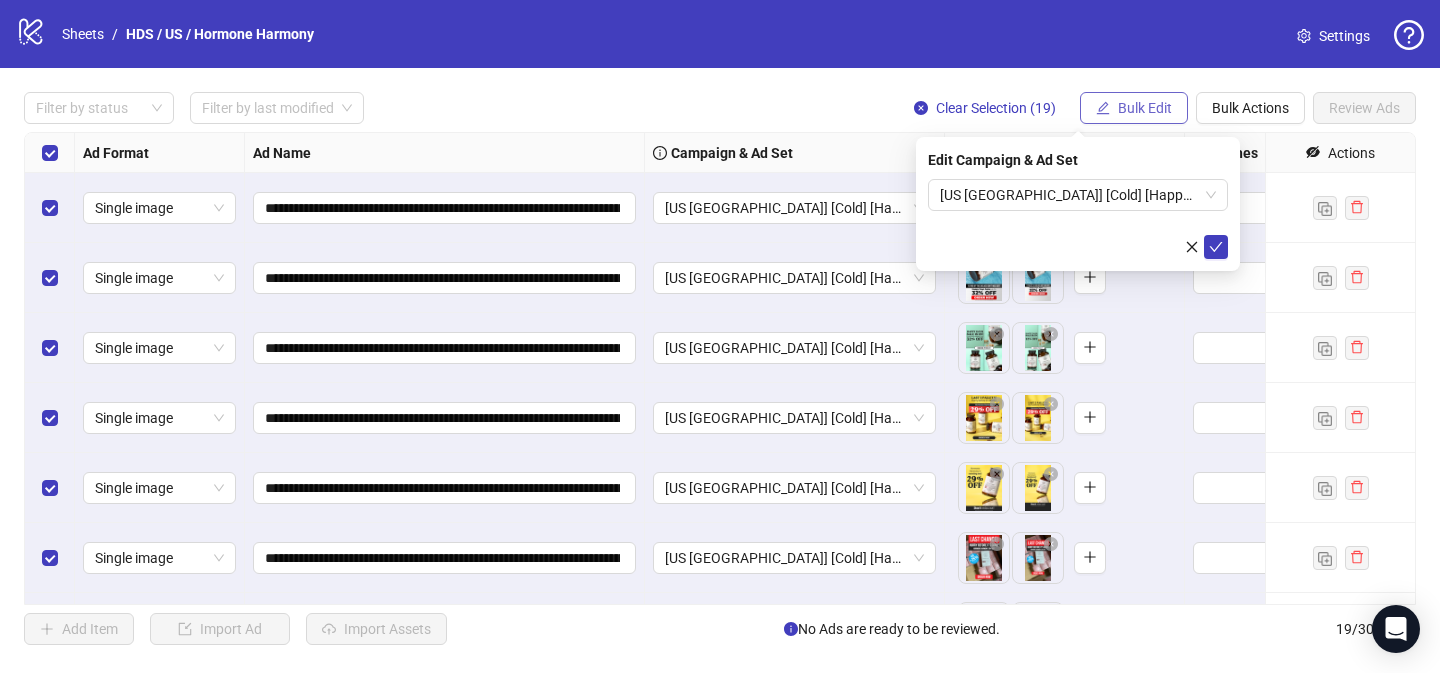 click on "Bulk Edit" at bounding box center (1145, 108) 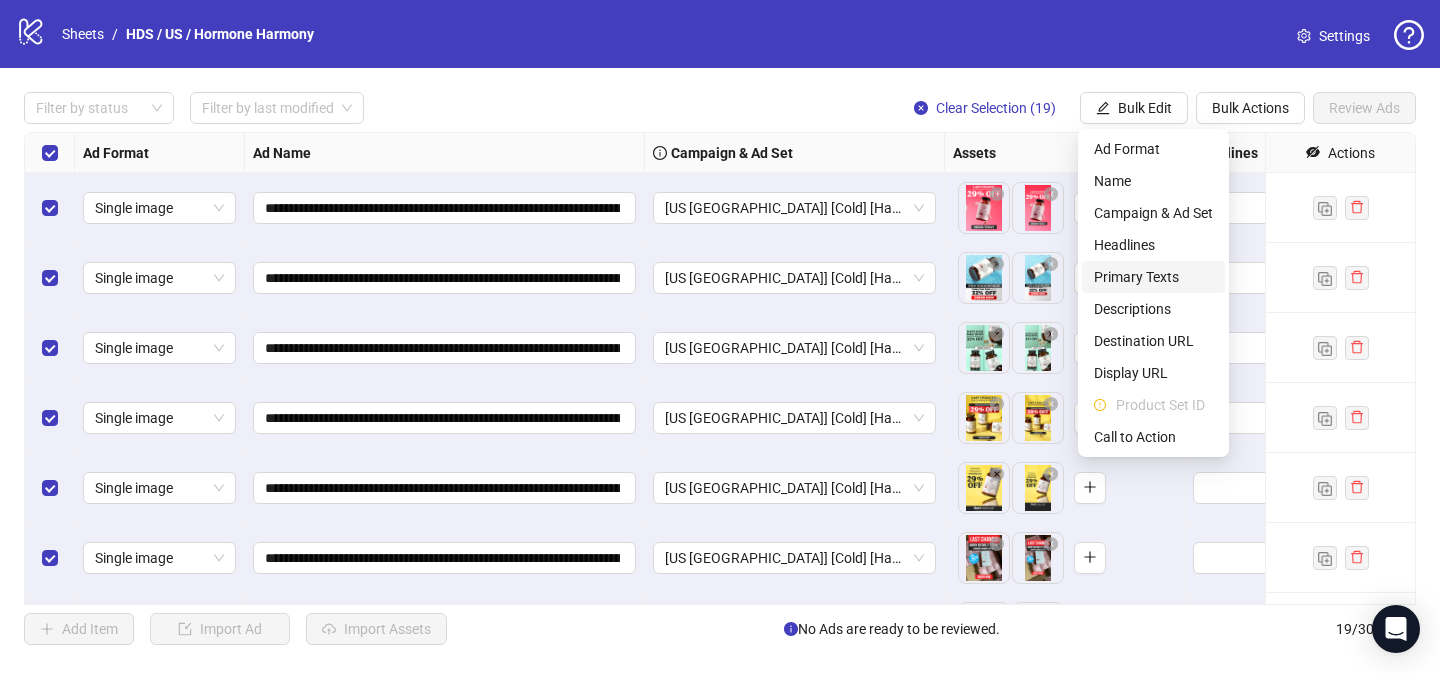 click on "Primary Texts" at bounding box center (1153, 277) 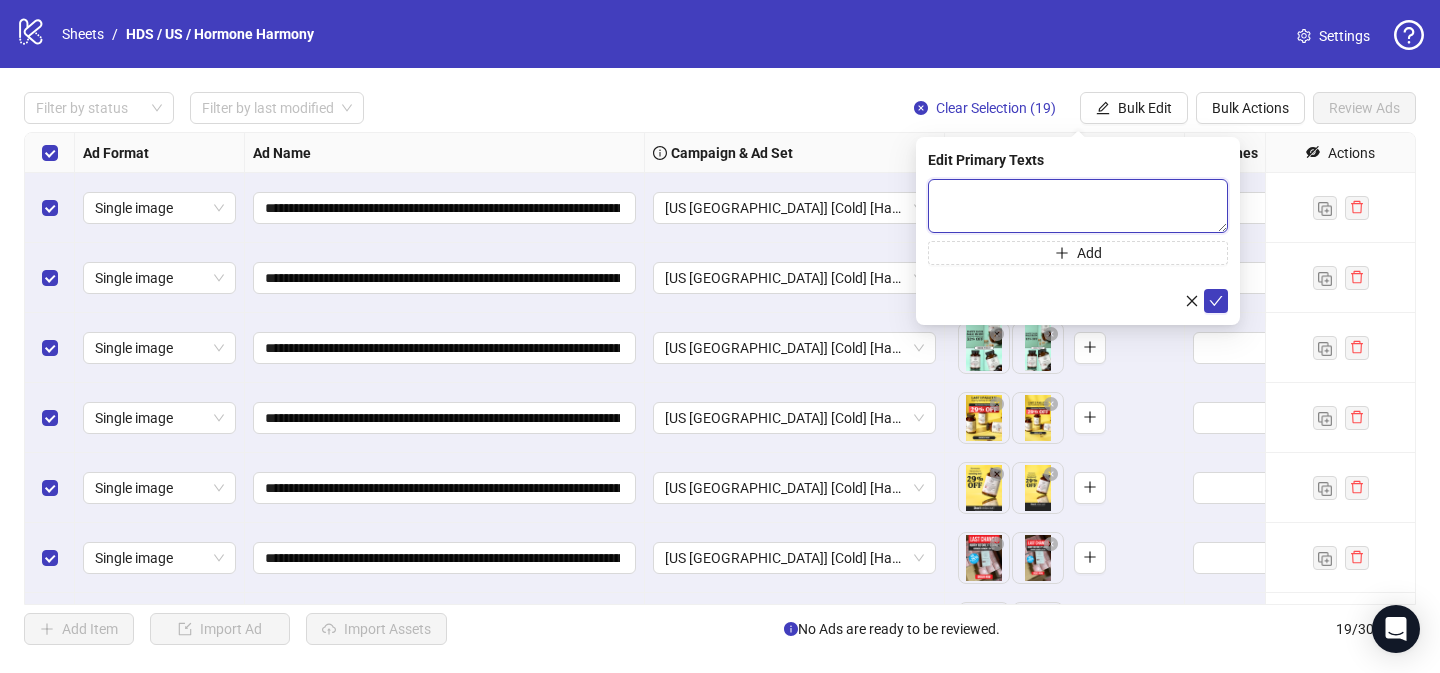 click at bounding box center [1078, 206] 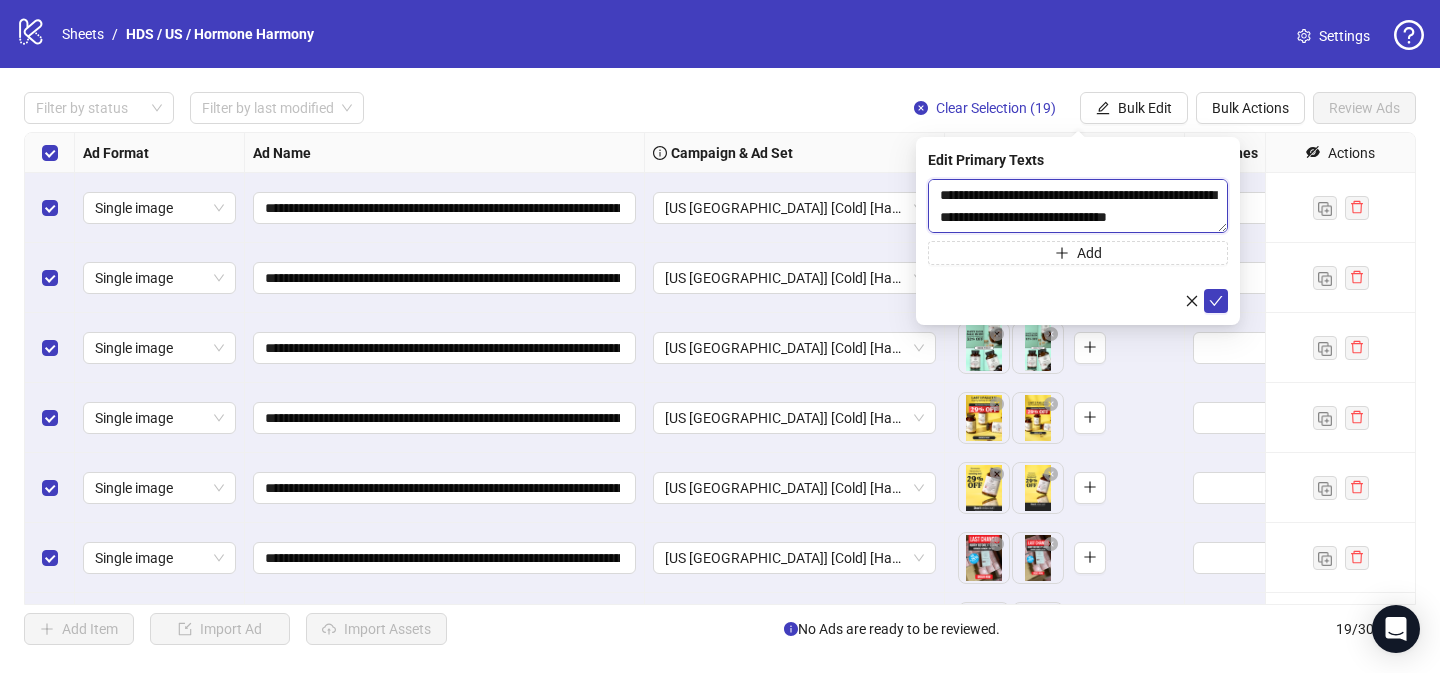 scroll, scrollTop: 851, scrollLeft: 0, axis: vertical 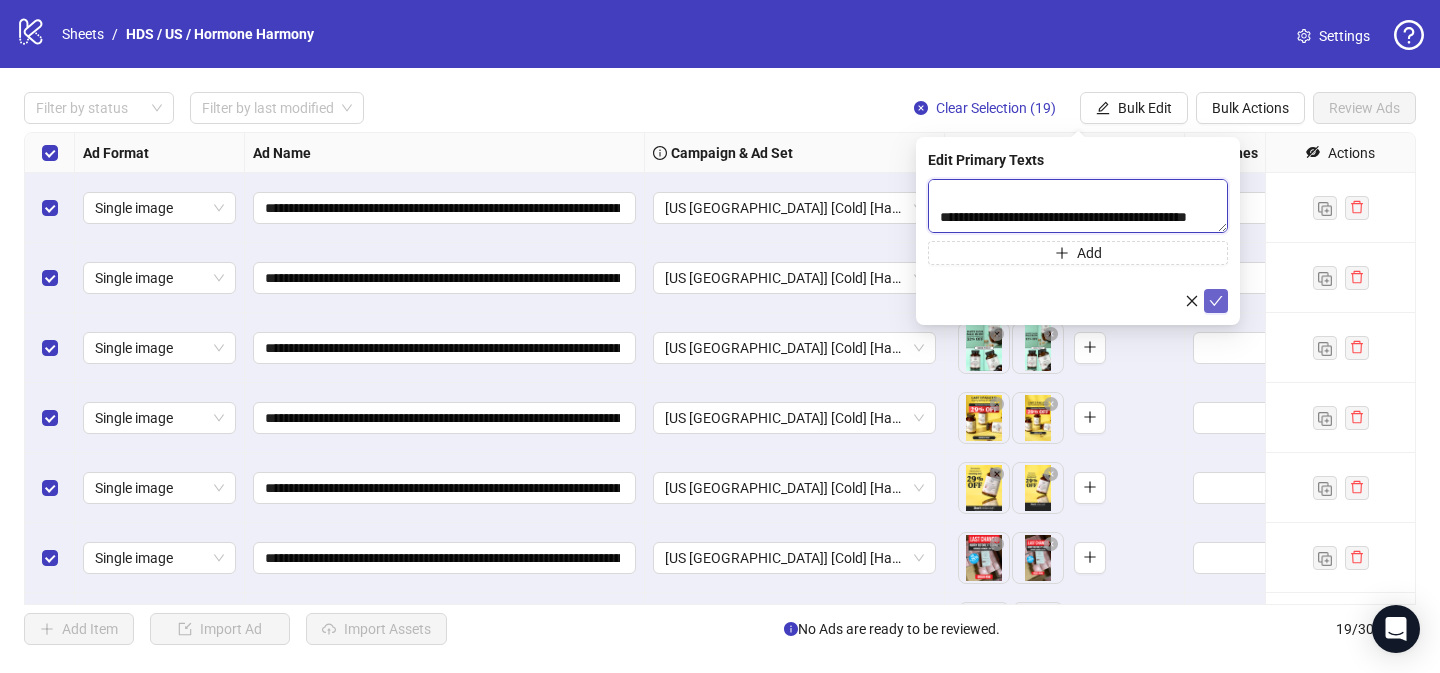 type on "**********" 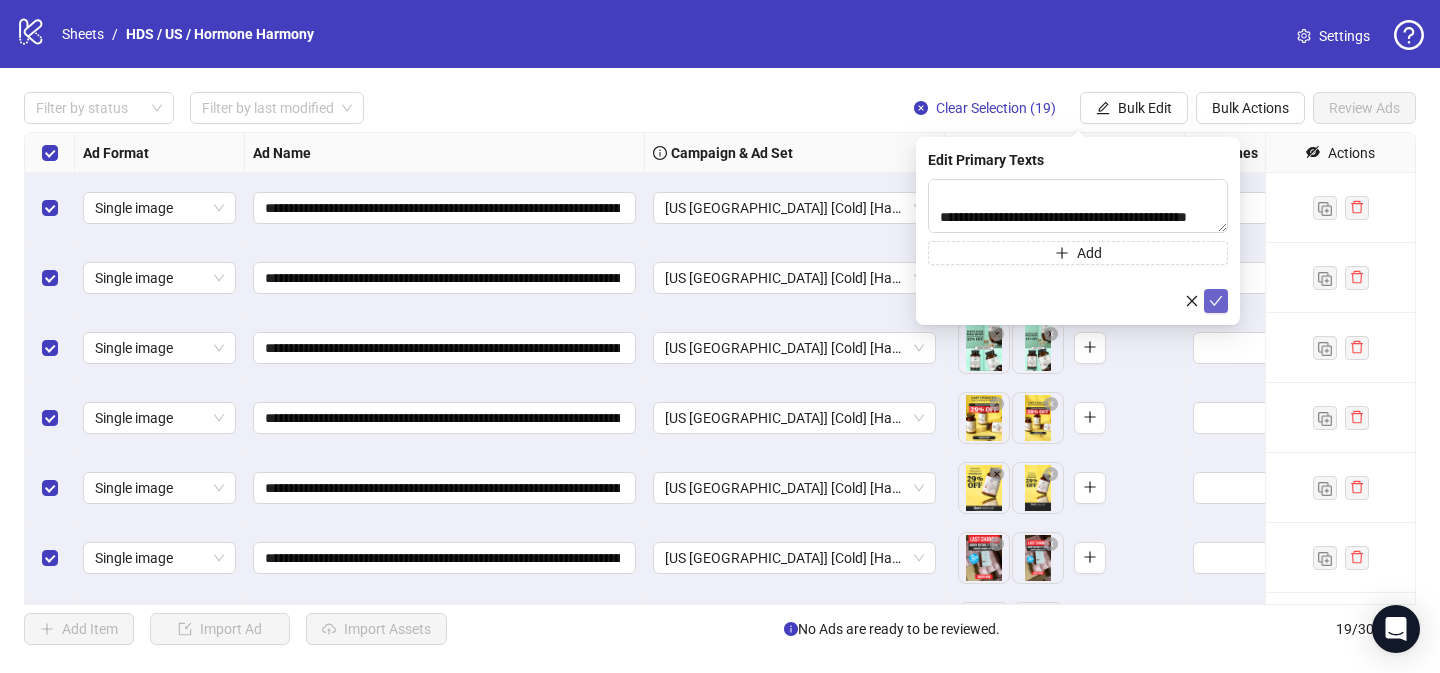 click 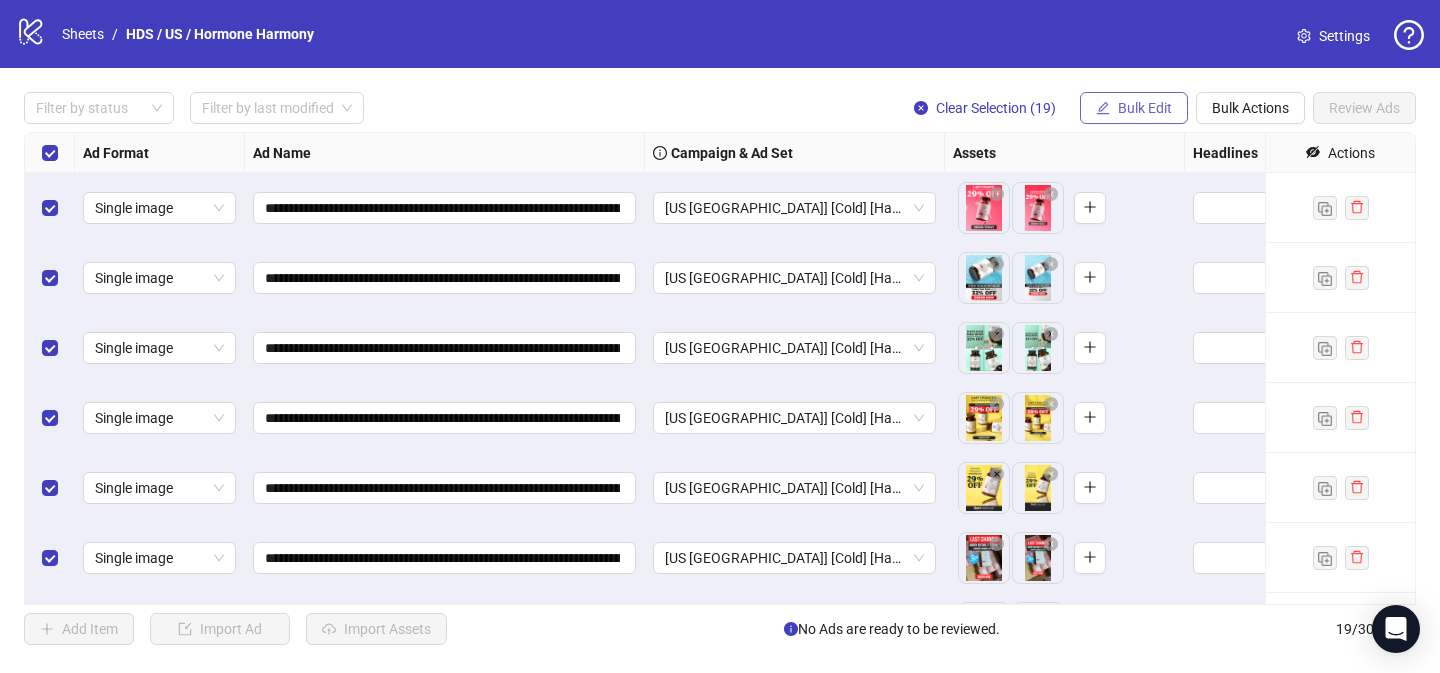 drag, startPoint x: 1145, startPoint y: 112, endPoint x: 1155, endPoint y: 124, distance: 15.6205 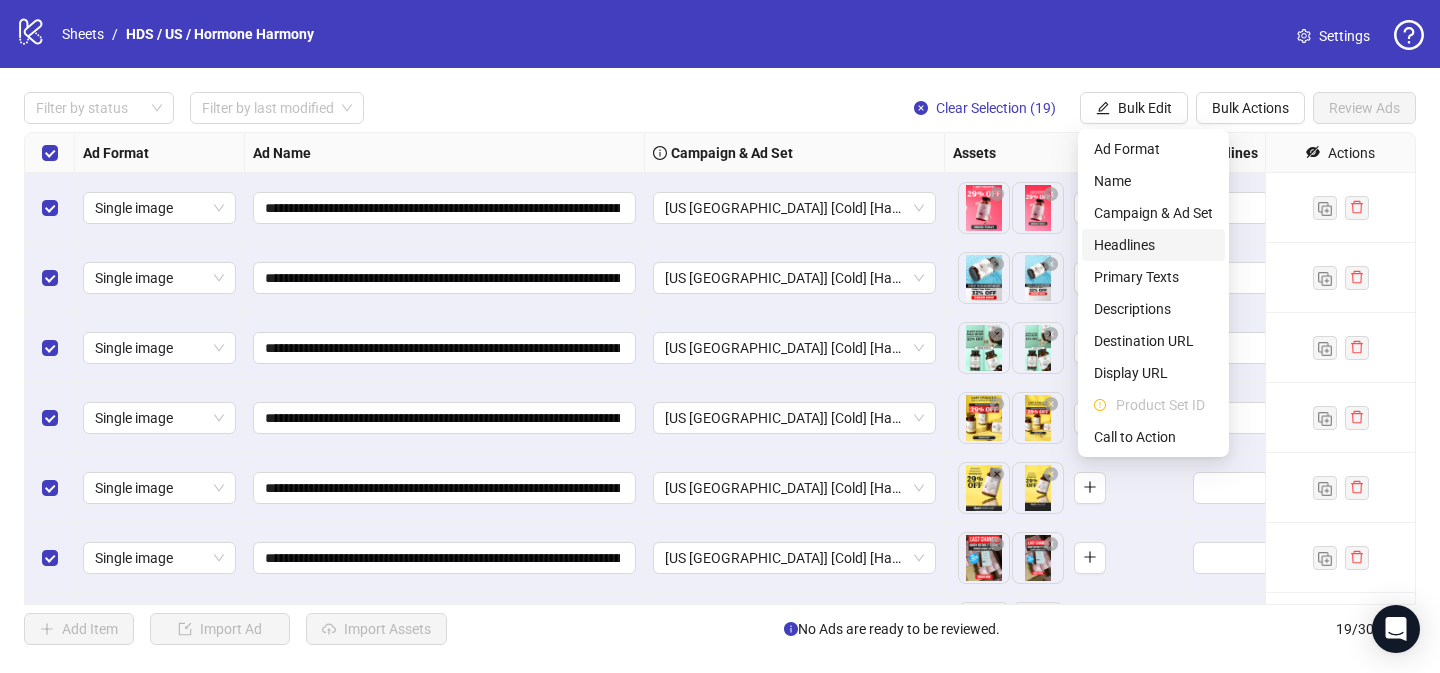 click on "Headlines" at bounding box center [1153, 245] 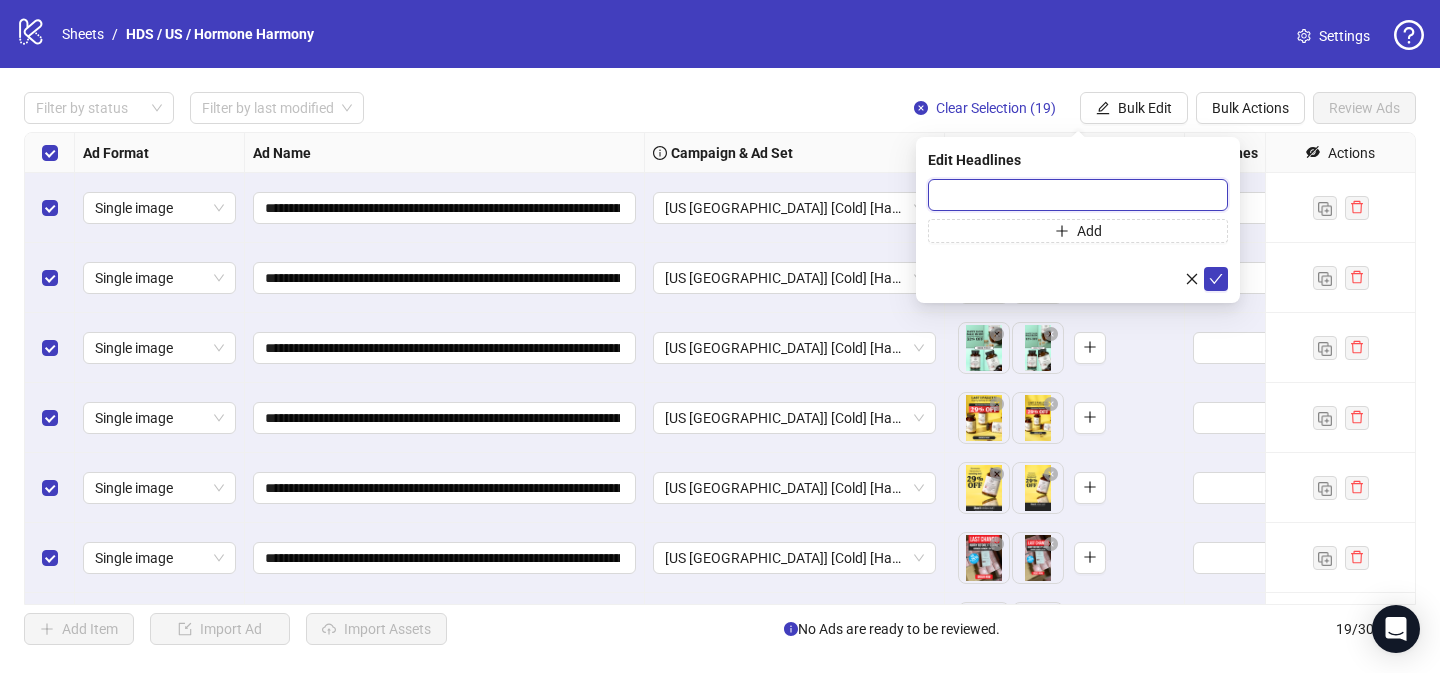 click at bounding box center [1078, 195] 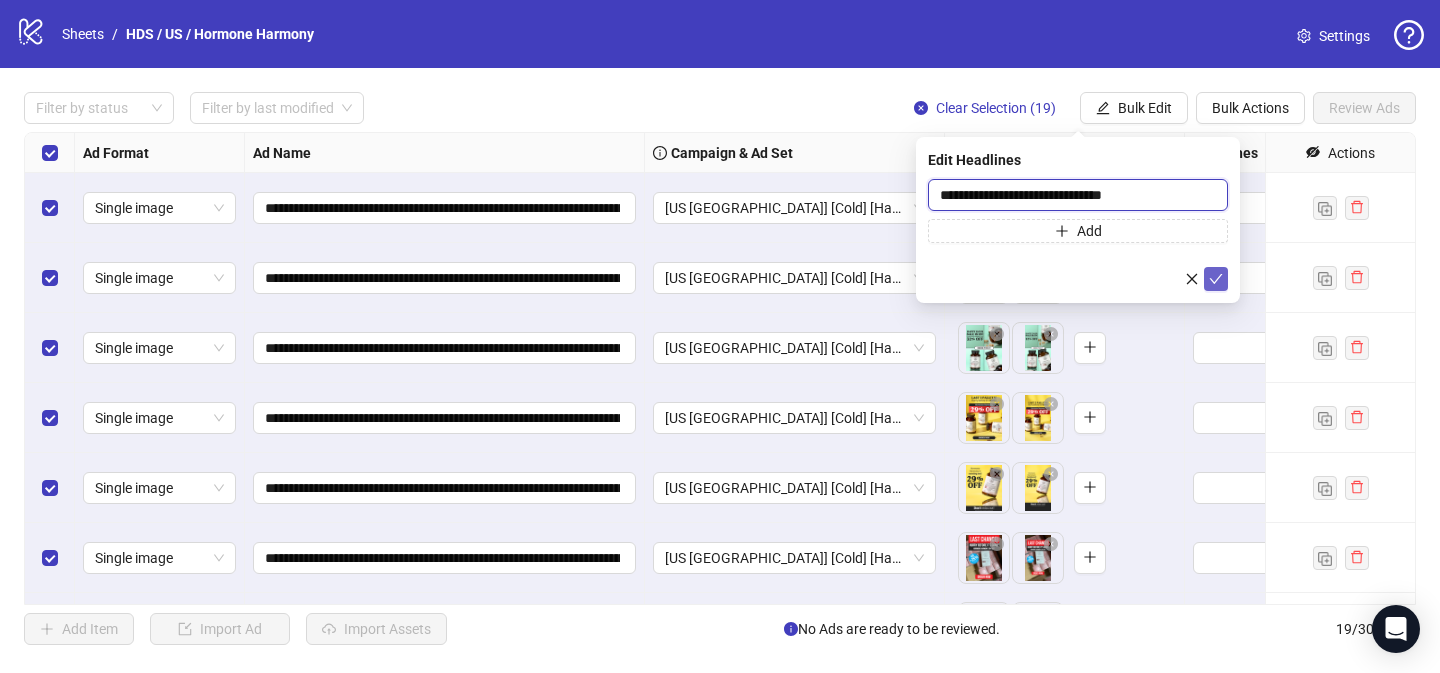 type on "**********" 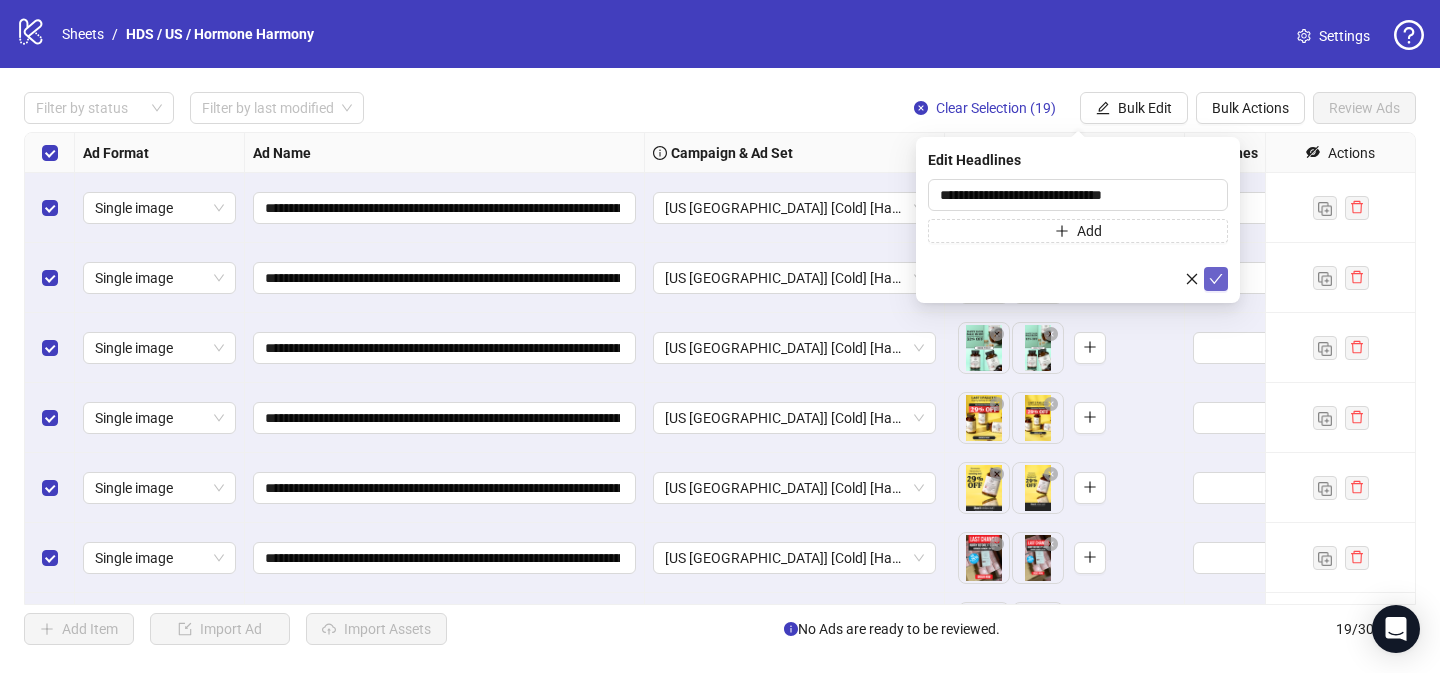click 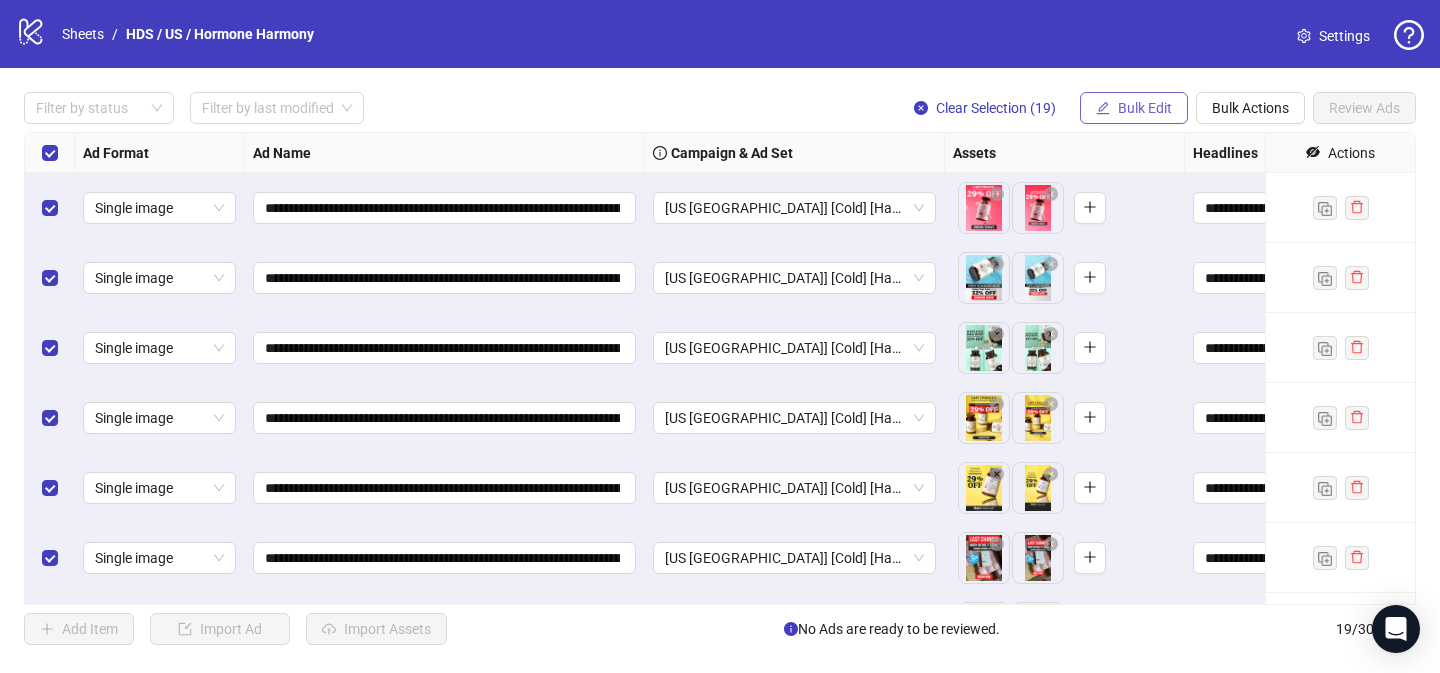 click on "Bulk Edit" at bounding box center (1145, 108) 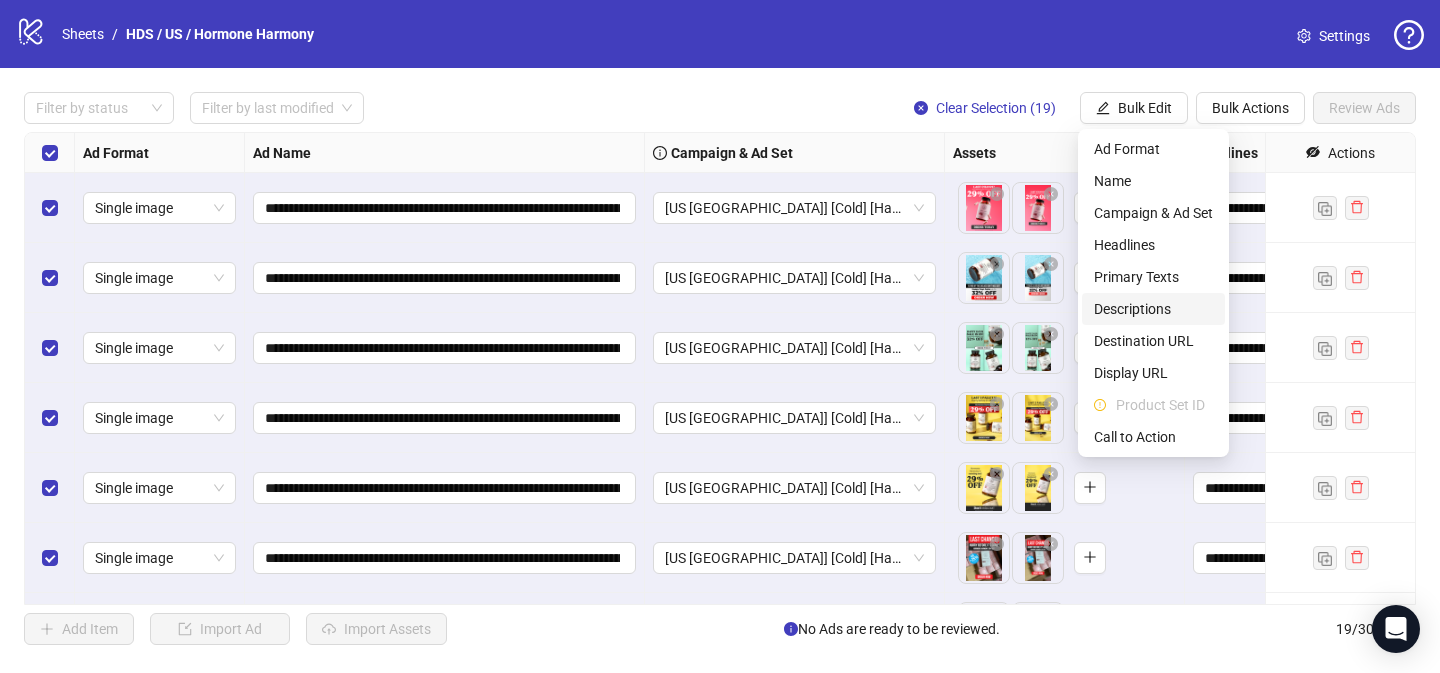 click on "Descriptions" at bounding box center (1153, 309) 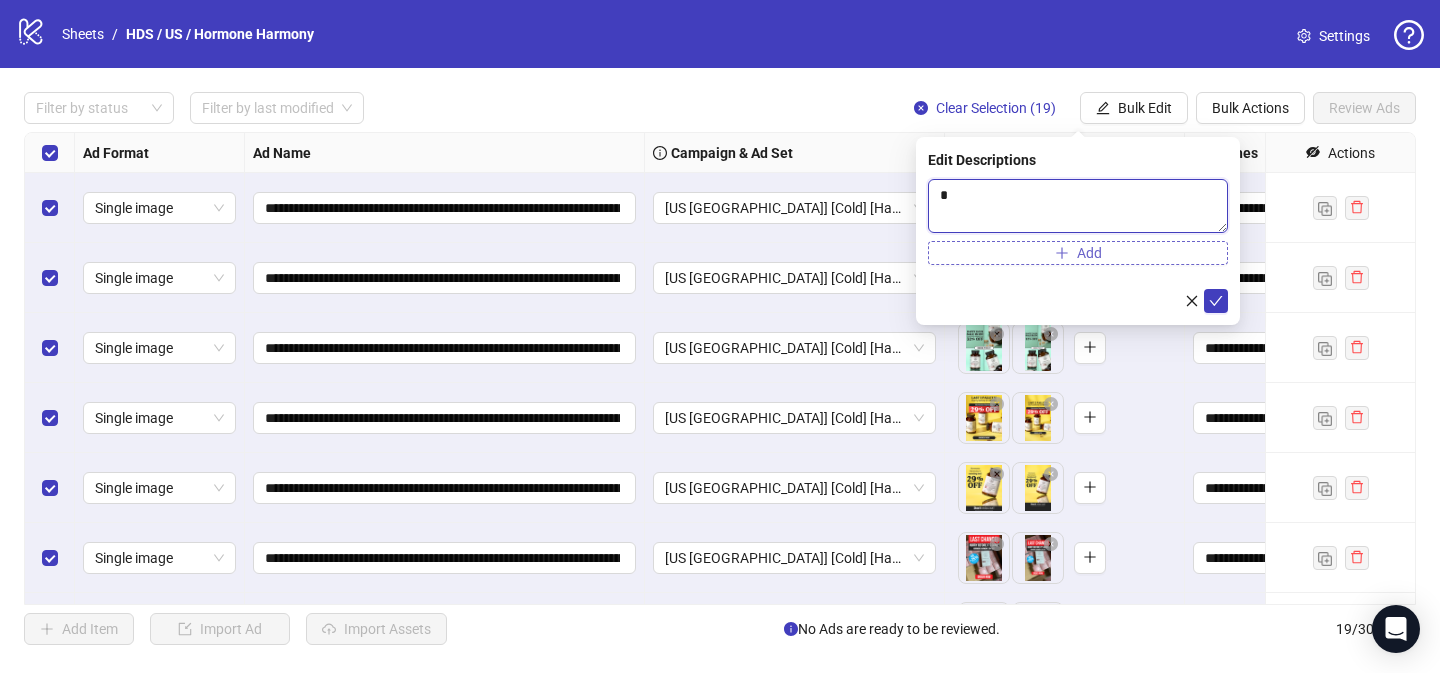 drag, startPoint x: 1129, startPoint y: 185, endPoint x: 1183, endPoint y: 241, distance: 77.7946 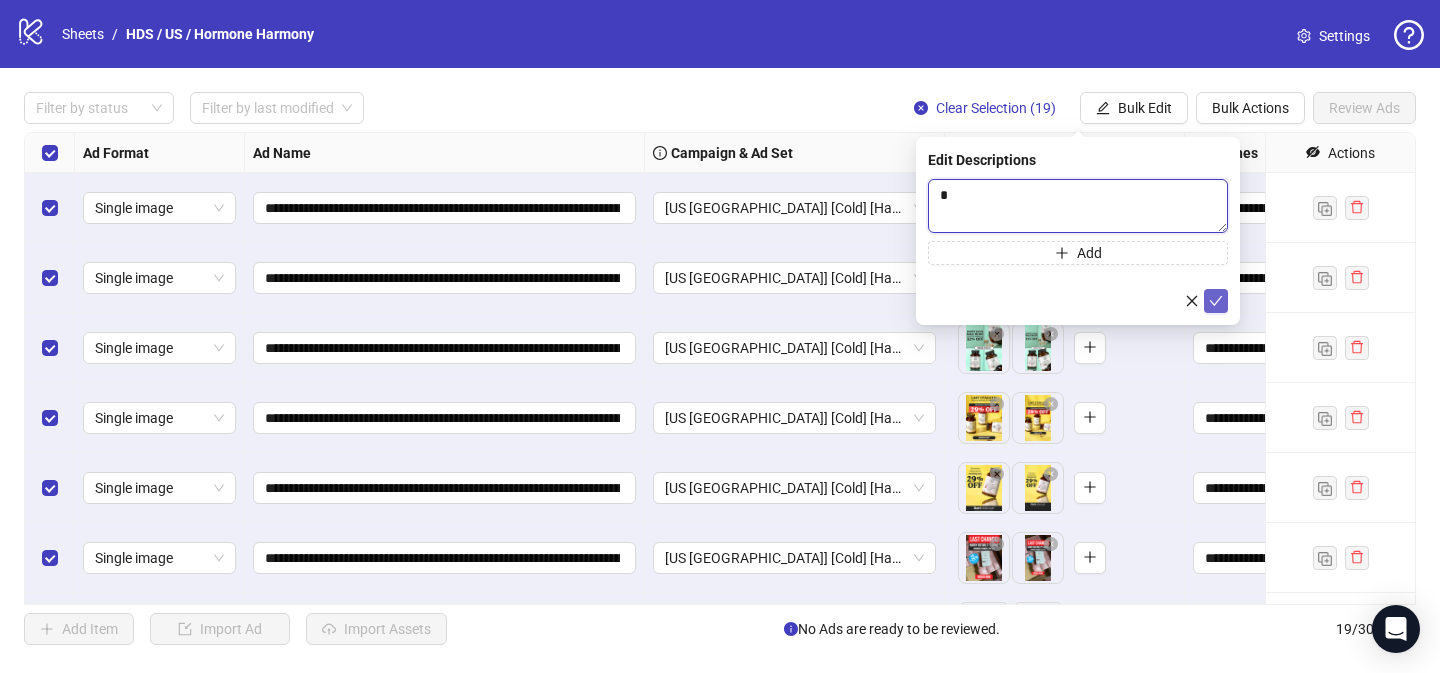 type 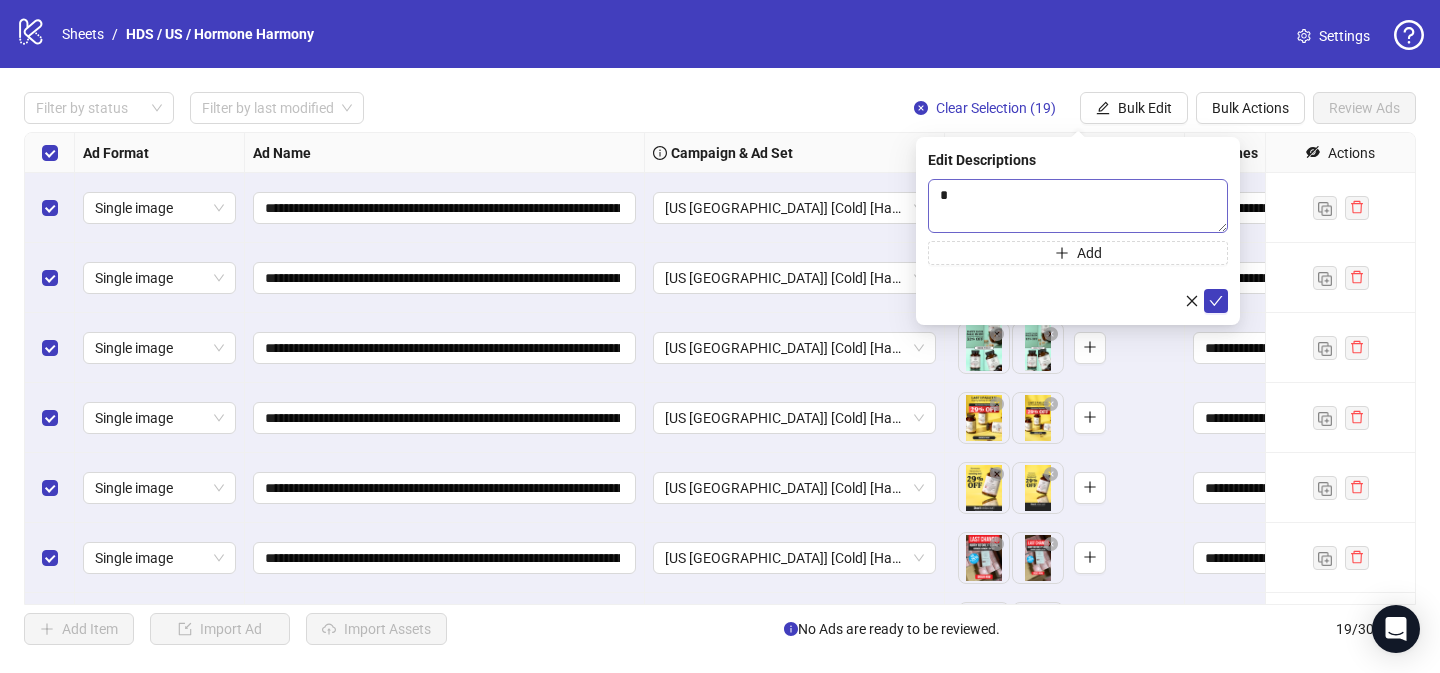 drag, startPoint x: 1221, startPoint y: 300, endPoint x: 1175, endPoint y: 191, distance: 118.308914 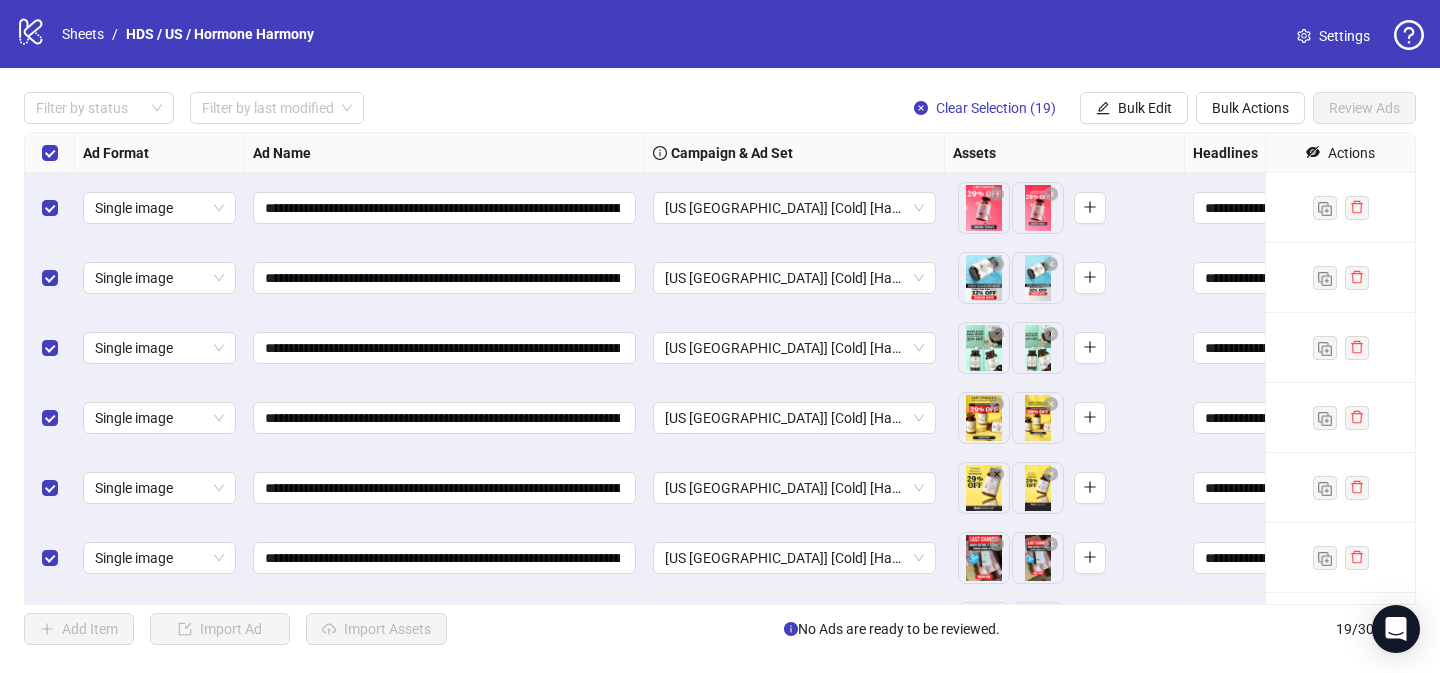 drag, startPoint x: 1157, startPoint y: 105, endPoint x: 1166, endPoint y: 162, distance: 57.706154 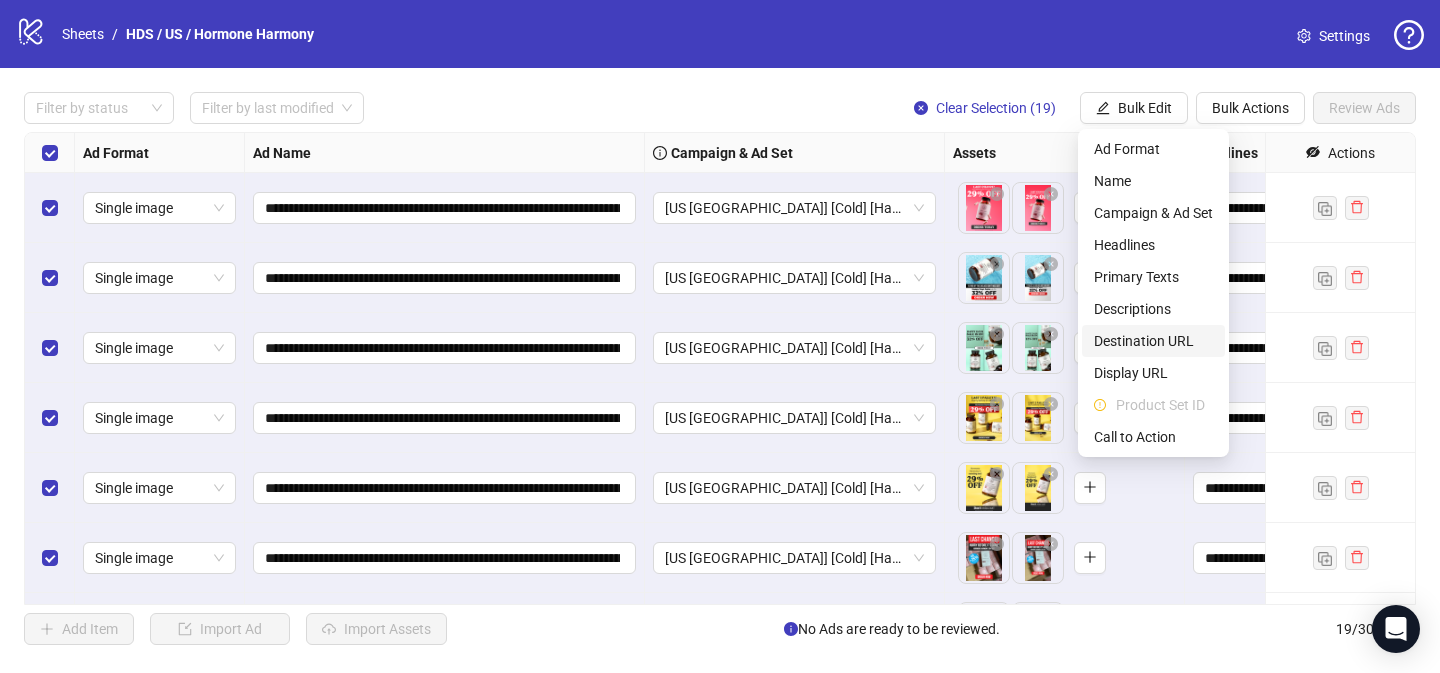 click on "Destination URL" at bounding box center [1153, 341] 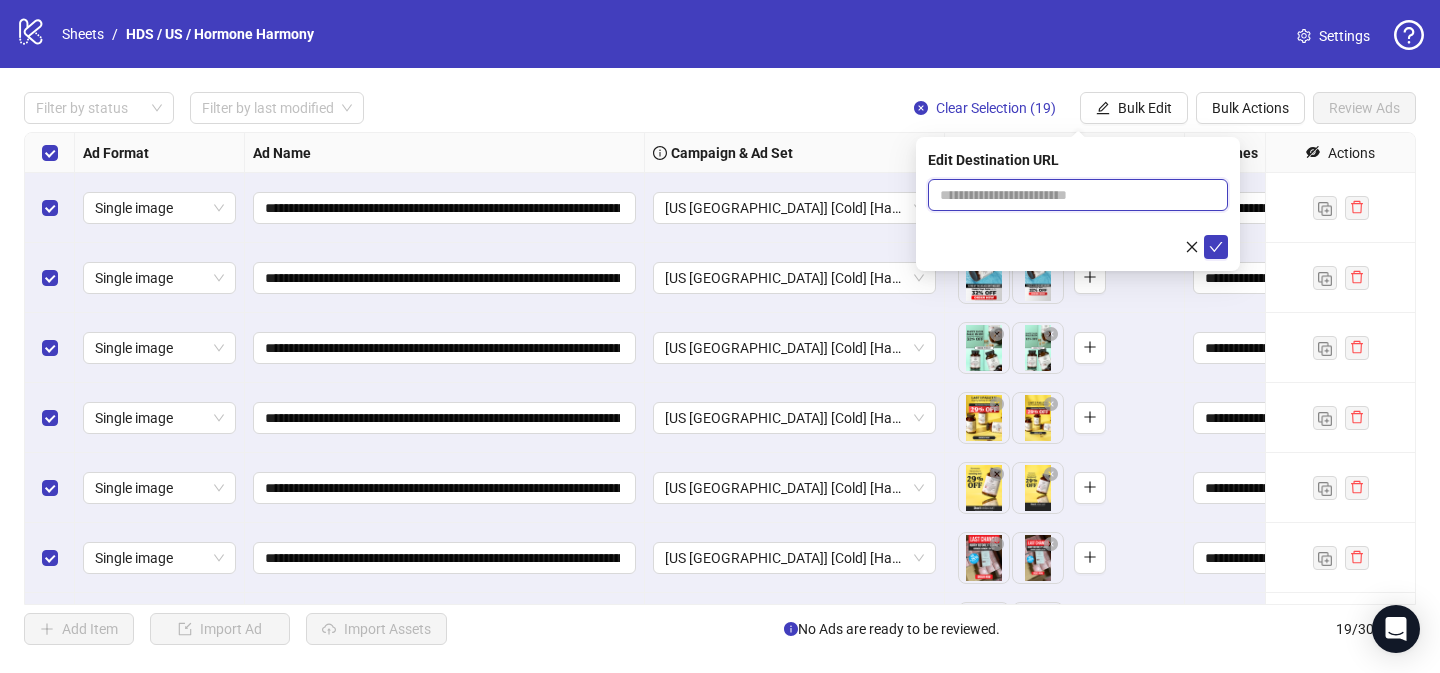 click at bounding box center (1070, 195) 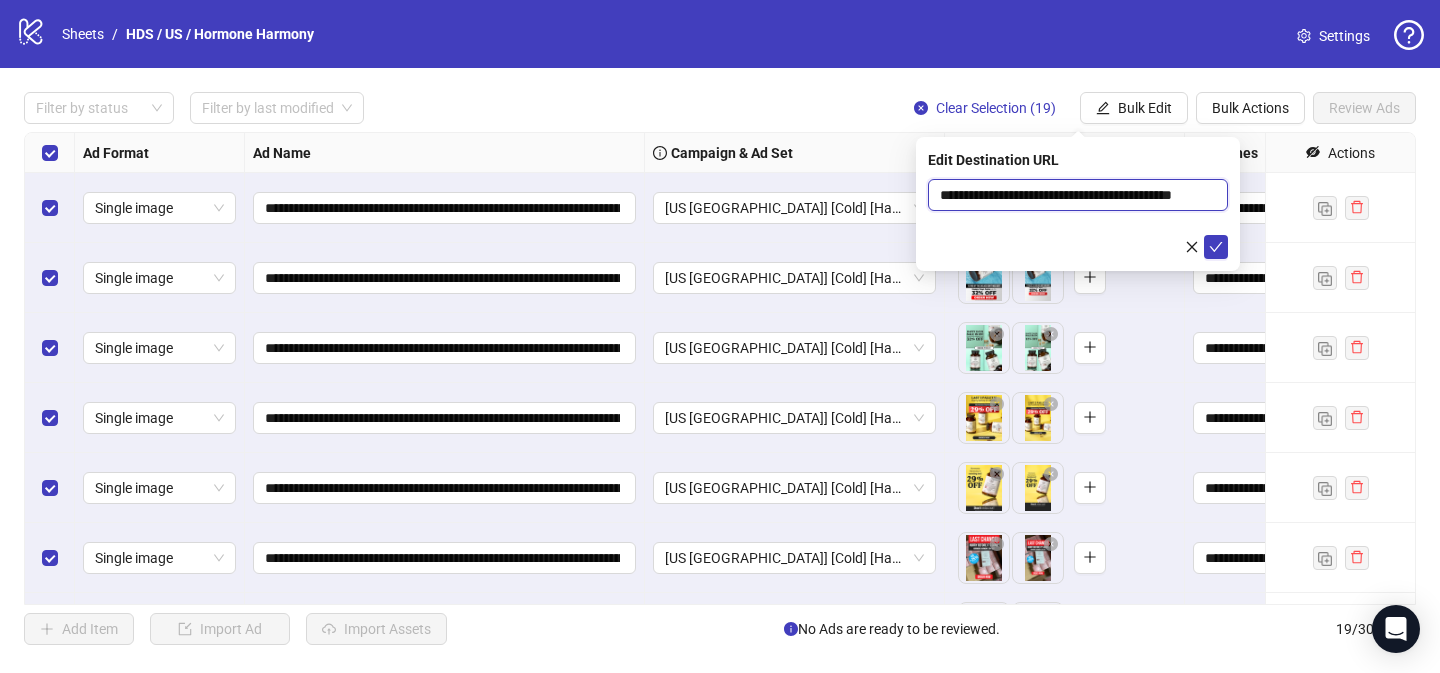 scroll, scrollTop: 0, scrollLeft: 67, axis: horizontal 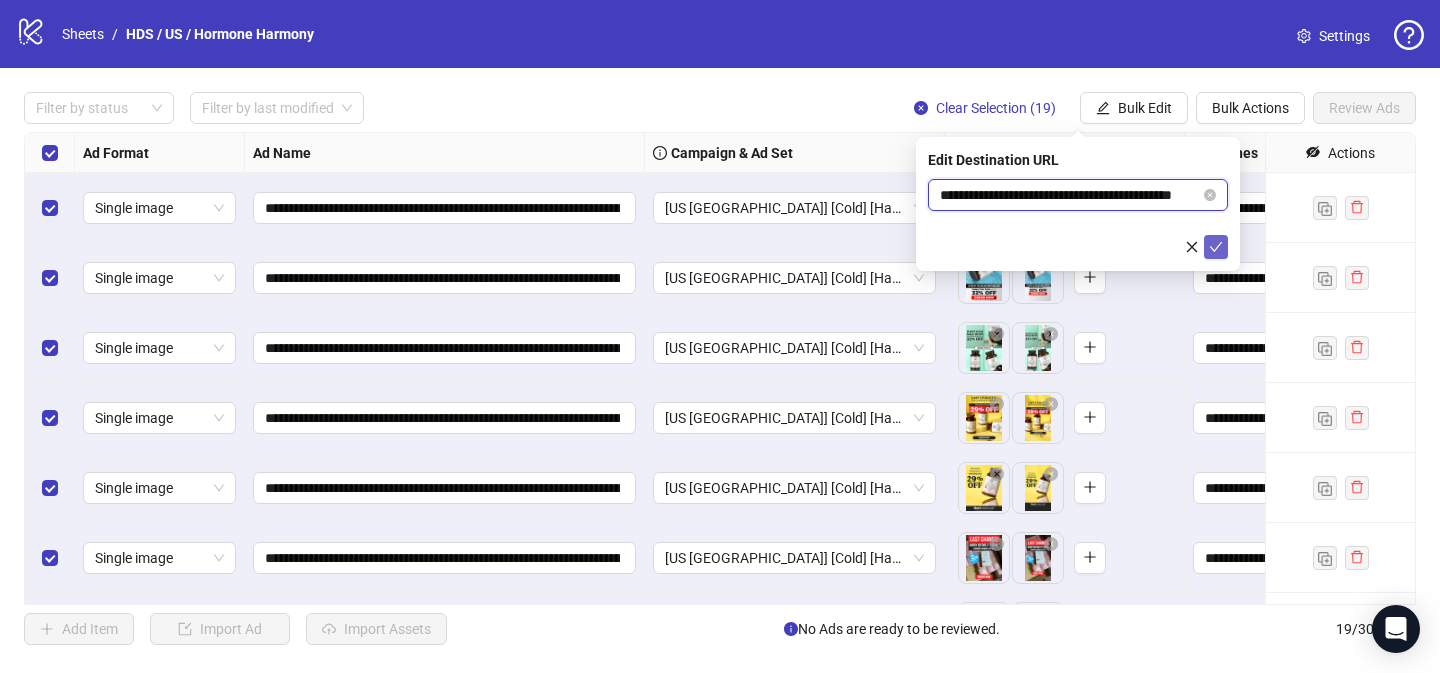 type on "**********" 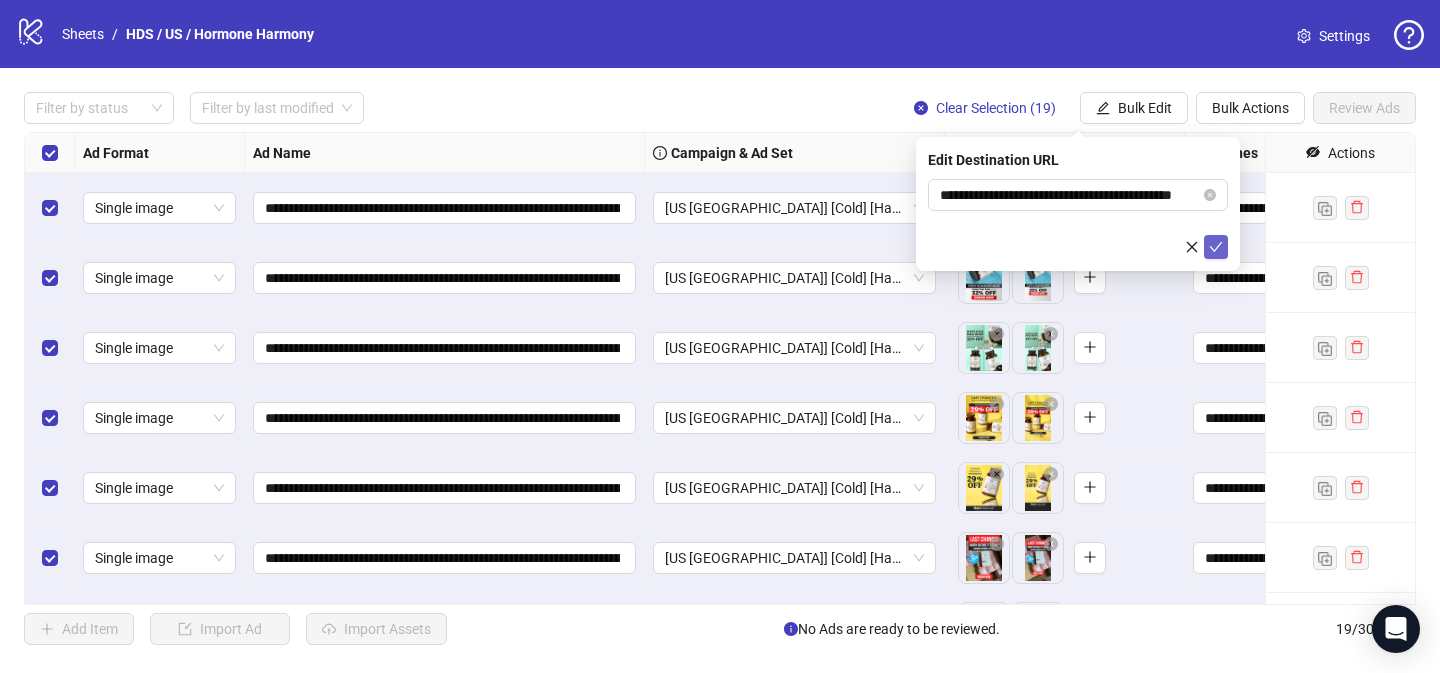 click at bounding box center [1216, 247] 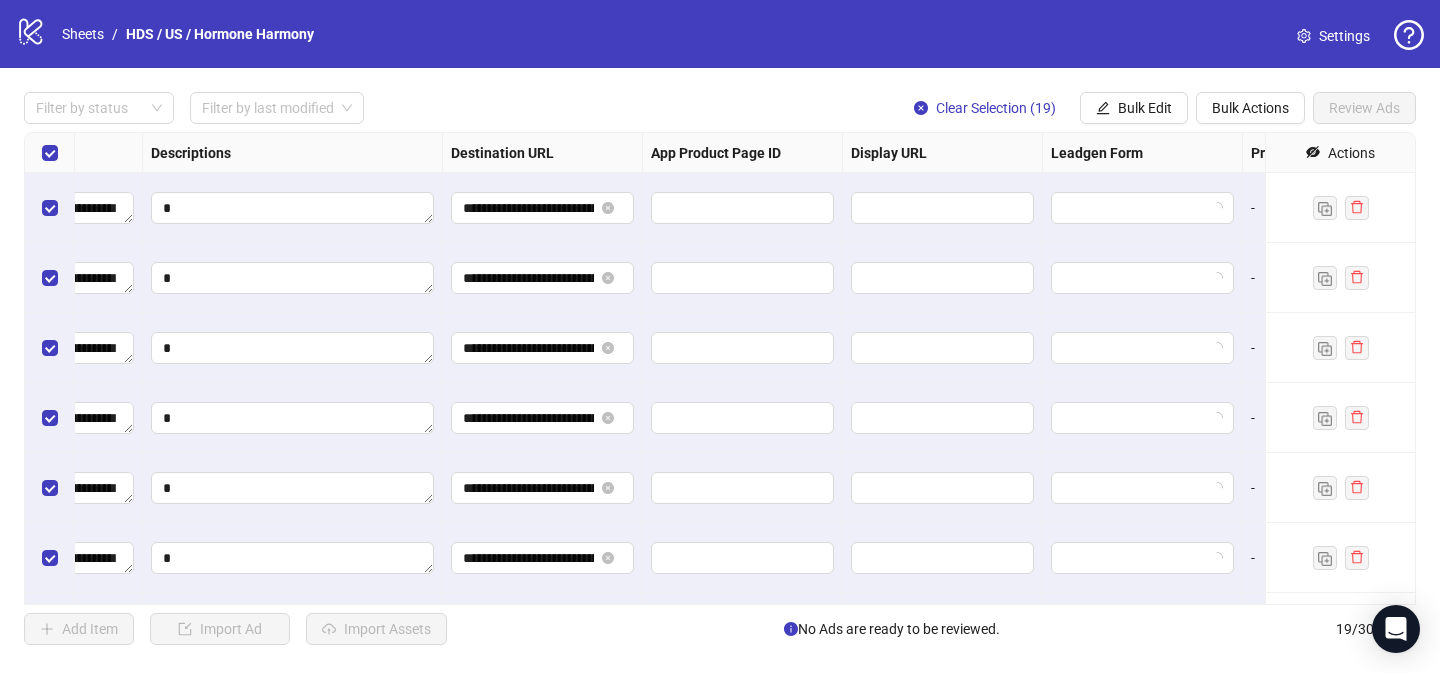 scroll, scrollTop: 0, scrollLeft: 1880, axis: horizontal 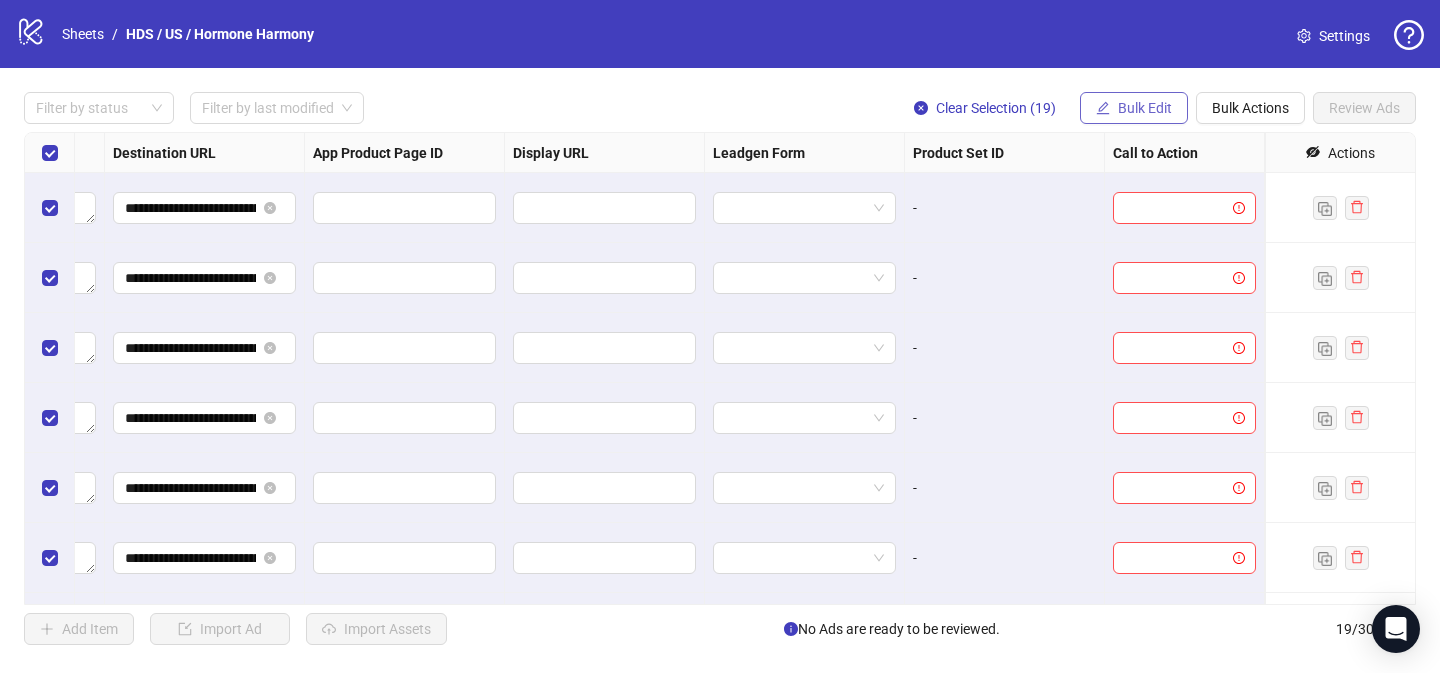 click on "Bulk Edit" at bounding box center [1145, 108] 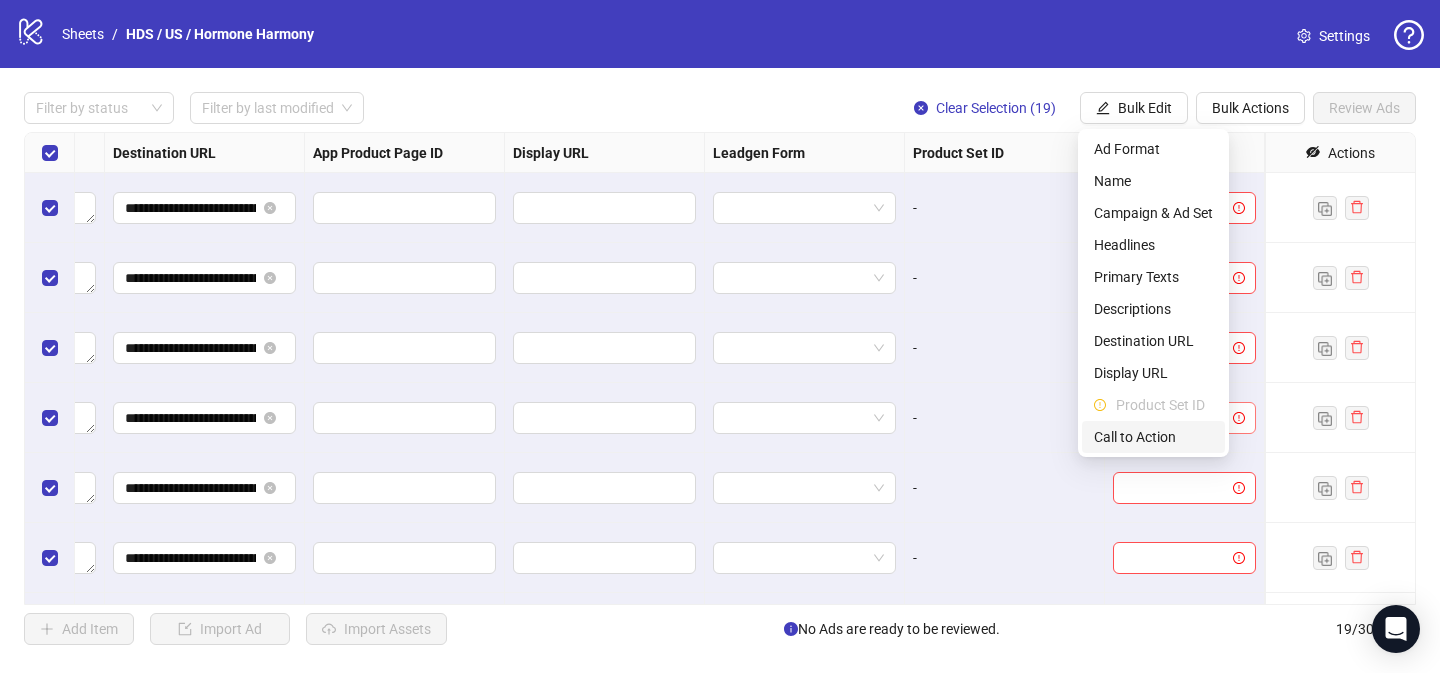 click on "Call to Action" at bounding box center [1153, 437] 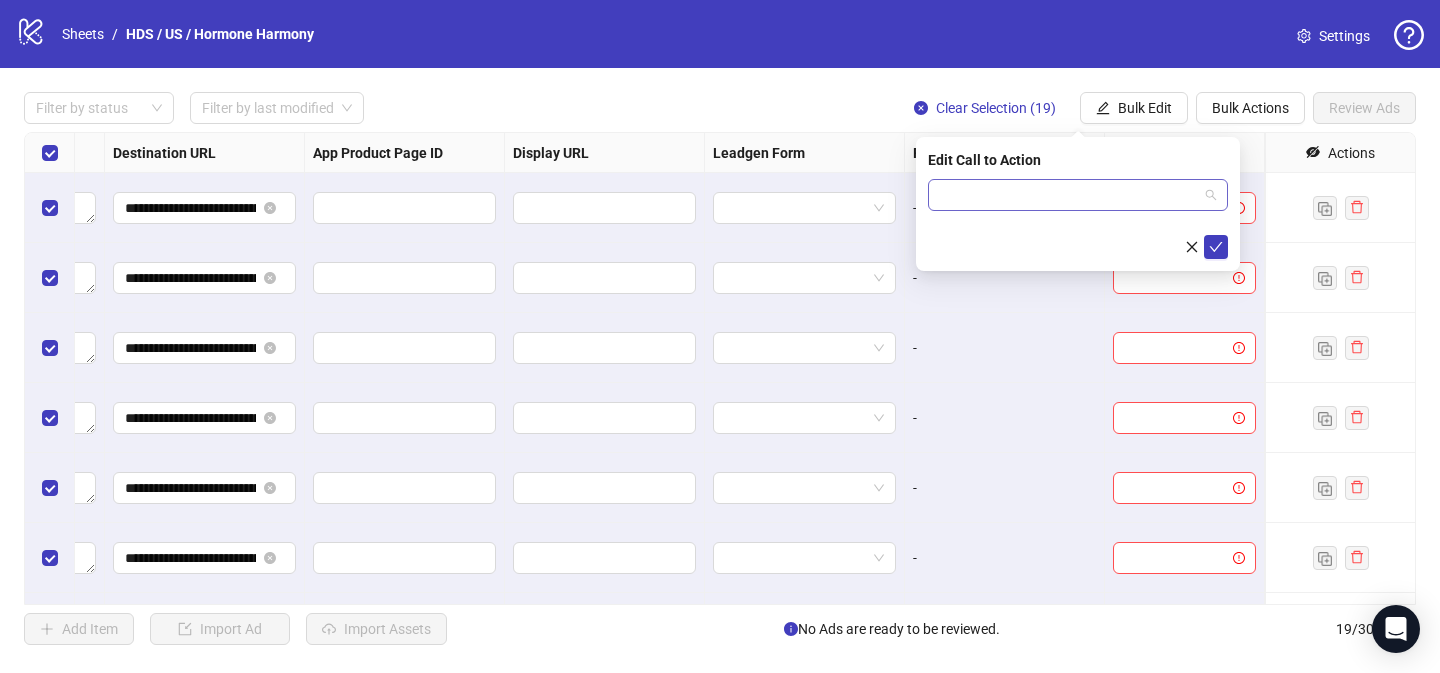 click at bounding box center [1069, 195] 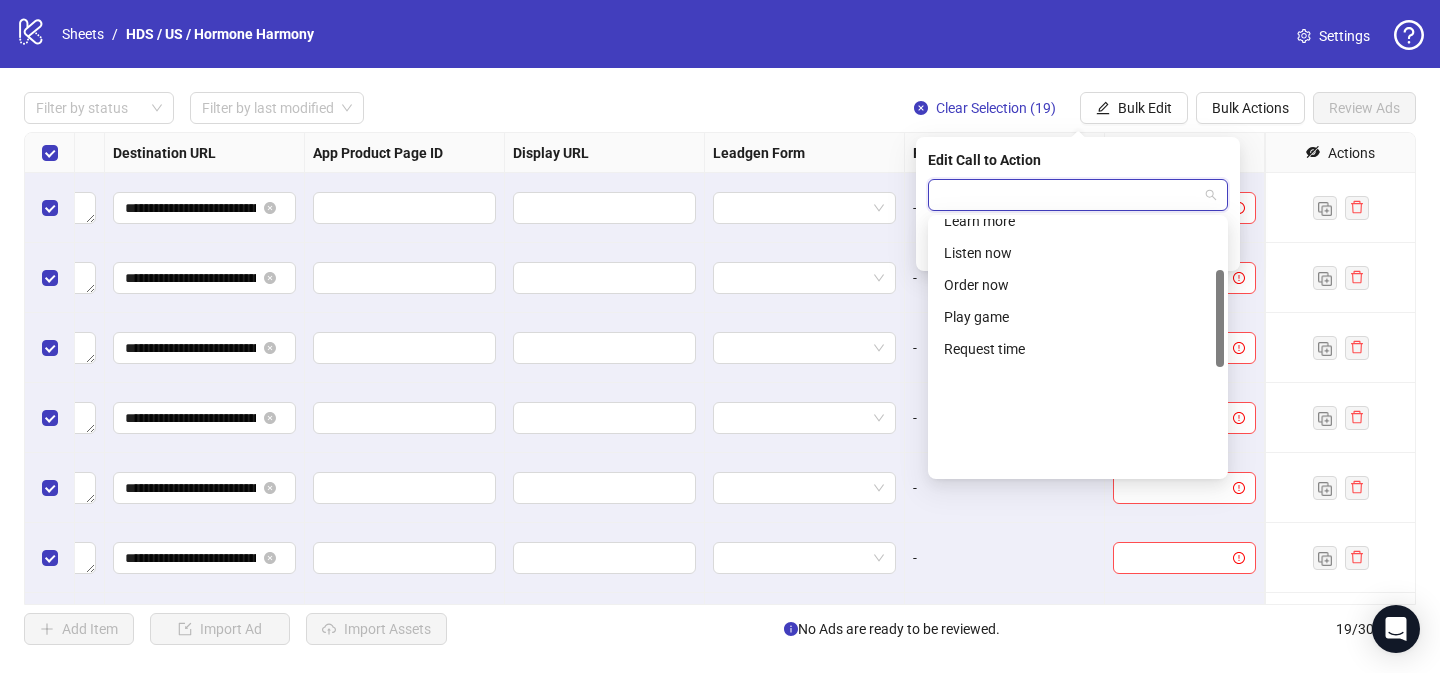 scroll, scrollTop: 416, scrollLeft: 0, axis: vertical 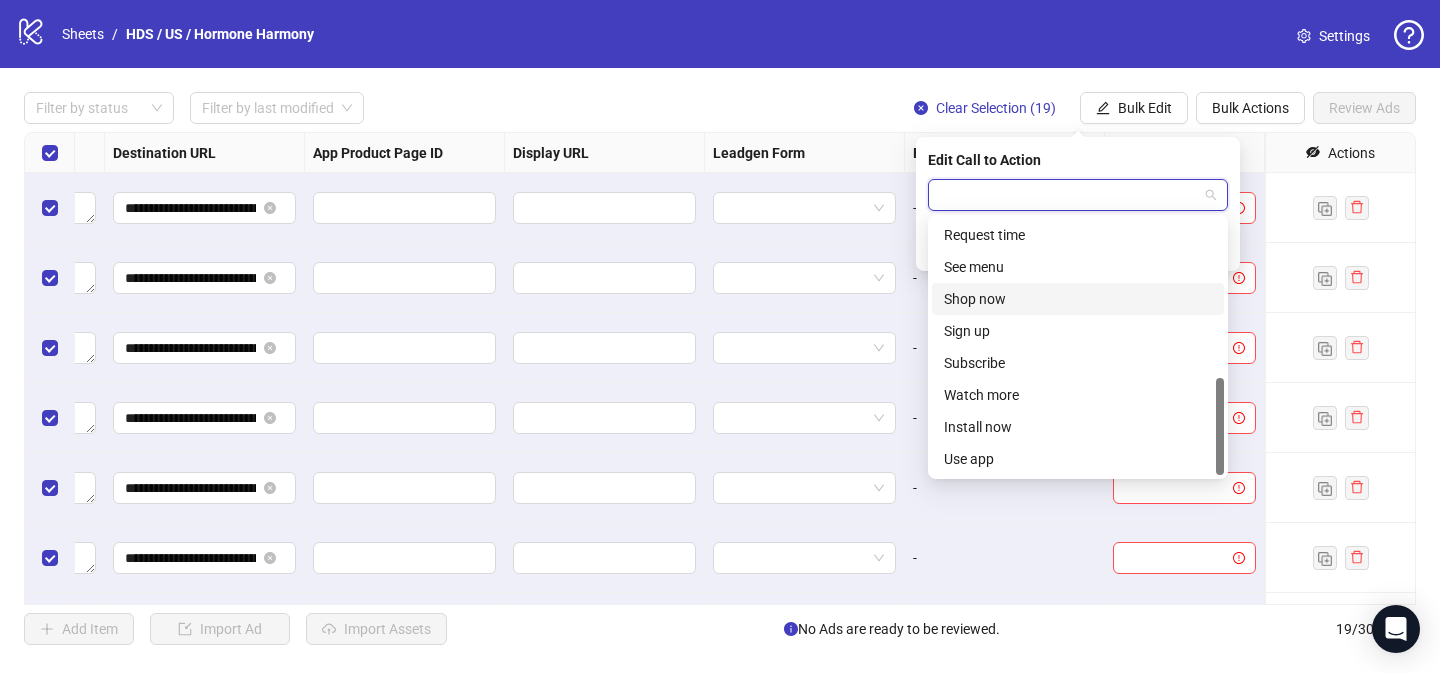 click on "Shop now" at bounding box center [1078, 299] 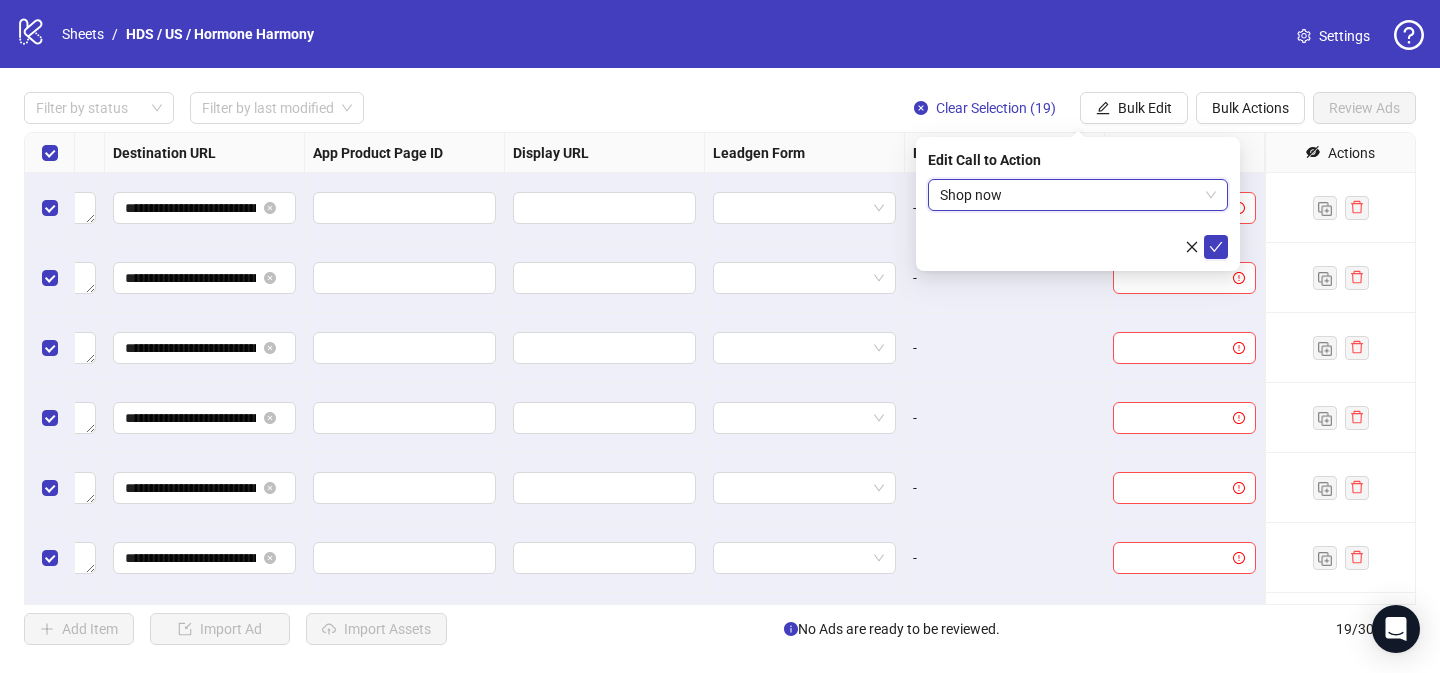 drag, startPoint x: 1217, startPoint y: 245, endPoint x: 1160, endPoint y: 256, distance: 58.0517 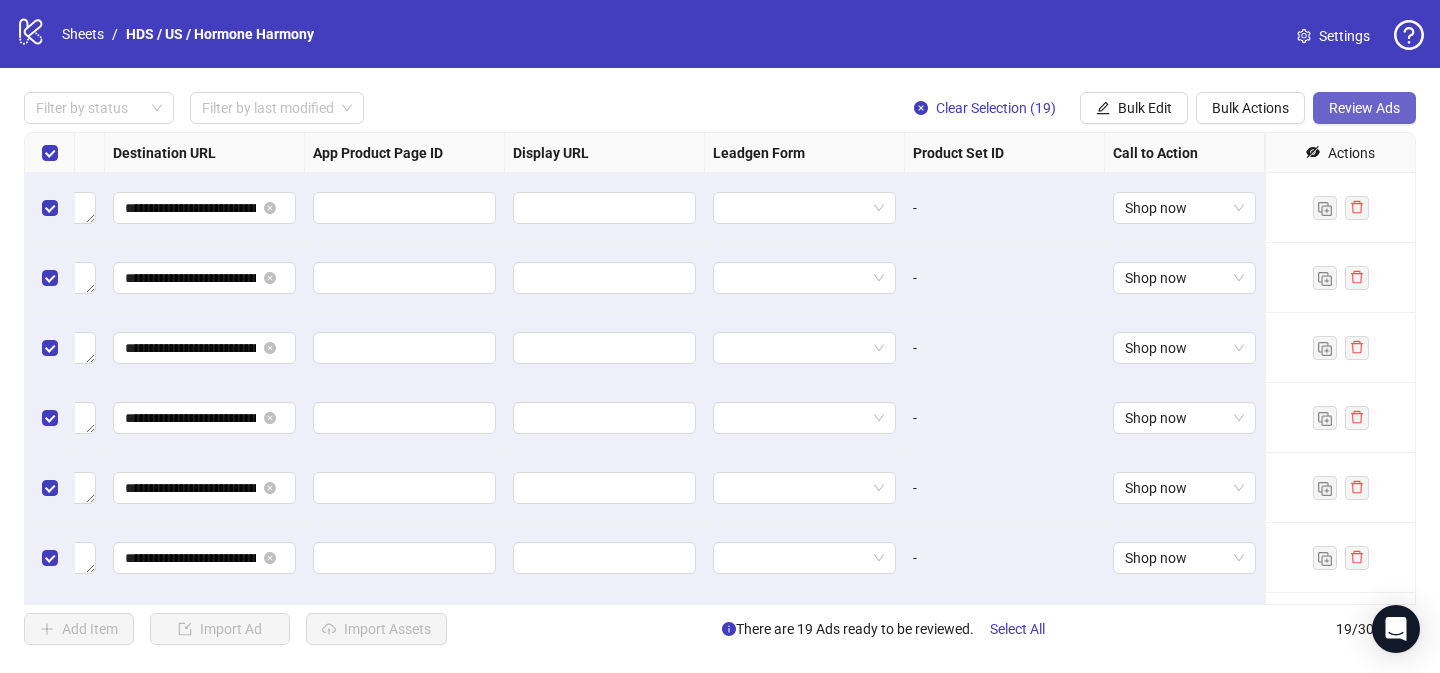 click on "Review Ads" at bounding box center (1364, 108) 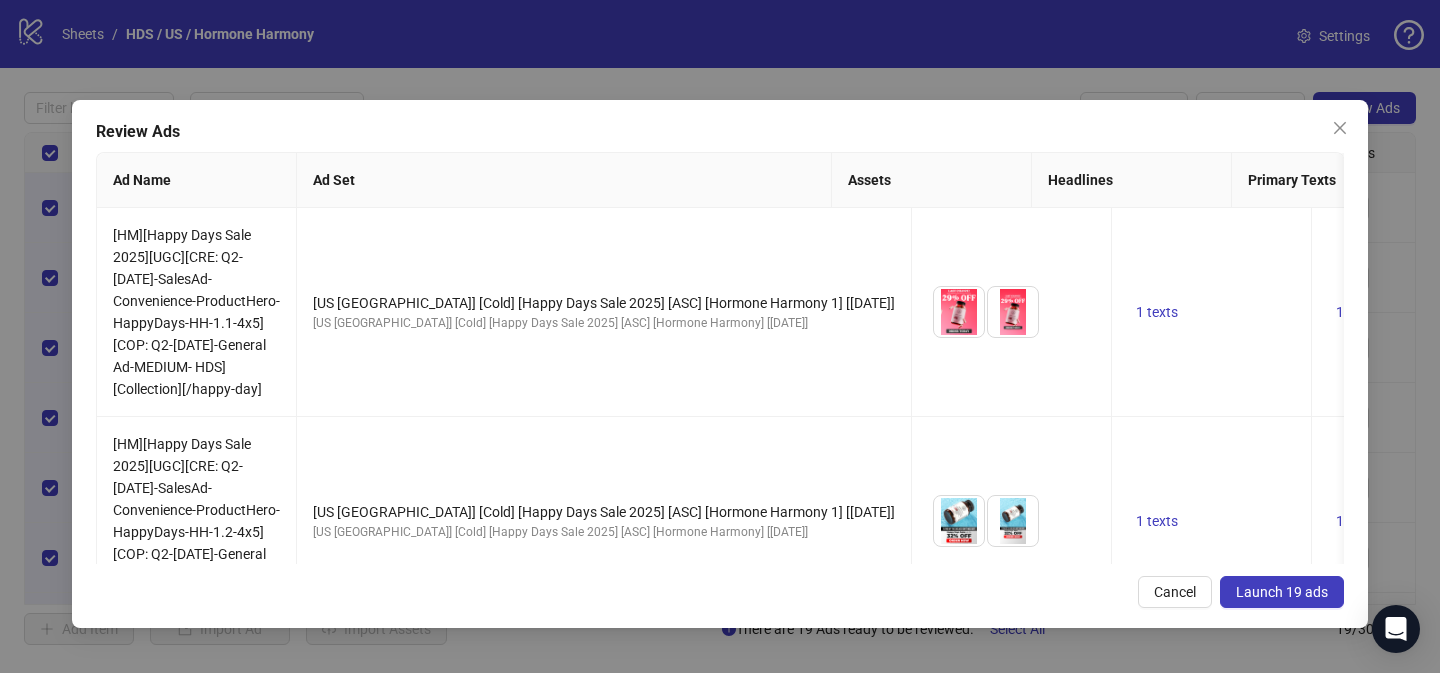 click on "Launch 19 ads" at bounding box center [1282, 592] 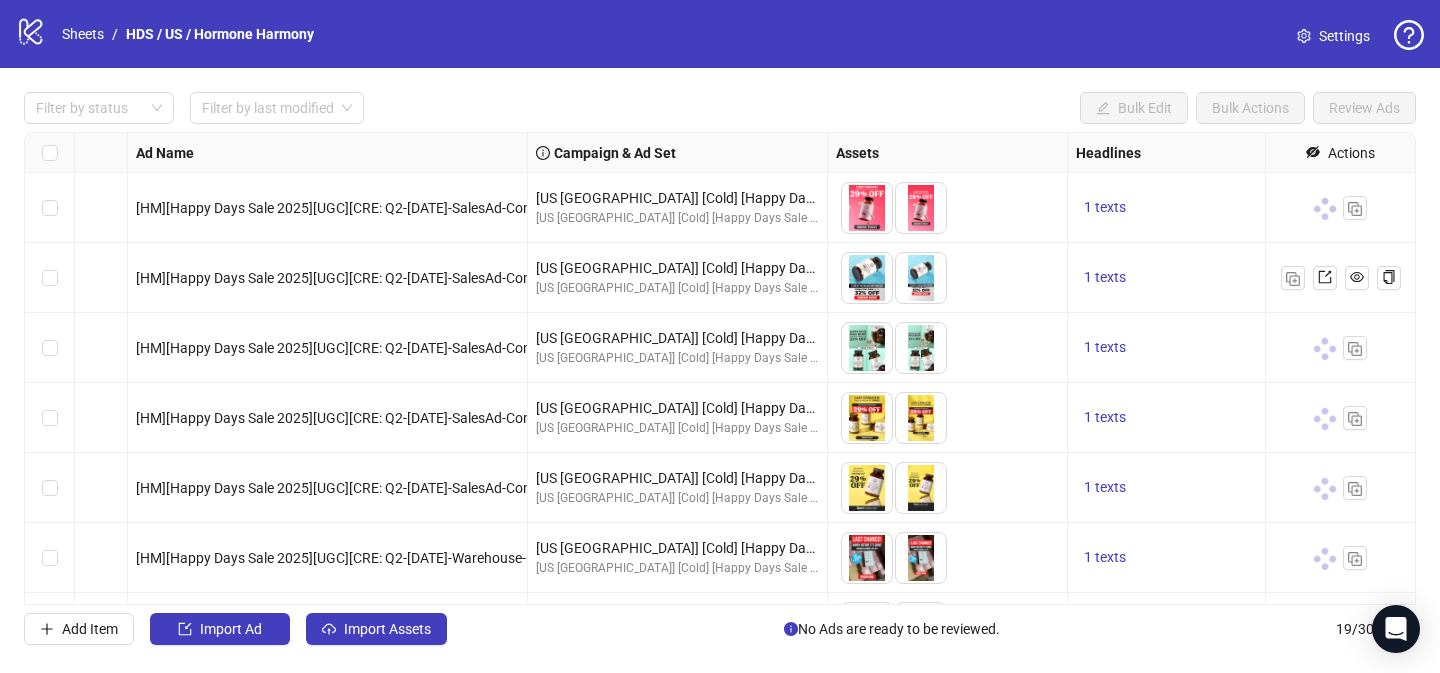 scroll, scrollTop: 0, scrollLeft: 0, axis: both 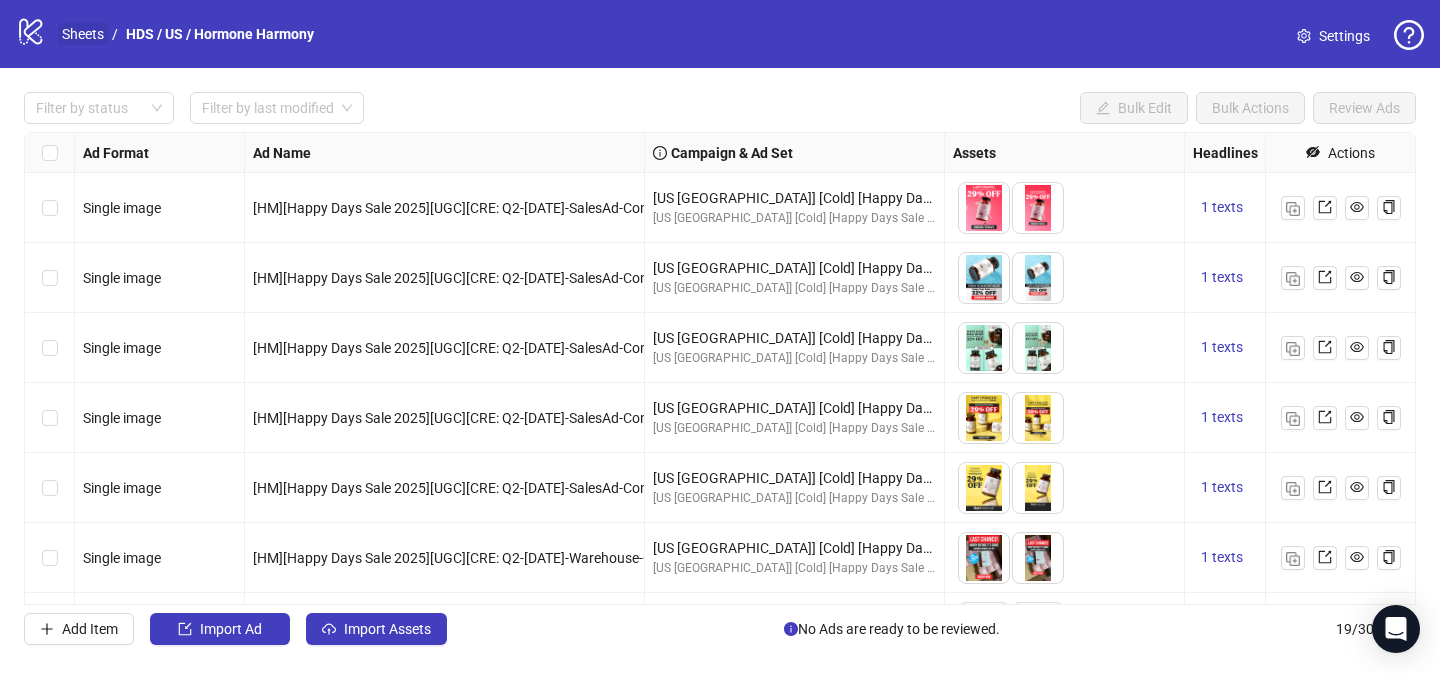 click on "Sheets" at bounding box center (83, 34) 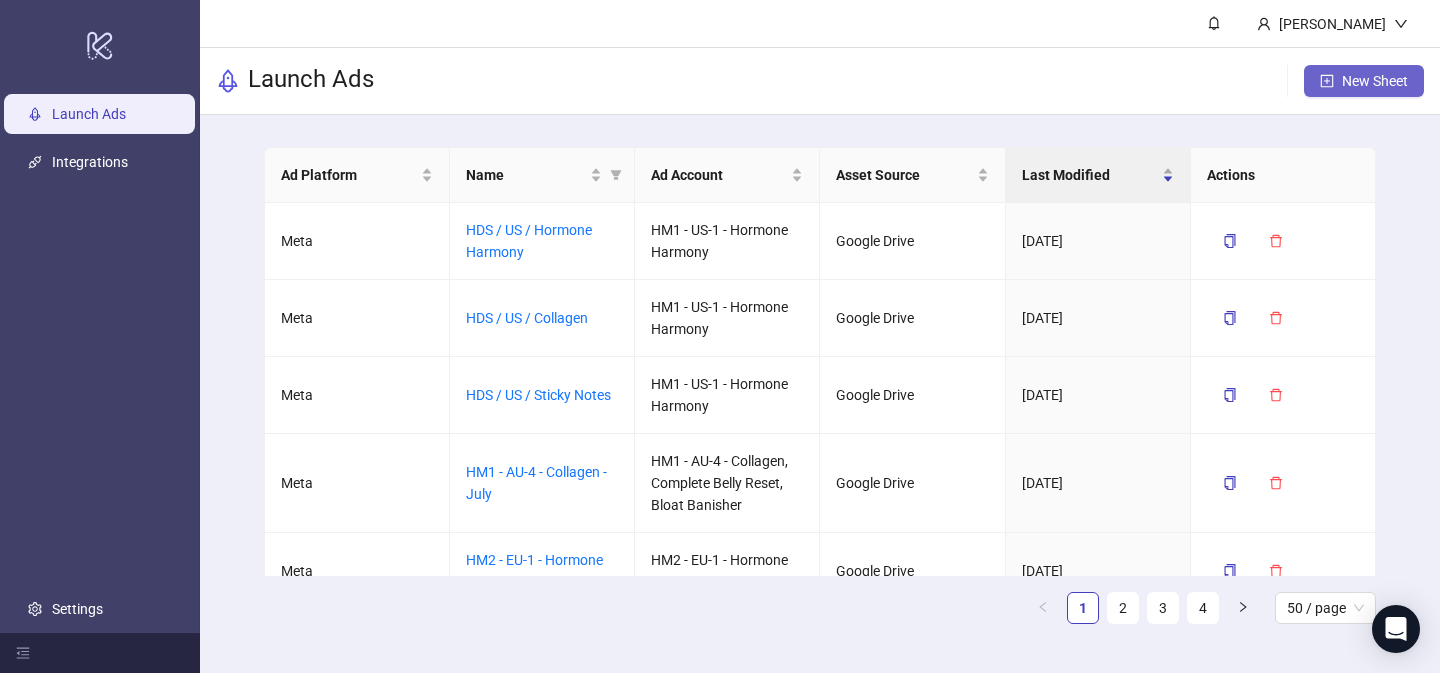 click on "New Sheet" at bounding box center [1375, 81] 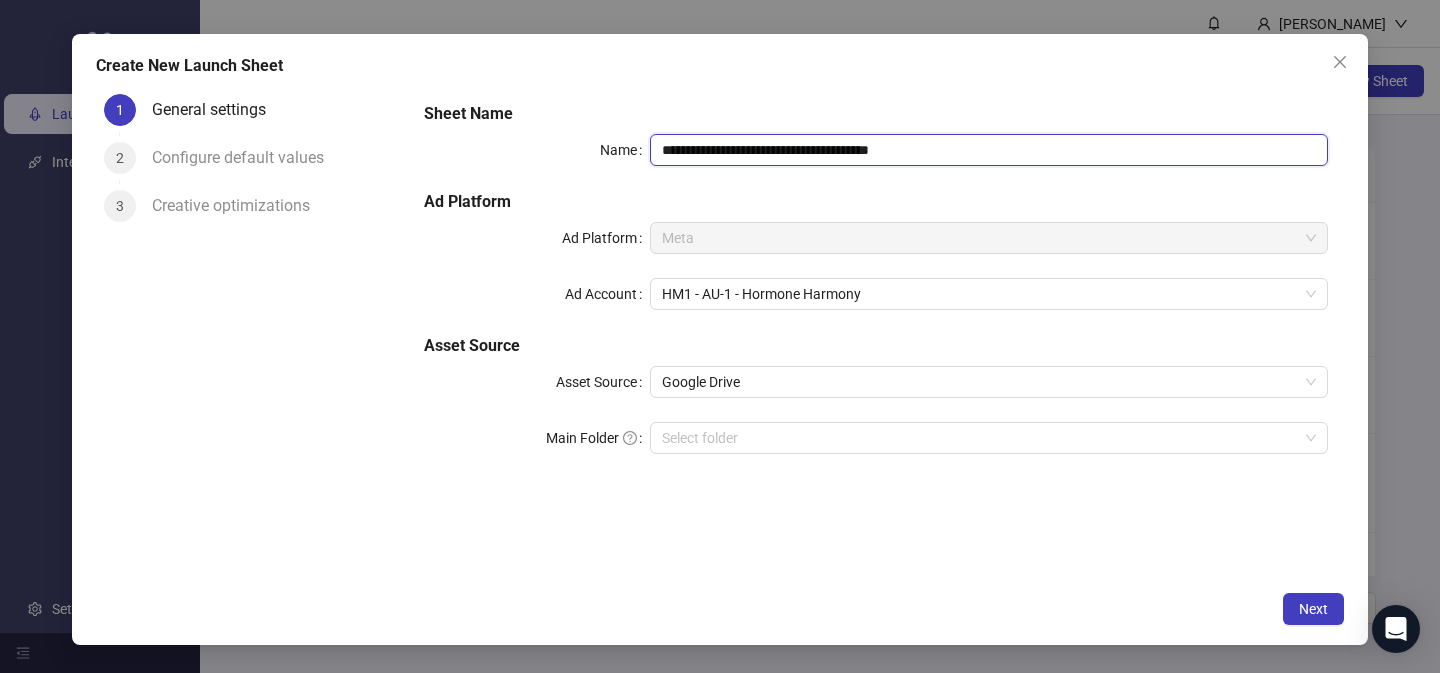 click on "**********" at bounding box center [989, 150] 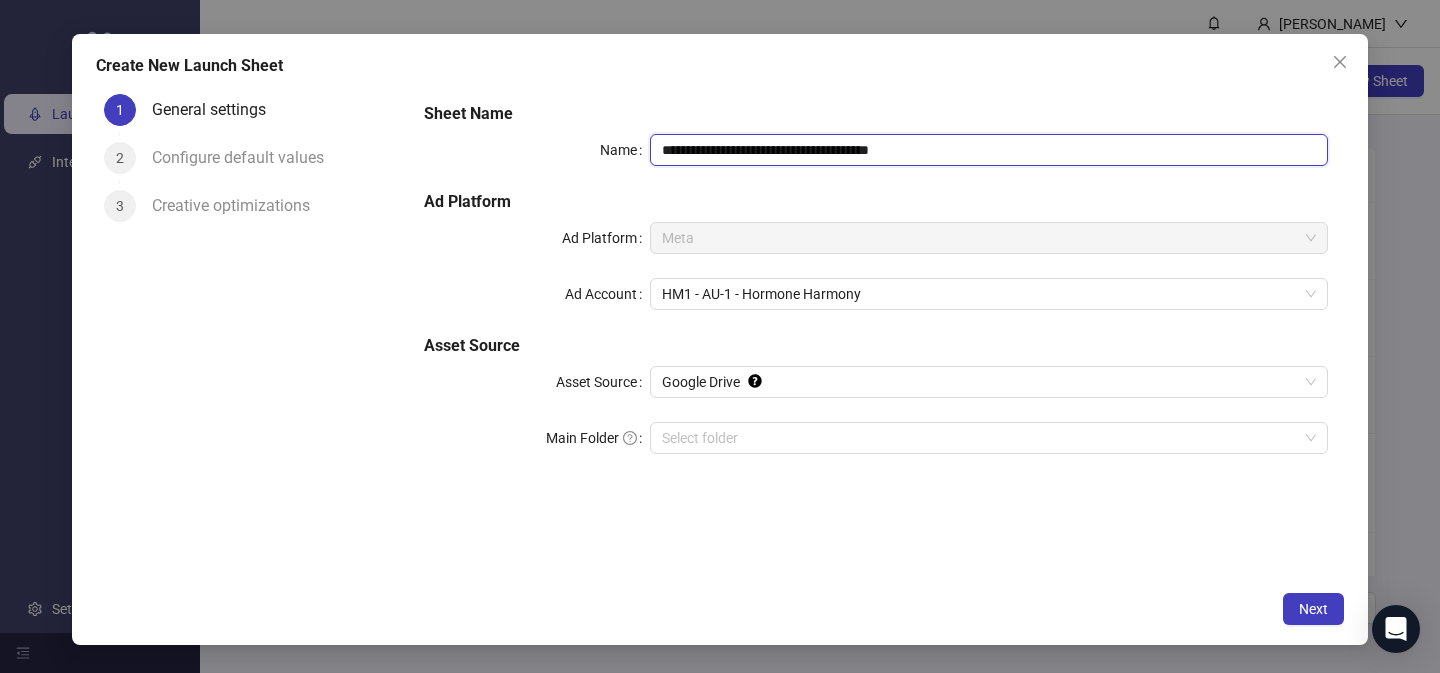 click on "**********" at bounding box center (989, 150) 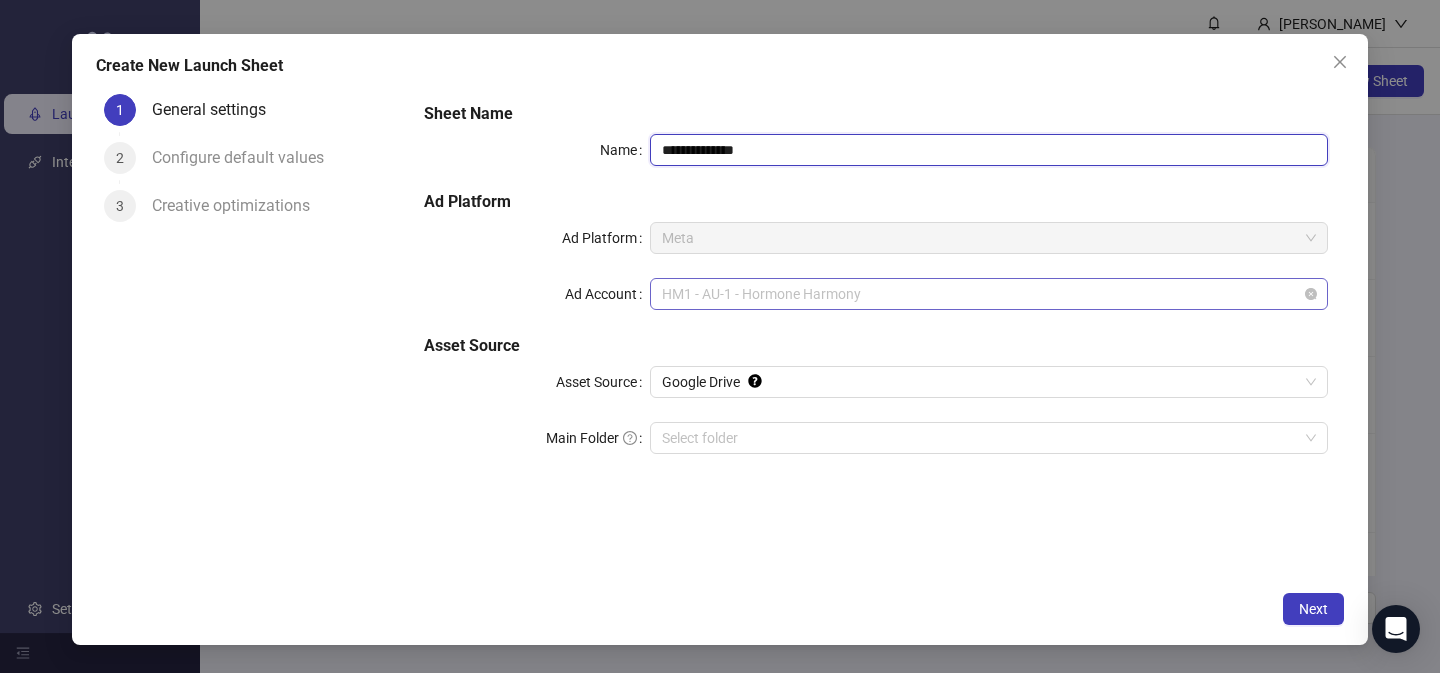click on "HM1 - AU-1 - Hormone Harmony" at bounding box center (989, 294) 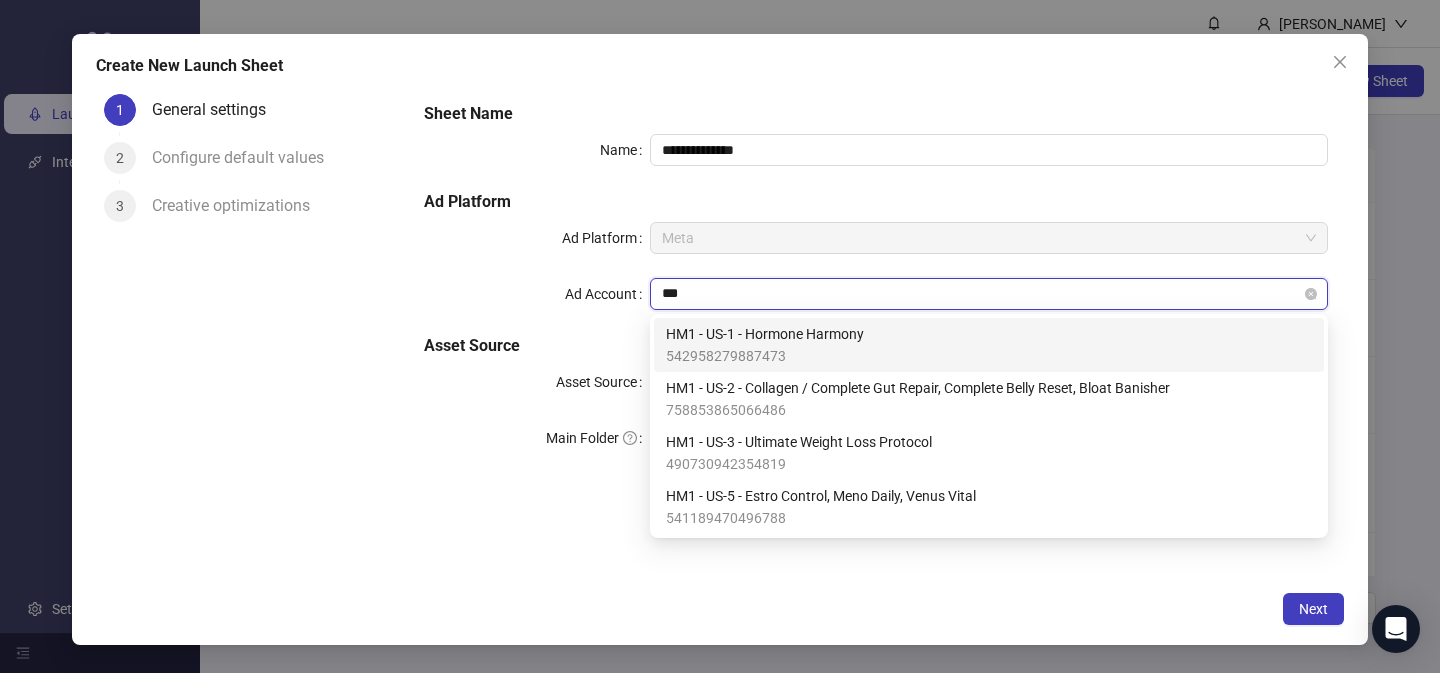 type on "****" 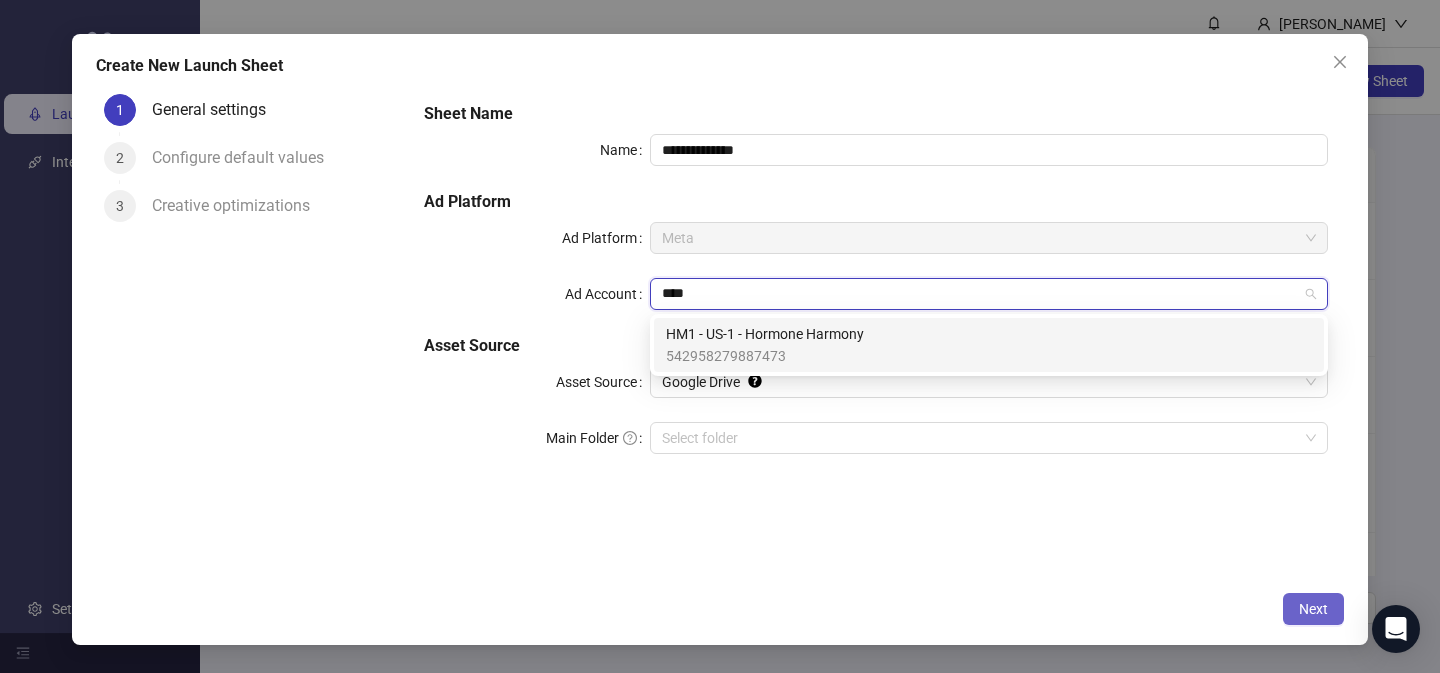 drag, startPoint x: 766, startPoint y: 338, endPoint x: 1292, endPoint y: 619, distance: 596.3531 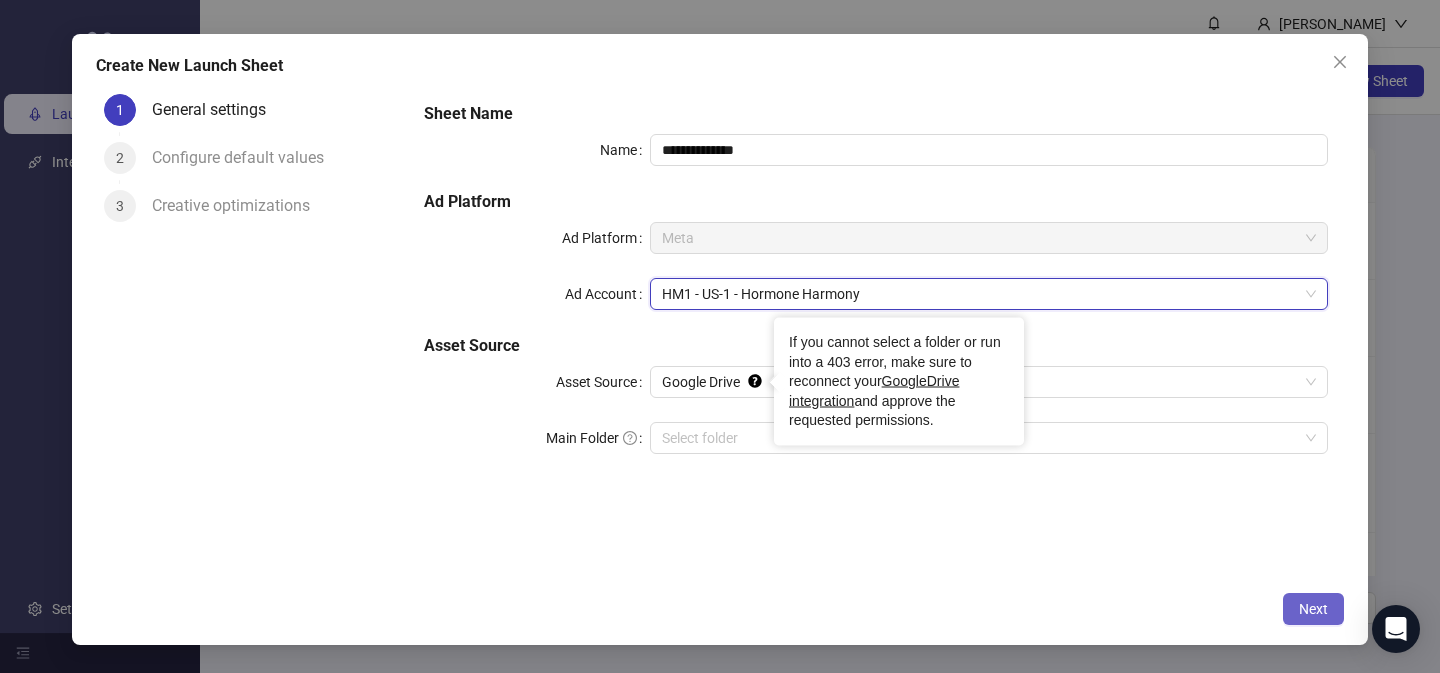 click on "Next" at bounding box center [1313, 609] 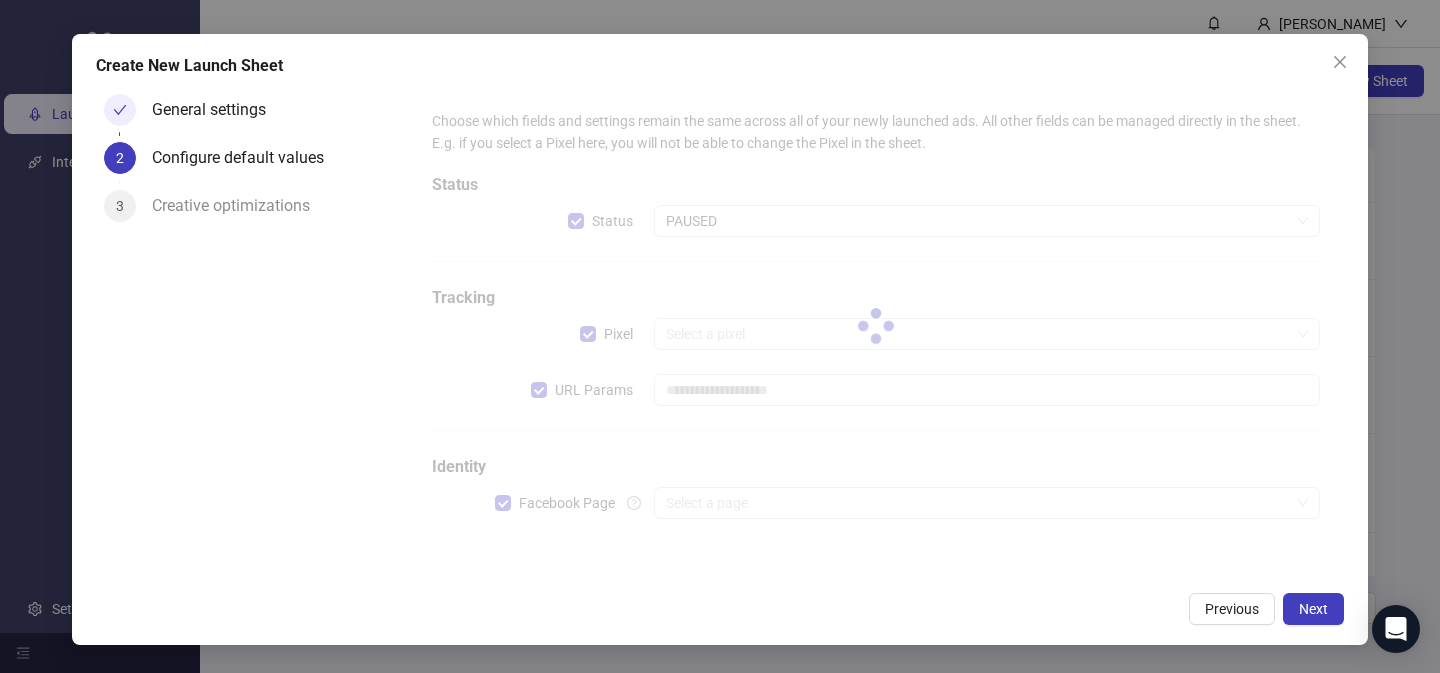 type on "**********" 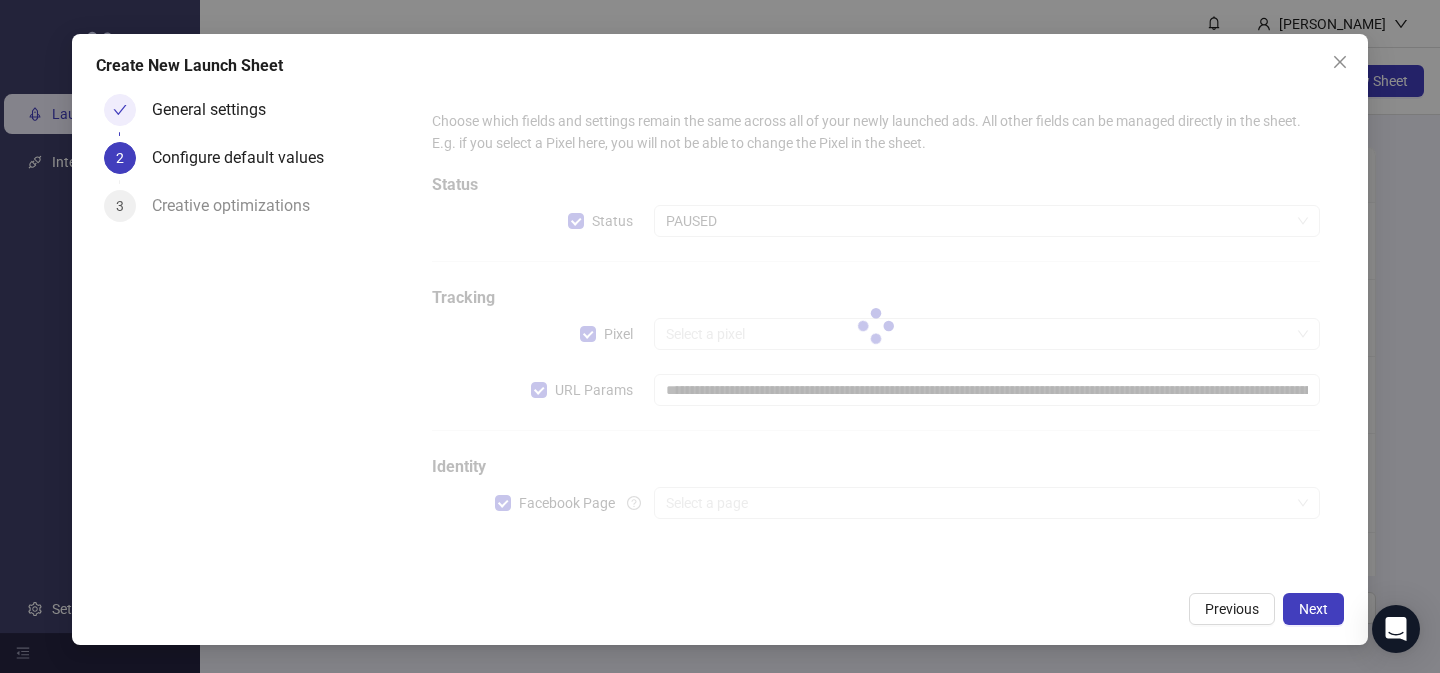 click on "PAUSED" at bounding box center (987, 221) 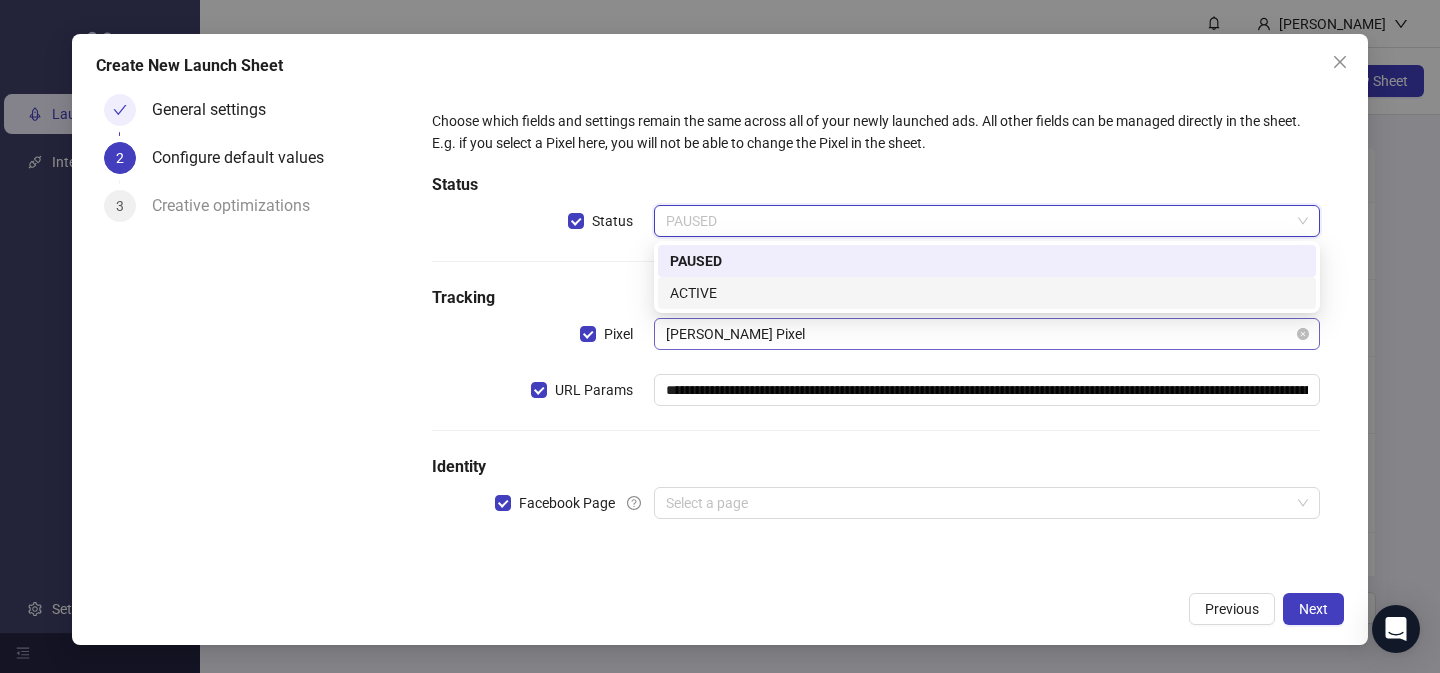 drag, startPoint x: 742, startPoint y: 293, endPoint x: 738, endPoint y: 326, distance: 33.24154 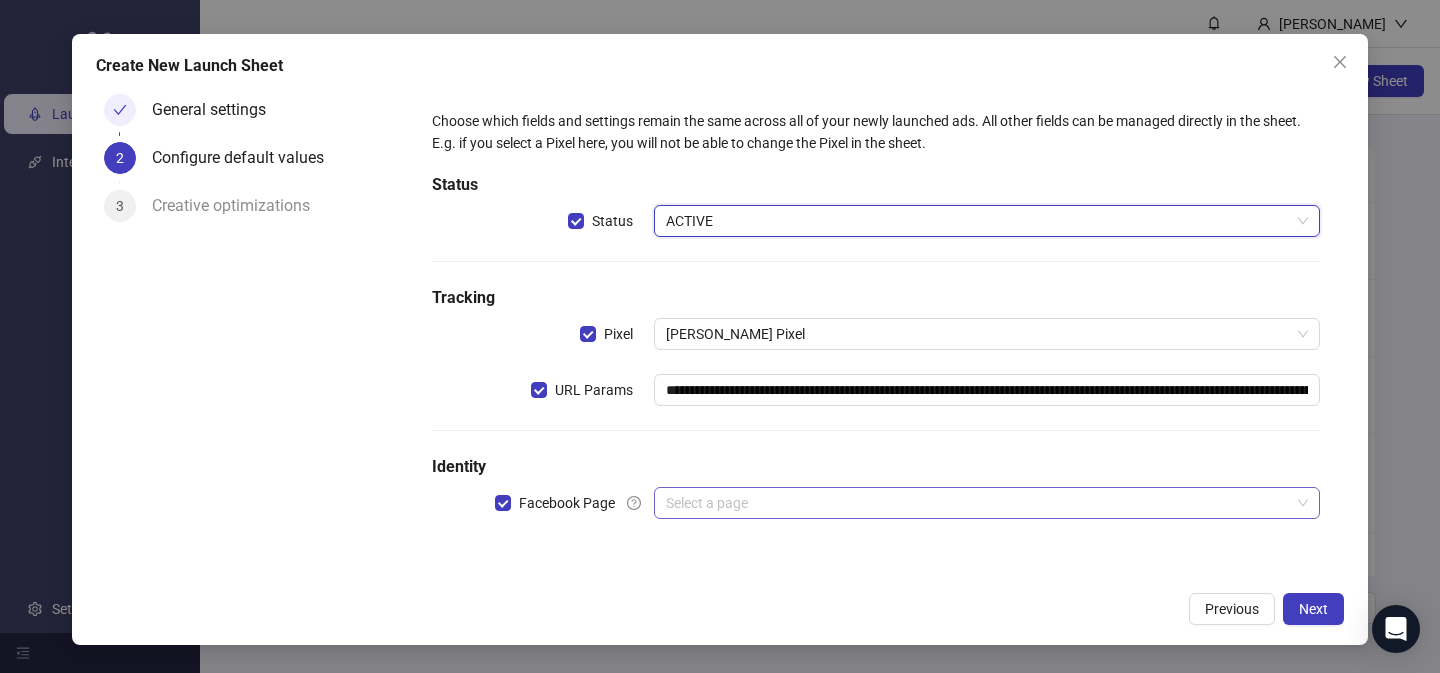 click at bounding box center [978, 503] 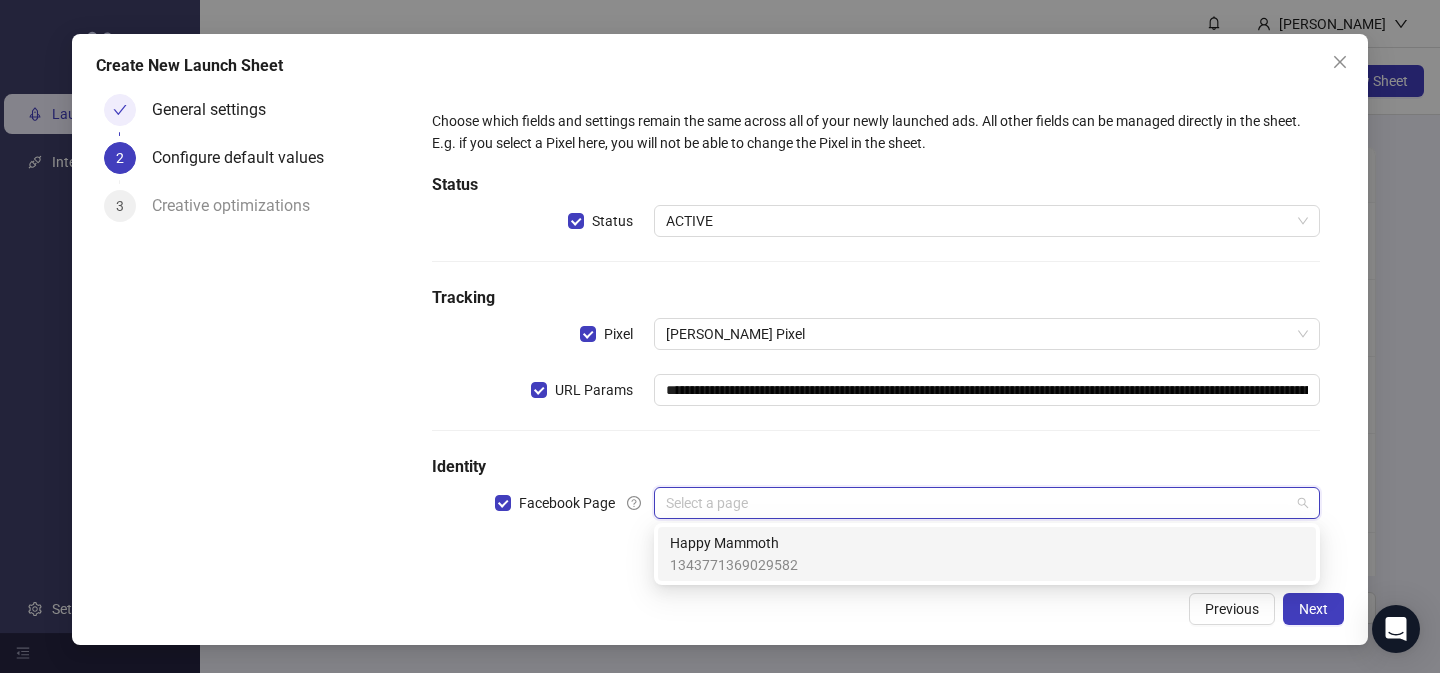 drag, startPoint x: 762, startPoint y: 542, endPoint x: 755, endPoint y: 526, distance: 17.464249 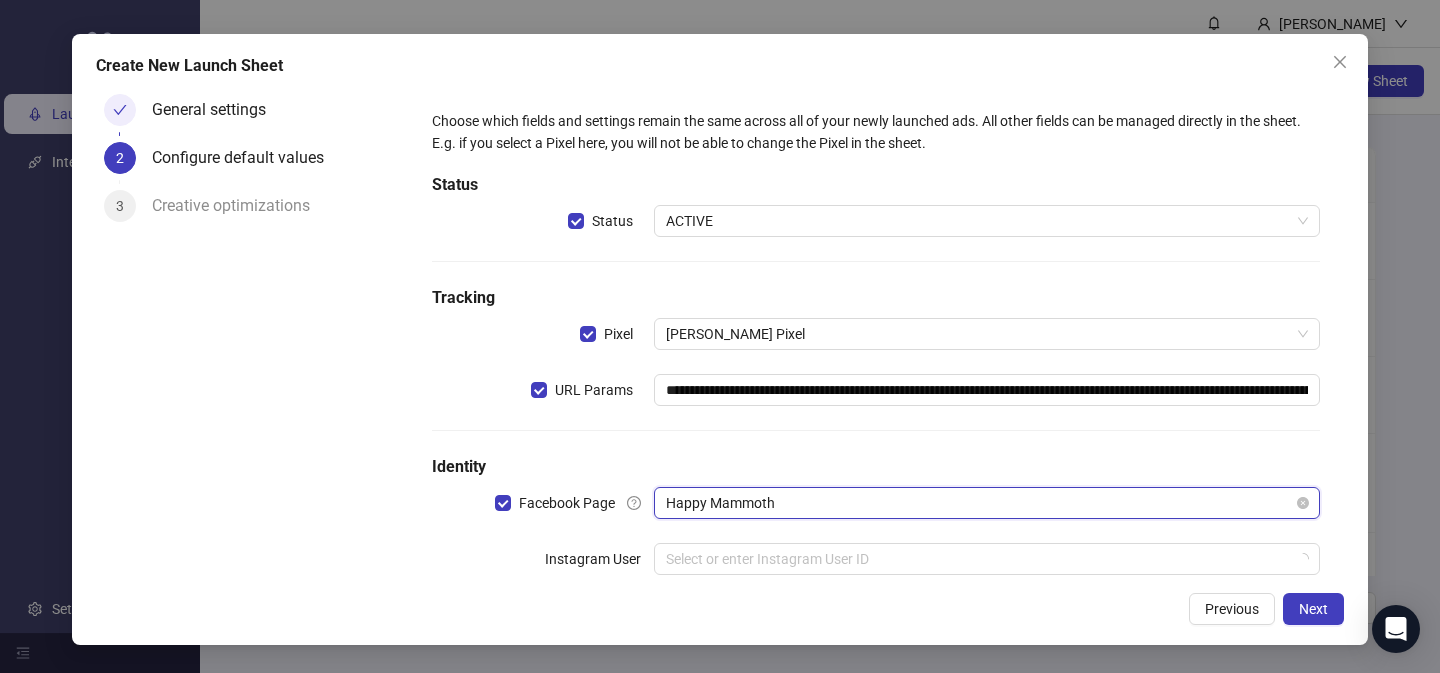 scroll, scrollTop: 41, scrollLeft: 0, axis: vertical 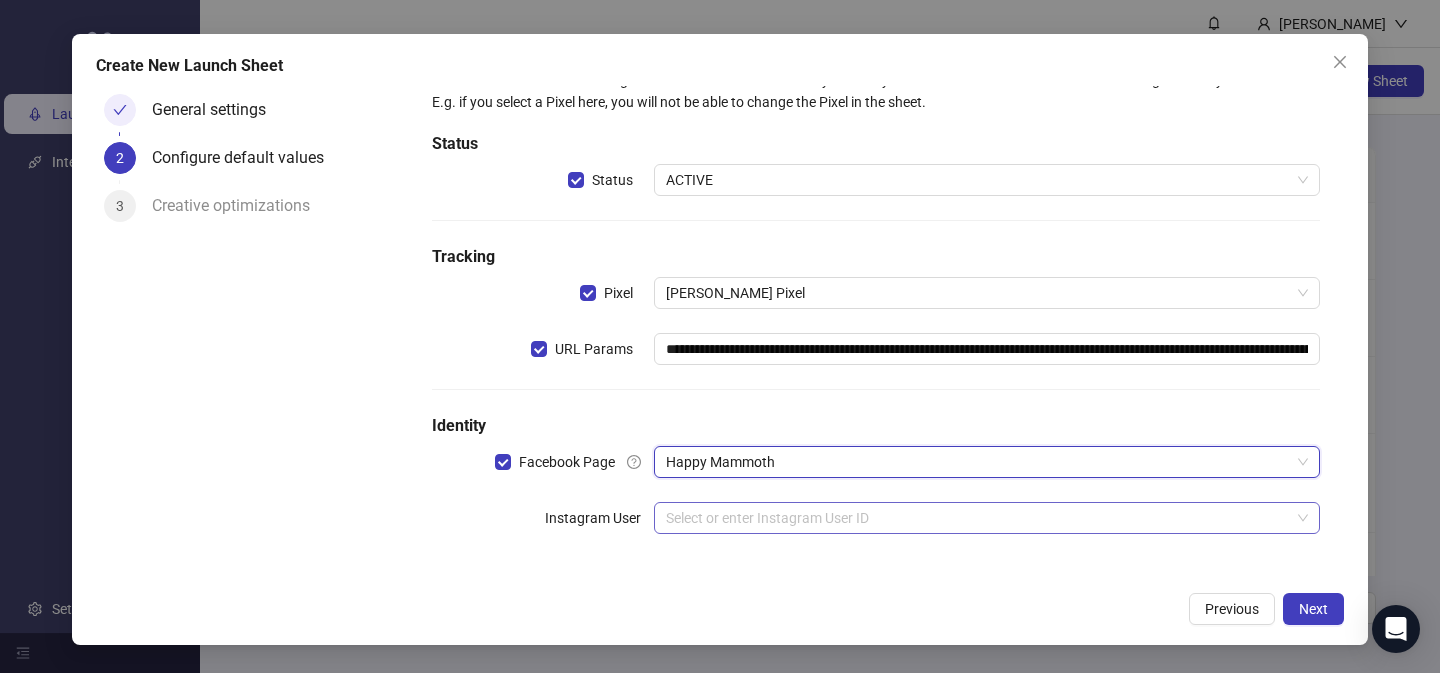 click at bounding box center [978, 518] 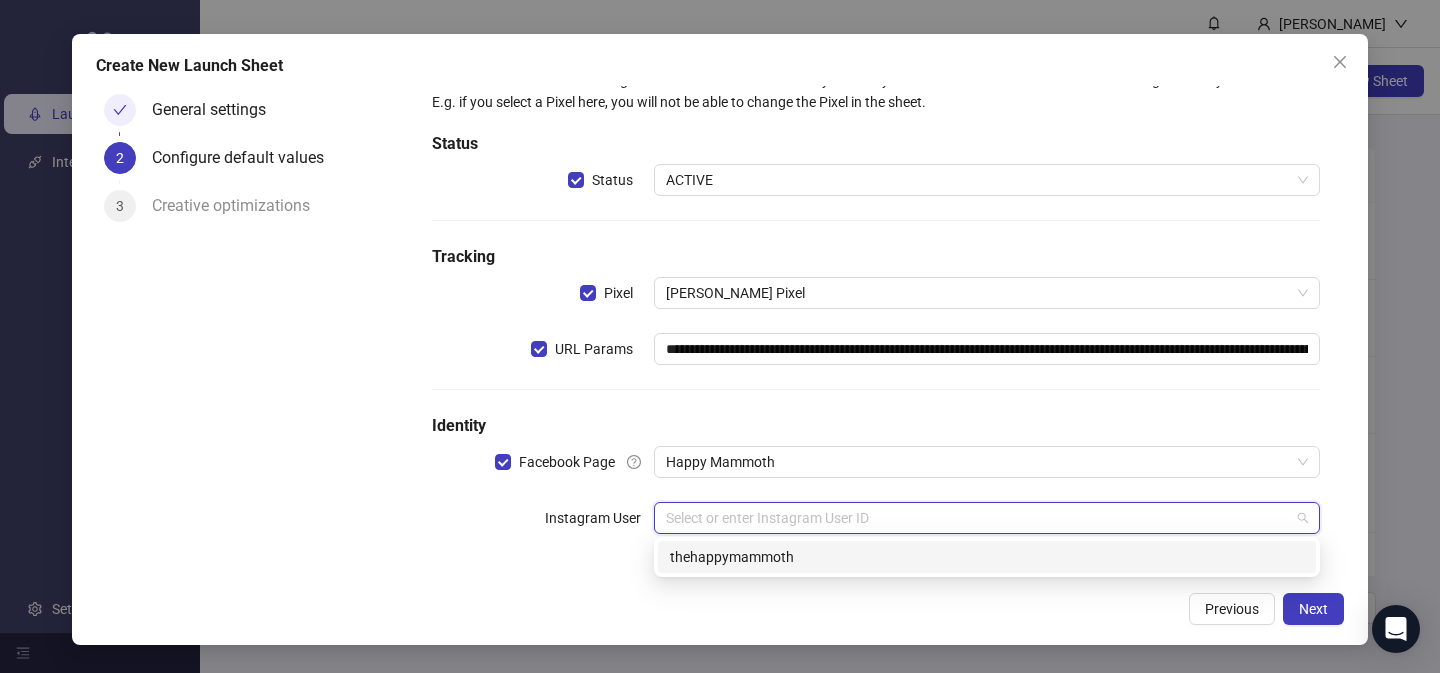 click on "thehappymammoth" at bounding box center [987, 557] 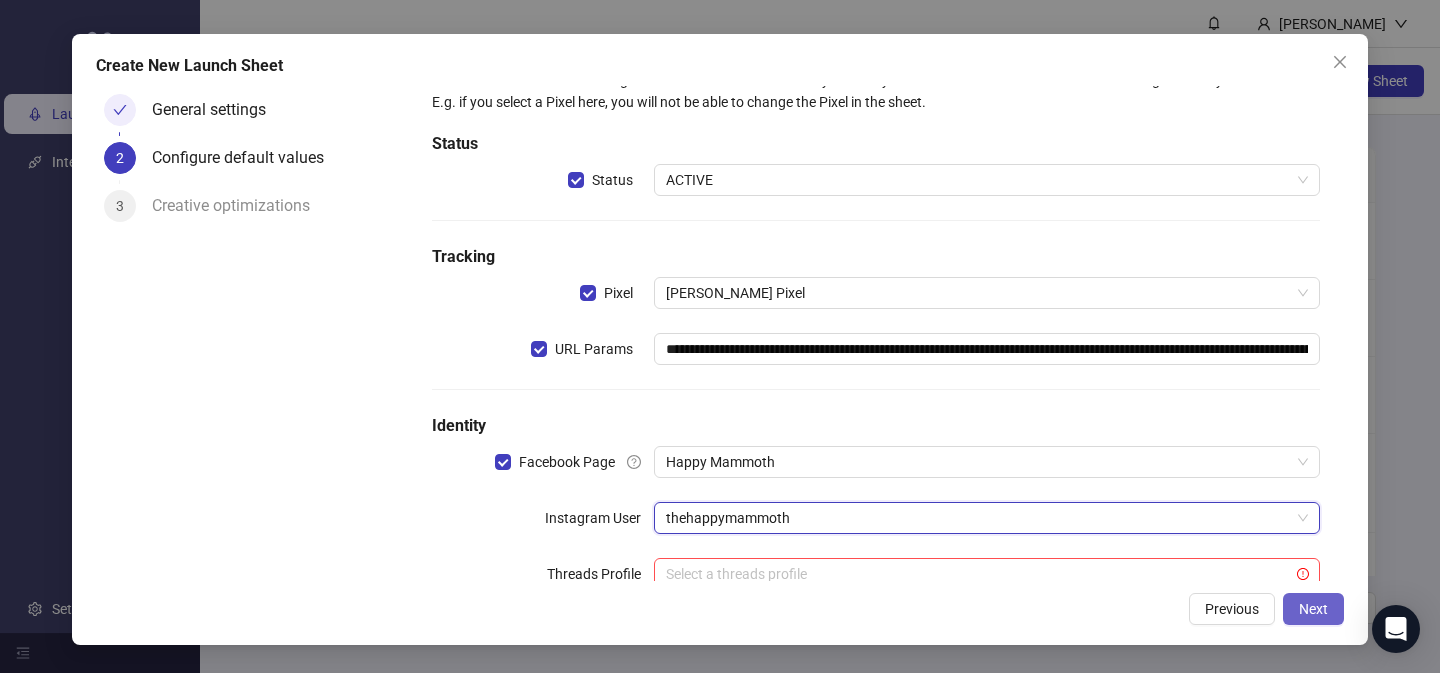 click on "Next" at bounding box center [1313, 609] 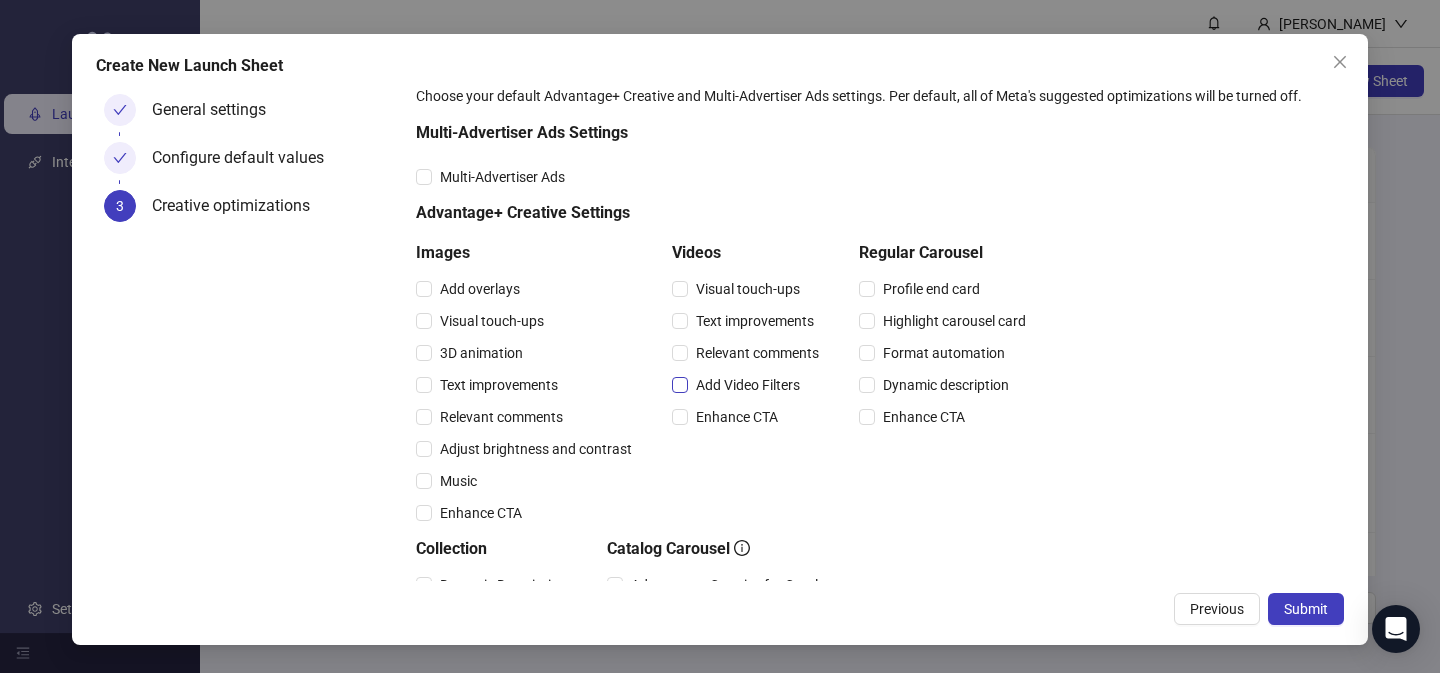 click on "Add Video Filters" at bounding box center (748, 385) 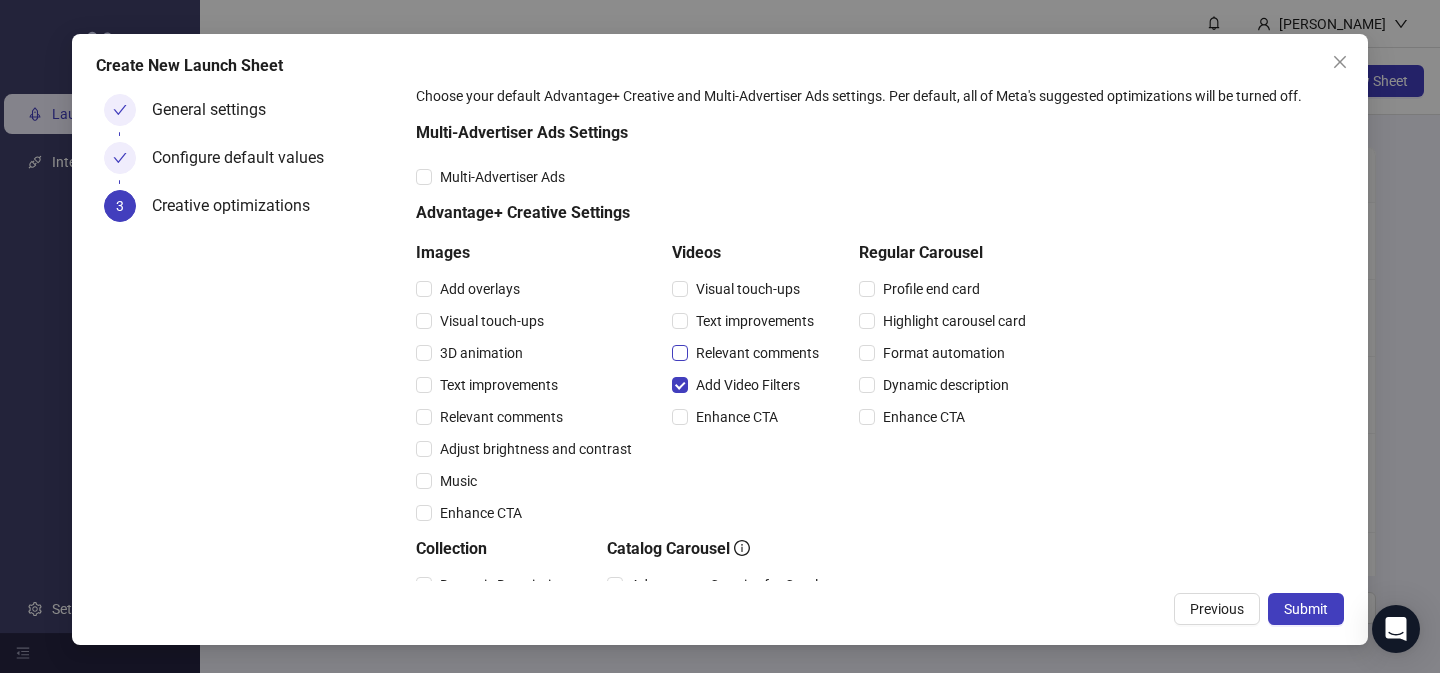 click on "Relevant comments" at bounding box center (757, 353) 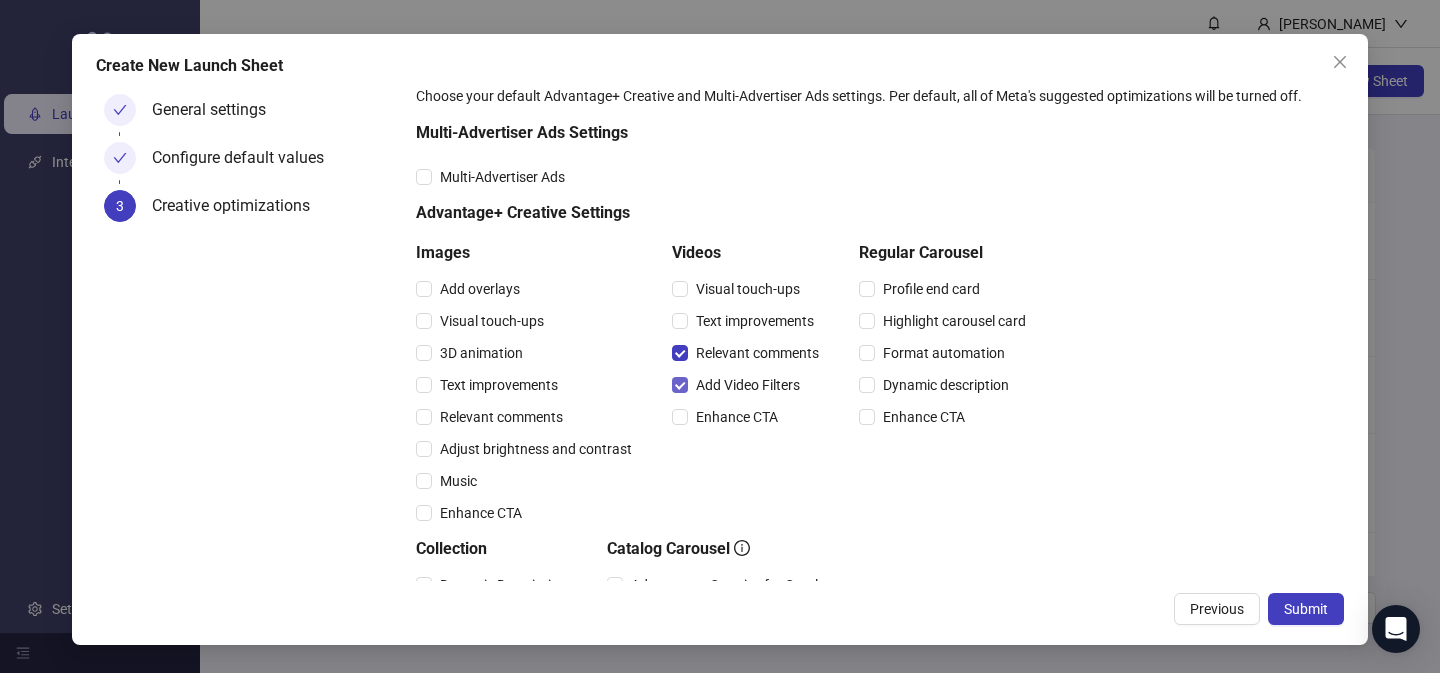 click on "Add Video Filters" at bounding box center (748, 385) 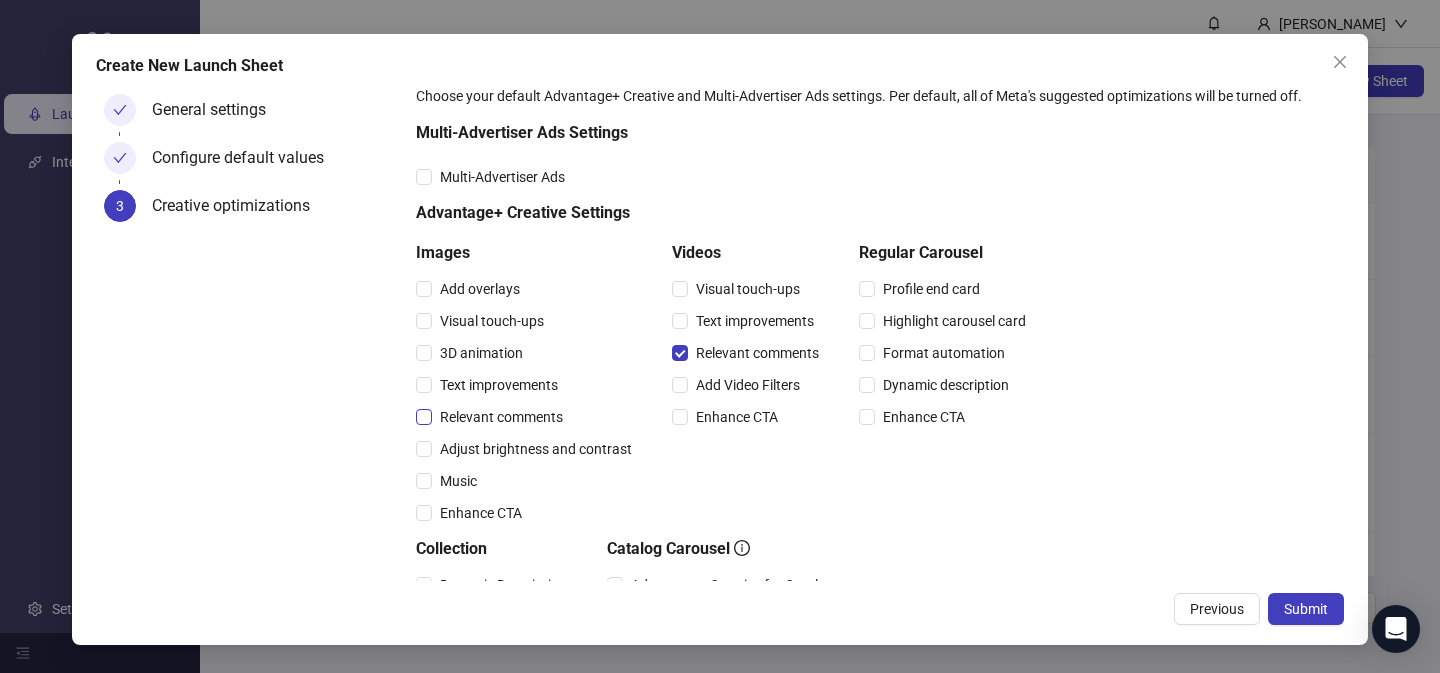 click on "Relevant comments" at bounding box center (501, 417) 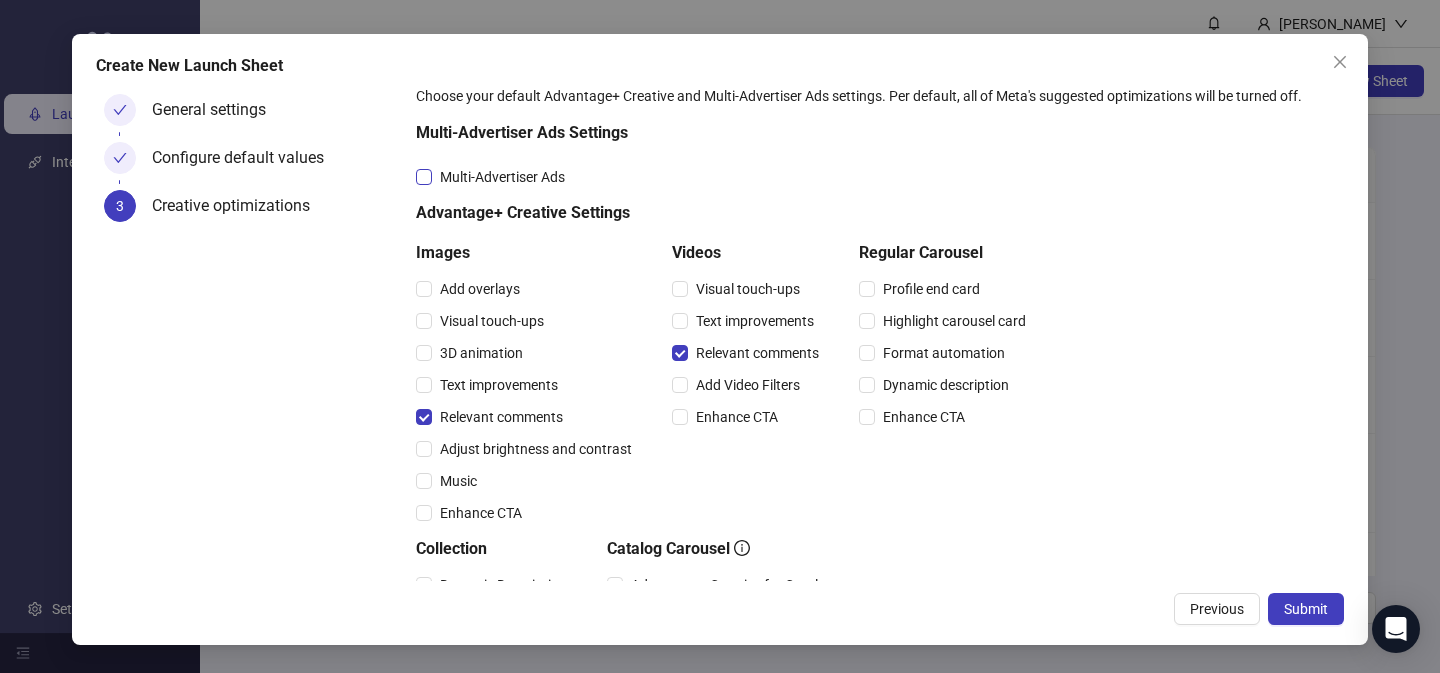 click on "Multi-Advertiser Ads" at bounding box center [502, 177] 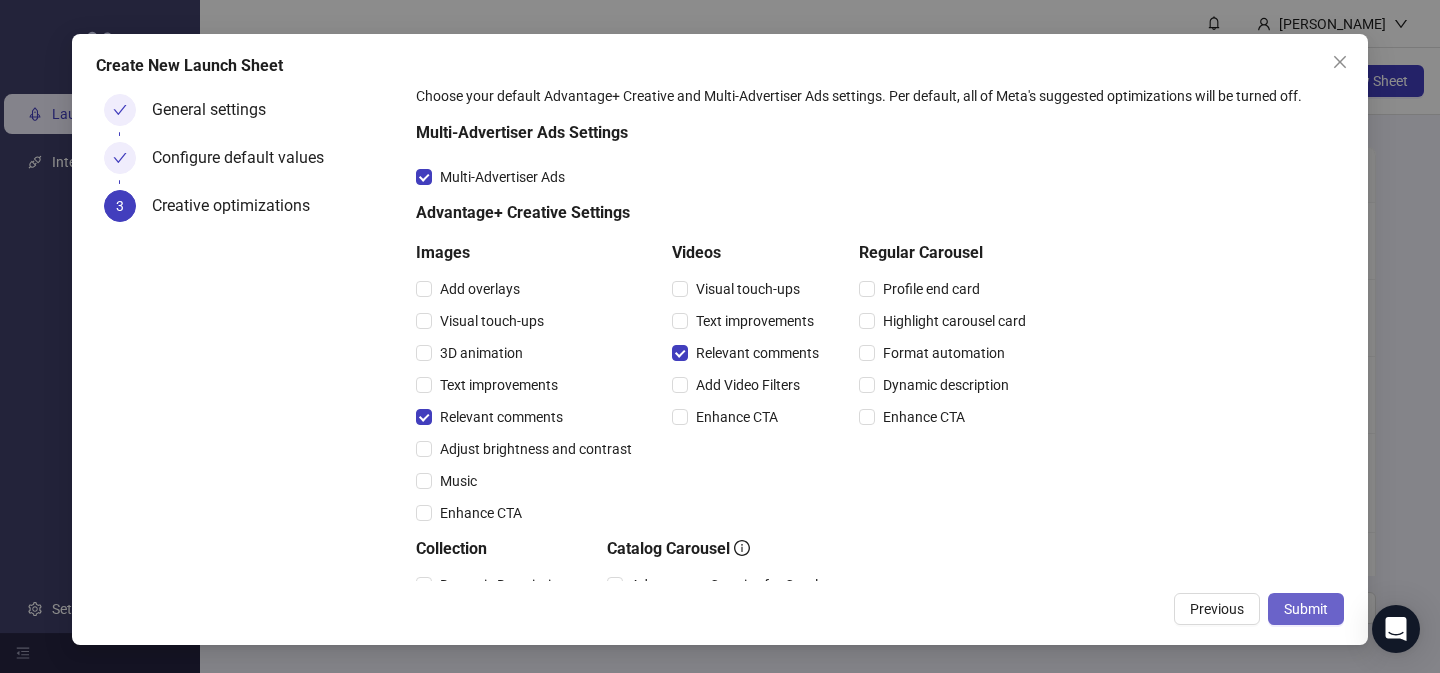 click on "Submit" at bounding box center [1306, 609] 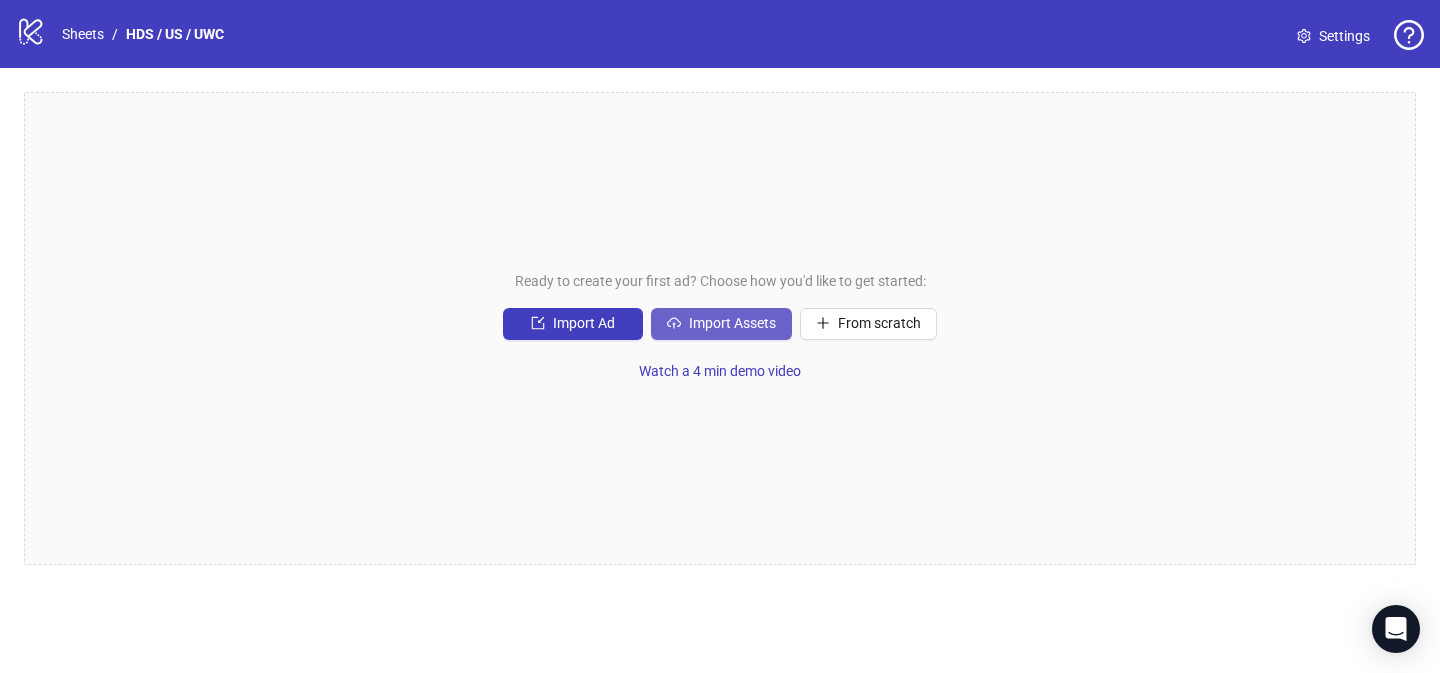 click on "Import Assets" at bounding box center [732, 323] 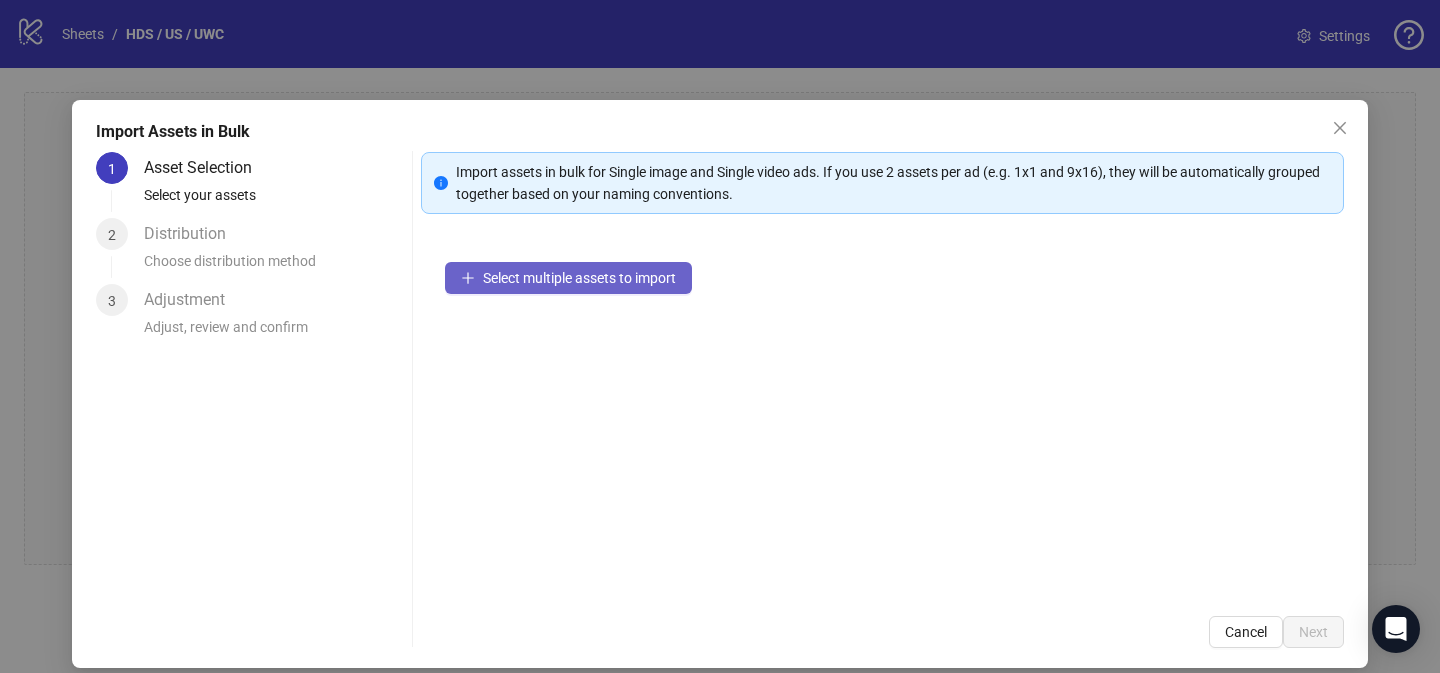 click on "Select multiple assets to import" at bounding box center [568, 278] 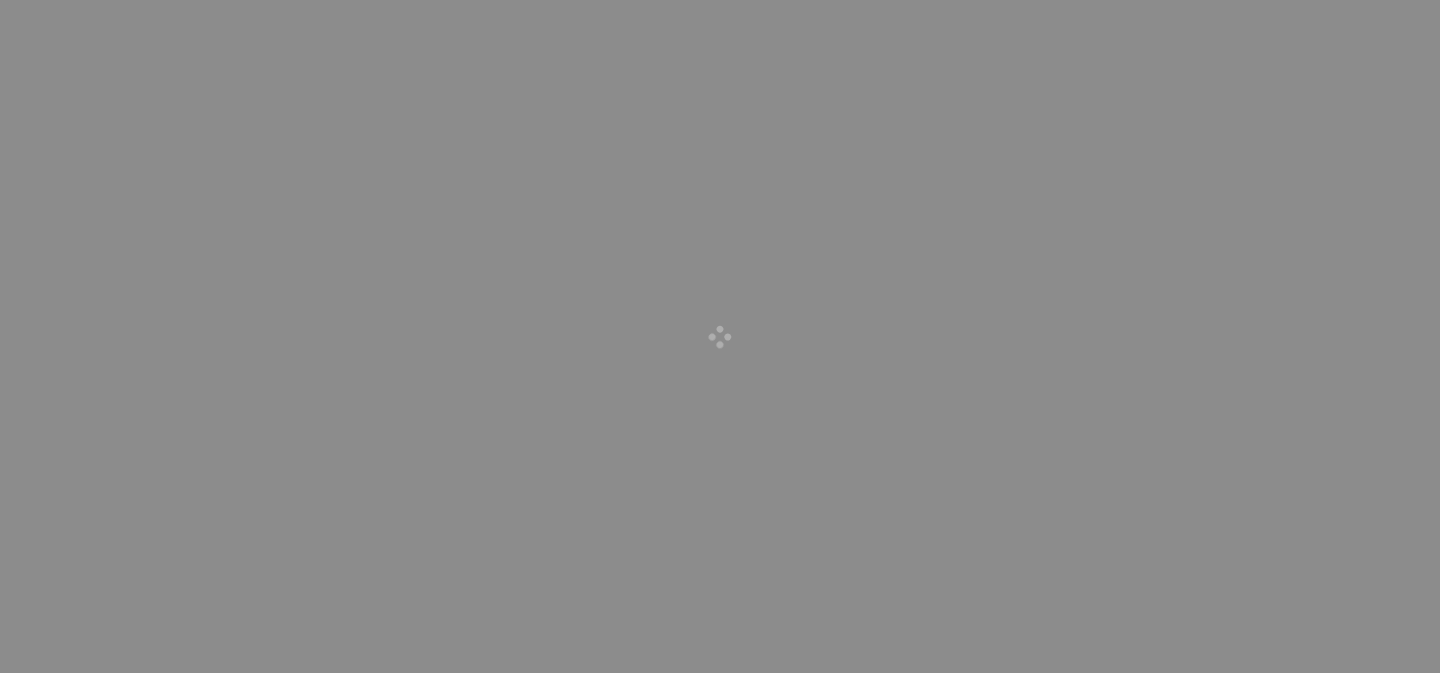 scroll, scrollTop: 0, scrollLeft: 0, axis: both 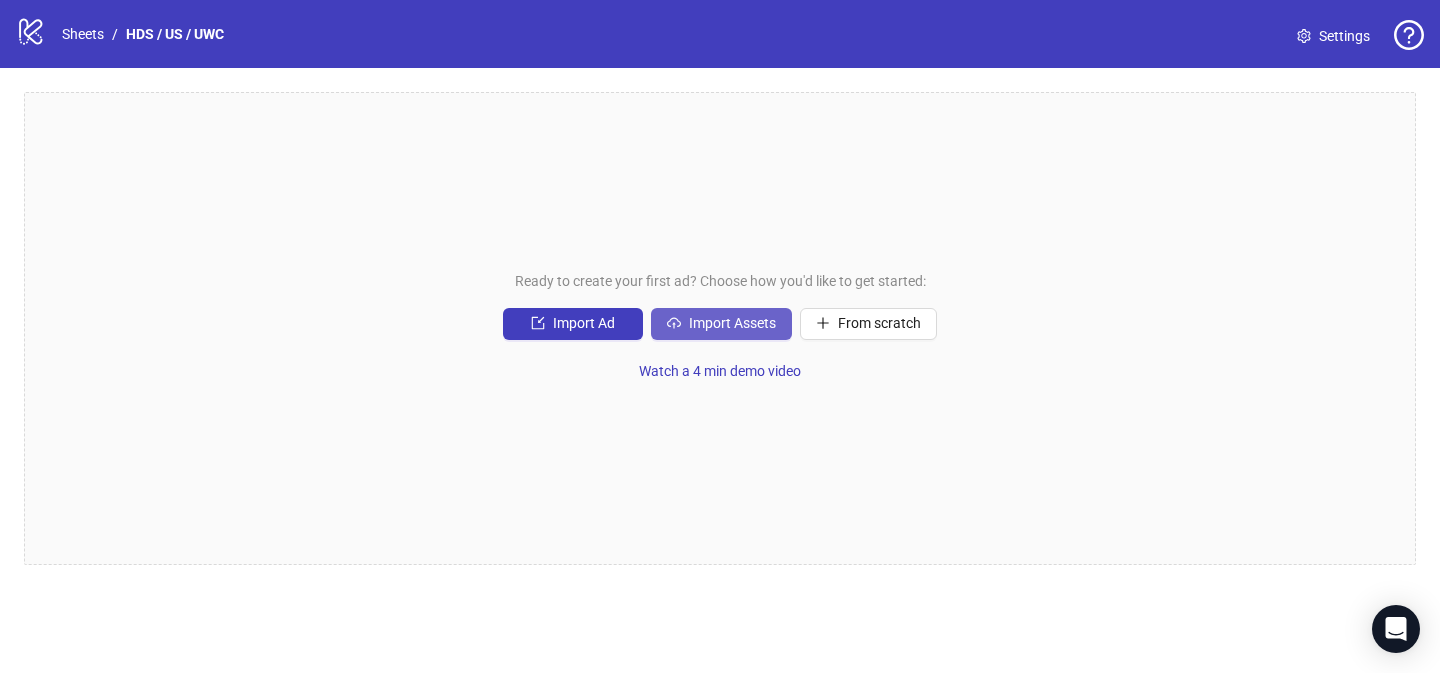click on "Import Assets" at bounding box center [732, 323] 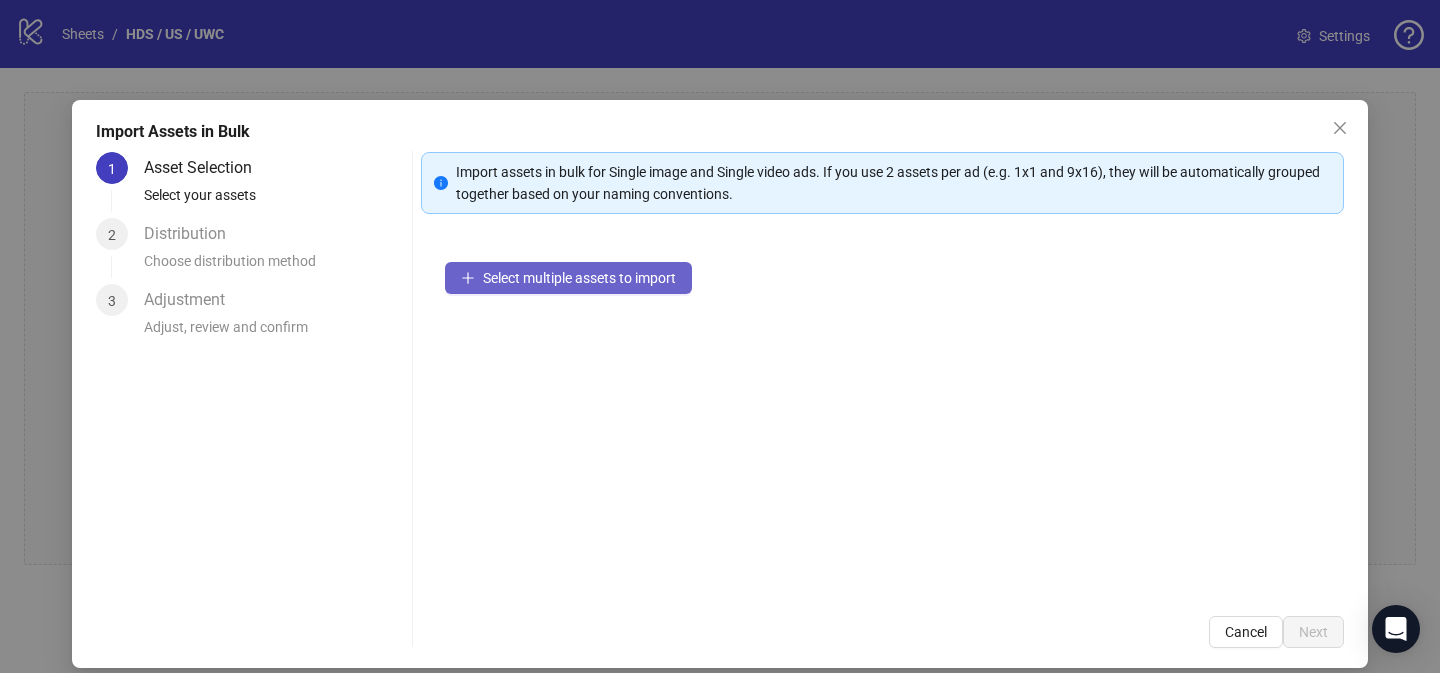 click on "Select multiple assets to import" at bounding box center [579, 278] 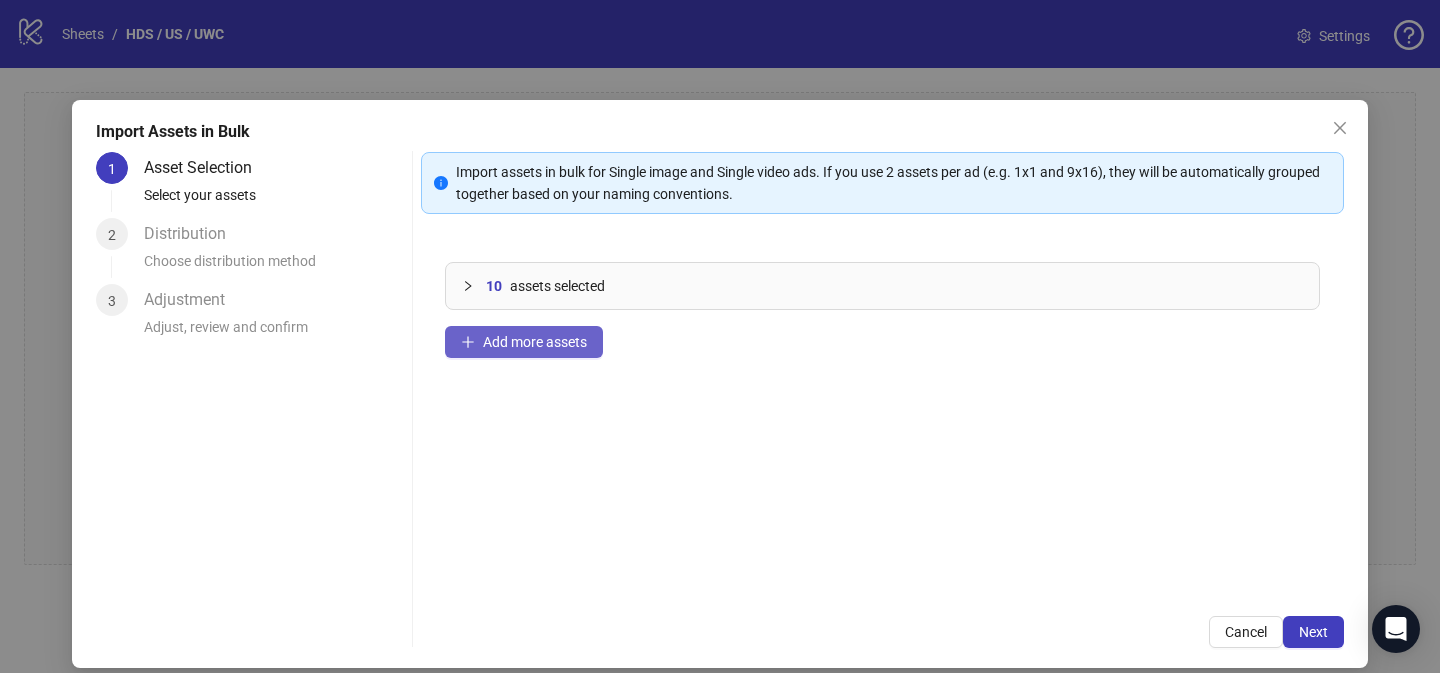 click on "Add more assets" at bounding box center (535, 342) 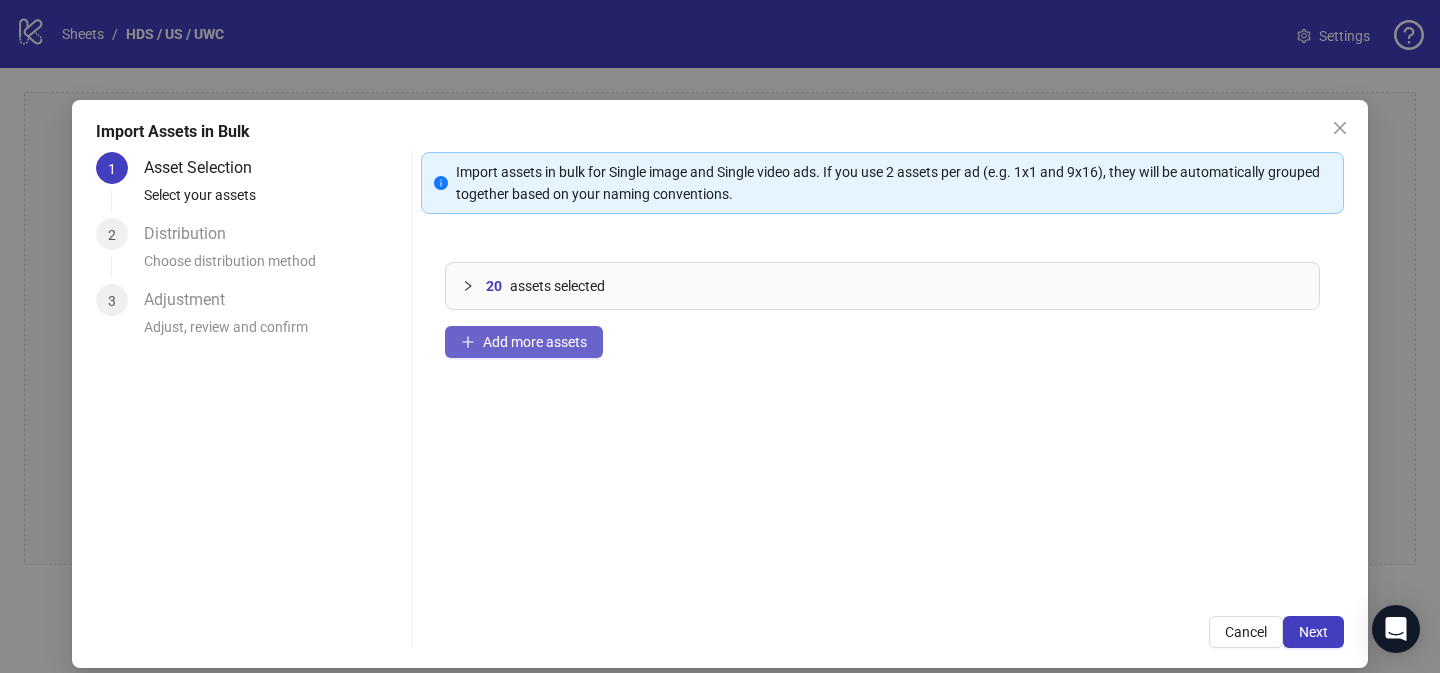 click on "Add more assets" at bounding box center [535, 342] 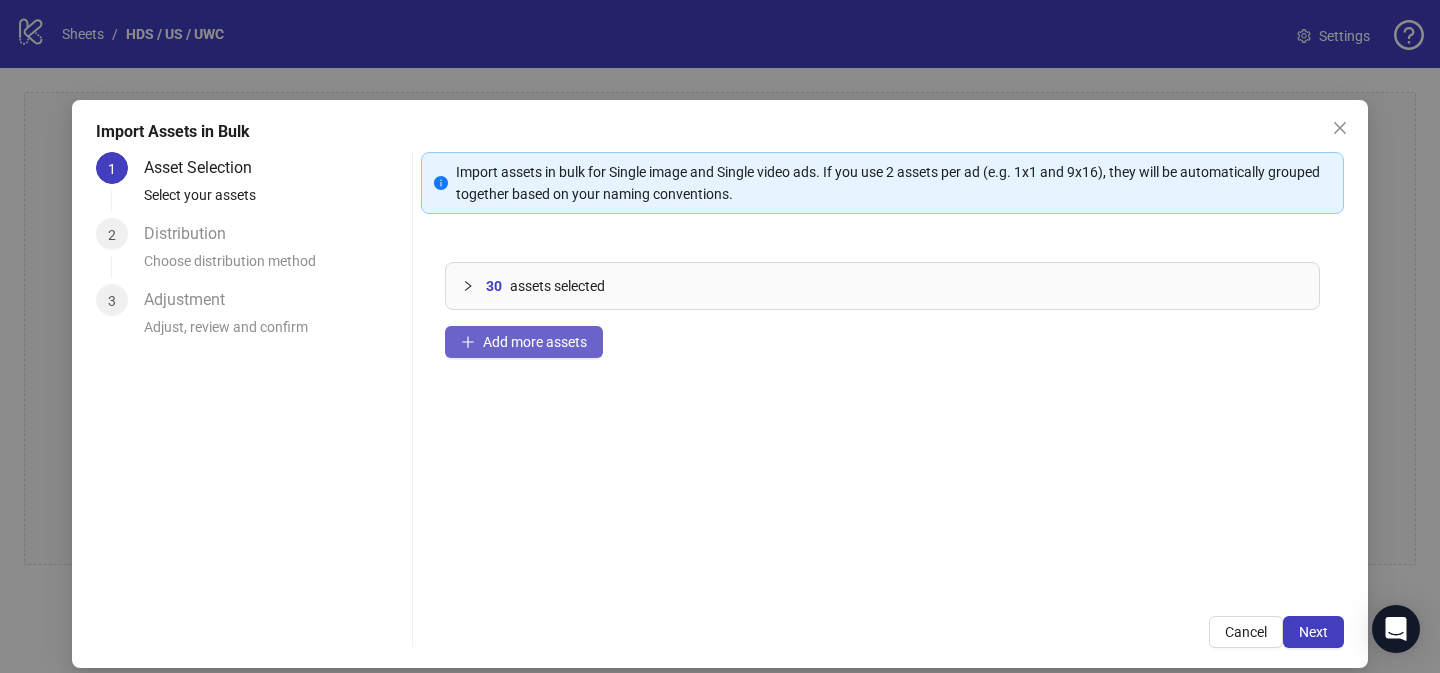 click on "Add more assets" at bounding box center [524, 342] 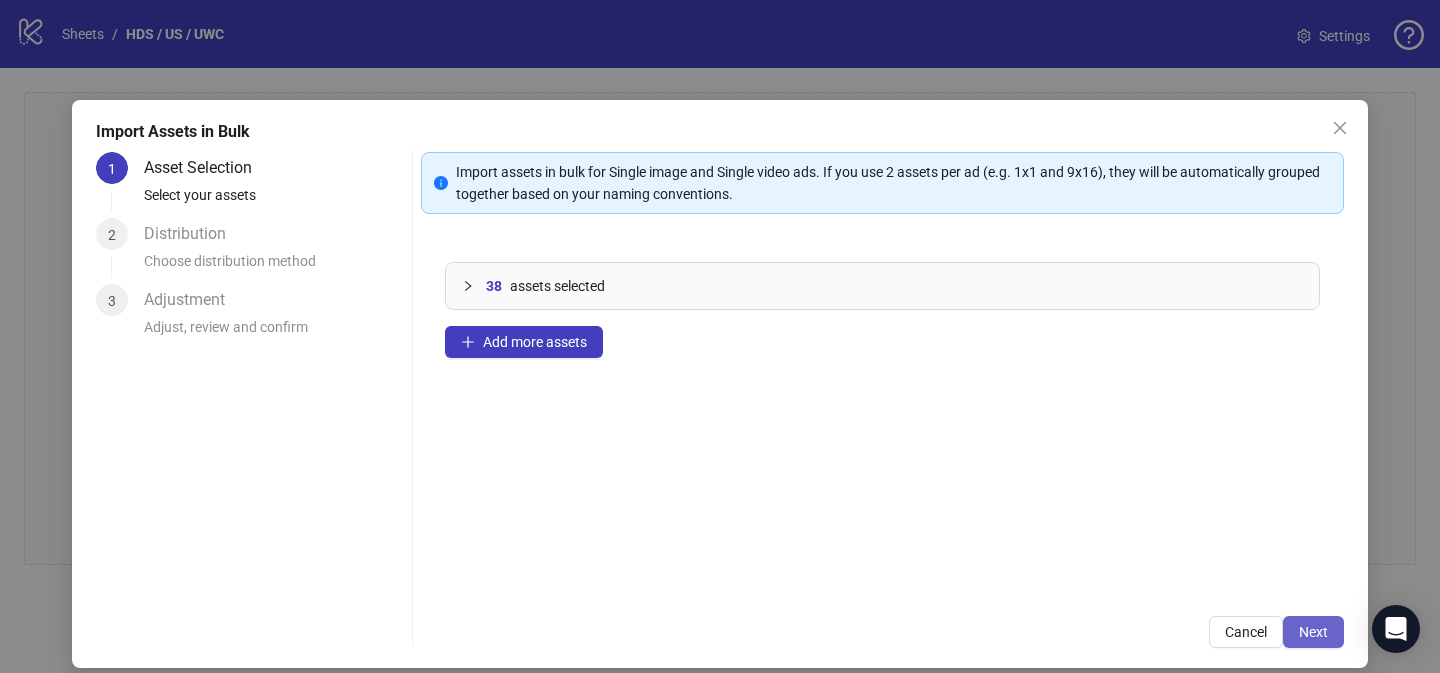 click on "Next" at bounding box center (1313, 632) 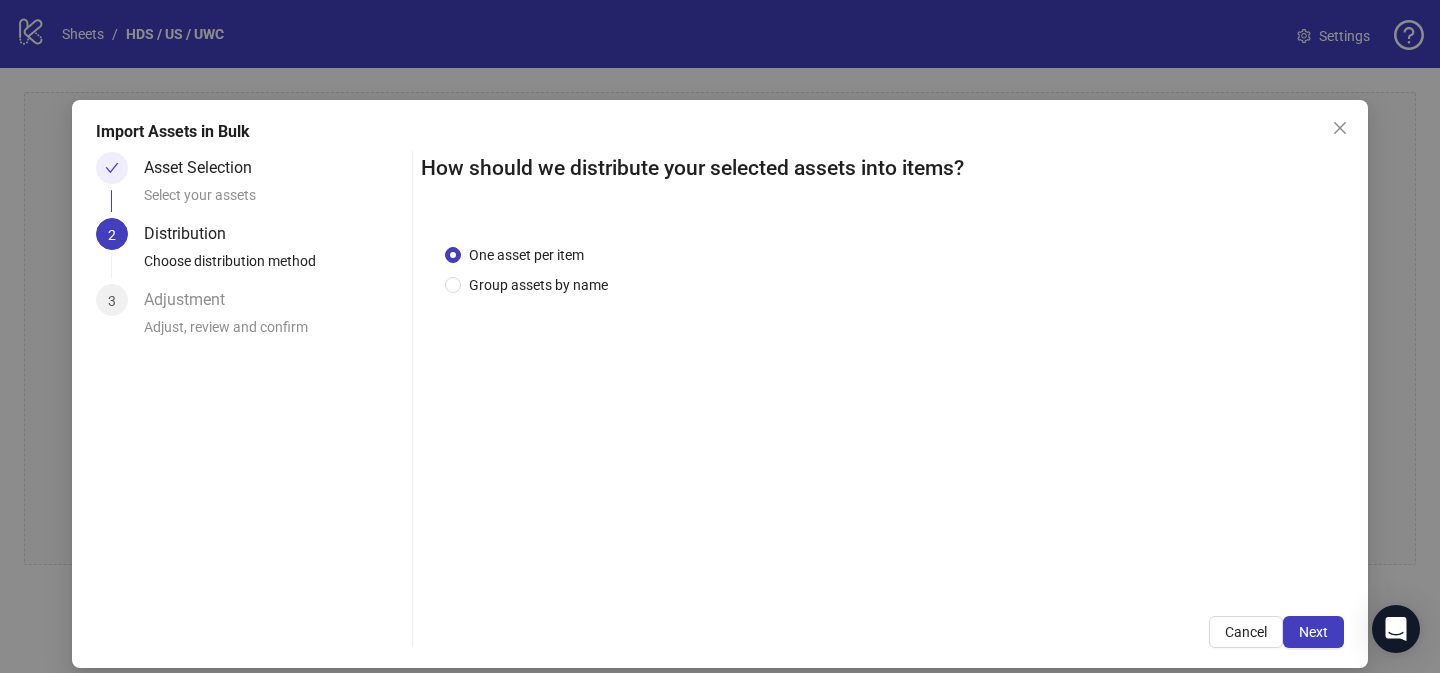 drag, startPoint x: 585, startPoint y: 288, endPoint x: 585, endPoint y: 303, distance: 15 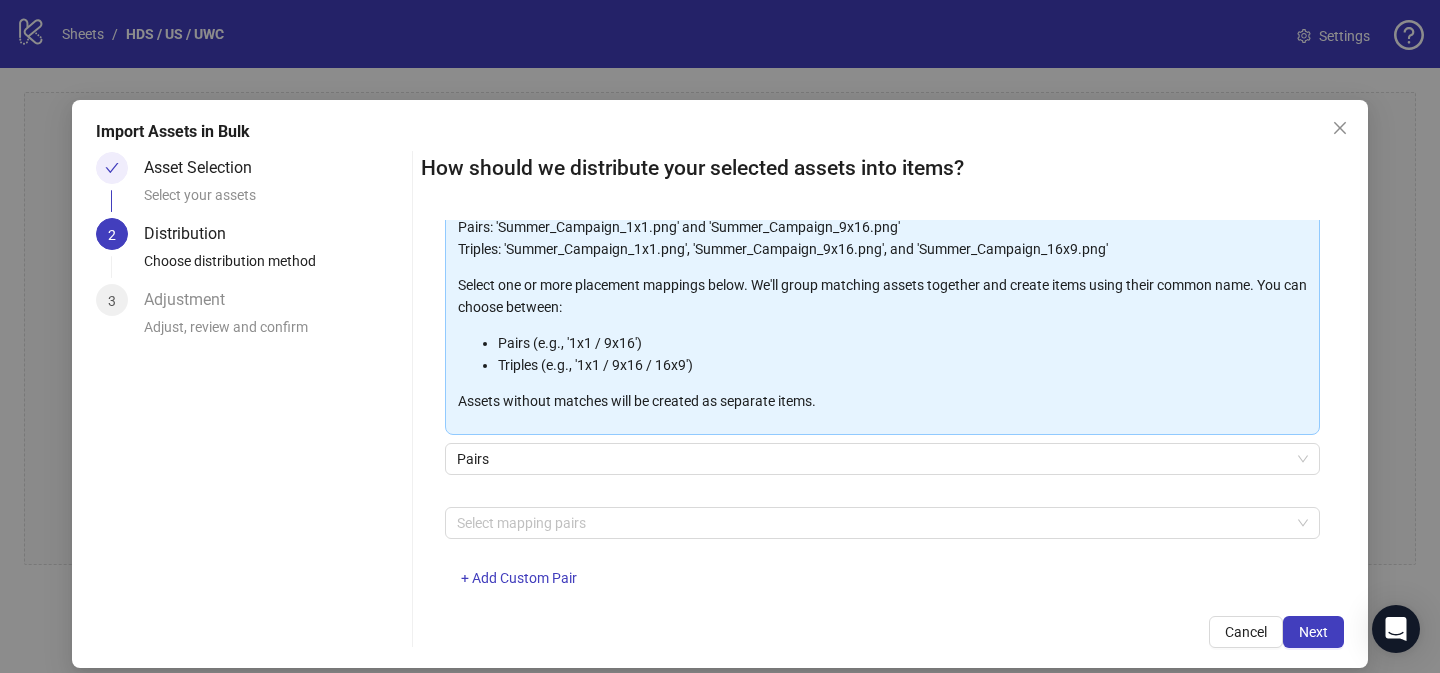 scroll, scrollTop: 214, scrollLeft: 0, axis: vertical 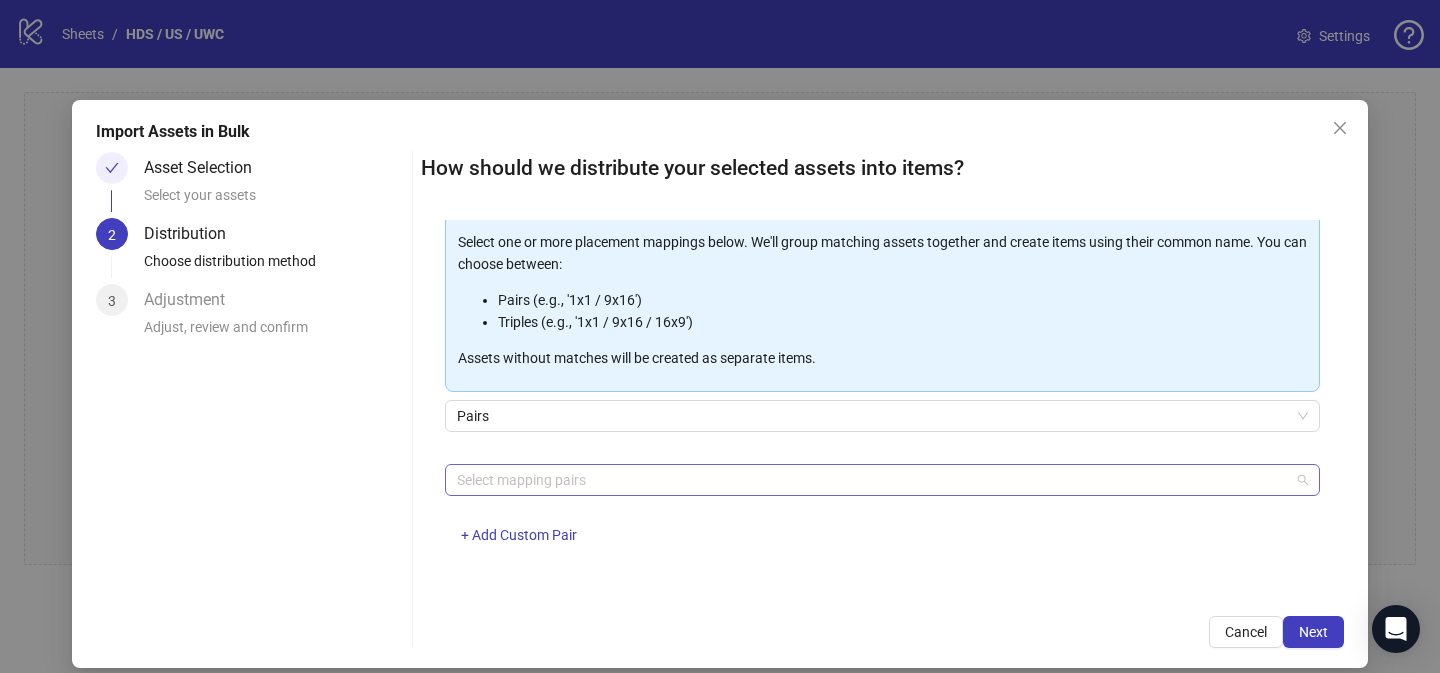 drag, startPoint x: 650, startPoint y: 467, endPoint x: 624, endPoint y: 472, distance: 26.476404 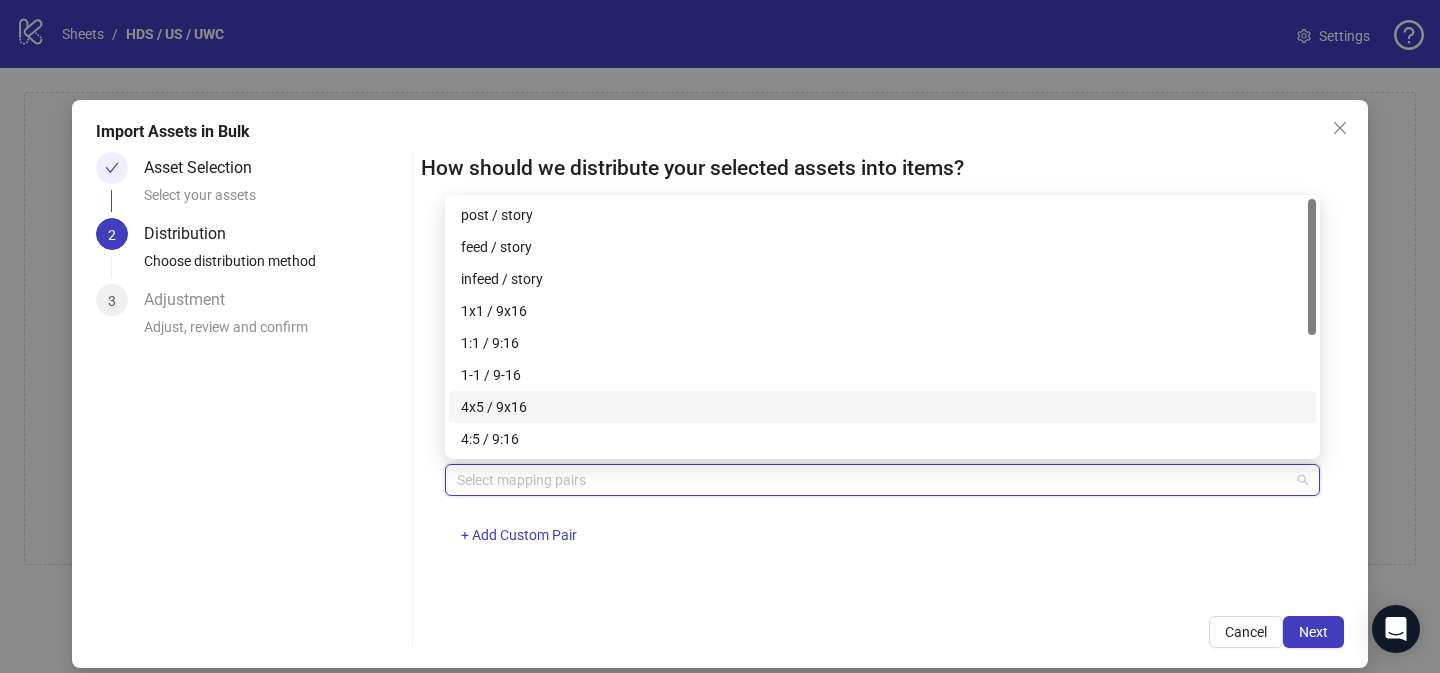 click on "4x5 / 9x16" at bounding box center (882, 407) 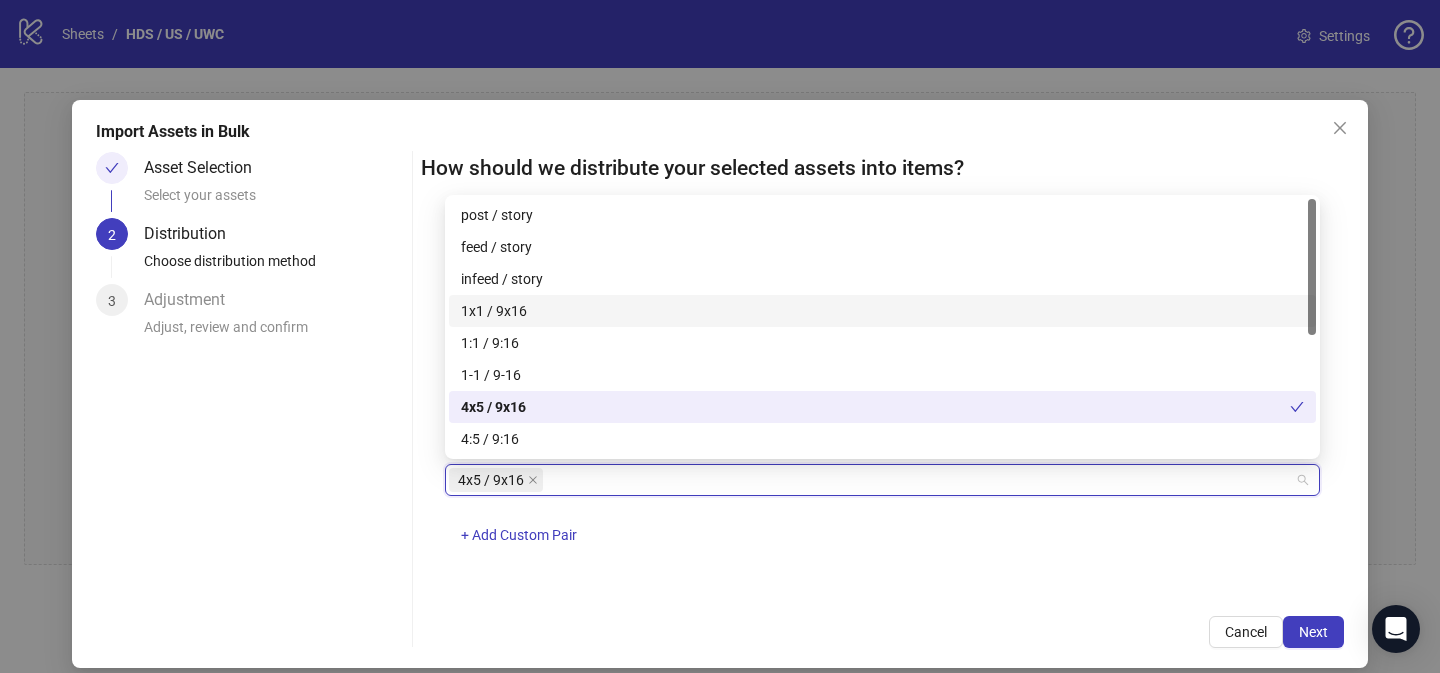 click on "1x1 / 9x16" at bounding box center (882, 311) 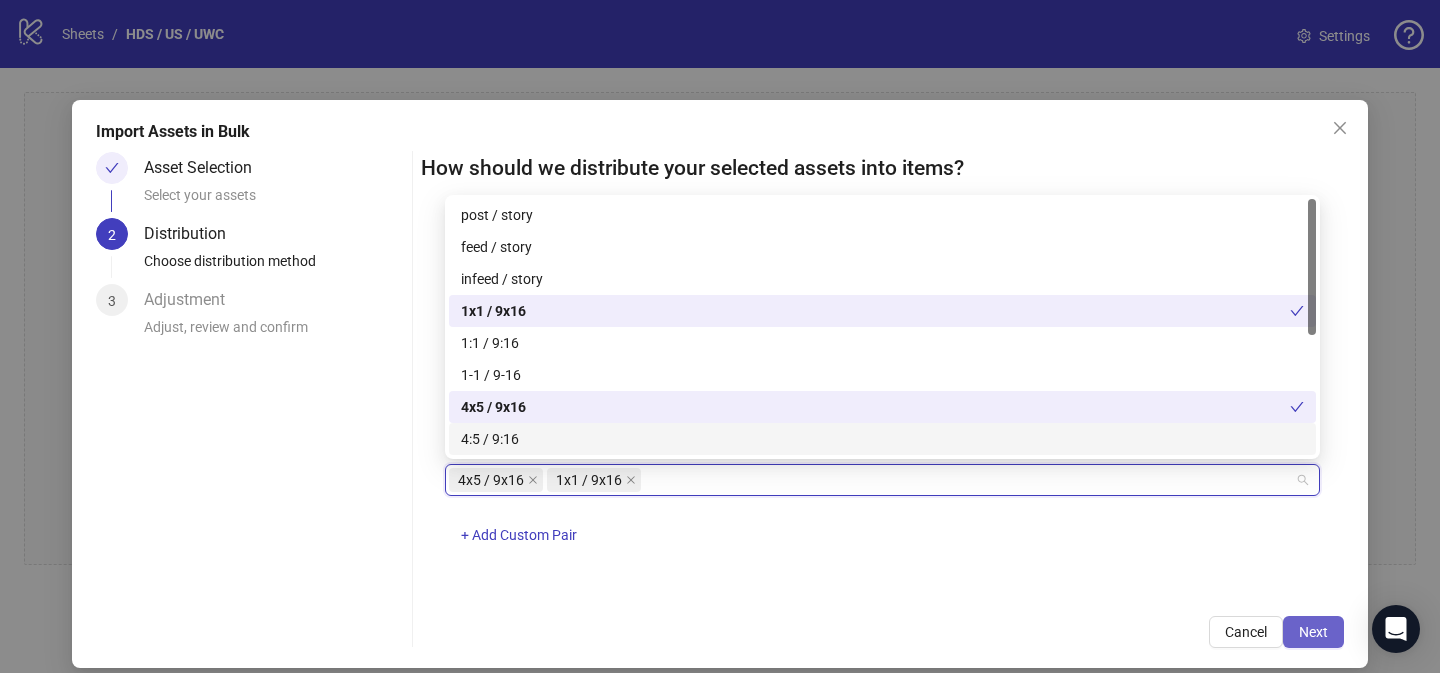 click on "Next" at bounding box center [1313, 632] 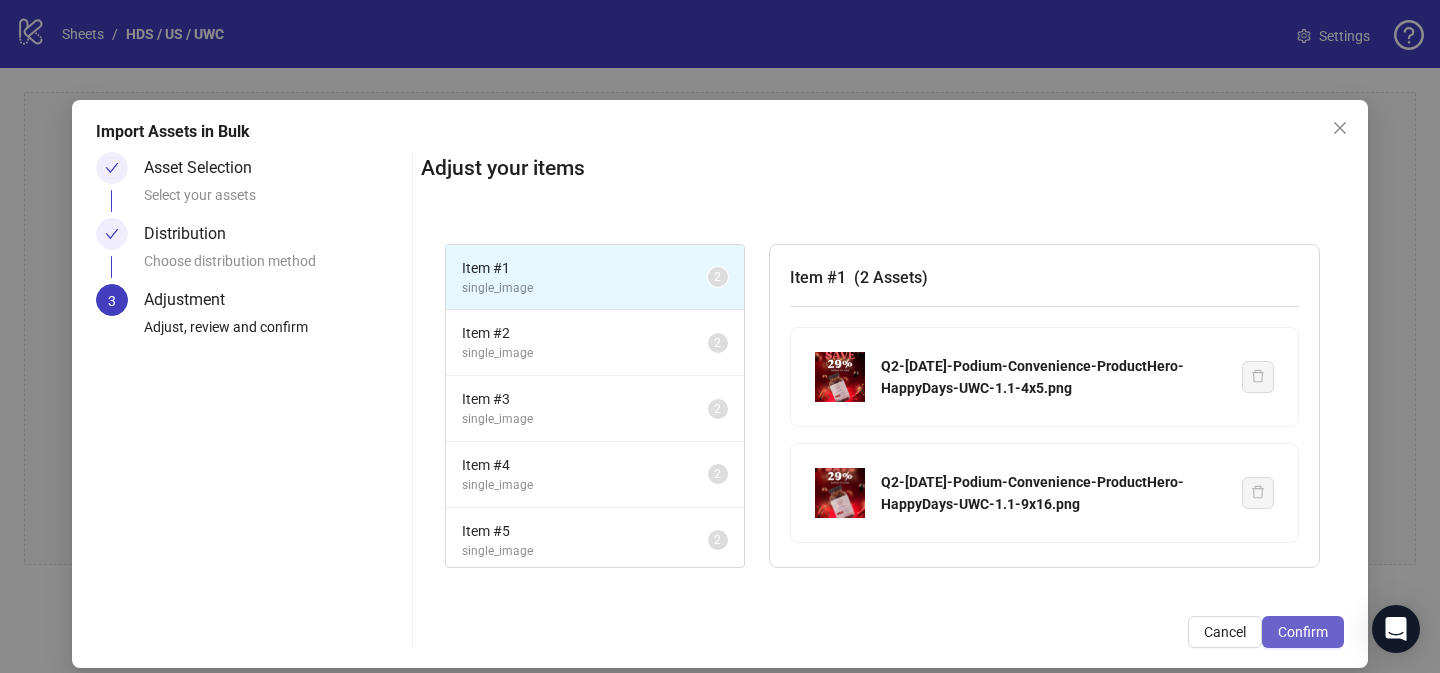 click on "Confirm" at bounding box center [1303, 632] 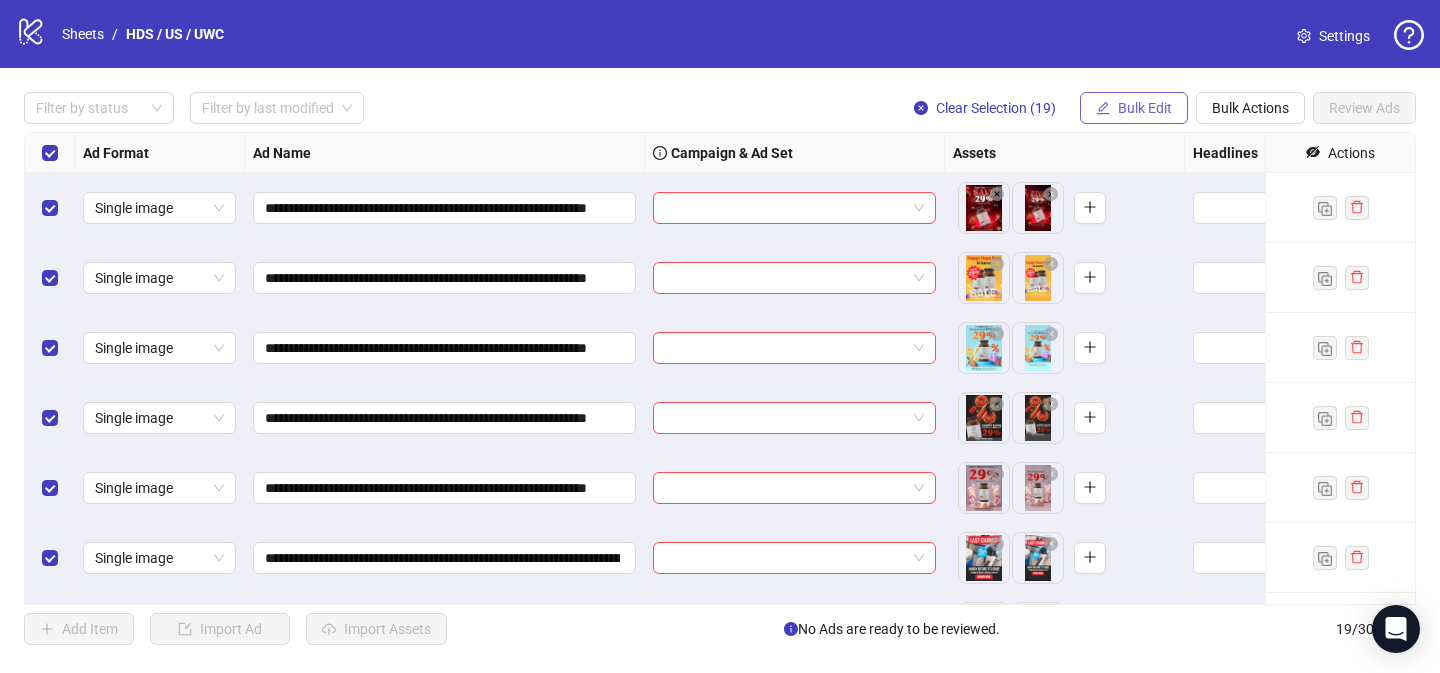 click on "Bulk Edit" at bounding box center [1134, 108] 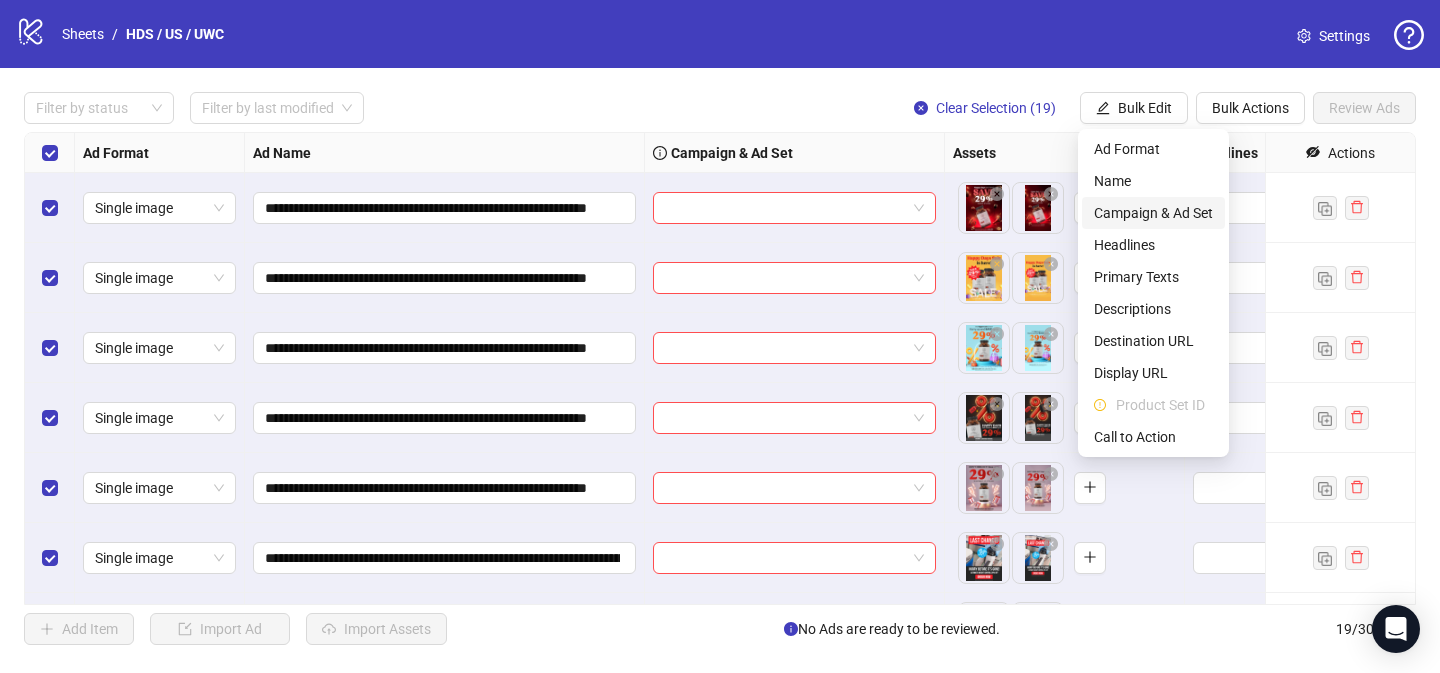 click on "Campaign & Ad Set" at bounding box center (1153, 213) 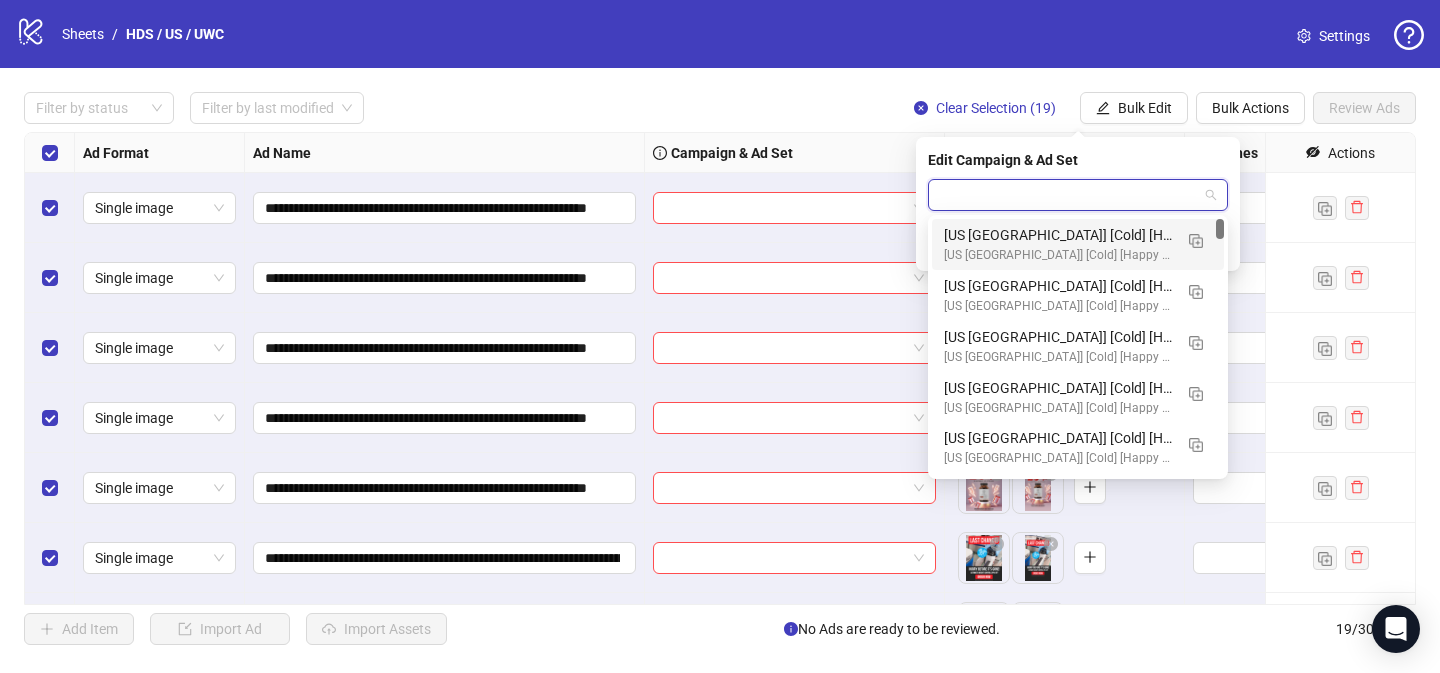 drag, startPoint x: 1110, startPoint y: 193, endPoint x: 1156, endPoint y: 217, distance: 51.884487 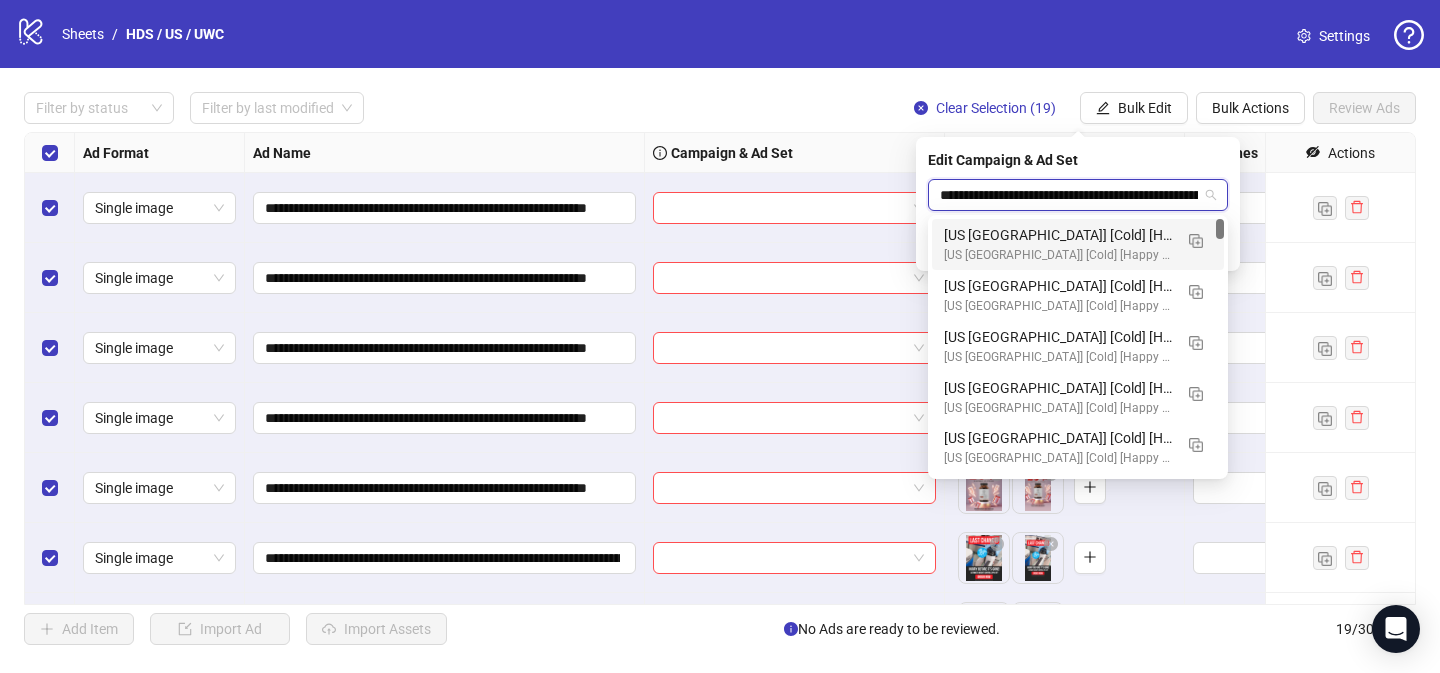 scroll, scrollTop: 0, scrollLeft: 155, axis: horizontal 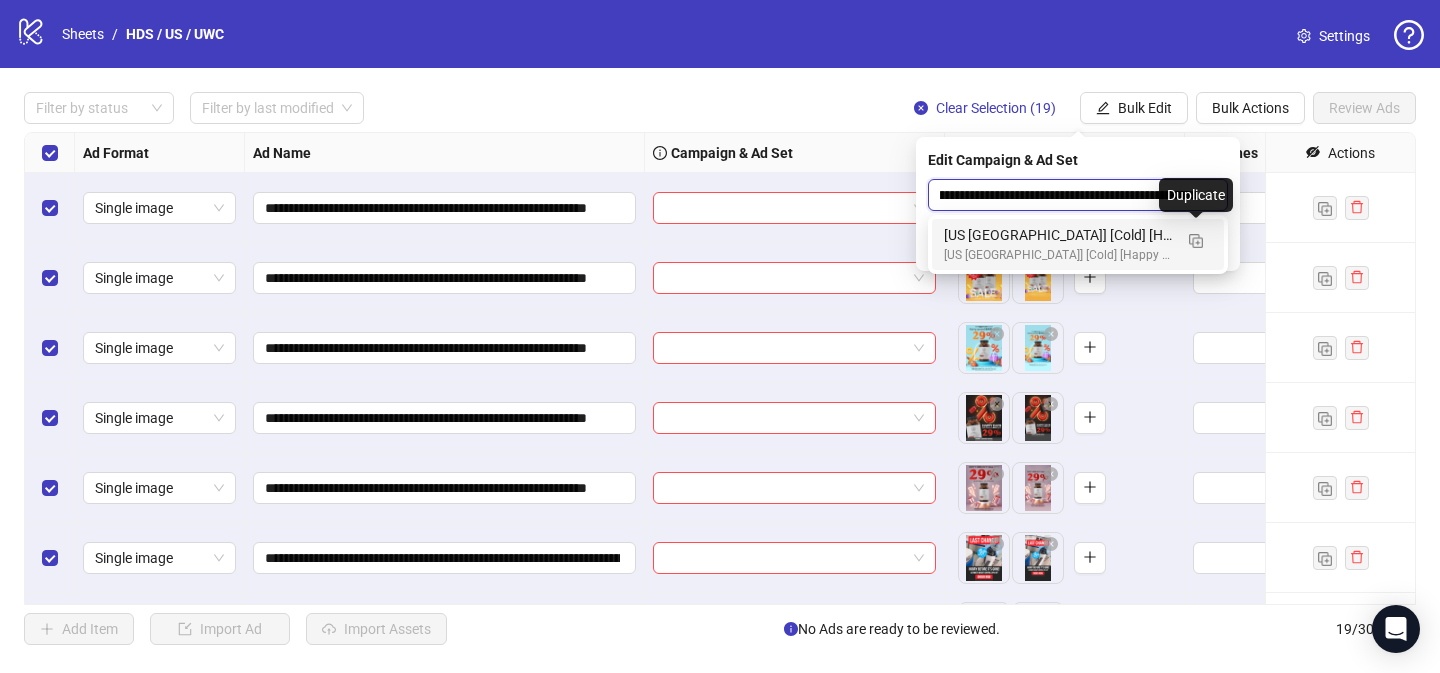 click on "[US CA] [Cold] [Happy Days Sale 2025] [ASC] [UWC 1] [07 Jun 2025]" at bounding box center (1058, 235) 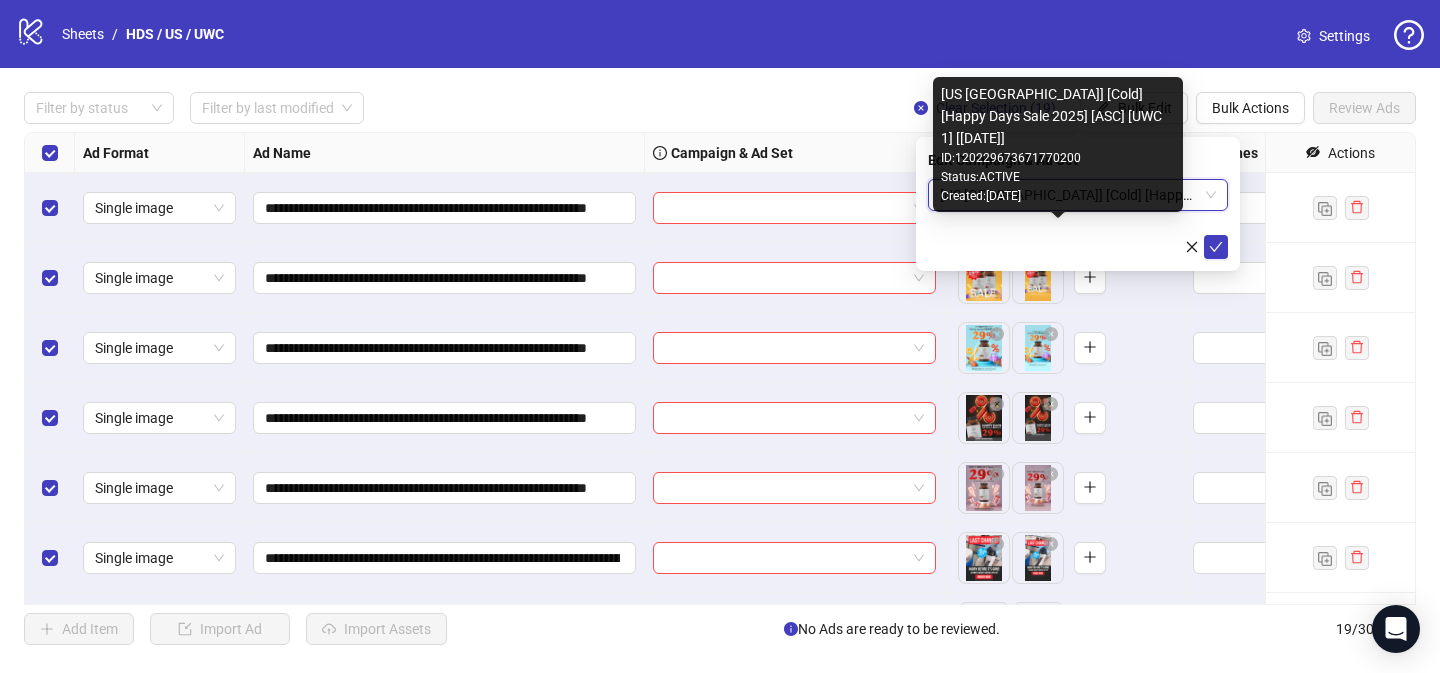 scroll, scrollTop: 0, scrollLeft: 0, axis: both 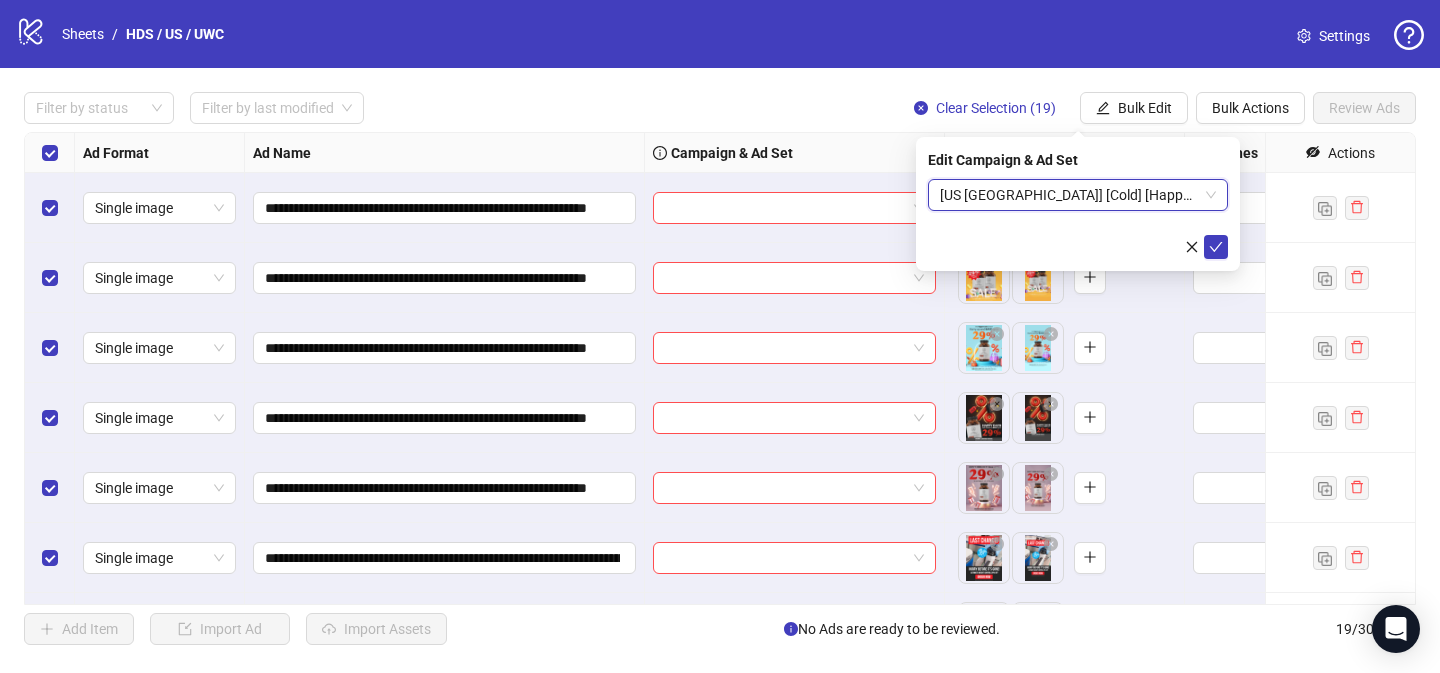 drag, startPoint x: 1220, startPoint y: 250, endPoint x: 914, endPoint y: 141, distance: 324.8338 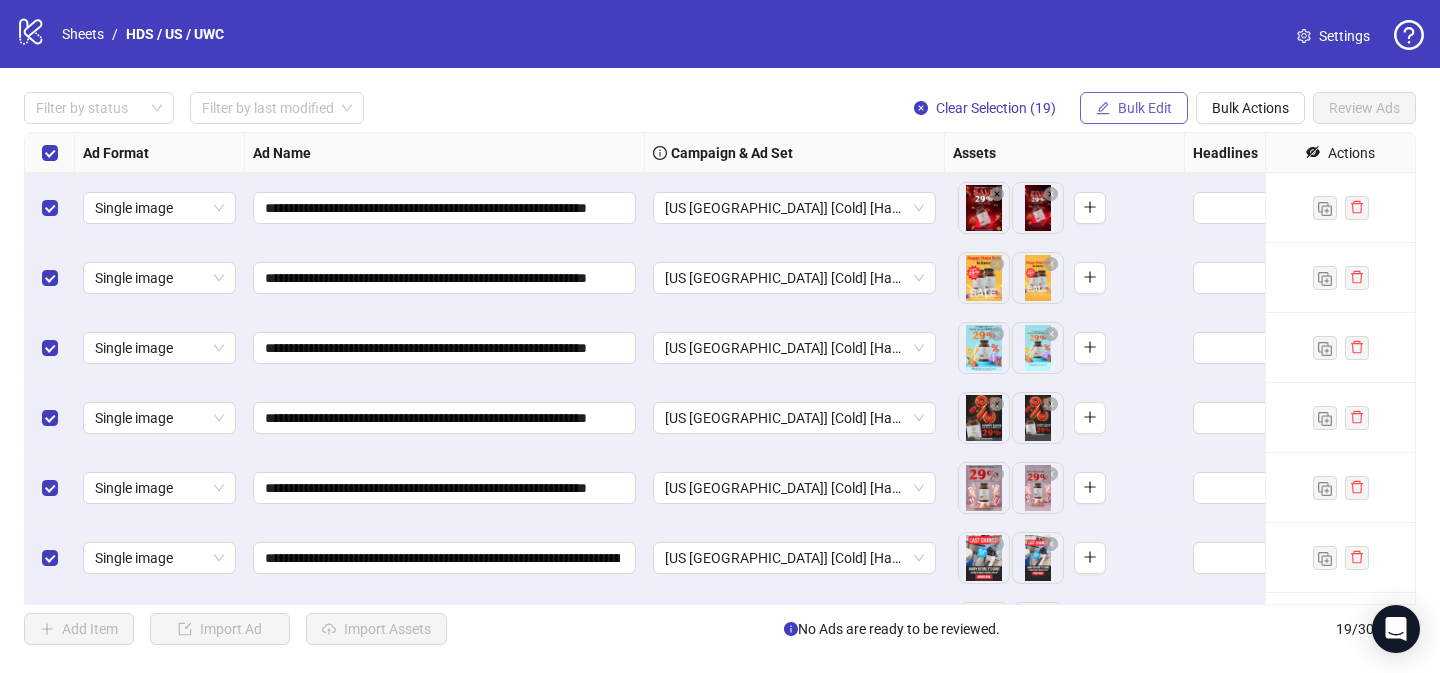 click on "Bulk Edit" at bounding box center (1145, 108) 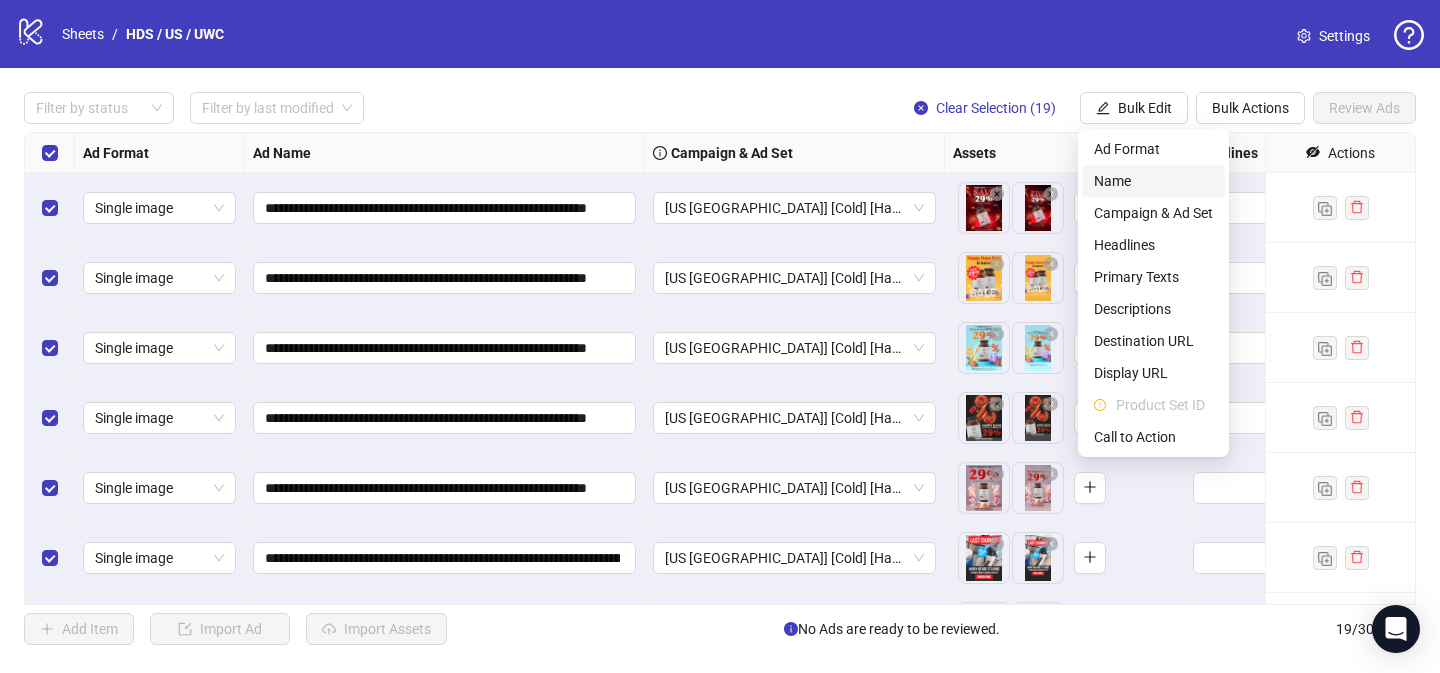 click on "Name" at bounding box center (1153, 181) 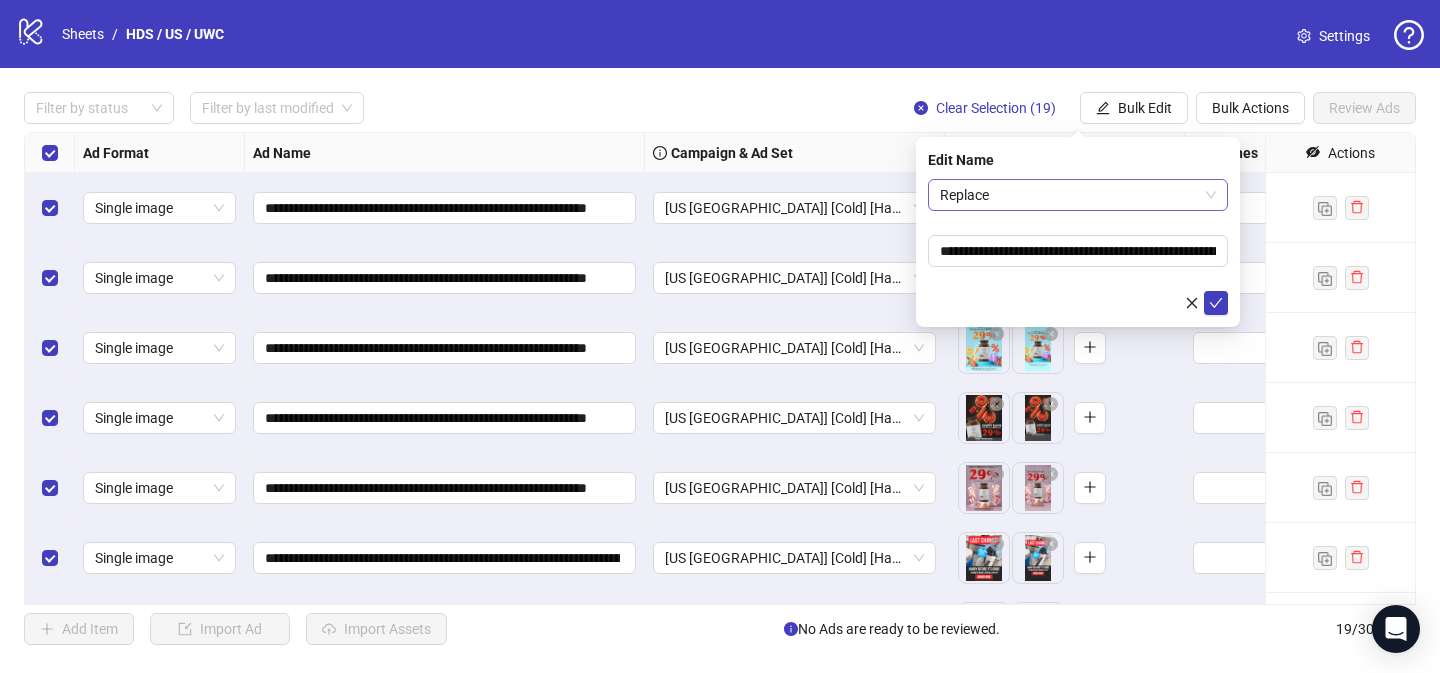 click on "Replace" at bounding box center [1078, 195] 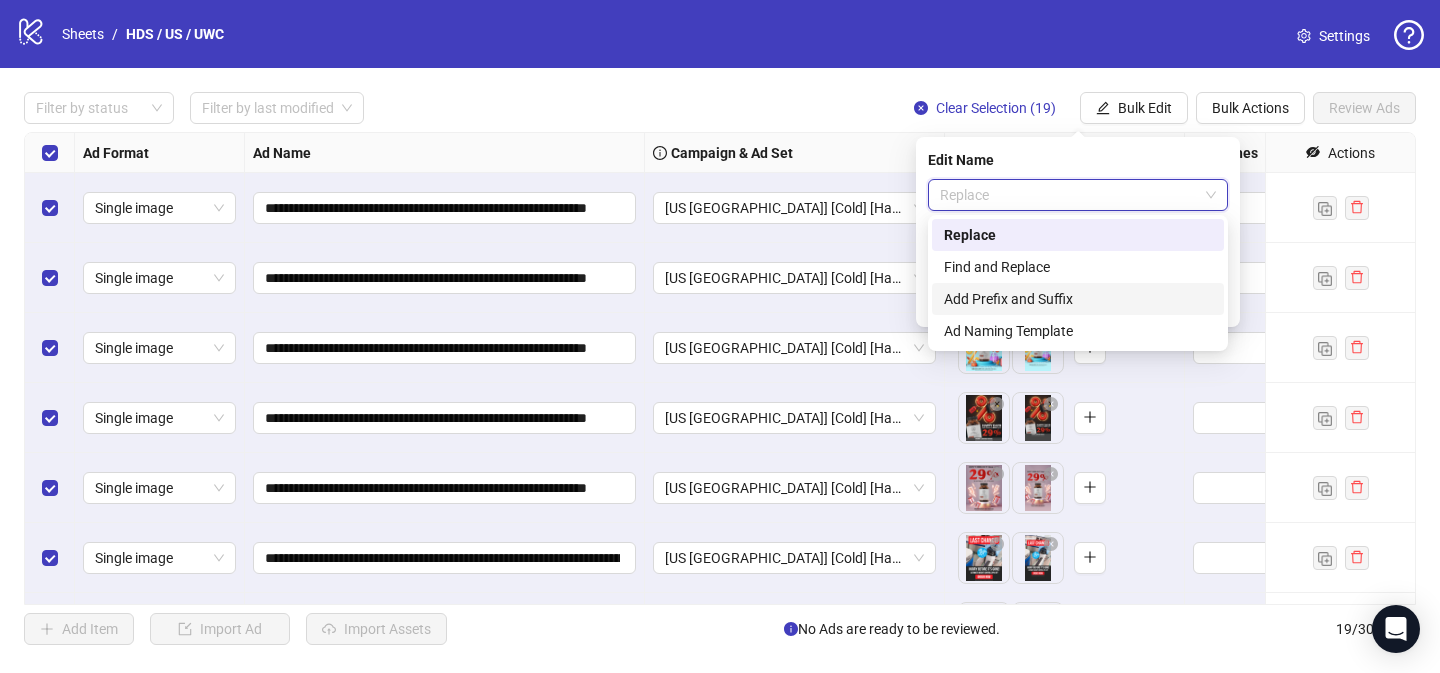 click on "Add Prefix and Suffix" at bounding box center [1078, 299] 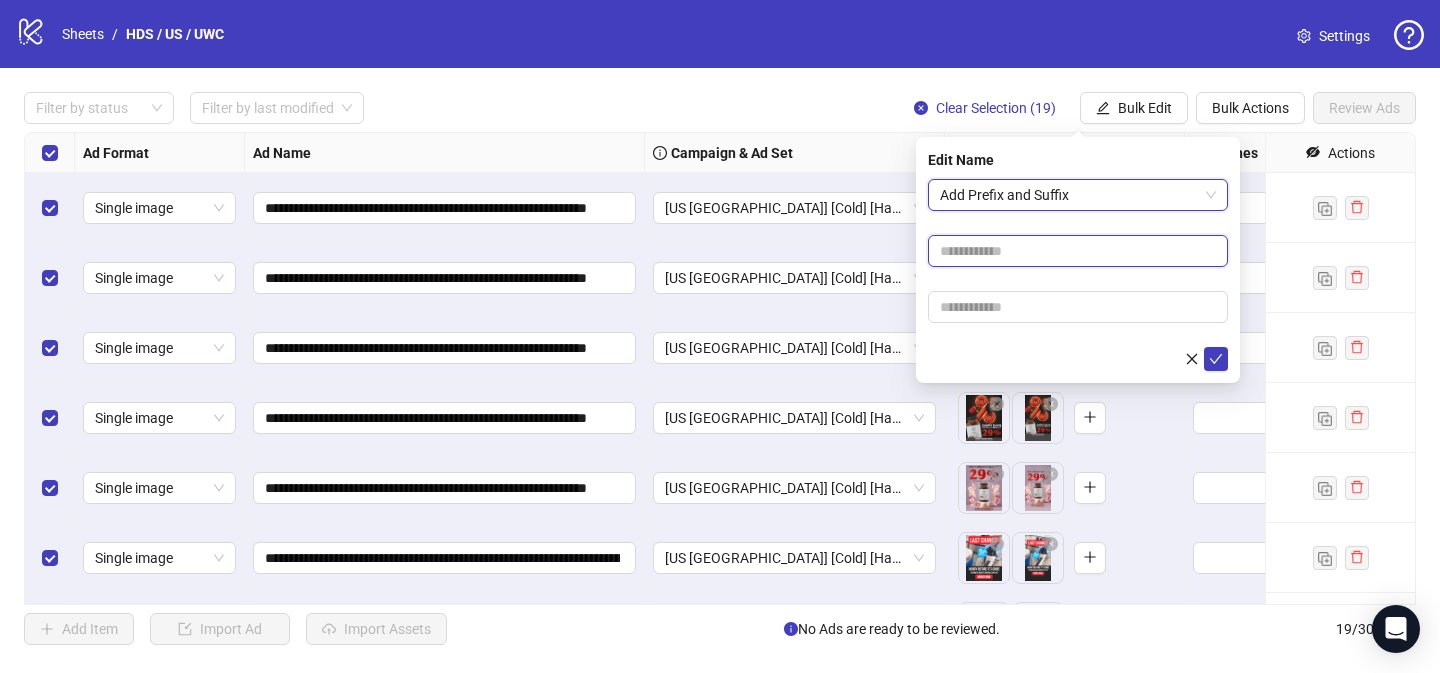 click at bounding box center [1078, 251] 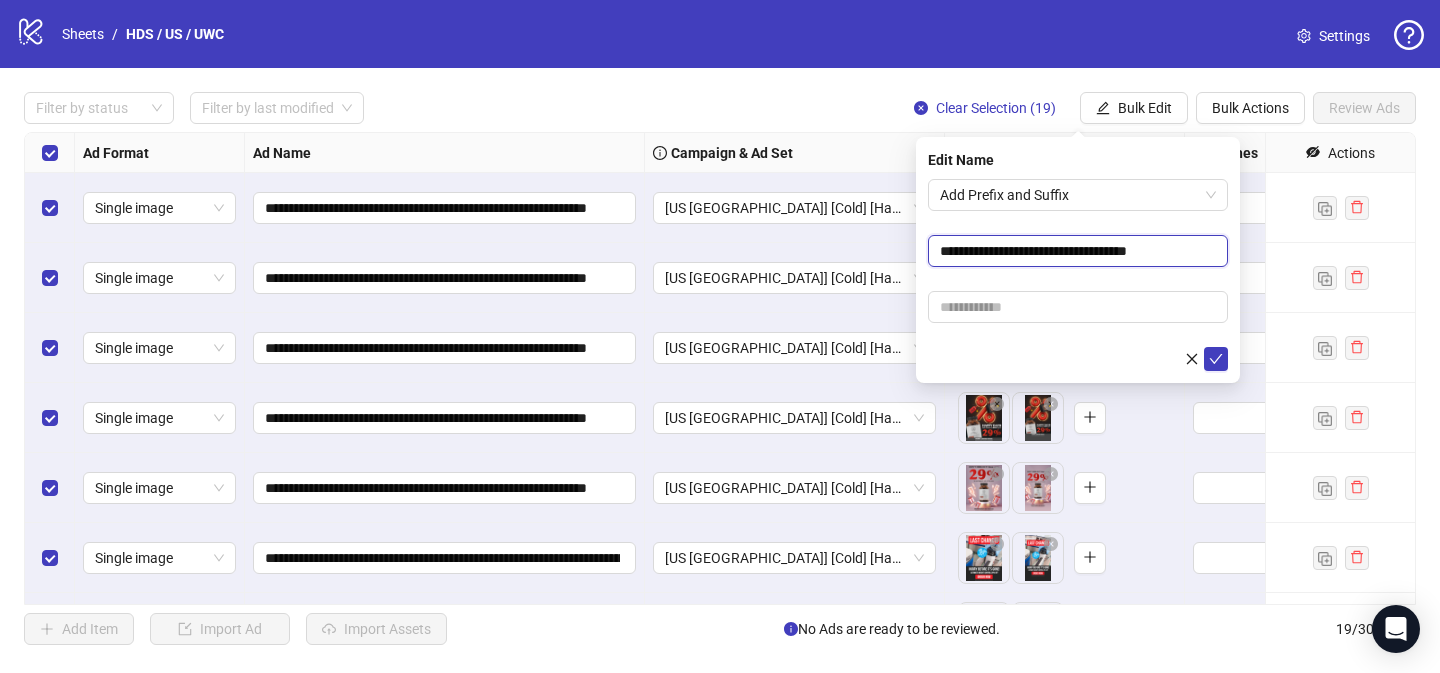 type on "**********" 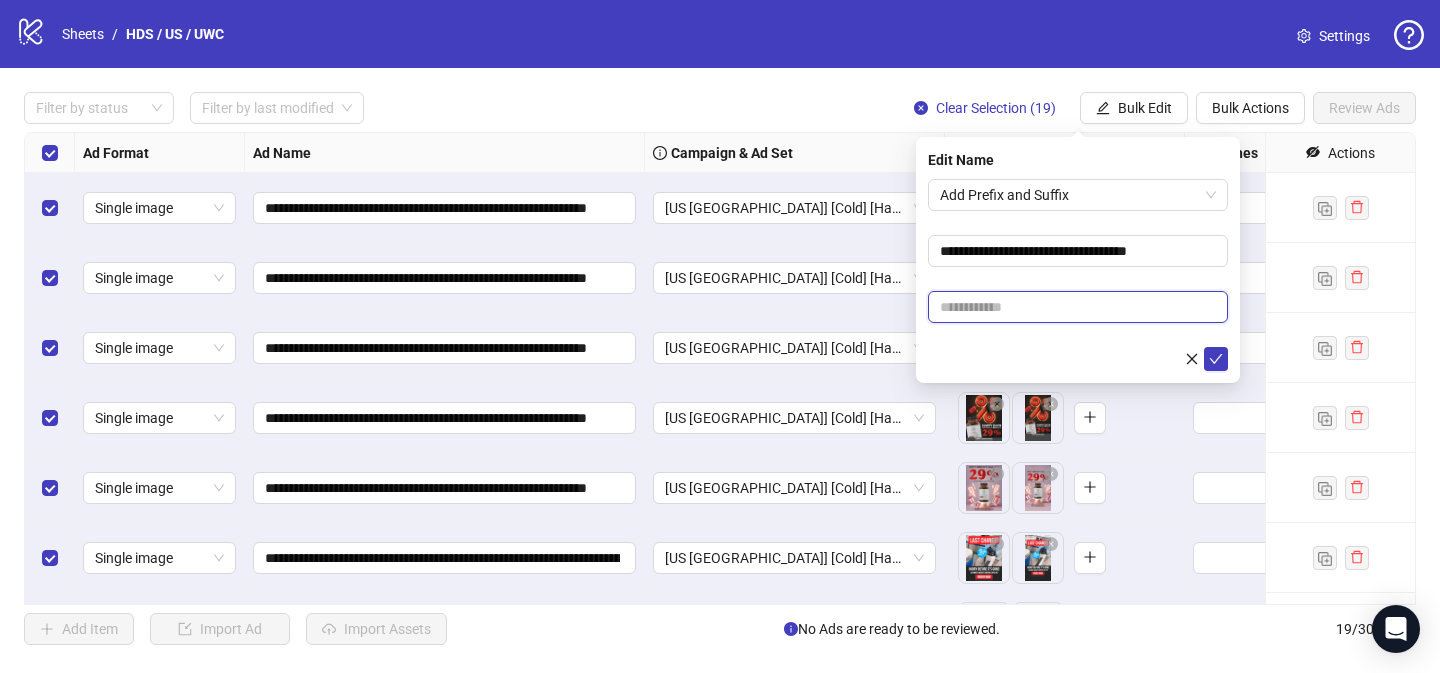 click at bounding box center [1078, 307] 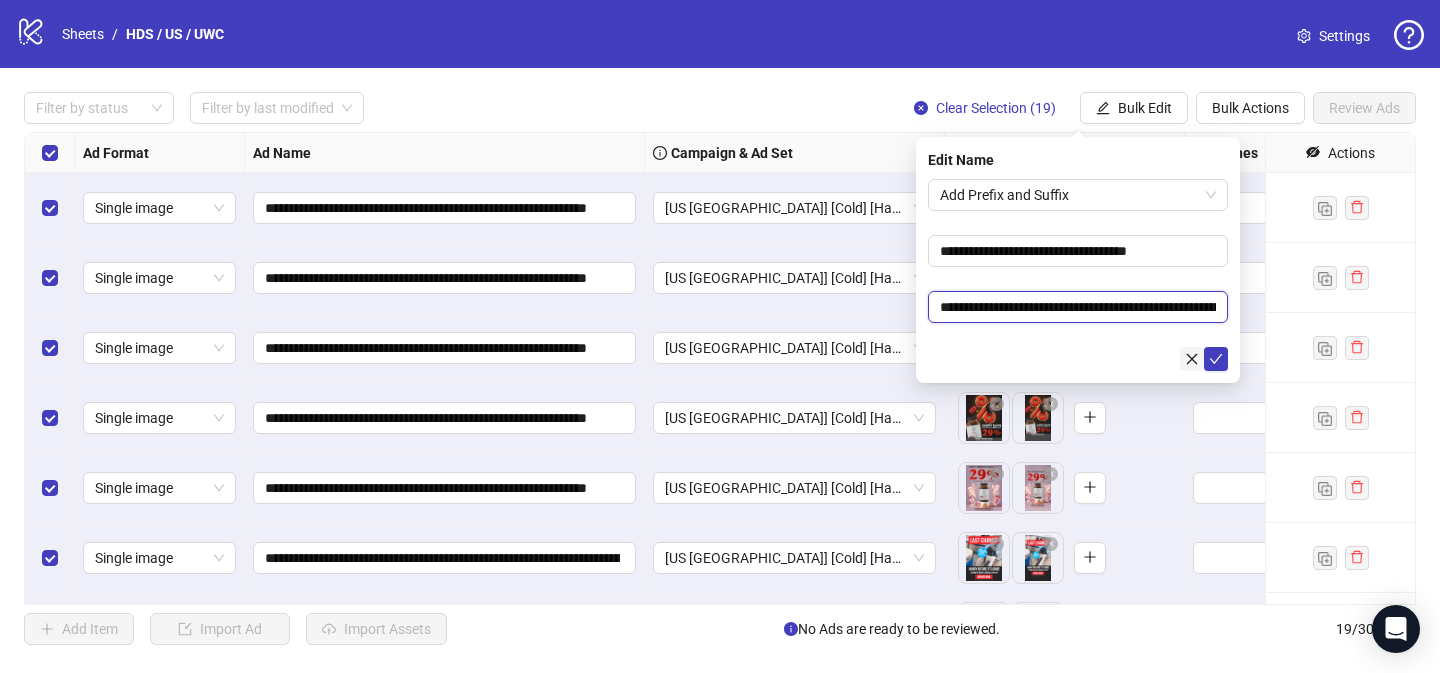 scroll, scrollTop: 0, scrollLeft: 207, axis: horizontal 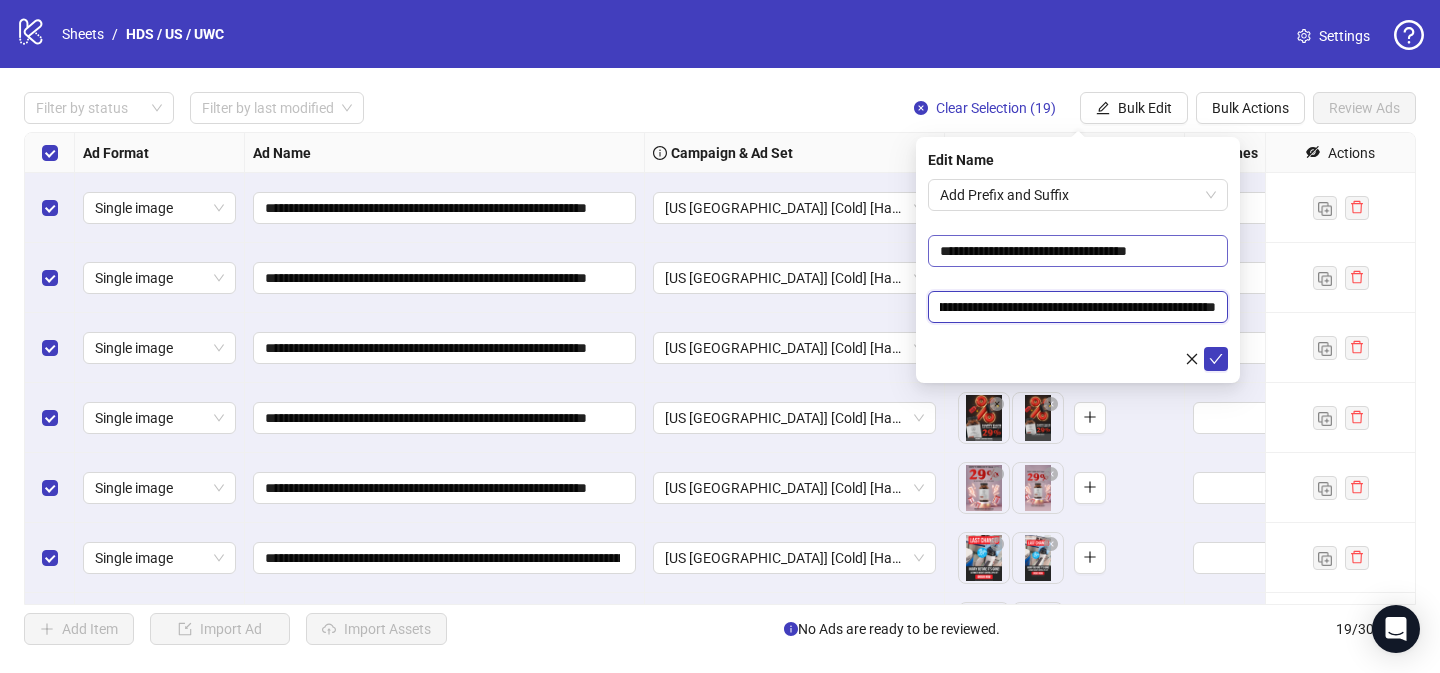 type on "**********" 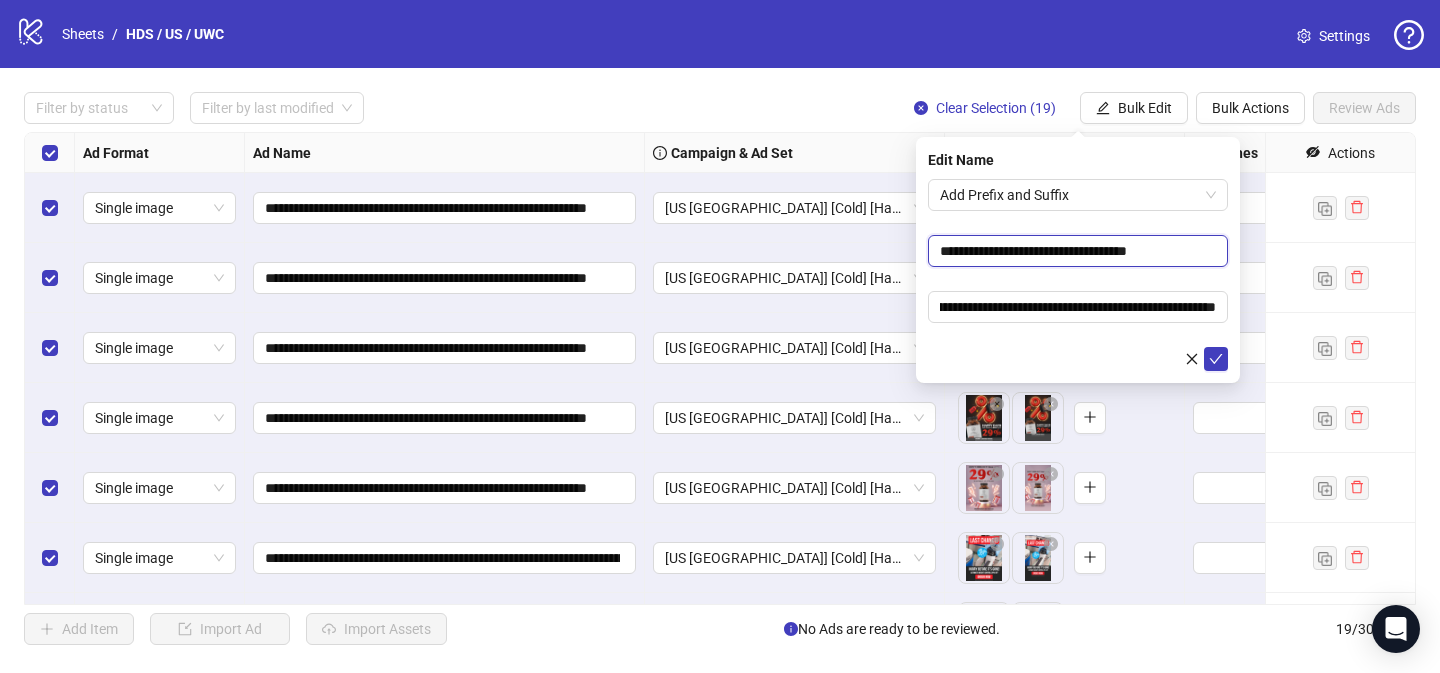 click on "**********" at bounding box center (1078, 251) 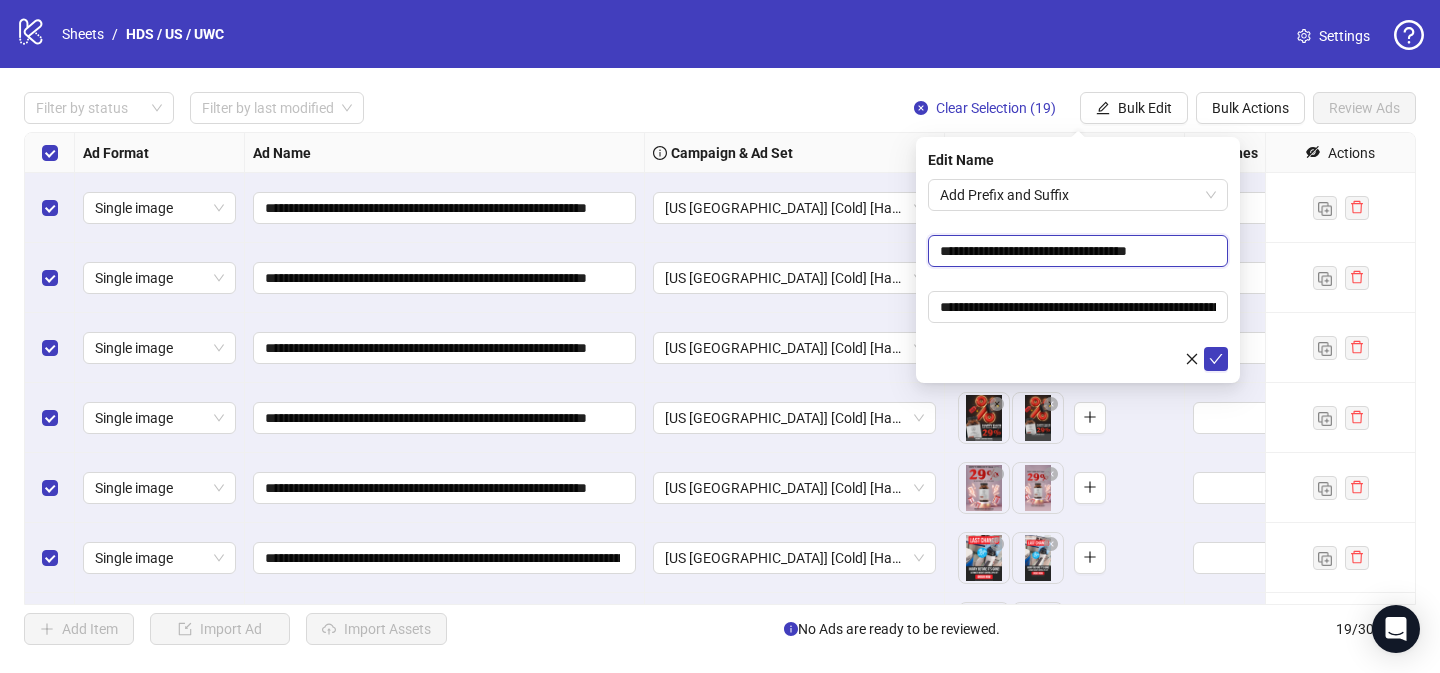 click on "**********" at bounding box center (1078, 251) 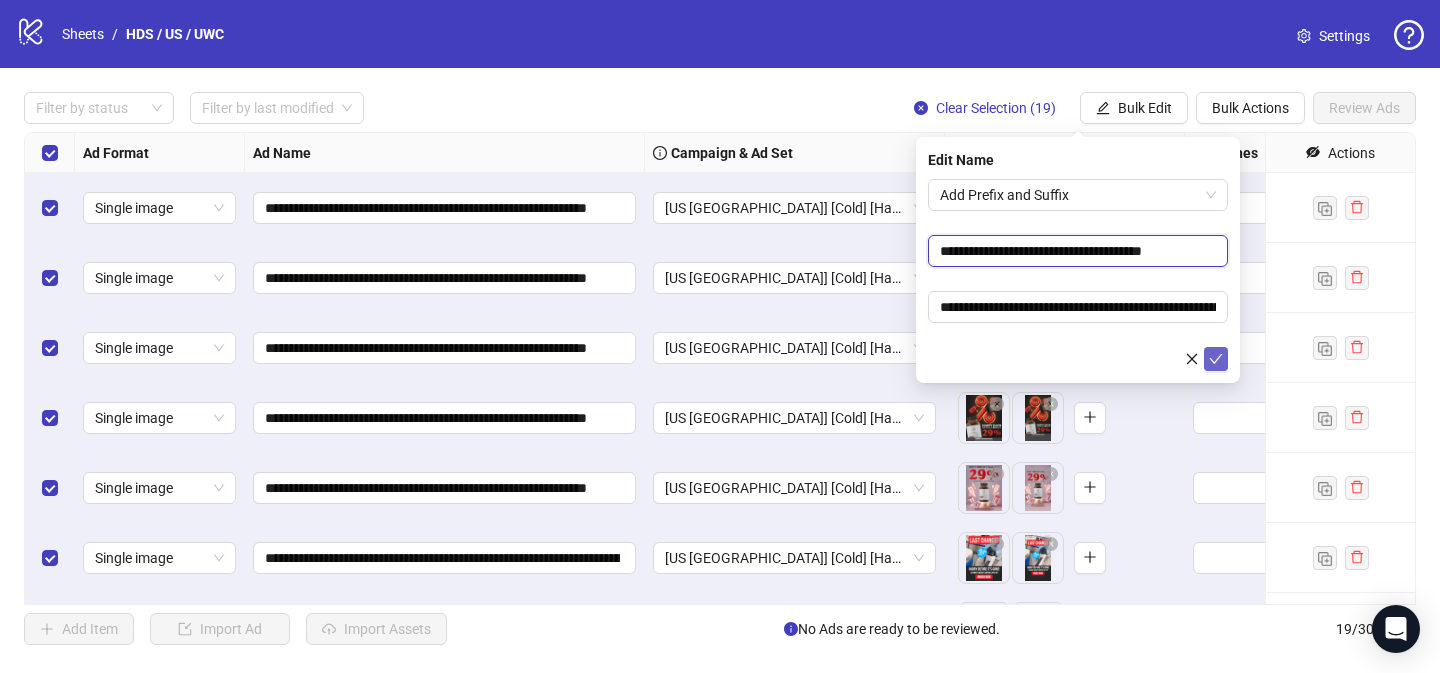 type on "**********" 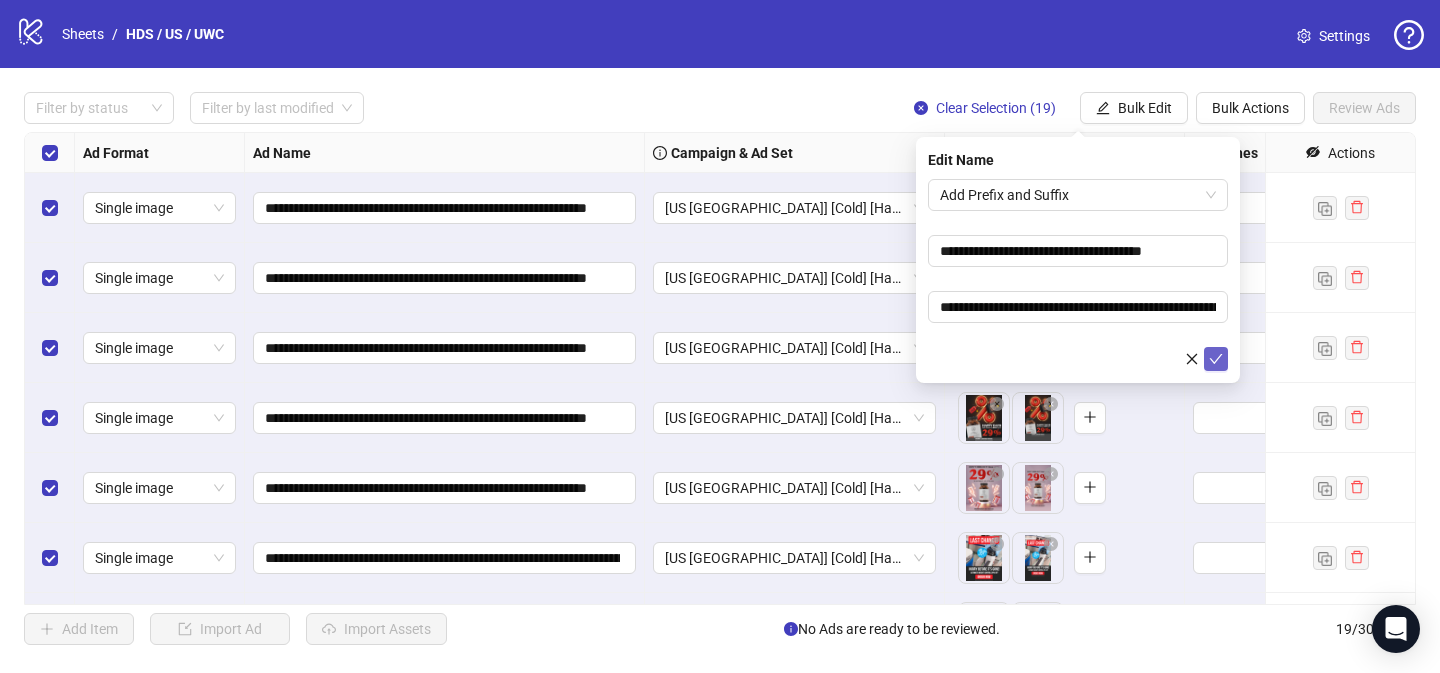 click 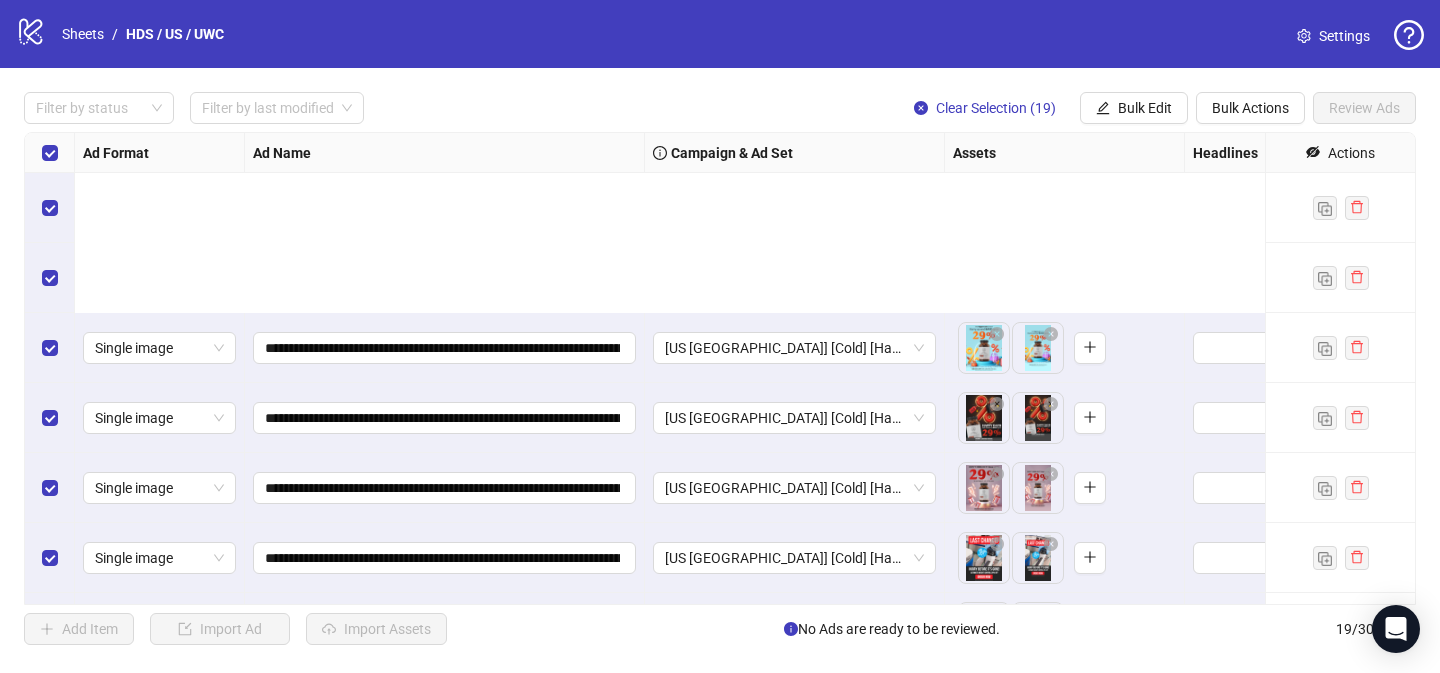 scroll, scrollTop: 899, scrollLeft: 0, axis: vertical 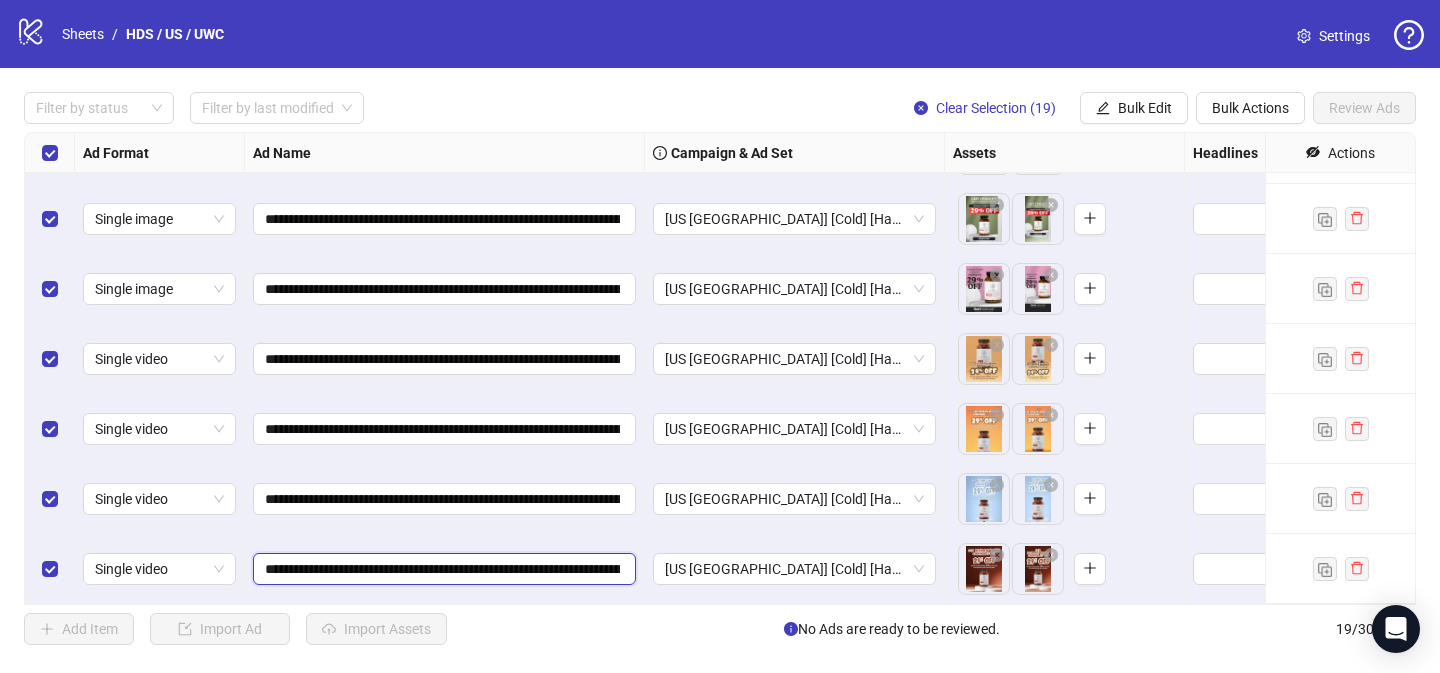 click on "**********" at bounding box center (442, 569) 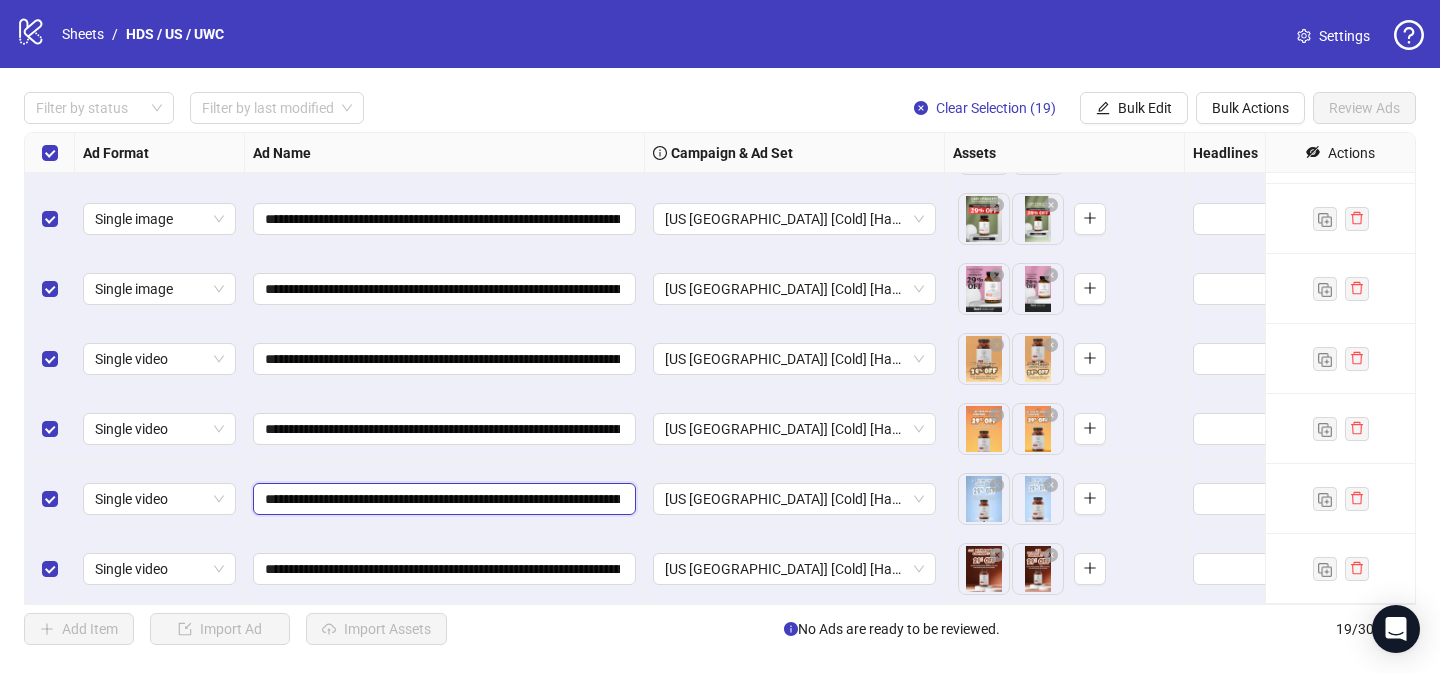 click on "**********" at bounding box center (442, 499) 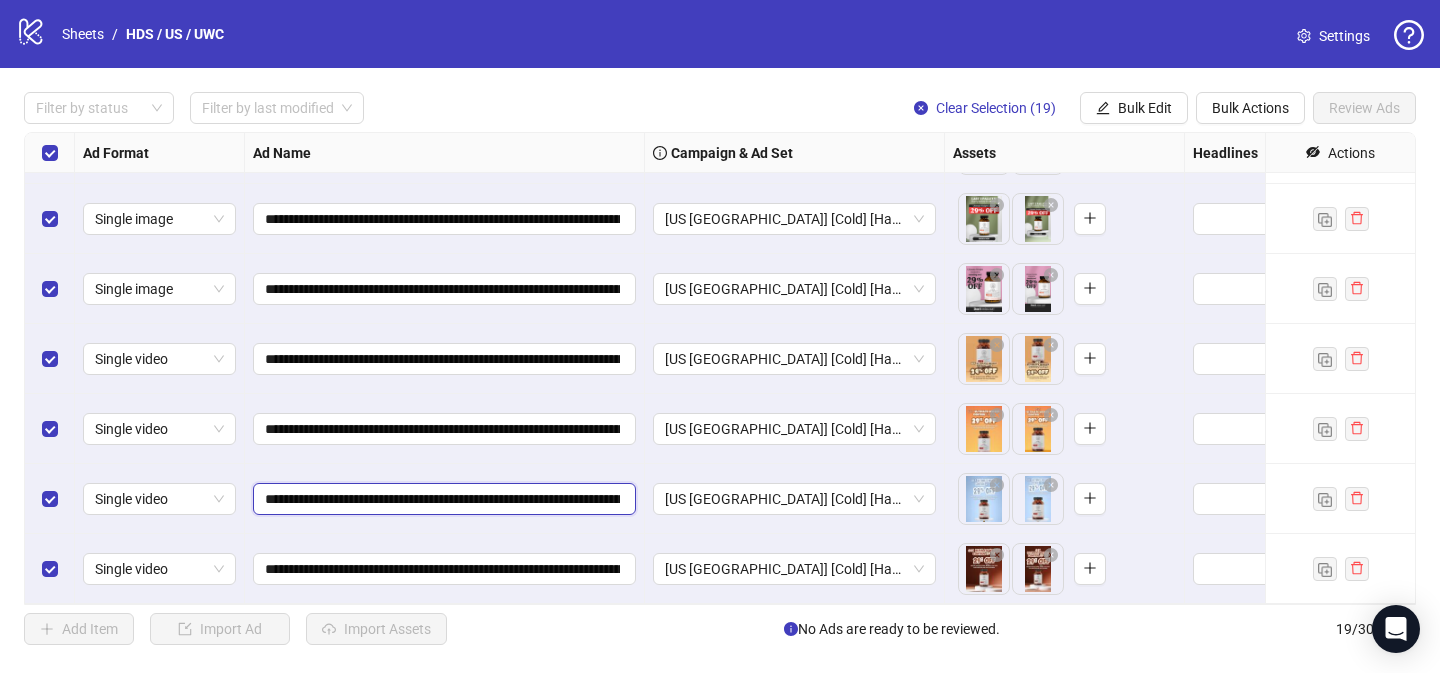 click on "**********" at bounding box center [442, 499] 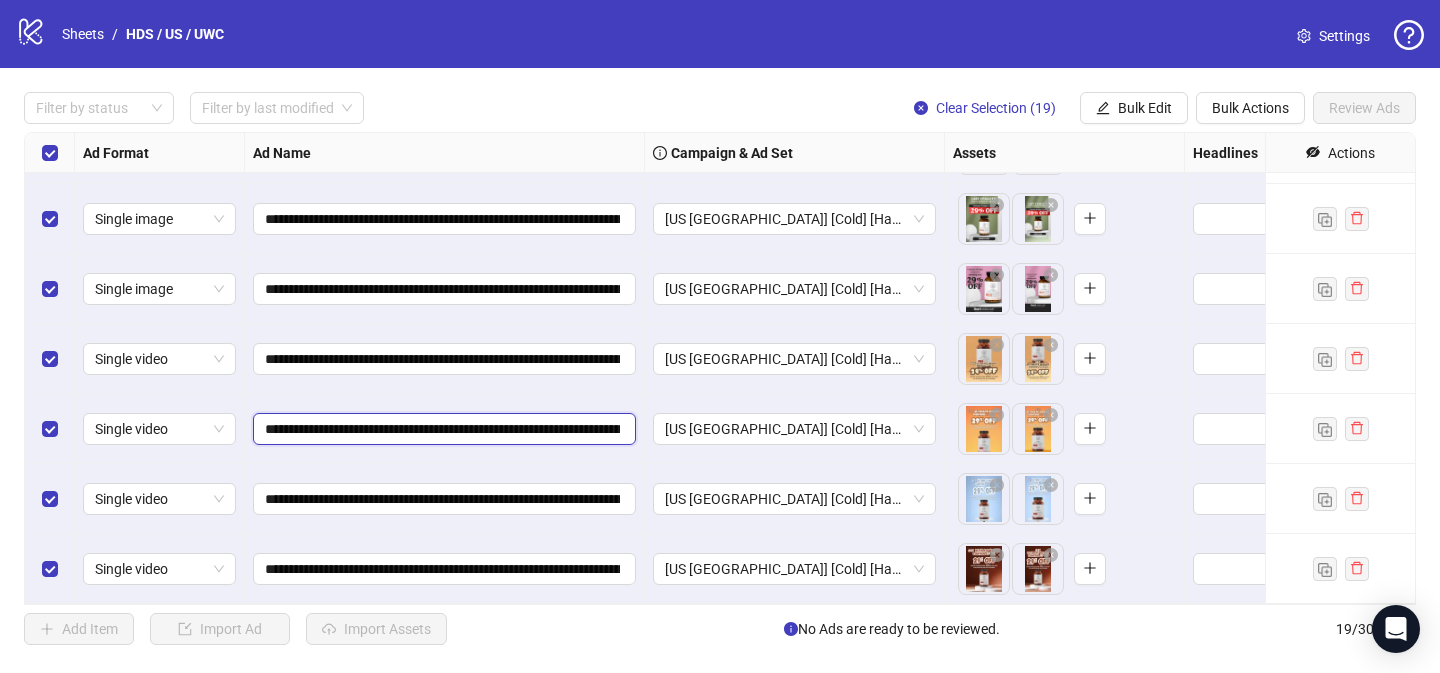 click on "**********" at bounding box center [442, 429] 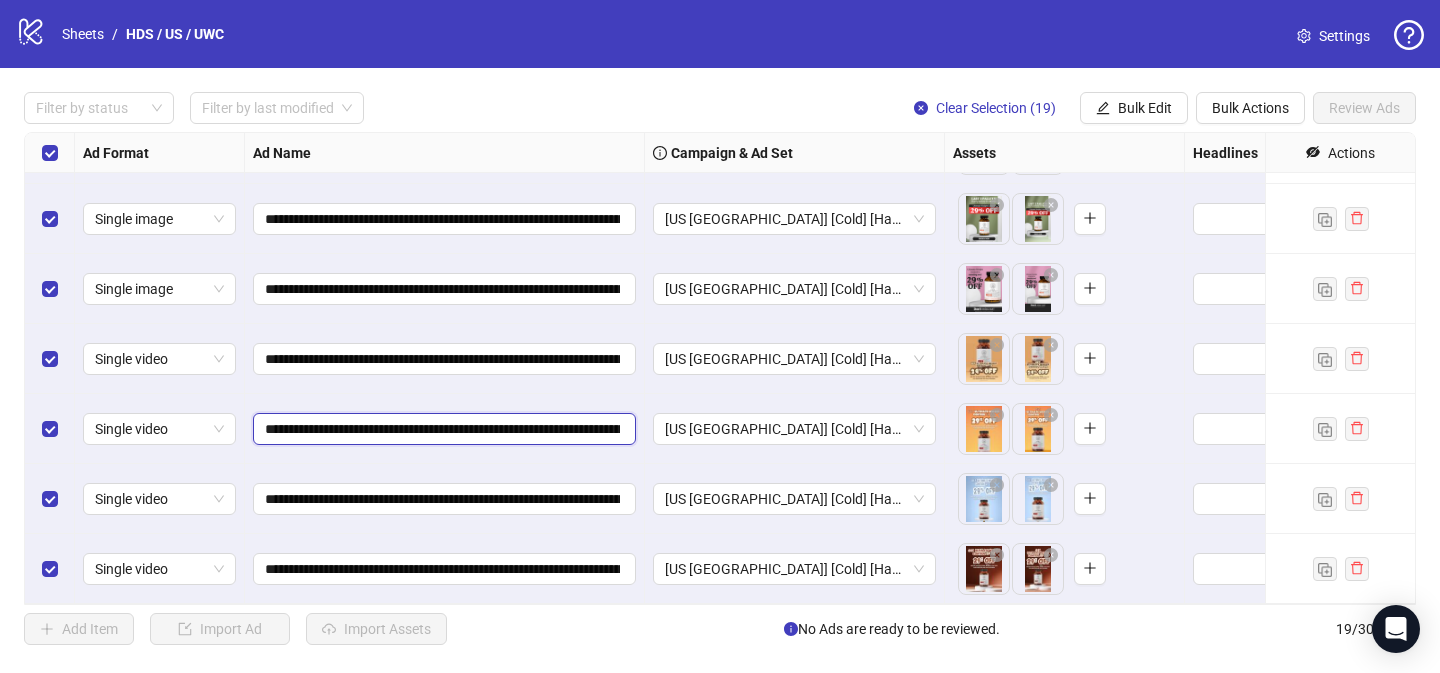 click on "**********" at bounding box center [442, 429] 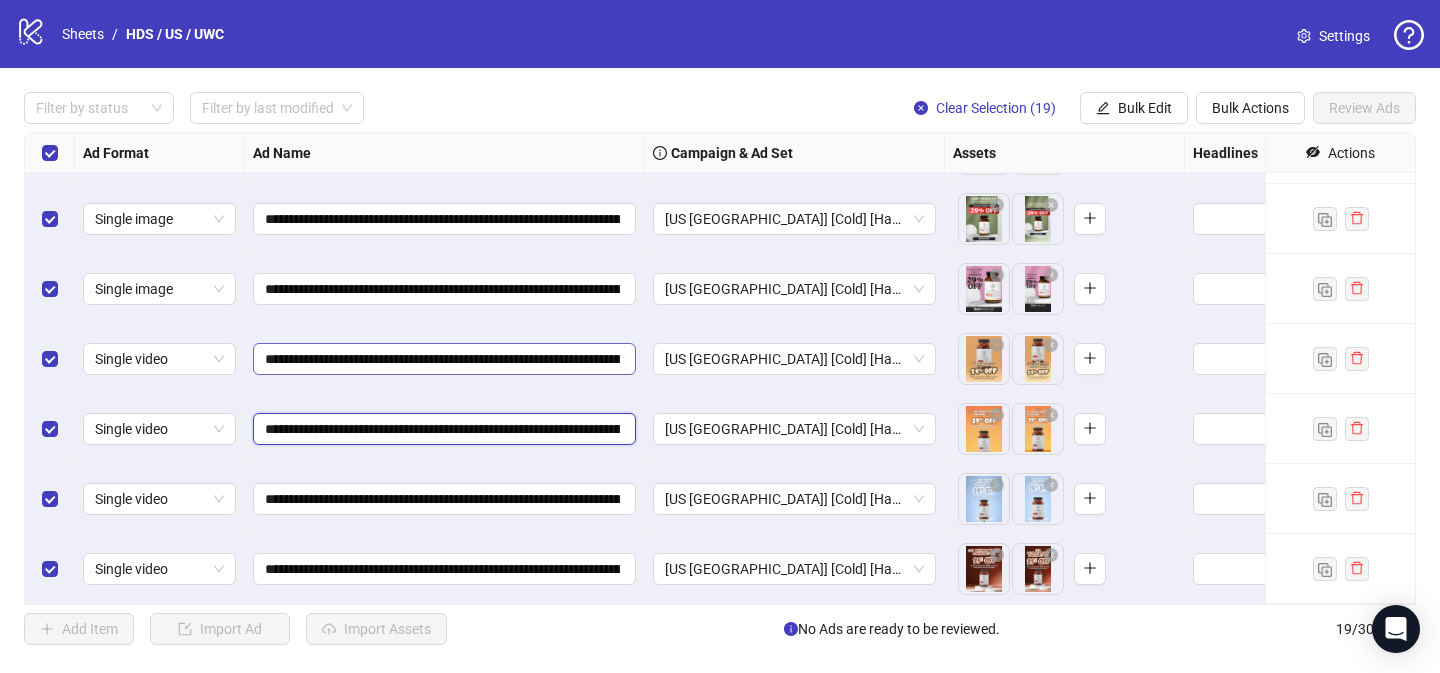 paste 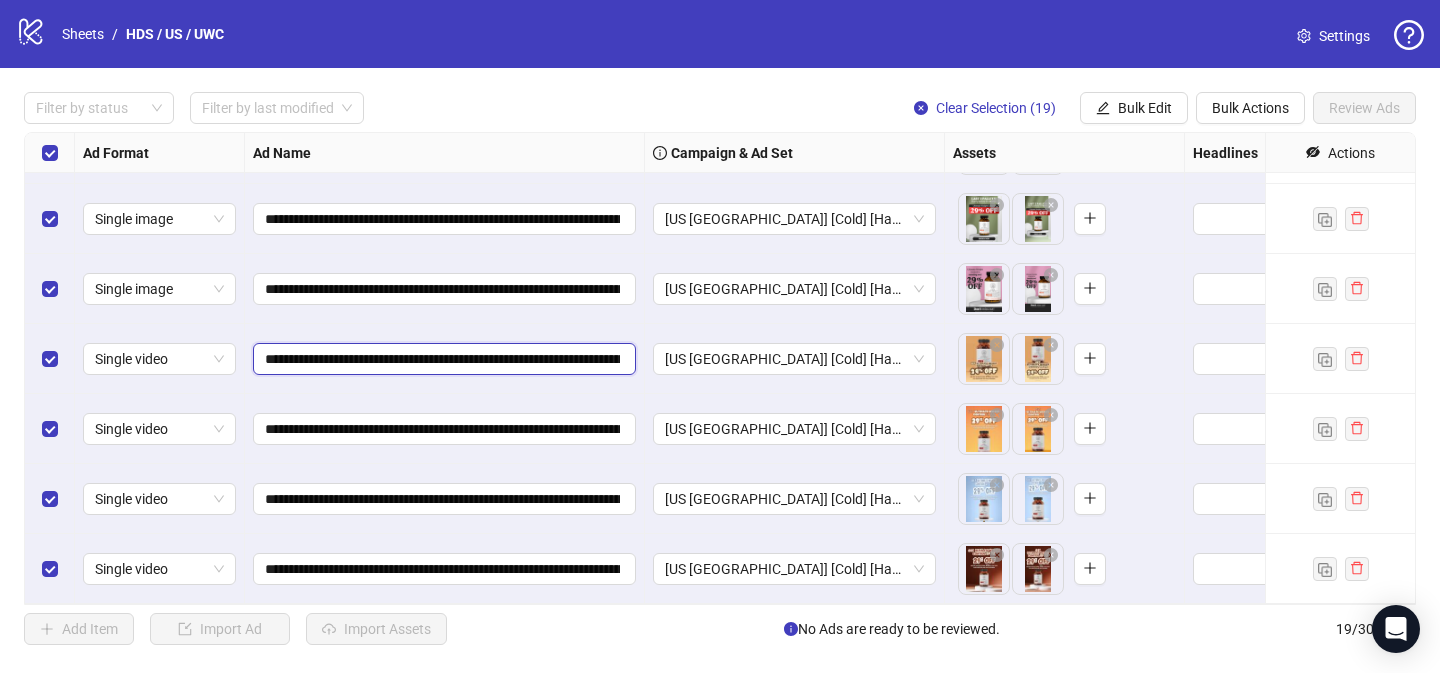click on "**********" at bounding box center [442, 359] 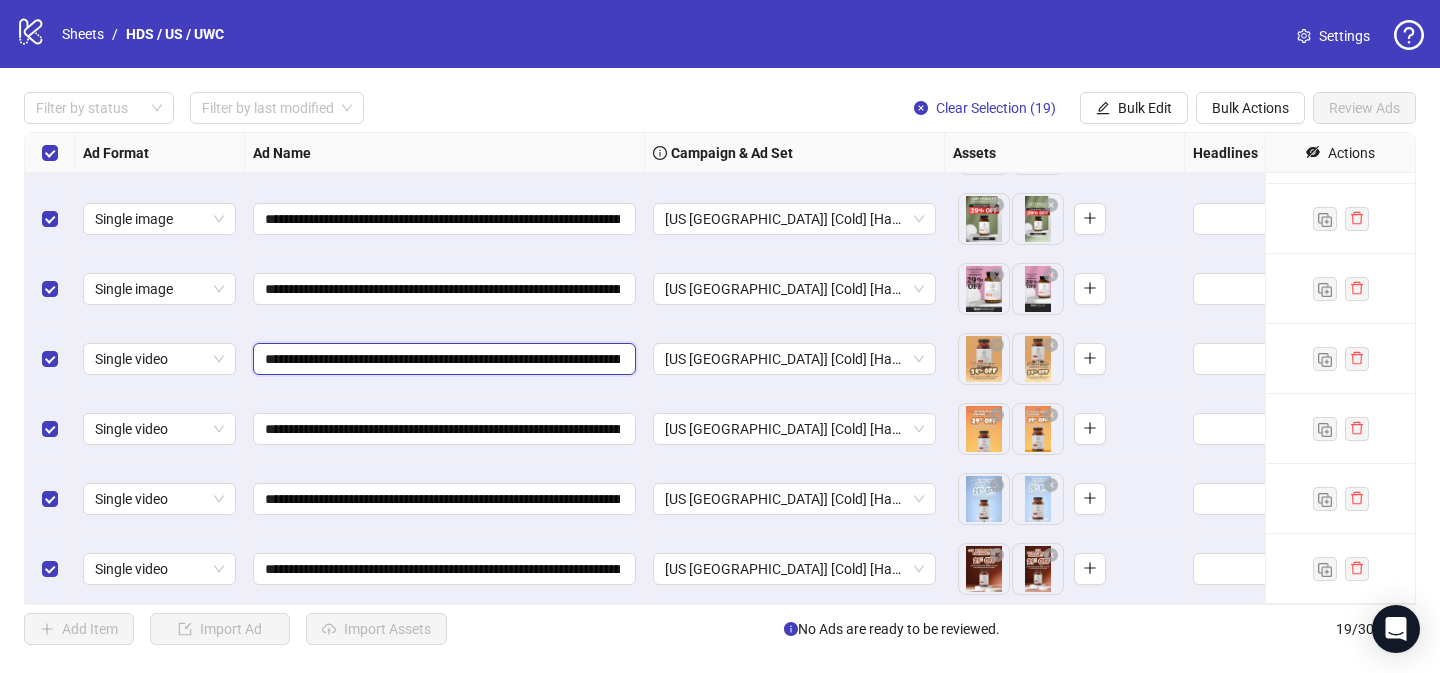 paste 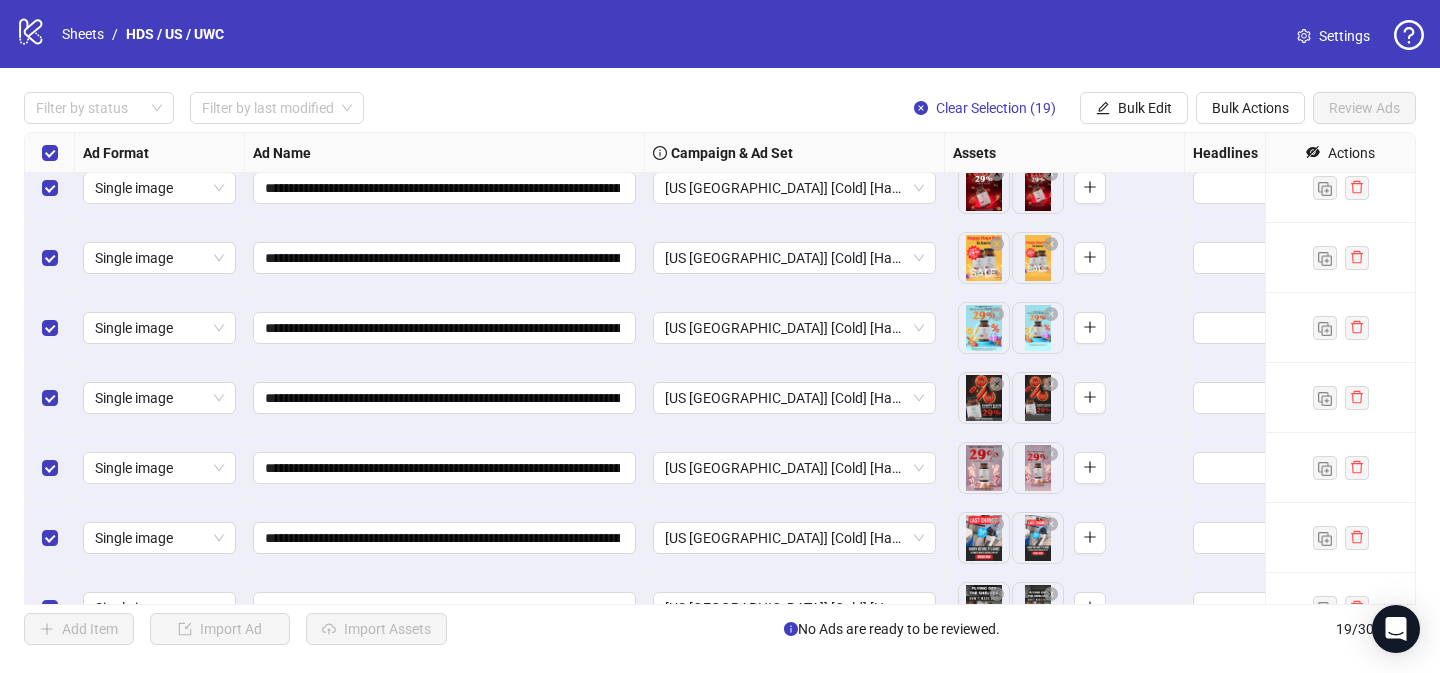 scroll, scrollTop: 0, scrollLeft: 0, axis: both 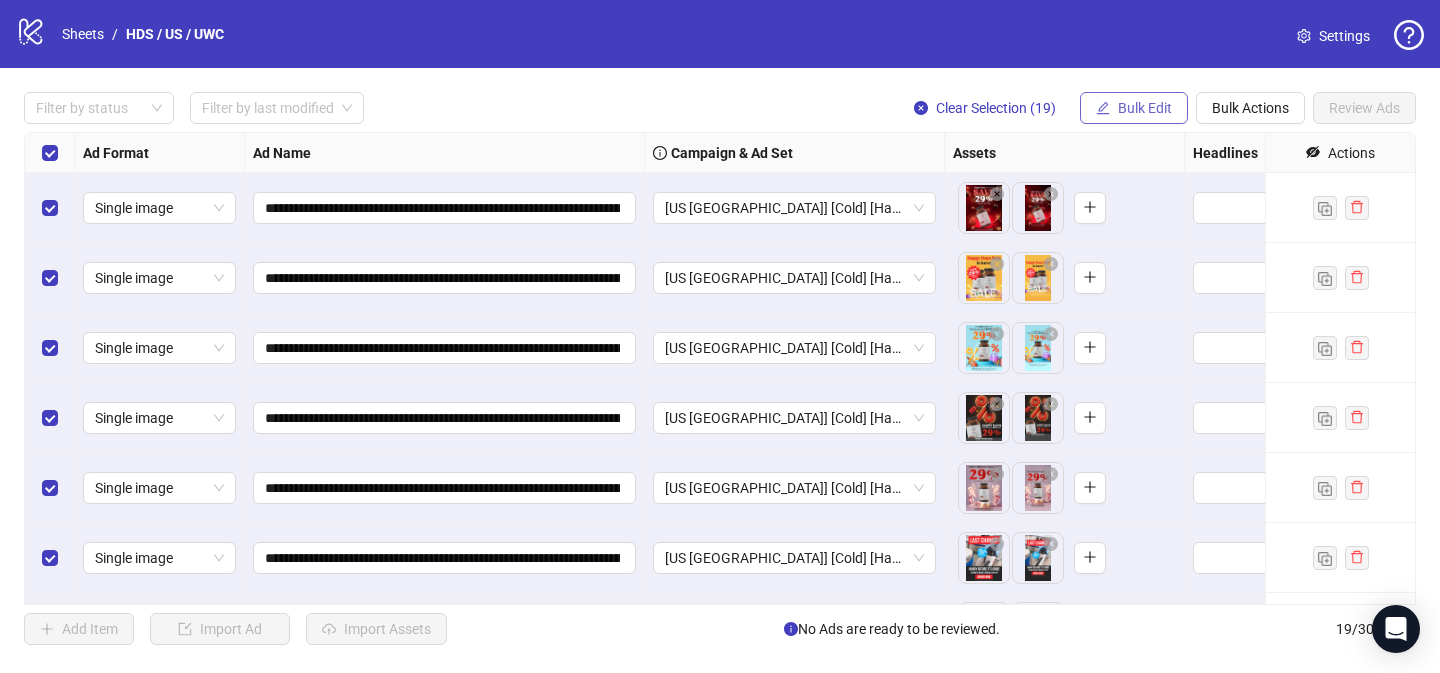 click on "Bulk Edit" at bounding box center [1145, 108] 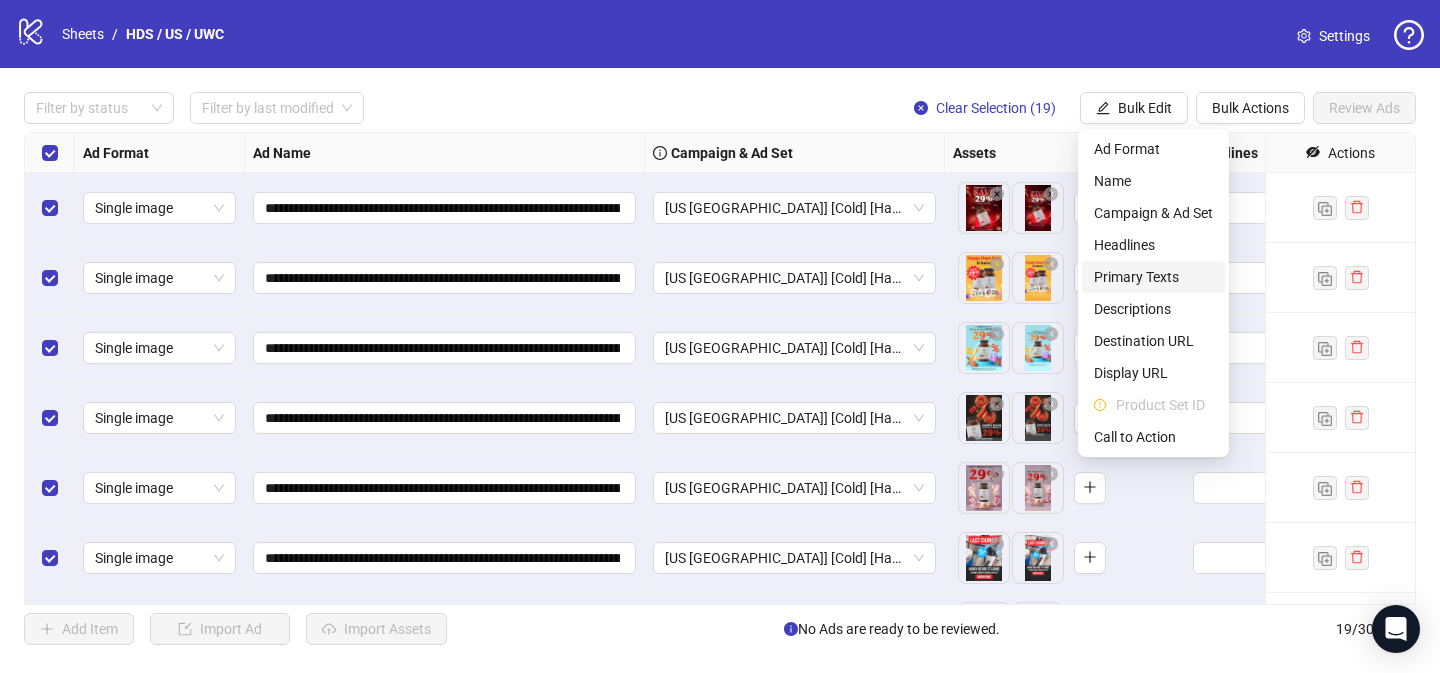 click on "Primary Texts" at bounding box center (1153, 277) 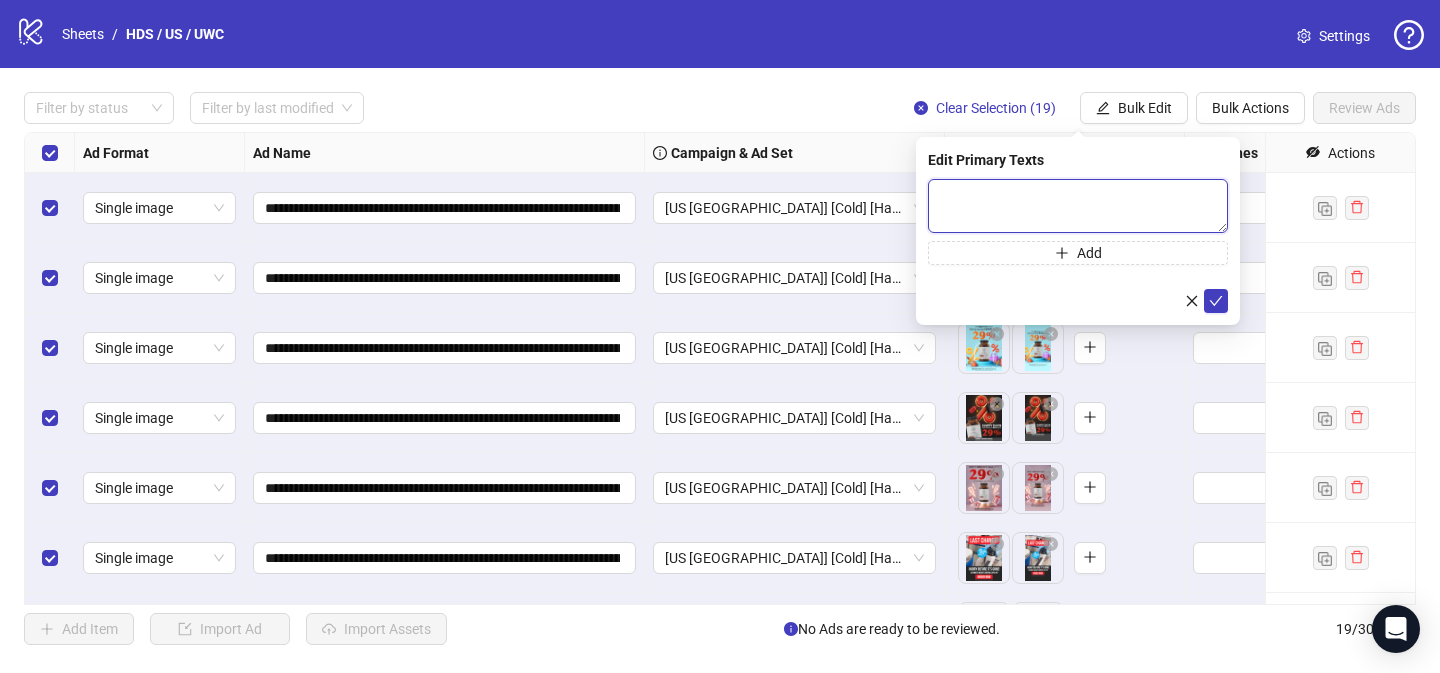 click at bounding box center [1078, 206] 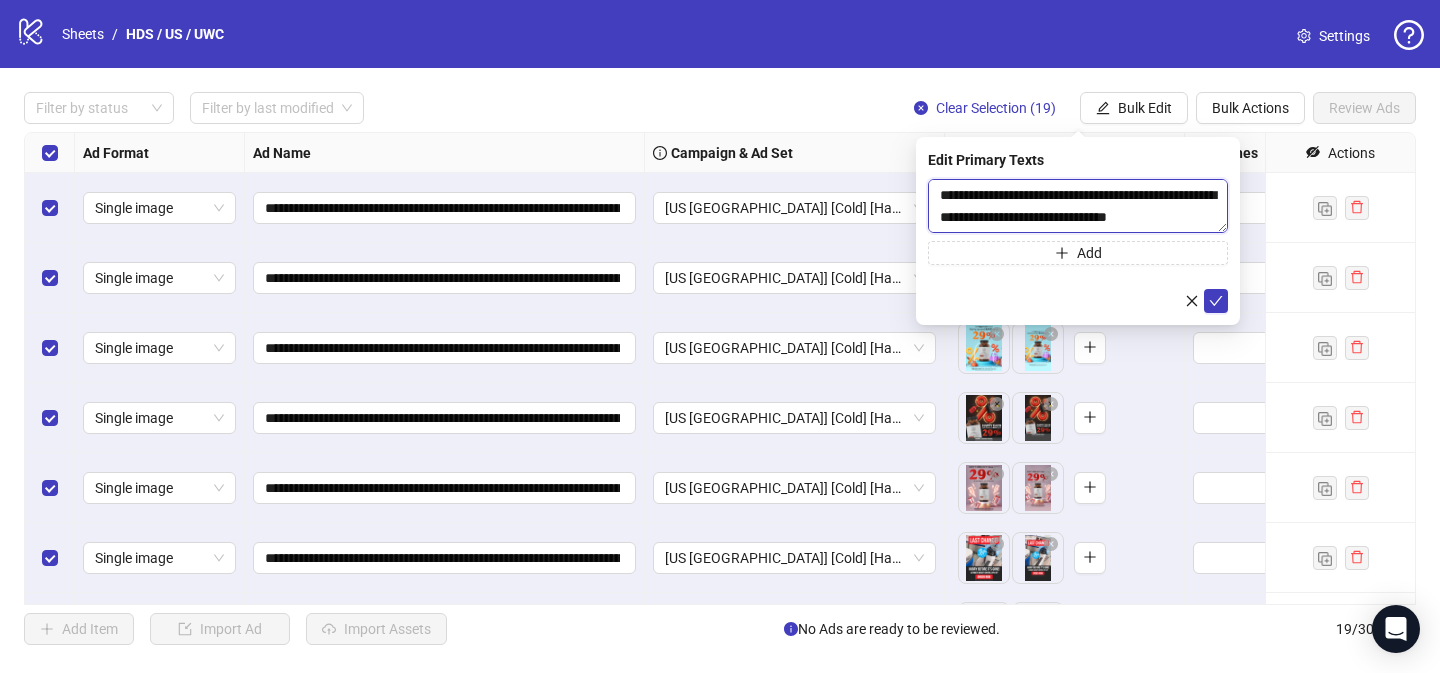 scroll, scrollTop: 851, scrollLeft: 0, axis: vertical 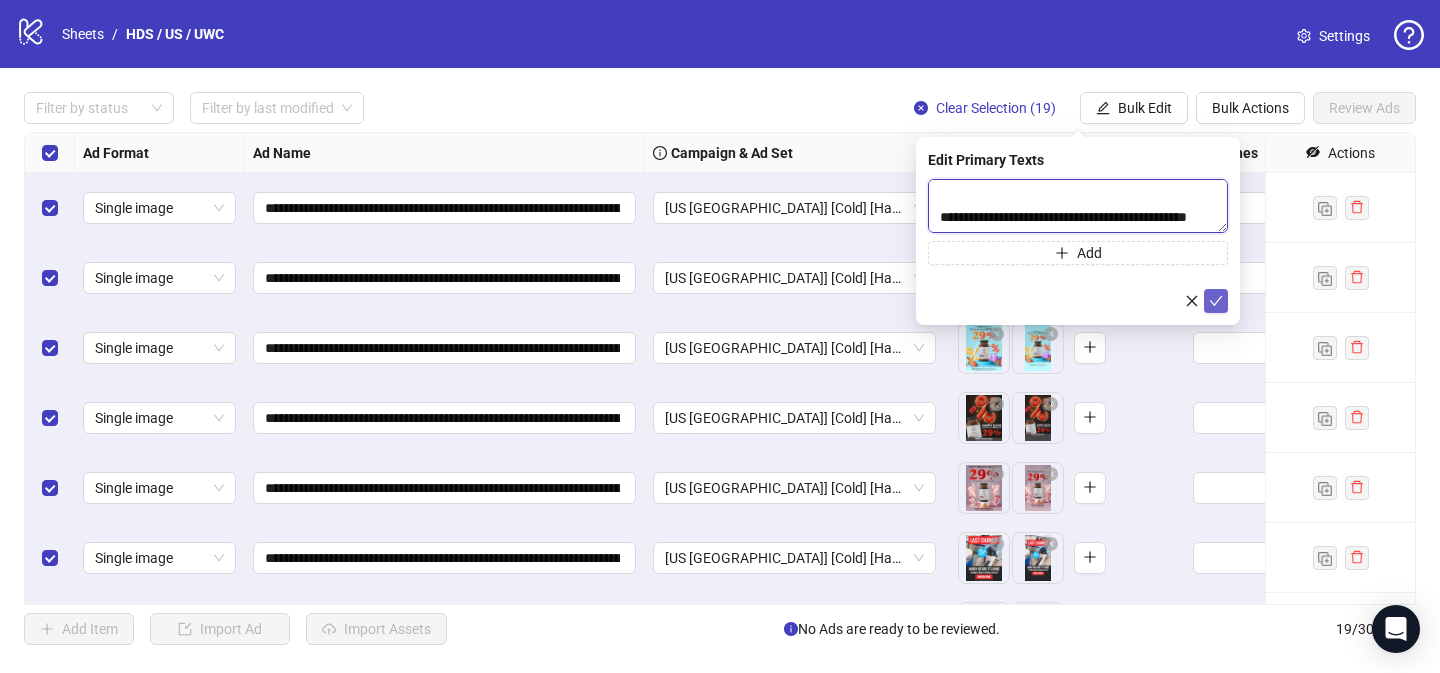 type on "**********" 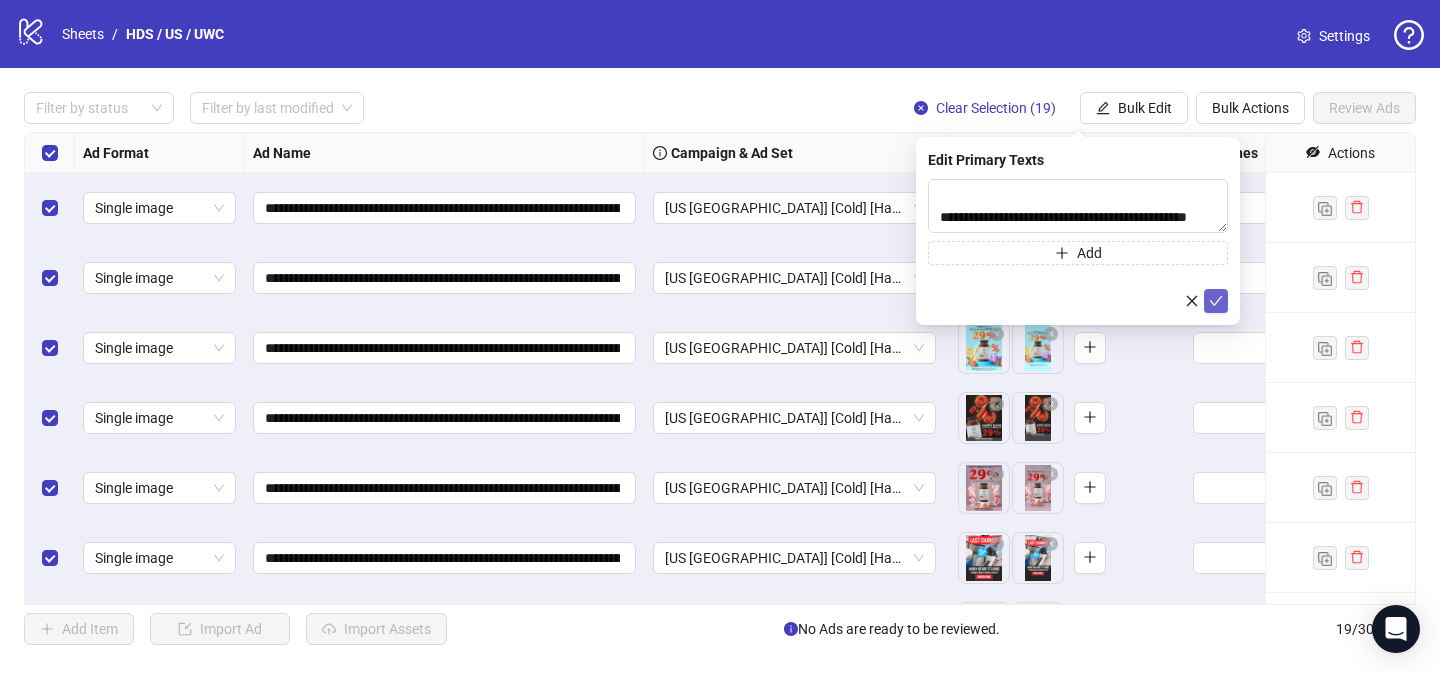 click at bounding box center [1216, 301] 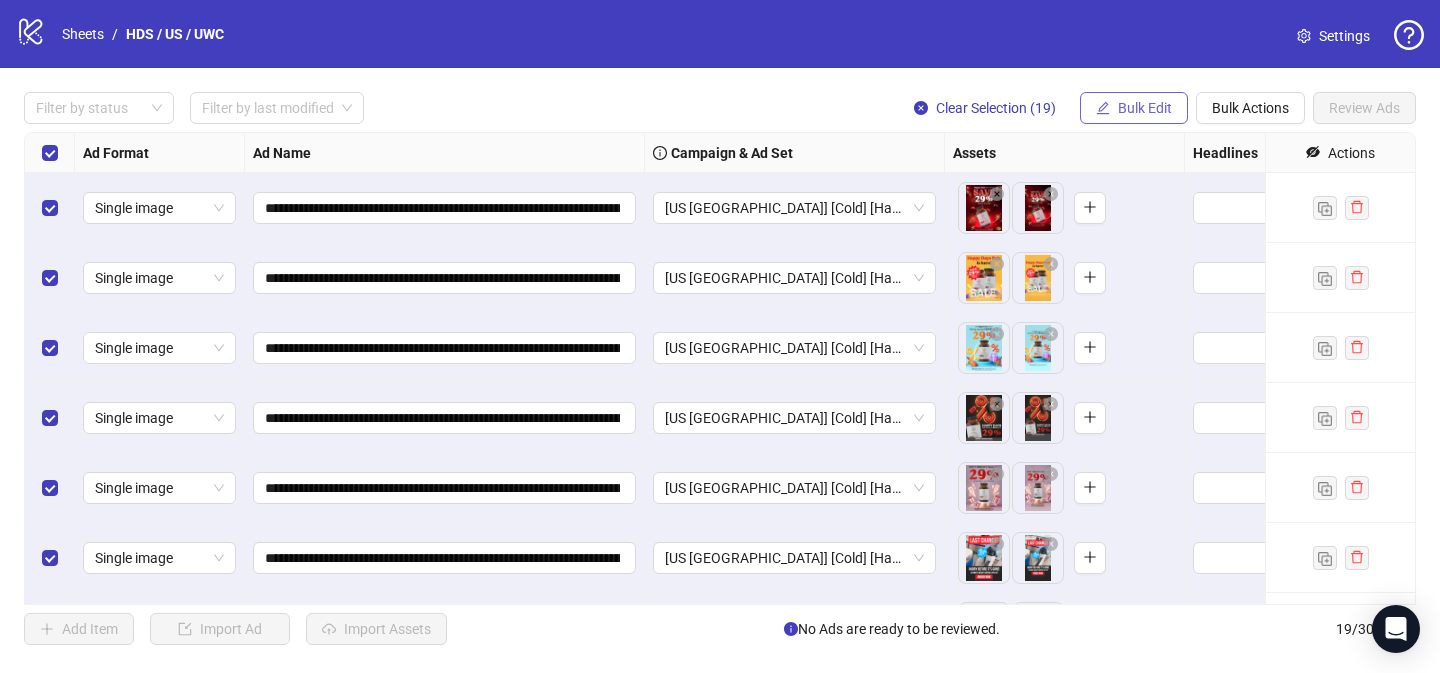 click on "Bulk Edit" at bounding box center [1145, 108] 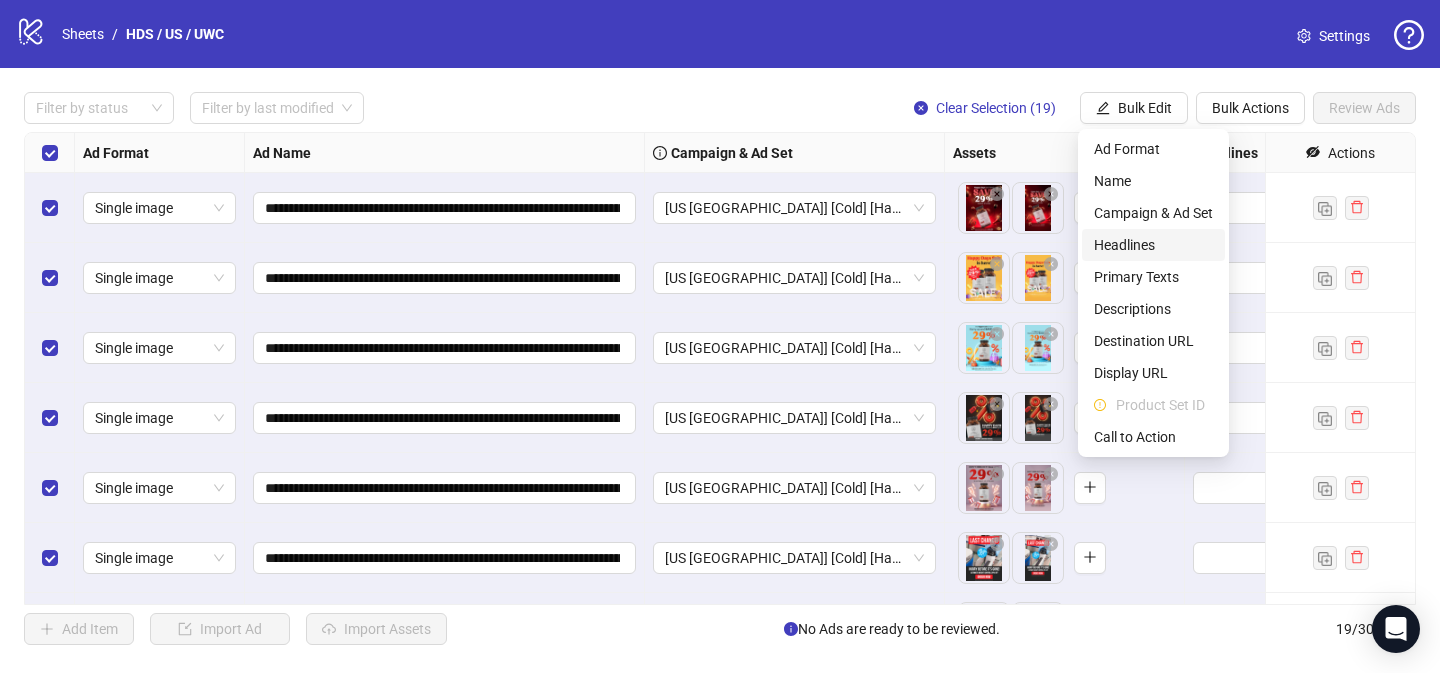 click on "Headlines" at bounding box center [1153, 245] 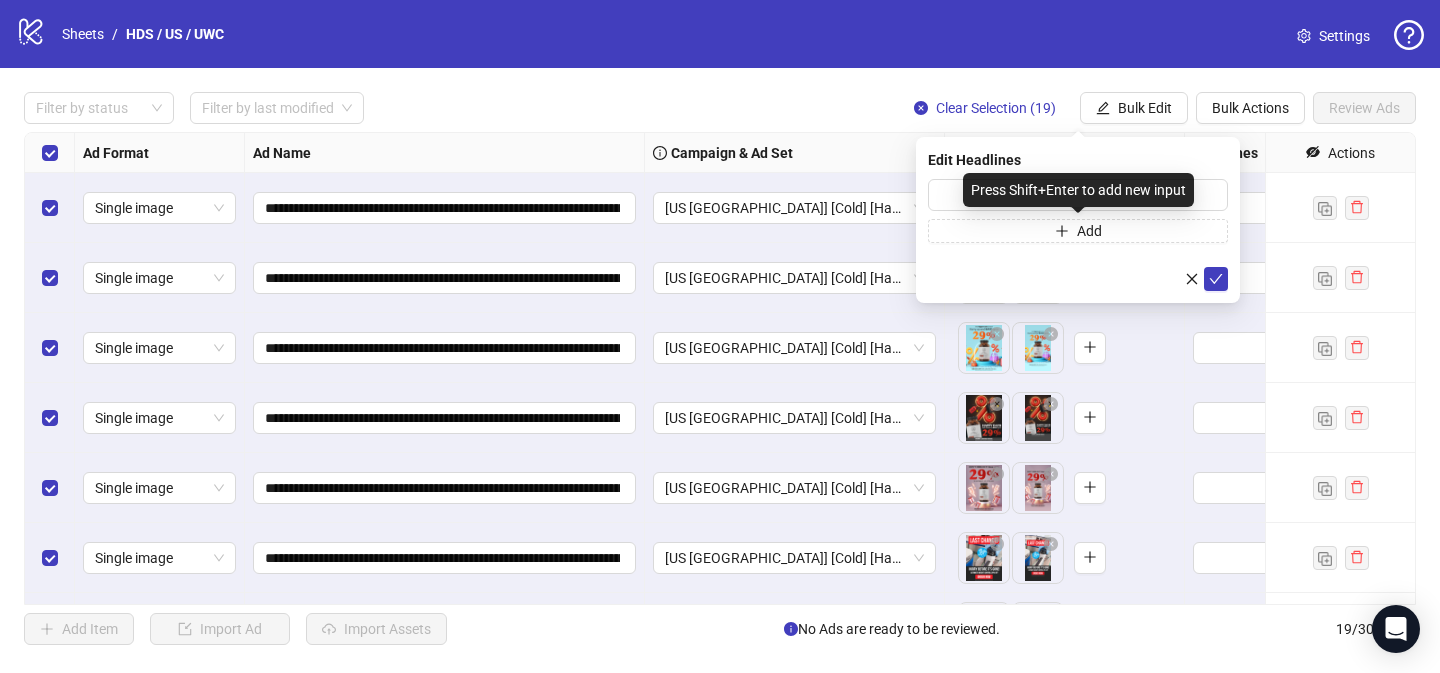 click on "Press Shift+Enter to add new input" at bounding box center [1078, 190] 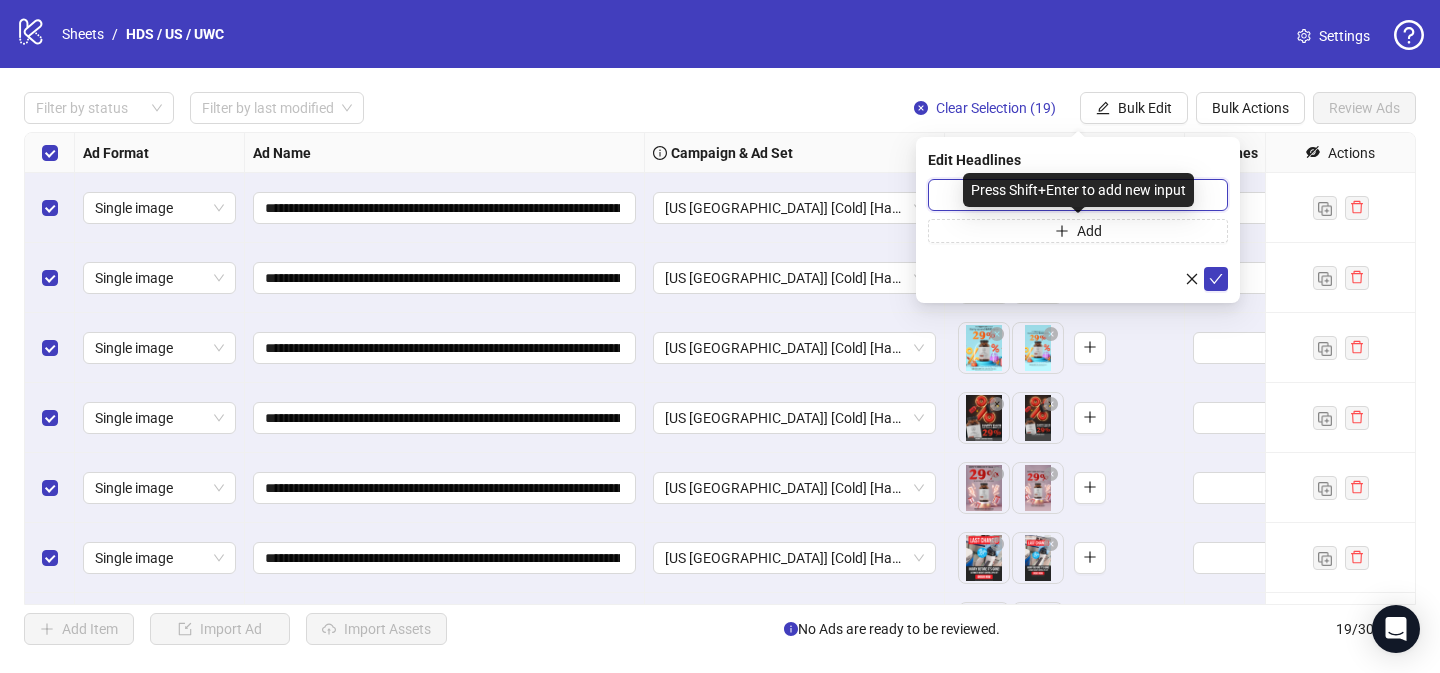 click at bounding box center (1078, 195) 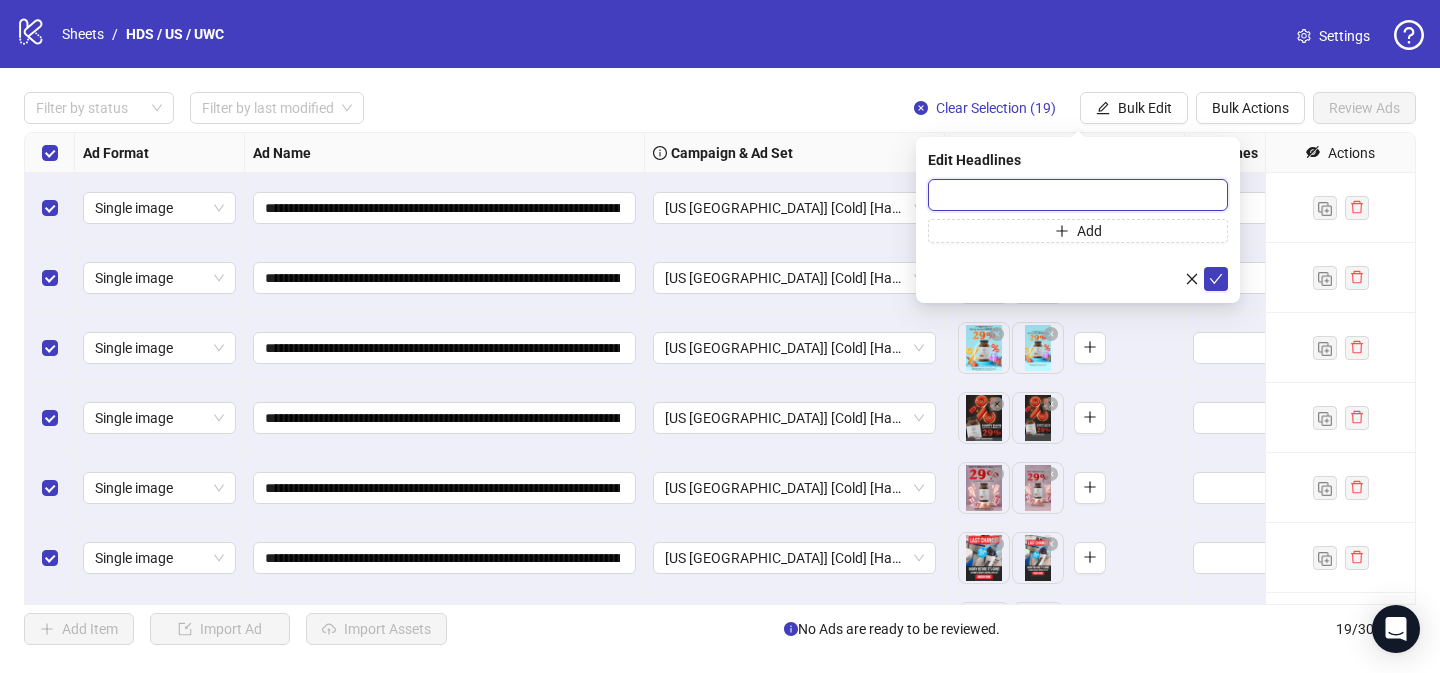 paste on "**********" 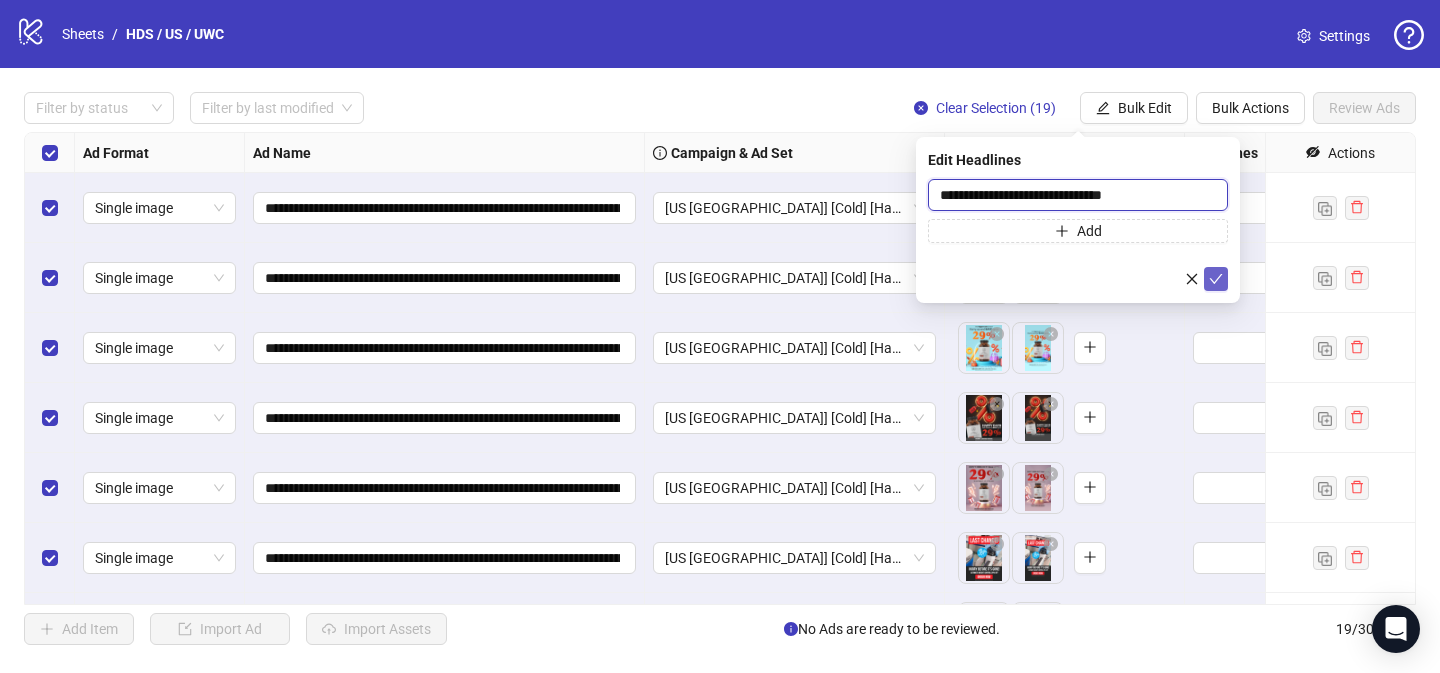 type on "**********" 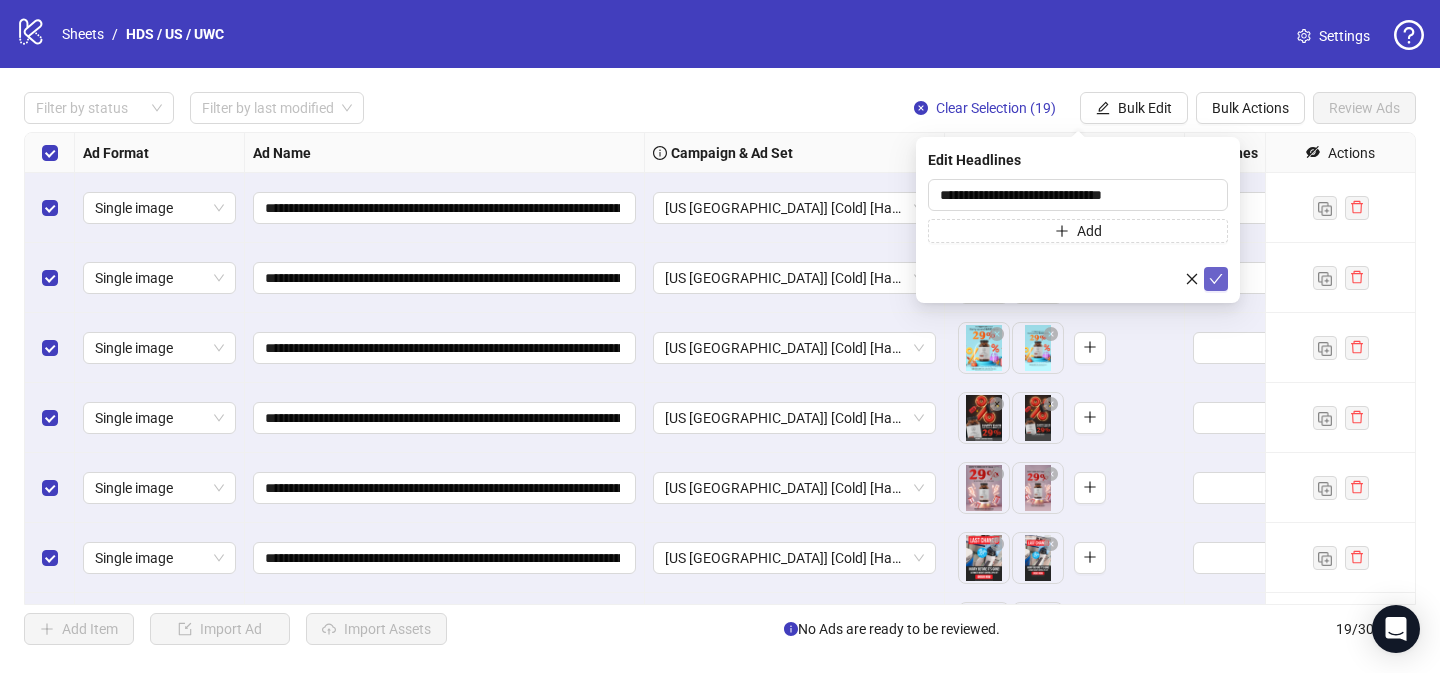 click 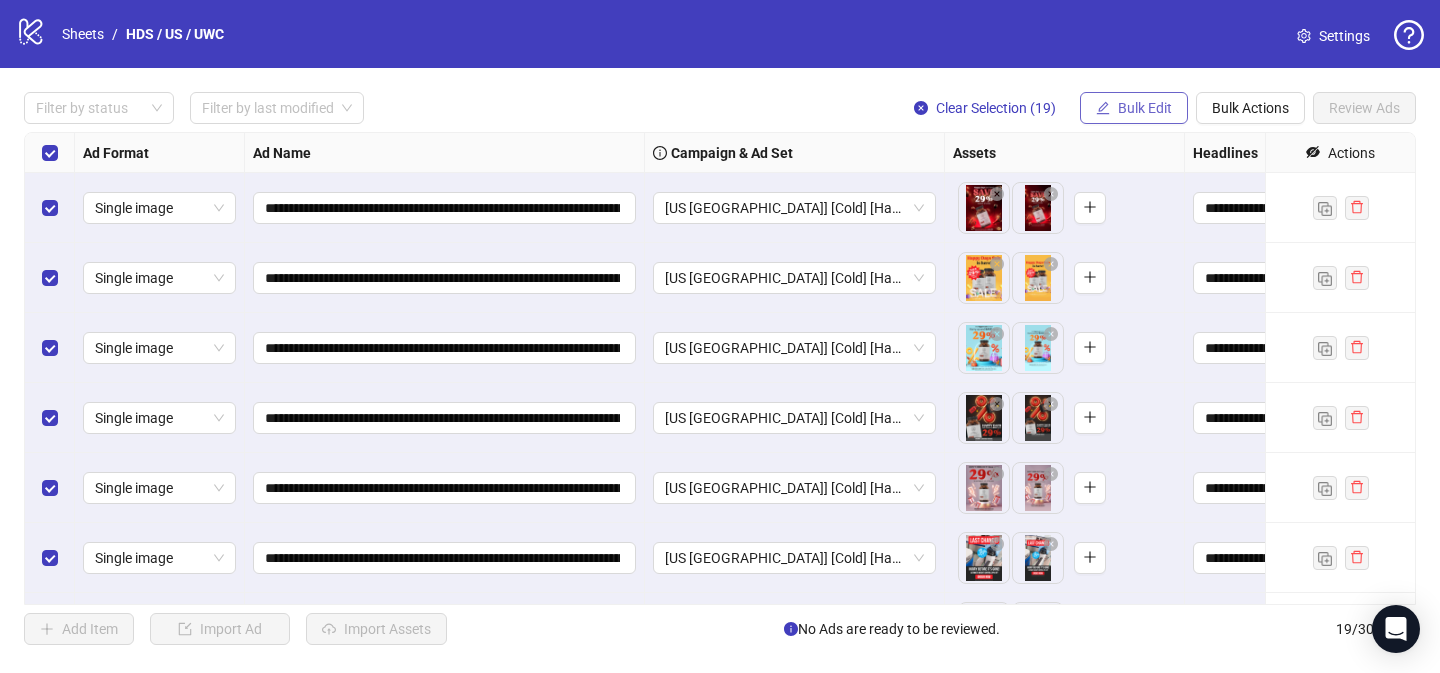 drag, startPoint x: 1120, startPoint y: 88, endPoint x: 1132, endPoint y: 106, distance: 21.633308 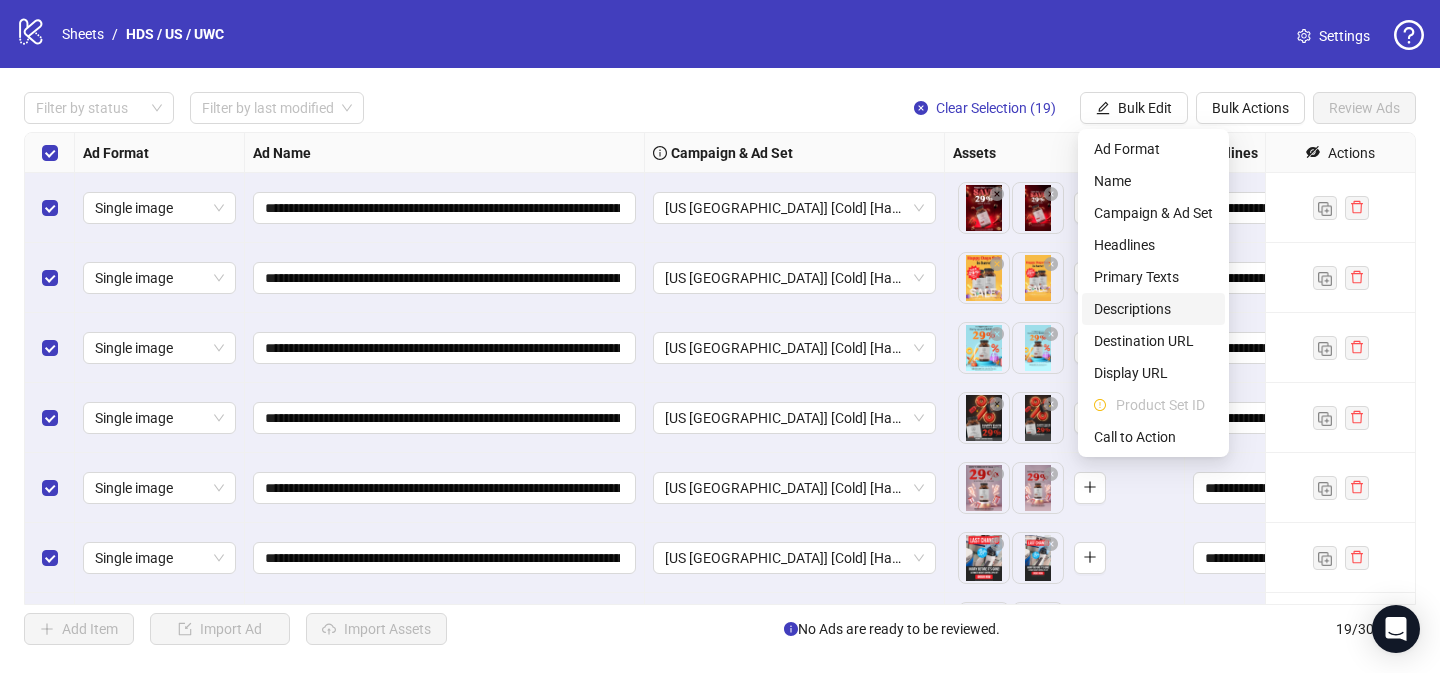 click on "Descriptions" at bounding box center [1153, 309] 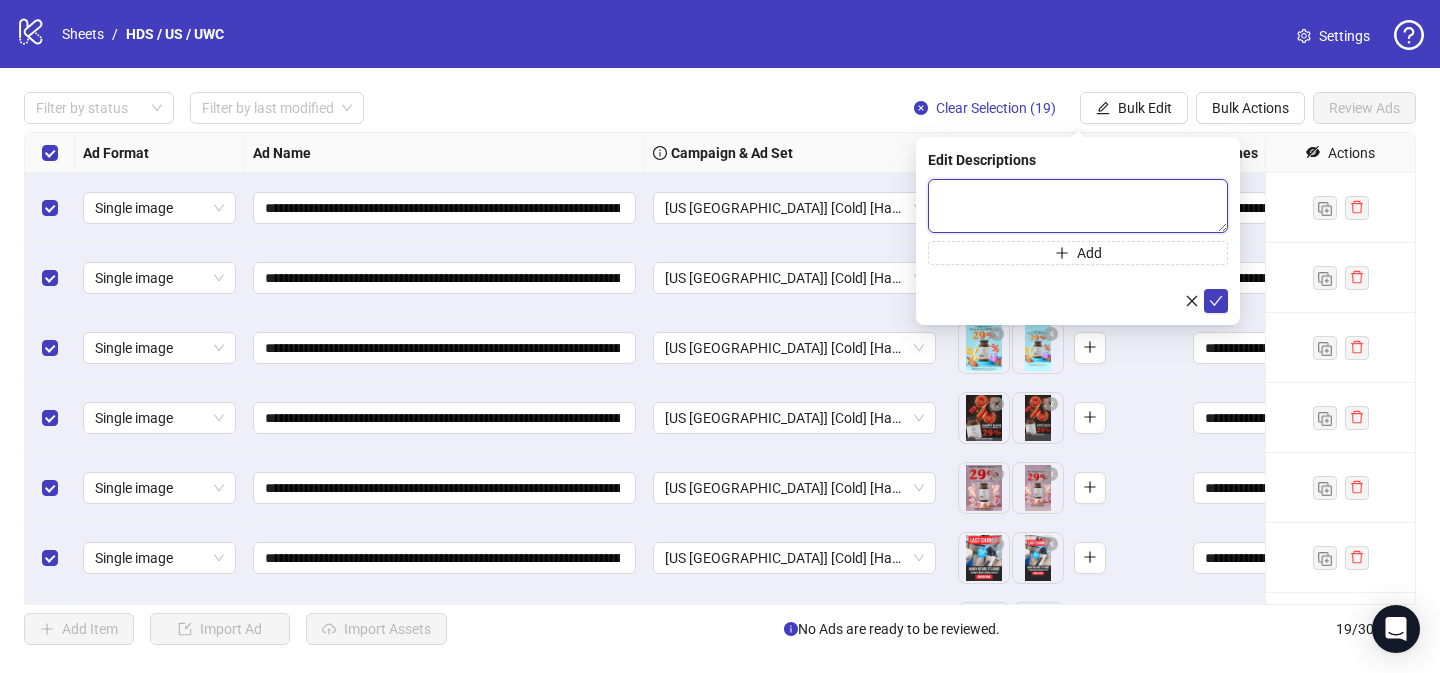 drag, startPoint x: 1134, startPoint y: 210, endPoint x: 1159, endPoint y: 238, distance: 37.536648 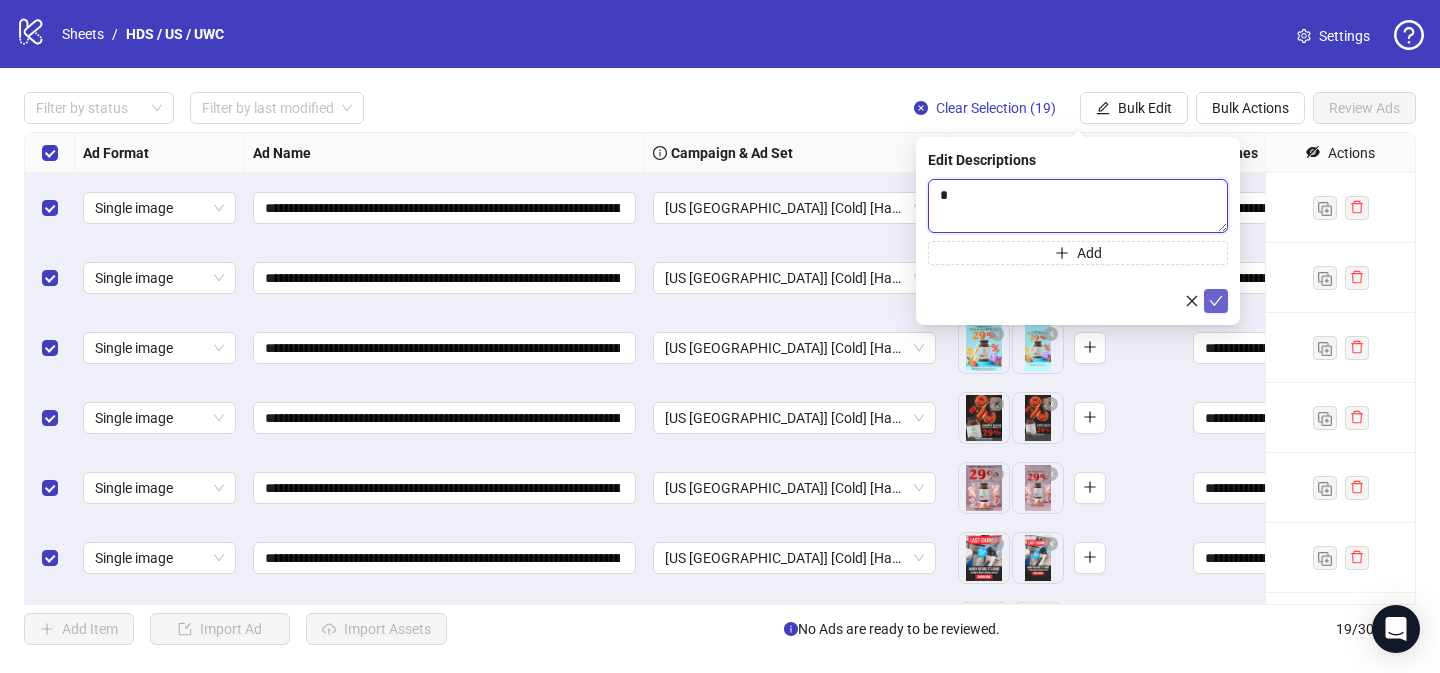 type 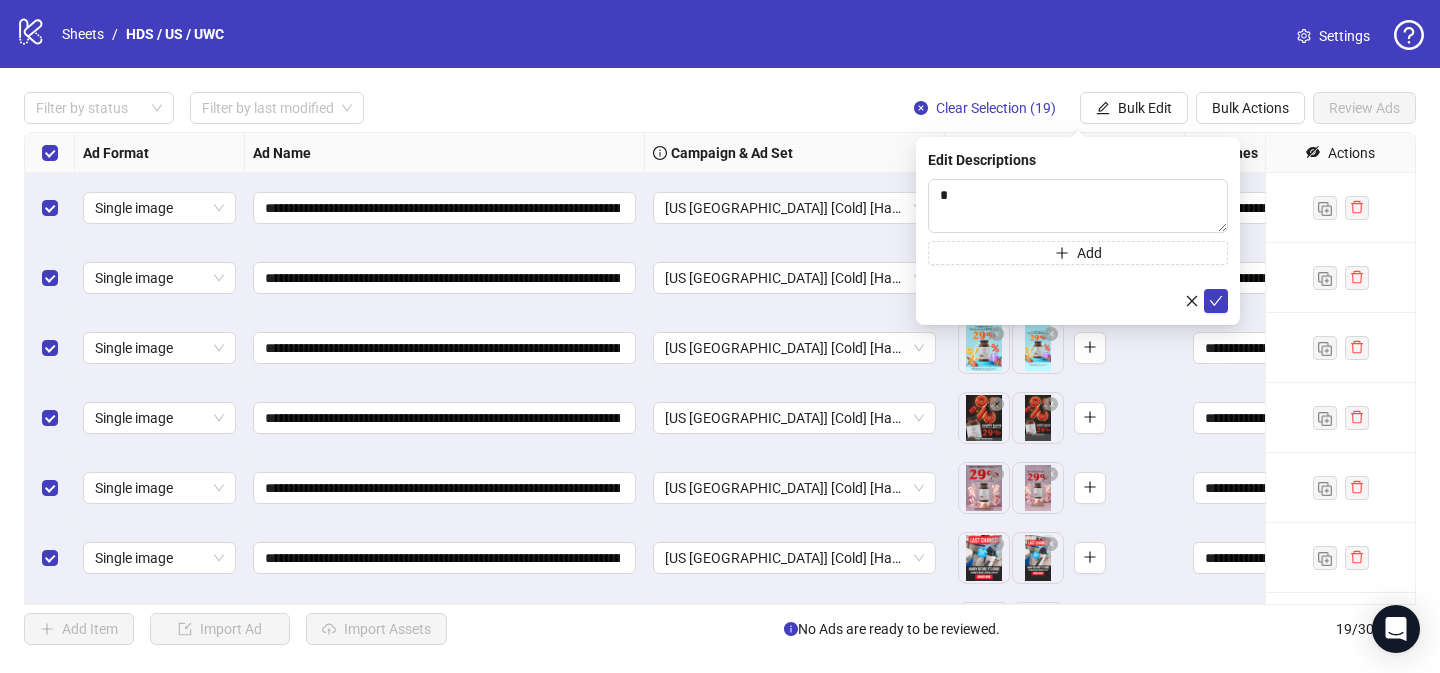 drag, startPoint x: 1214, startPoint y: 299, endPoint x: 1200, endPoint y: 285, distance: 19.79899 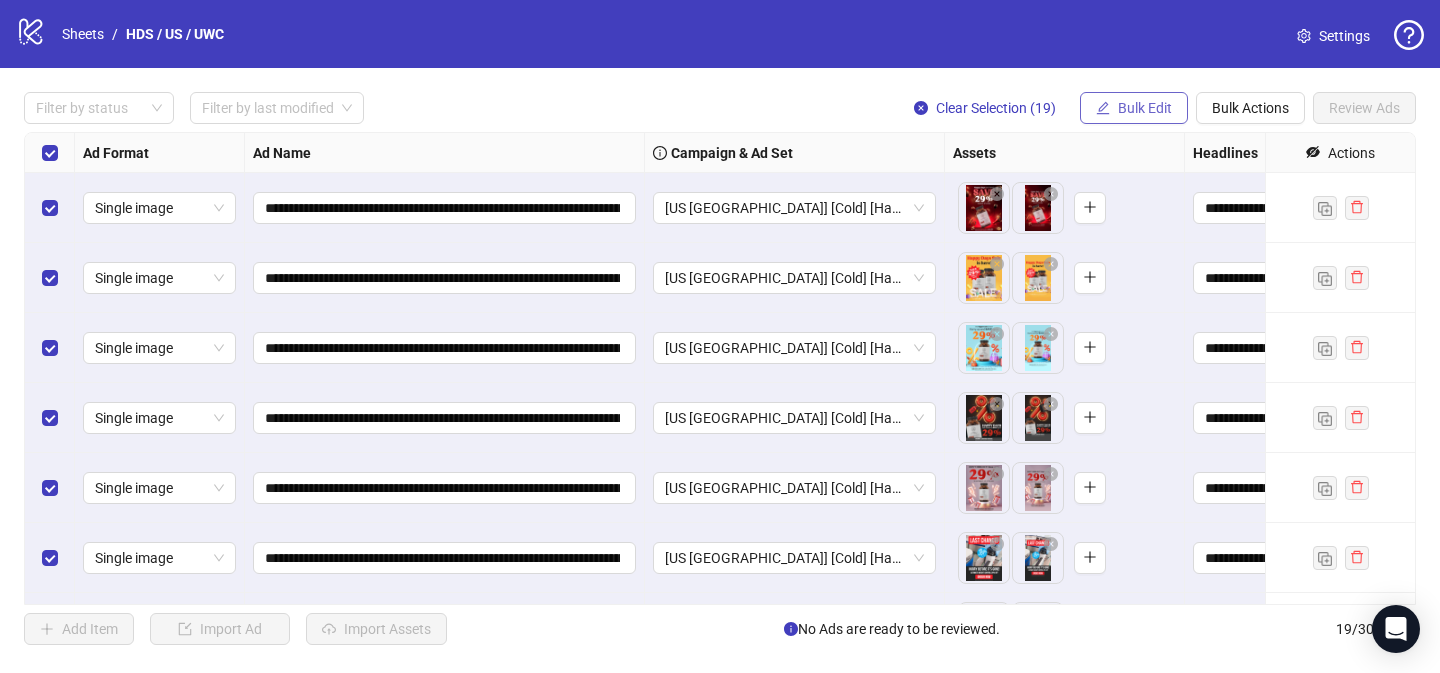 click on "Bulk Edit" at bounding box center [1145, 108] 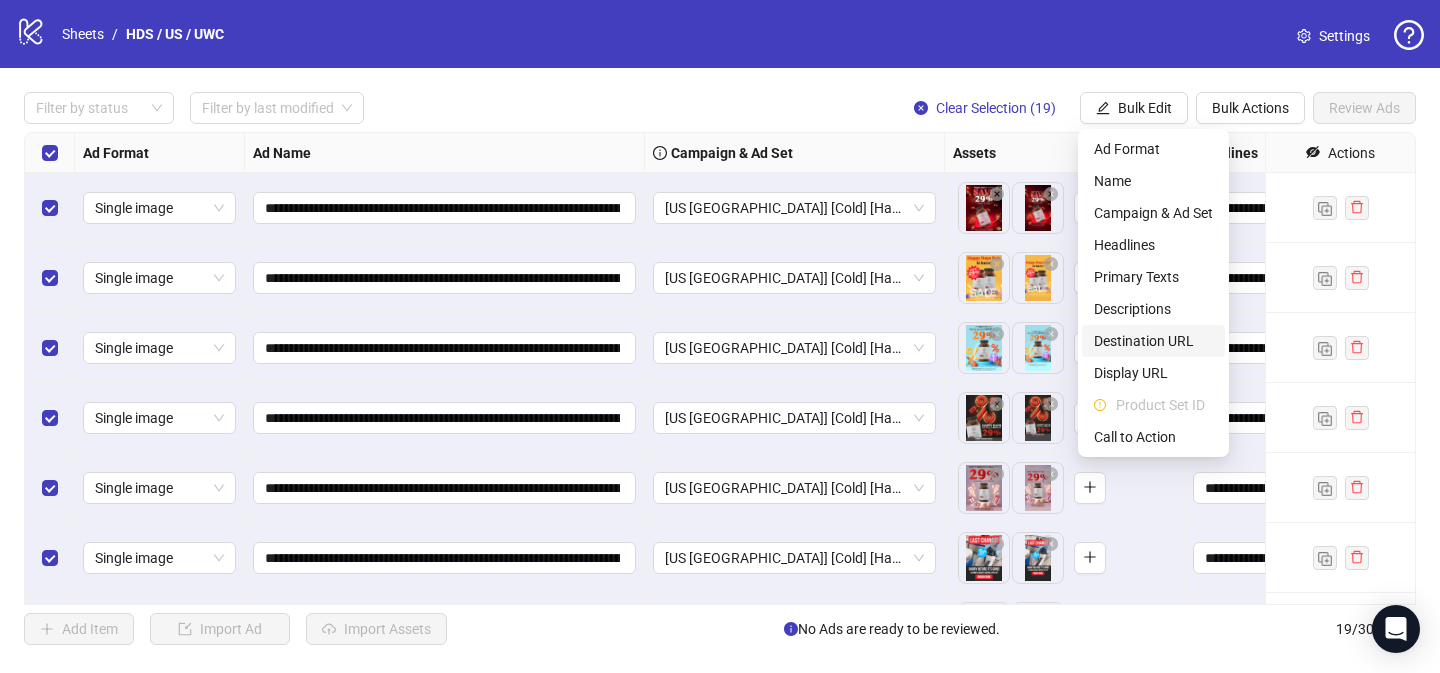 click on "Destination URL" at bounding box center (1153, 341) 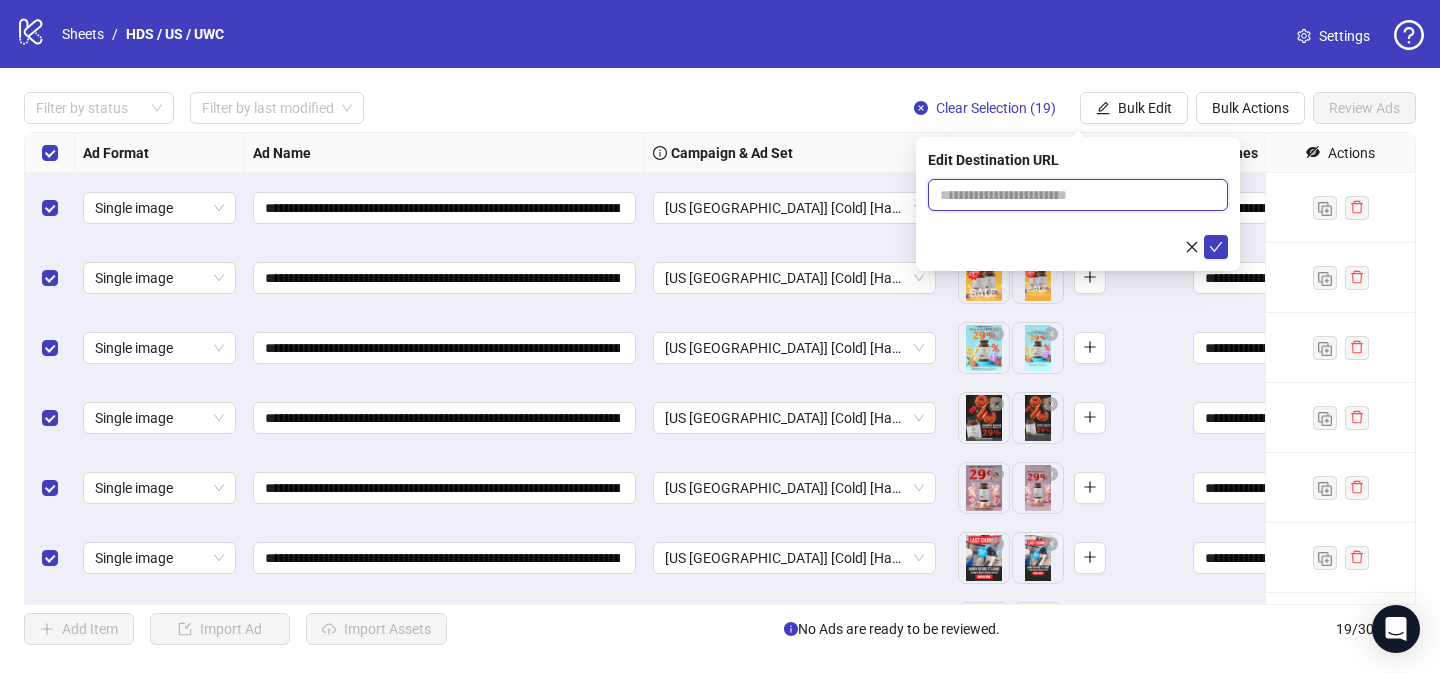 click at bounding box center (1070, 195) 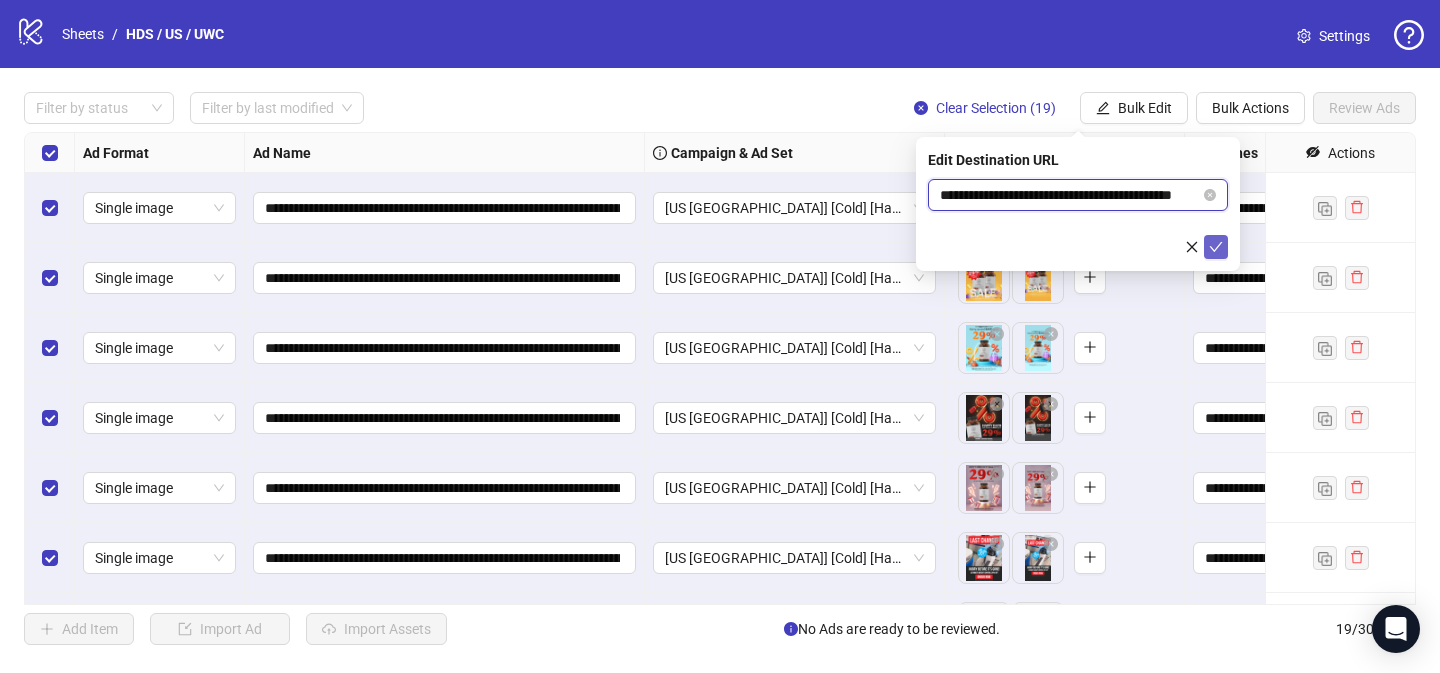 scroll, scrollTop: 0, scrollLeft: 67, axis: horizontal 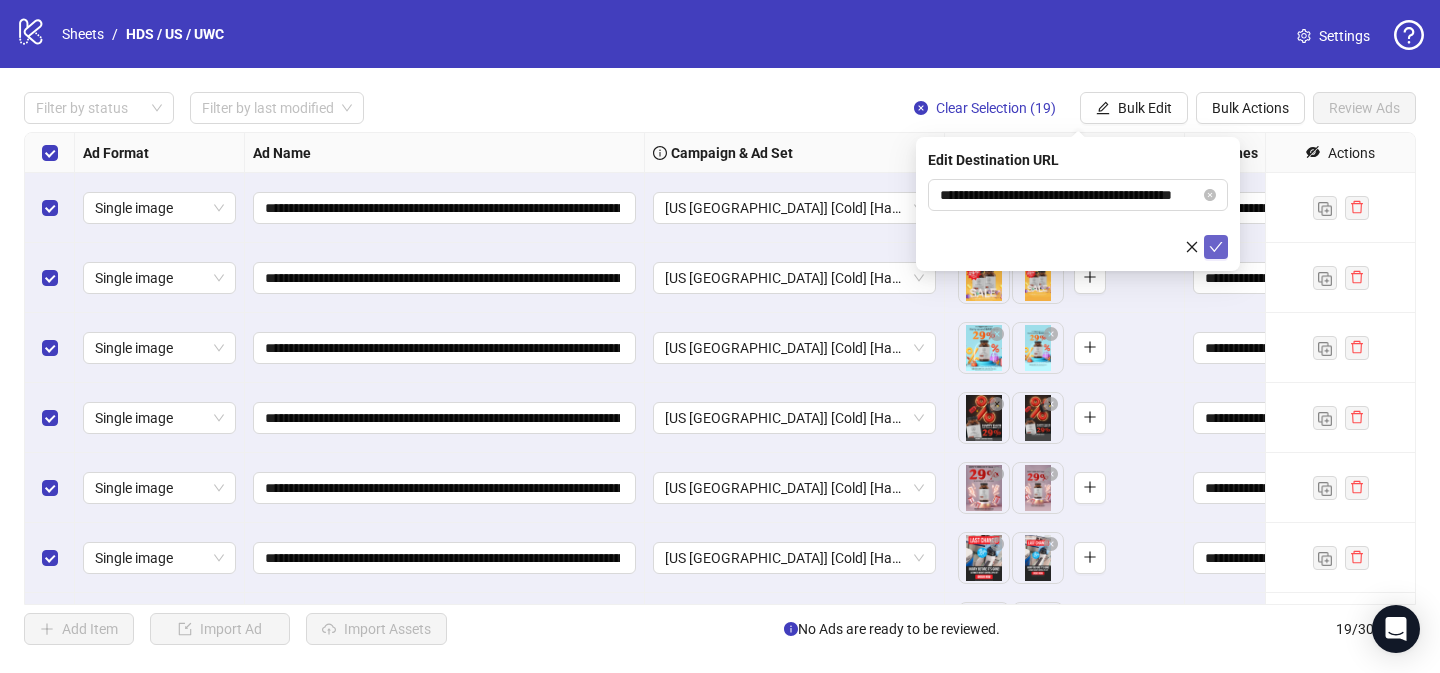 drag, startPoint x: 1222, startPoint y: 244, endPoint x: 1183, endPoint y: 163, distance: 89.89995 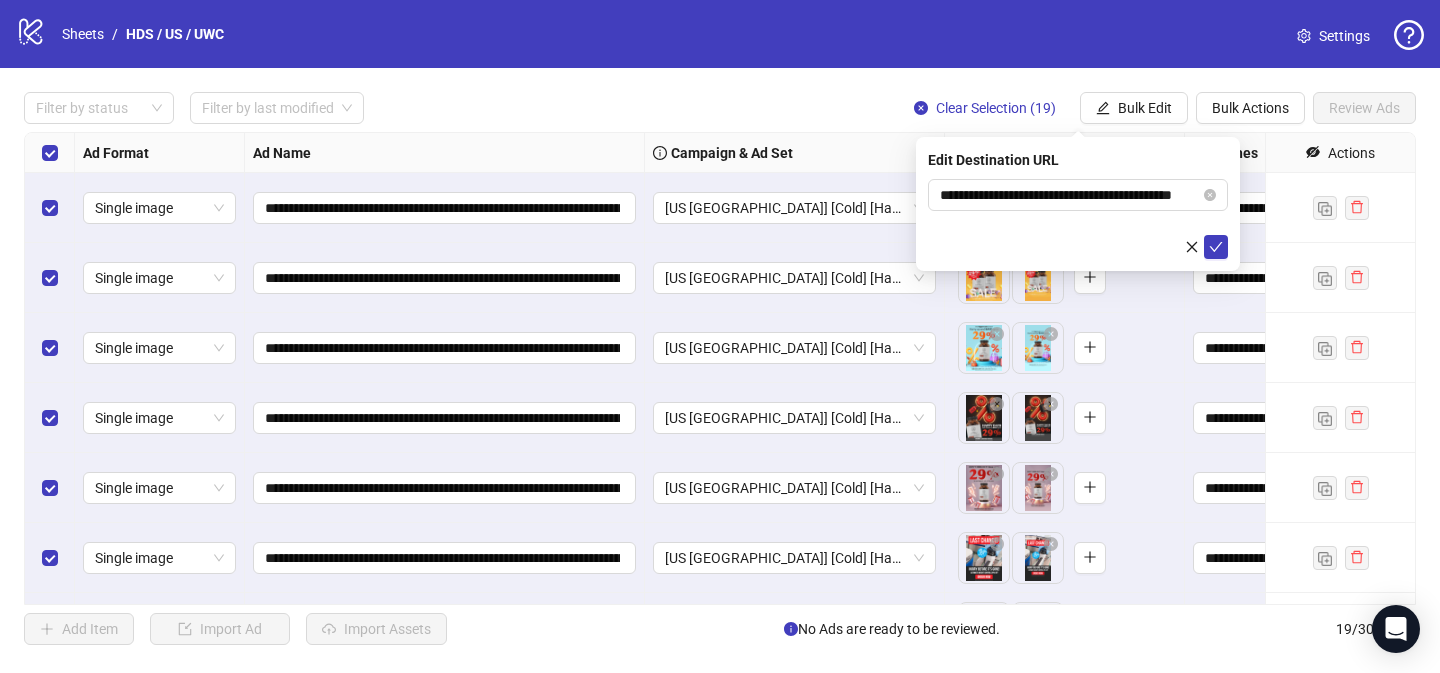 click 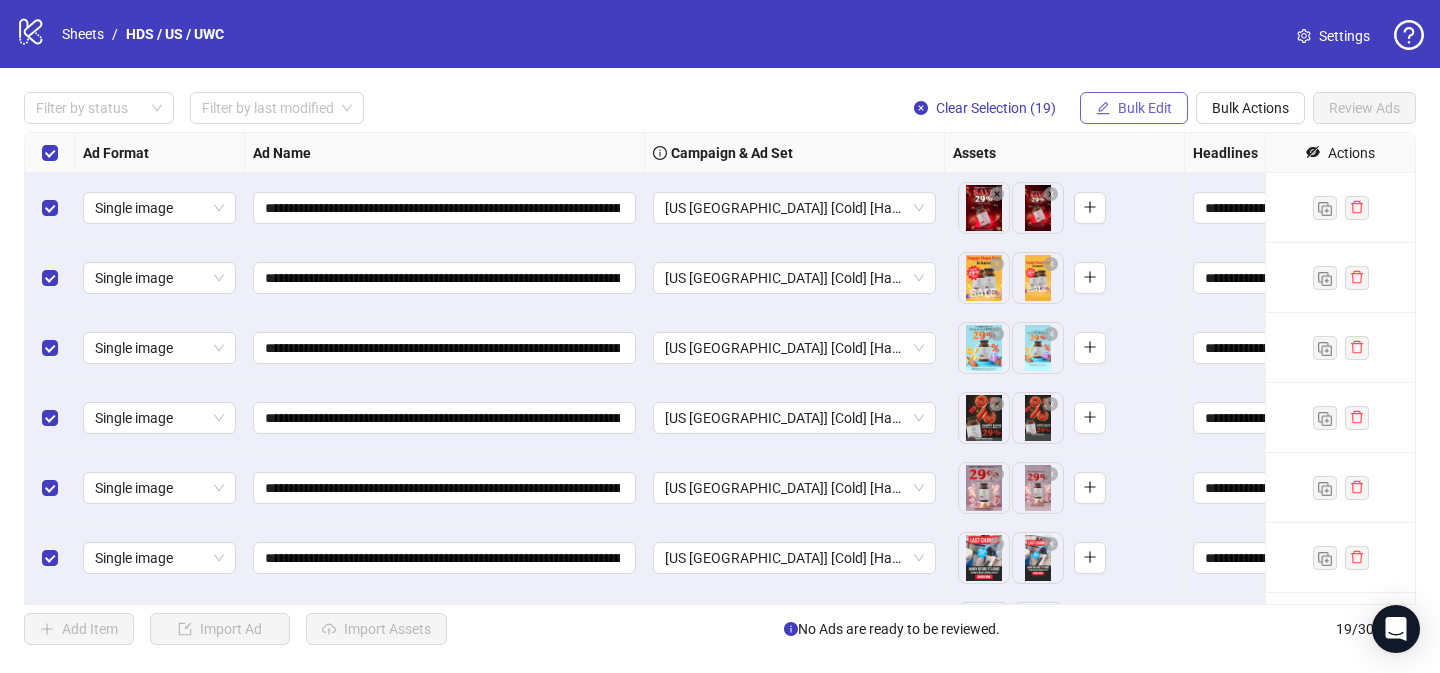 click on "Bulk Edit" at bounding box center [1145, 108] 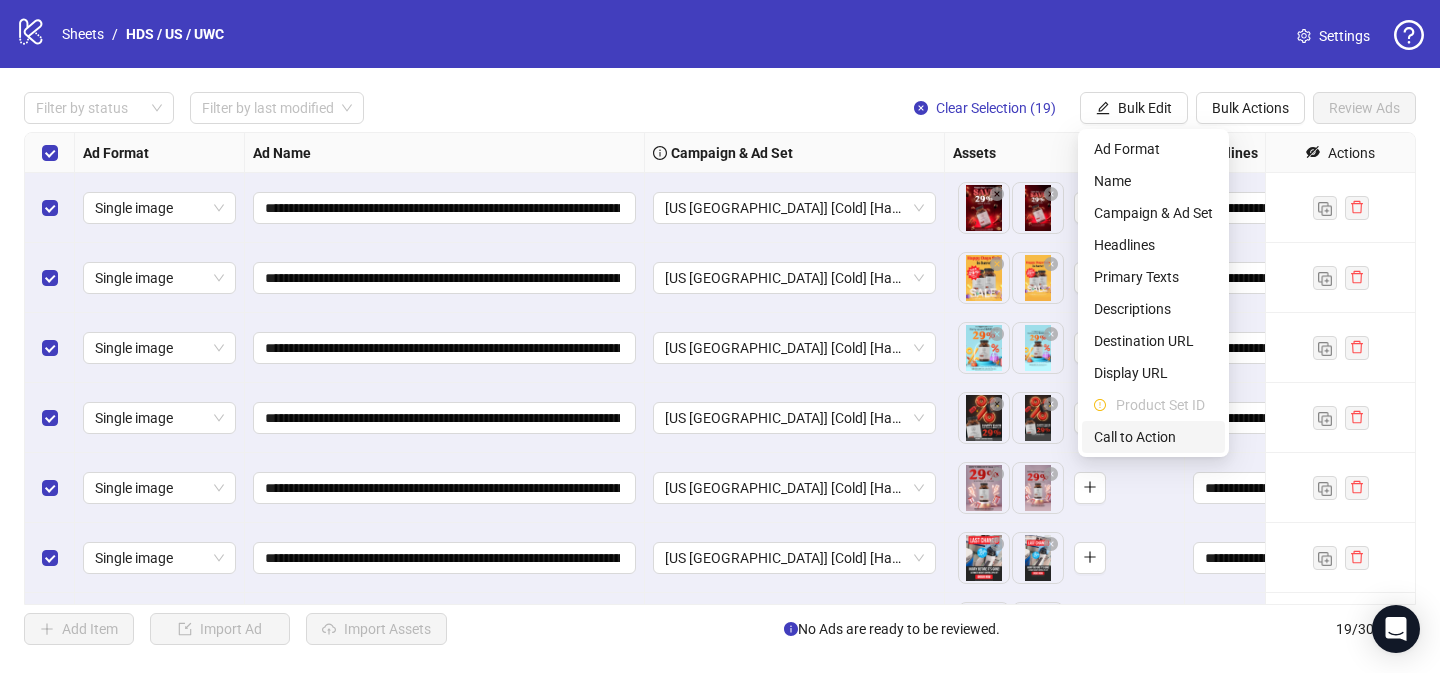 drag, startPoint x: 1167, startPoint y: 444, endPoint x: 1138, endPoint y: 329, distance: 118.60017 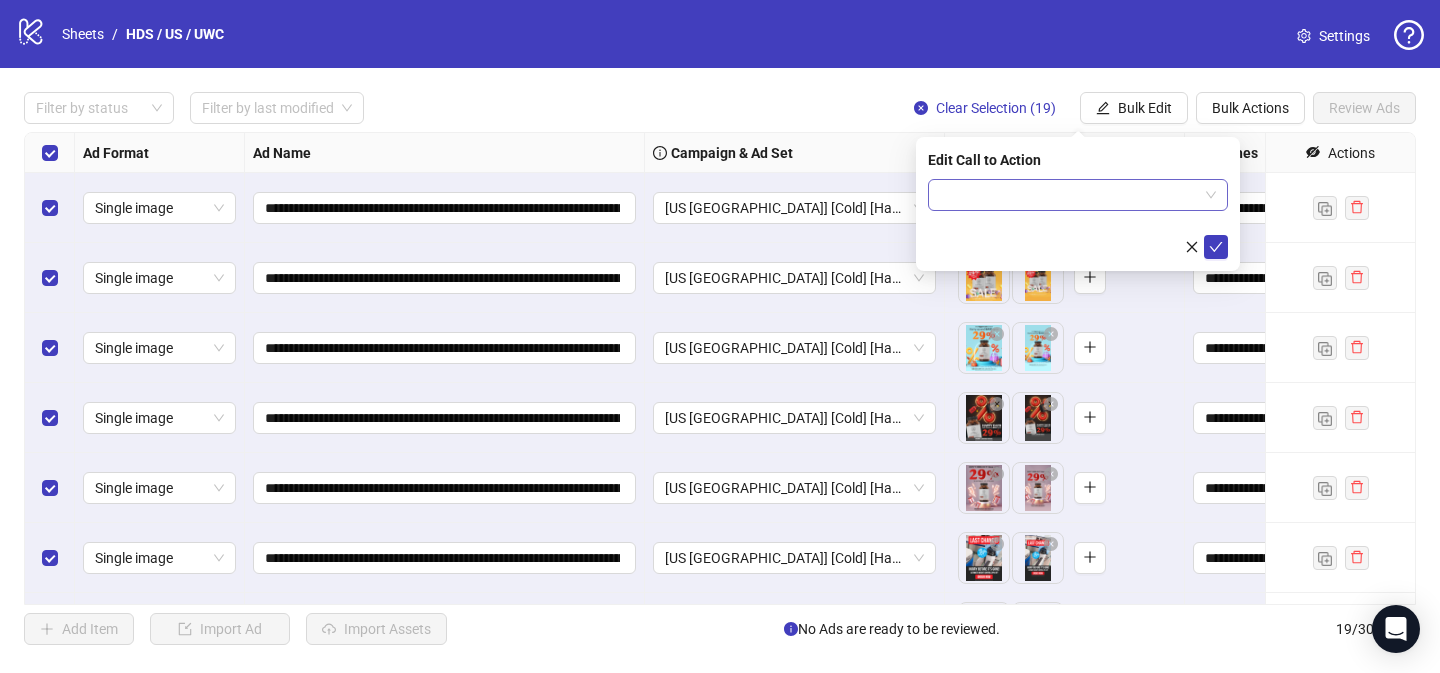 drag, startPoint x: 1178, startPoint y: 191, endPoint x: 1127, endPoint y: 211, distance: 54.781384 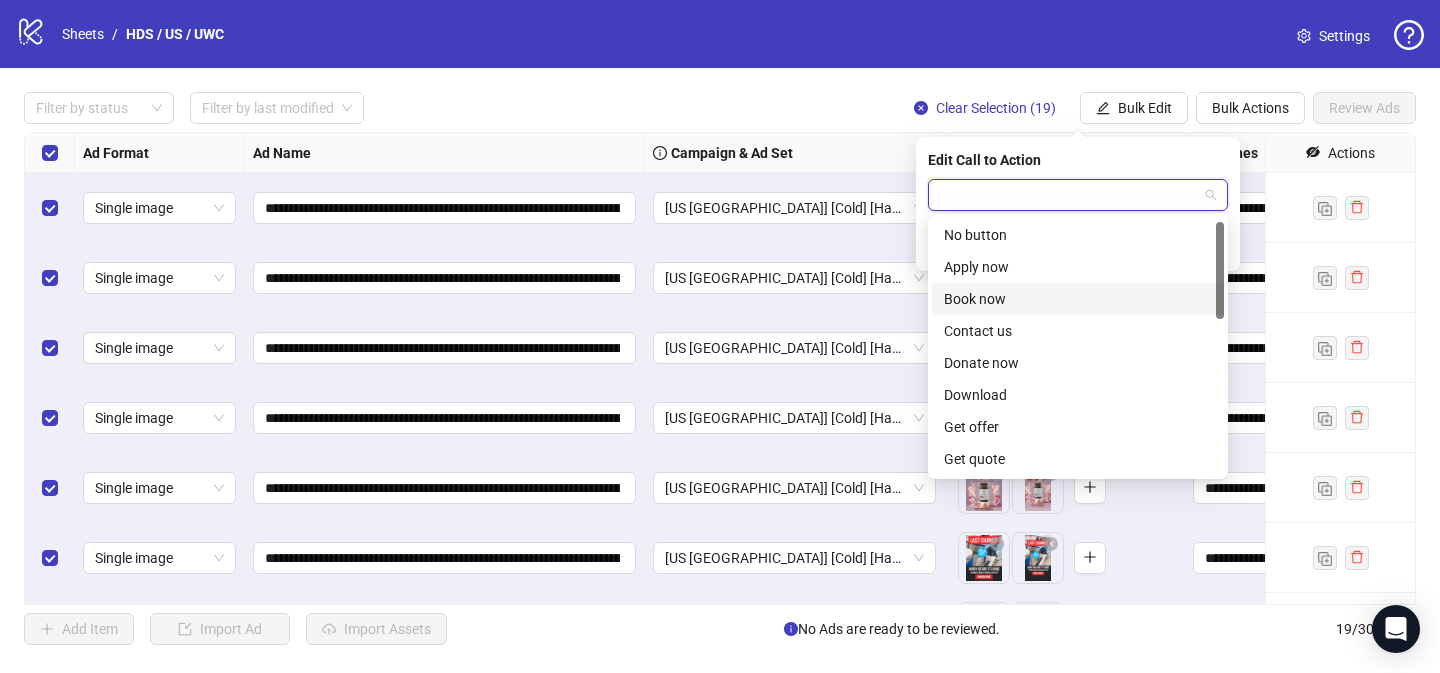scroll, scrollTop: 416, scrollLeft: 0, axis: vertical 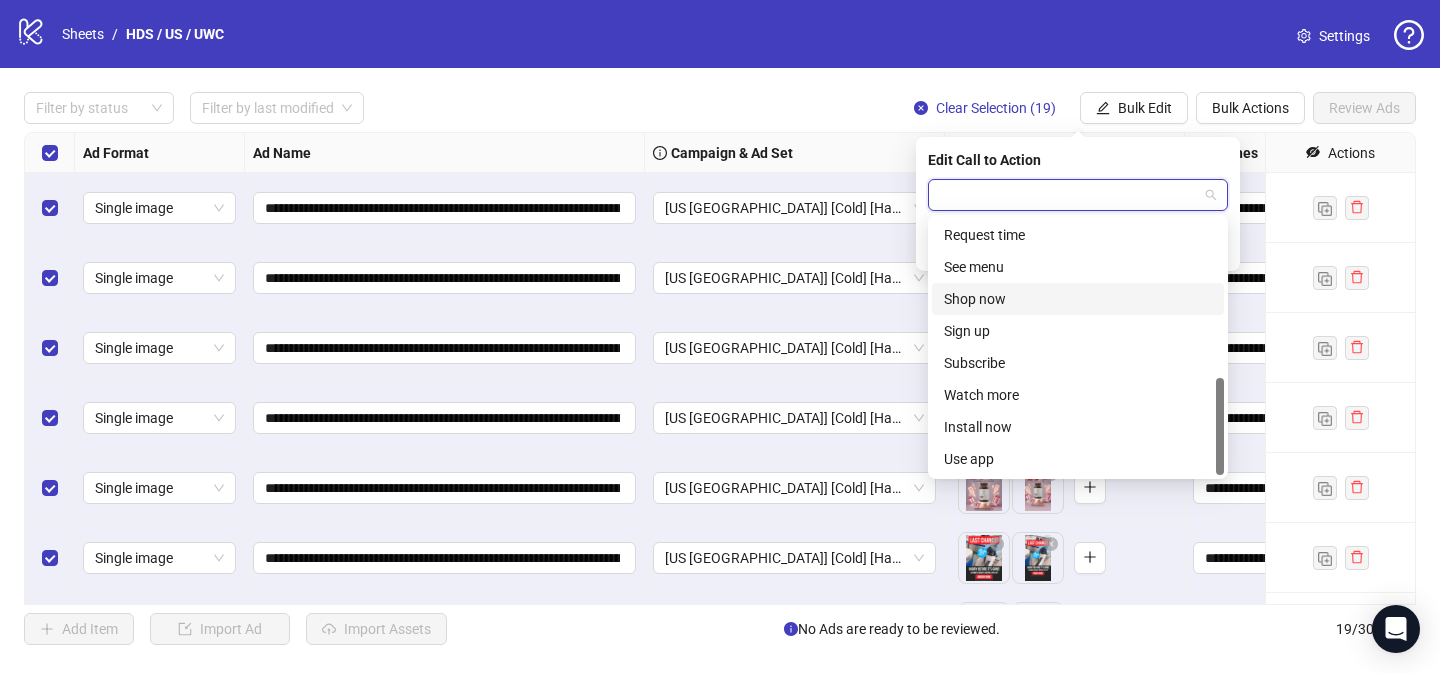 click on "Shop now" at bounding box center (1078, 299) 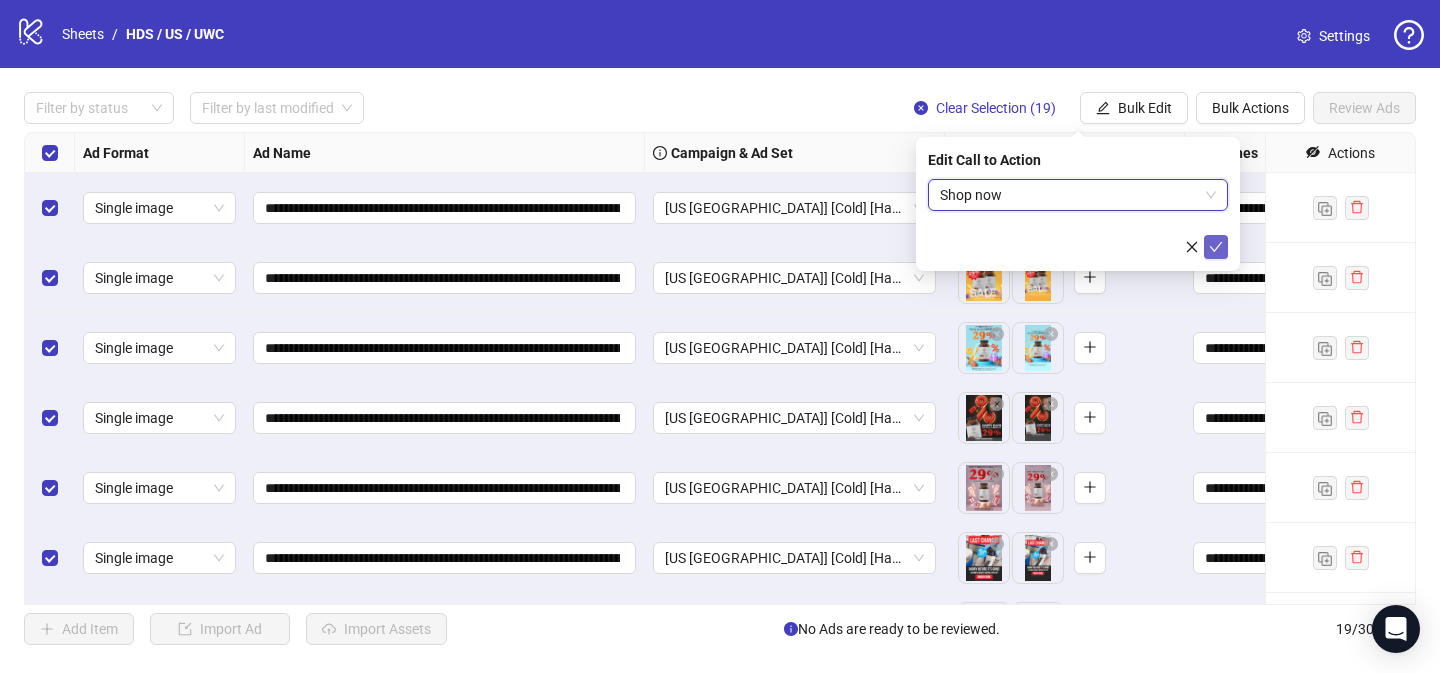 click 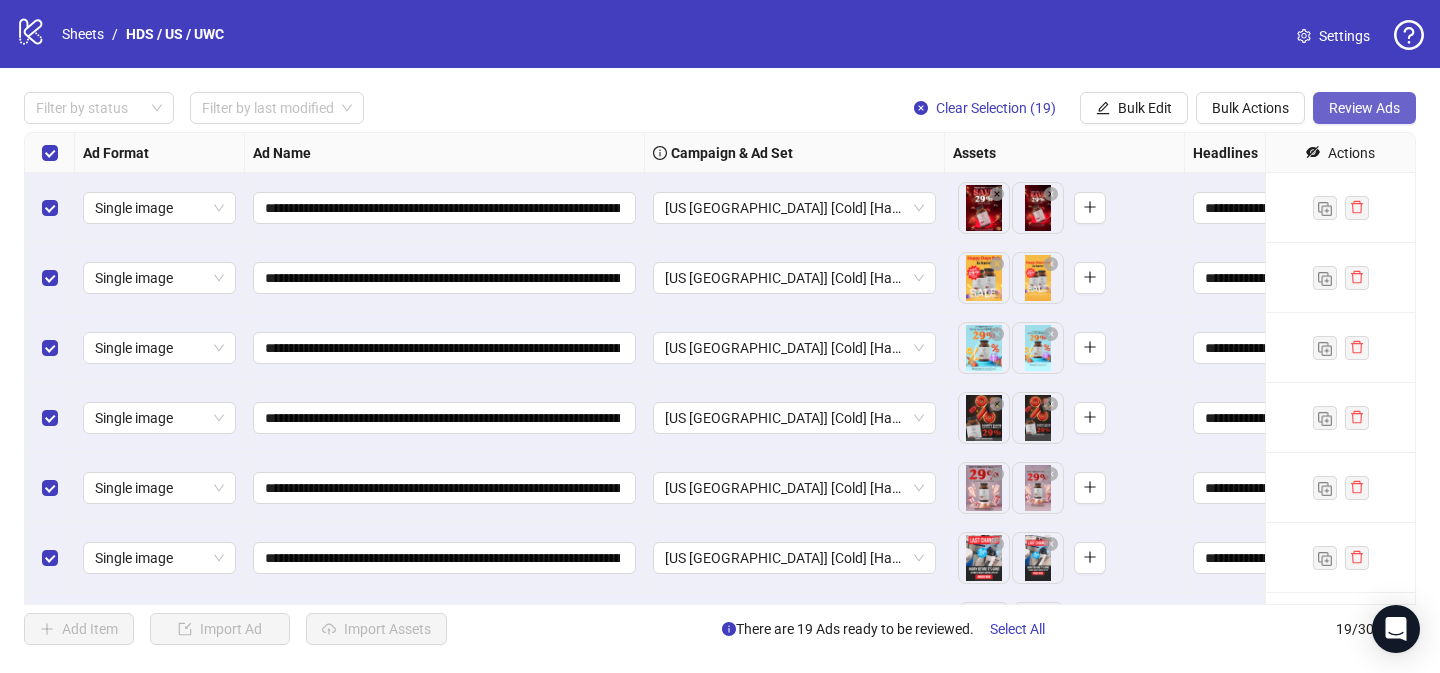 click on "Review Ads" at bounding box center [1364, 108] 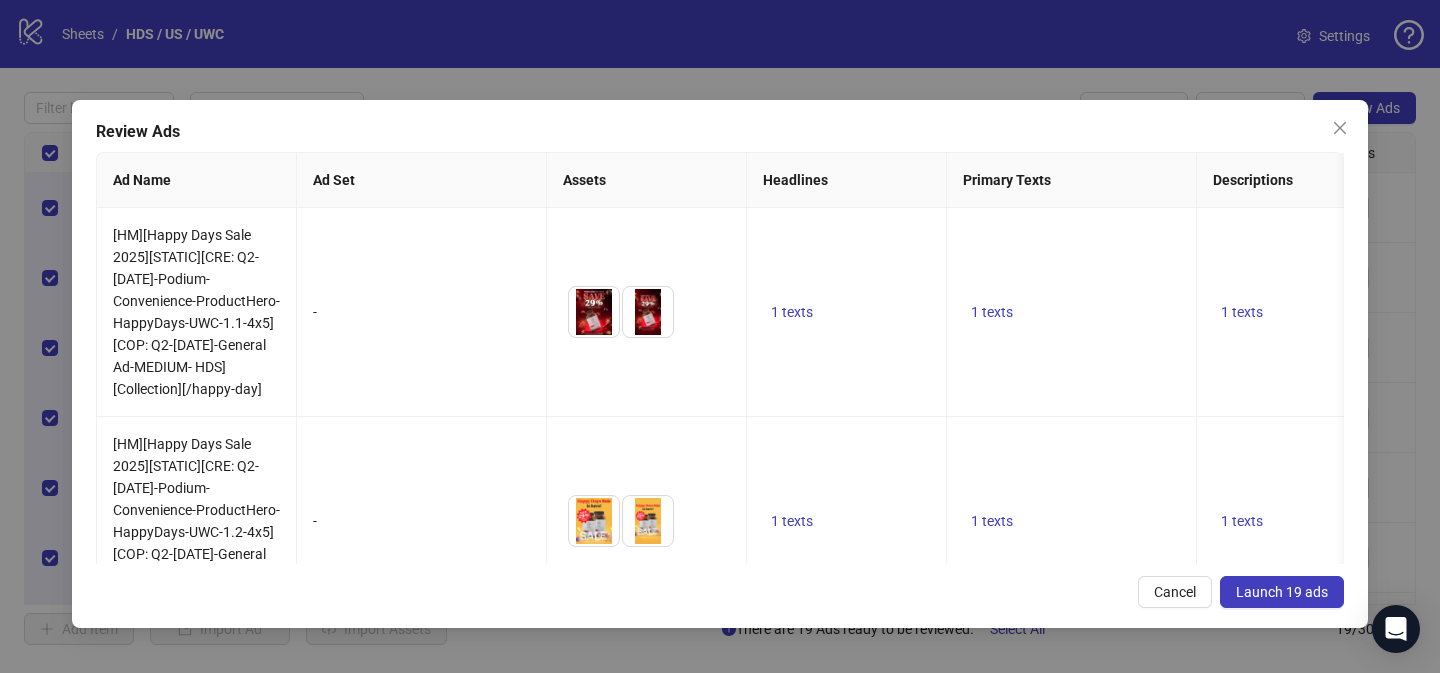 click on "Launch 19 ads" at bounding box center (1282, 592) 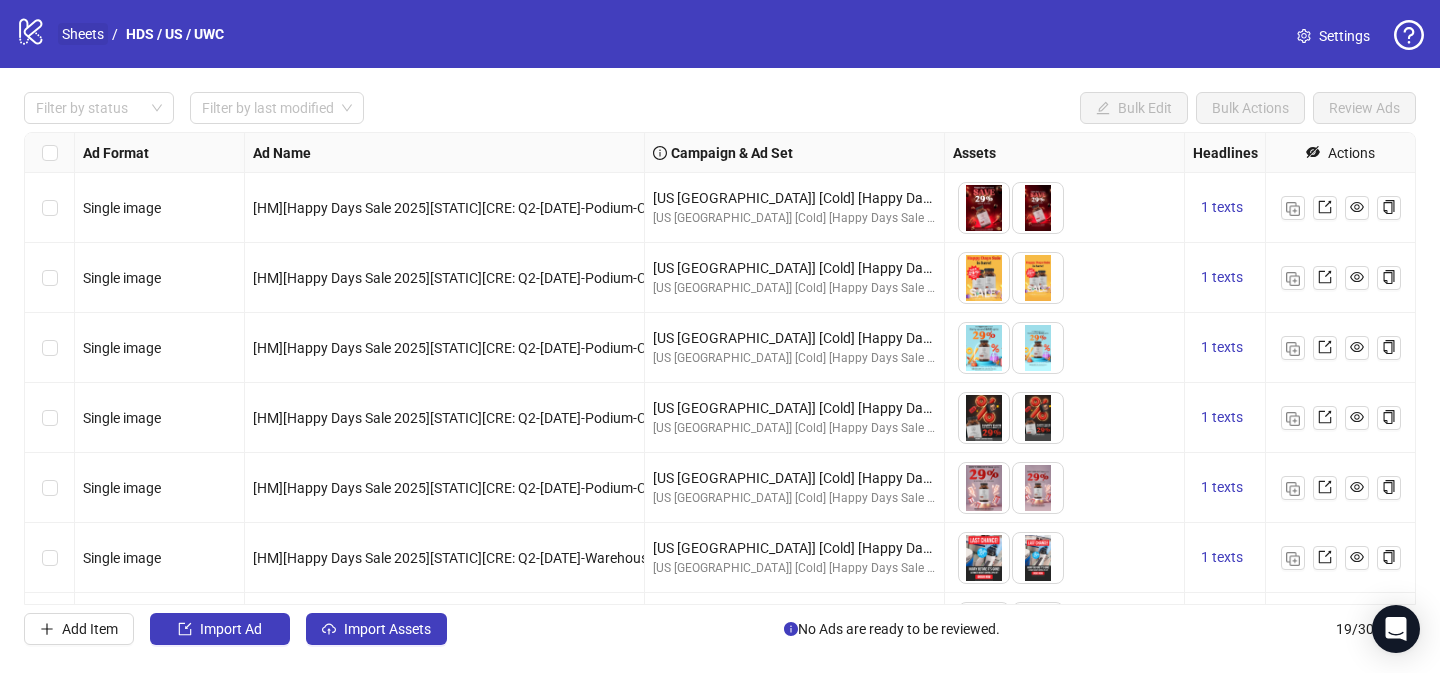 click on "Sheets" at bounding box center (83, 34) 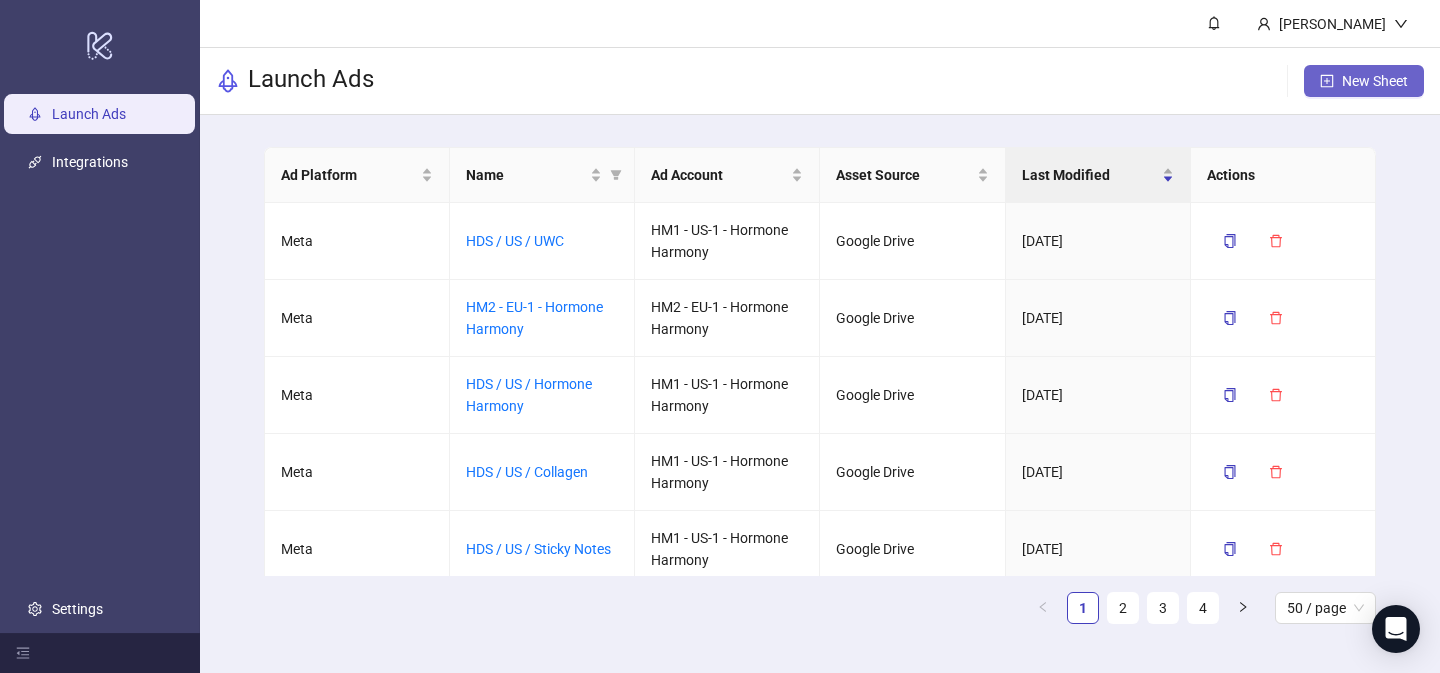 click on "New Sheet" at bounding box center [1375, 81] 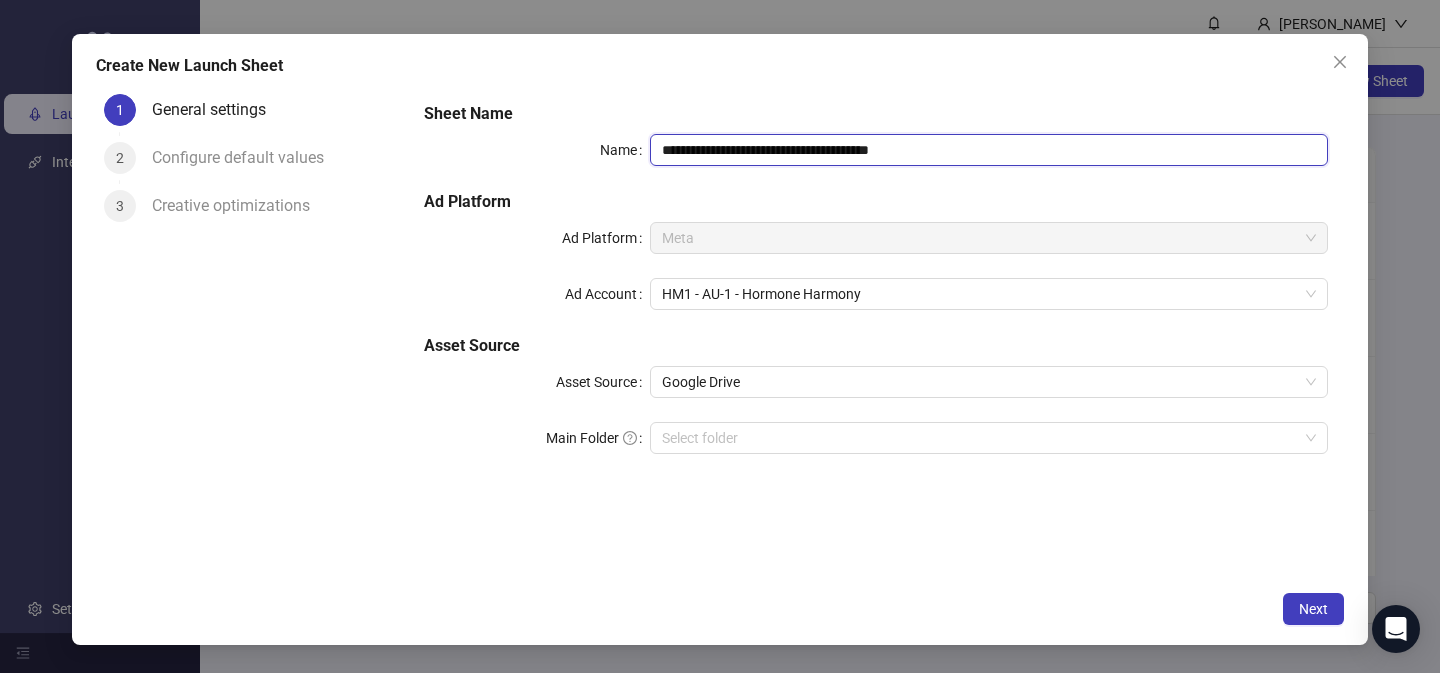 click on "**********" at bounding box center (989, 150) 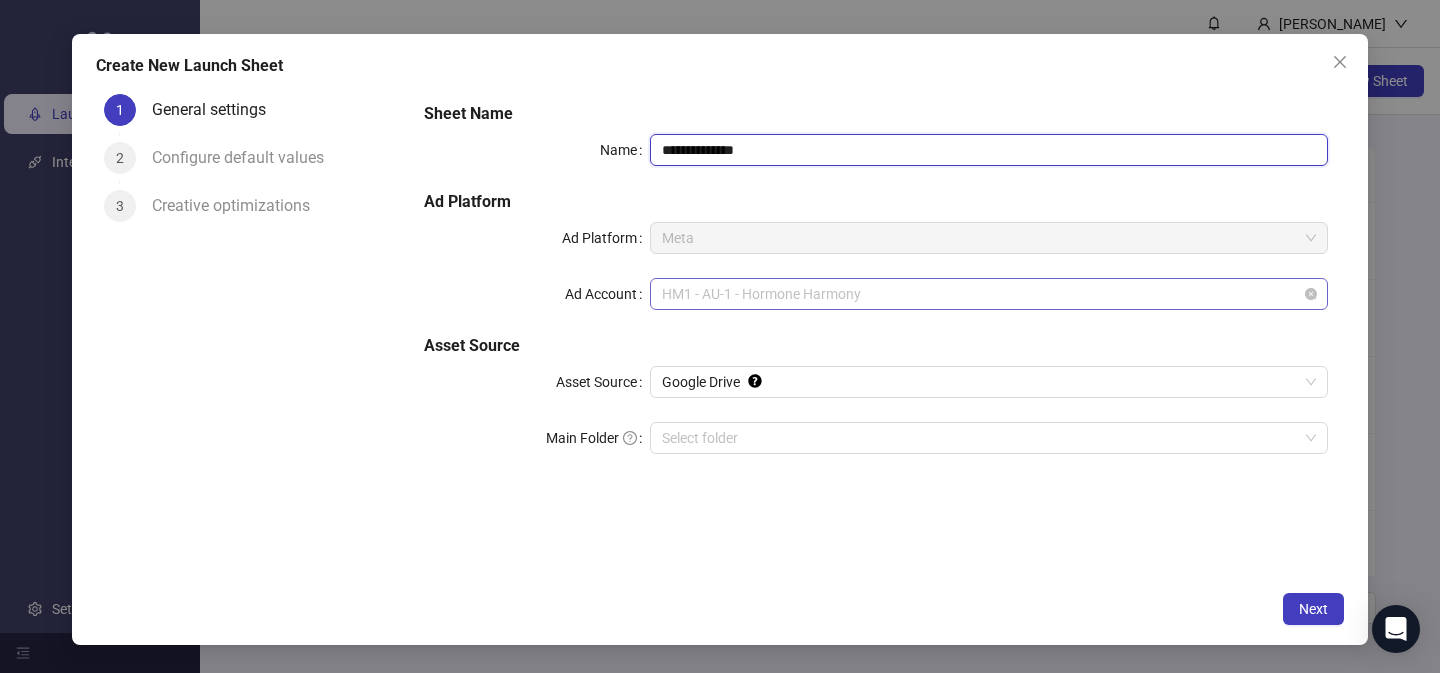 click on "HM1 - AU-1 - Hormone Harmony" at bounding box center [989, 294] 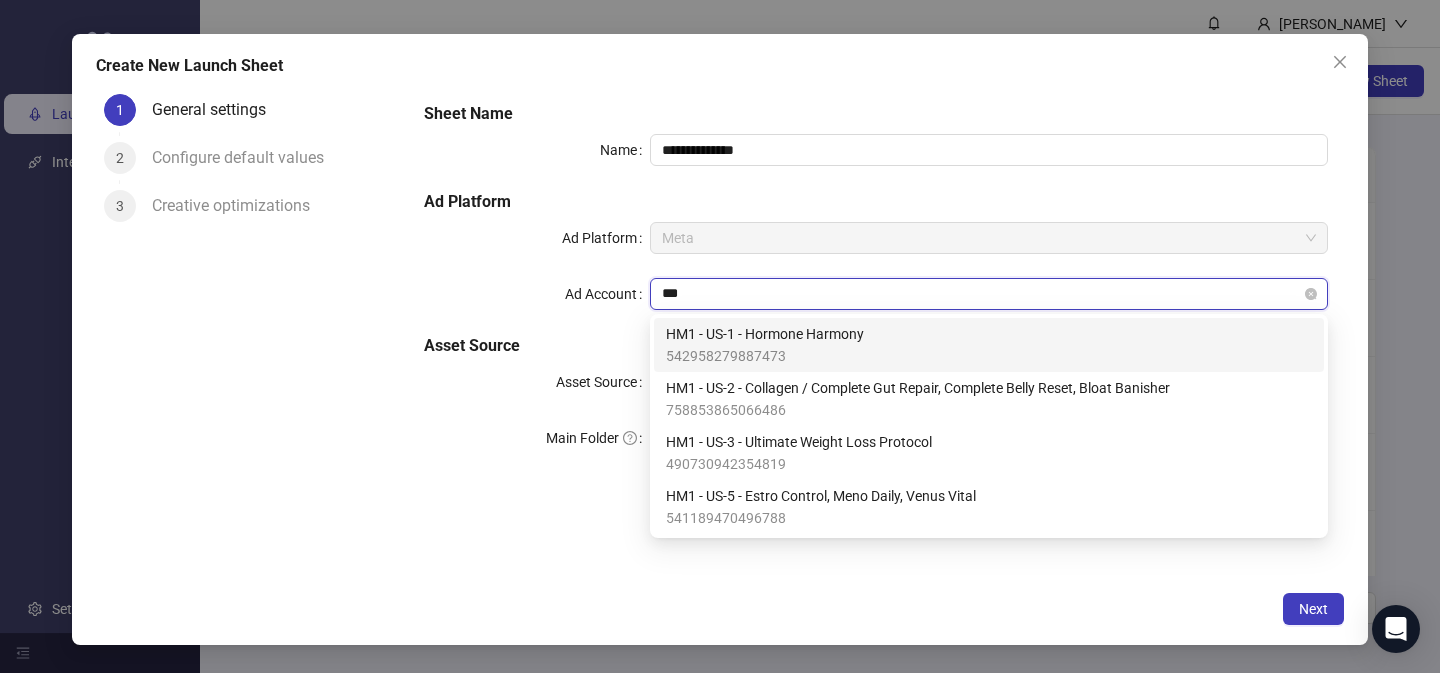 type on "****" 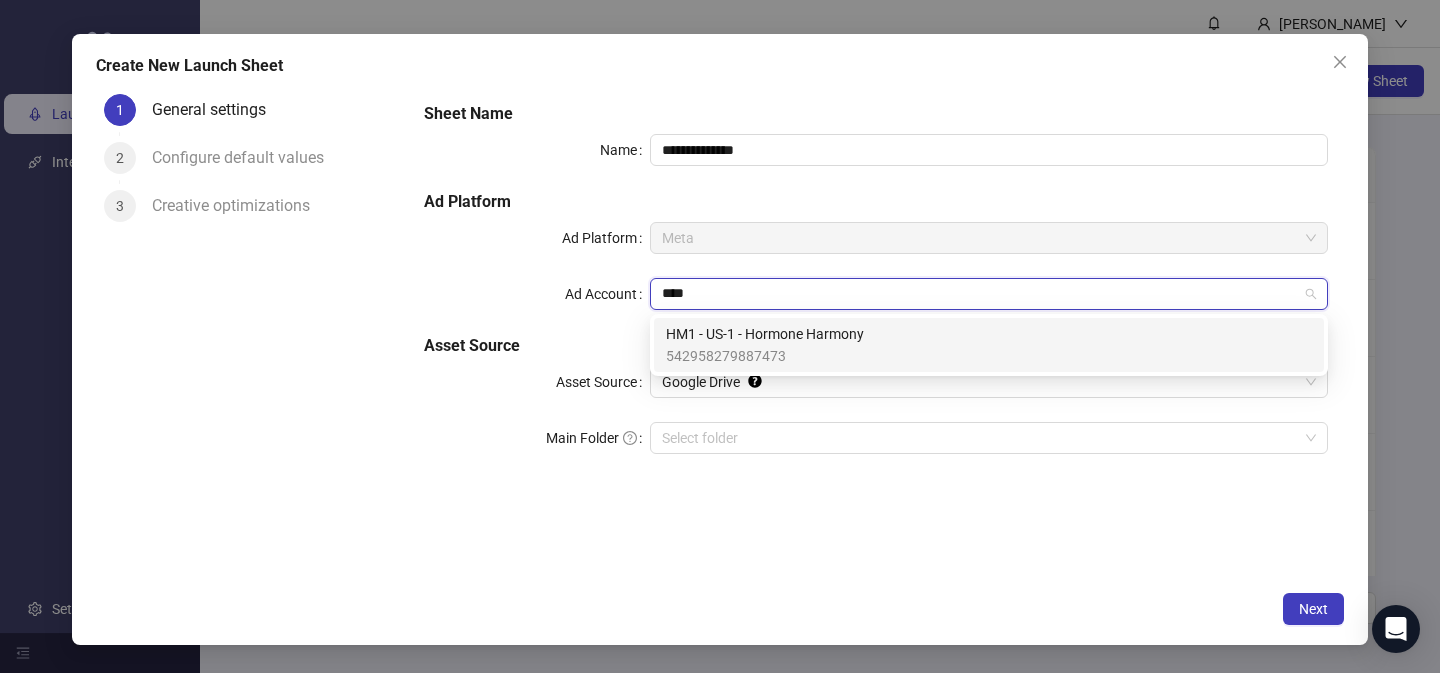 click on "HM1 - US-1 - Hormone Harmony" at bounding box center [765, 334] 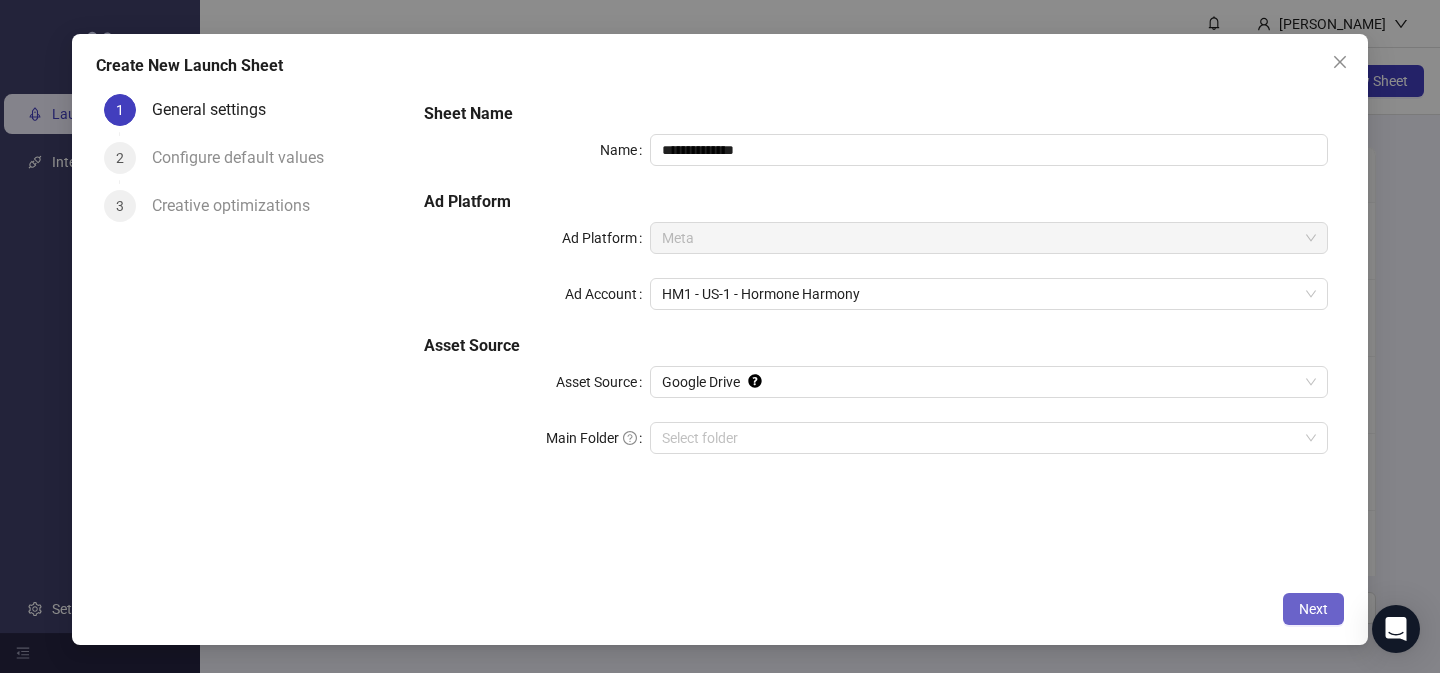 click on "Next" at bounding box center [1313, 609] 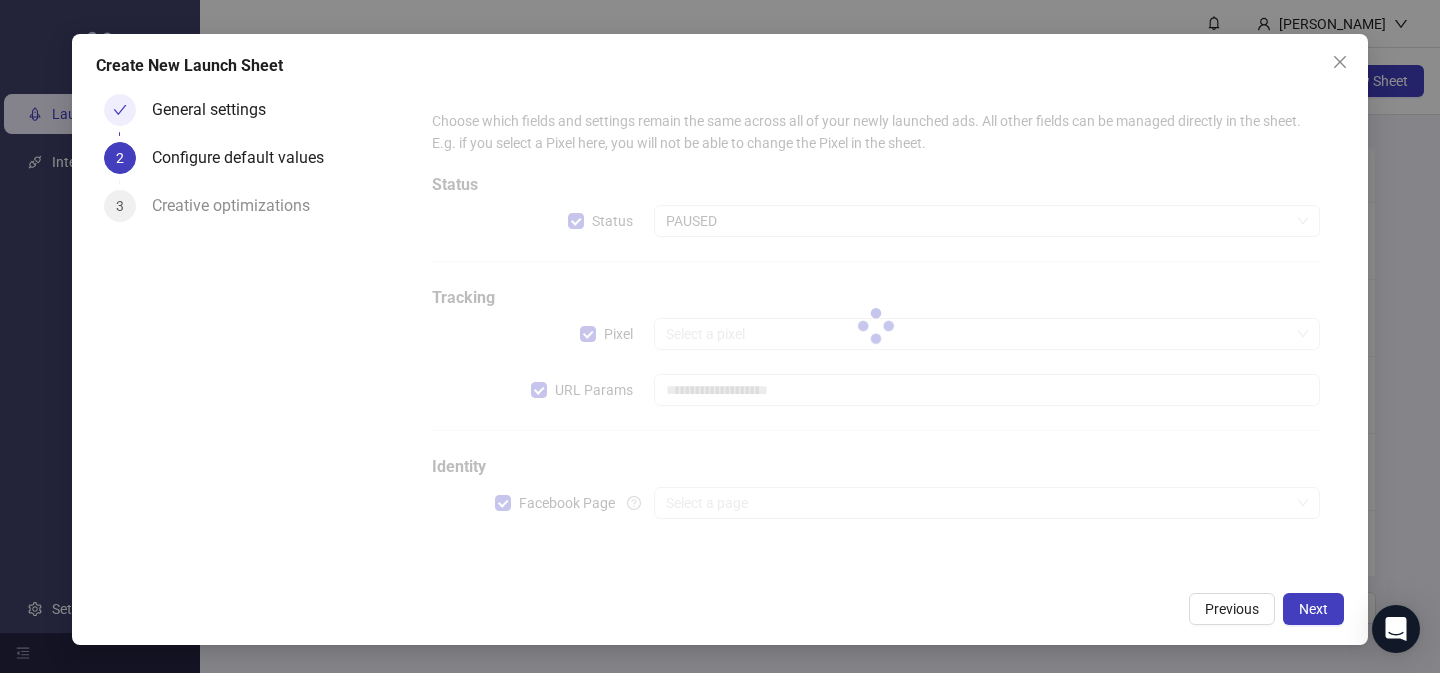 type on "**********" 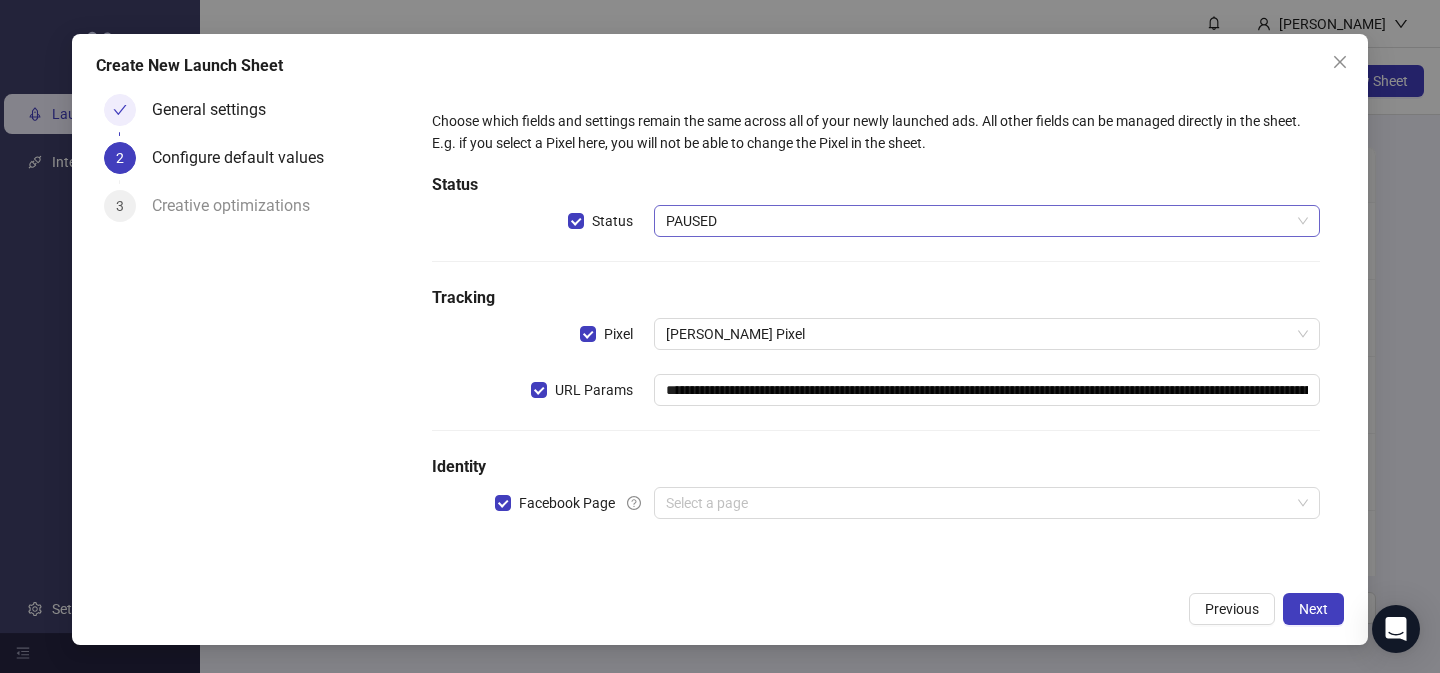 click on "PAUSED" at bounding box center [987, 221] 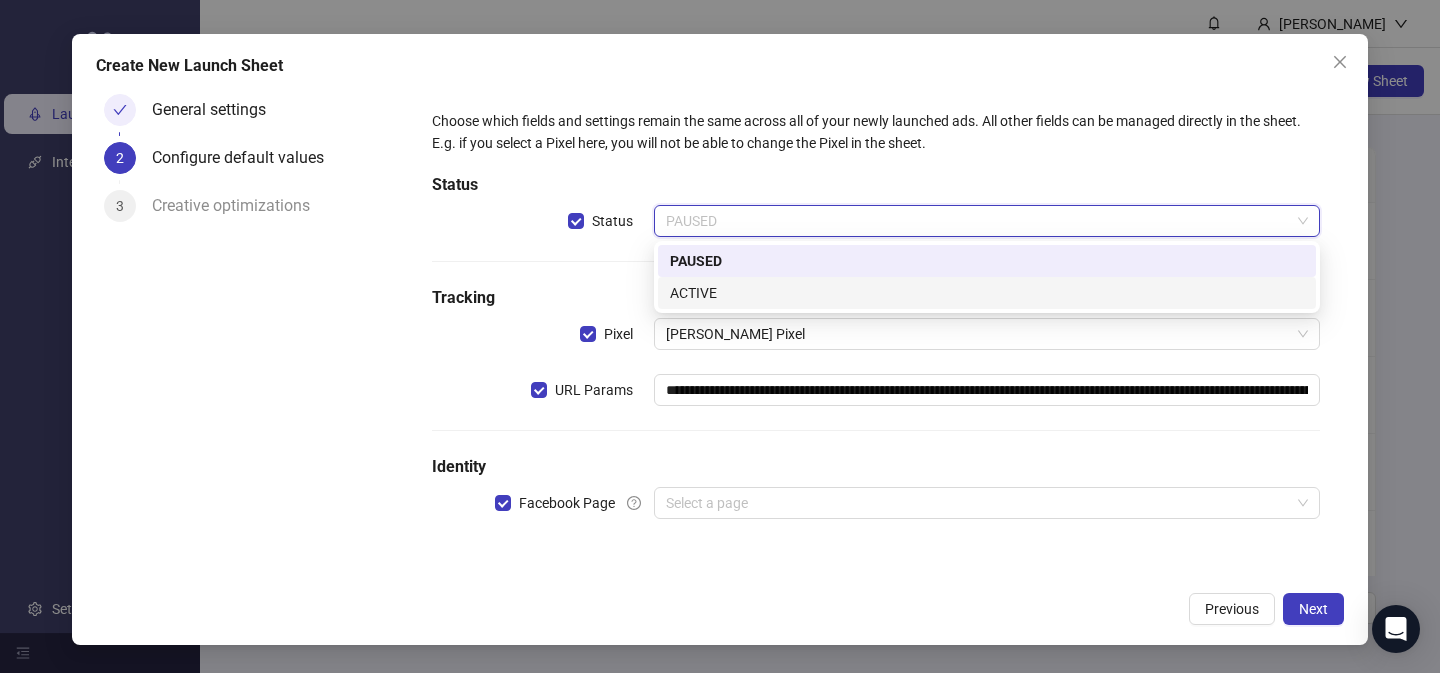 click on "ACTIVE" at bounding box center [987, 293] 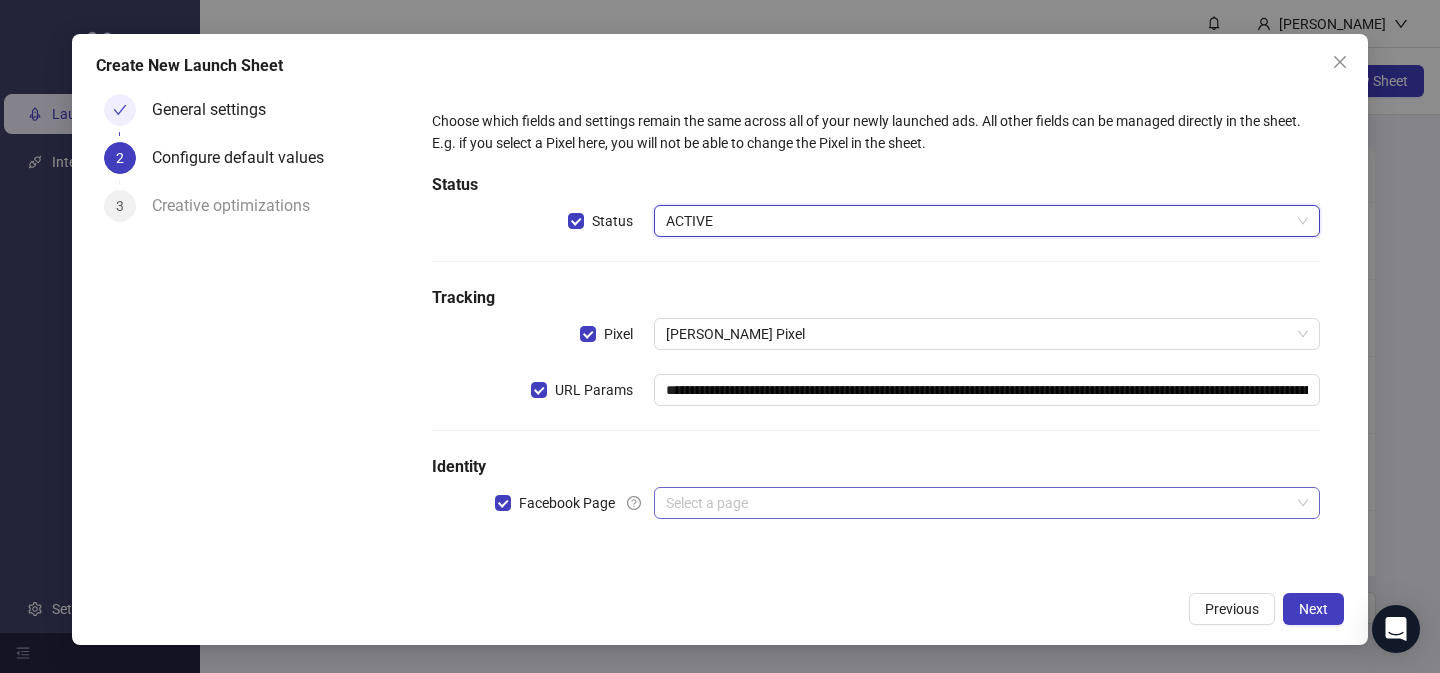 click at bounding box center [978, 503] 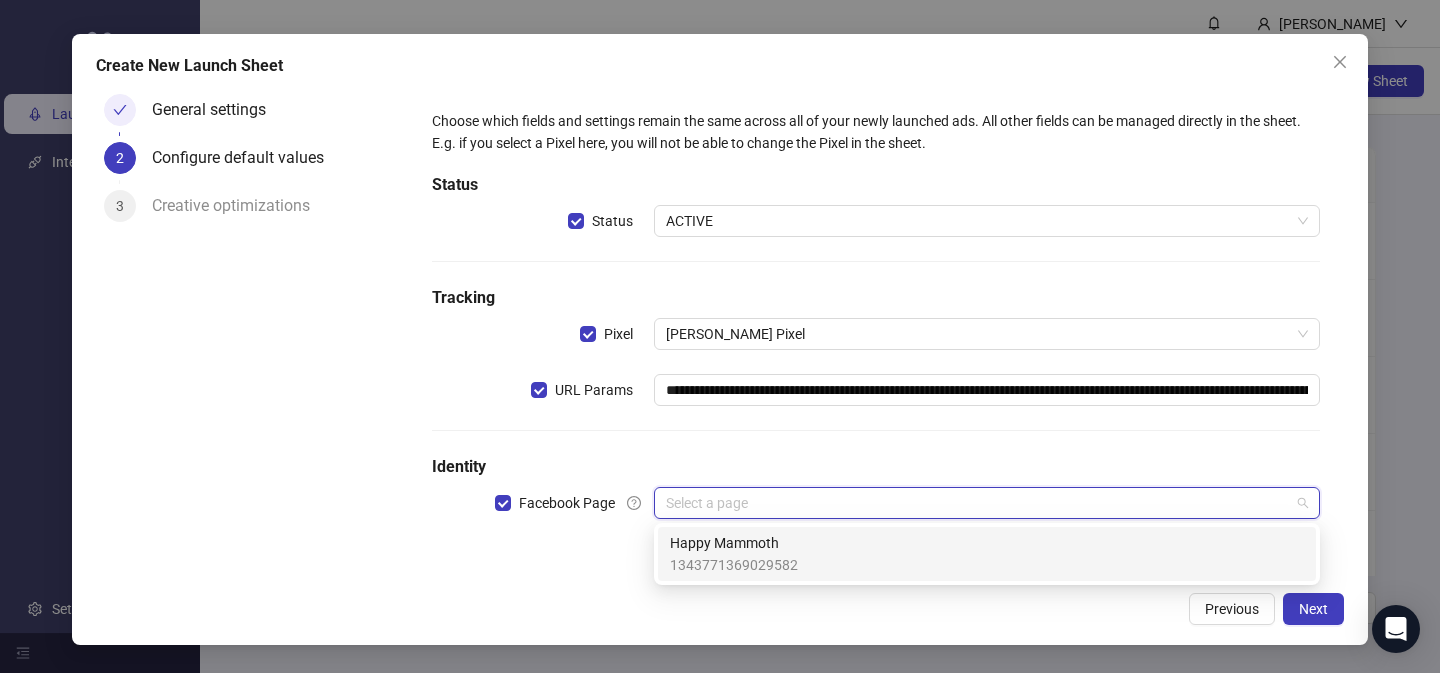 click on "1343771369029582" at bounding box center (734, 565) 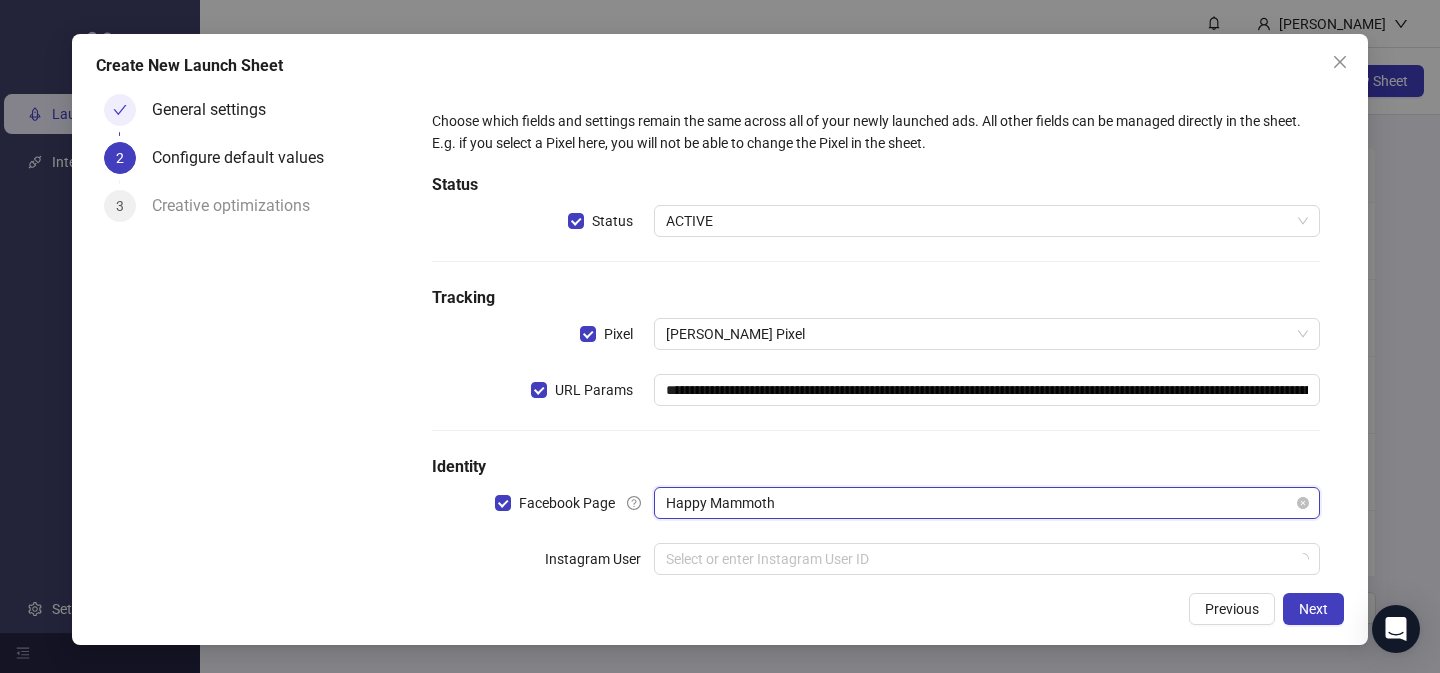 scroll, scrollTop: 41, scrollLeft: 0, axis: vertical 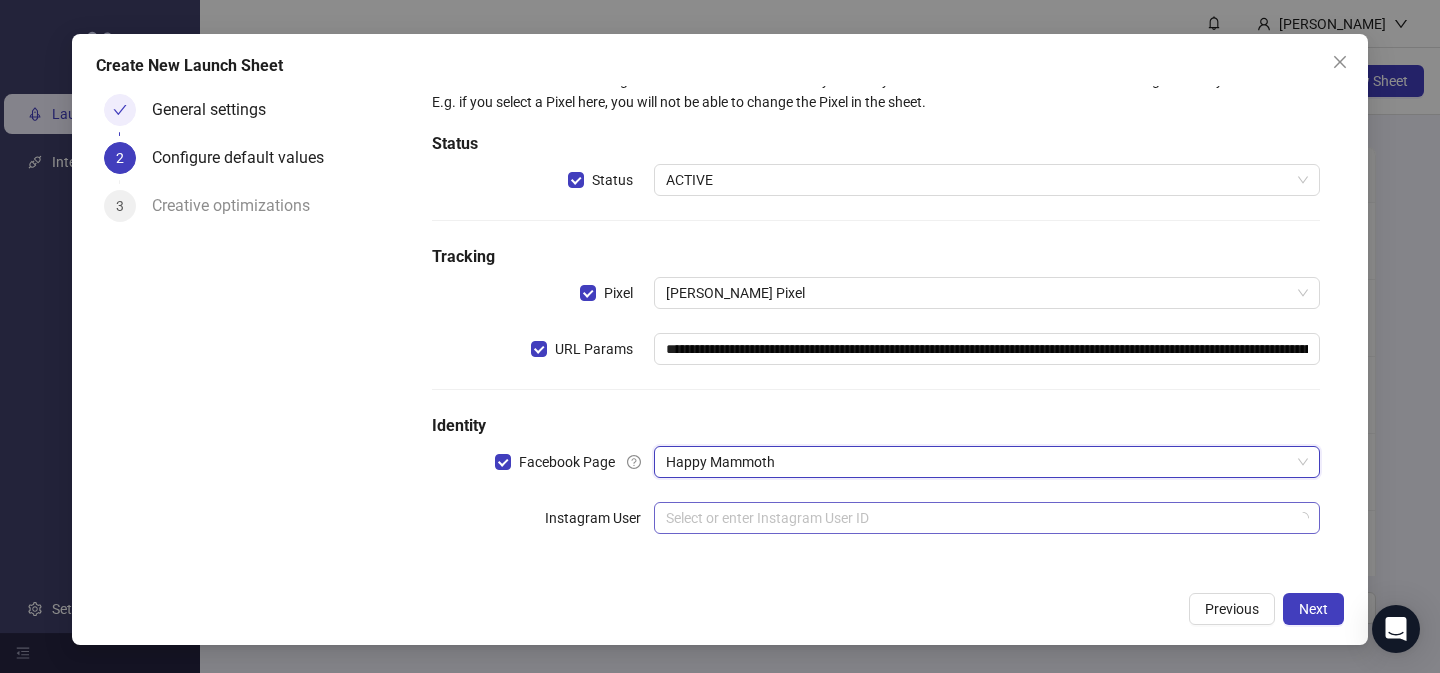 click at bounding box center (978, 518) 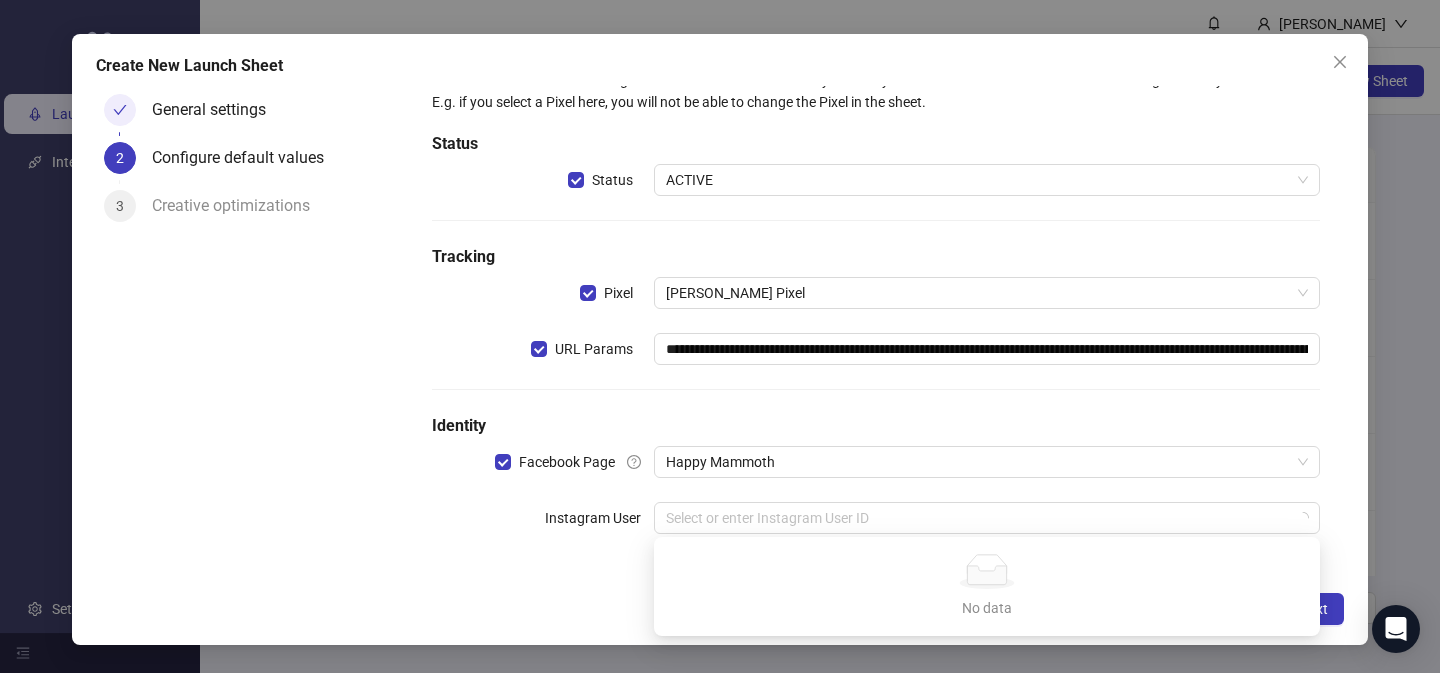 click on "**********" at bounding box center [876, 313] 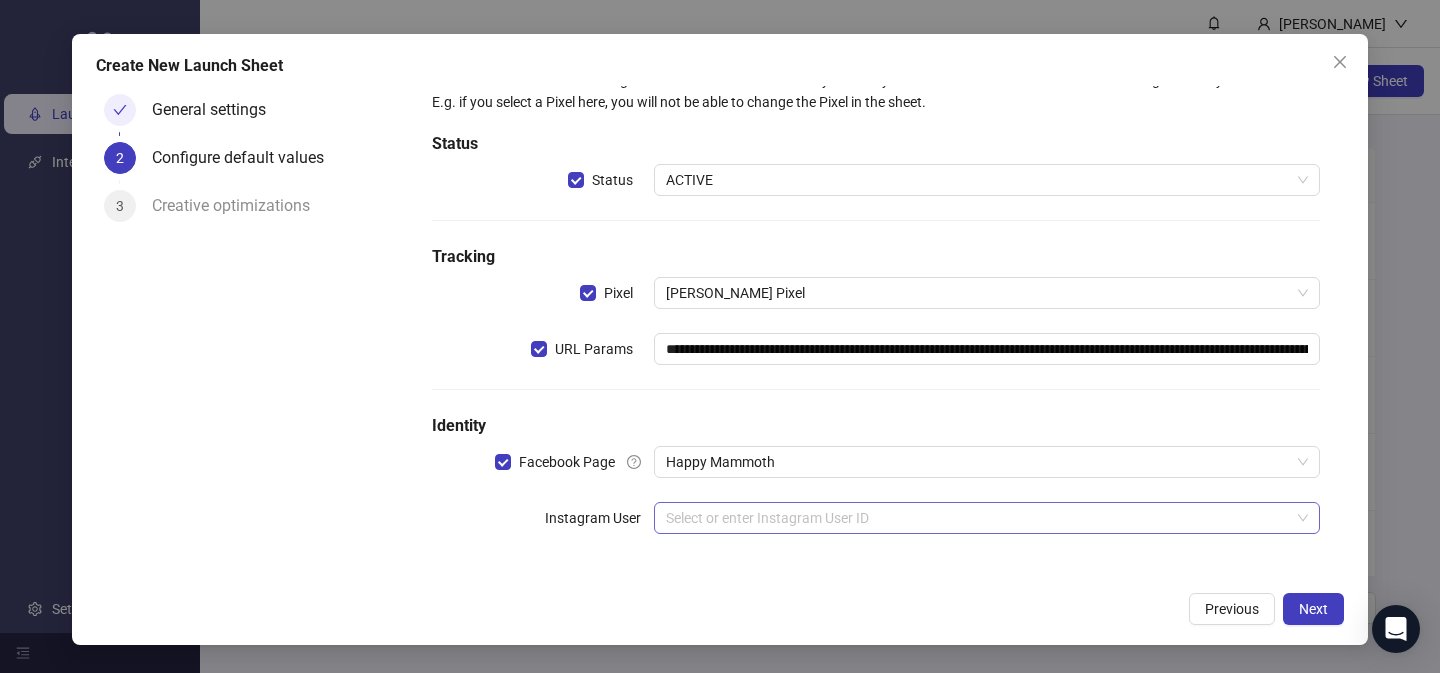 click at bounding box center (978, 518) 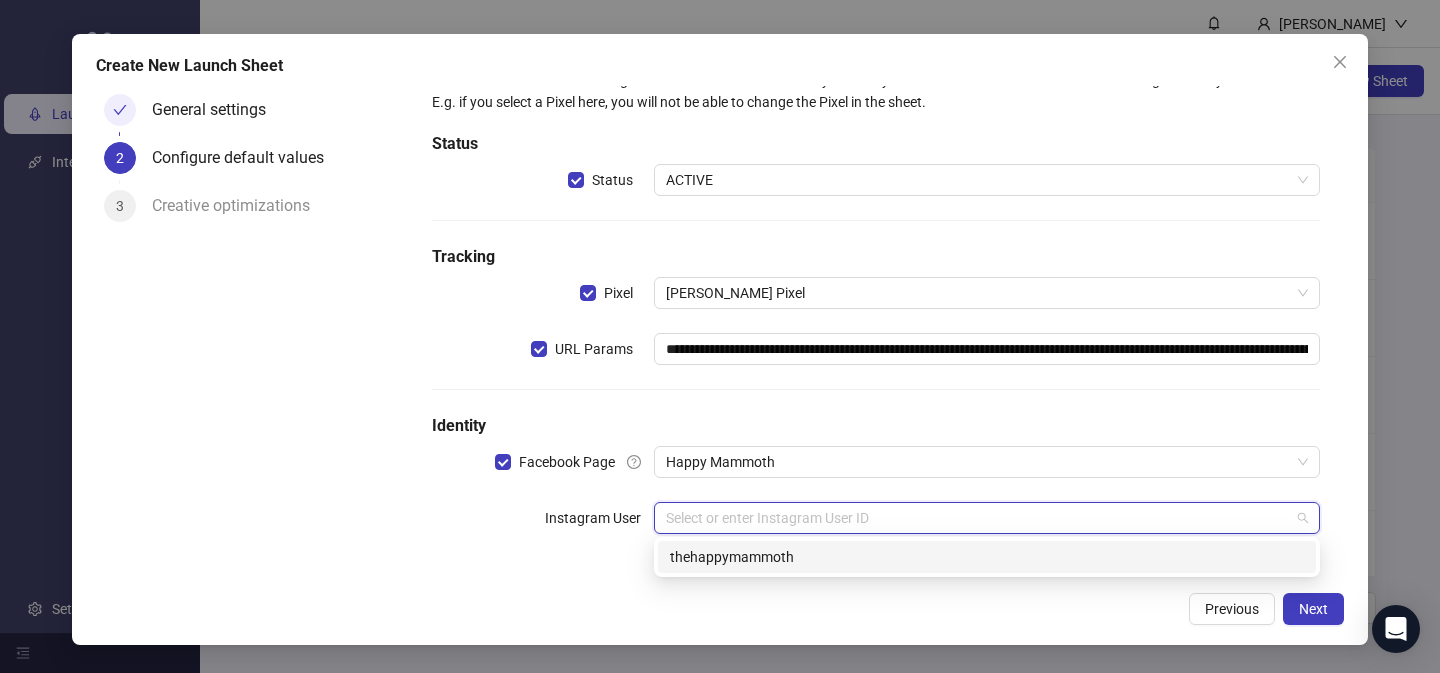 click on "thehappymammoth" at bounding box center [987, 557] 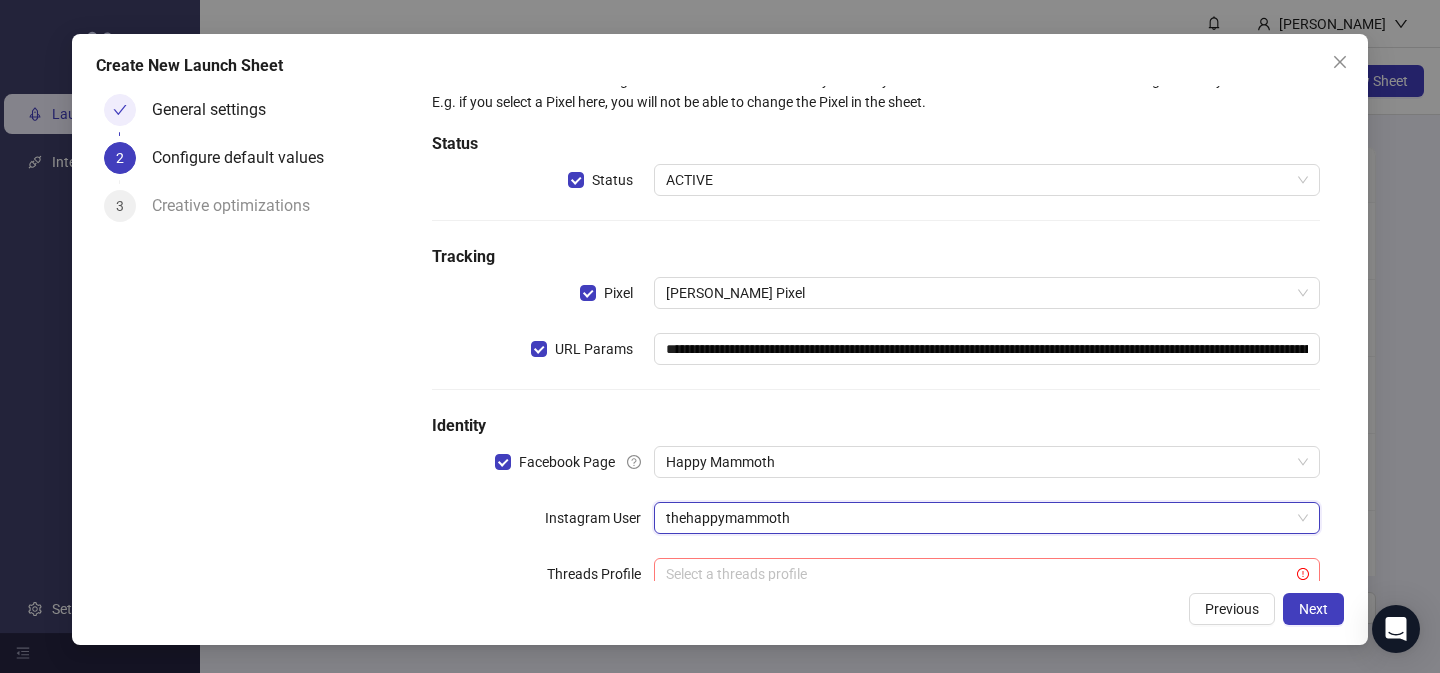click at bounding box center (978, 574) 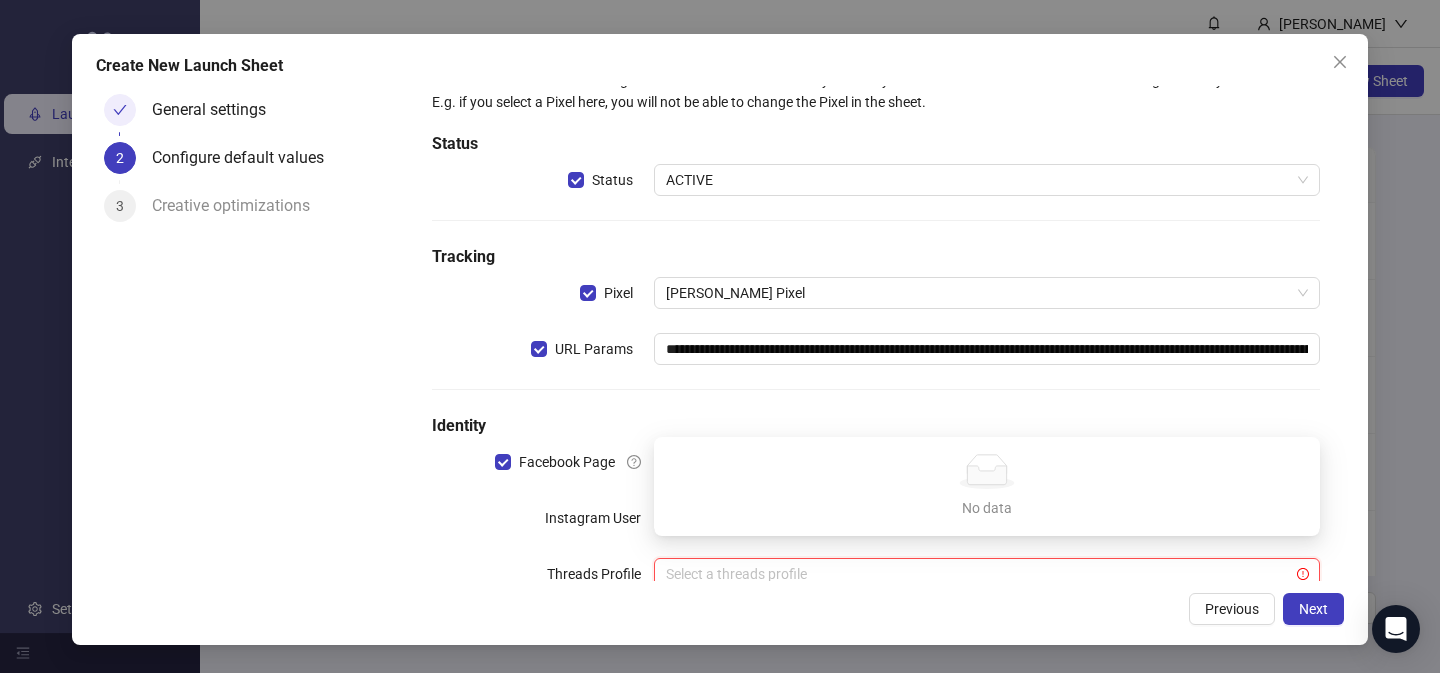 scroll, scrollTop: 97, scrollLeft: 0, axis: vertical 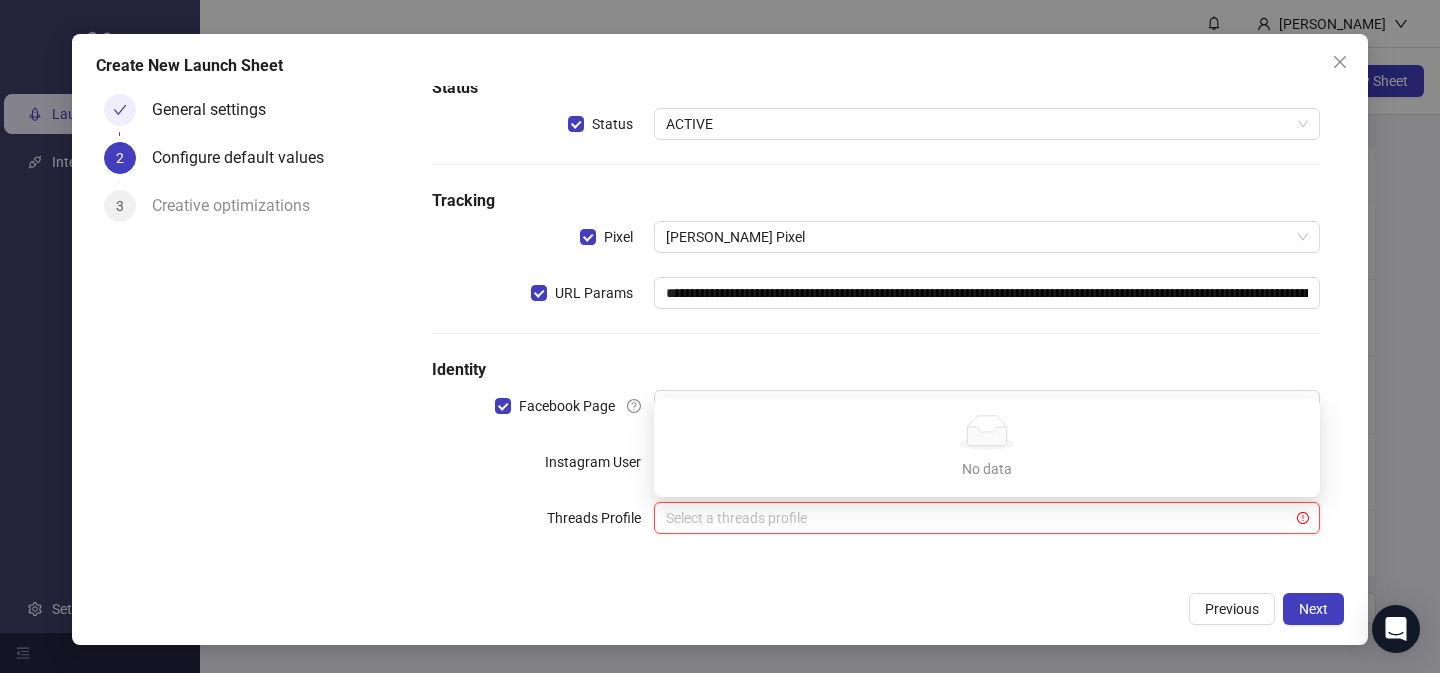 click on "**********" at bounding box center (876, 285) 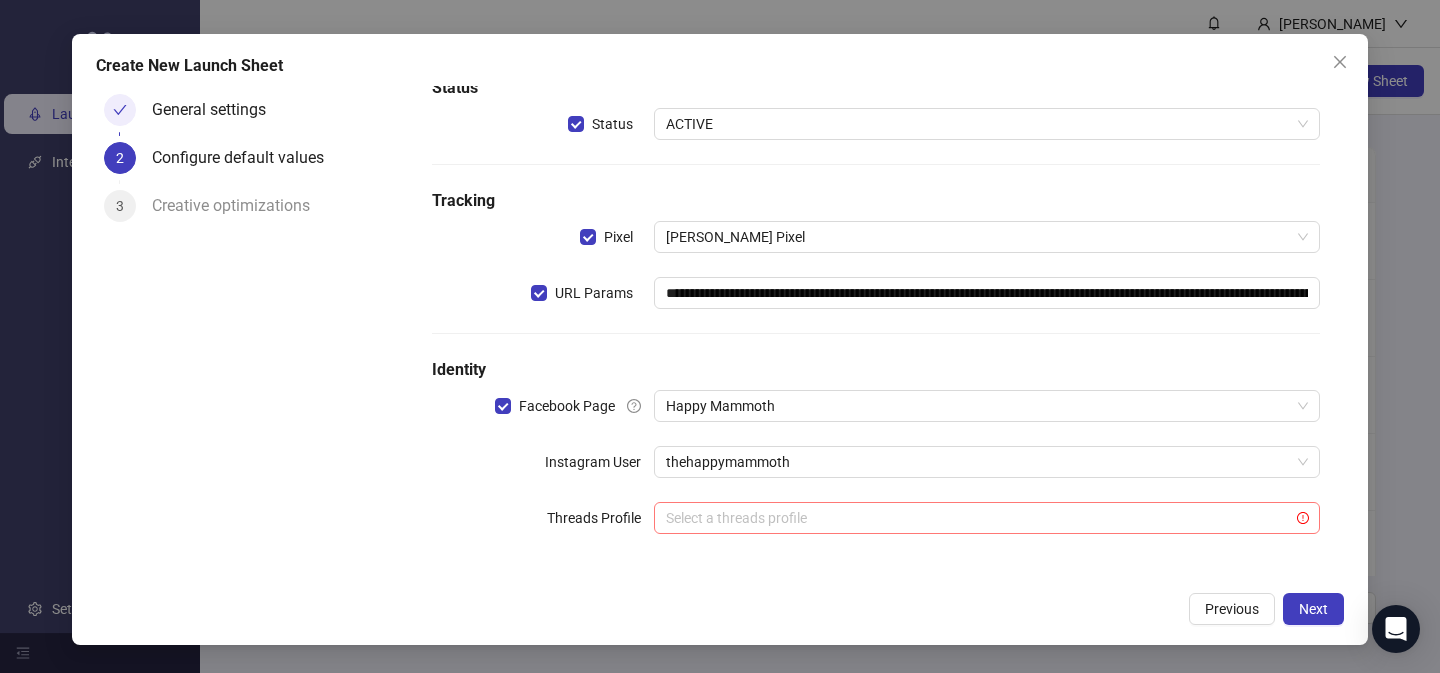 click at bounding box center [978, 518] 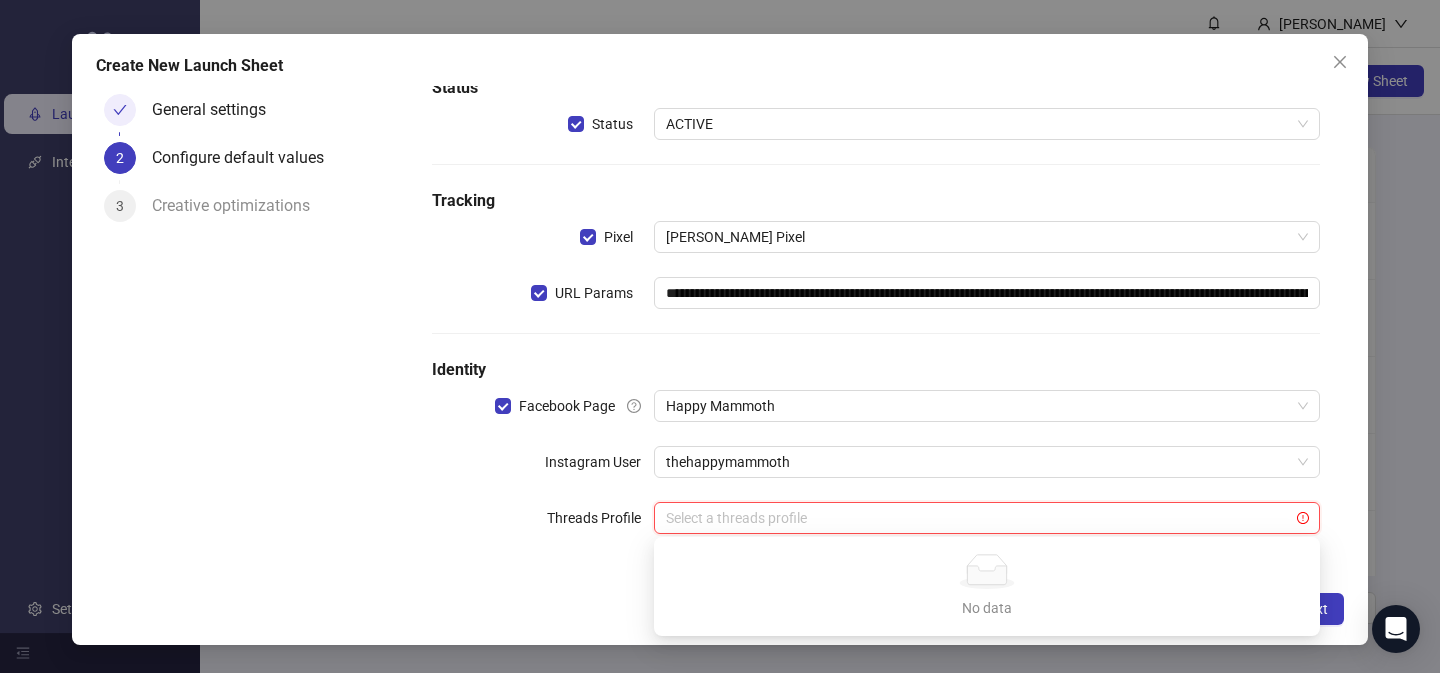 drag, startPoint x: 499, startPoint y: 569, endPoint x: 669, endPoint y: 608, distance: 174.41617 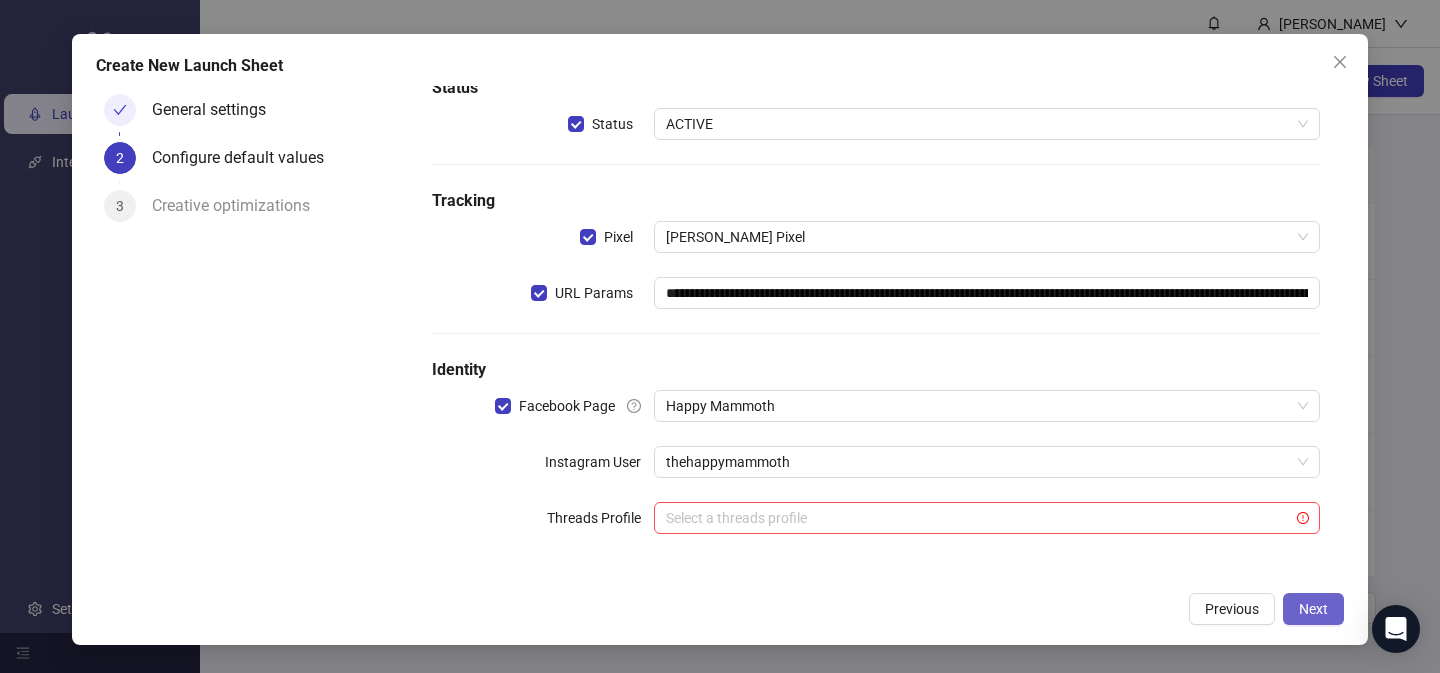 click on "Next" at bounding box center [1313, 609] 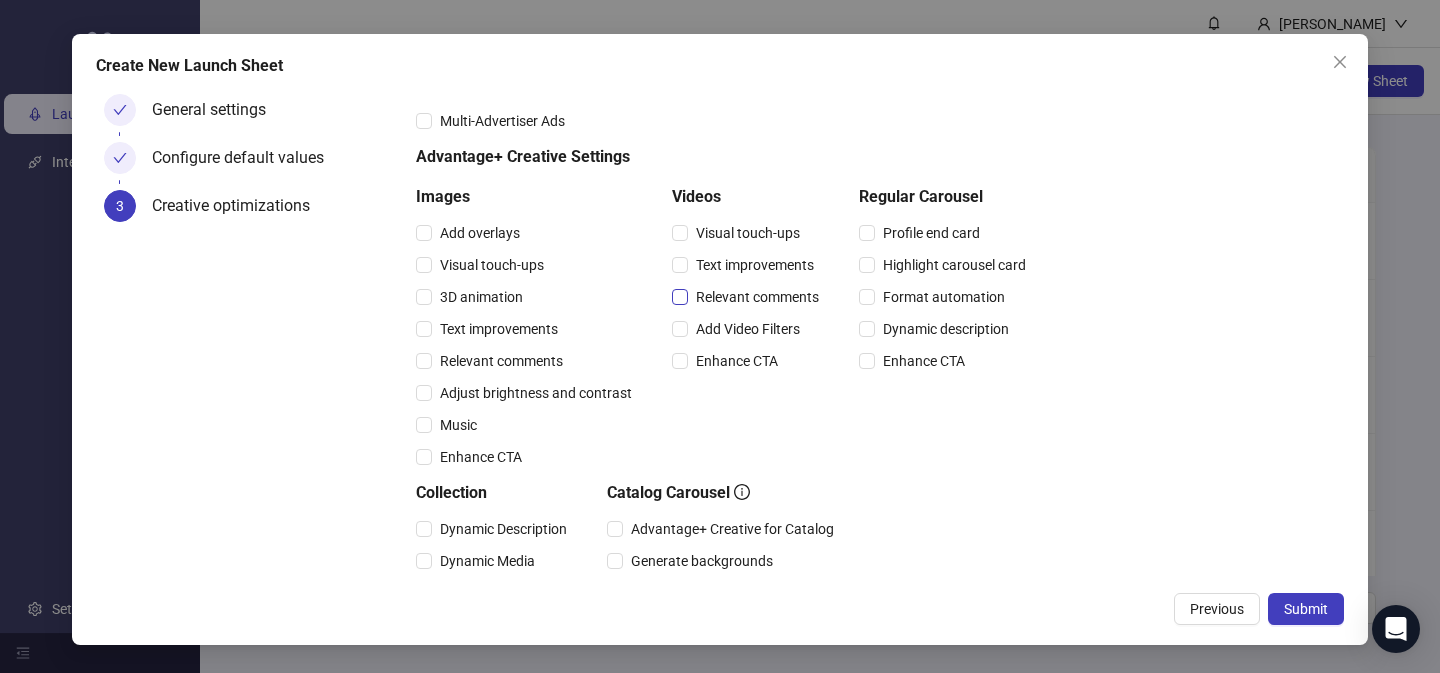 click on "Relevant comments" at bounding box center [757, 297] 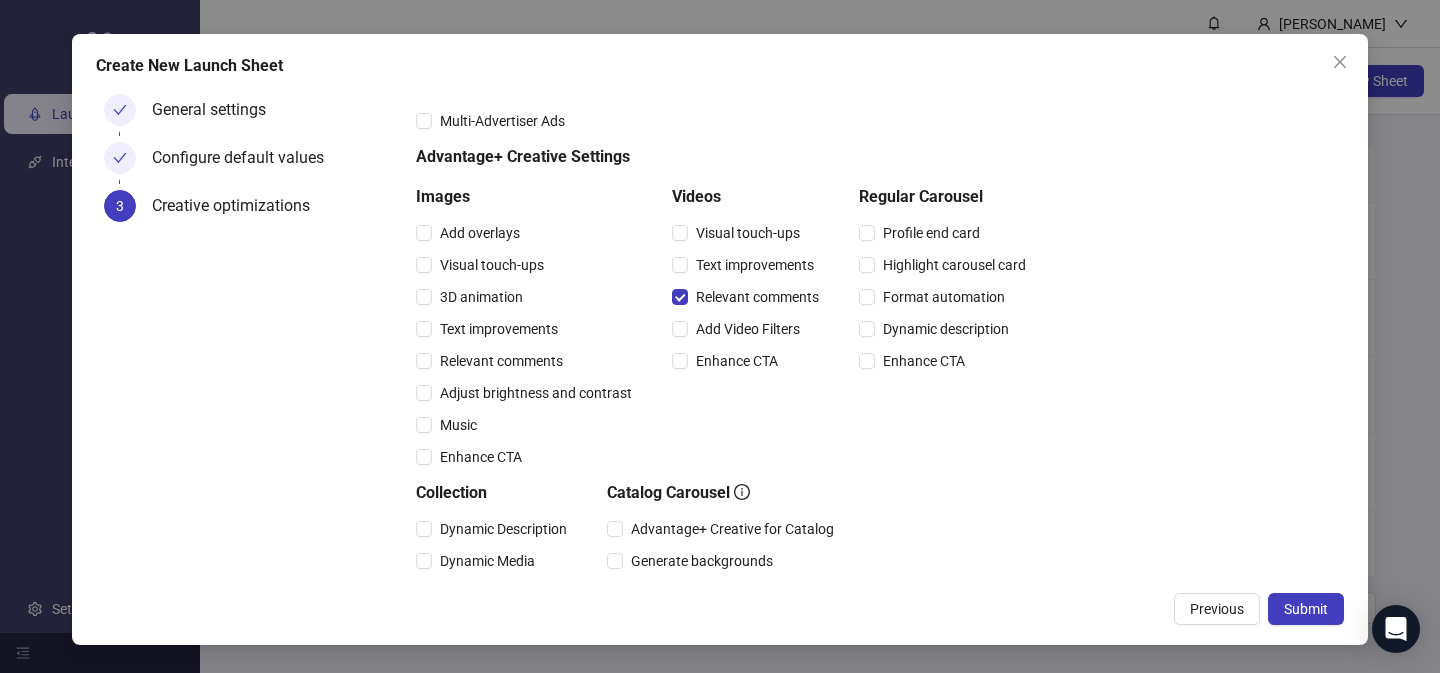 click on "Text improvements" at bounding box center (528, 329) 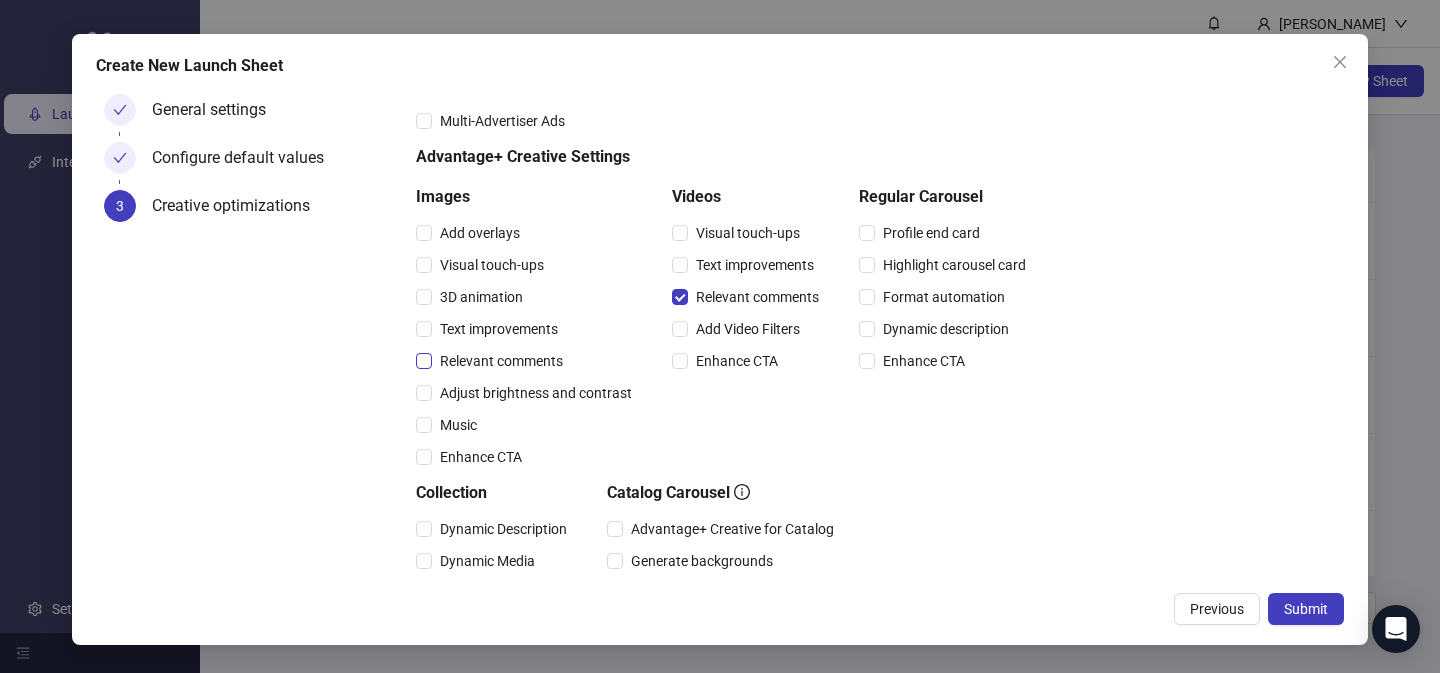 click on "Relevant comments" at bounding box center (501, 361) 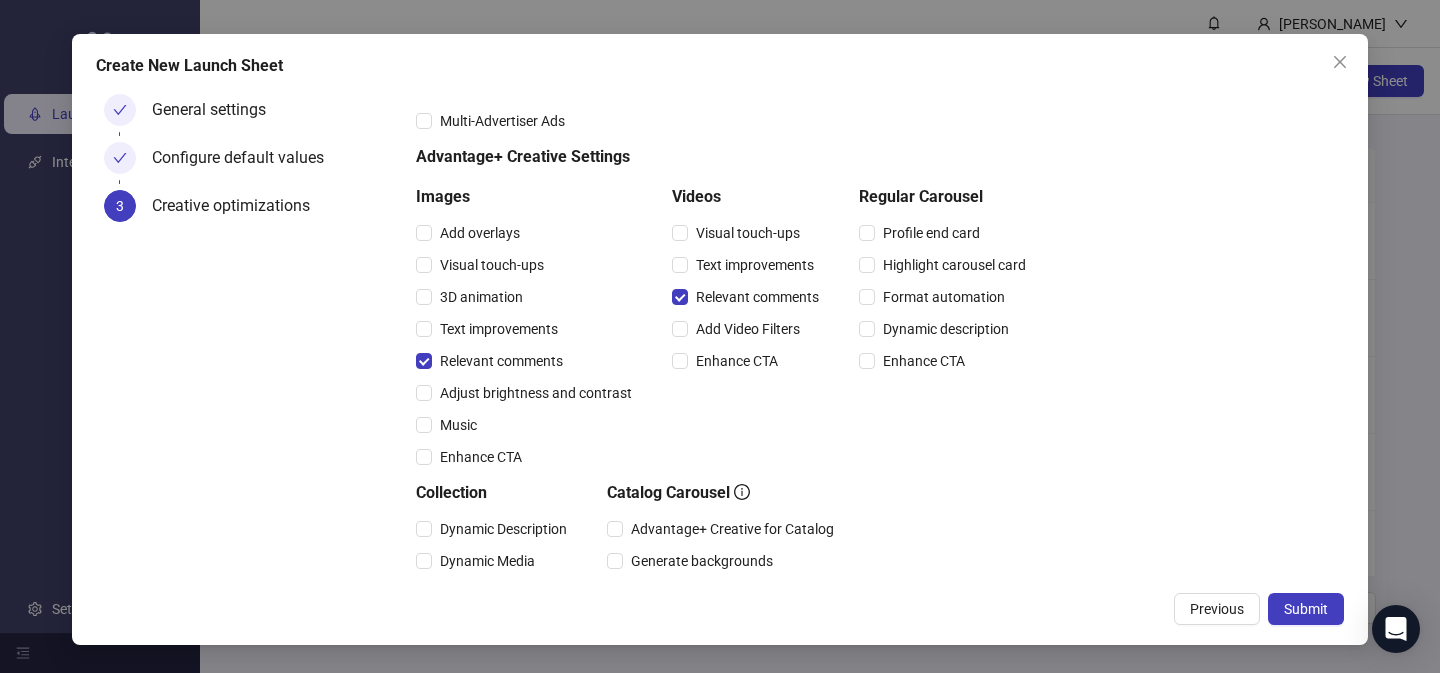 drag, startPoint x: 489, startPoint y: 121, endPoint x: 910, endPoint y: 373, distance: 490.6577 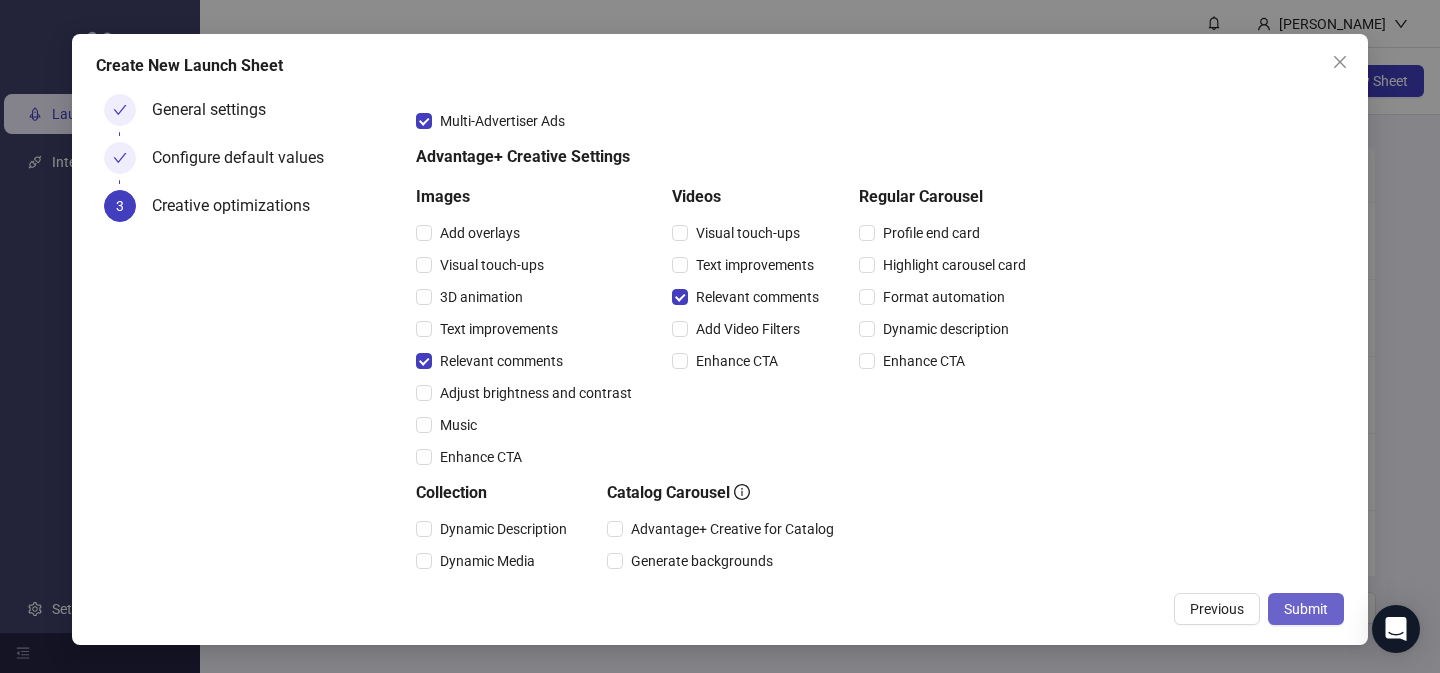 click on "Submit" at bounding box center (1306, 609) 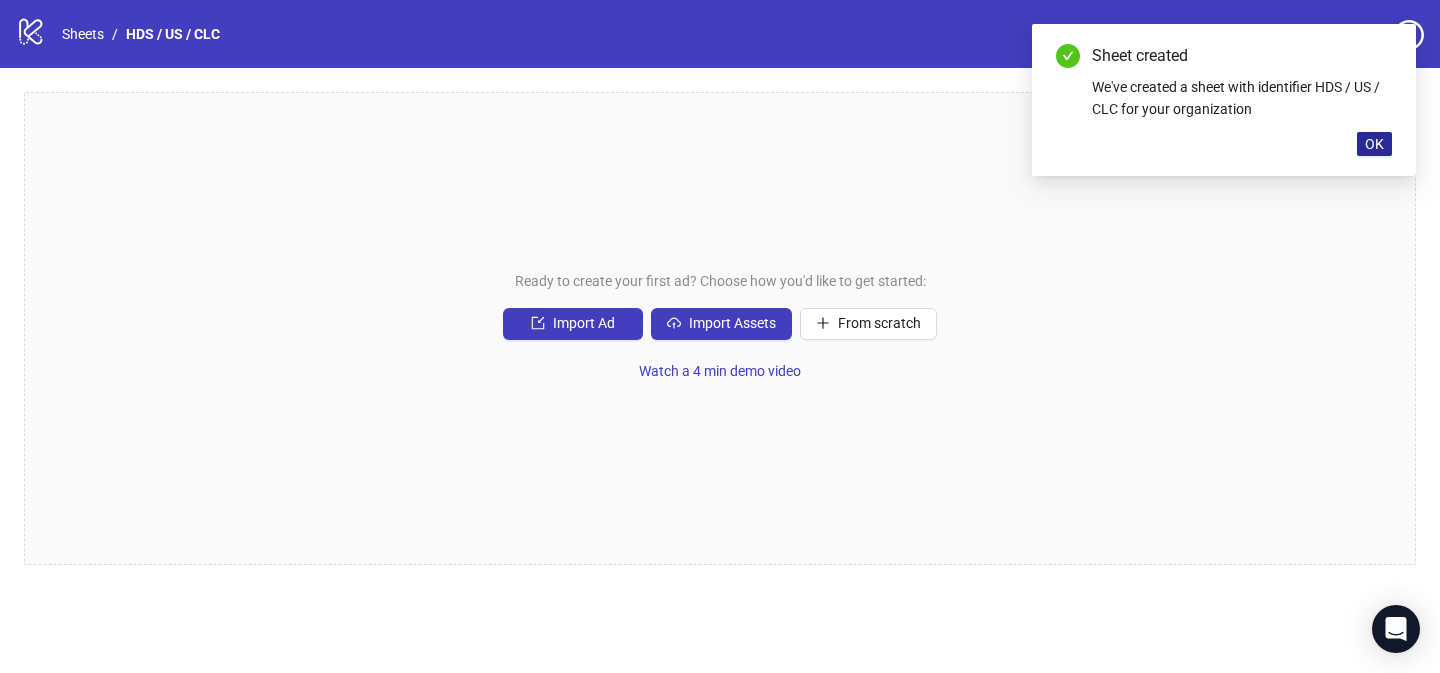 click on "OK" at bounding box center (1374, 144) 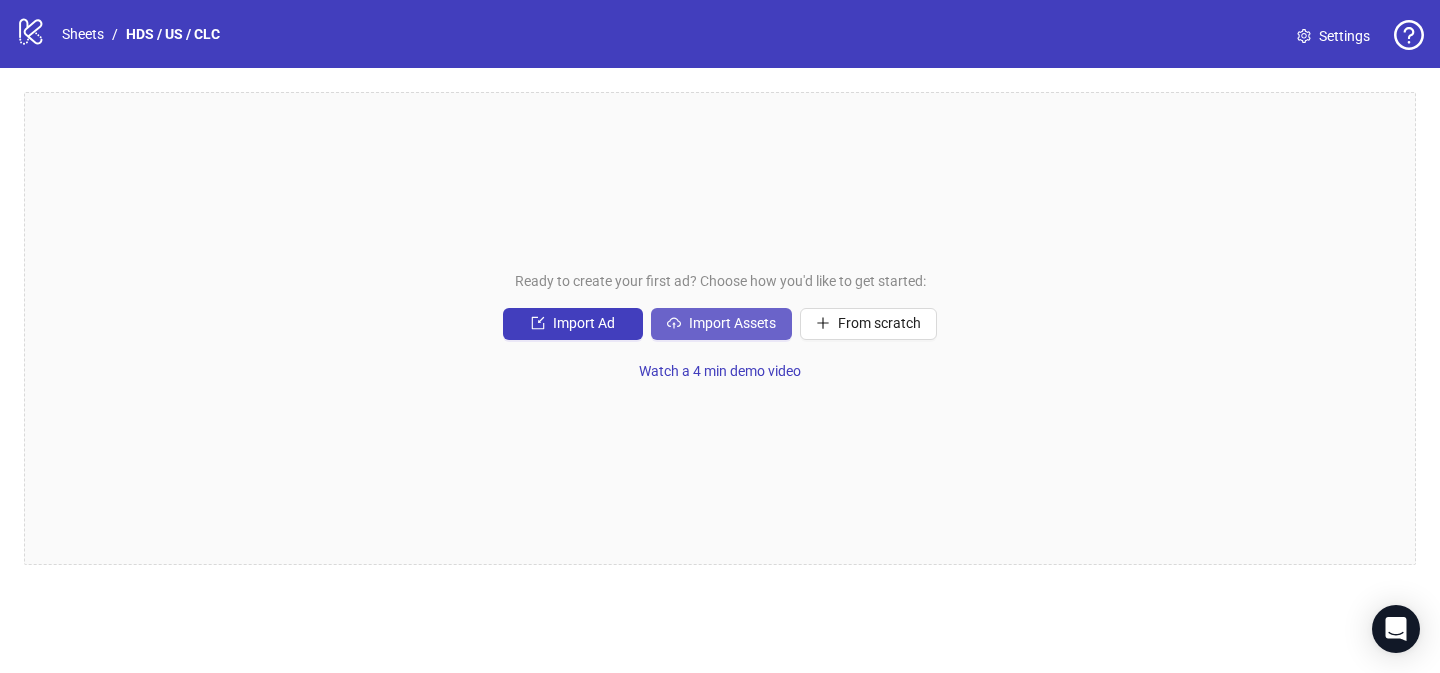 click on "Import Assets" at bounding box center [721, 324] 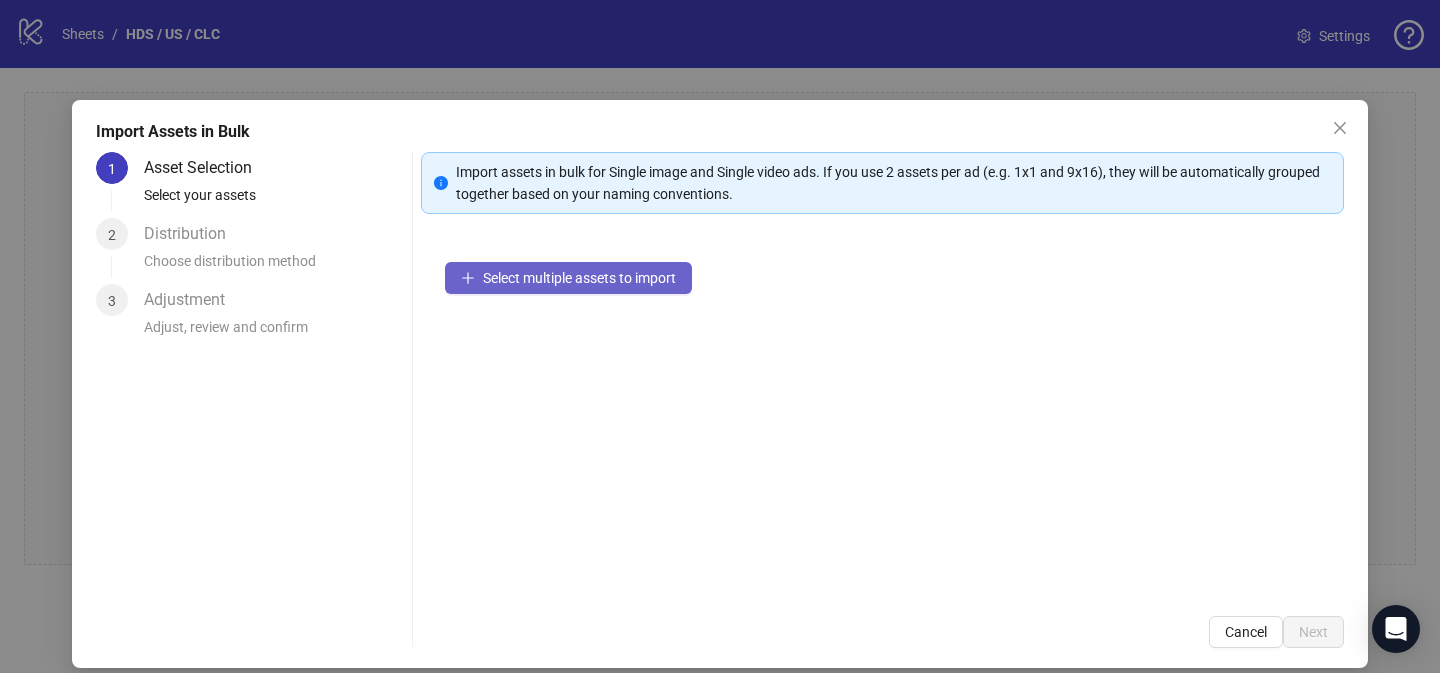 click on "Select multiple assets to import" at bounding box center (579, 278) 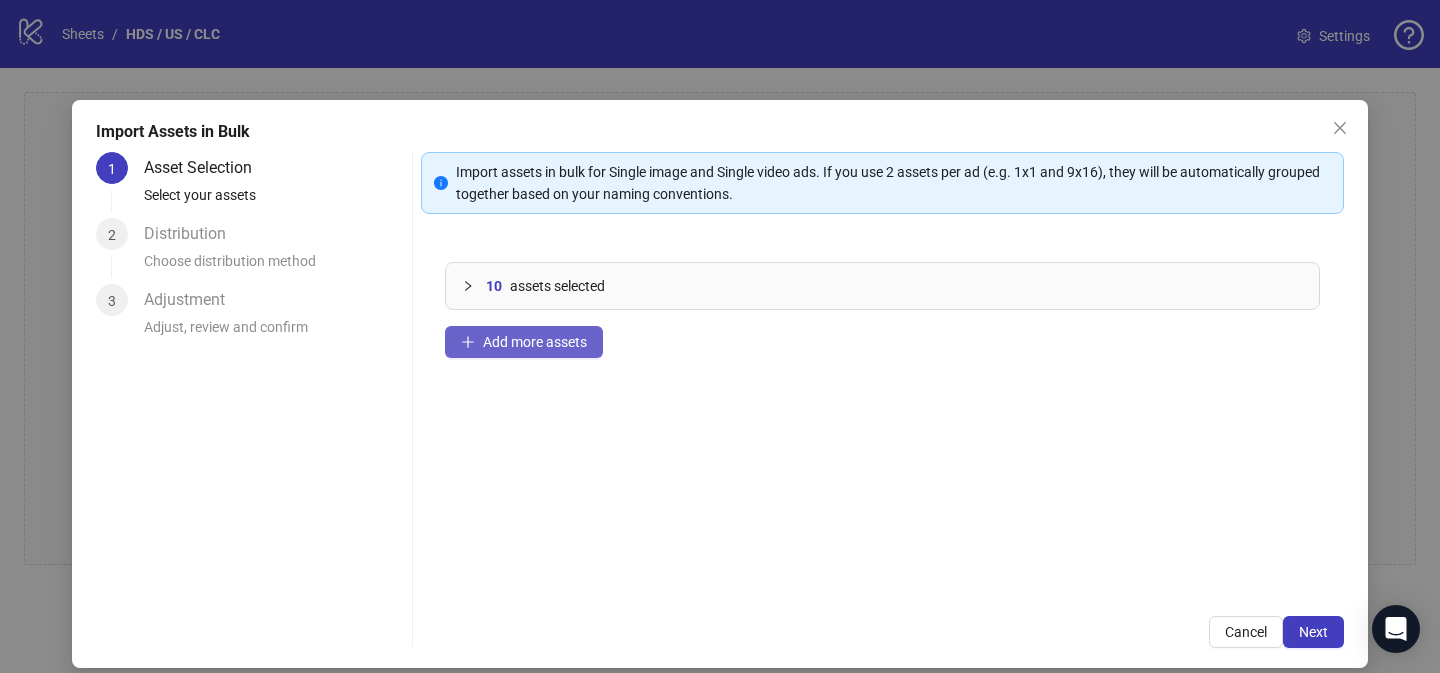 click on "Add more assets" at bounding box center (535, 342) 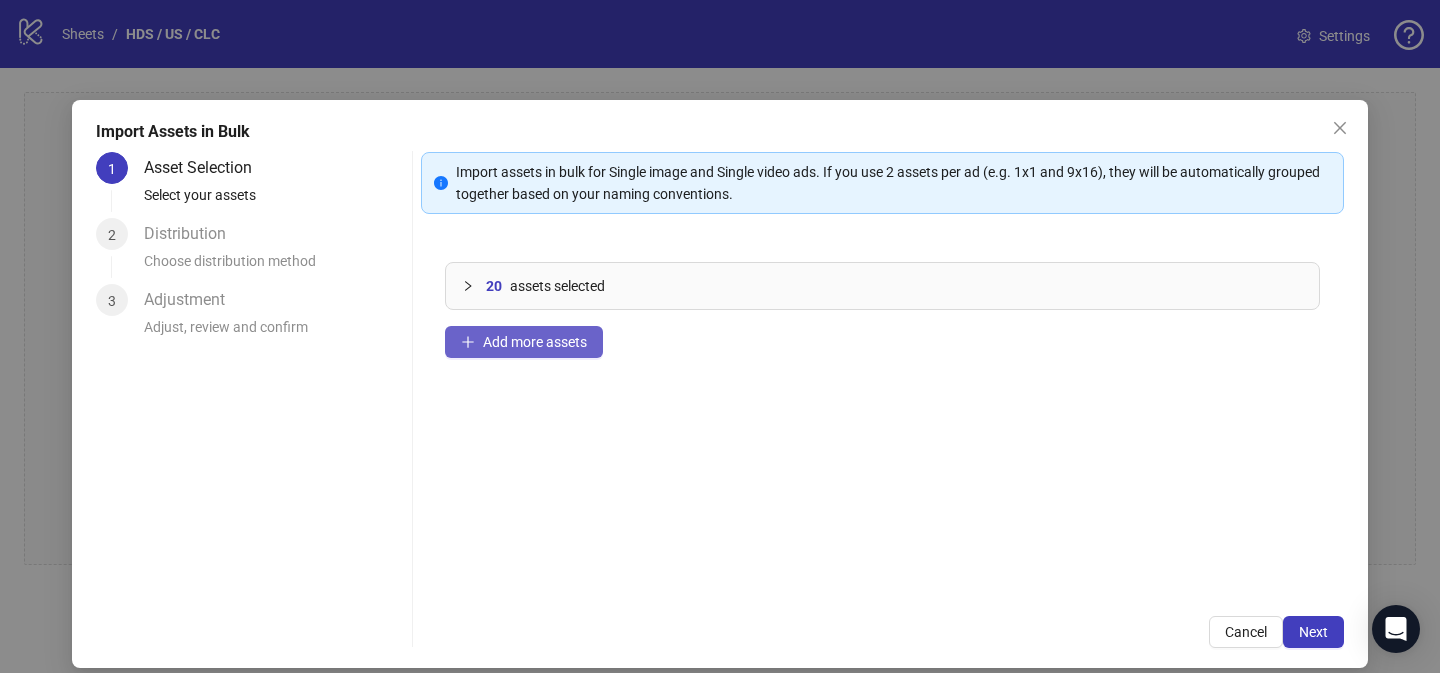 click on "Add more assets" at bounding box center [524, 342] 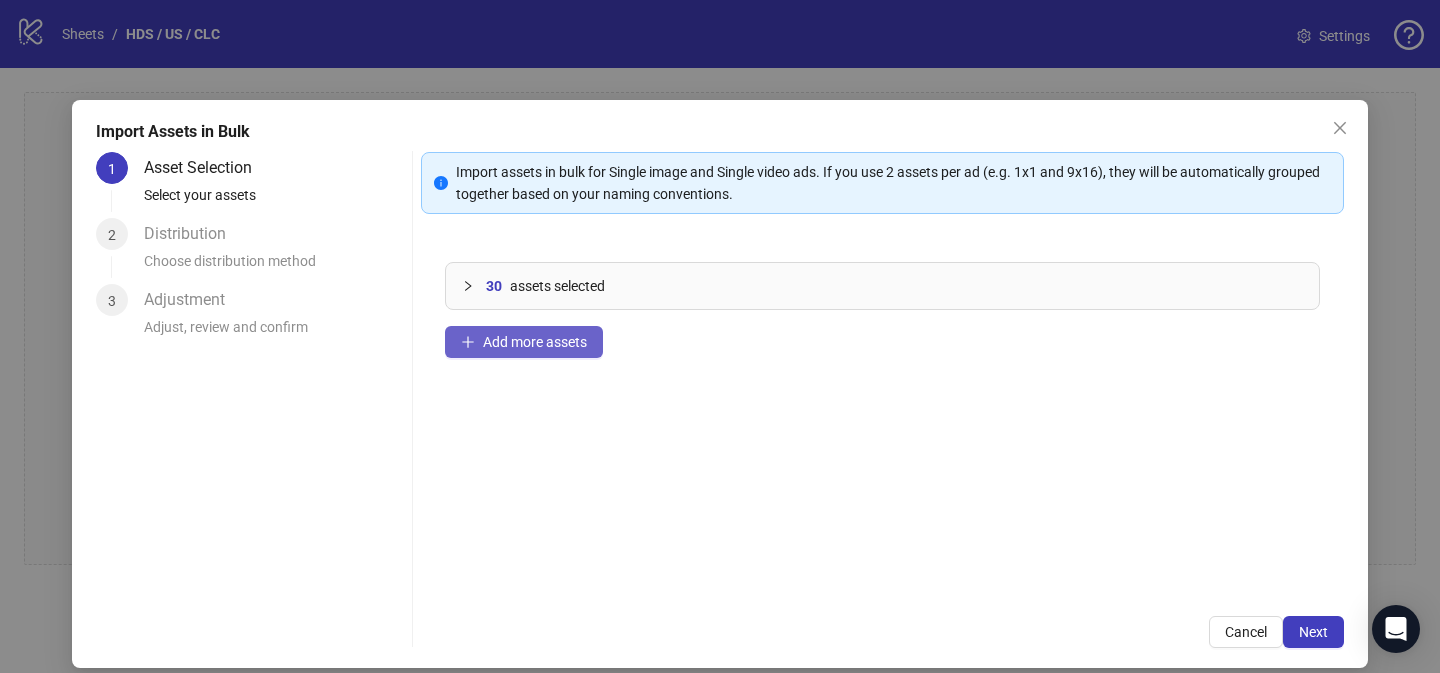 click on "Add more assets" at bounding box center [535, 342] 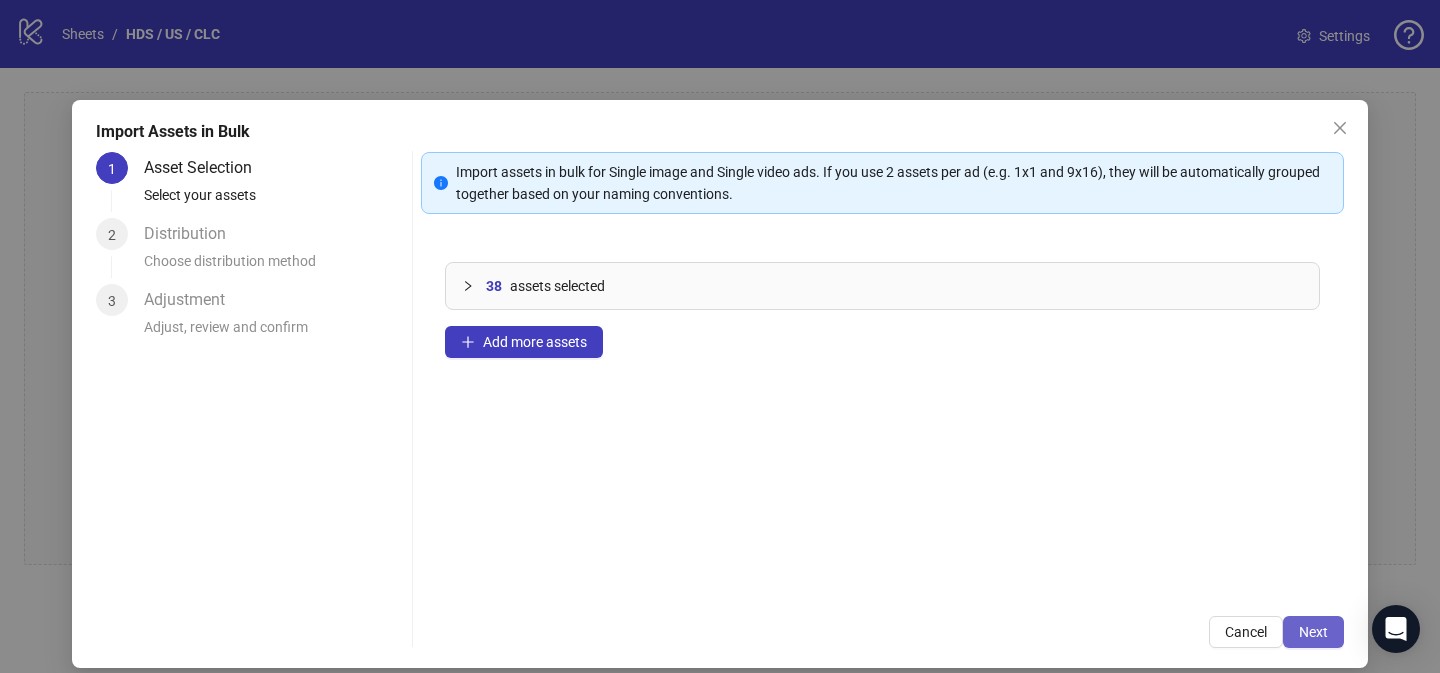 click on "Next" at bounding box center [1313, 632] 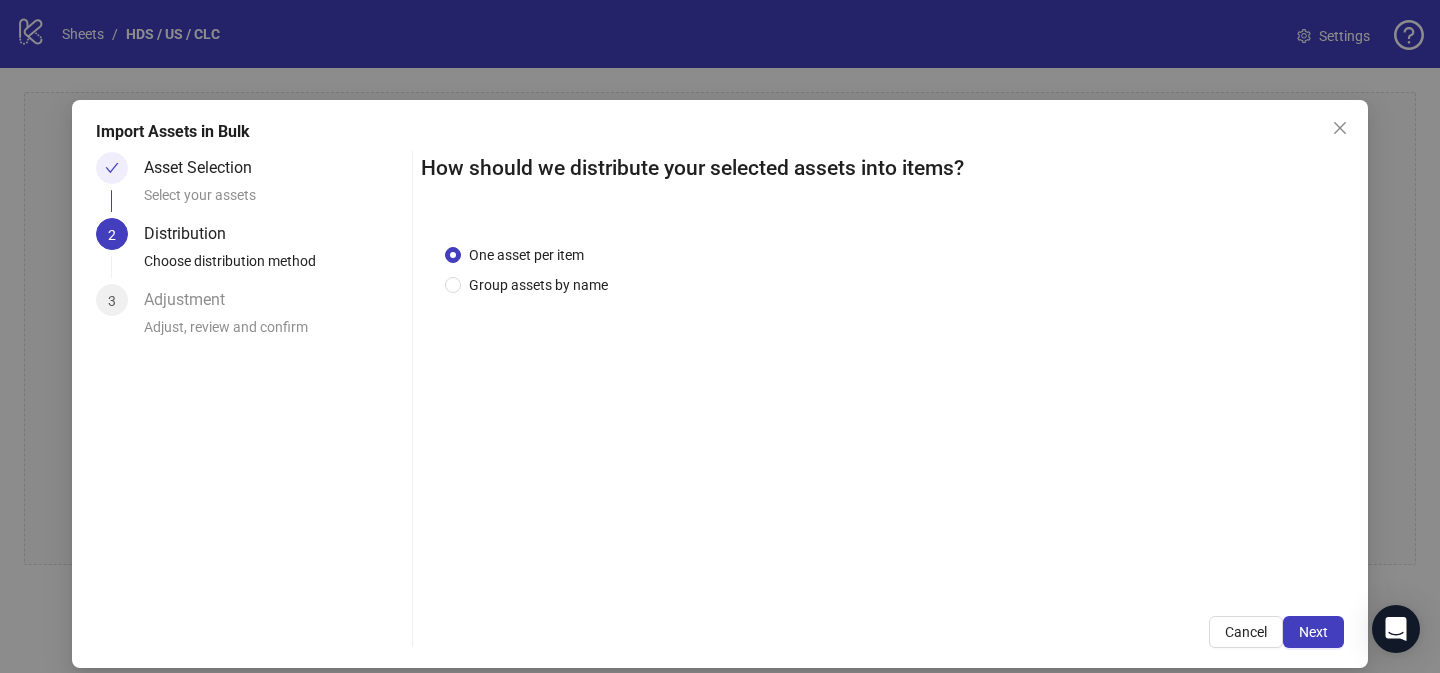 drag, startPoint x: 570, startPoint y: 281, endPoint x: 617, endPoint y: 358, distance: 90.21086 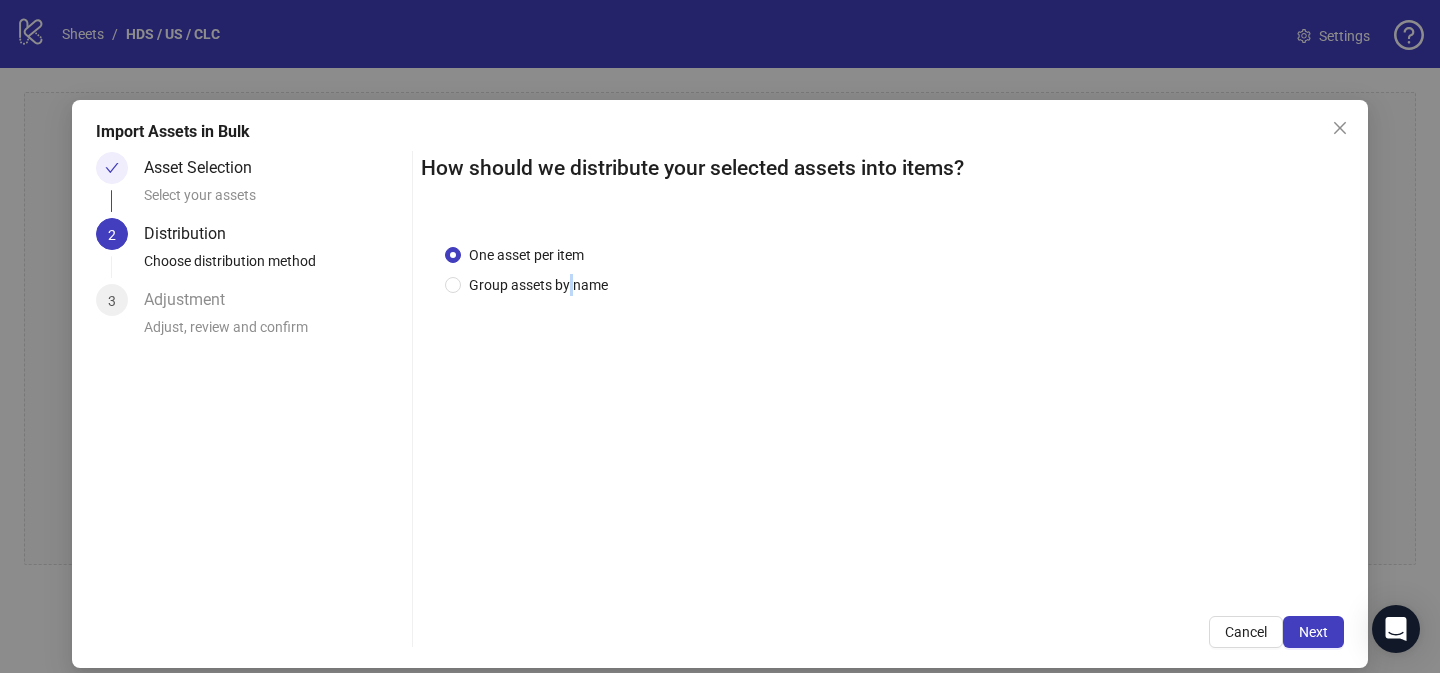 scroll, scrollTop: 18, scrollLeft: 0, axis: vertical 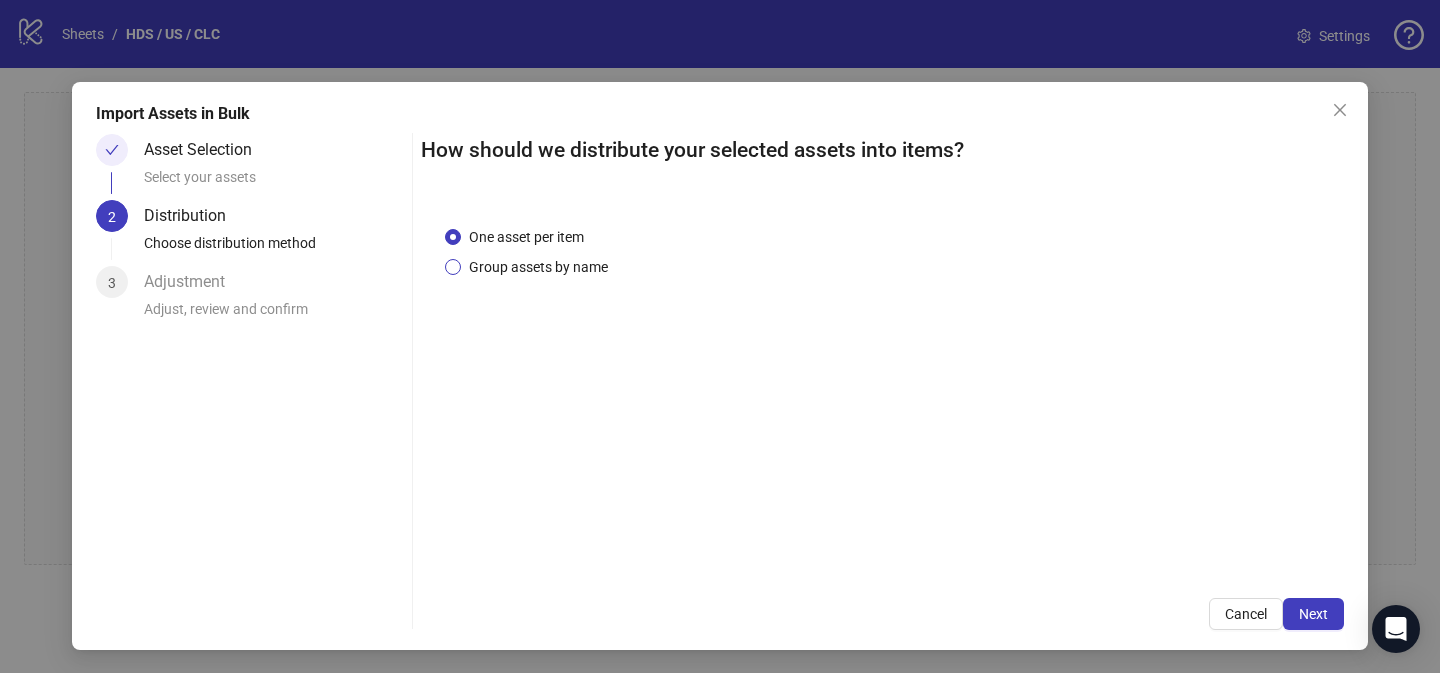 click on "Group assets by name" at bounding box center [538, 267] 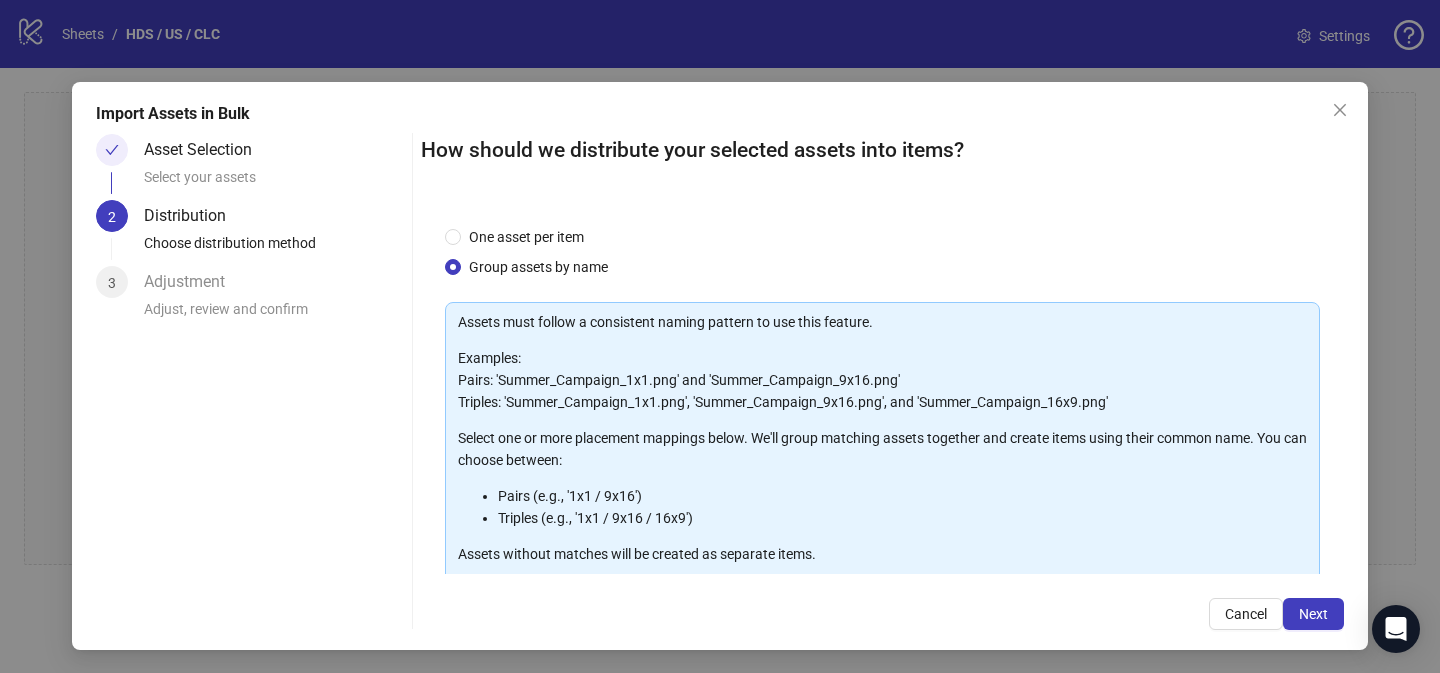 scroll, scrollTop: 214, scrollLeft: 0, axis: vertical 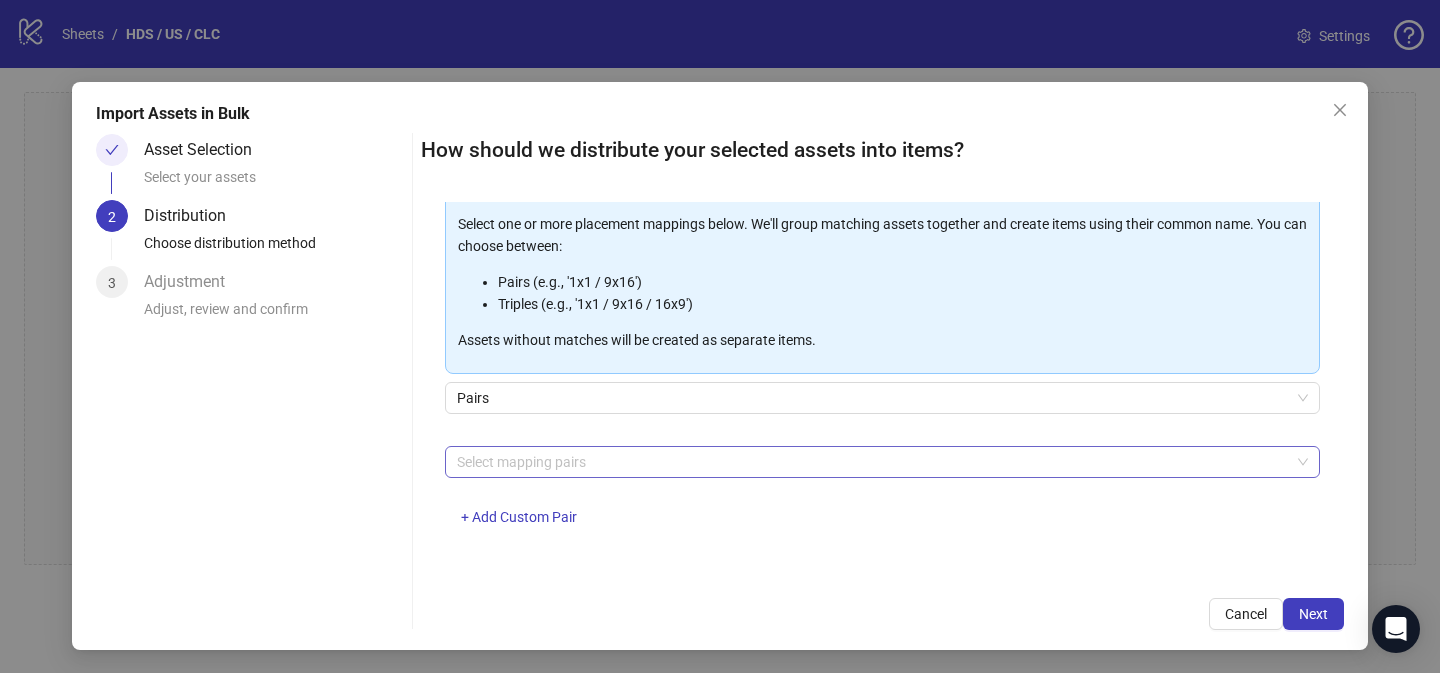 click at bounding box center [872, 462] 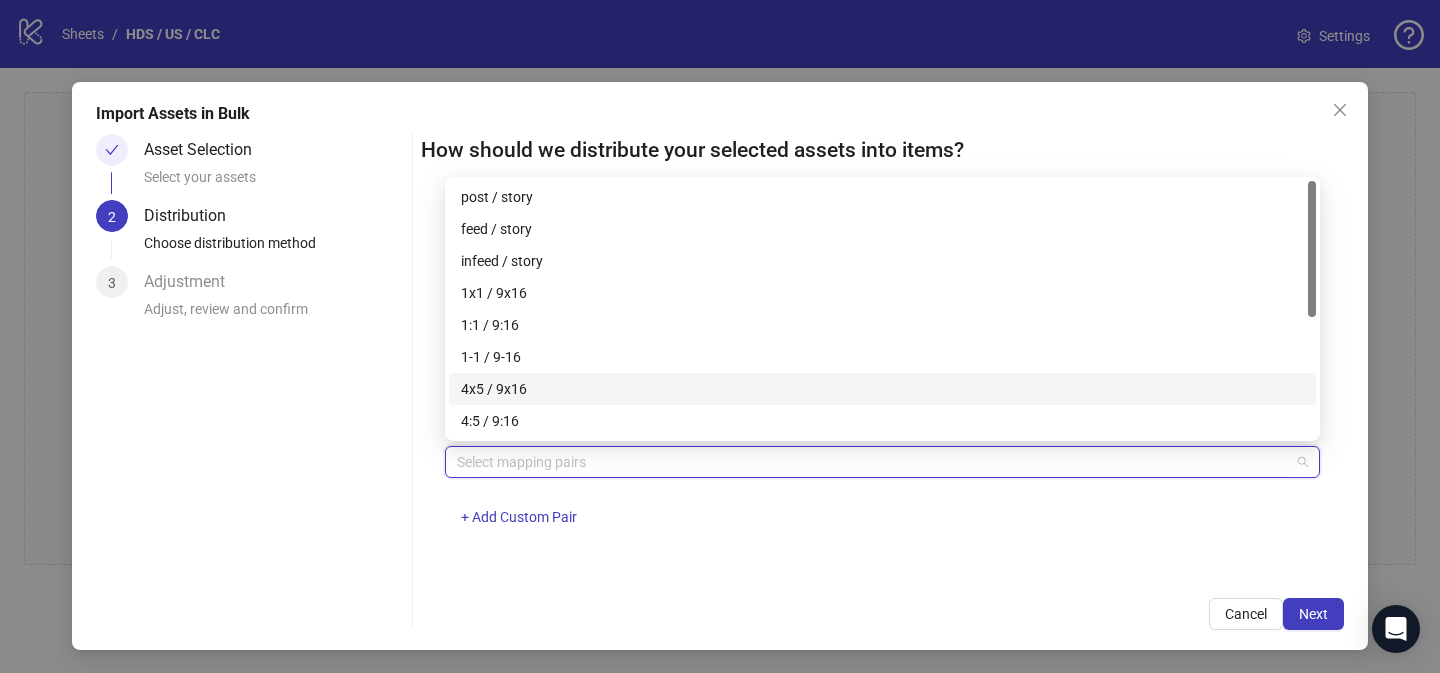 click on "4x5 / 9x16" at bounding box center (882, 389) 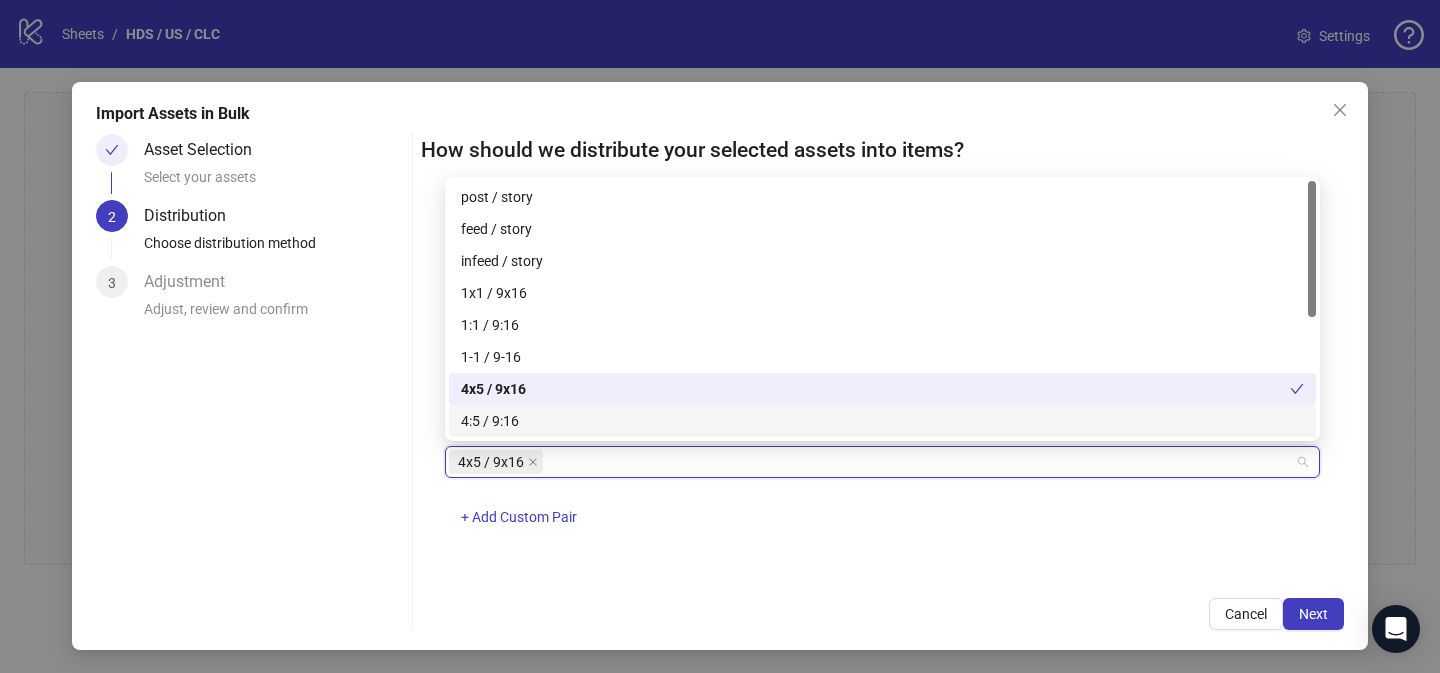 drag, startPoint x: 1320, startPoint y: 611, endPoint x: 1316, endPoint y: 630, distance: 19.416489 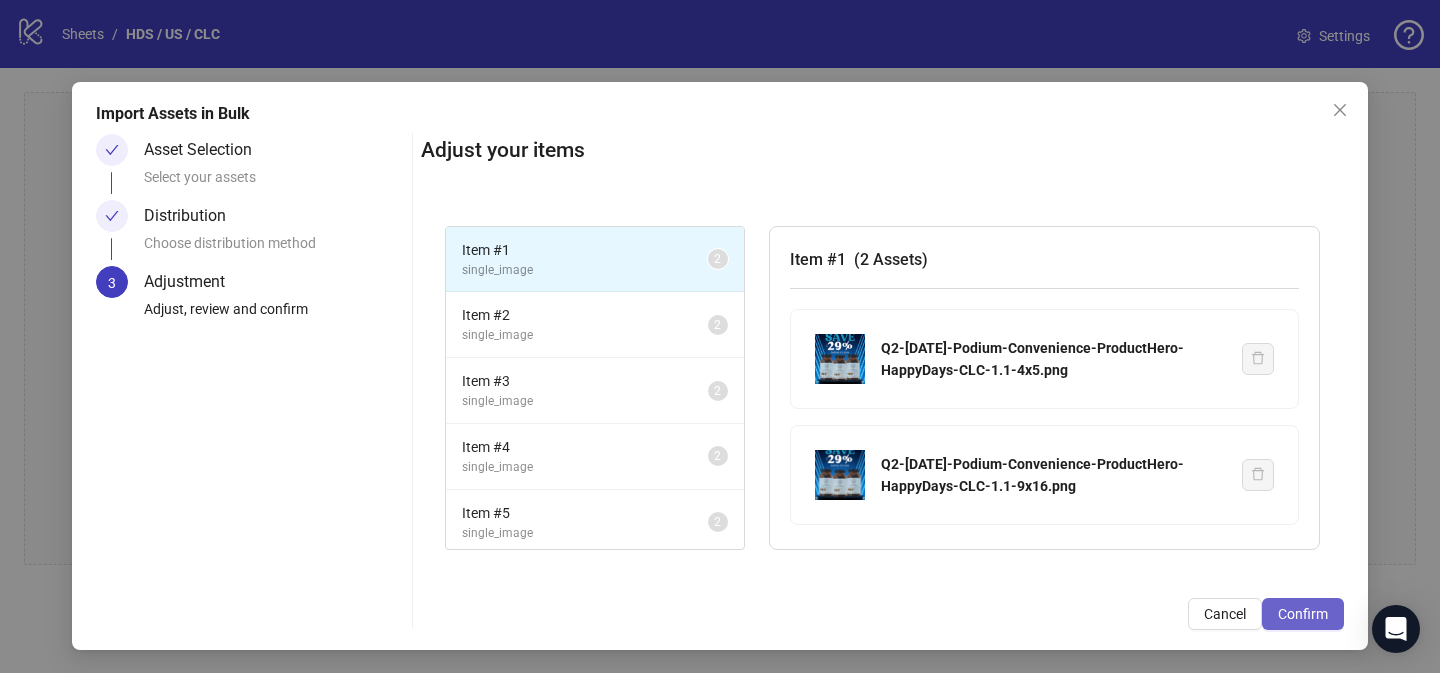 click on "Confirm" at bounding box center (1303, 614) 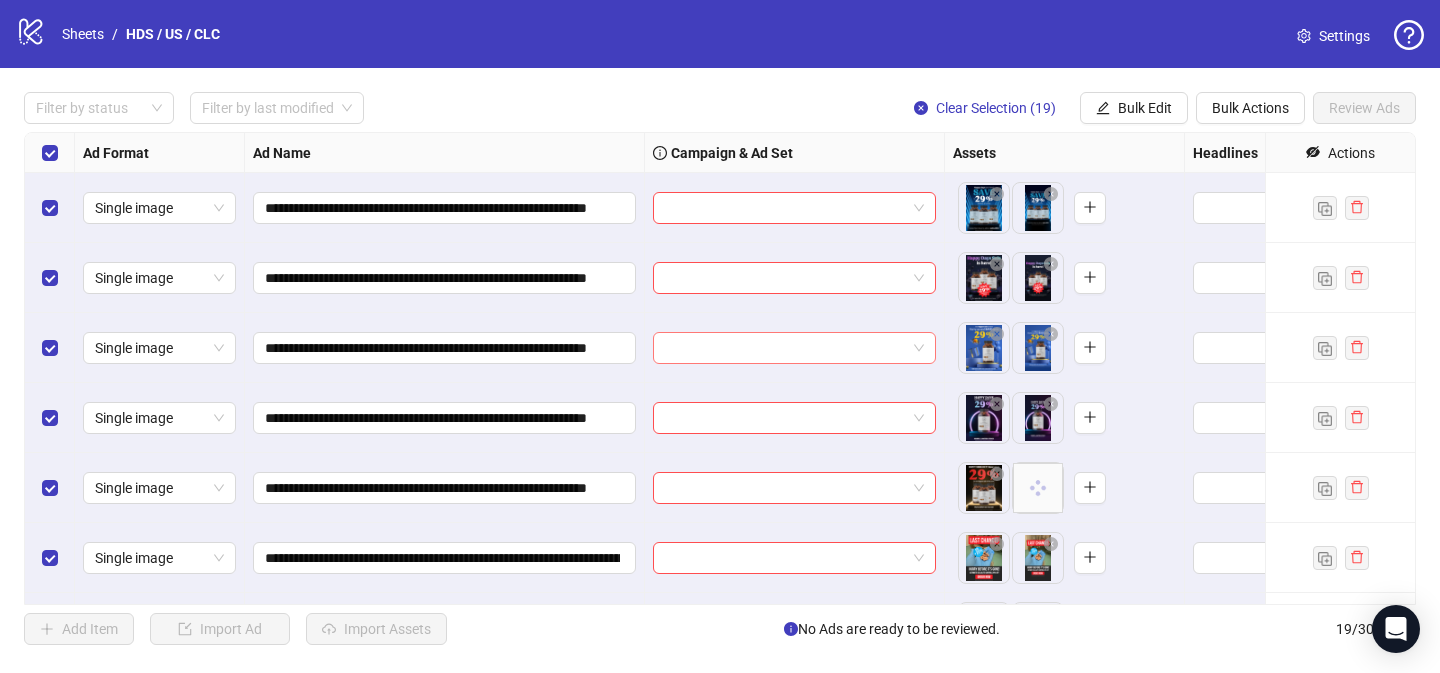 scroll, scrollTop: 899, scrollLeft: 0, axis: vertical 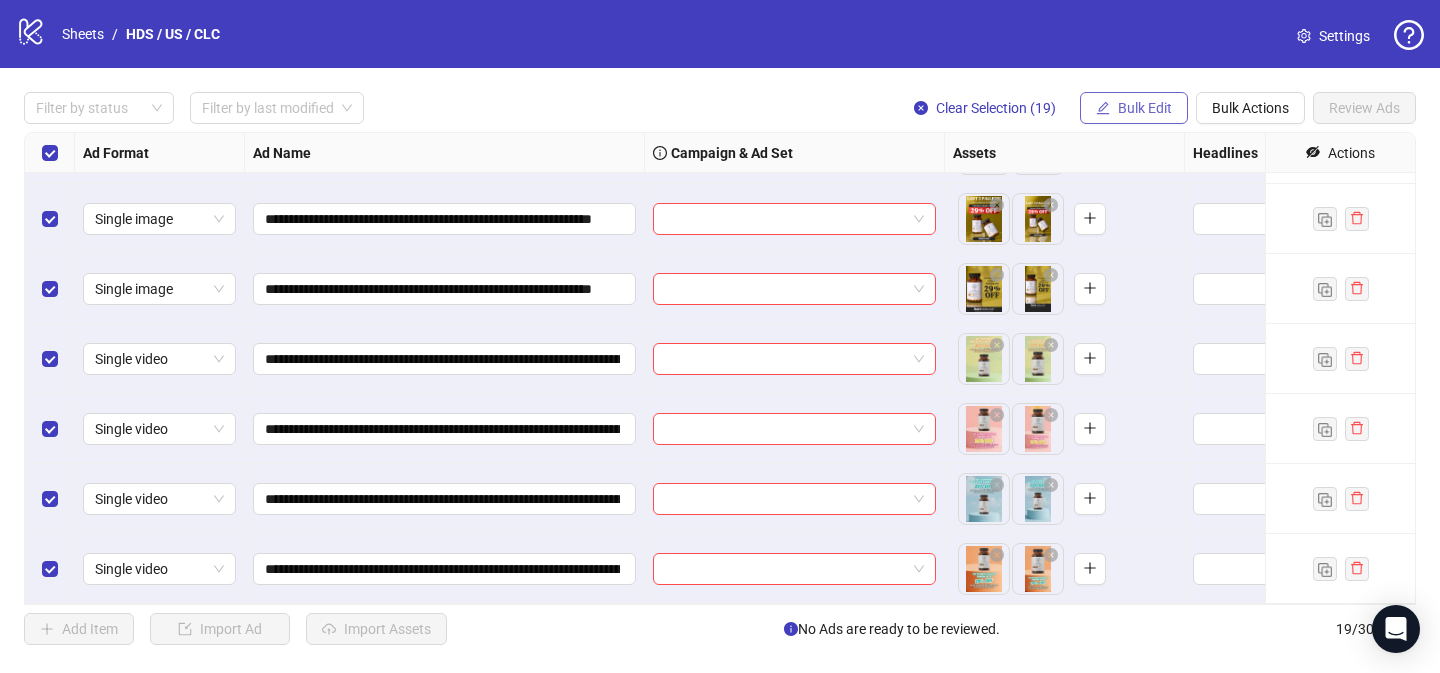 click on "Bulk Edit" at bounding box center (1145, 108) 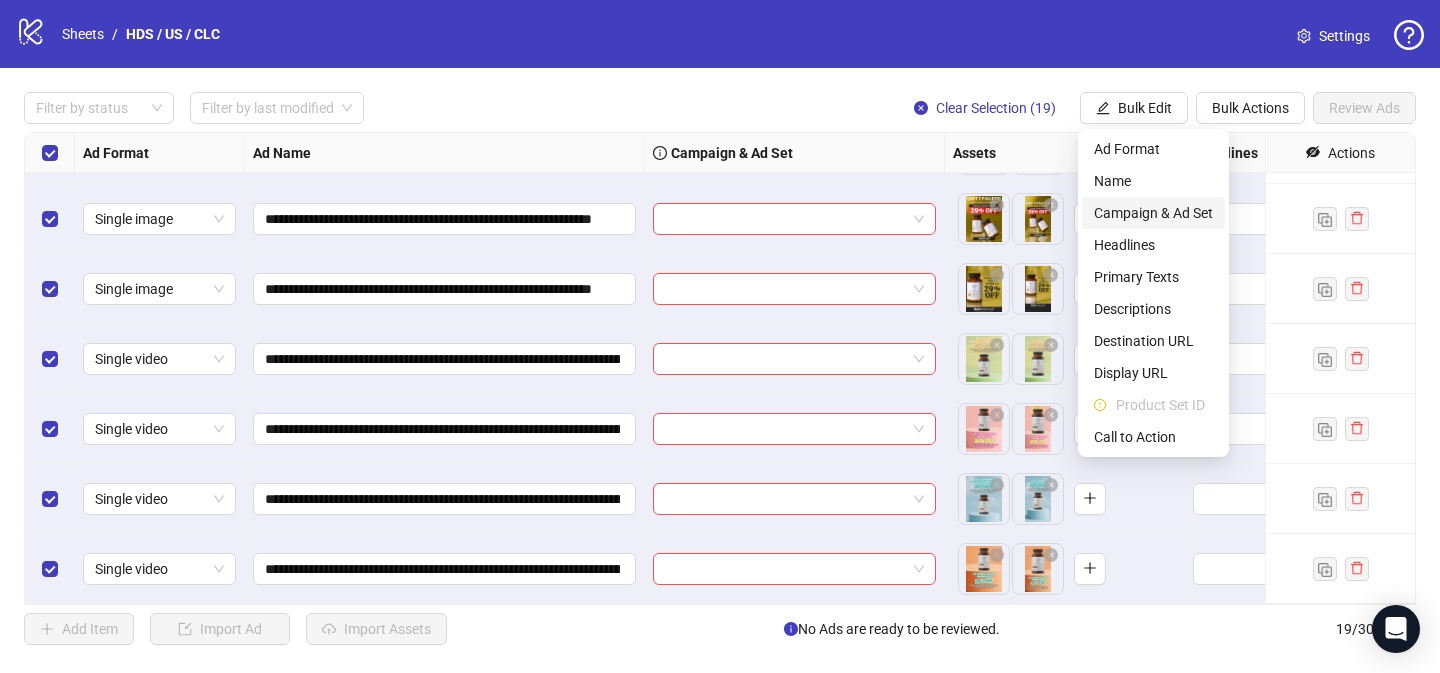 click on "Campaign & Ad Set" at bounding box center [1153, 213] 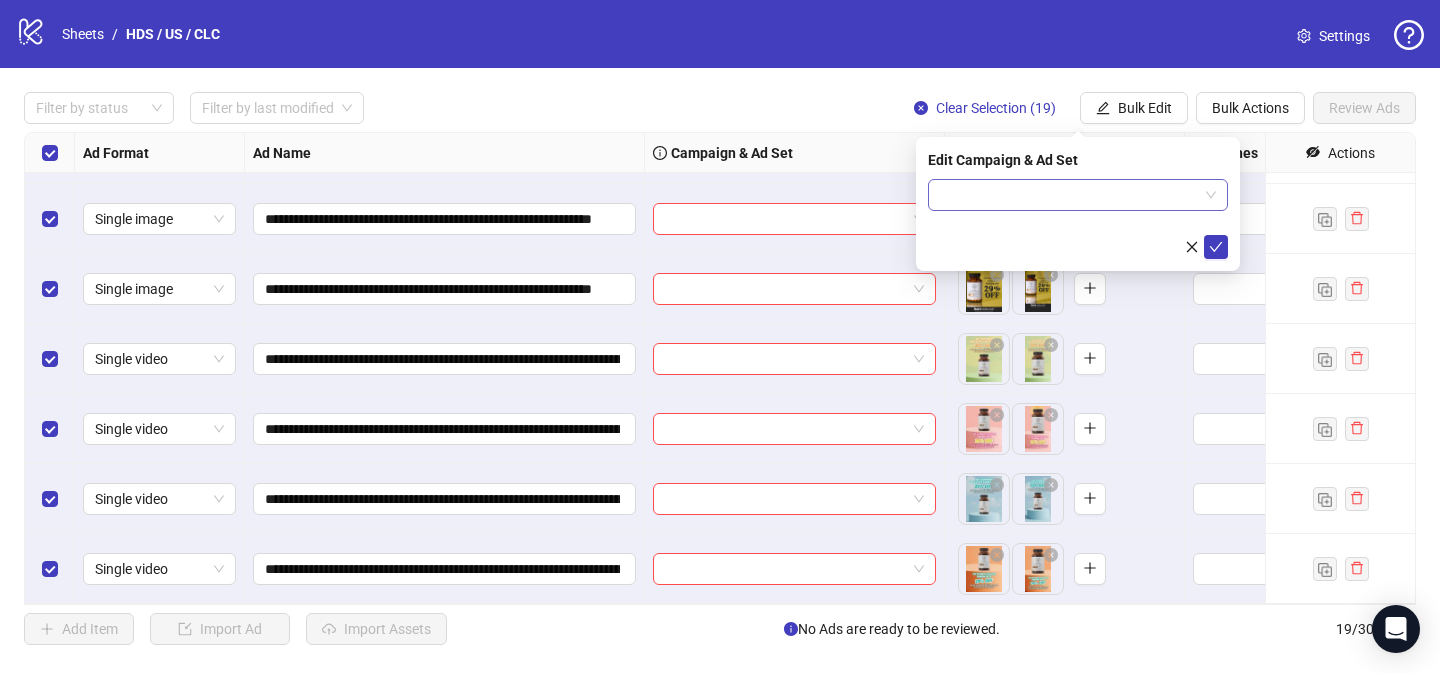 click at bounding box center [1069, 195] 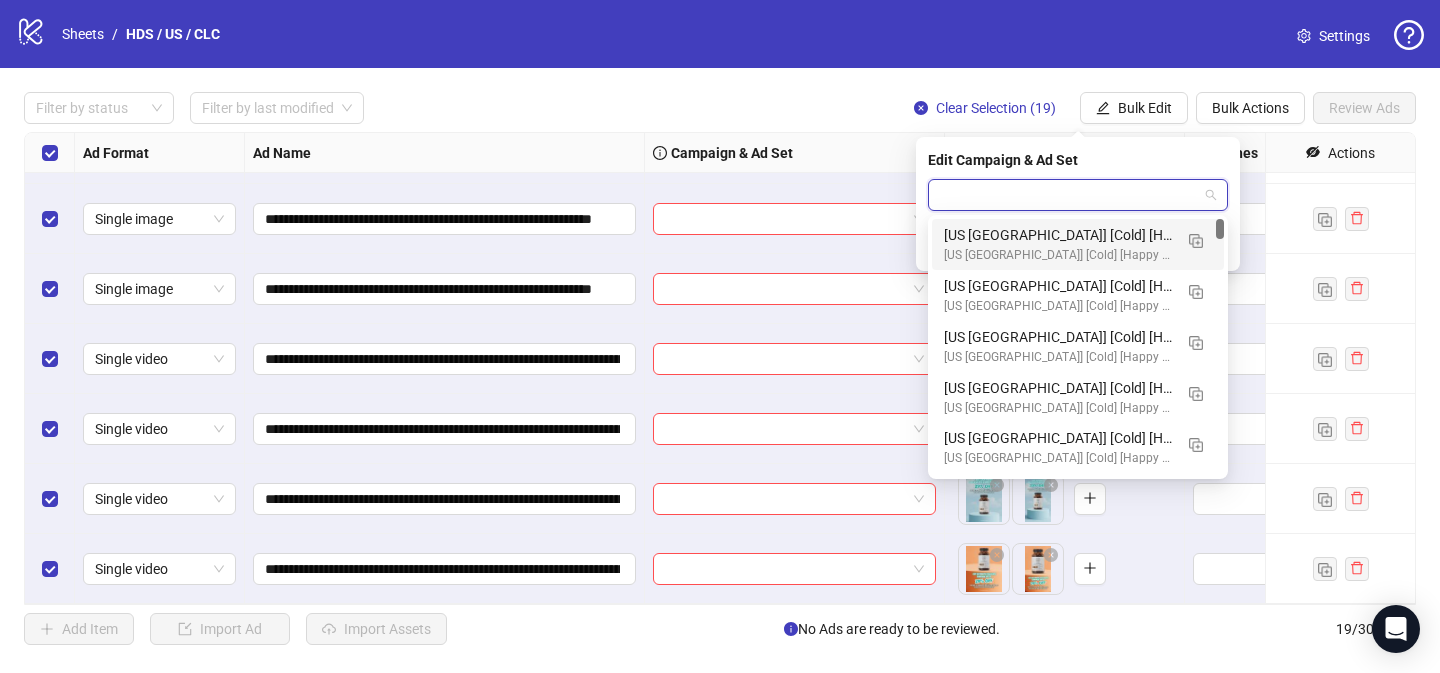 paste on "**********" 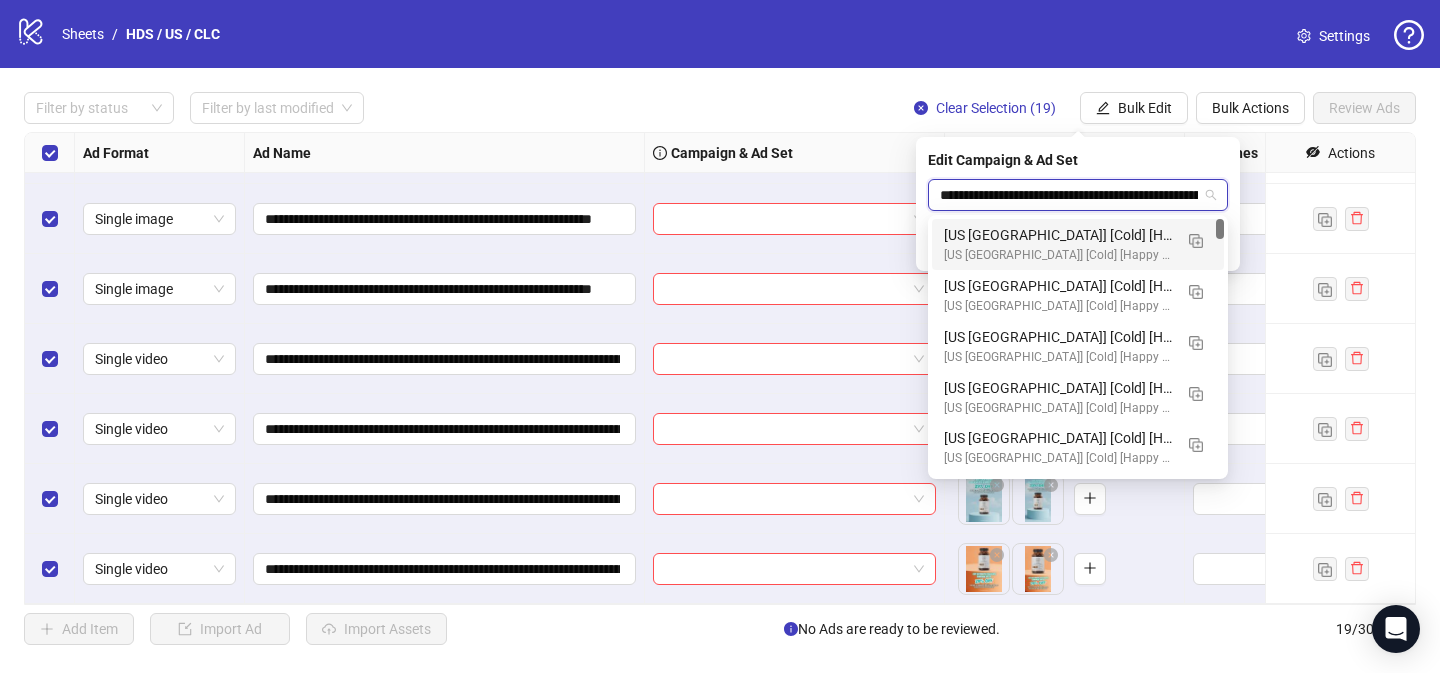 scroll, scrollTop: 0, scrollLeft: 150, axis: horizontal 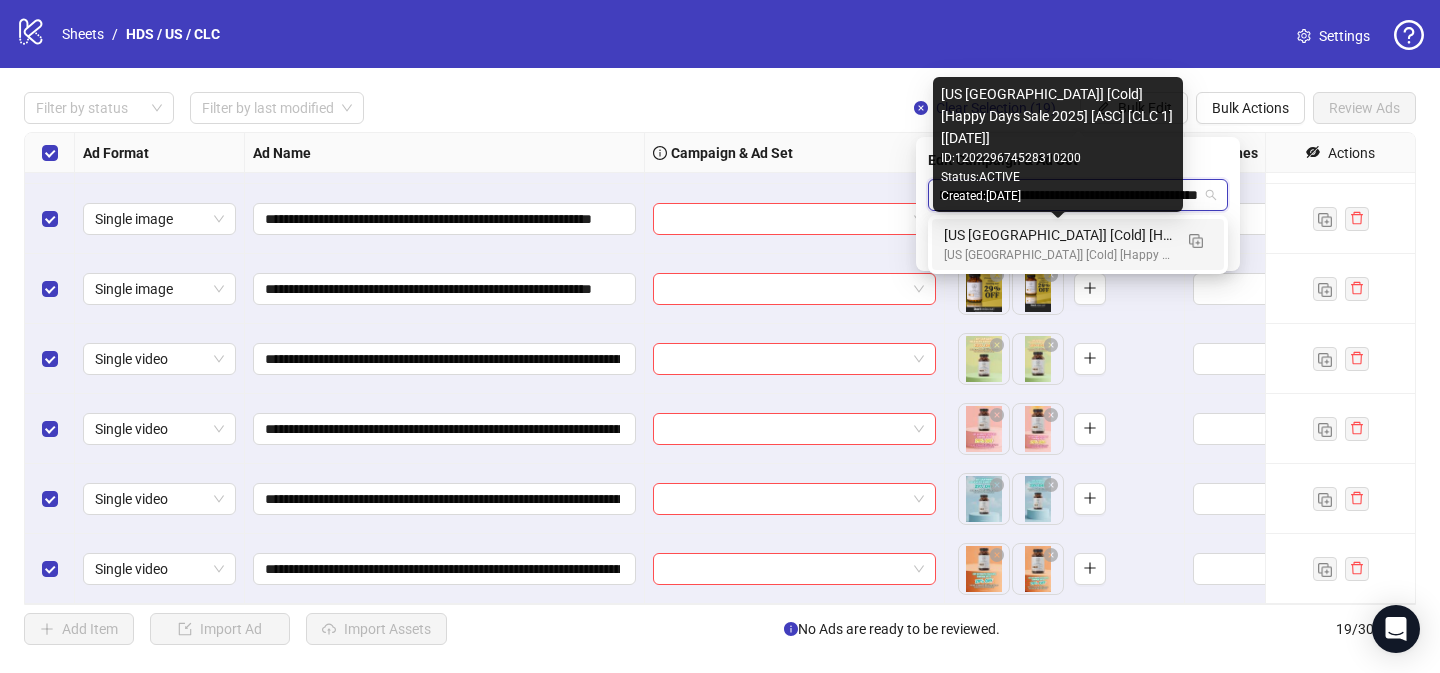 click on "[US CA] [Cold] [Happy Days Sale 2025] [ASC] [CLC 1] [07 Jun 2025]" at bounding box center [1058, 235] 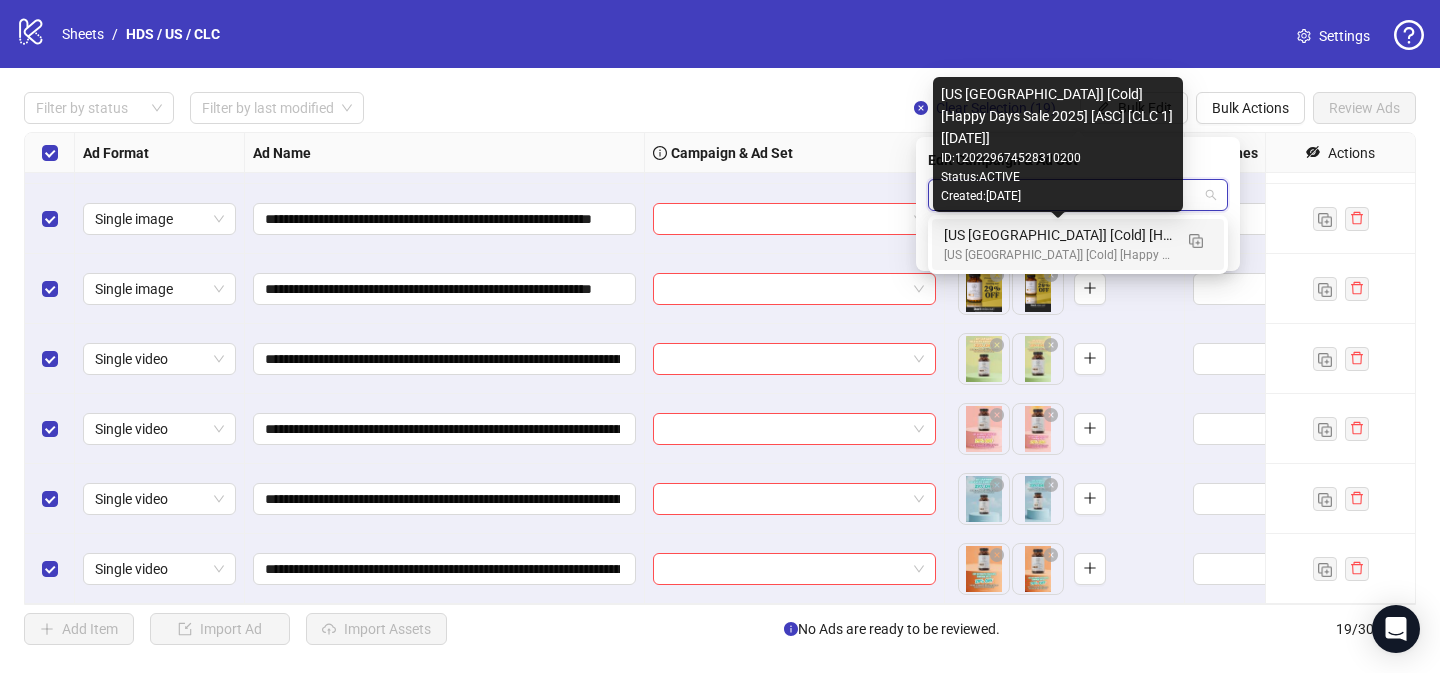 scroll, scrollTop: 0, scrollLeft: 0, axis: both 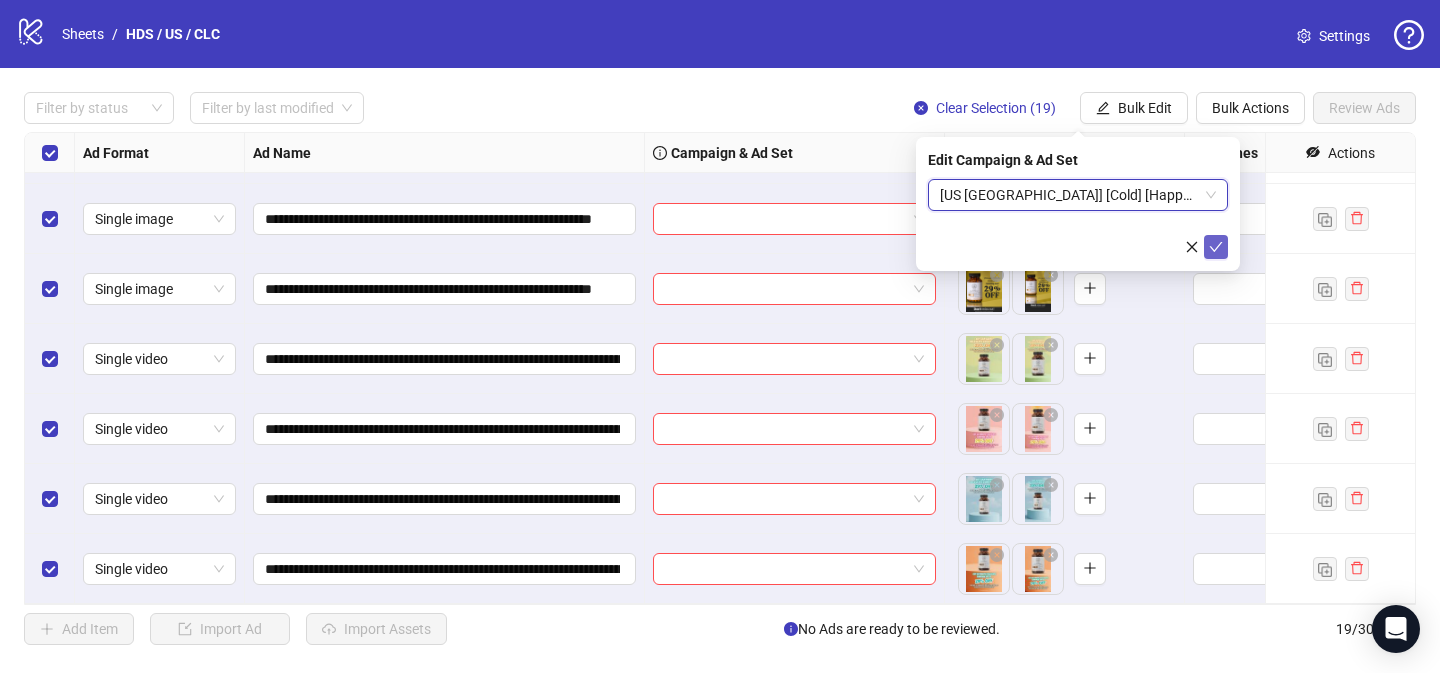 click 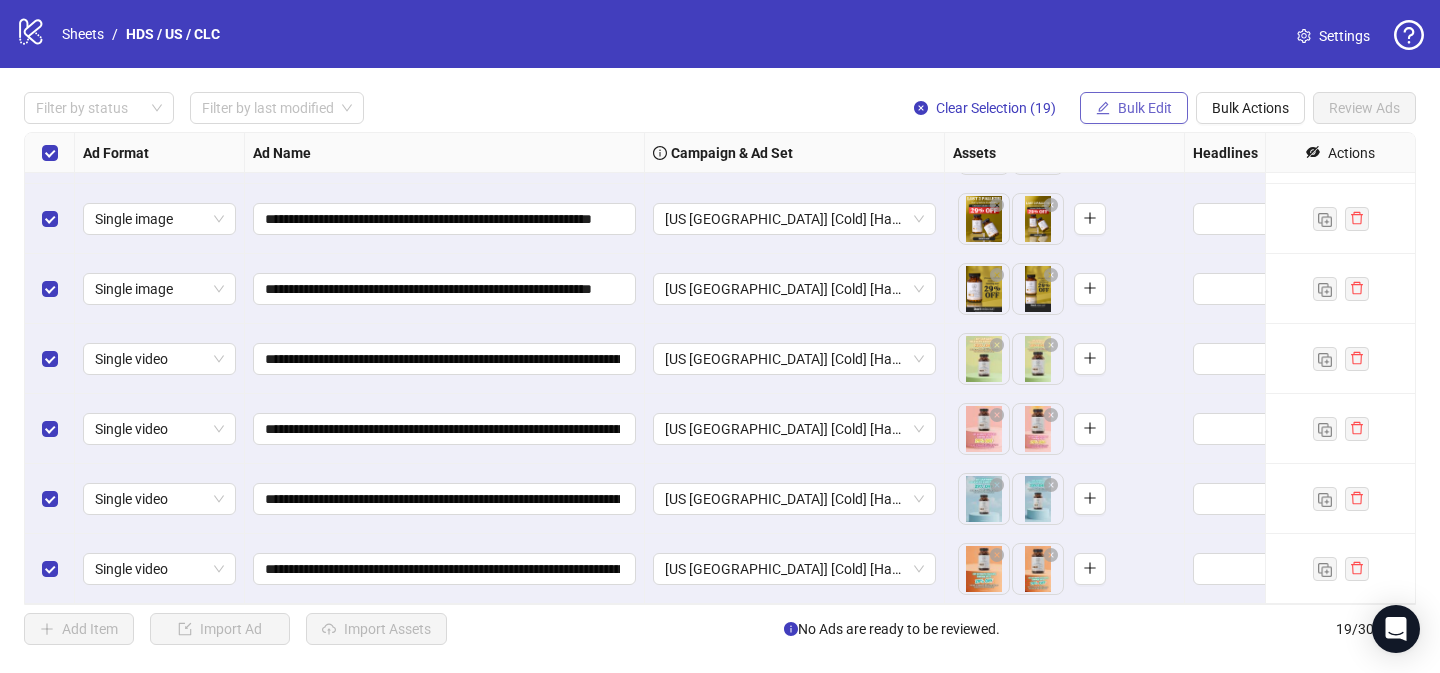 click on "Bulk Edit" at bounding box center [1134, 108] 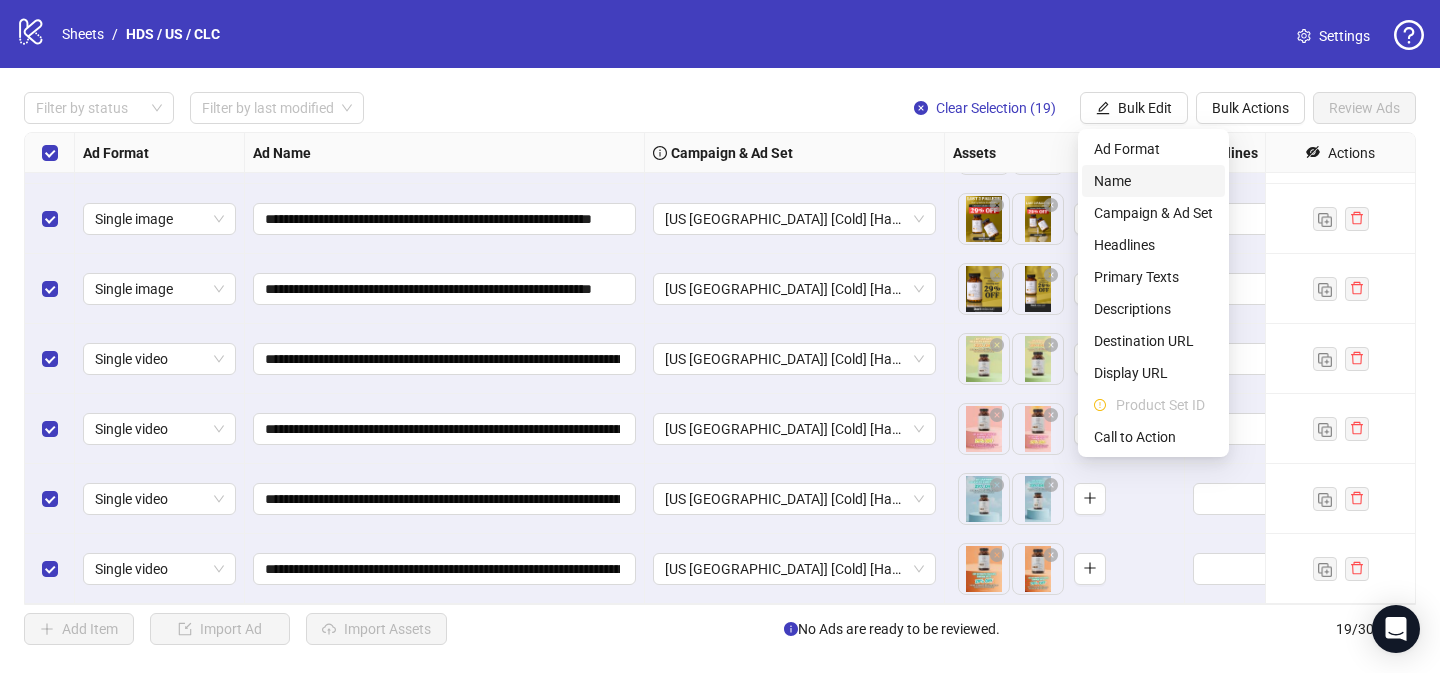 click on "Name" at bounding box center (1153, 181) 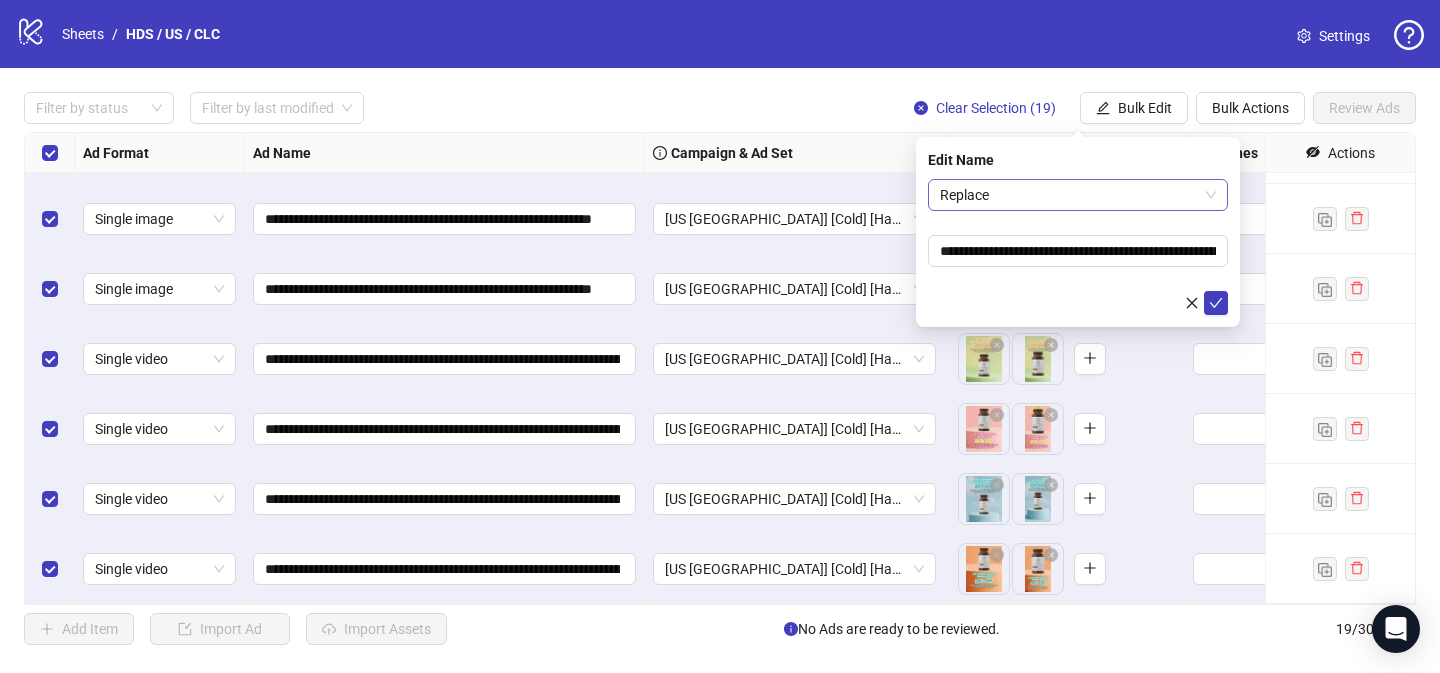 click on "Replace" at bounding box center (1078, 195) 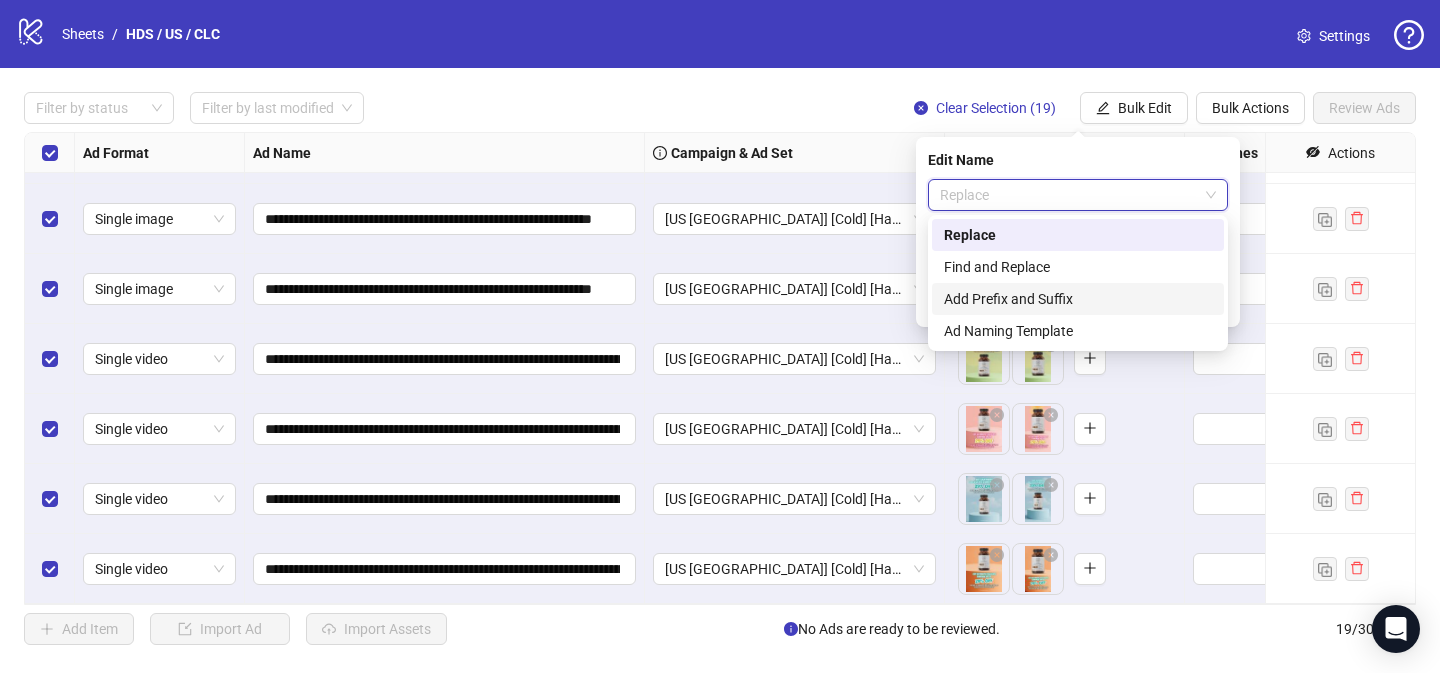 click on "Add Prefix and Suffix" at bounding box center [1078, 299] 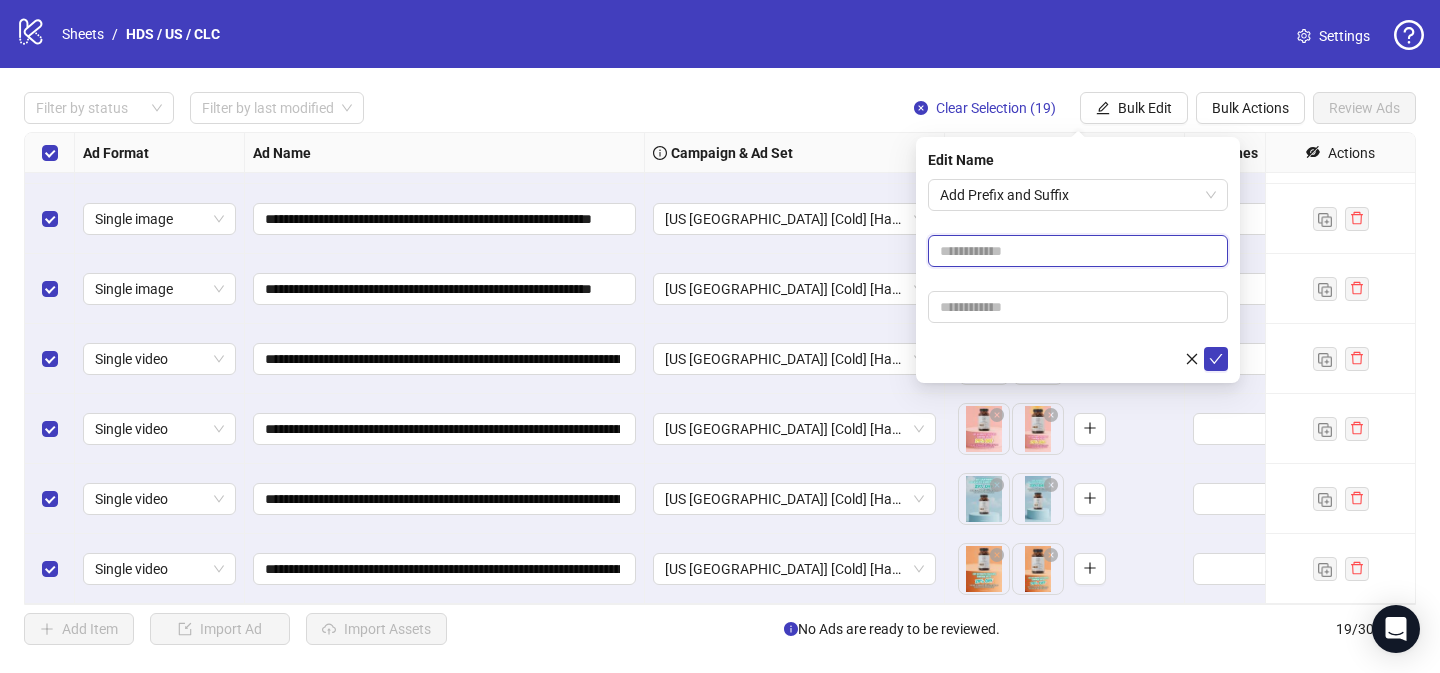 click at bounding box center (1078, 251) 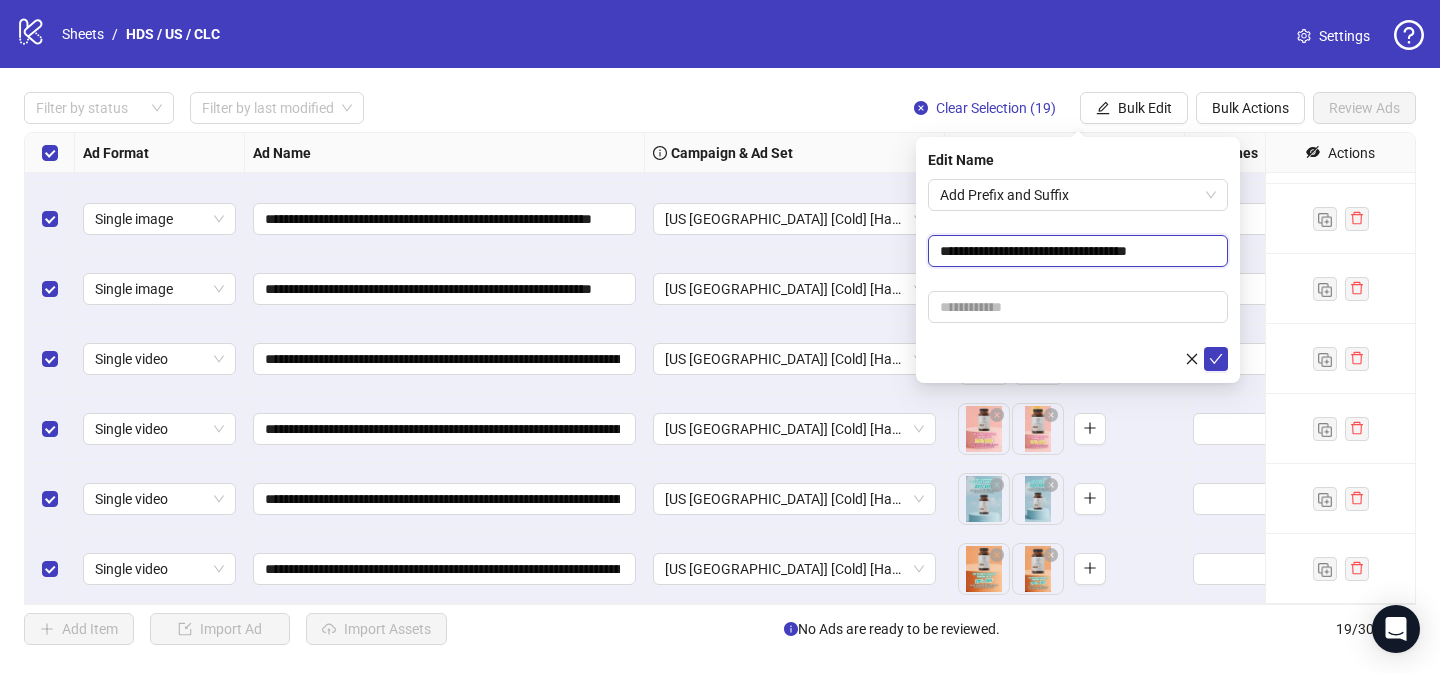 click on "**********" at bounding box center [1078, 251] 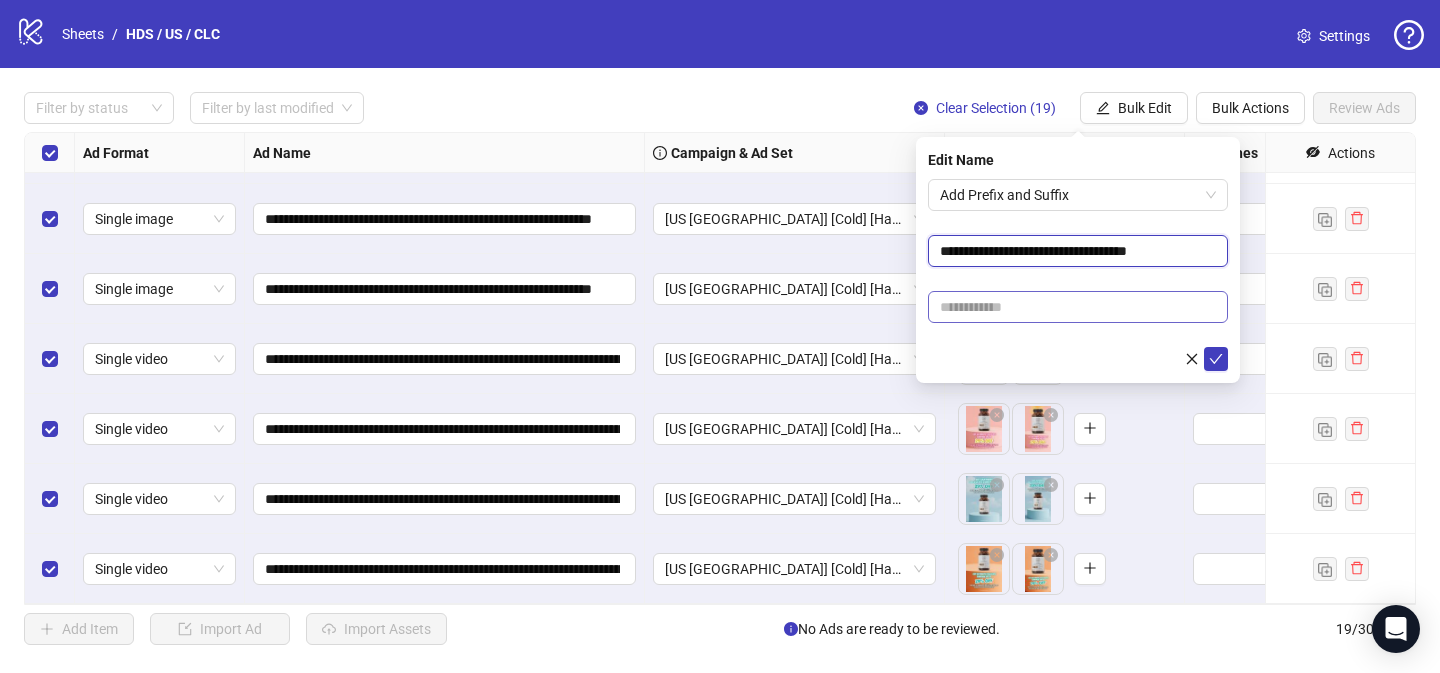 drag, startPoint x: 1131, startPoint y: 250, endPoint x: 1120, endPoint y: 296, distance: 47.296936 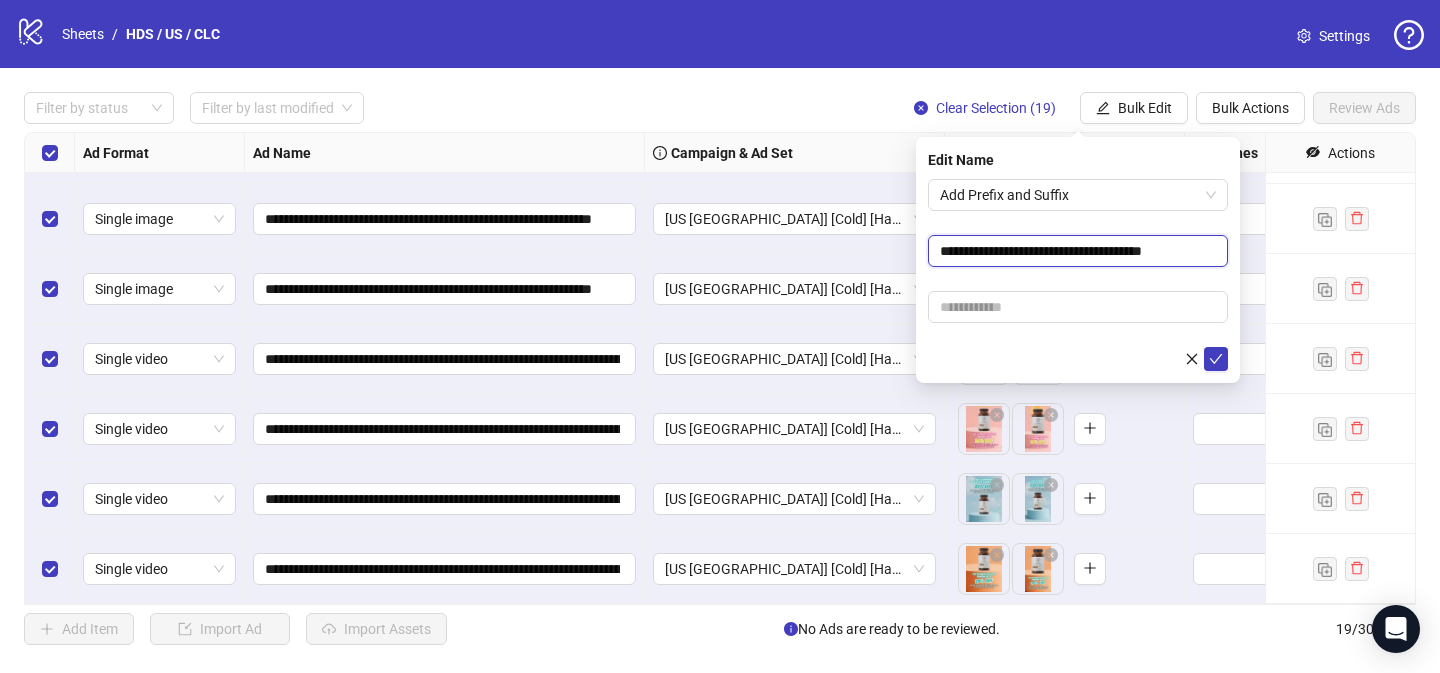 type on "**********" 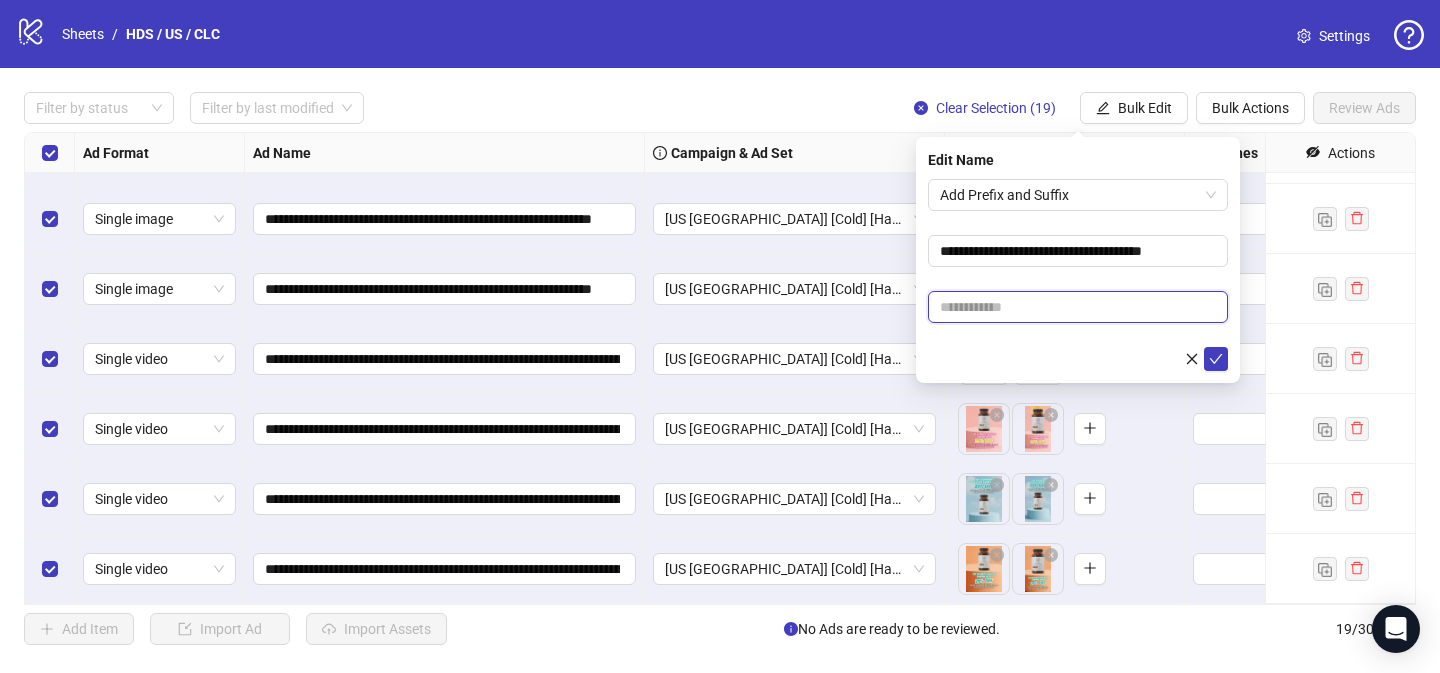 click at bounding box center (1078, 307) 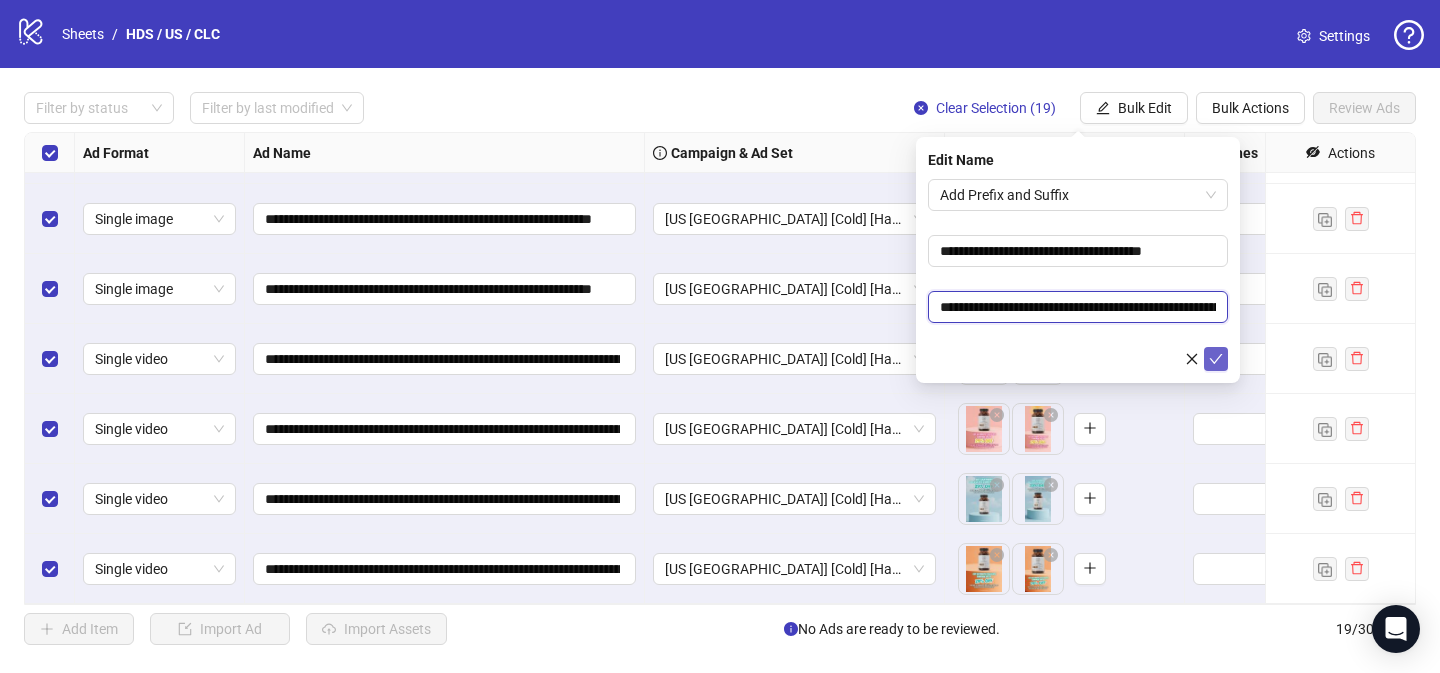 scroll, scrollTop: 0, scrollLeft: 207, axis: horizontal 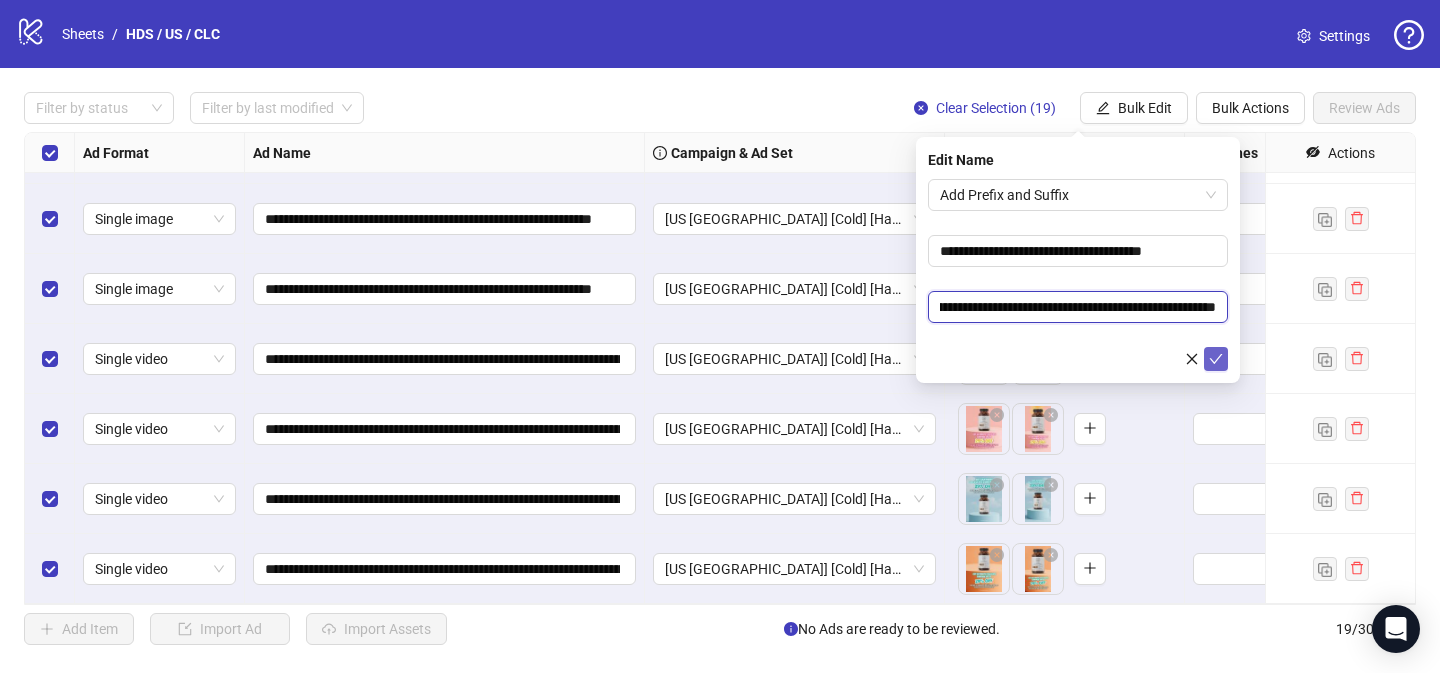 type on "**********" 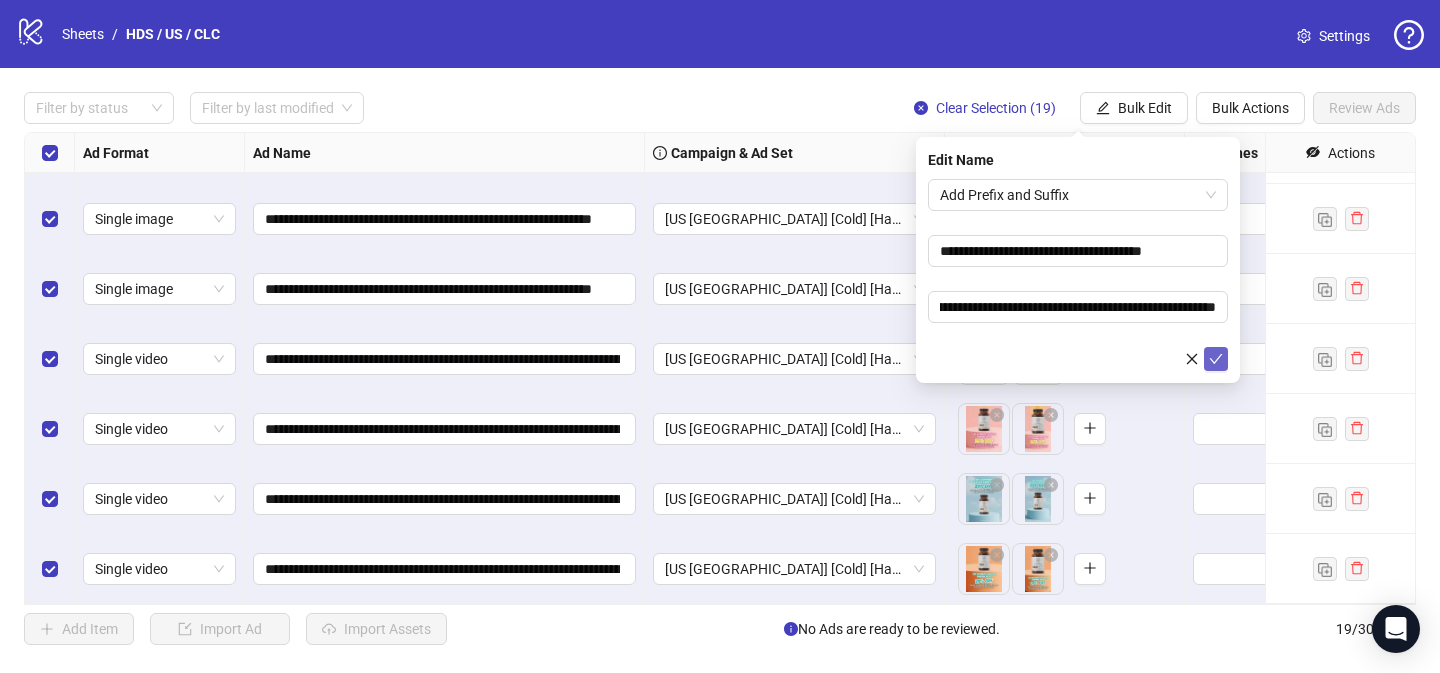 click 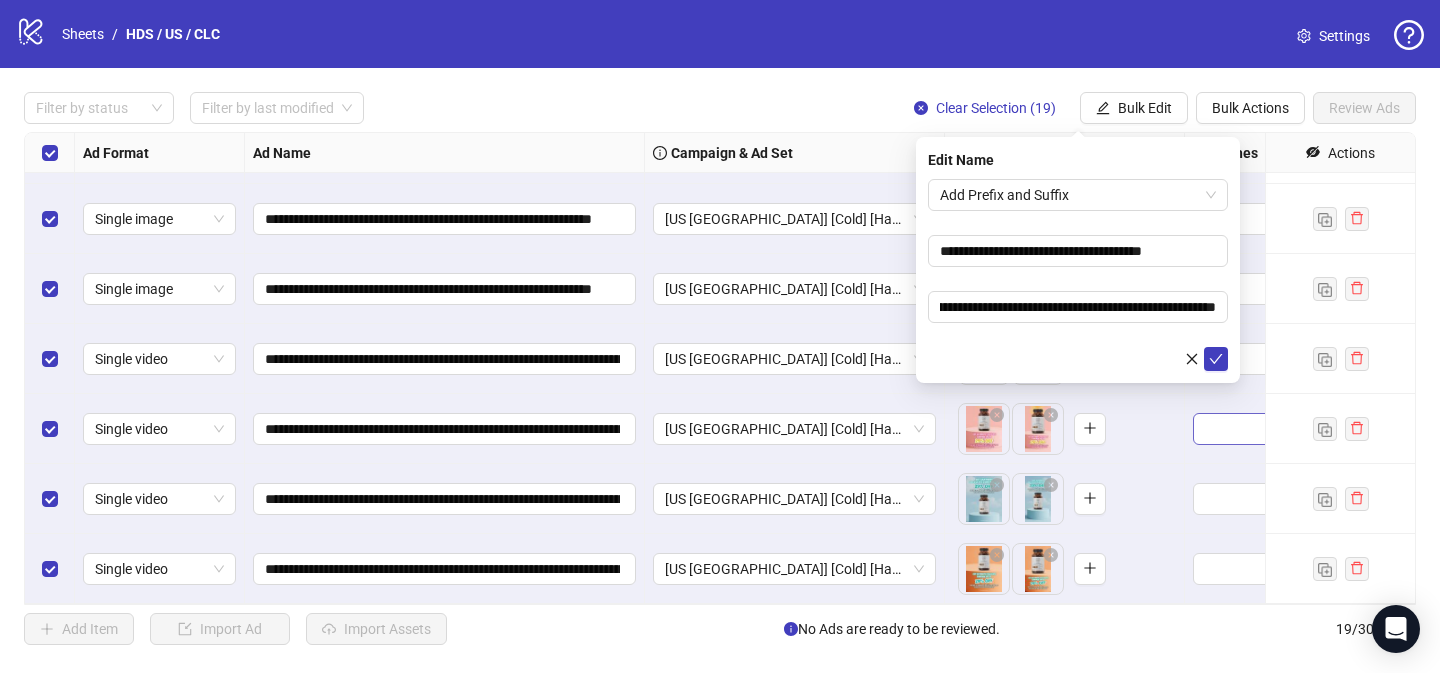 scroll, scrollTop: 0, scrollLeft: 0, axis: both 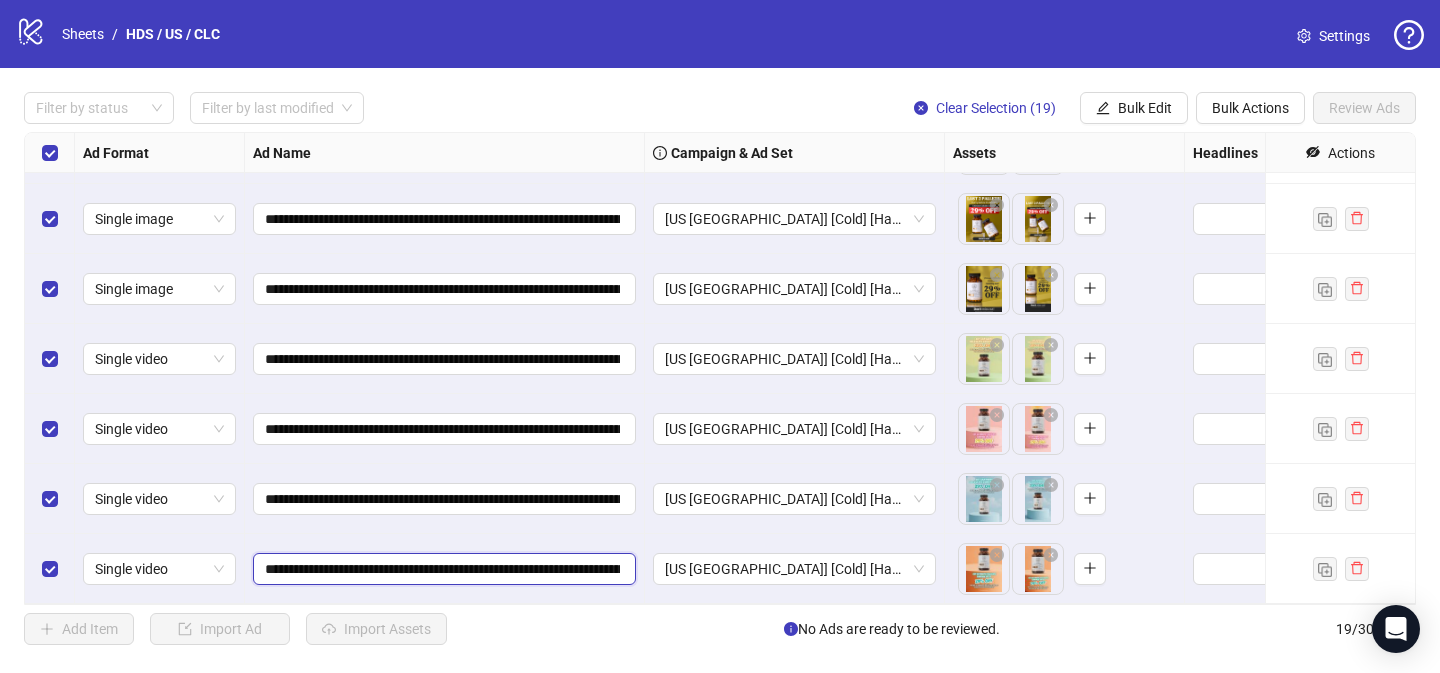 click on "**********" at bounding box center [442, 569] 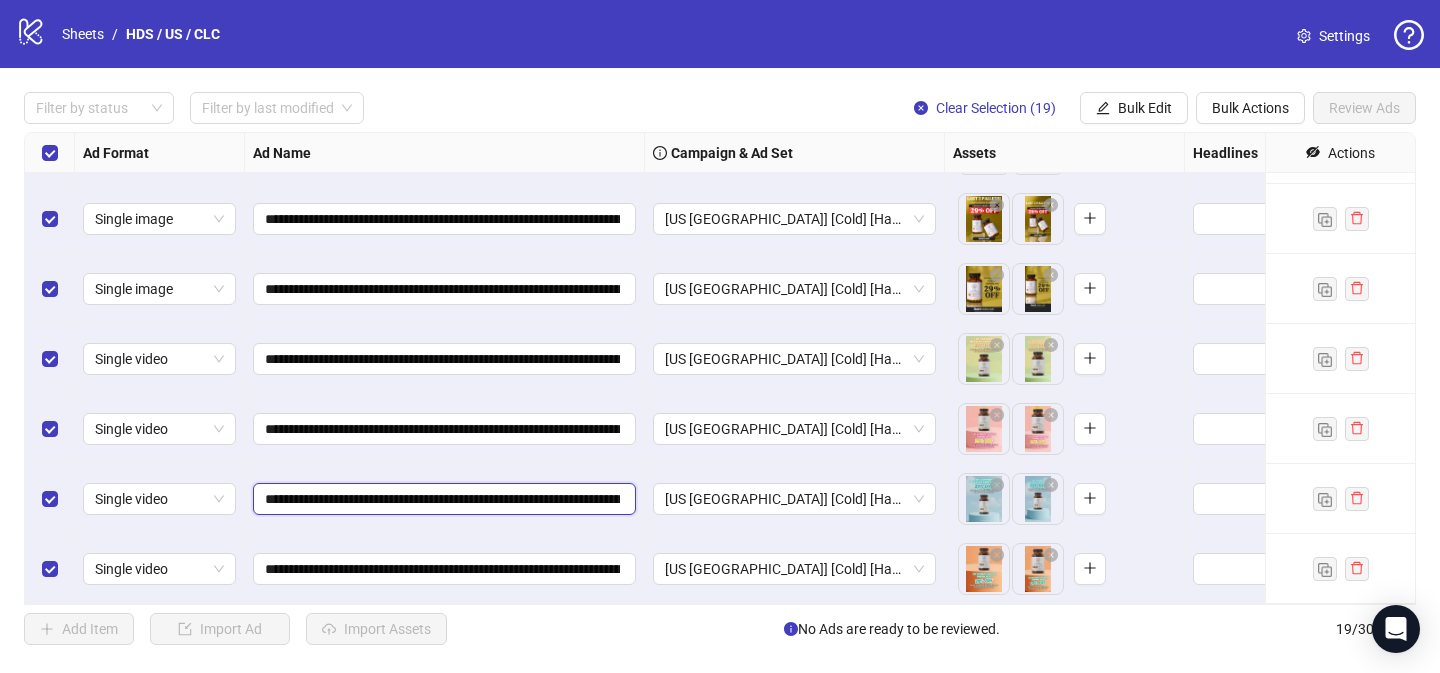 click on "**********" at bounding box center [442, 499] 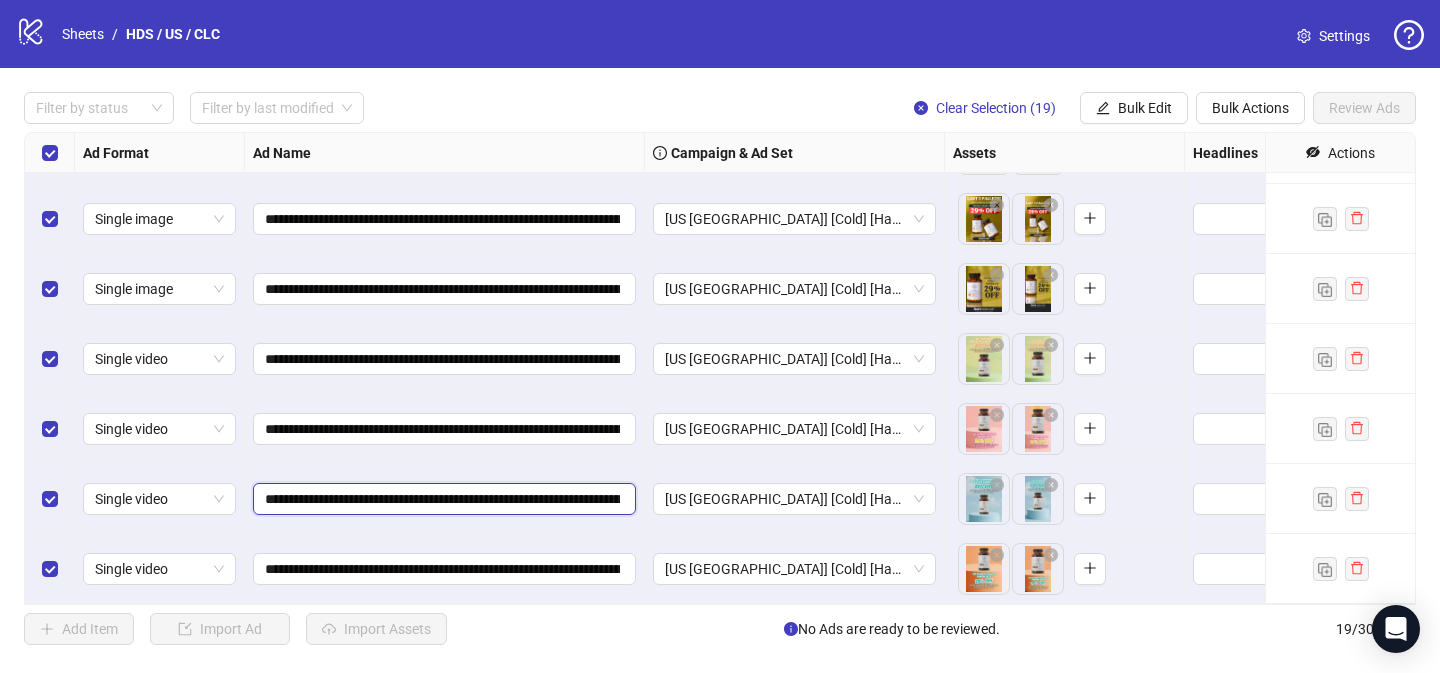 click on "**********" at bounding box center [442, 499] 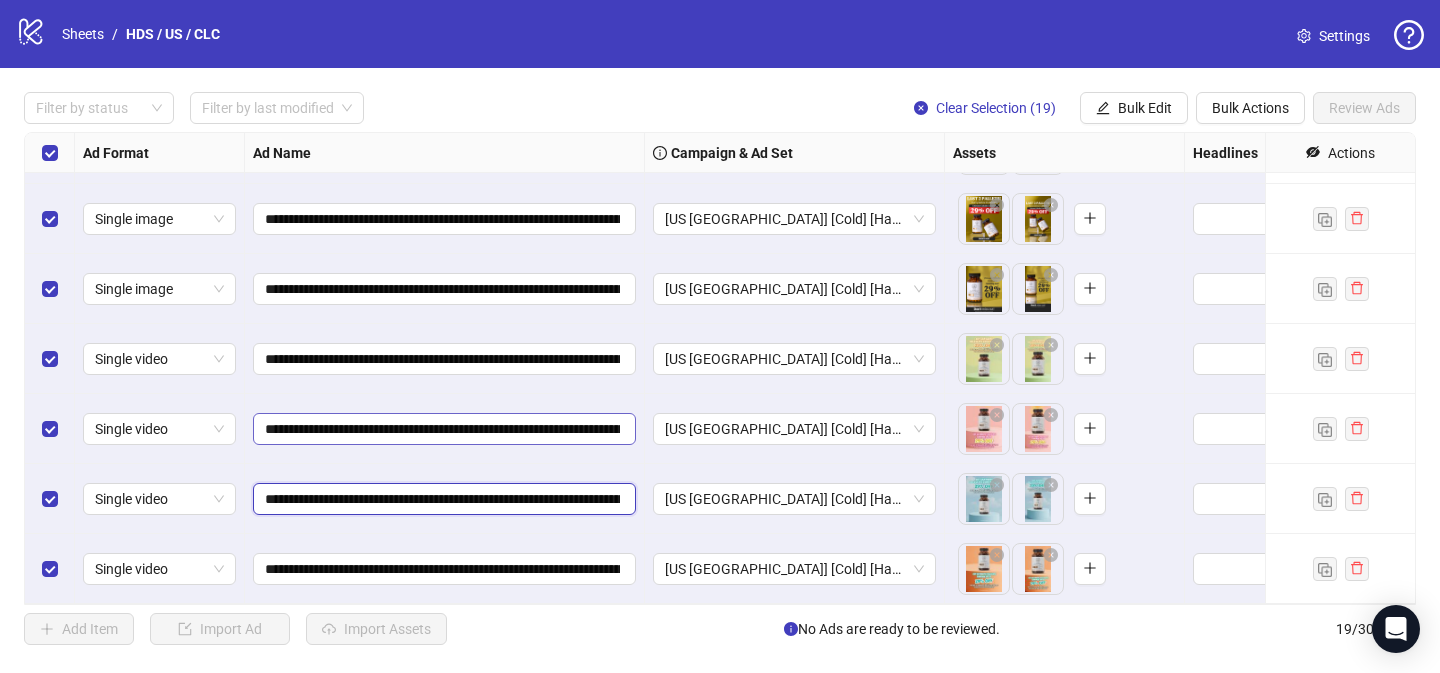 paste 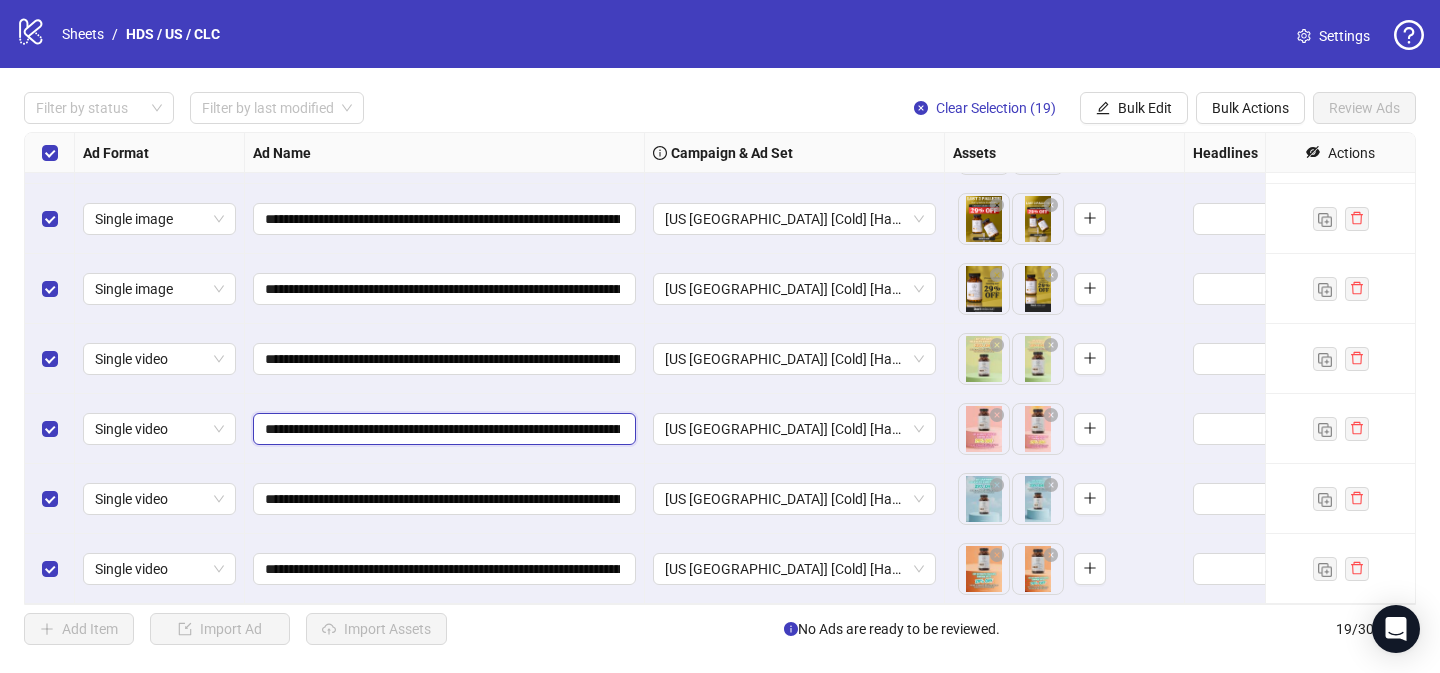 click on "**********" at bounding box center [442, 429] 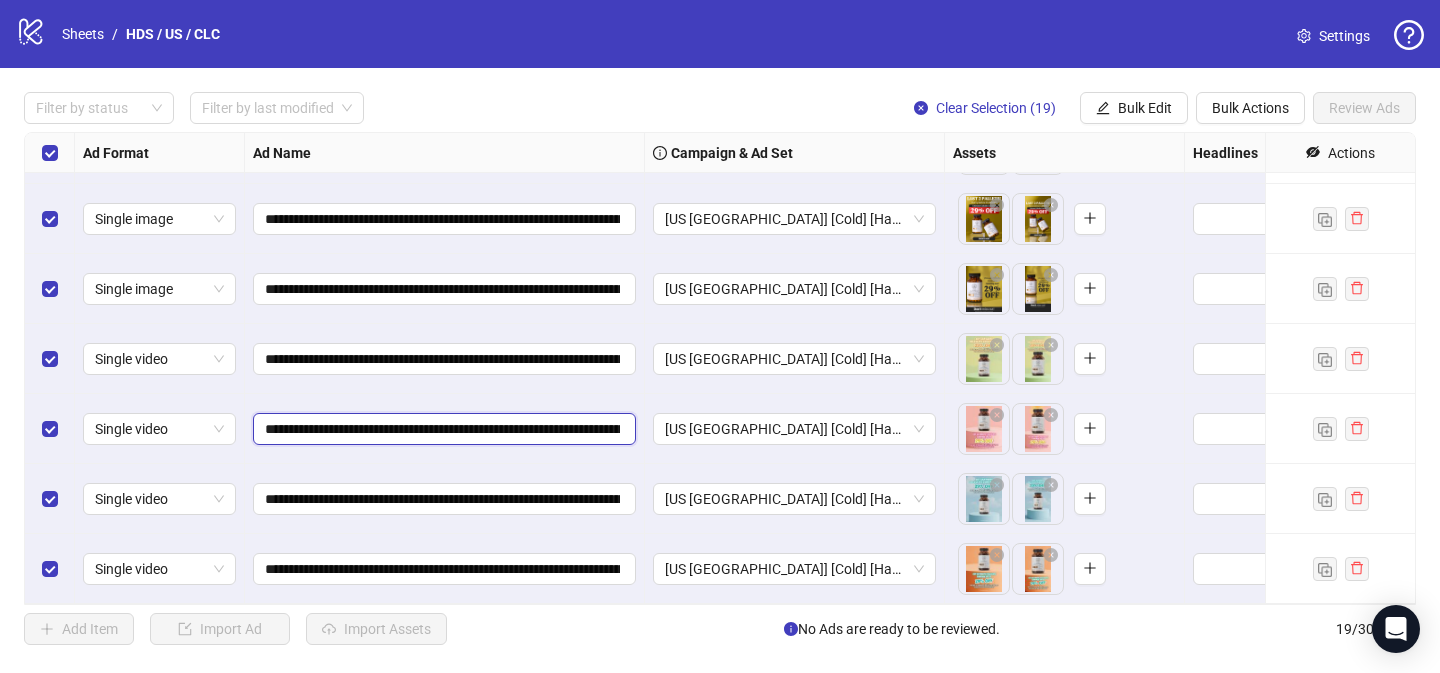 paste 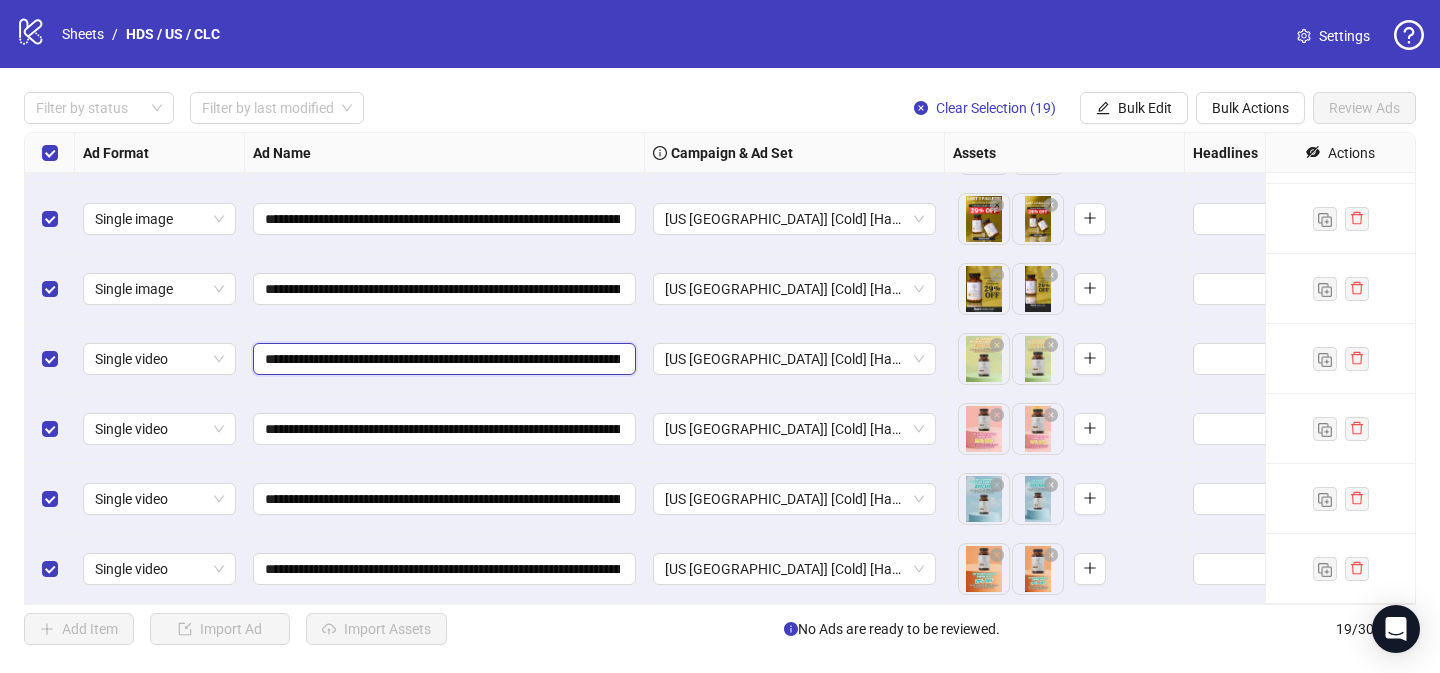click on "**********" at bounding box center (442, 359) 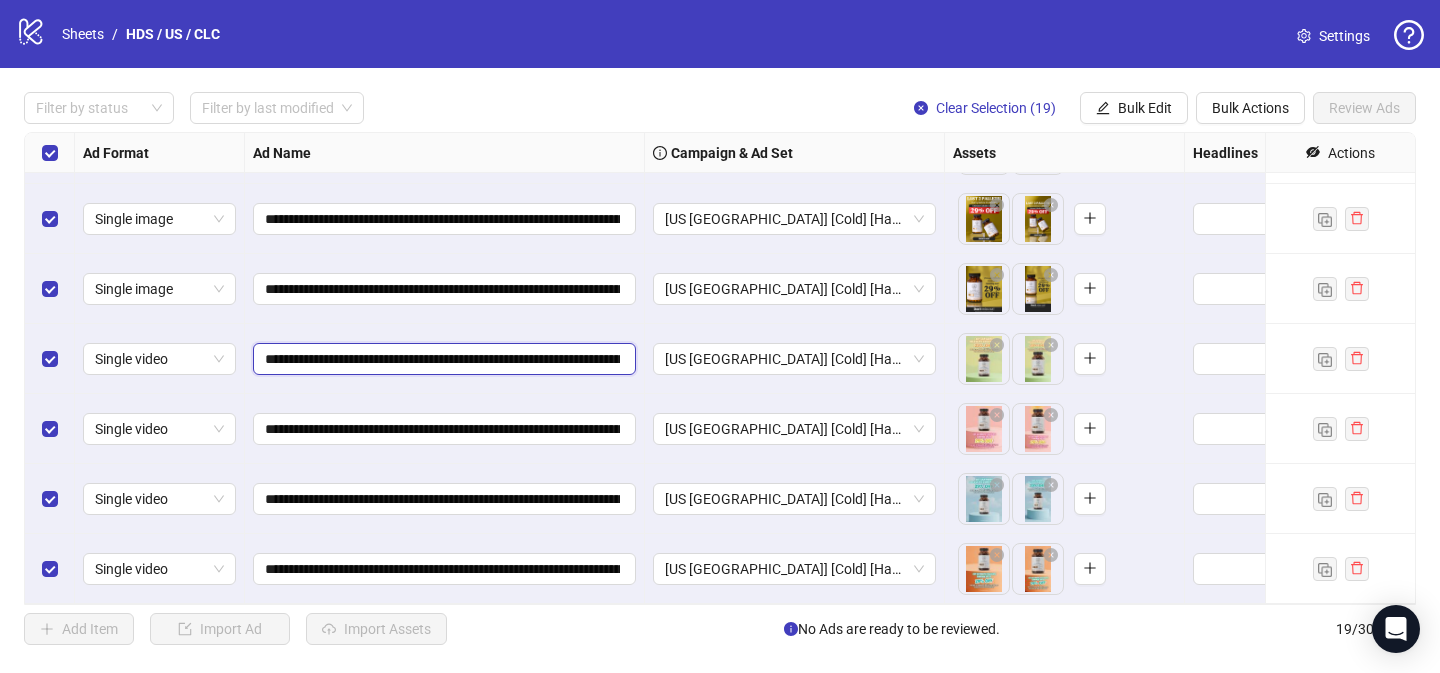 paste 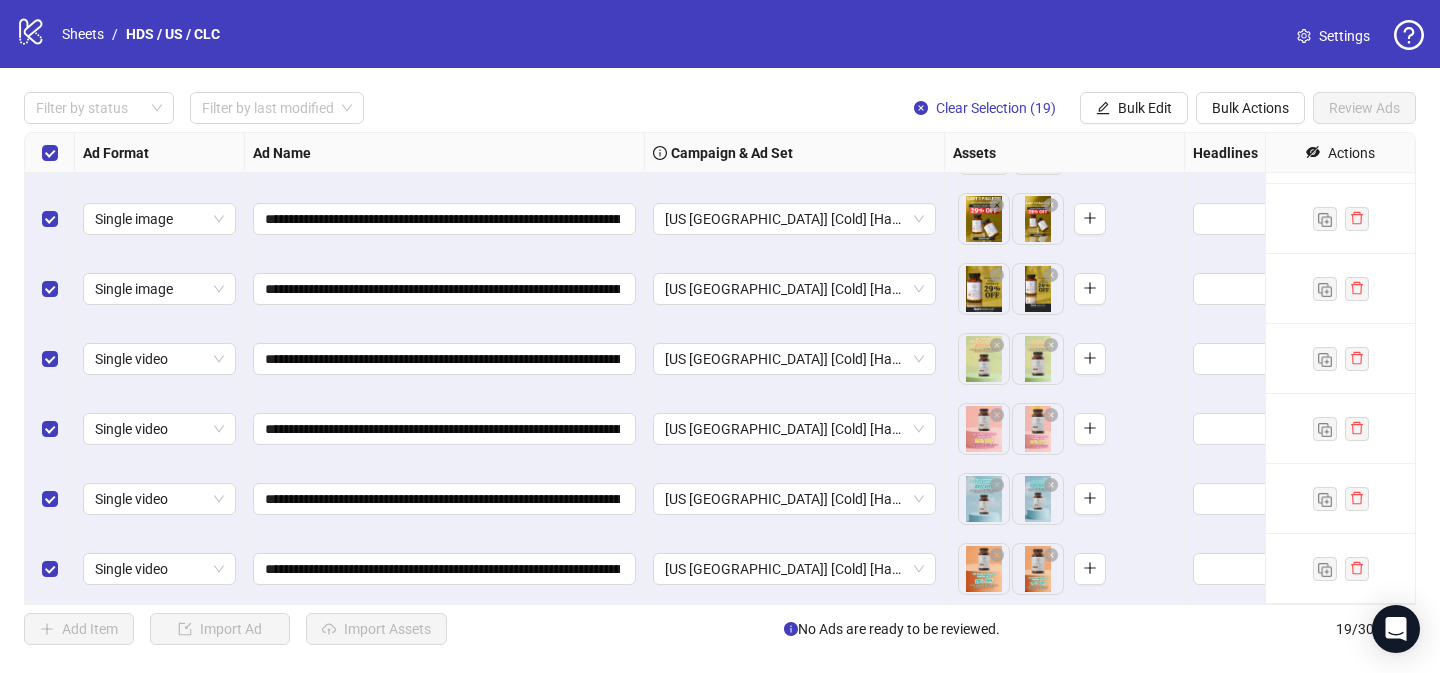 click on "**********" at bounding box center (720, 368) 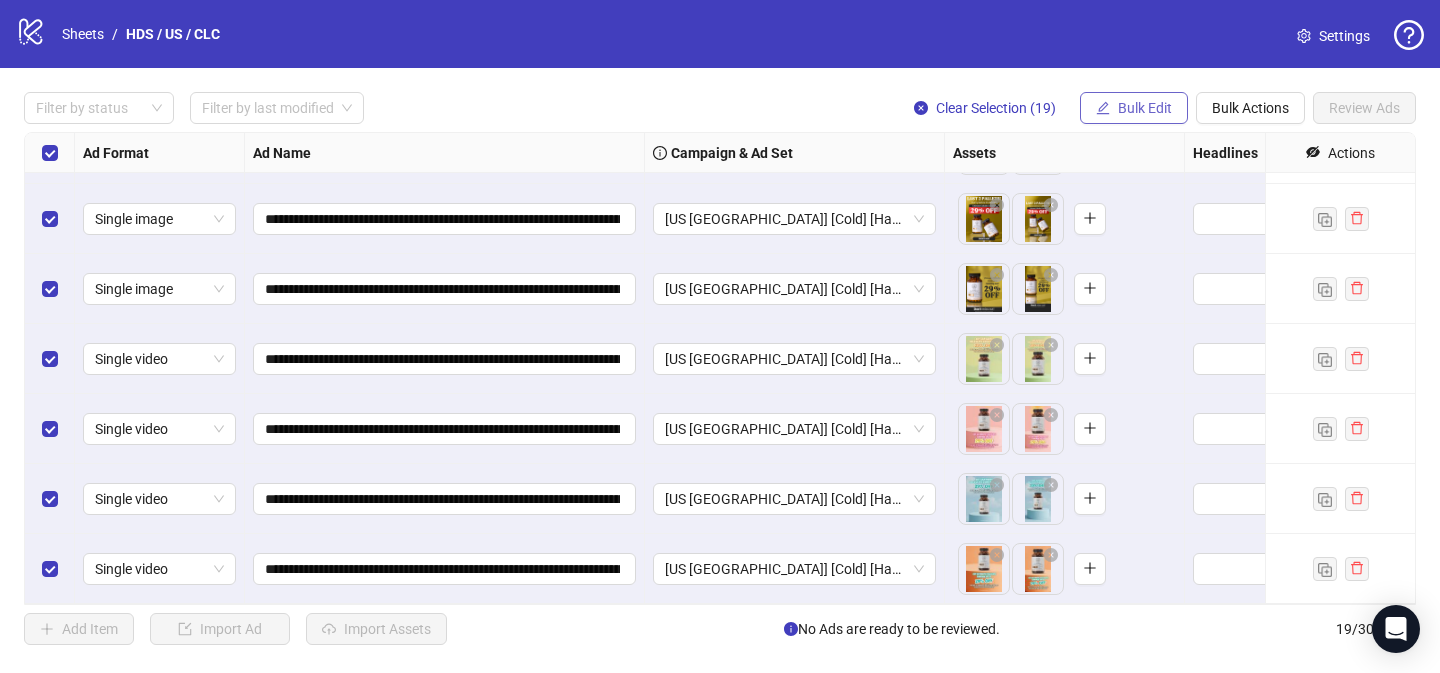 click on "Bulk Edit" at bounding box center (1145, 108) 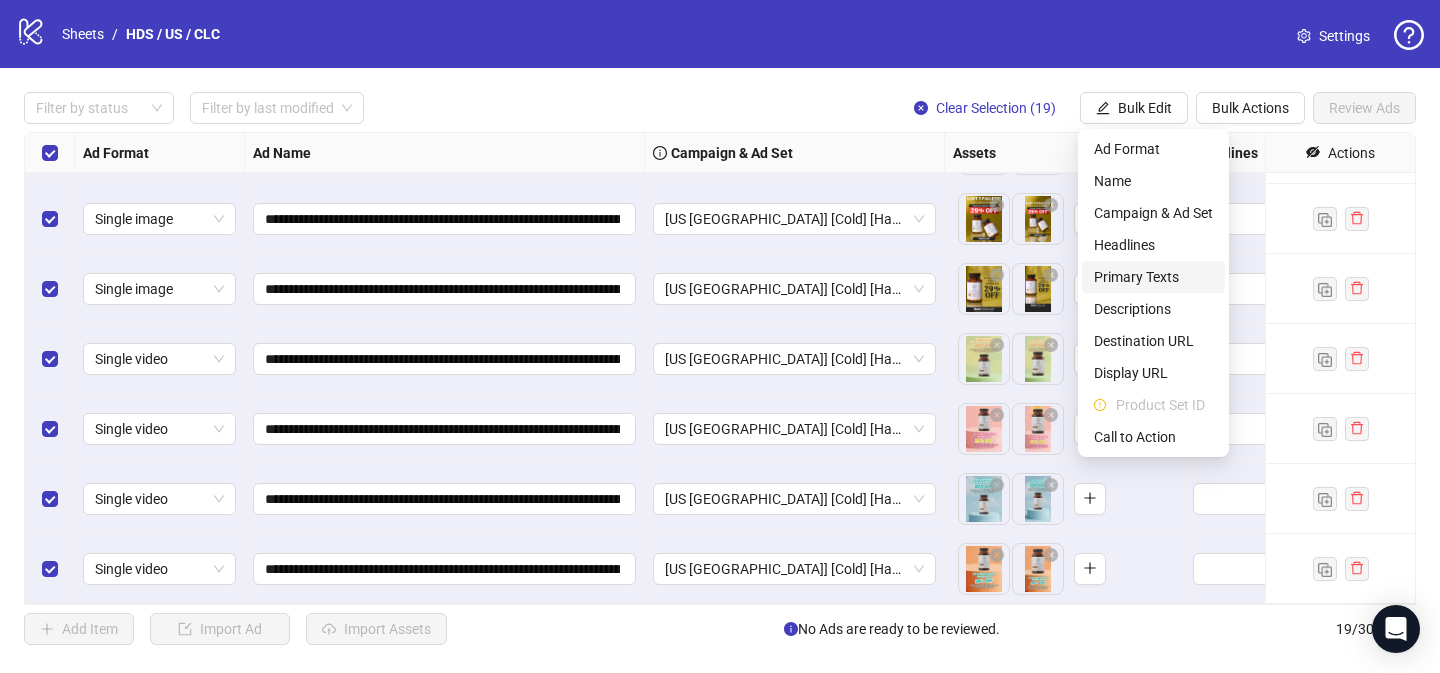 click on "Primary Texts" at bounding box center [1153, 277] 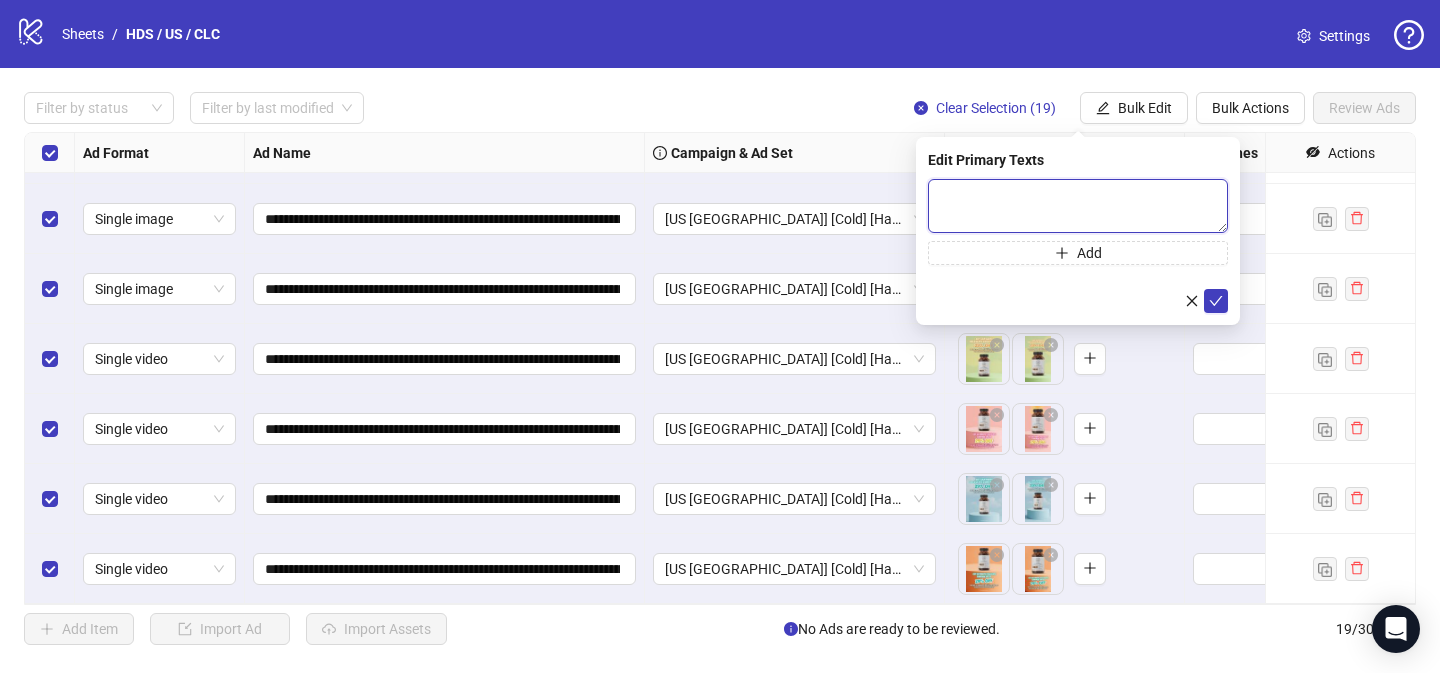 click at bounding box center (1078, 206) 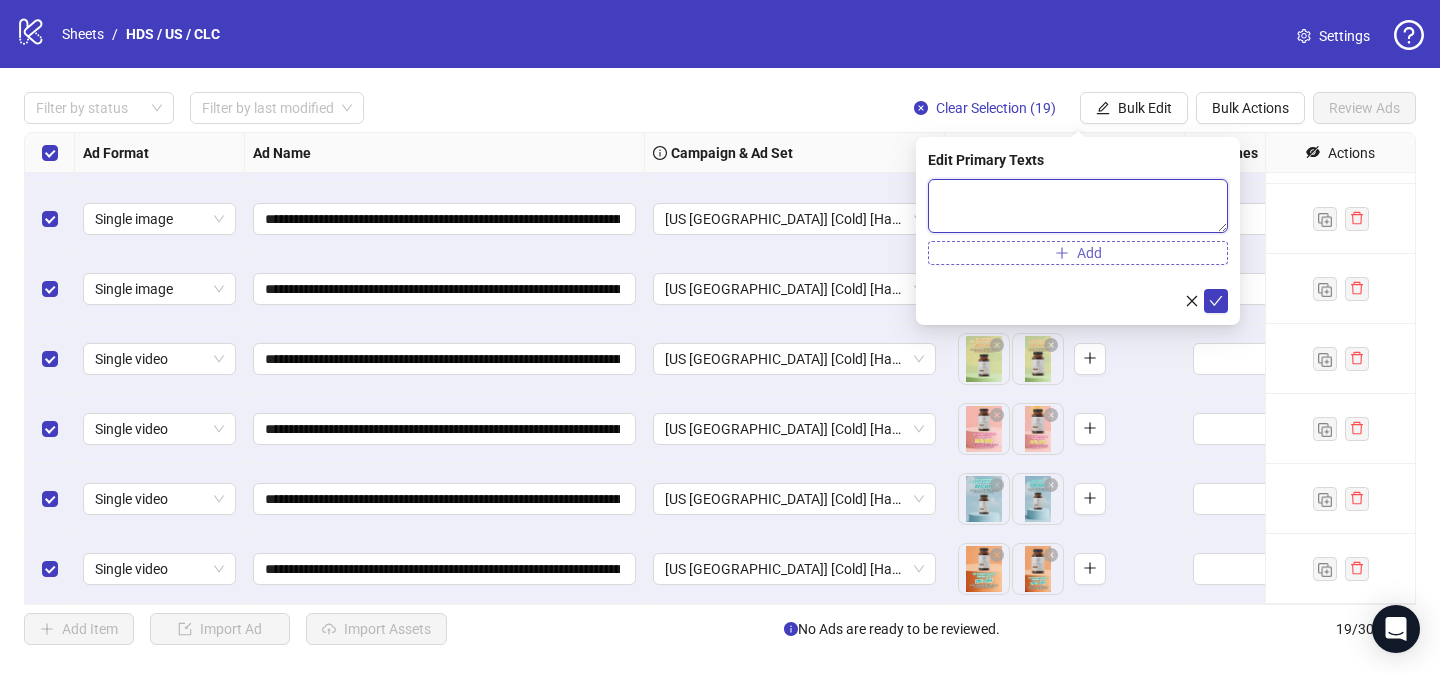 paste on "**********" 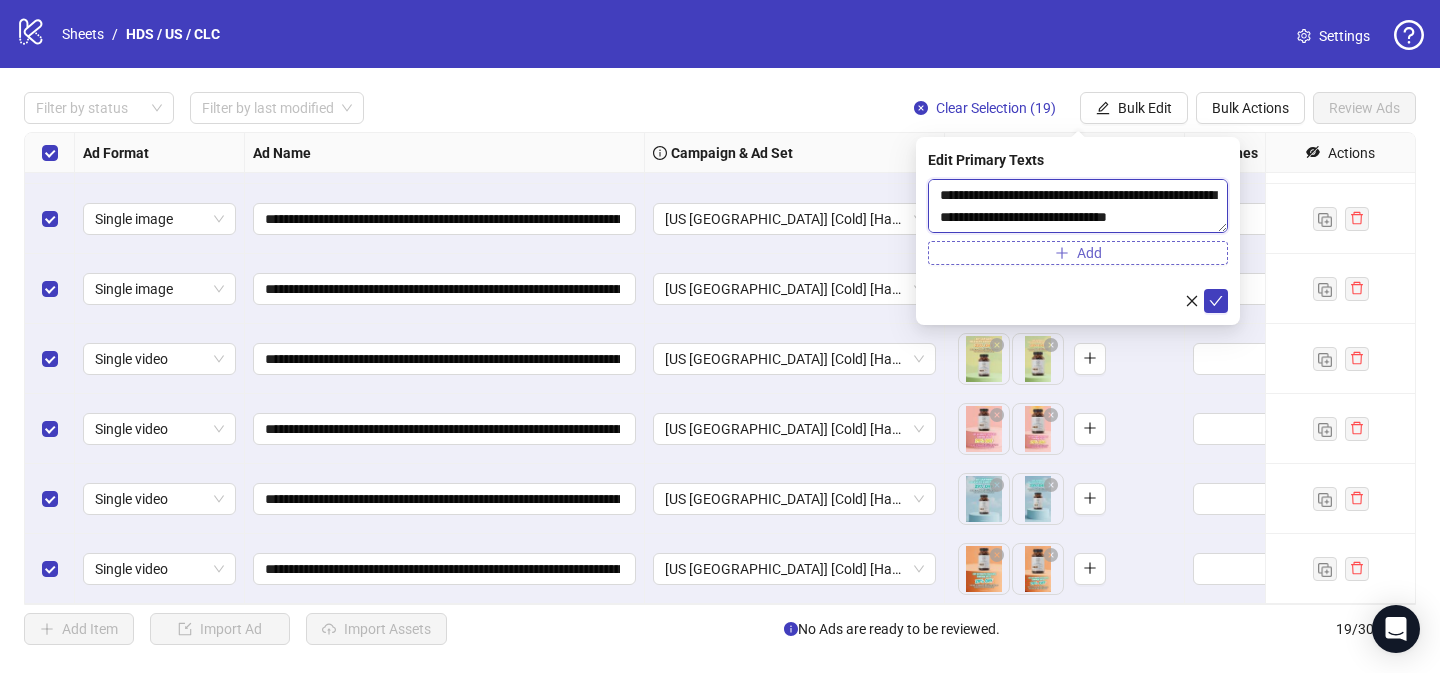 scroll, scrollTop: 851, scrollLeft: 0, axis: vertical 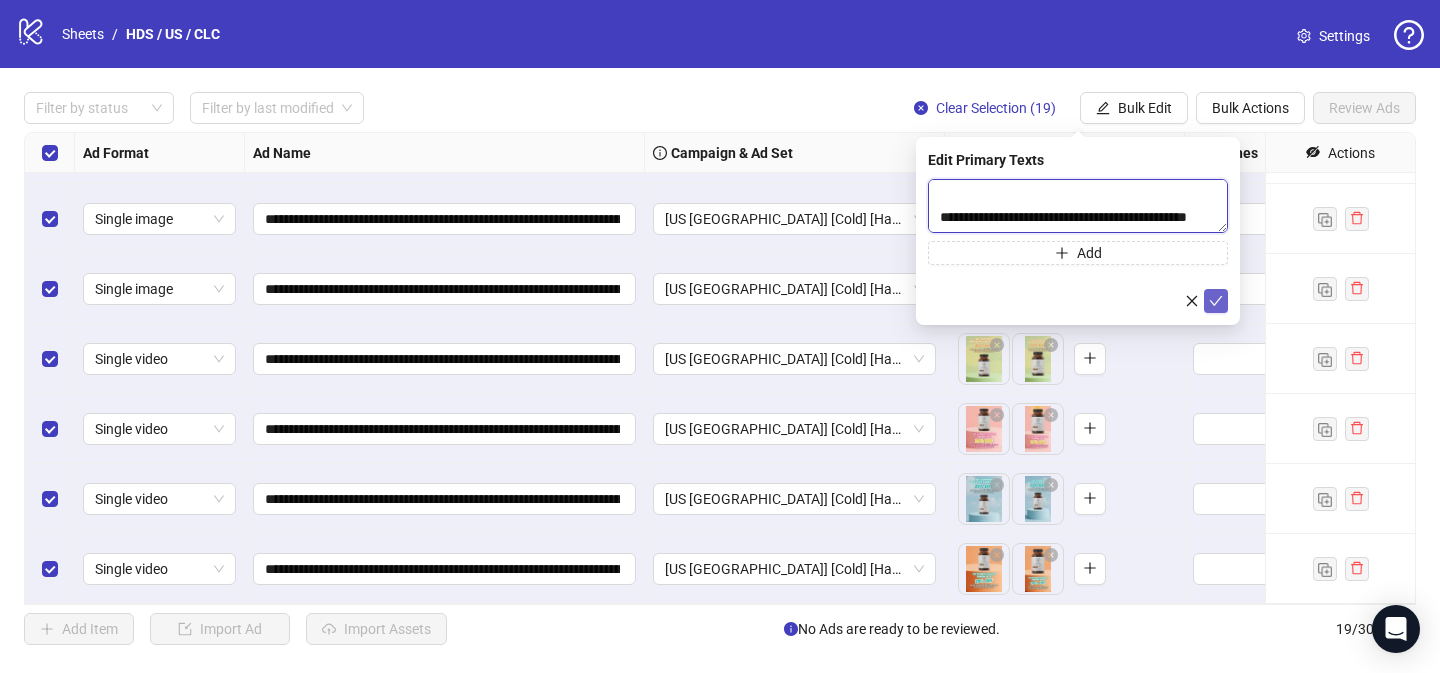 type on "**********" 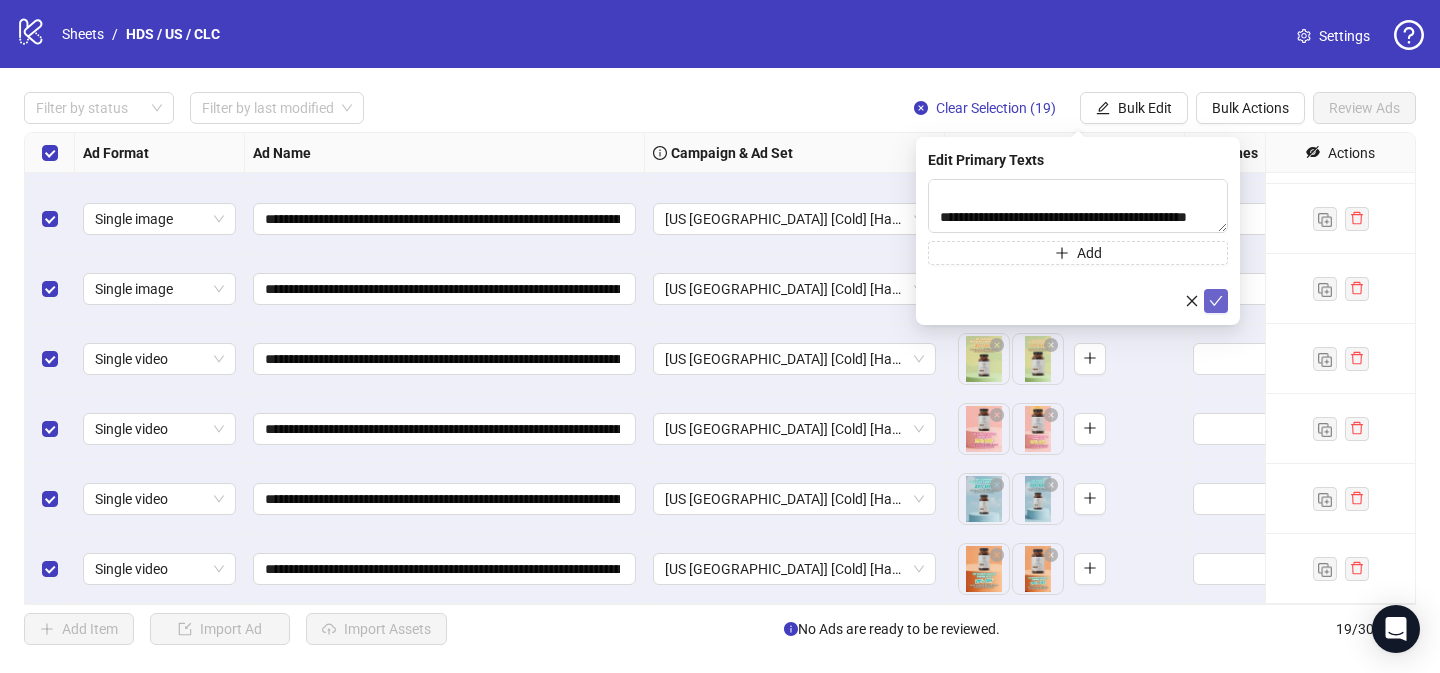 click 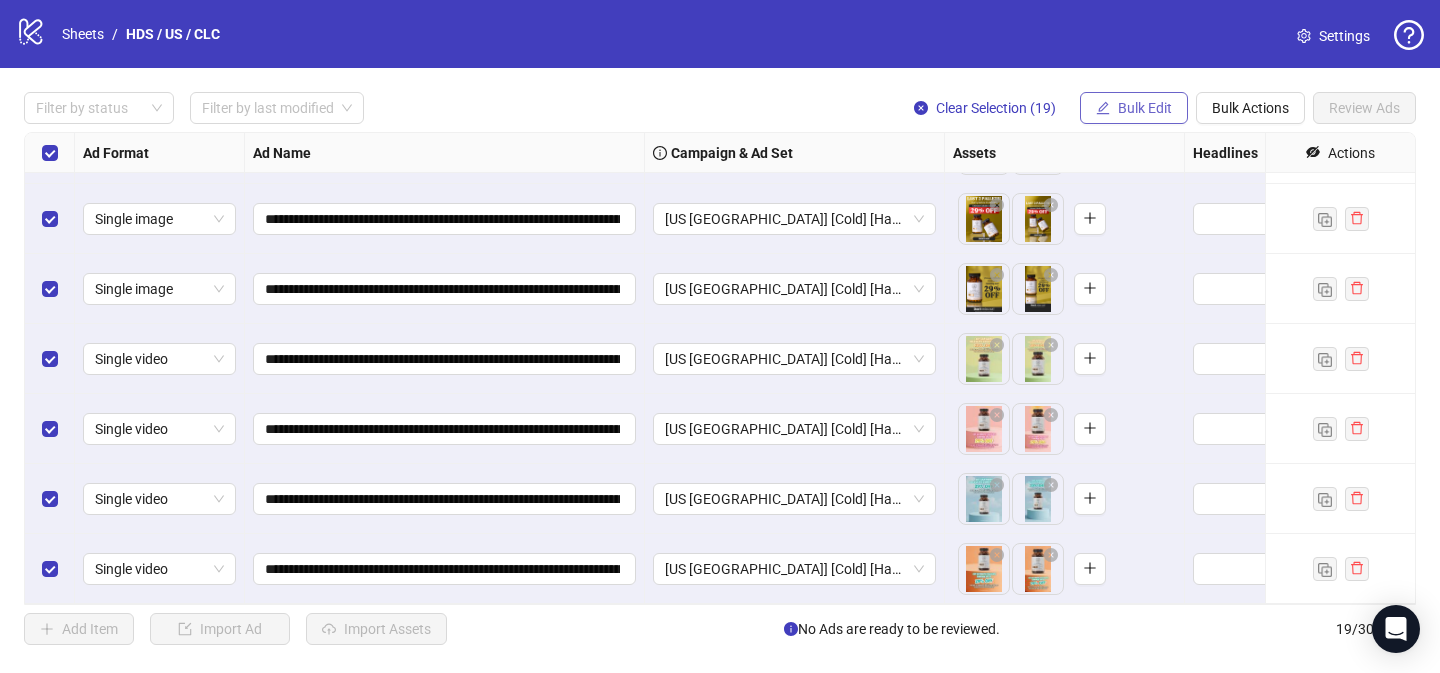 click on "Bulk Edit" at bounding box center (1134, 108) 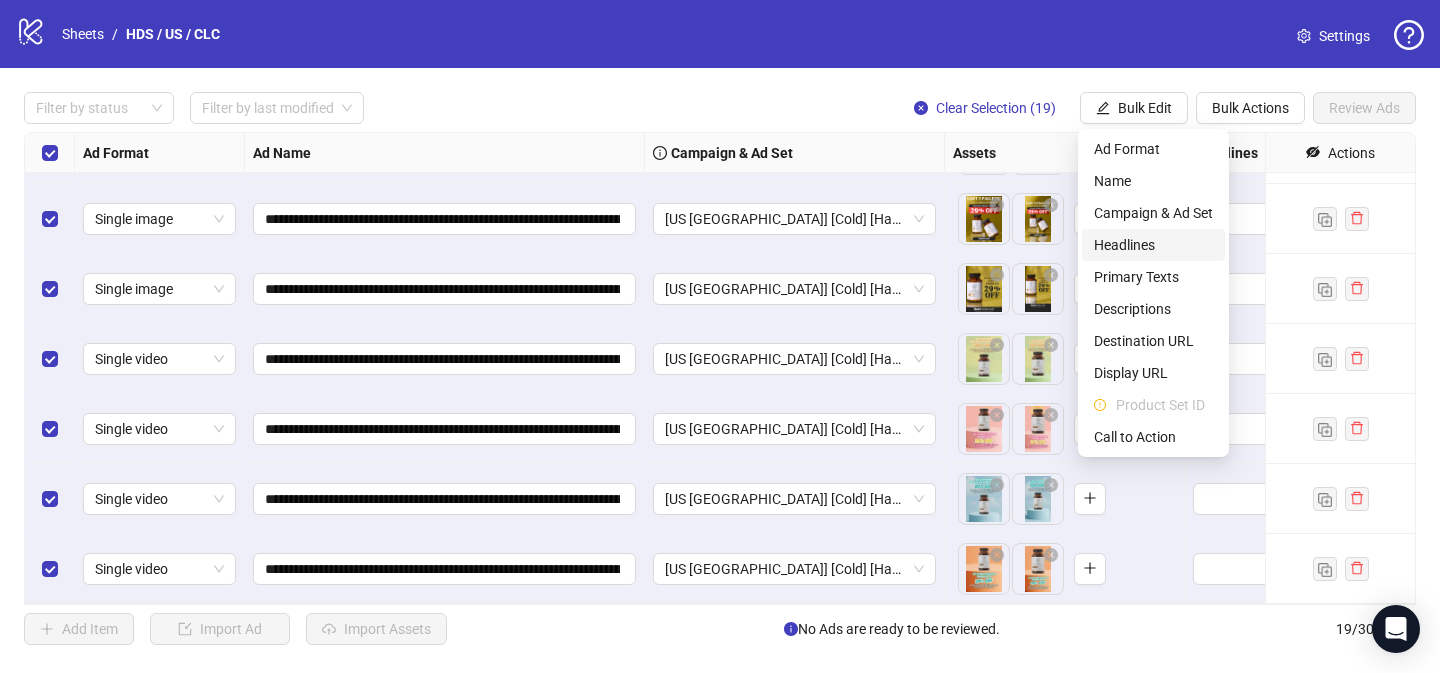 click on "Headlines" at bounding box center (1153, 245) 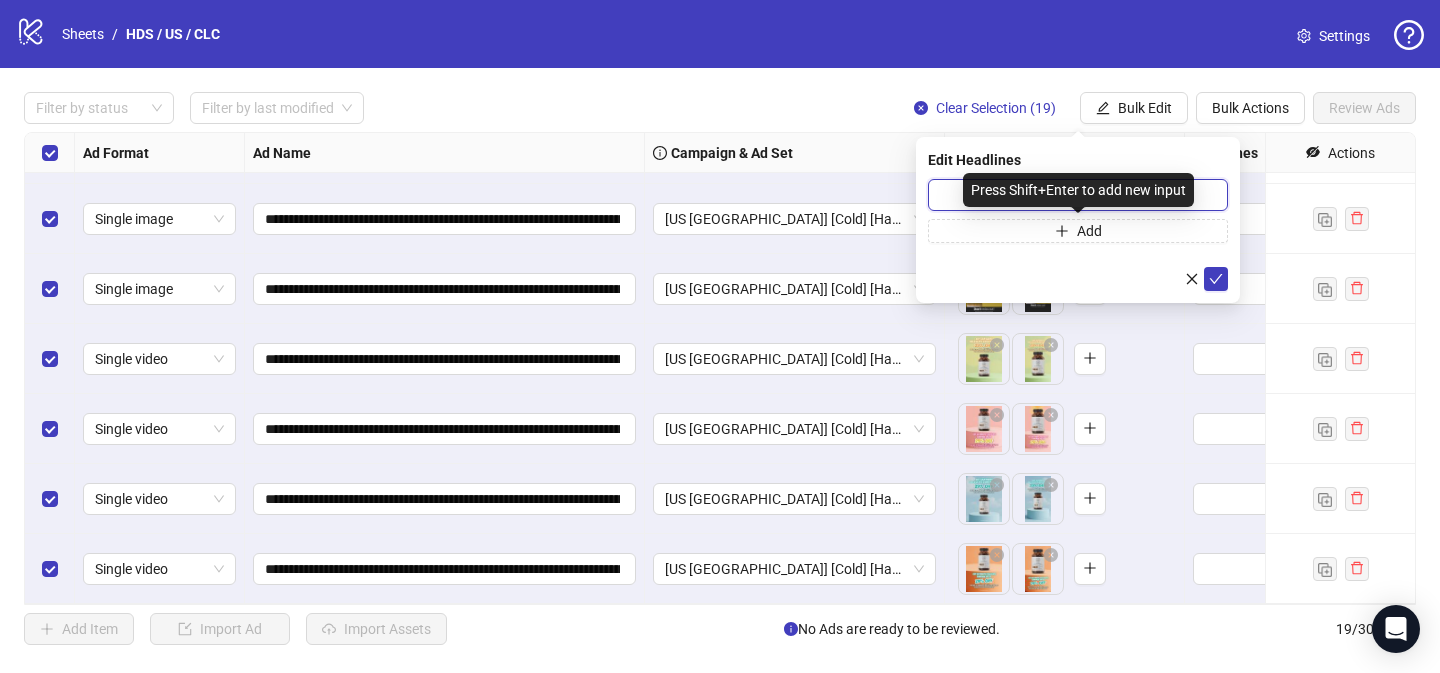 click at bounding box center (1078, 195) 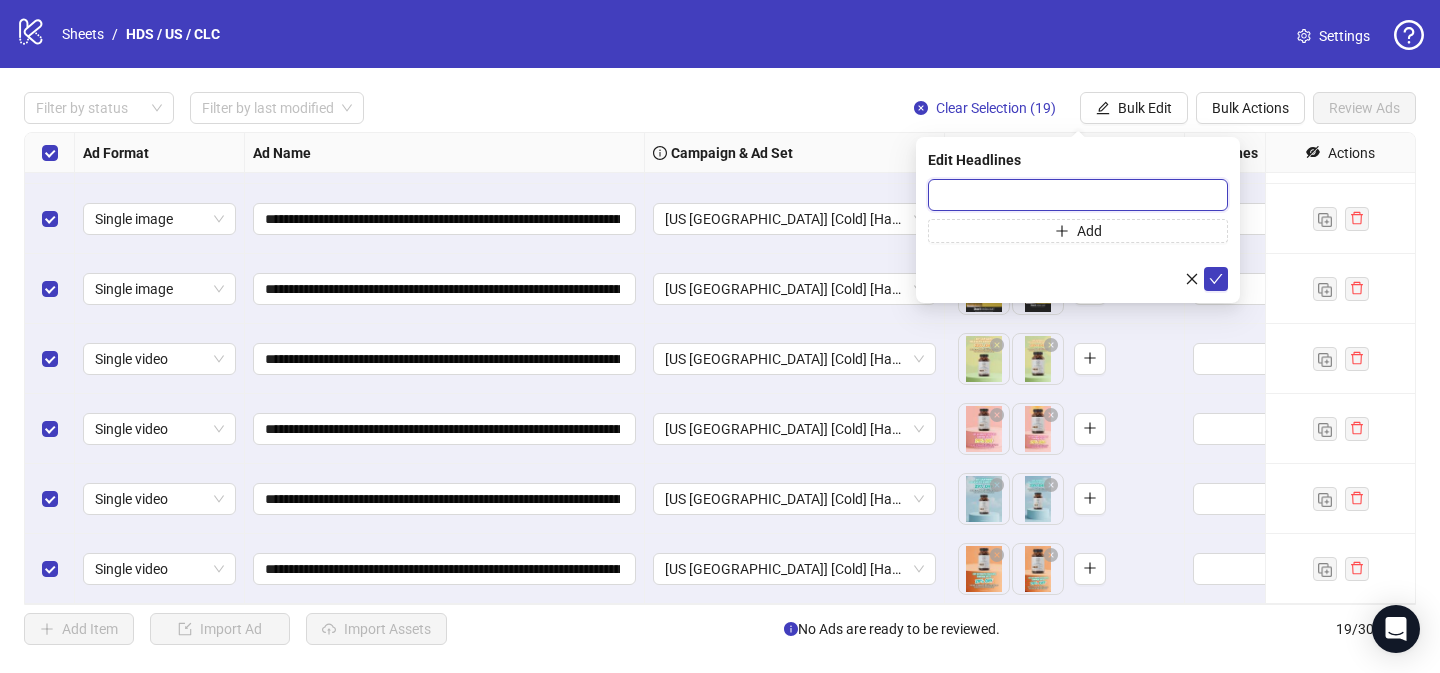 paste on "**********" 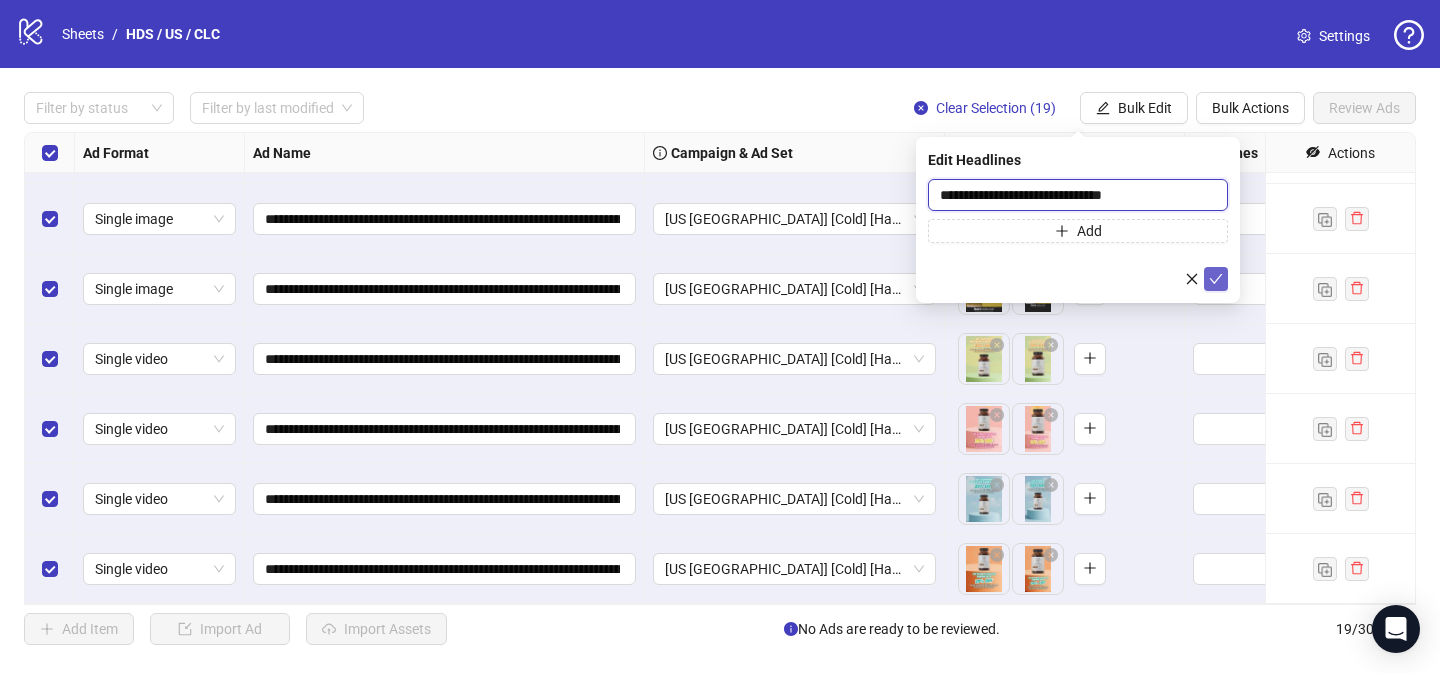 type on "**********" 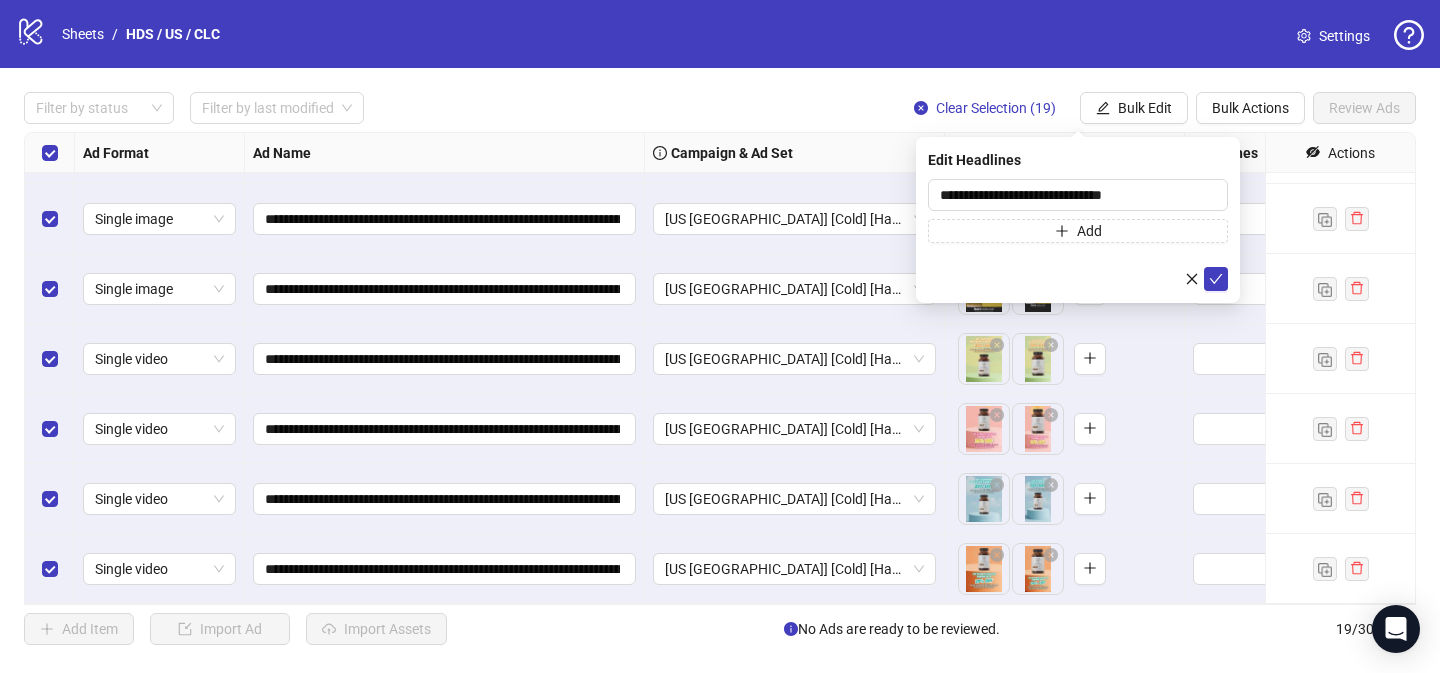 drag, startPoint x: 1221, startPoint y: 282, endPoint x: 918, endPoint y: 152, distance: 329.71048 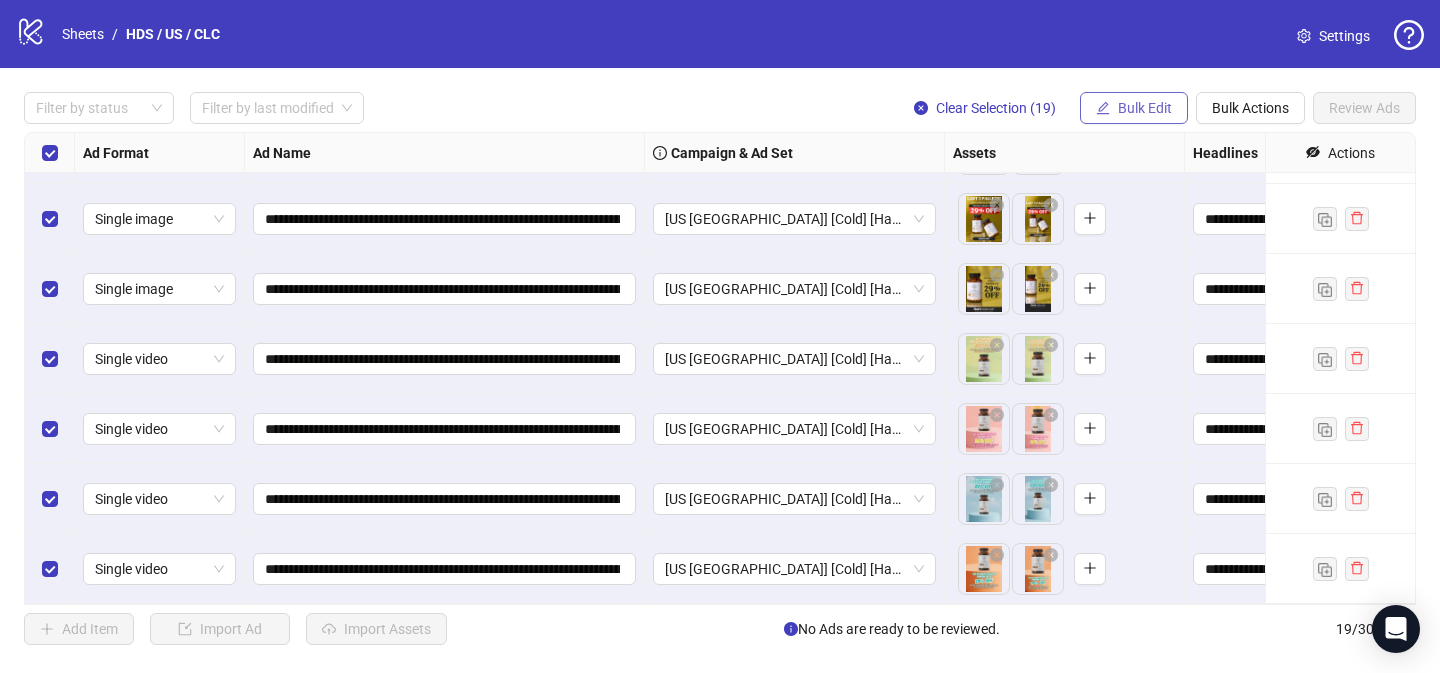 click on "Bulk Edit" at bounding box center (1145, 108) 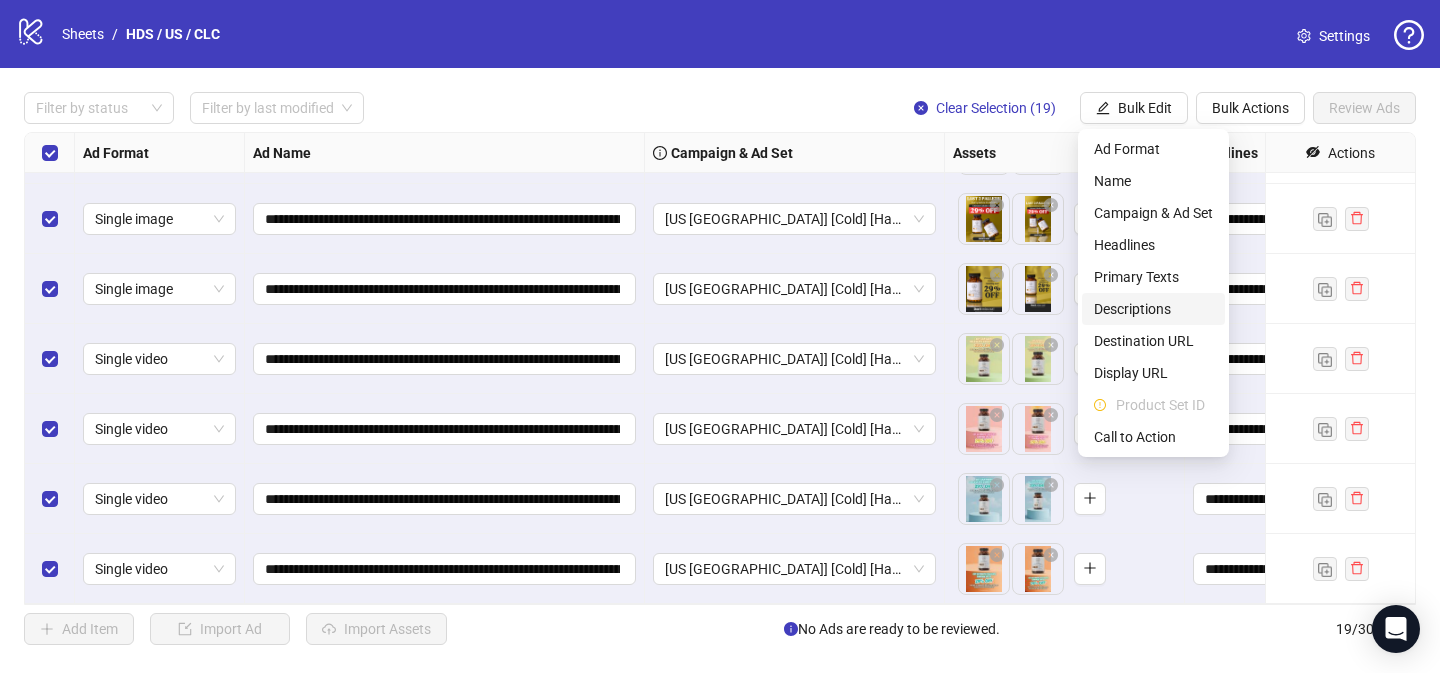 click on "Descriptions" at bounding box center [1153, 309] 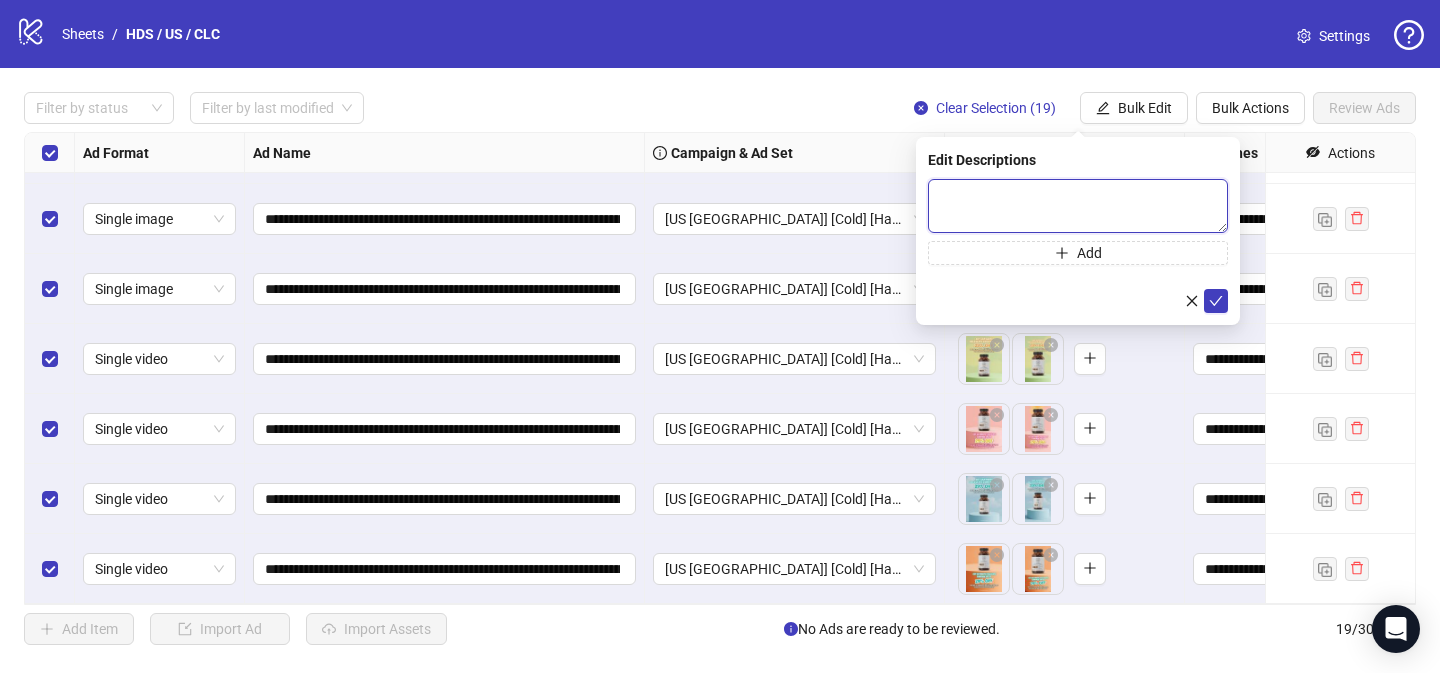 click at bounding box center (1078, 206) 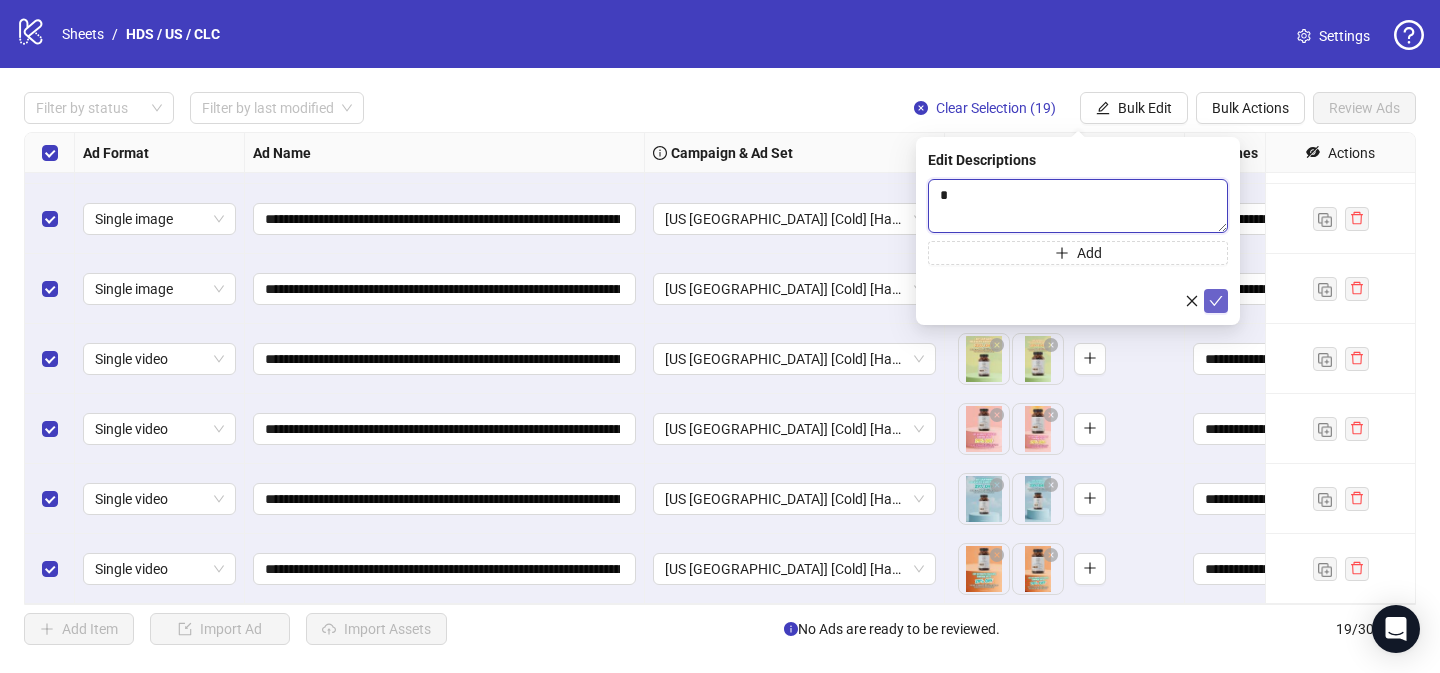 type 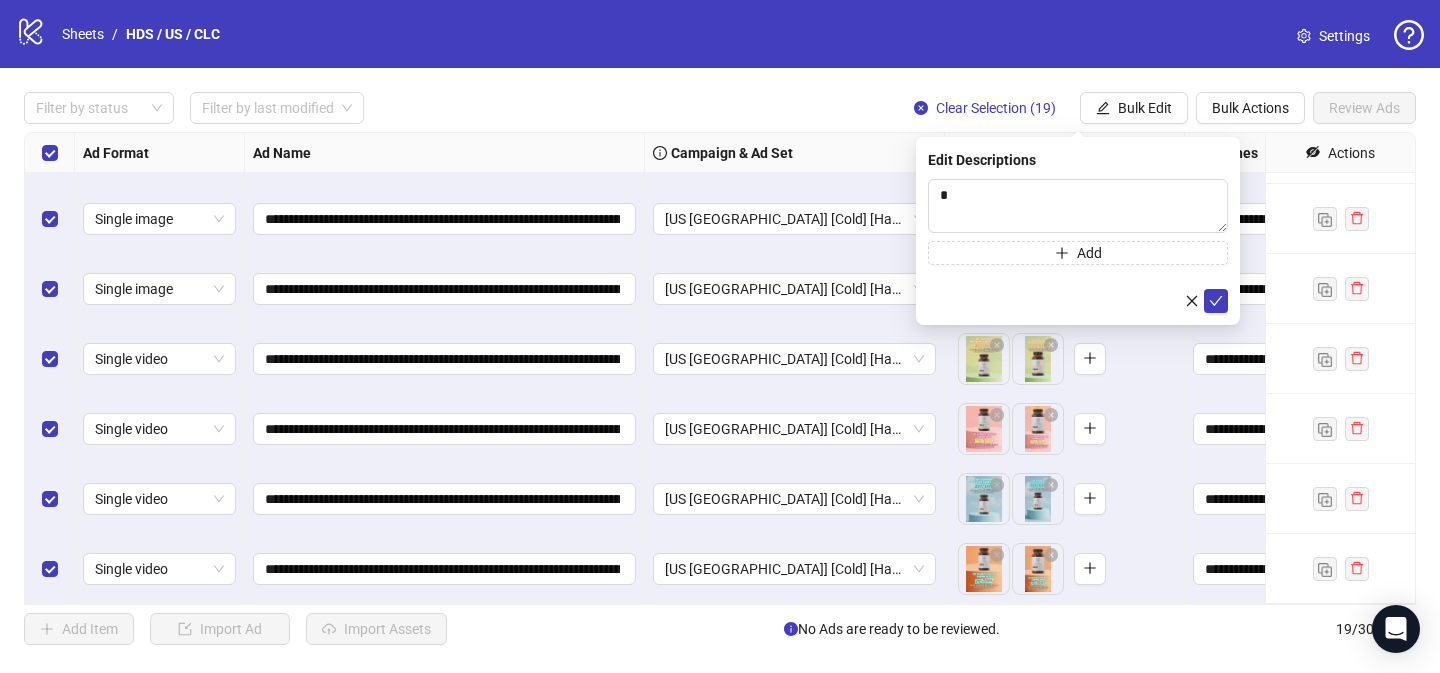 drag, startPoint x: 1216, startPoint y: 297, endPoint x: 1208, endPoint y: 281, distance: 17.888544 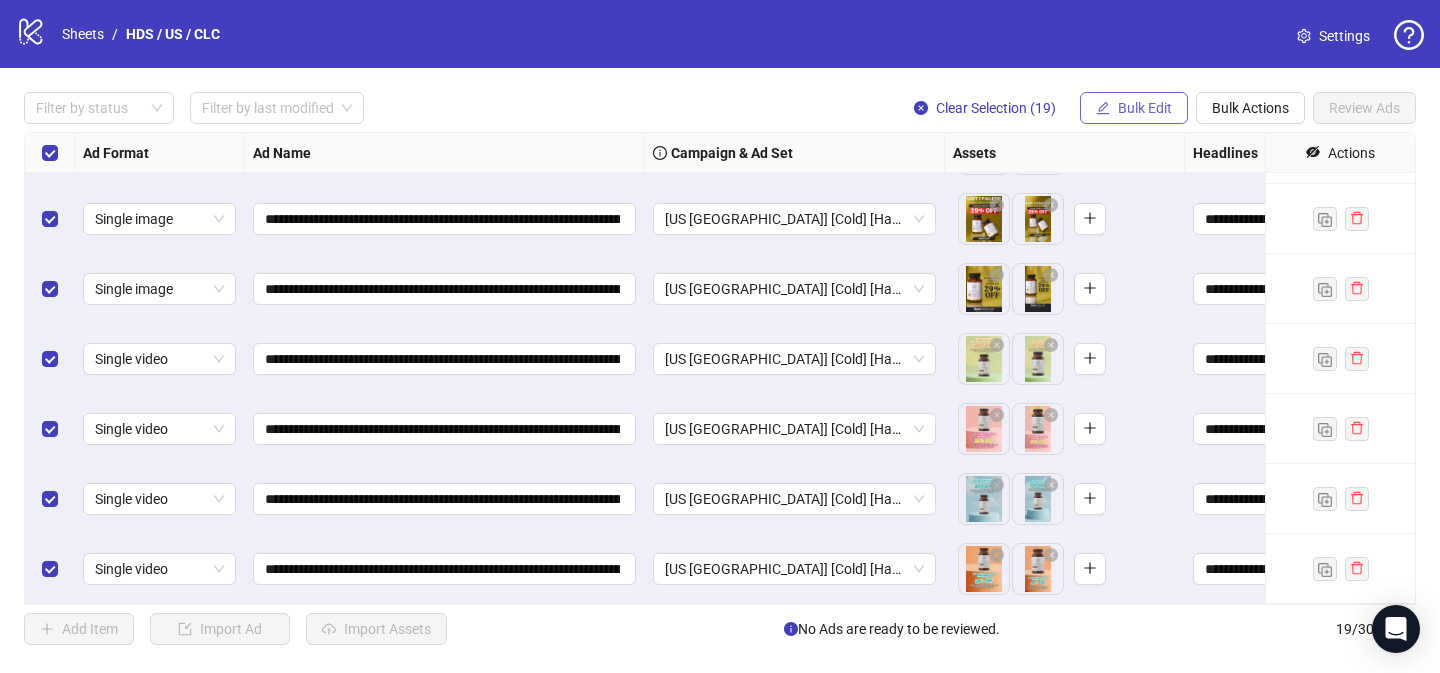 drag, startPoint x: 1155, startPoint y: 118, endPoint x: 1162, endPoint y: 140, distance: 23.086792 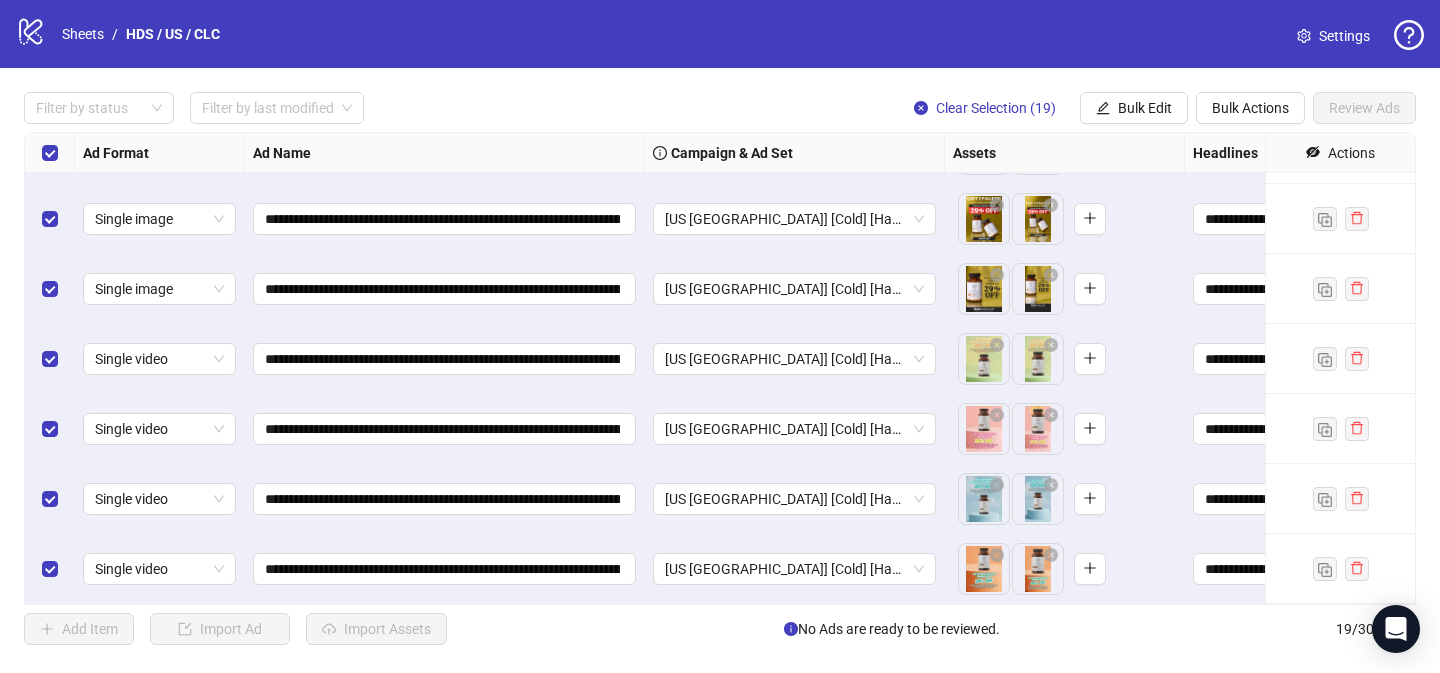 click on "Bulk Edit" at bounding box center (1134, 108) 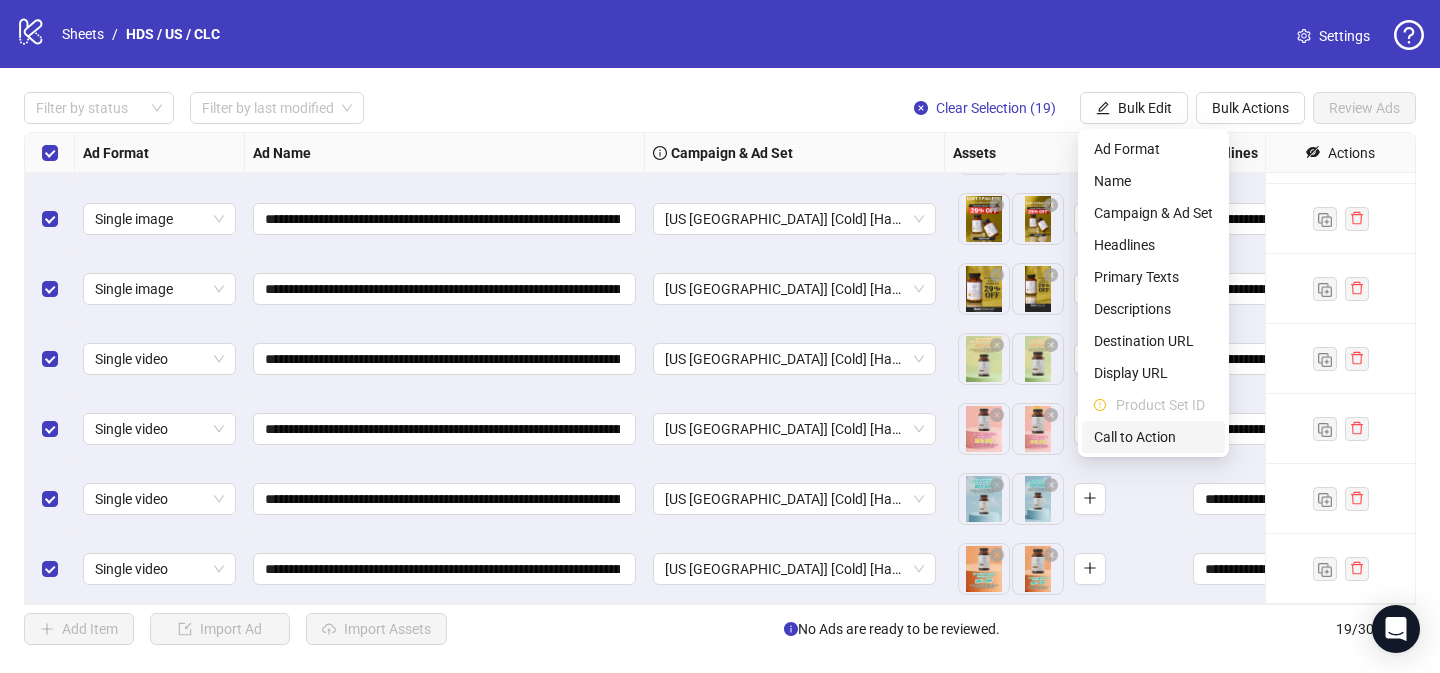 click on "Call to Action" at bounding box center (1153, 437) 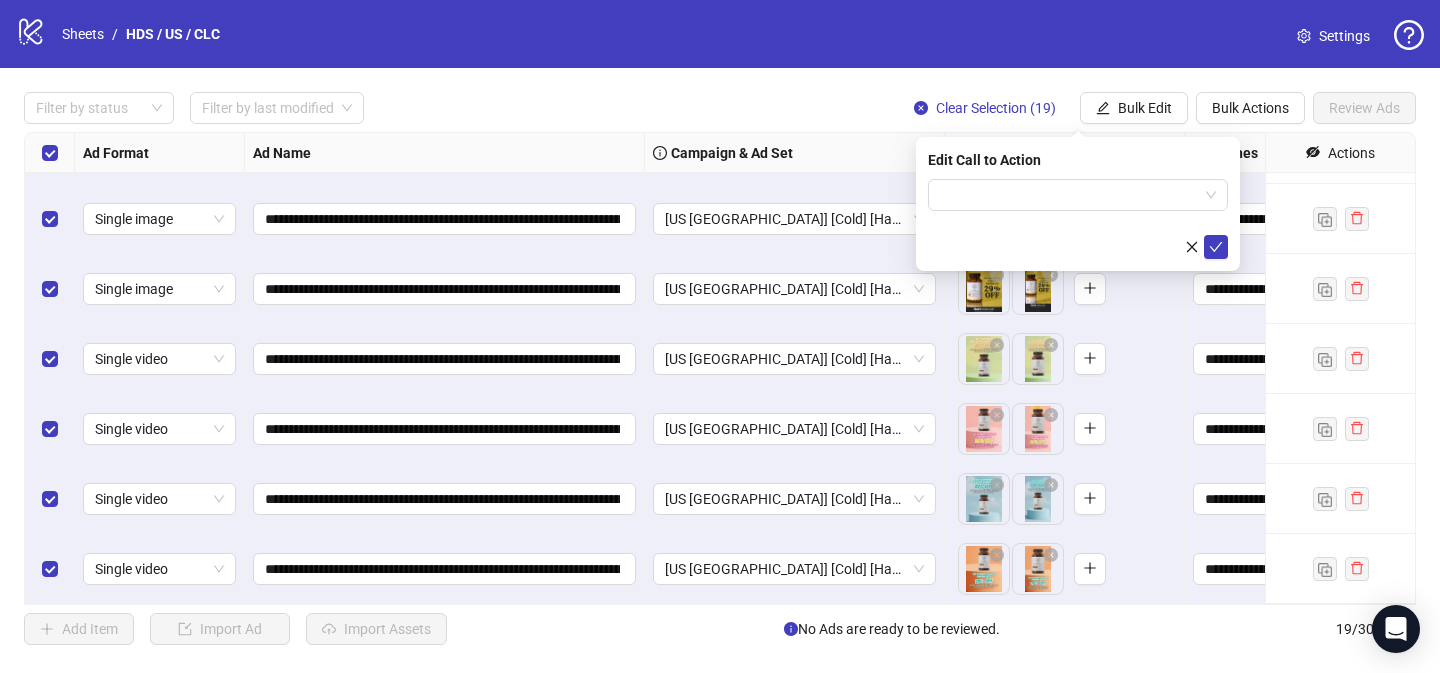 drag, startPoint x: 1126, startPoint y: 208, endPoint x: 1113, endPoint y: 211, distance: 13.341664 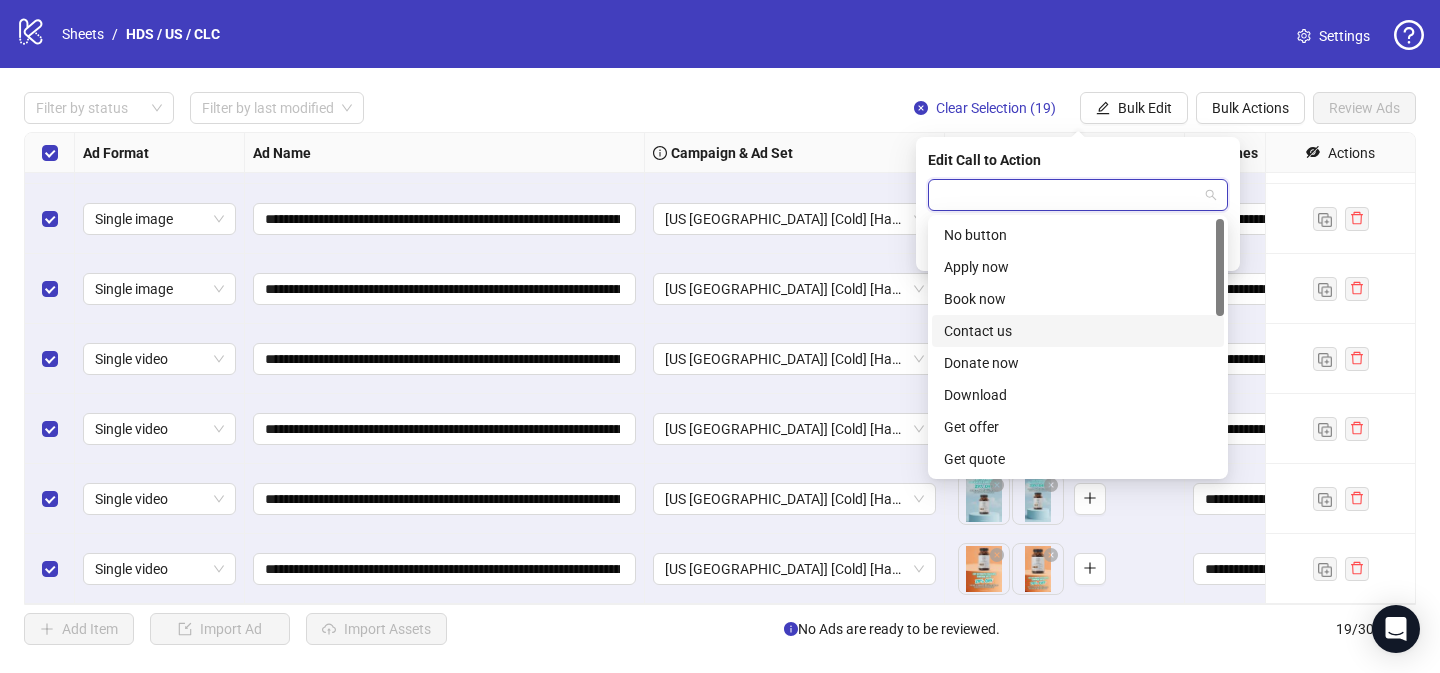 scroll, scrollTop: 416, scrollLeft: 0, axis: vertical 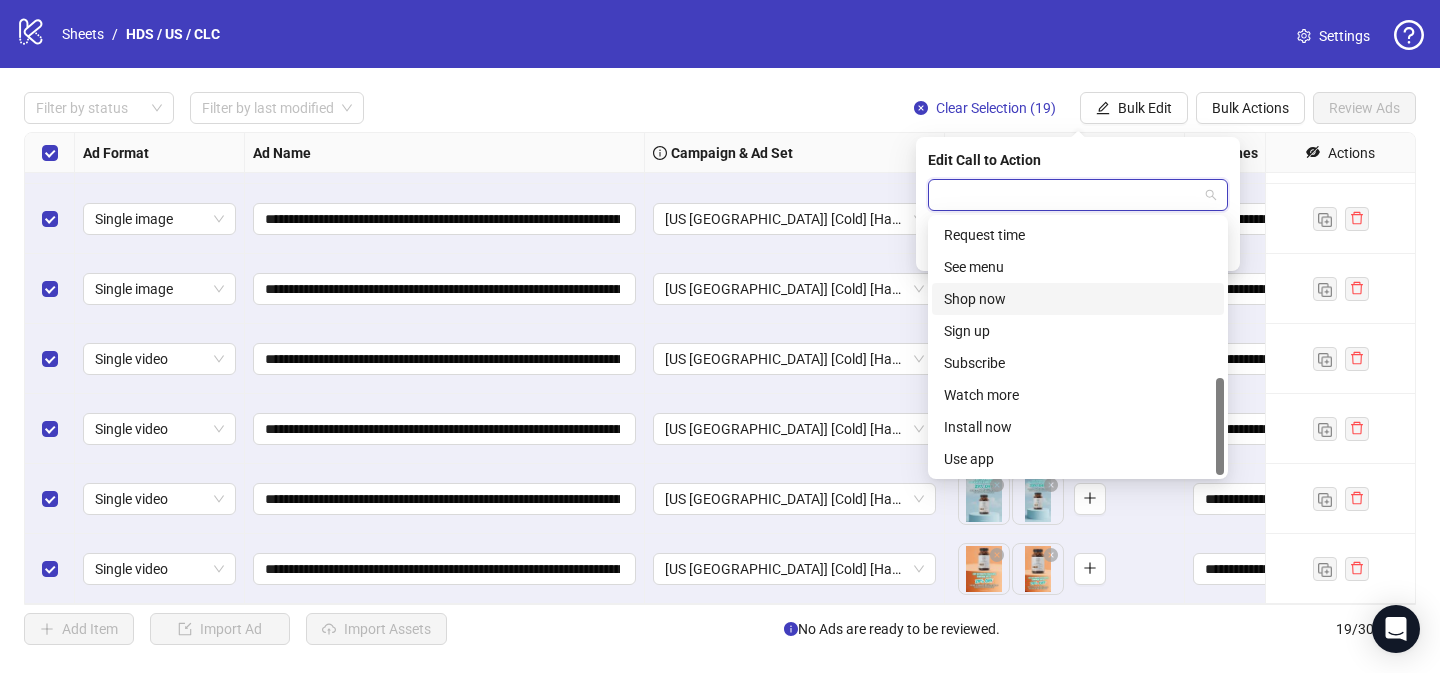 click on "Shop now" at bounding box center (1078, 299) 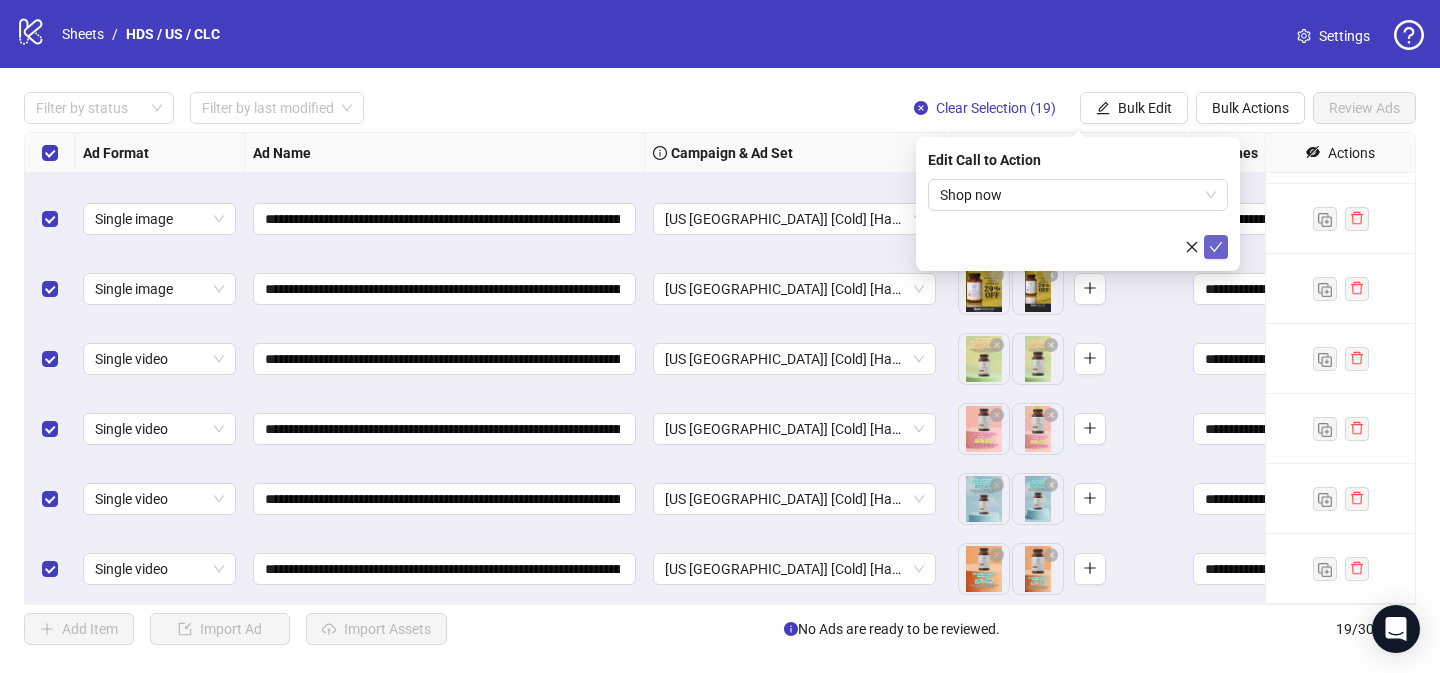 click 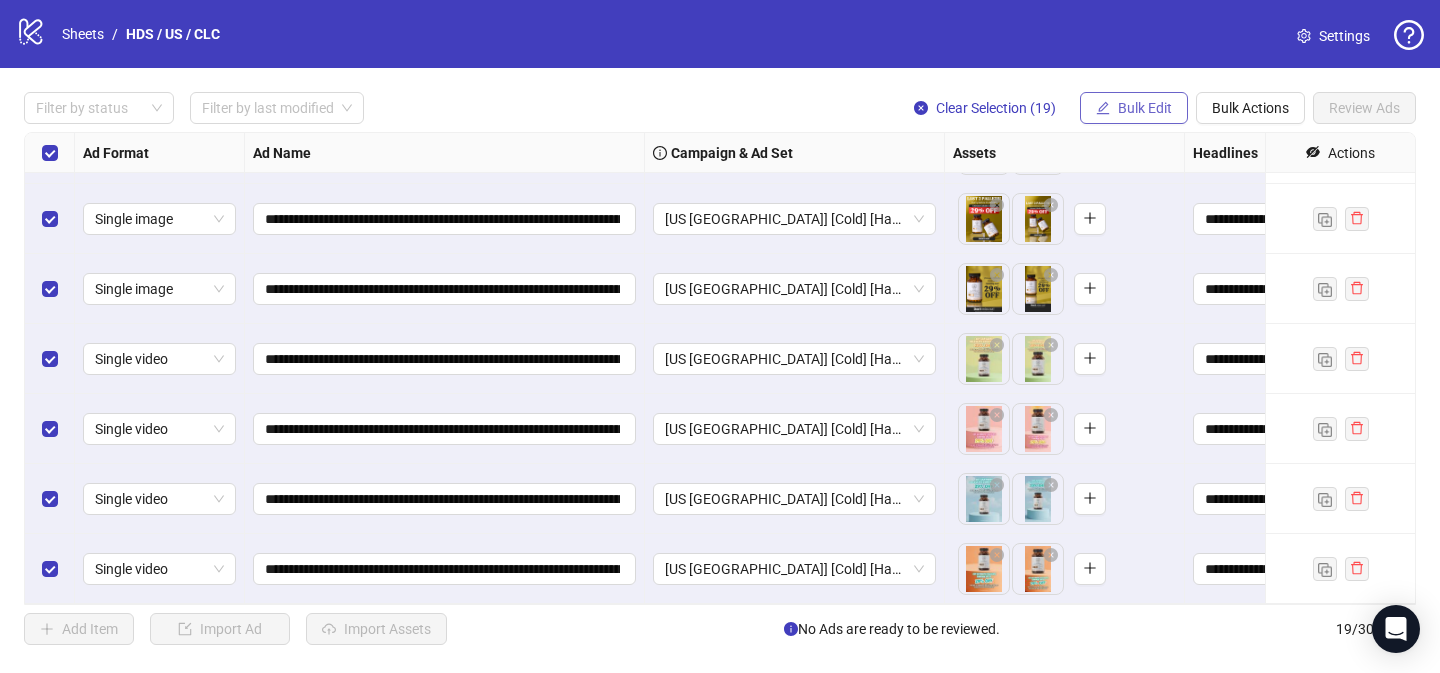 click on "Bulk Edit" at bounding box center (1145, 108) 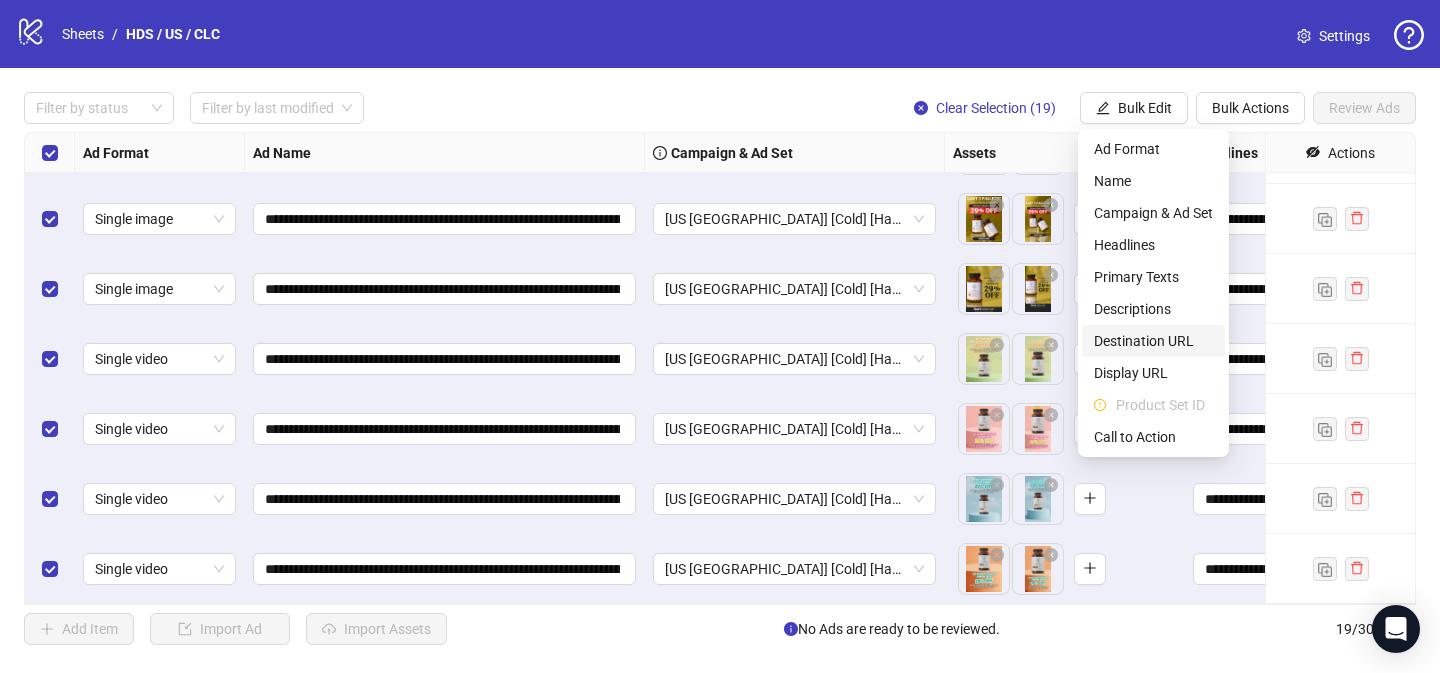 drag, startPoint x: 1179, startPoint y: 337, endPoint x: 1149, endPoint y: 299, distance: 48.414875 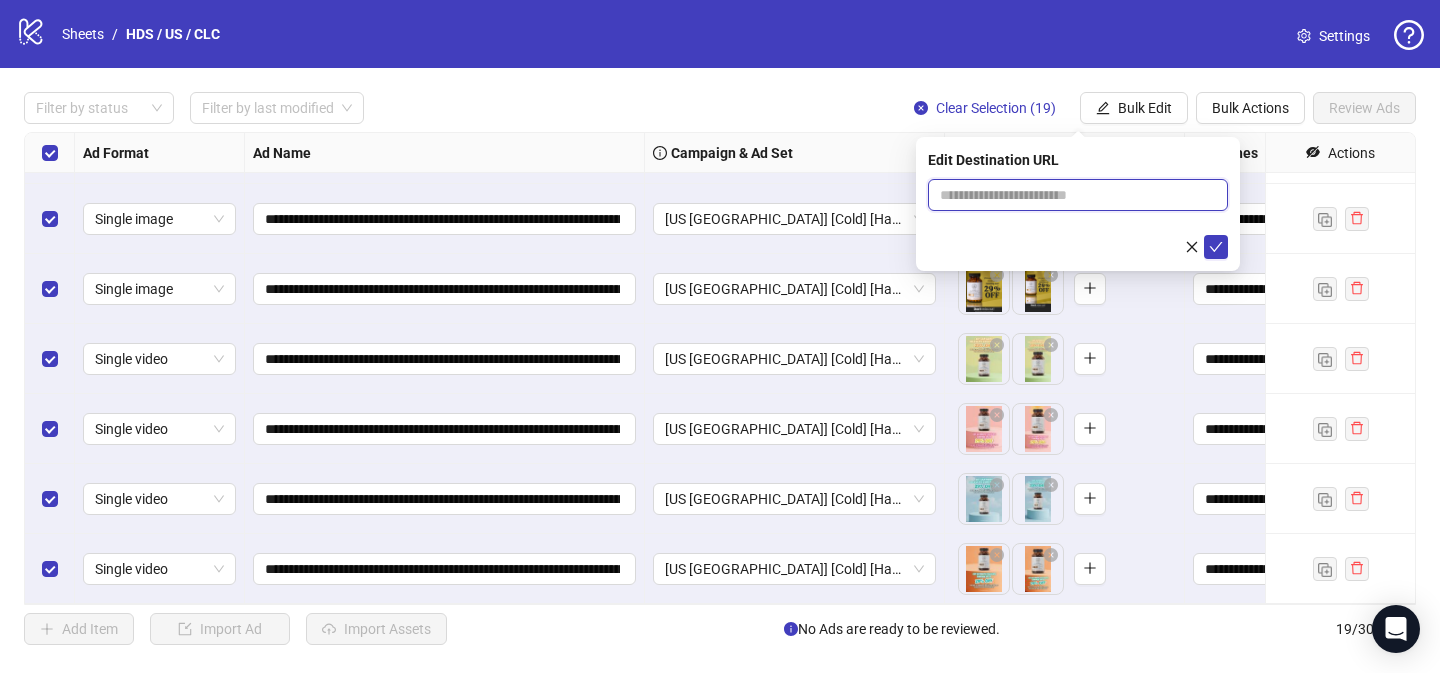drag, startPoint x: 1118, startPoint y: 202, endPoint x: 1183, endPoint y: 226, distance: 69.289246 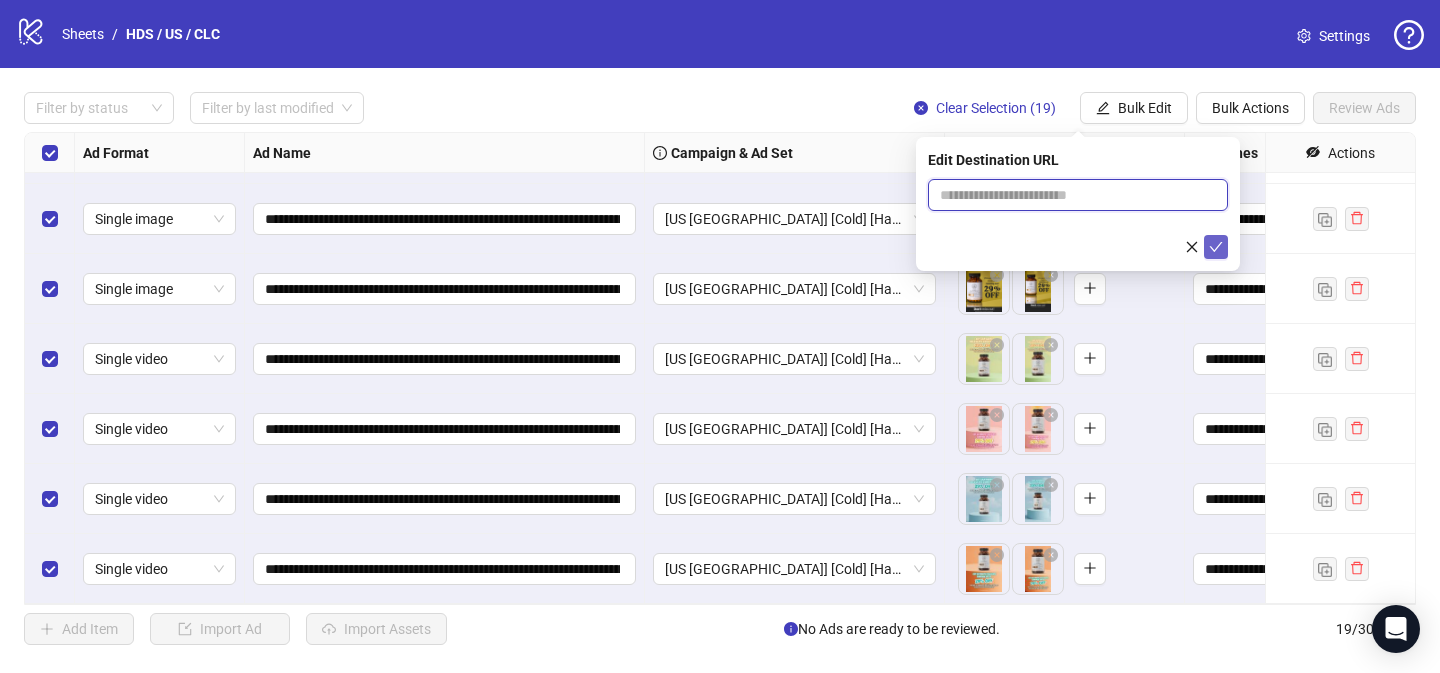 paste on "**********" 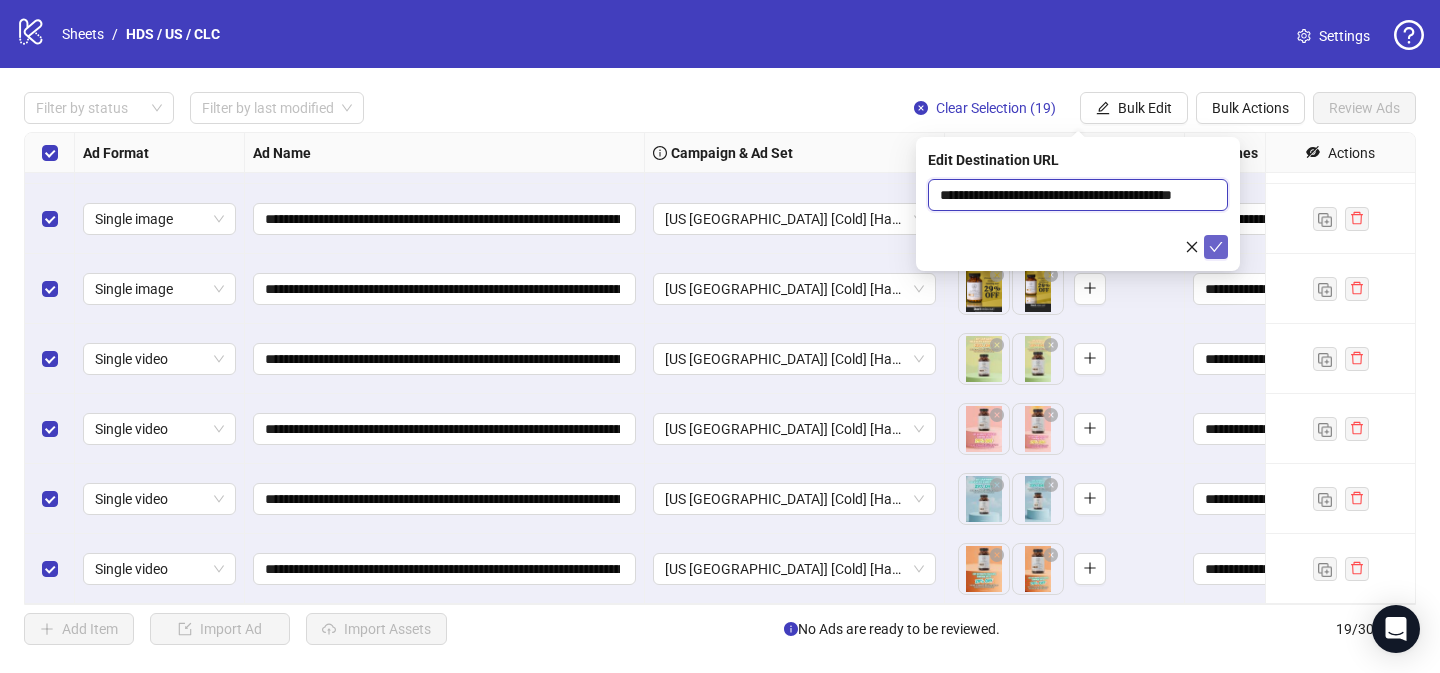 scroll, scrollTop: 0, scrollLeft: 67, axis: horizontal 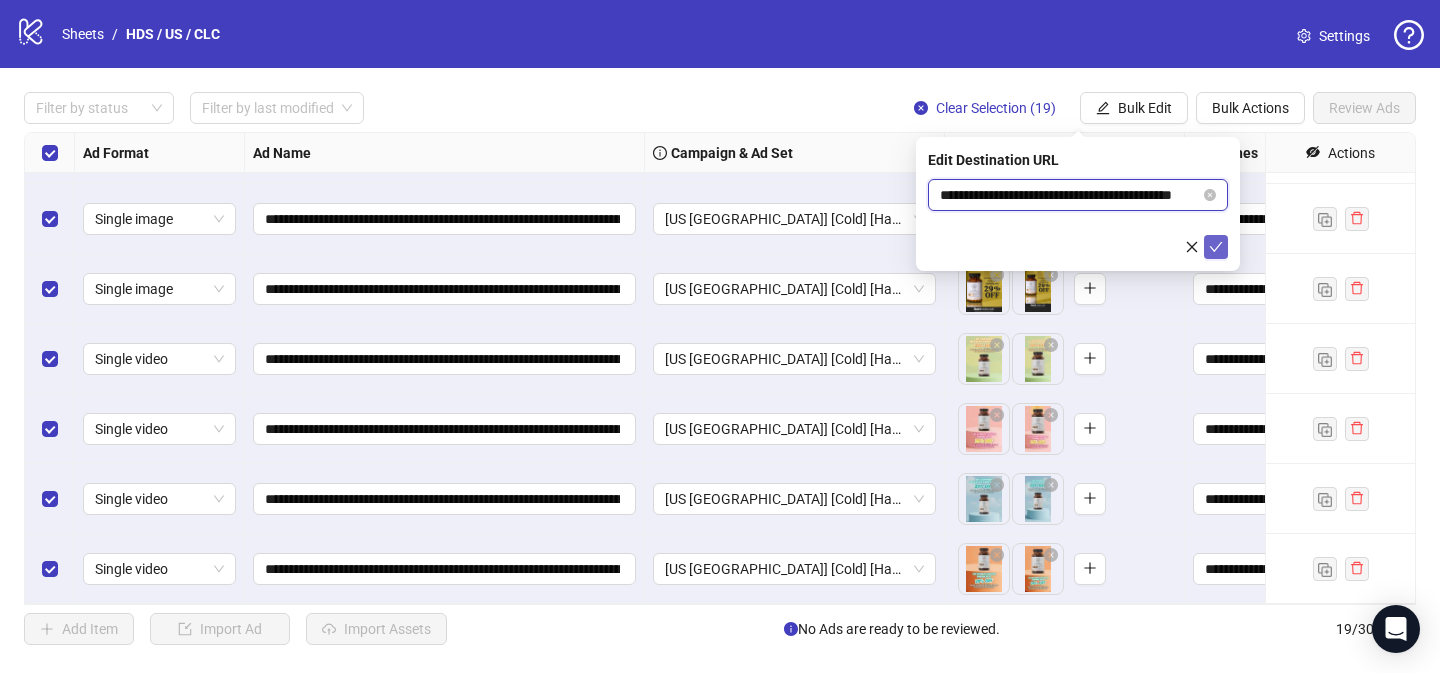 type on "**********" 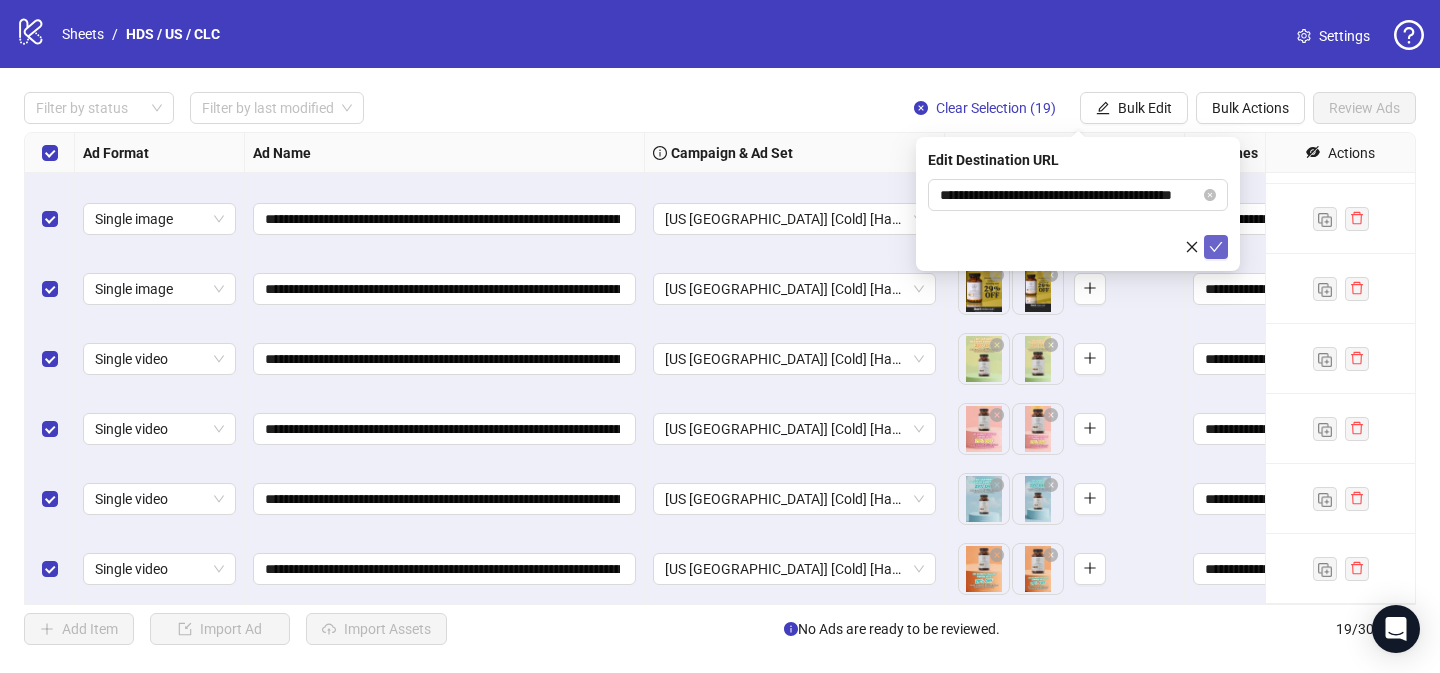 click 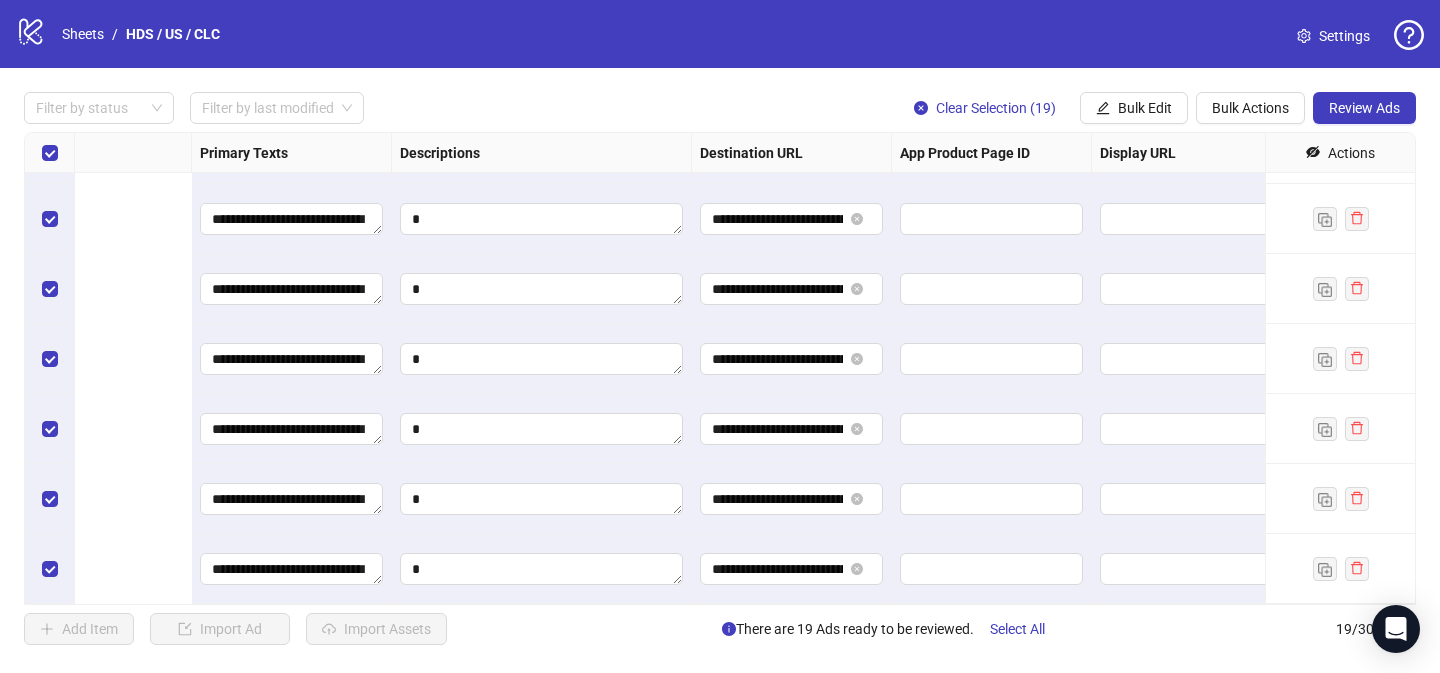 scroll, scrollTop: 899, scrollLeft: 1880, axis: both 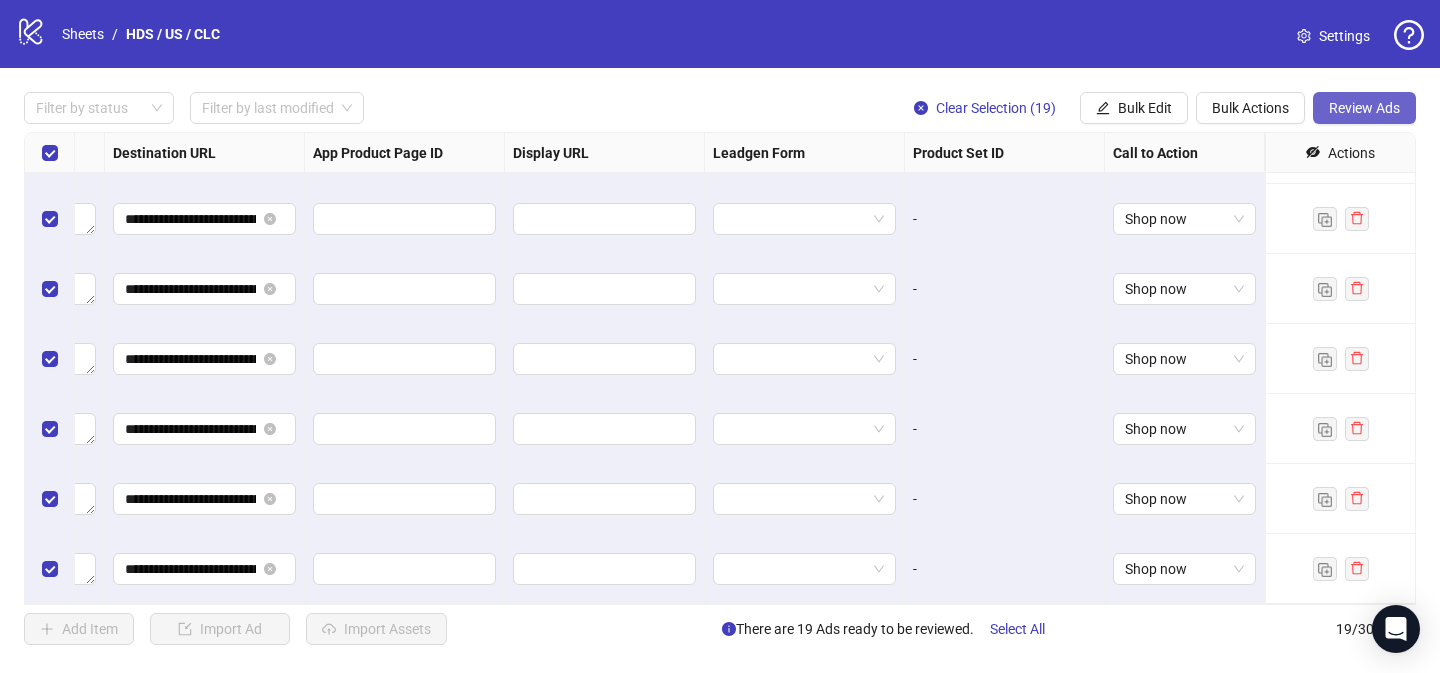 click on "Review Ads" at bounding box center [1364, 108] 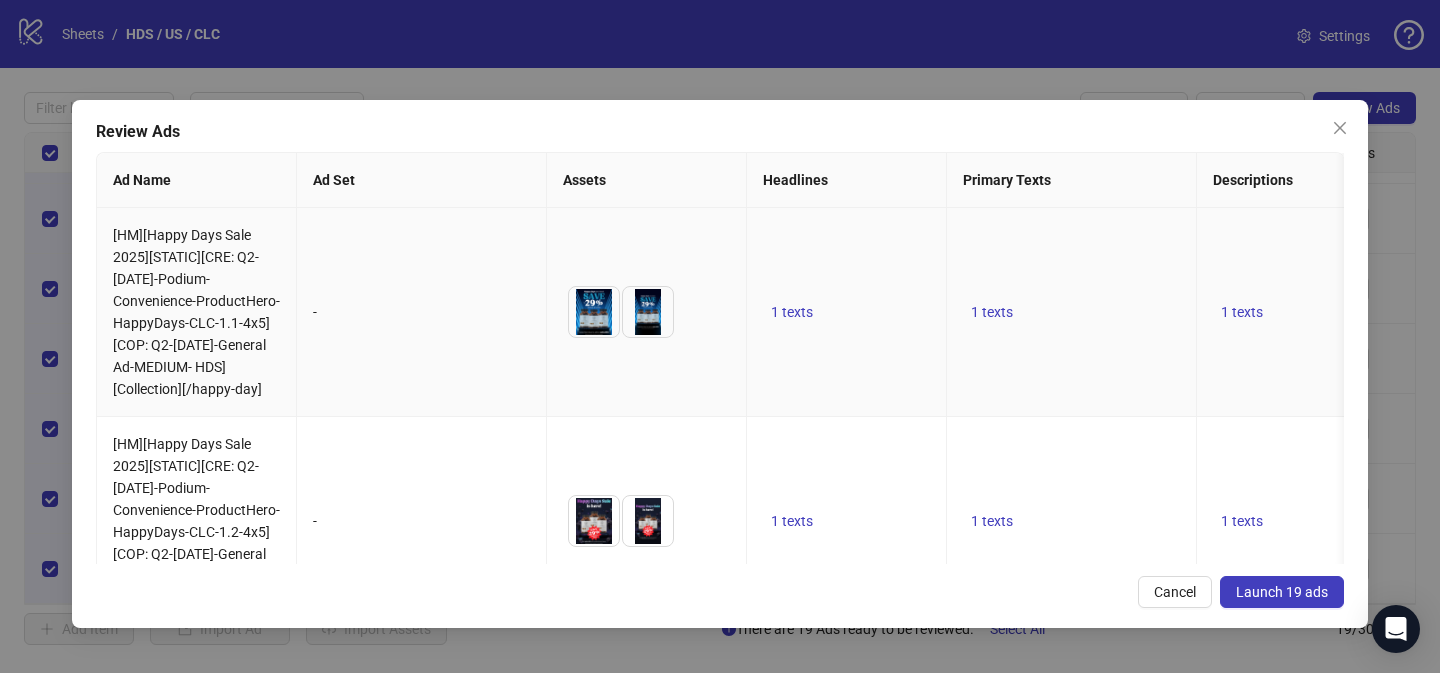 scroll, scrollTop: 0, scrollLeft: 7, axis: horizontal 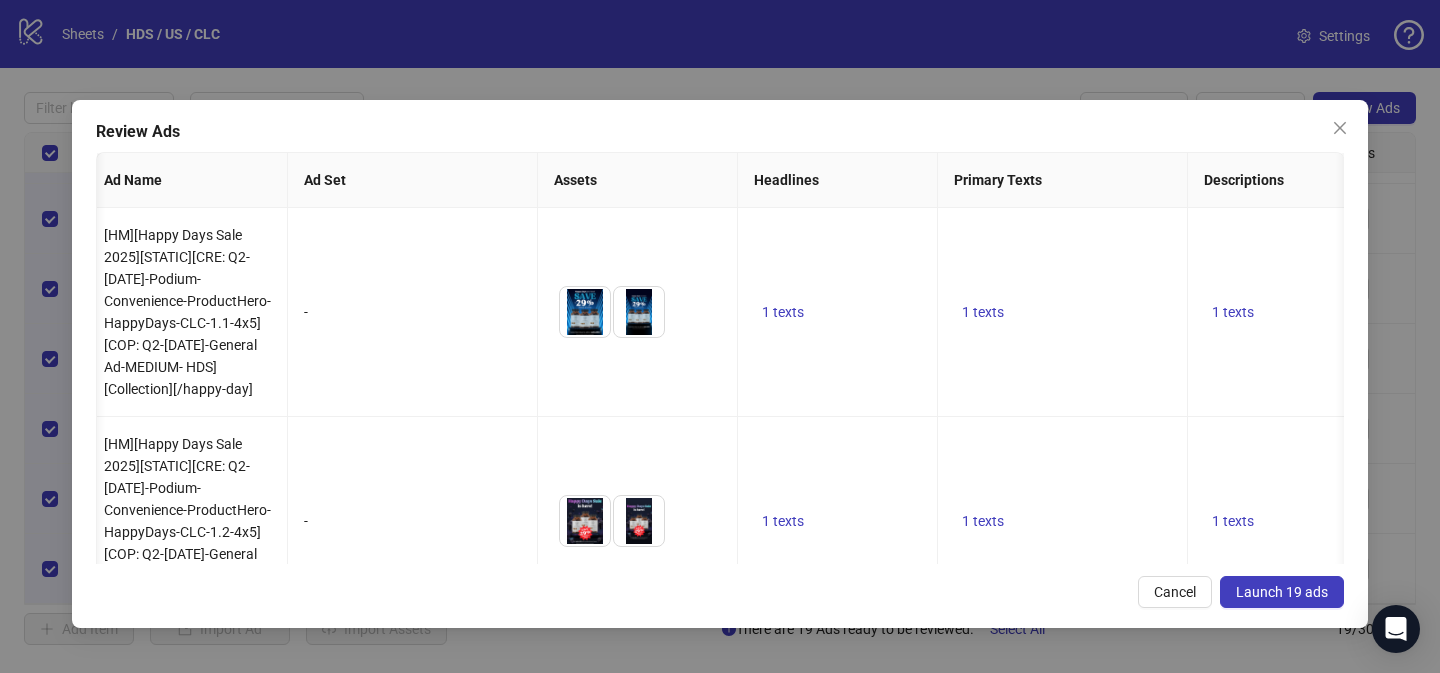click on "Launch 19 ads" at bounding box center [1282, 592] 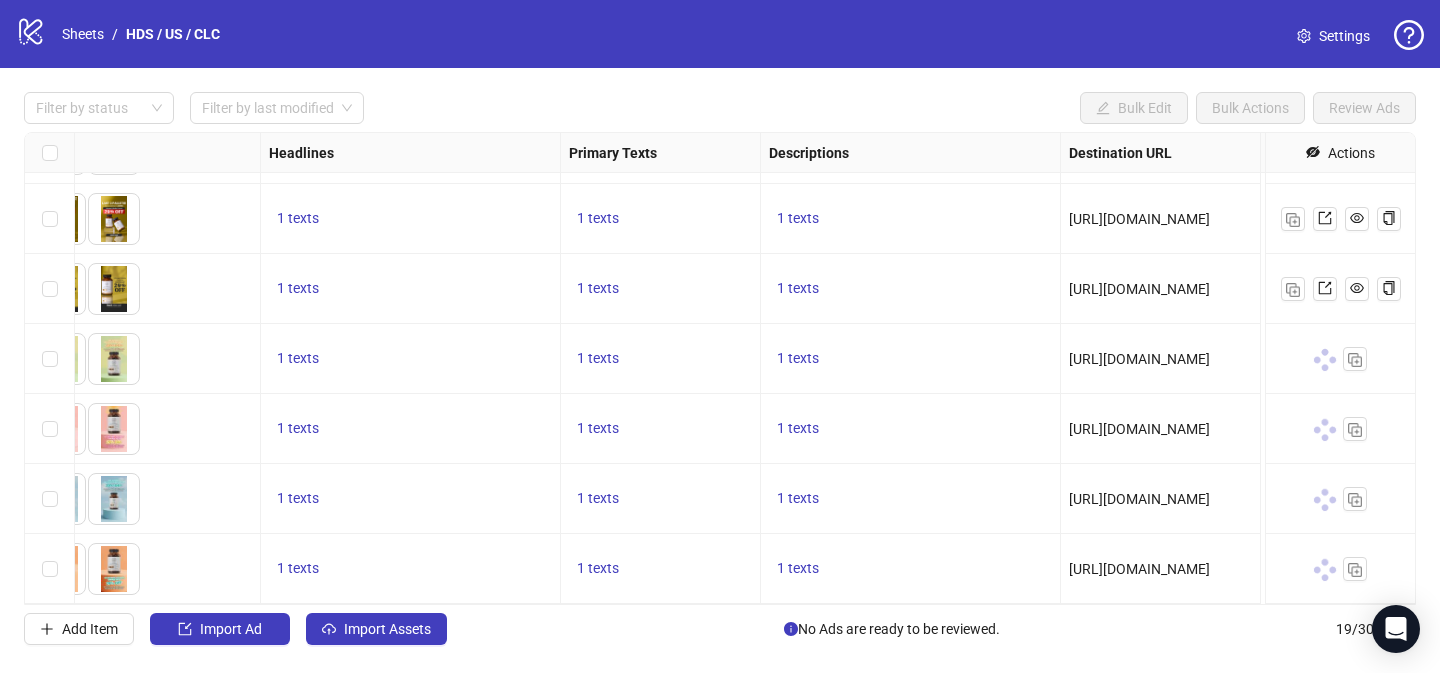 scroll, scrollTop: 899, scrollLeft: 0, axis: vertical 